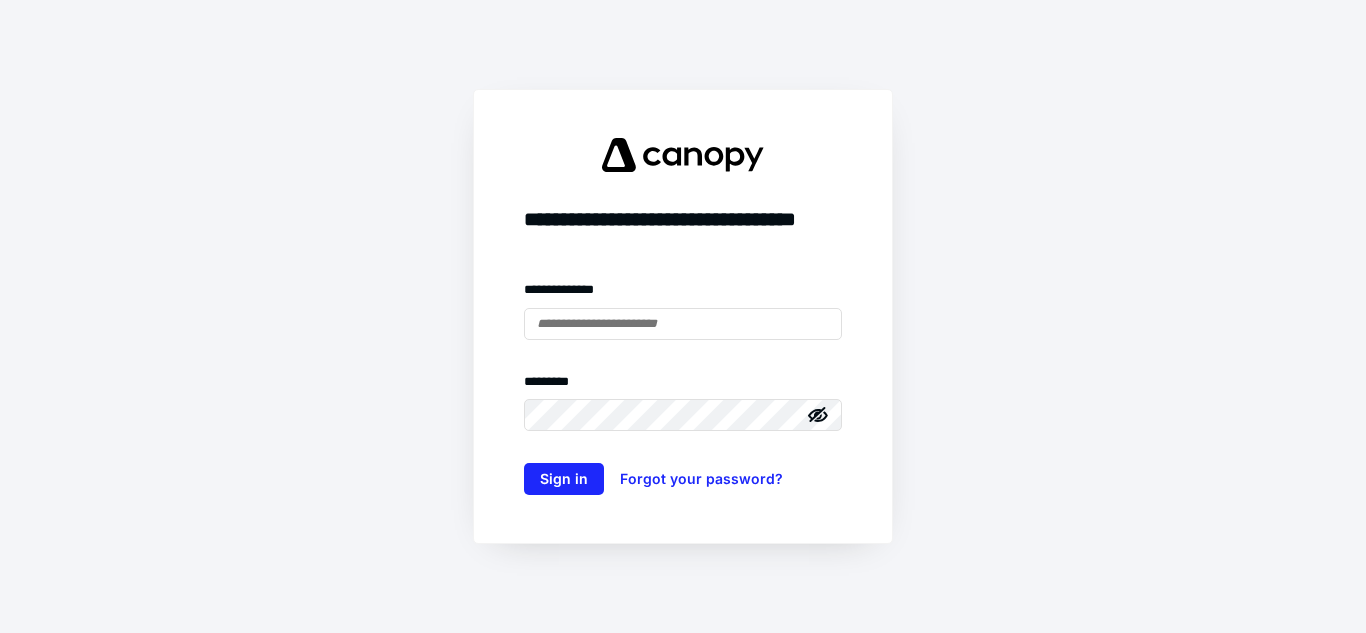 scroll, scrollTop: 0, scrollLeft: 0, axis: both 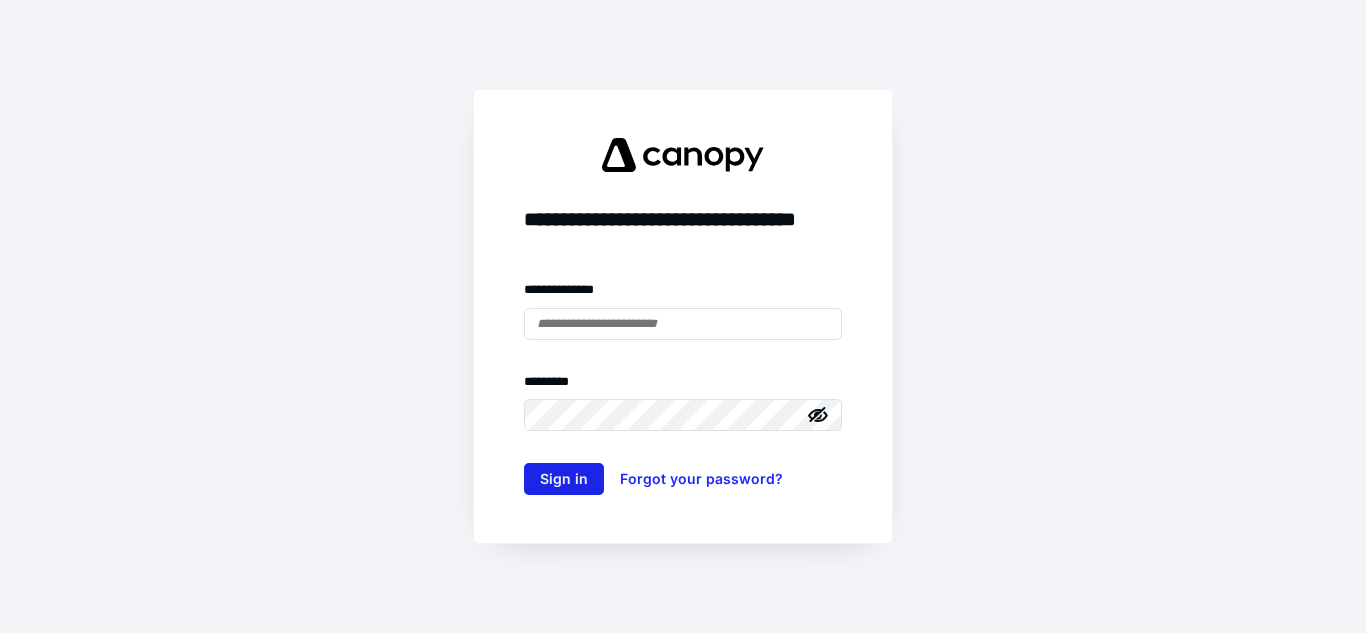 type on "**********" 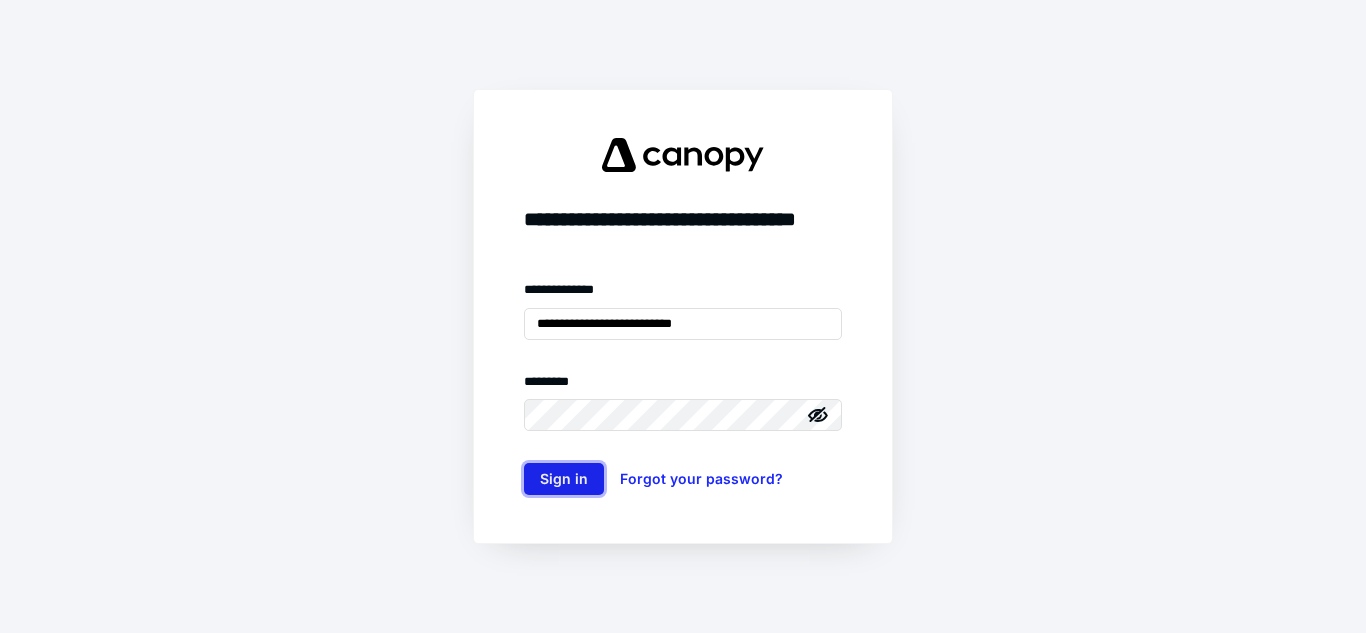 click on "Sign in" at bounding box center [564, 479] 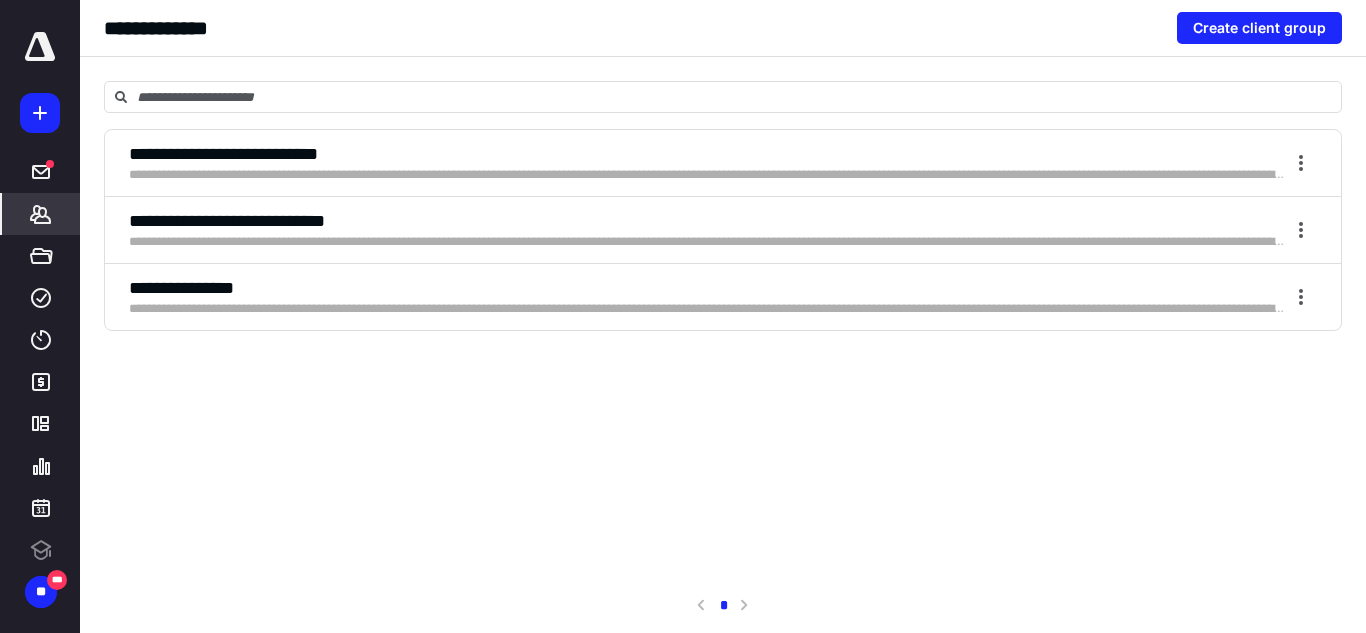 scroll, scrollTop: 0, scrollLeft: 0, axis: both 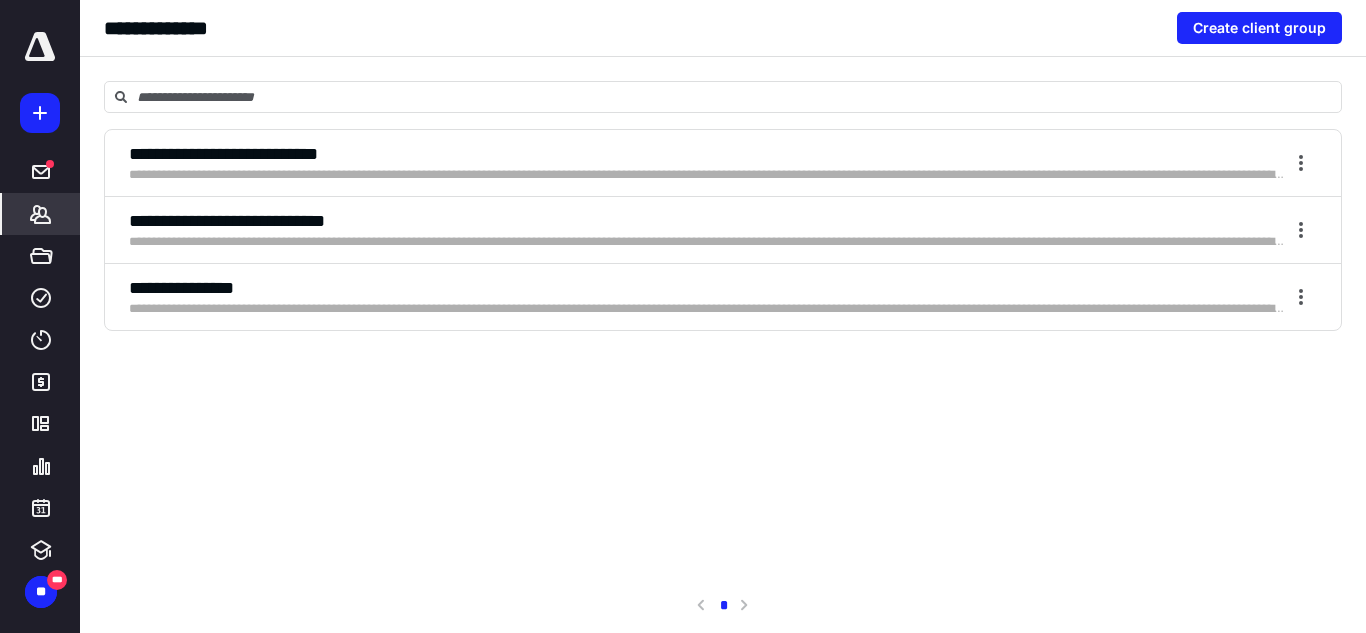 click on "**********" at bounding box center [707, 221] 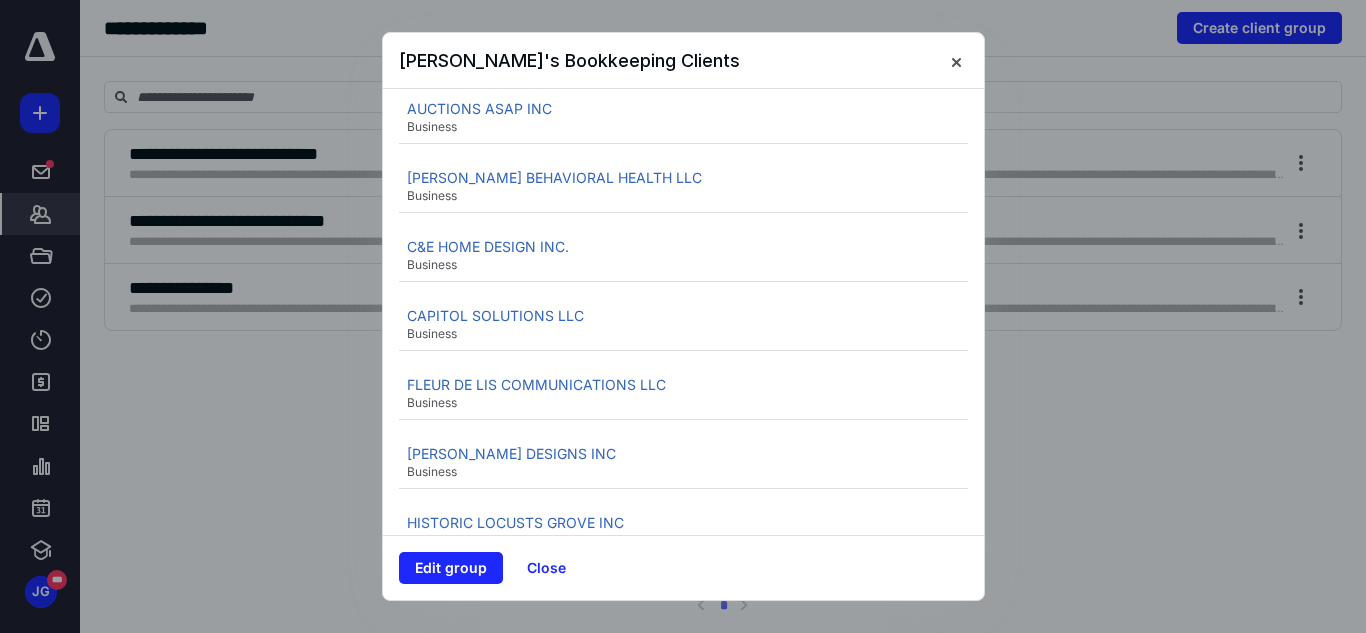 scroll, scrollTop: 360, scrollLeft: 0, axis: vertical 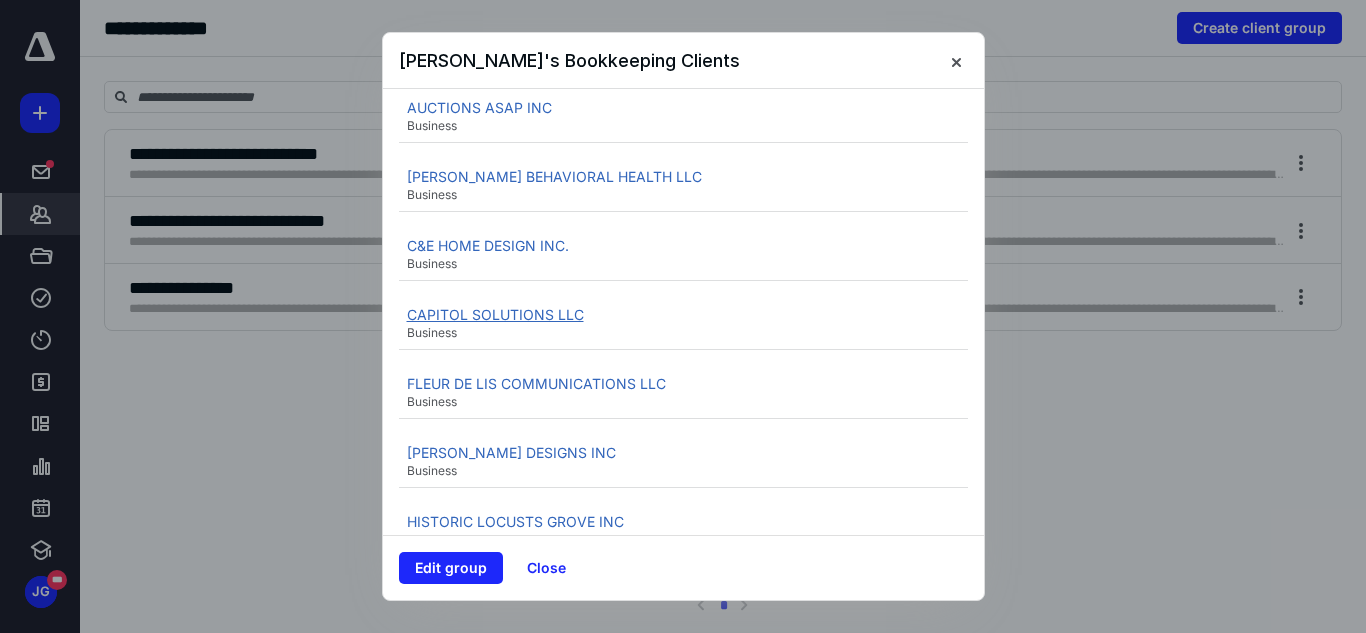 click on "CAPITOL SOLUTIONS LLC" at bounding box center [495, 314] 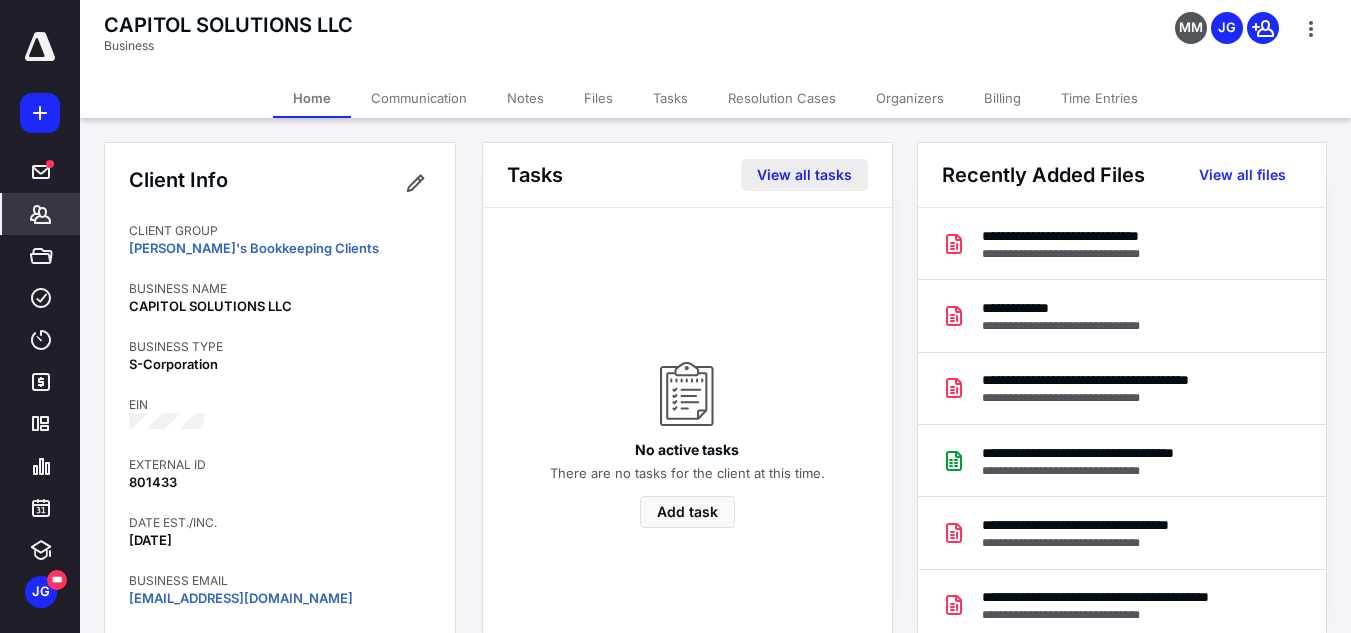 click on "View all tasks" at bounding box center (804, 175) 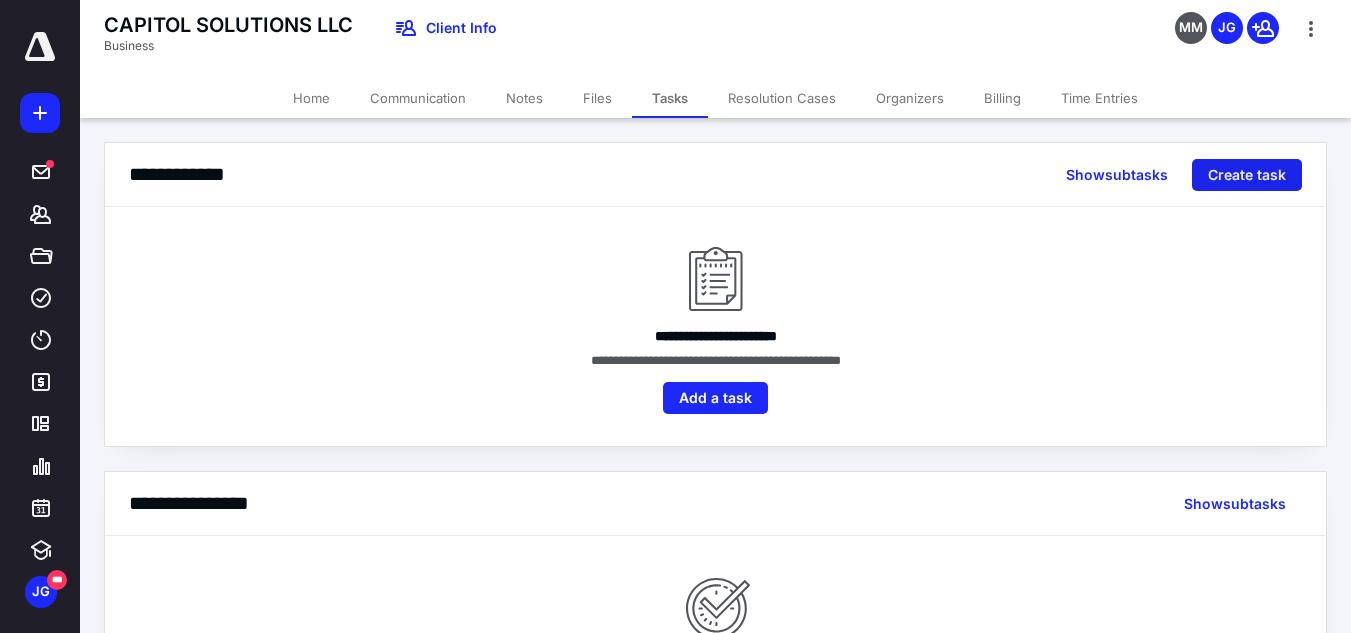 click on "Create task" at bounding box center (1247, 175) 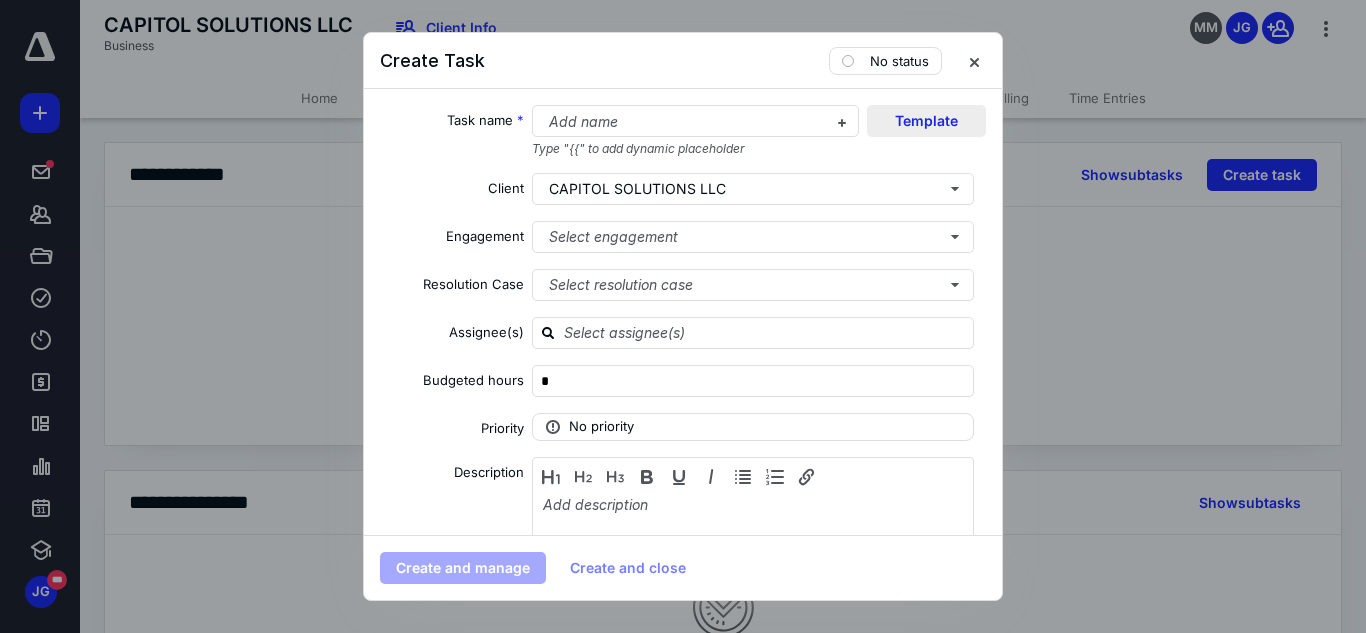 click on "Template" at bounding box center (926, 121) 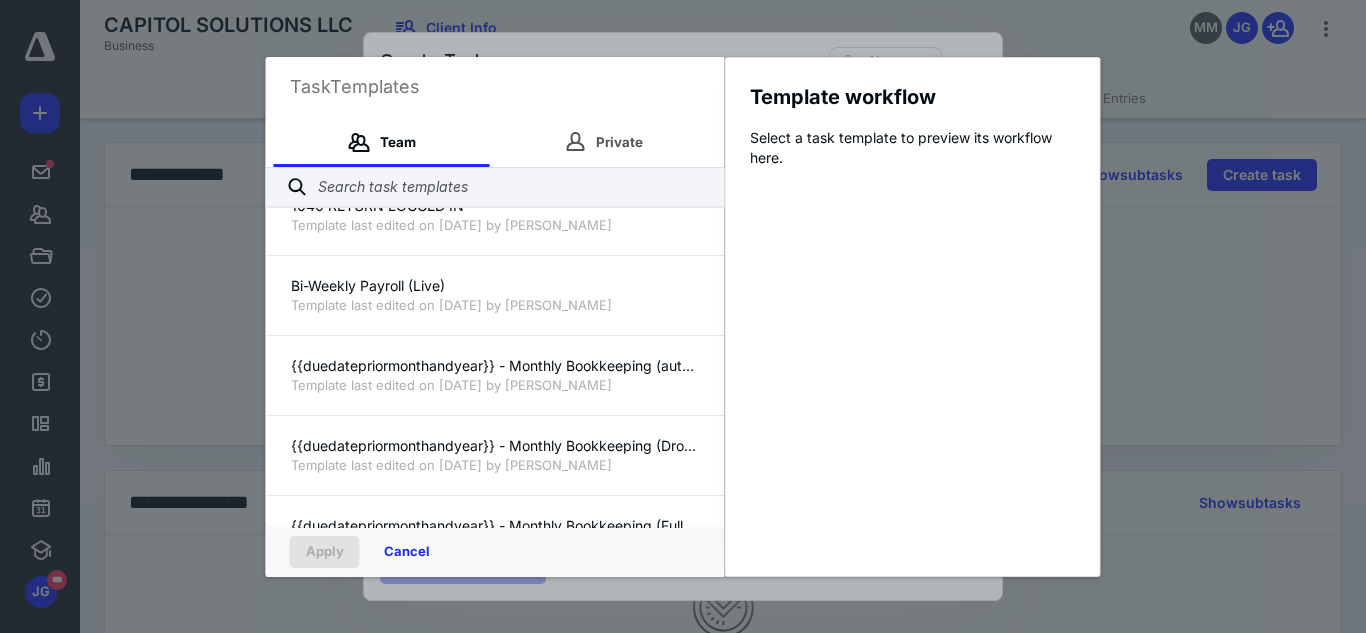 scroll, scrollTop: 134, scrollLeft: 0, axis: vertical 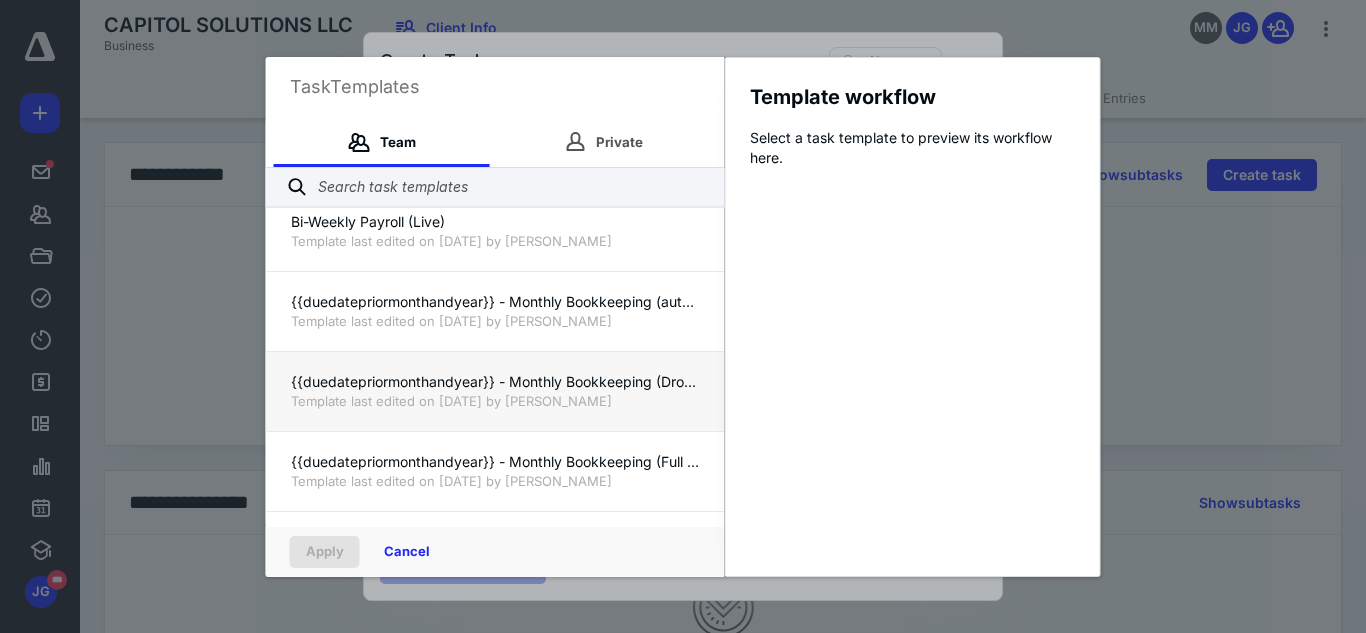 click on "{{duedatepriormonthandyear}} - Monthly Bookkeeping (Dropoff)" at bounding box center [495, 382] 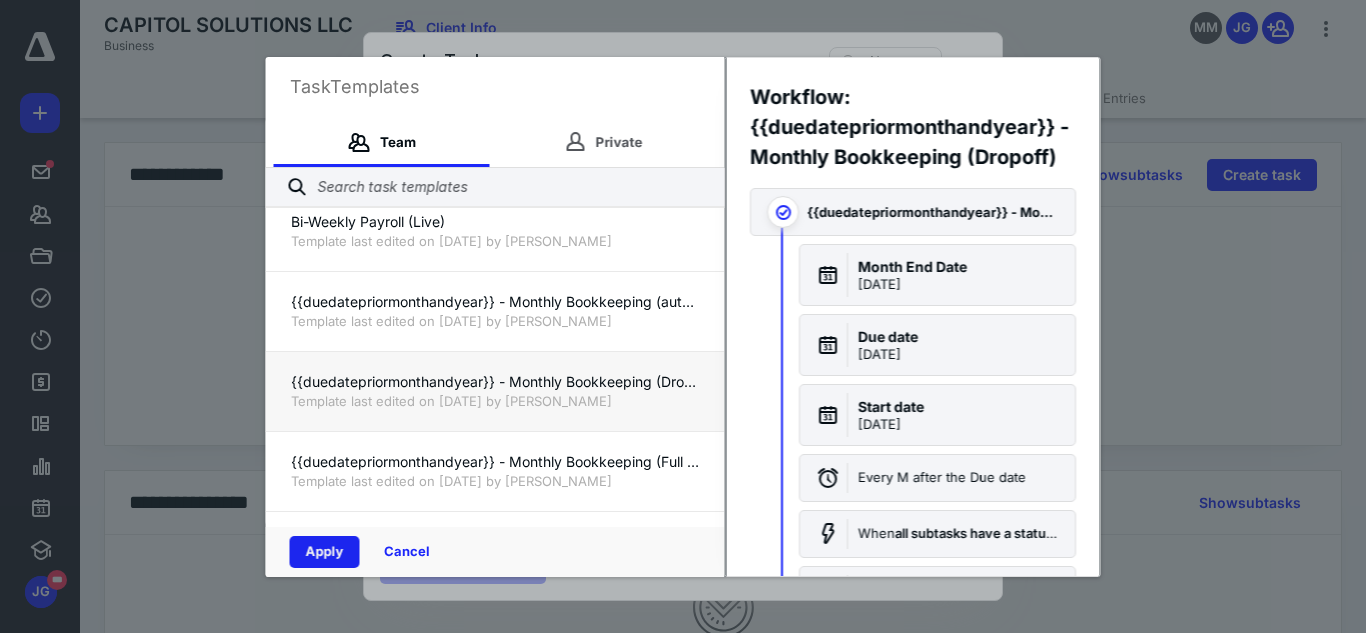 click on "Apply" at bounding box center (325, 552) 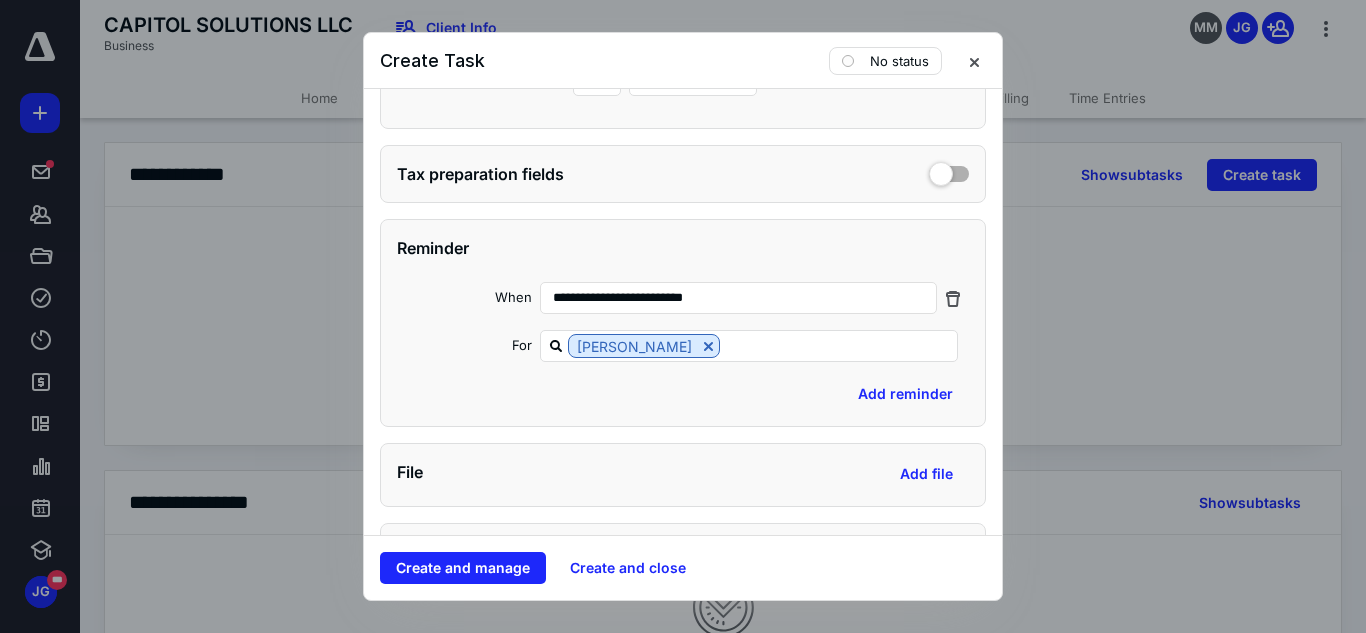 scroll, scrollTop: 1093, scrollLeft: 0, axis: vertical 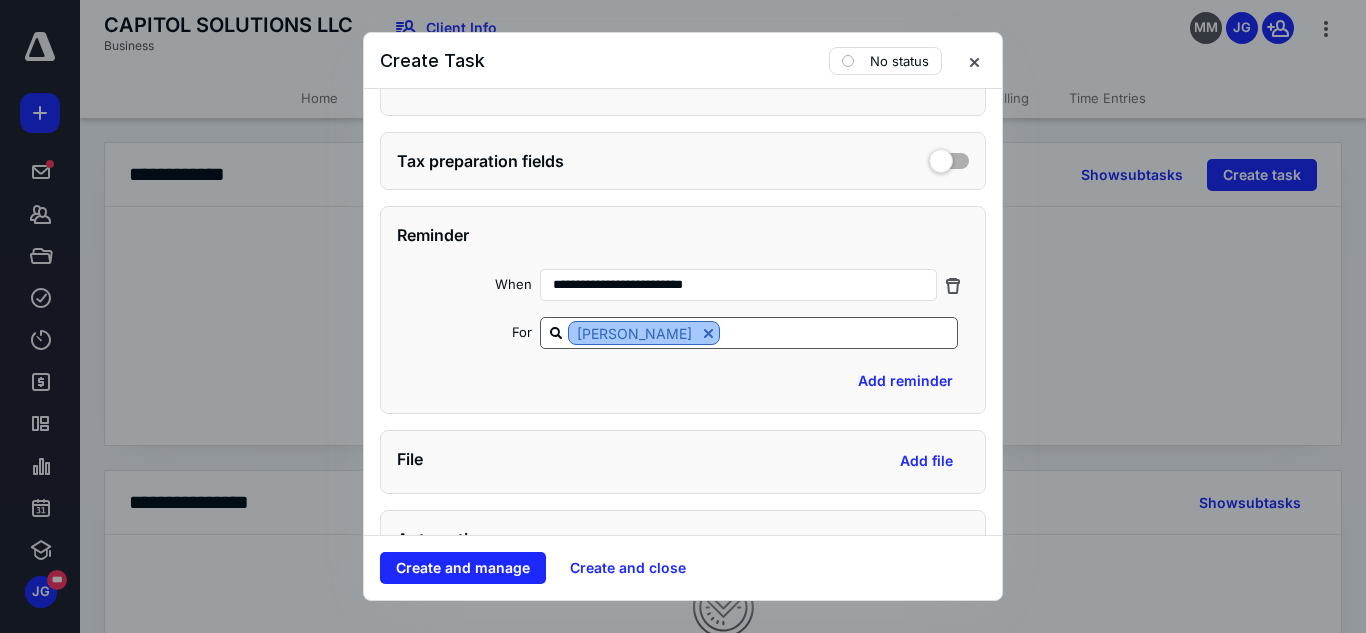 click at bounding box center [708, 333] 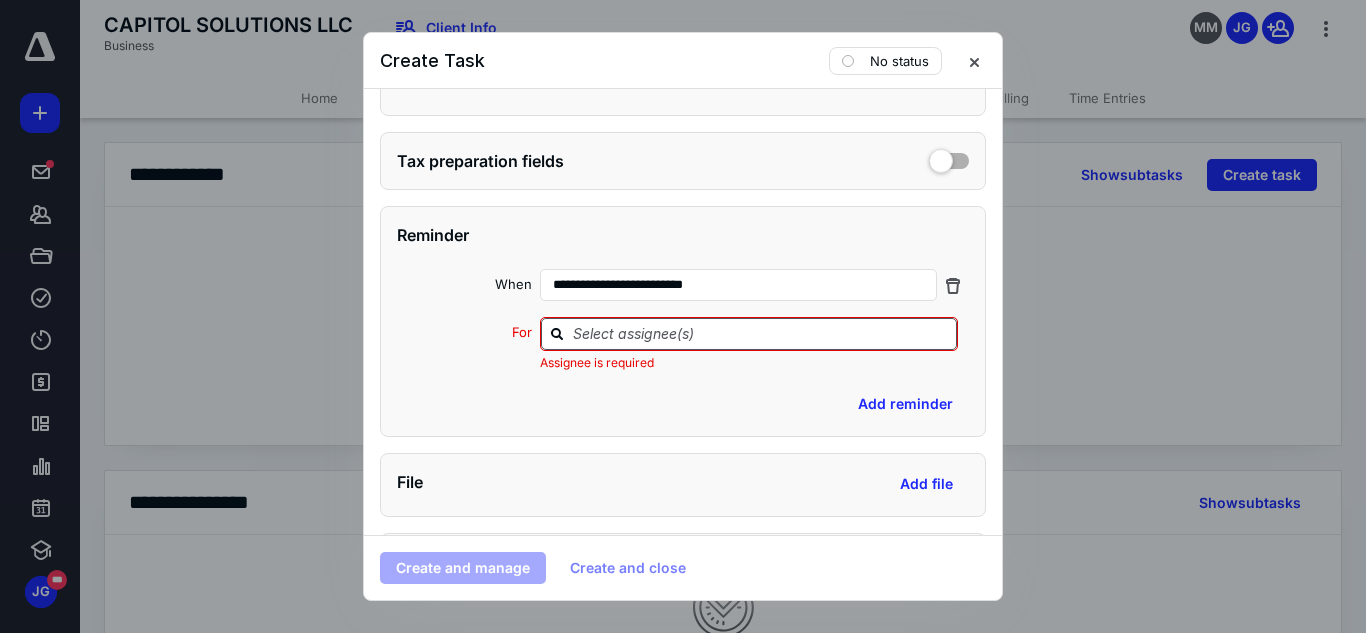 click at bounding box center (761, 333) 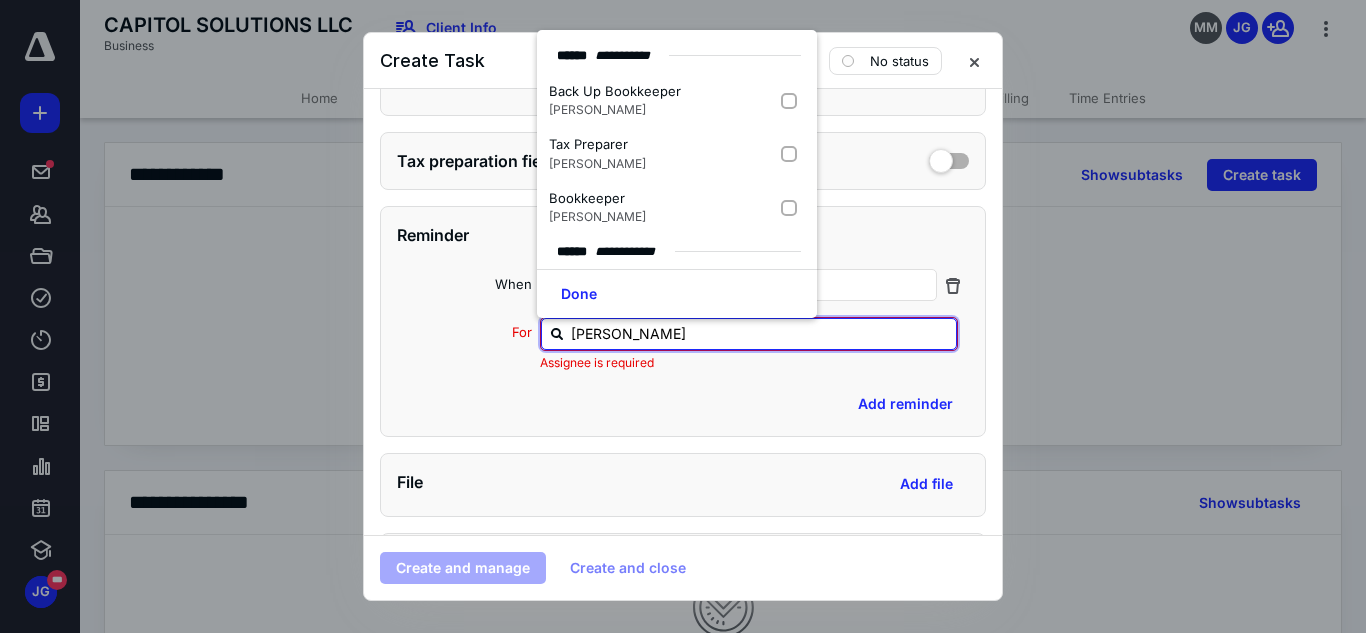type on "jerem" 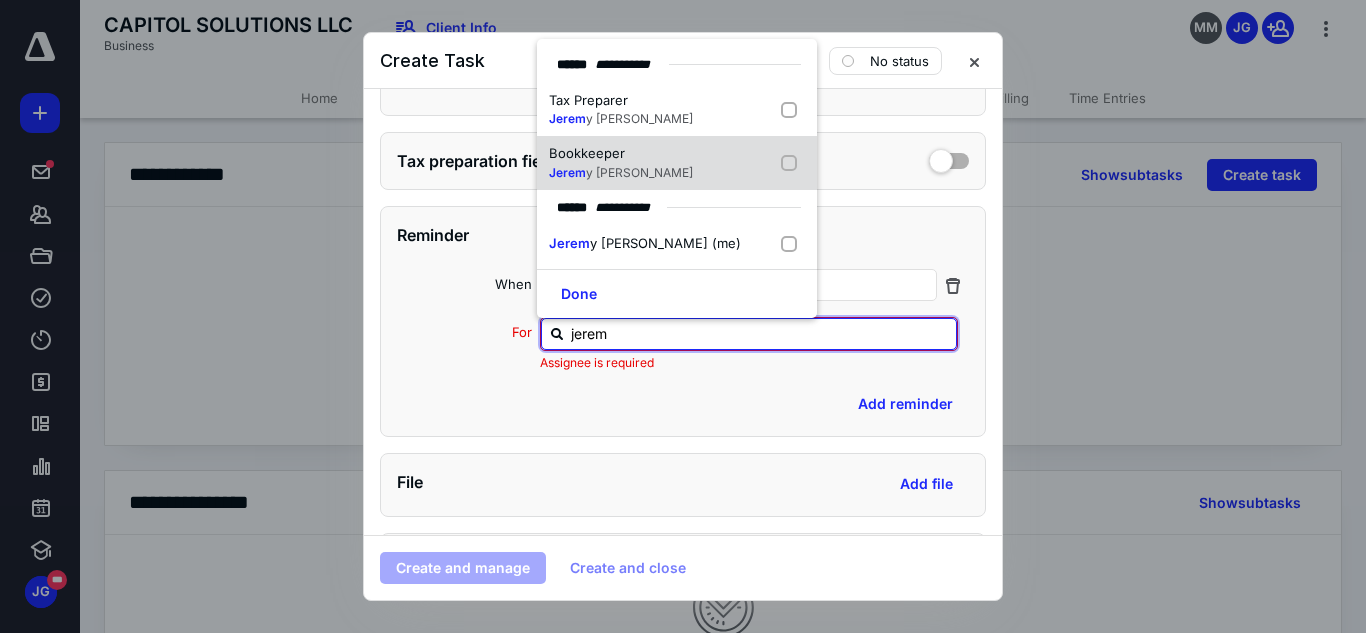 click at bounding box center [793, 163] 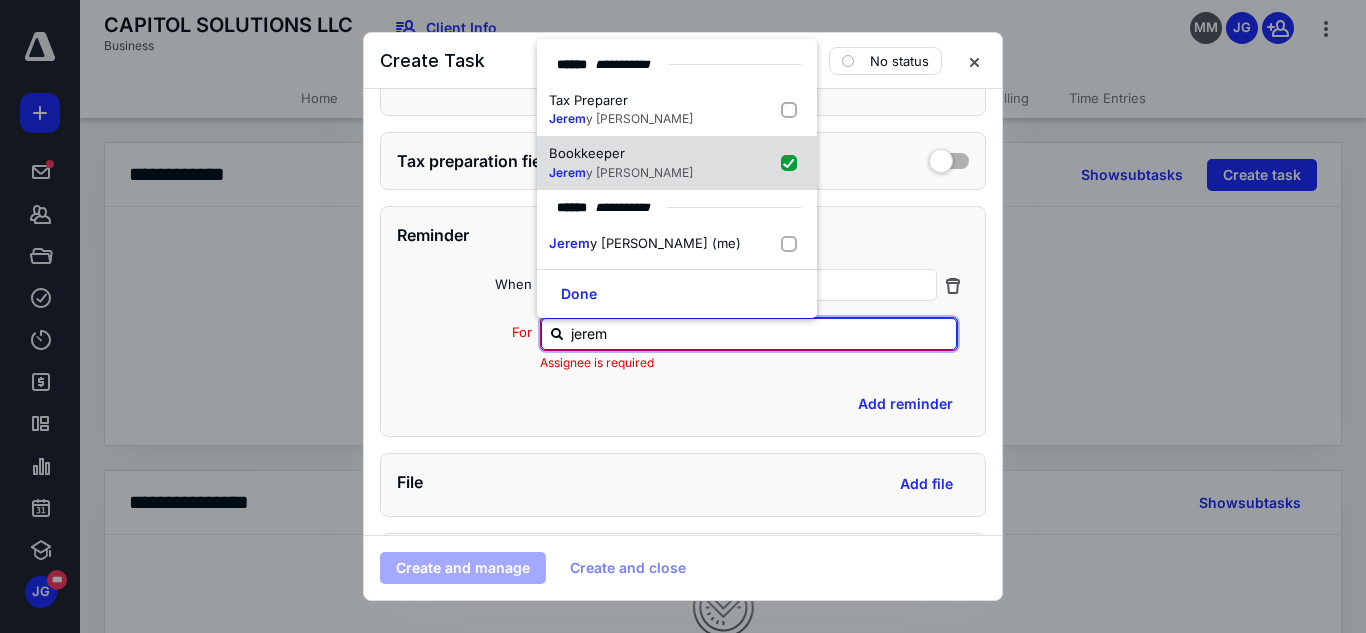 checkbox on "true" 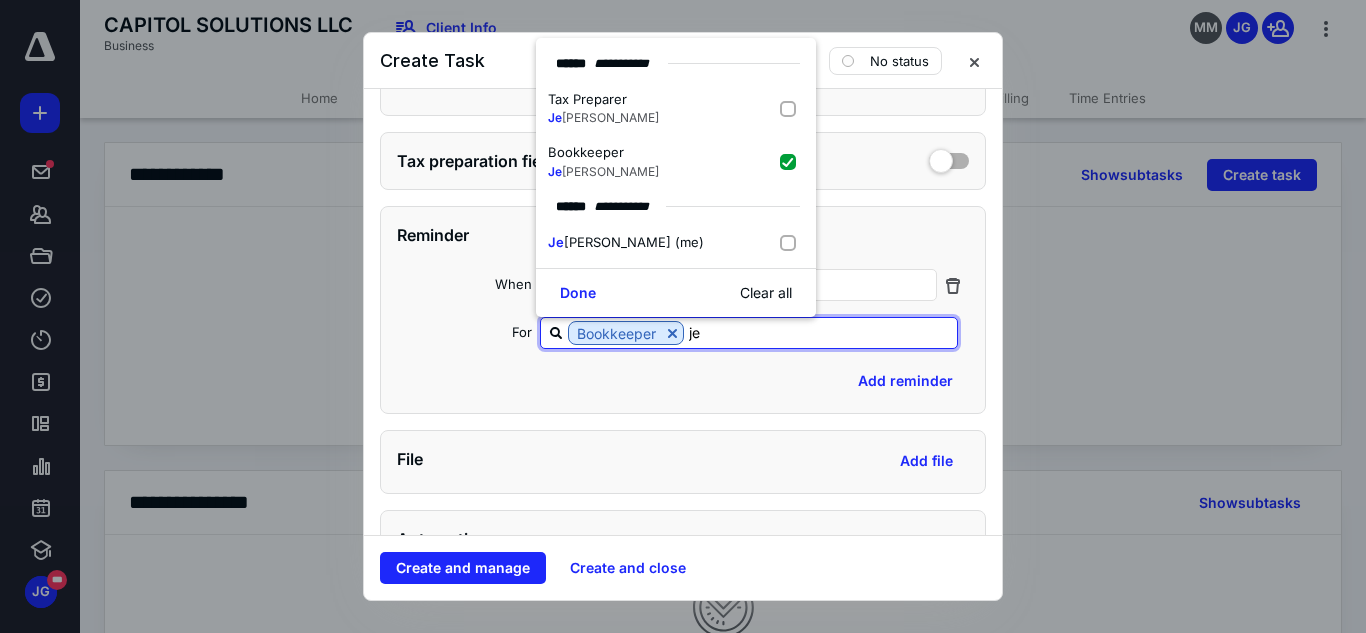 type on "j" 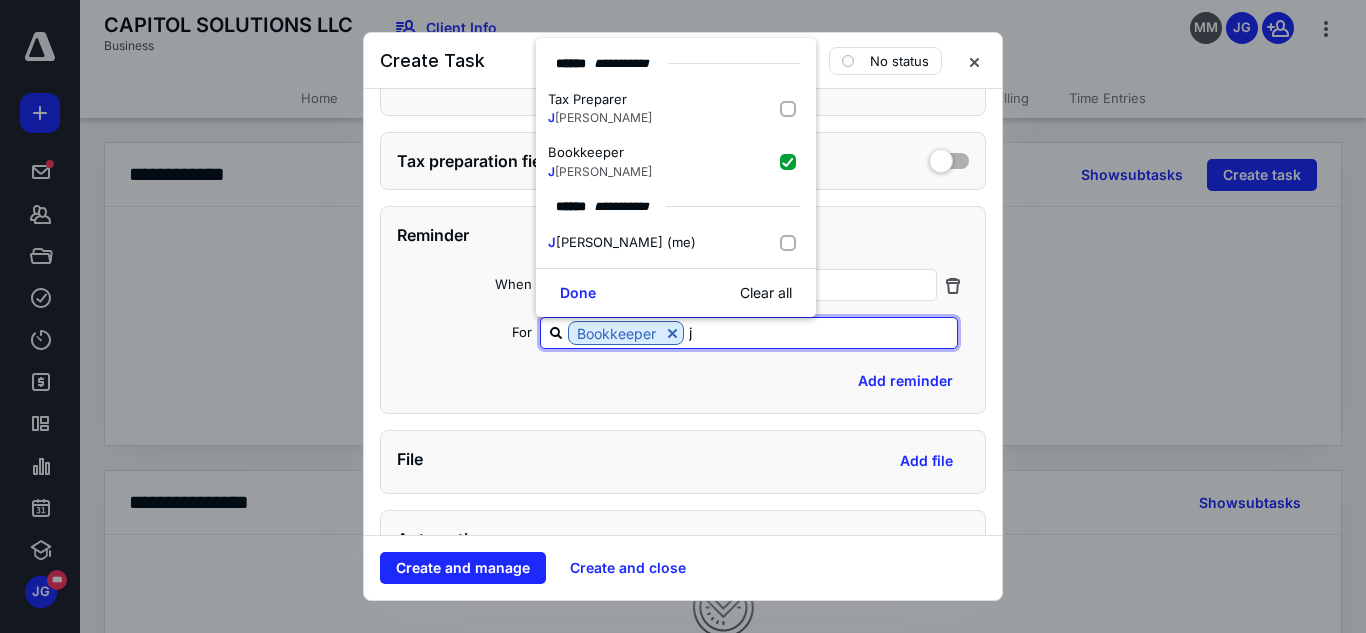 type 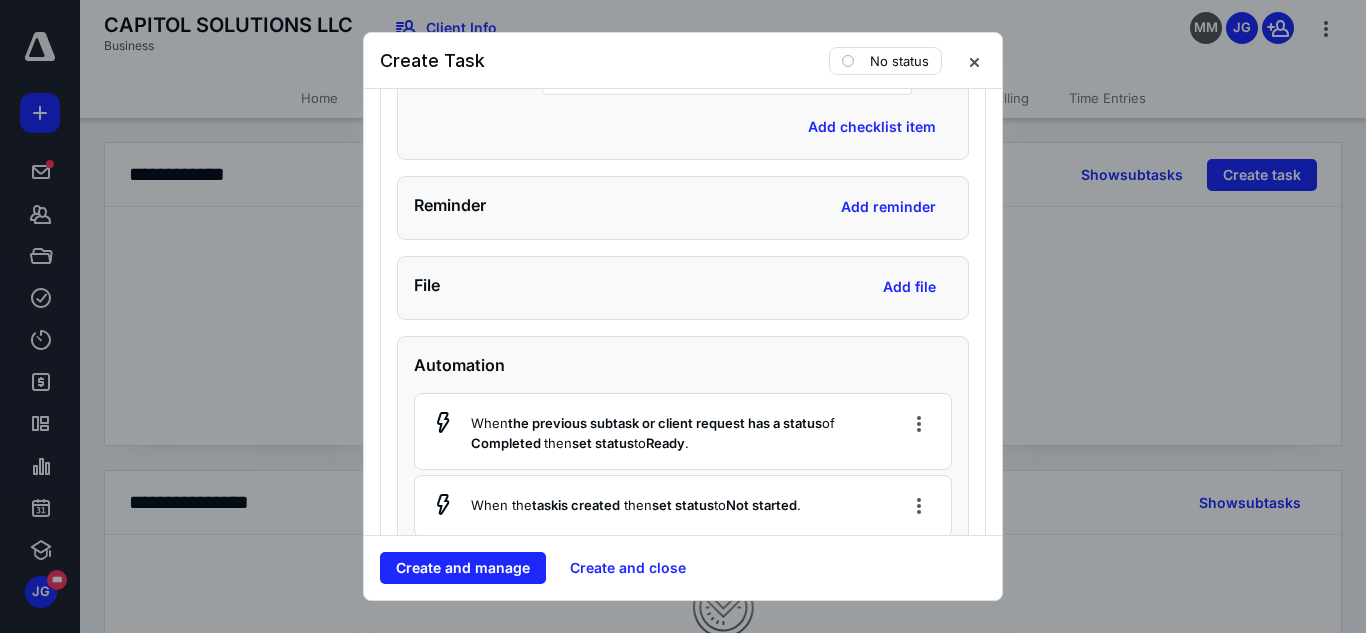 scroll, scrollTop: 5240, scrollLeft: 0, axis: vertical 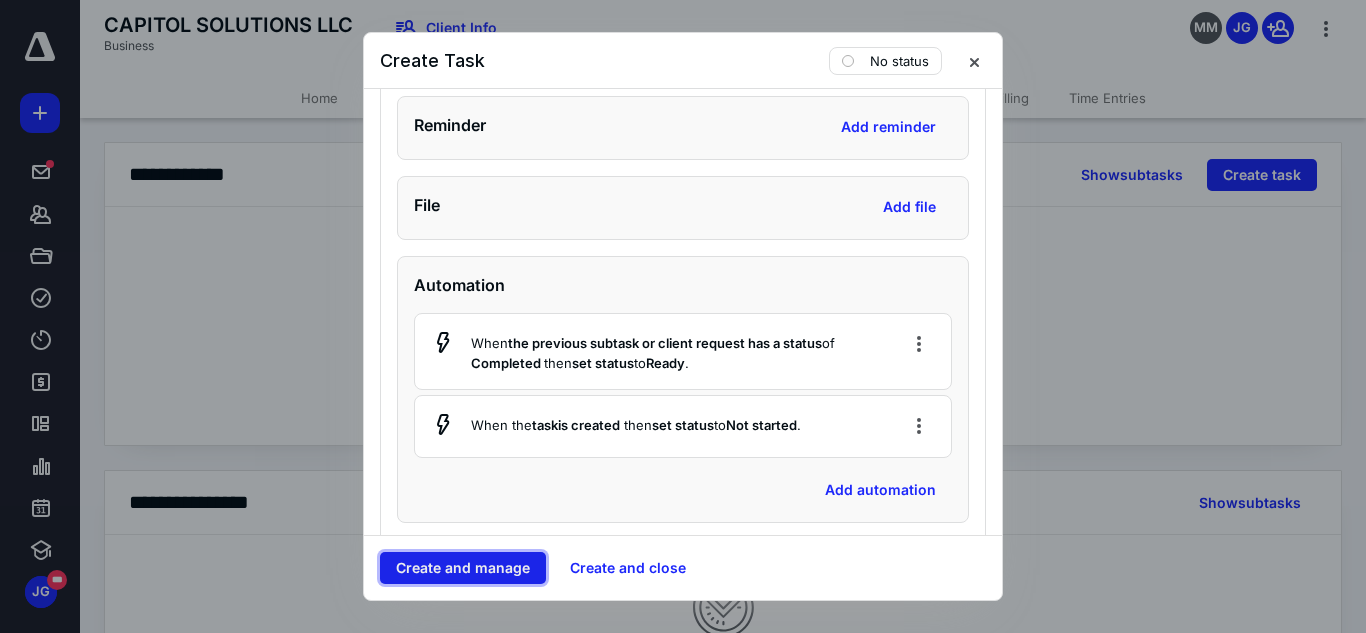 click on "Create and manage" at bounding box center [463, 568] 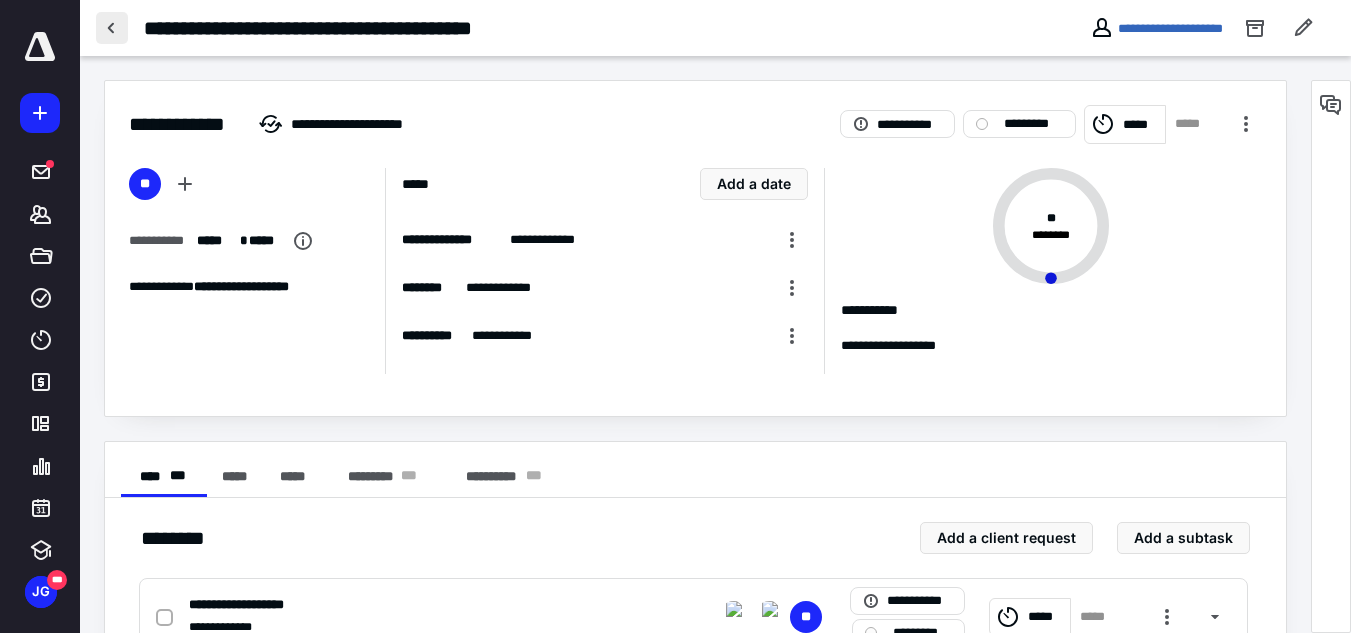 click at bounding box center [112, 28] 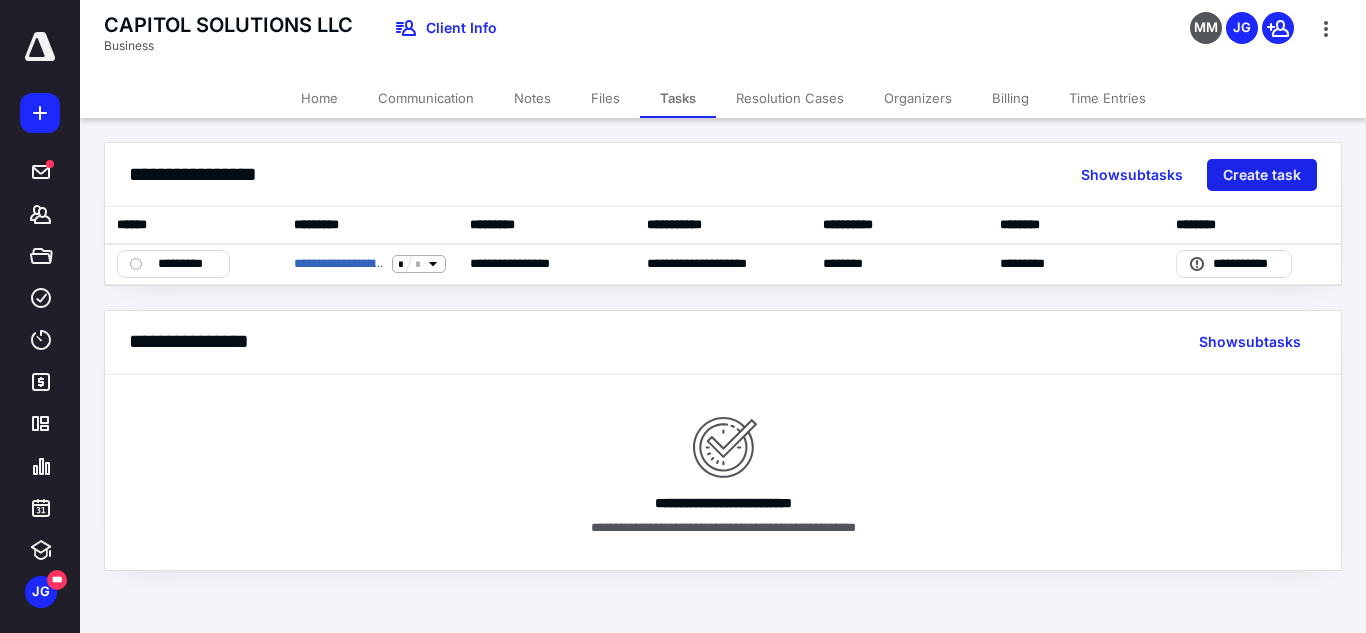 click on "Create task" at bounding box center [1262, 175] 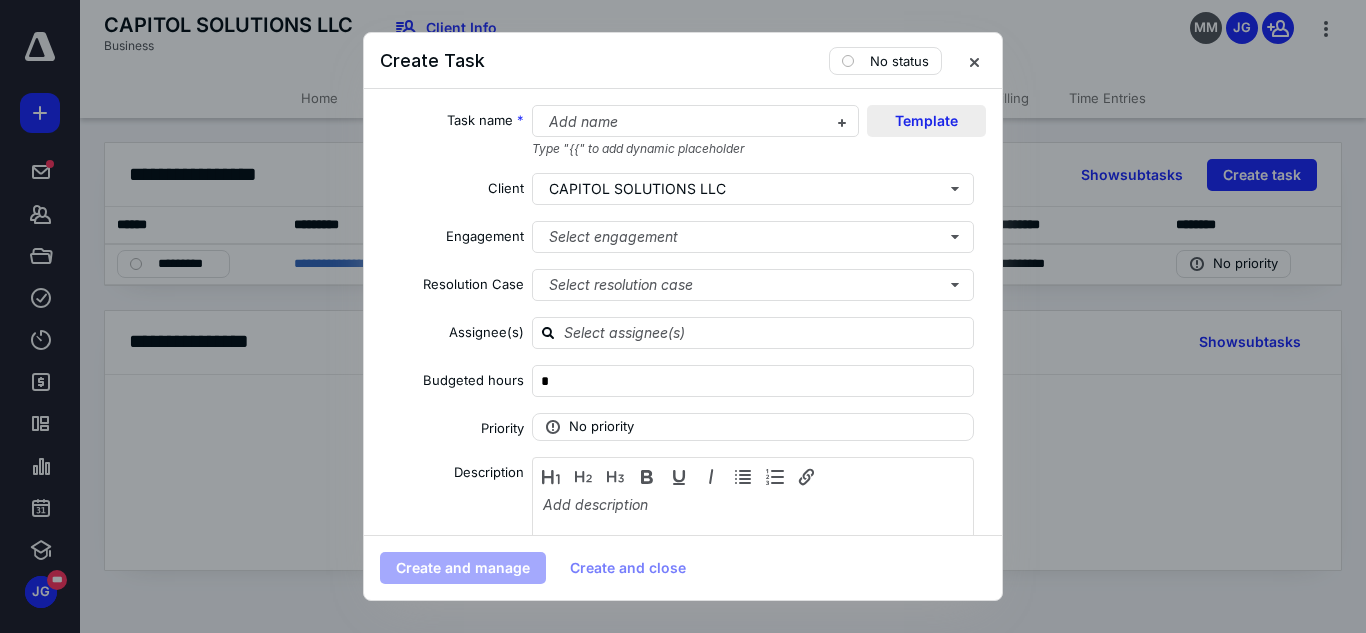 click on "Template" at bounding box center (926, 121) 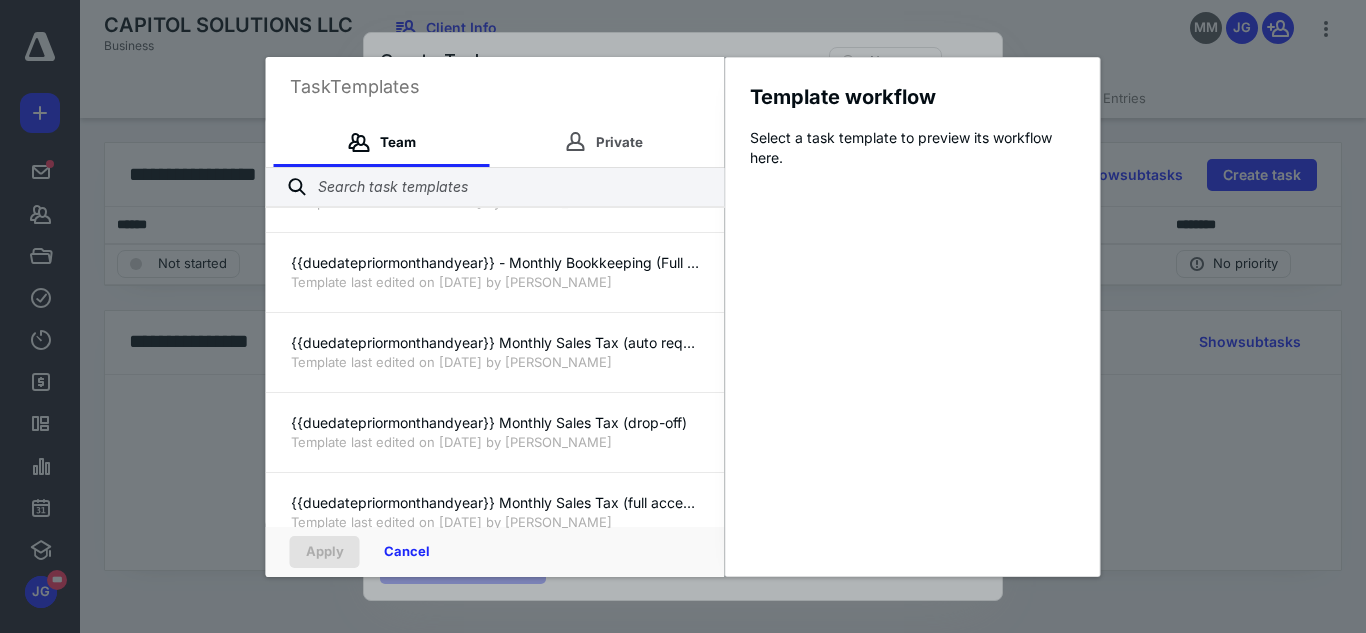 scroll, scrollTop: 354, scrollLeft: 0, axis: vertical 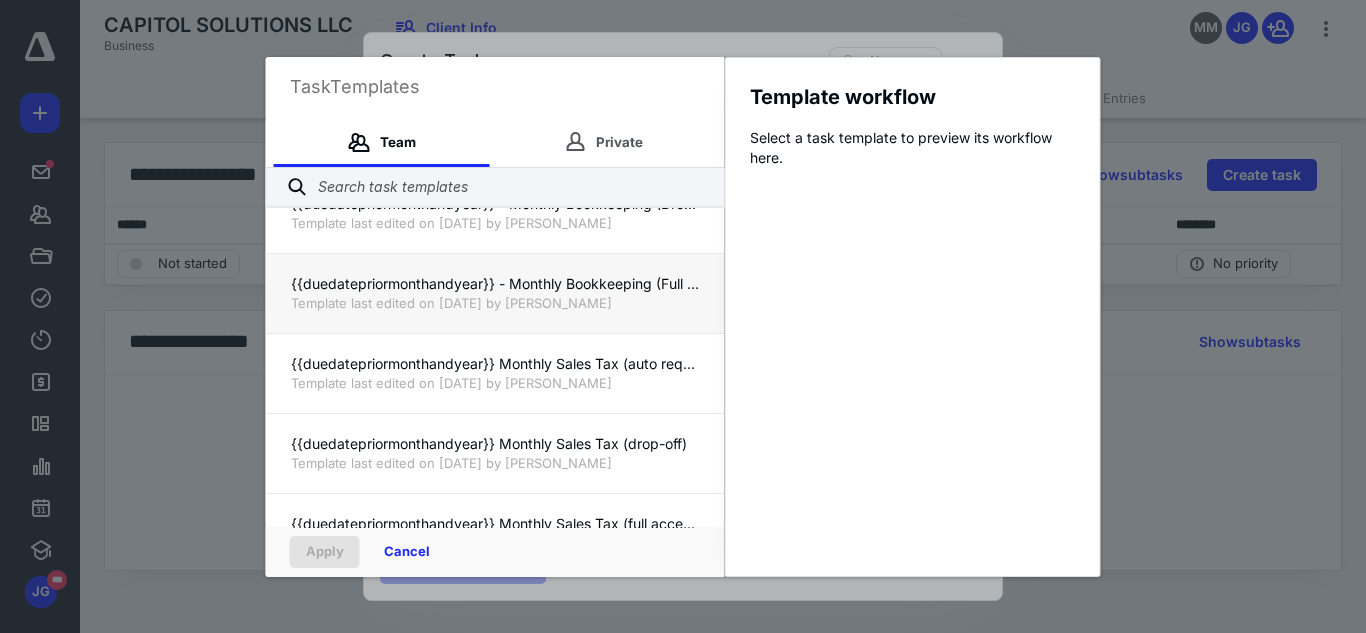 click on "{{duedatepriormonthandyear}} - Monthly Bookkeeping (Full Access)" at bounding box center [495, 284] 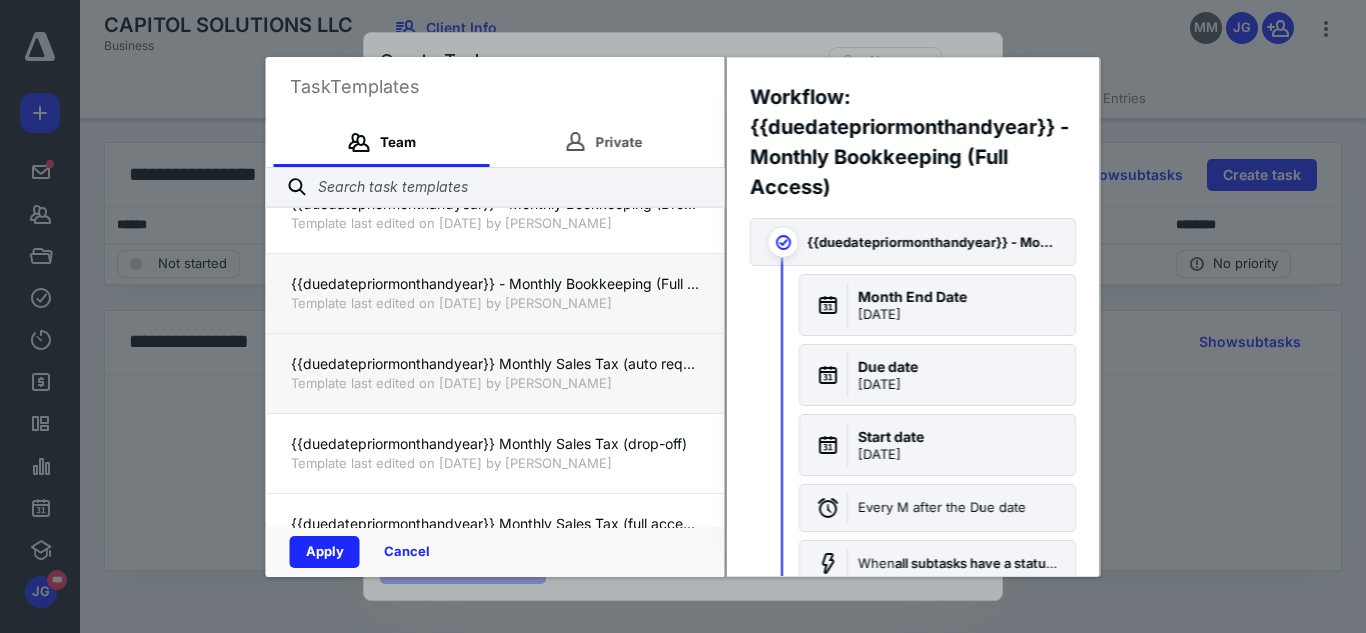 click on "Template last edited on [DATE] by [PERSON_NAME]" at bounding box center (495, 383) 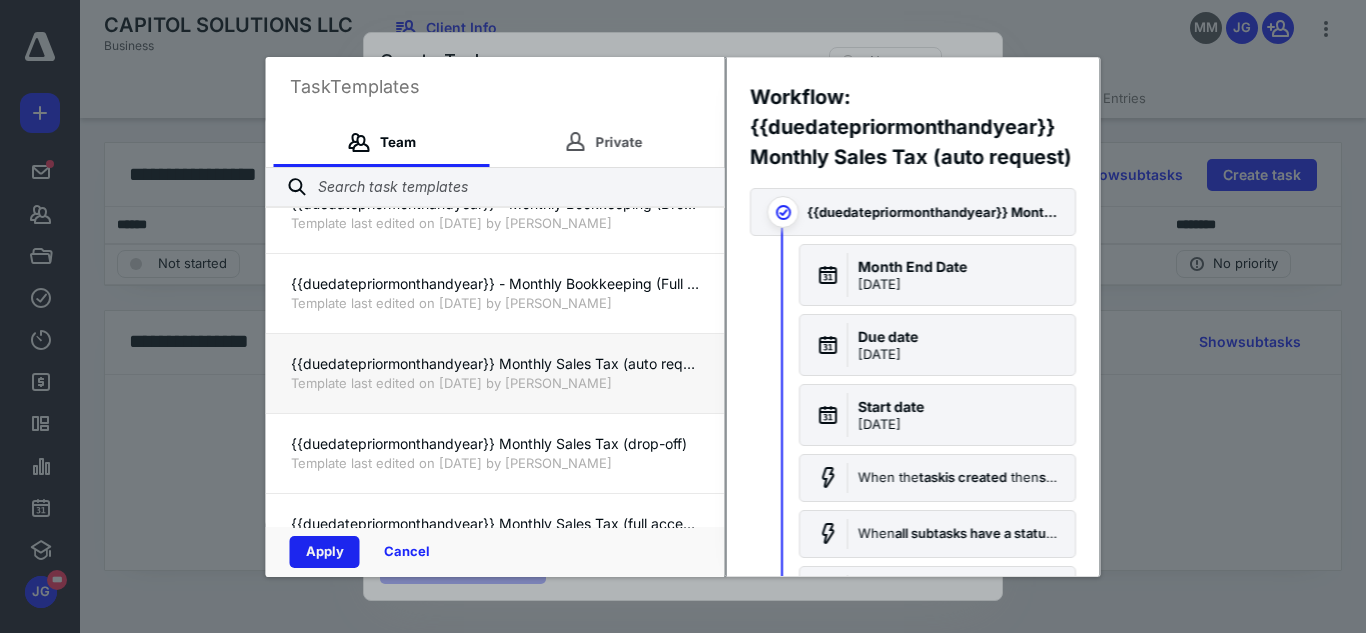 click on "Apply" at bounding box center [325, 552] 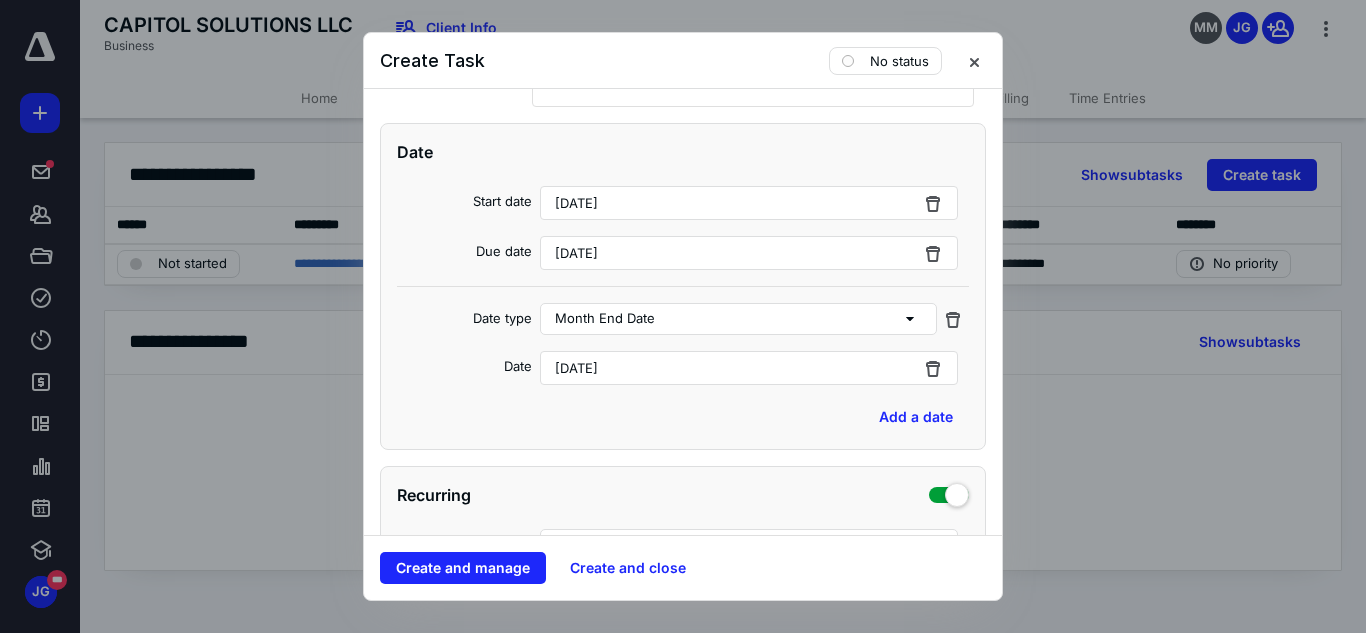 scroll, scrollTop: 520, scrollLeft: 0, axis: vertical 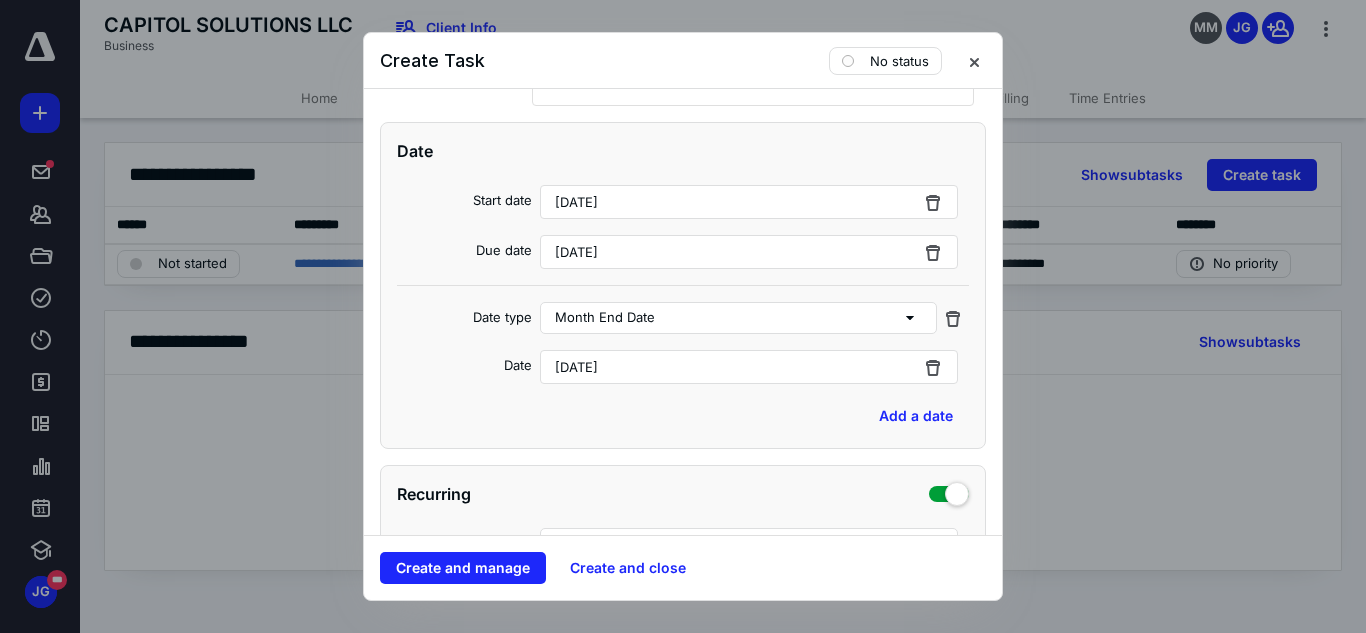 click on "[DATE]" at bounding box center [749, 367] 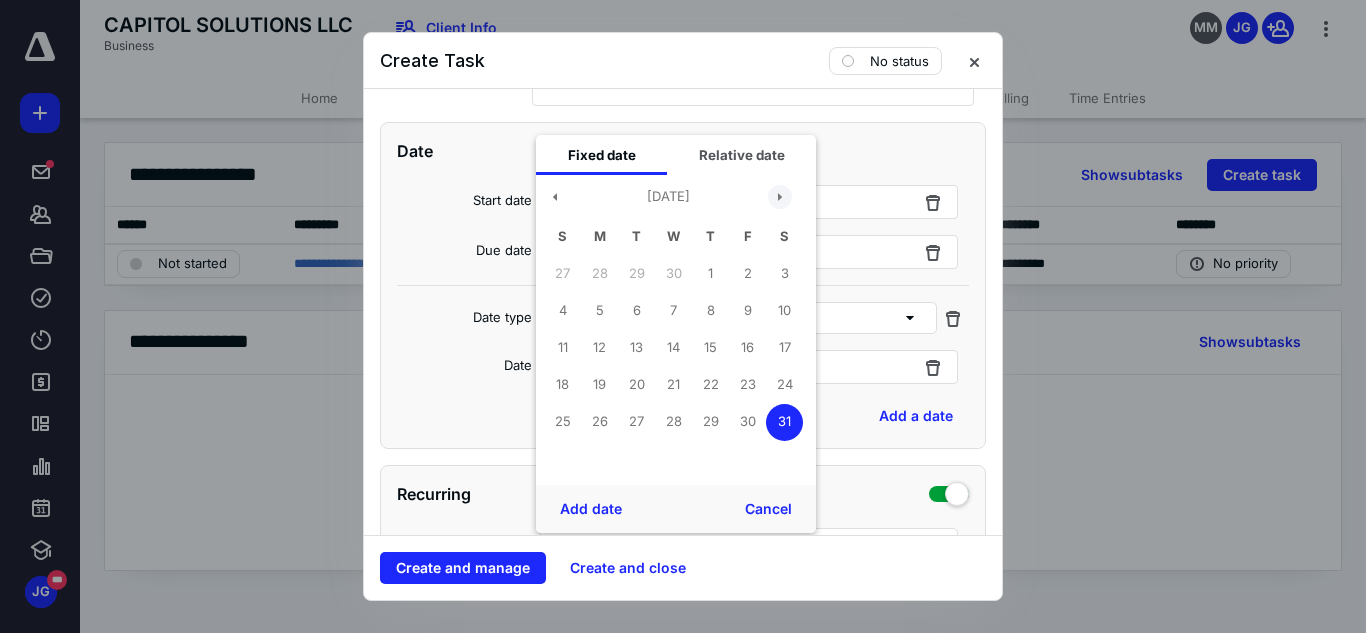 click at bounding box center (780, 197) 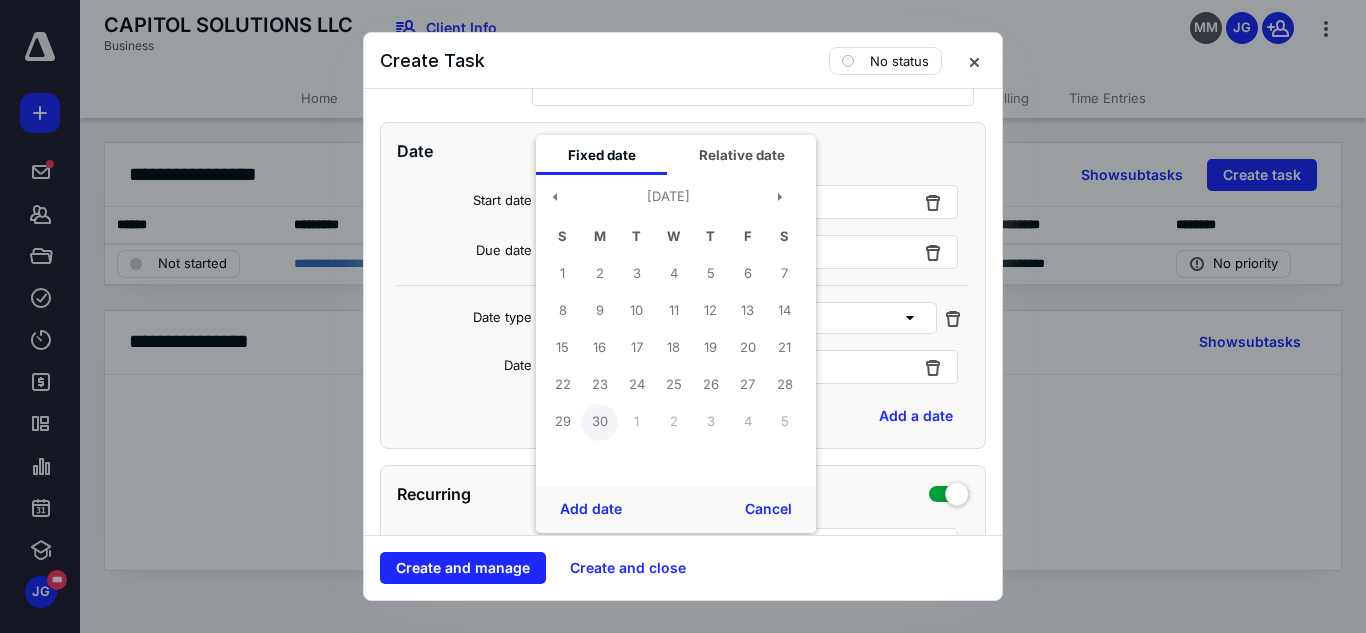 click on "30" at bounding box center (599, 422) 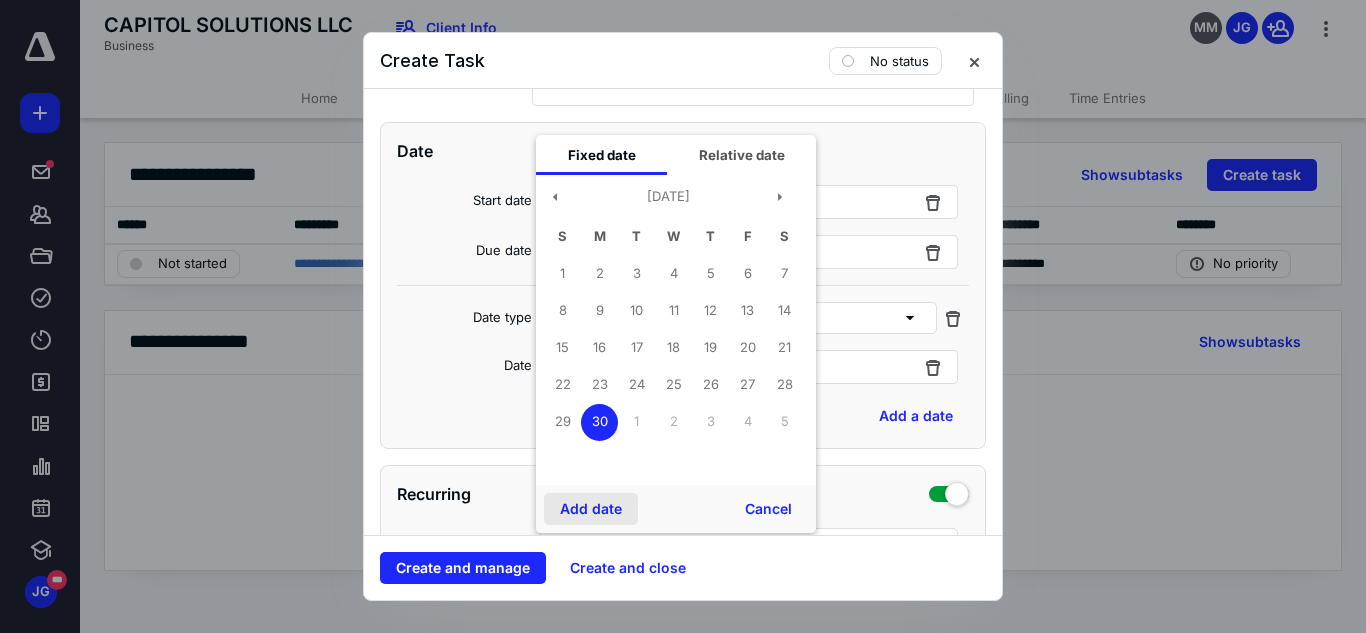 click on "Add date" at bounding box center (591, 509) 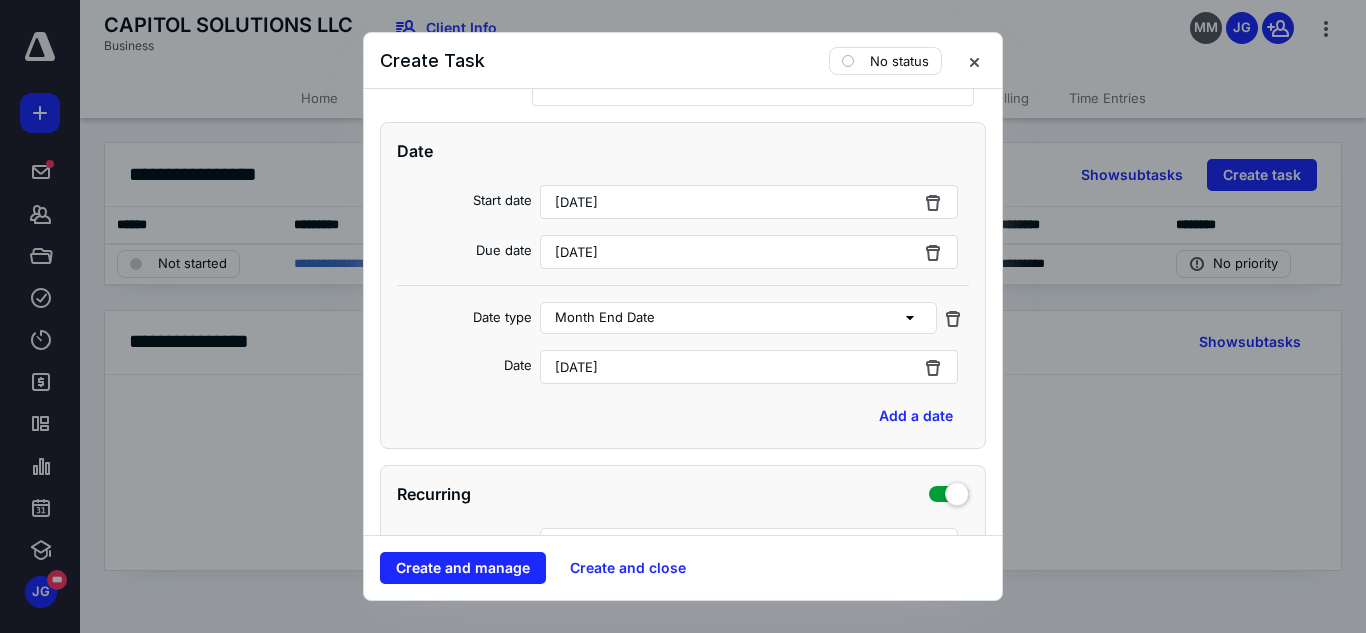 click on "Date [DATE]" at bounding box center (683, 367) 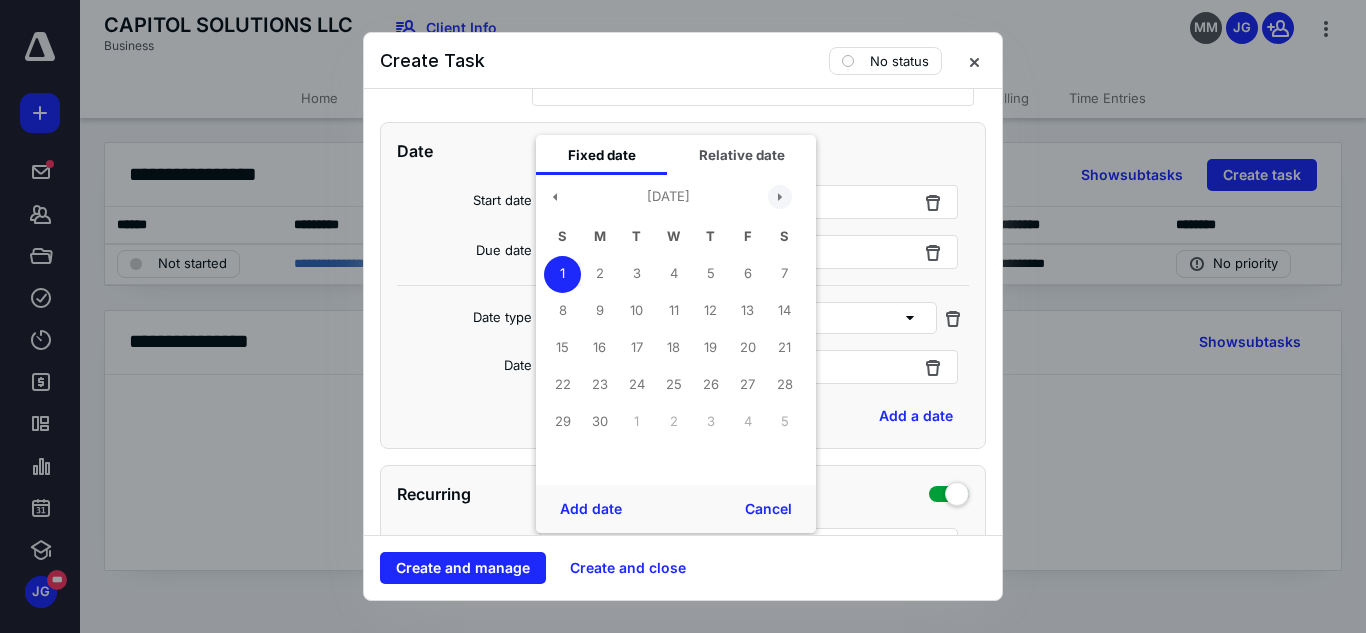click at bounding box center (780, 197) 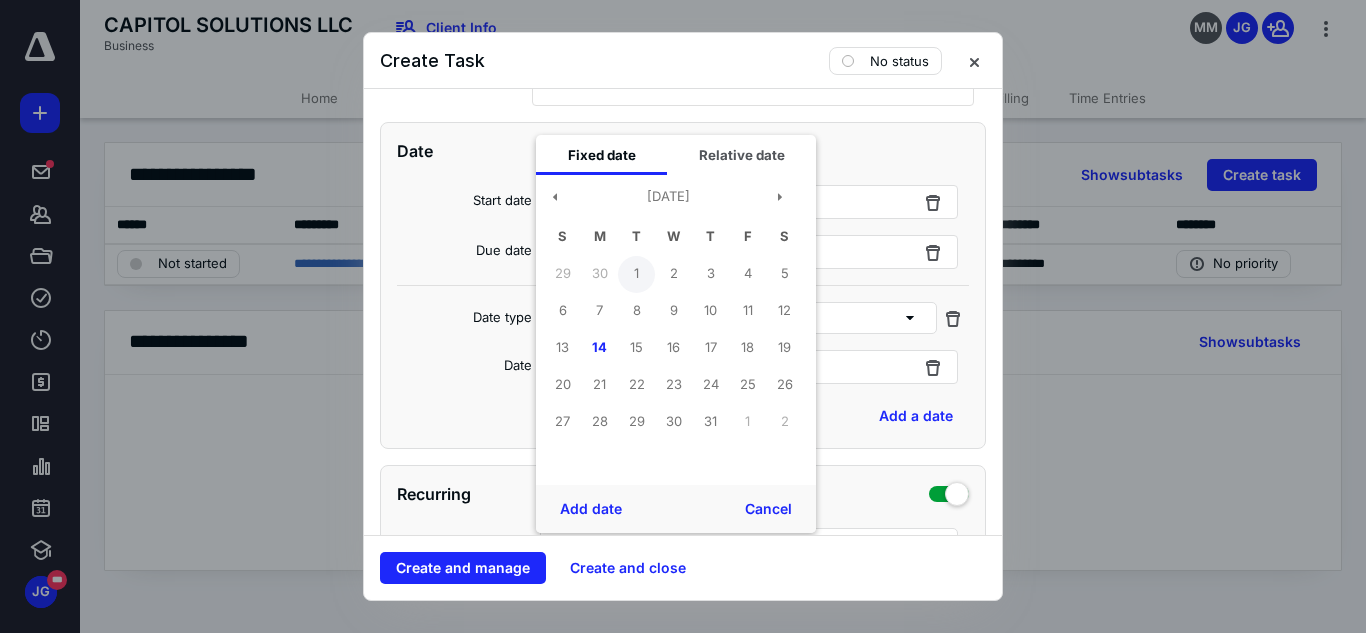 click on "1" at bounding box center (636, 274) 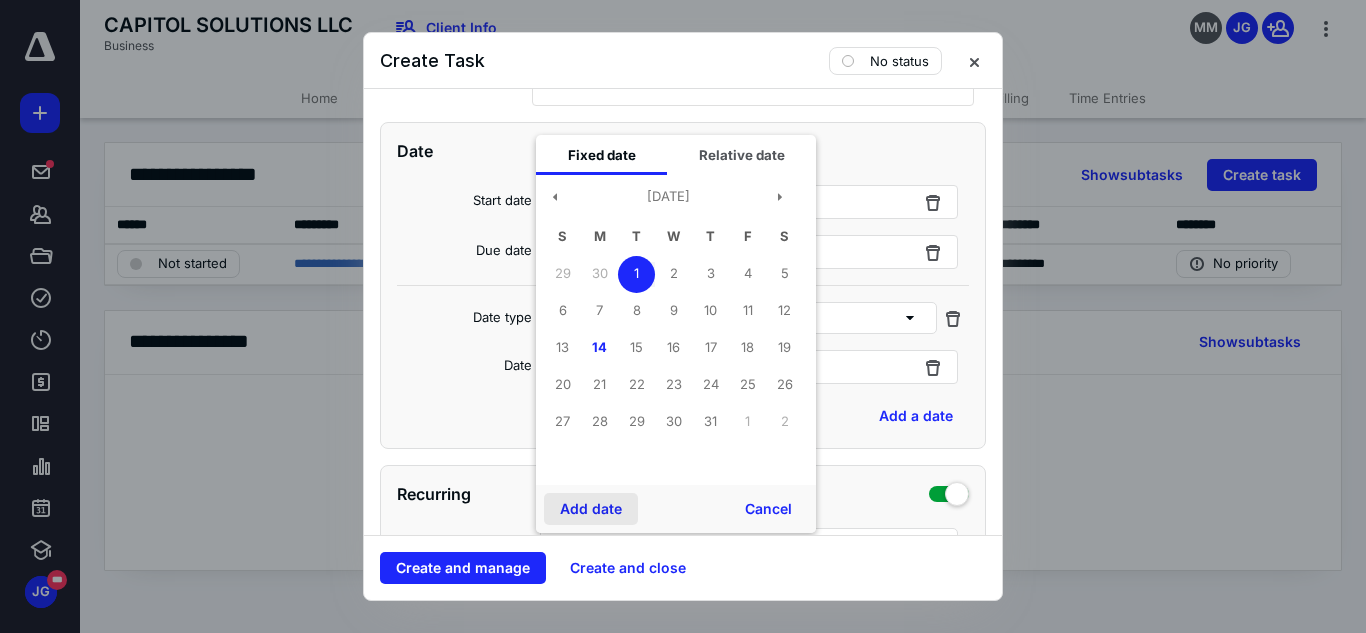 click on "Add date" at bounding box center (591, 509) 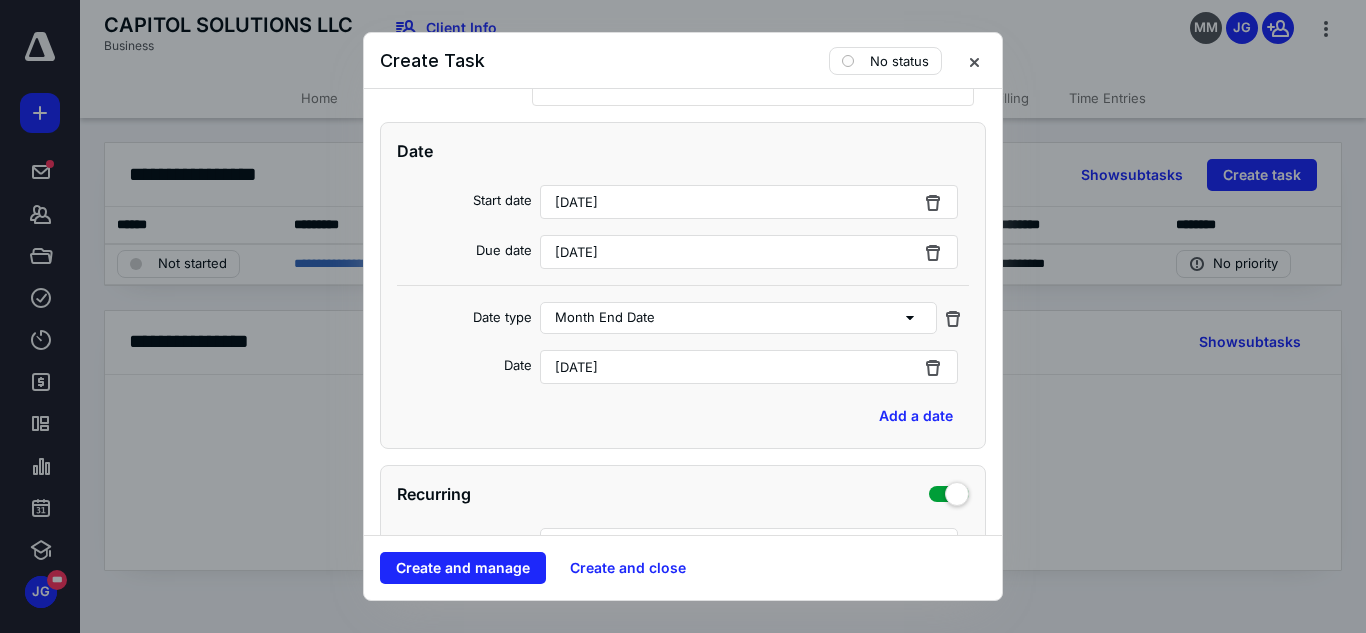 click on "[DATE]" at bounding box center (749, 252) 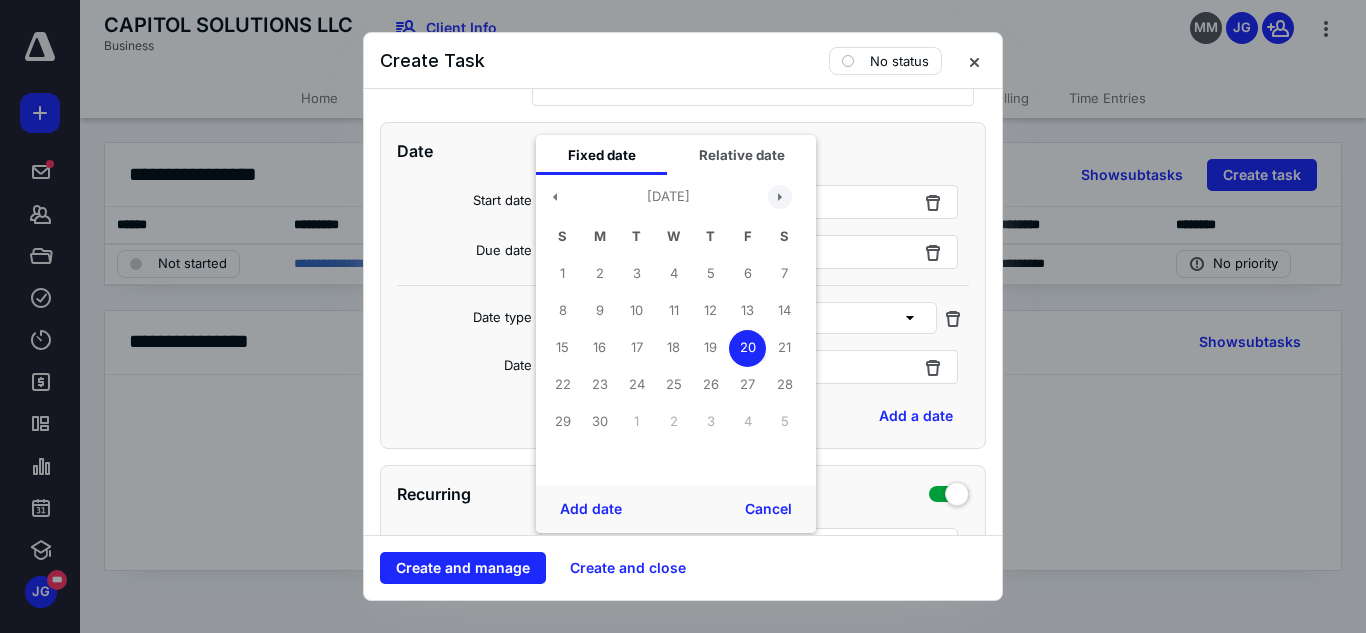 click at bounding box center (780, 197) 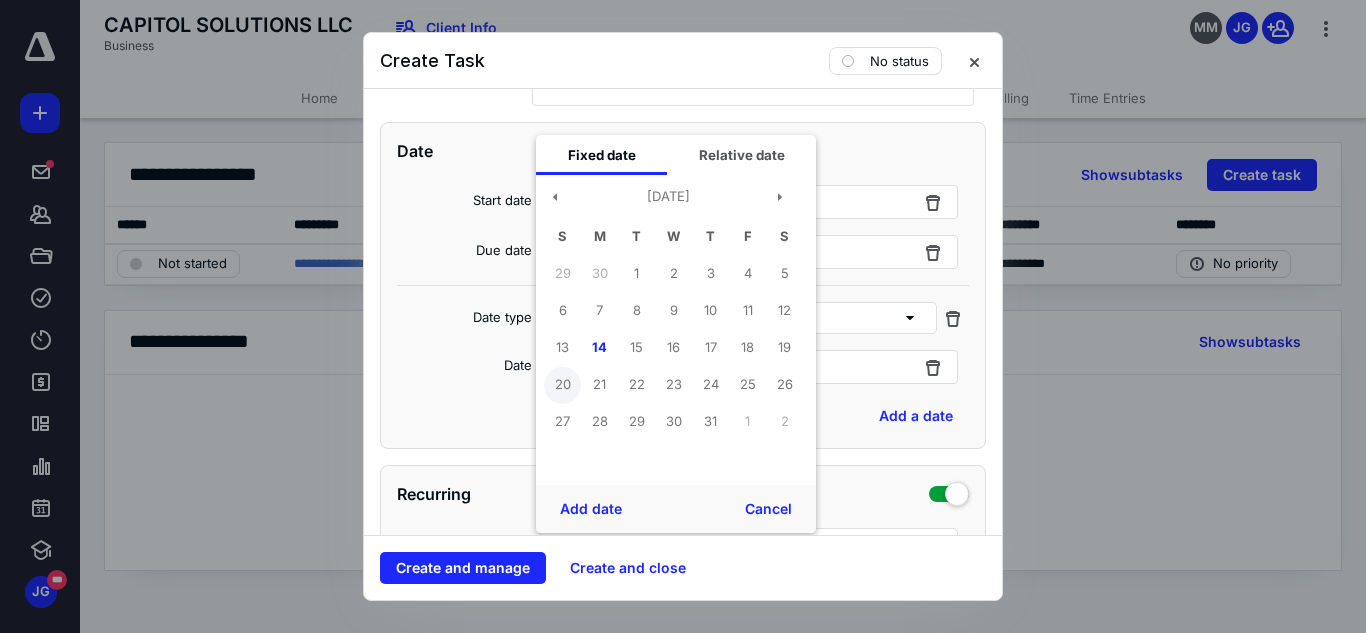 click on "20" at bounding box center (562, 385) 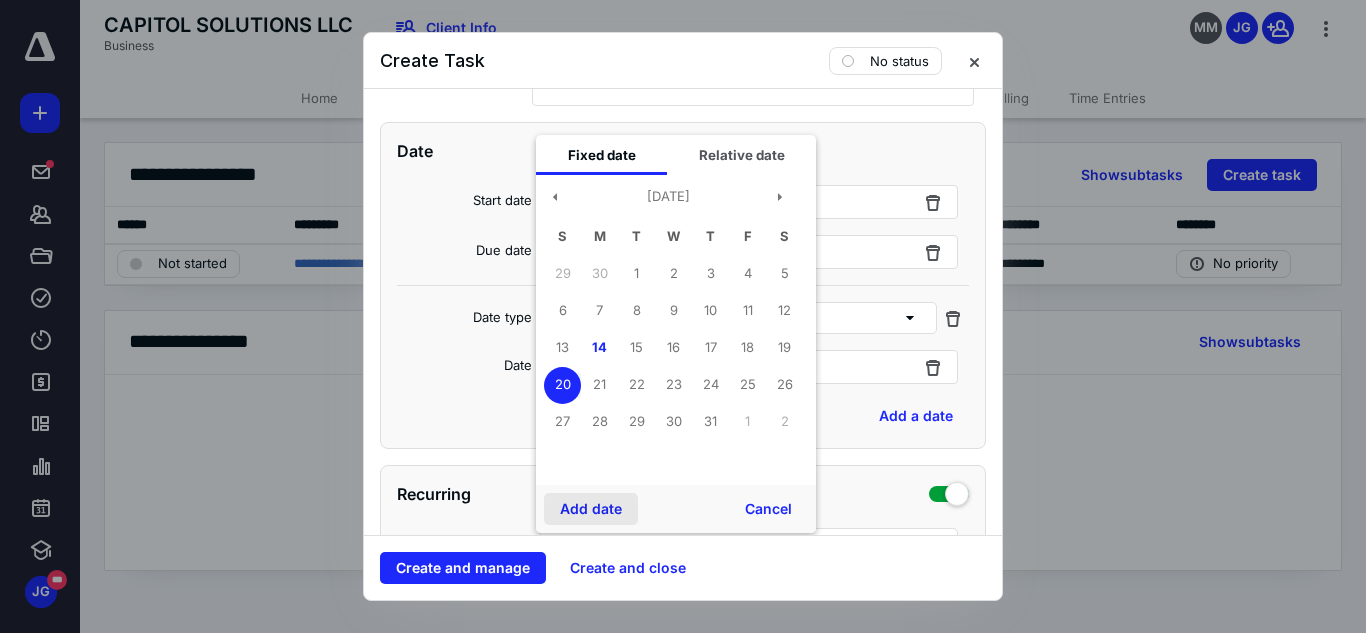 click on "Add date" at bounding box center [591, 509] 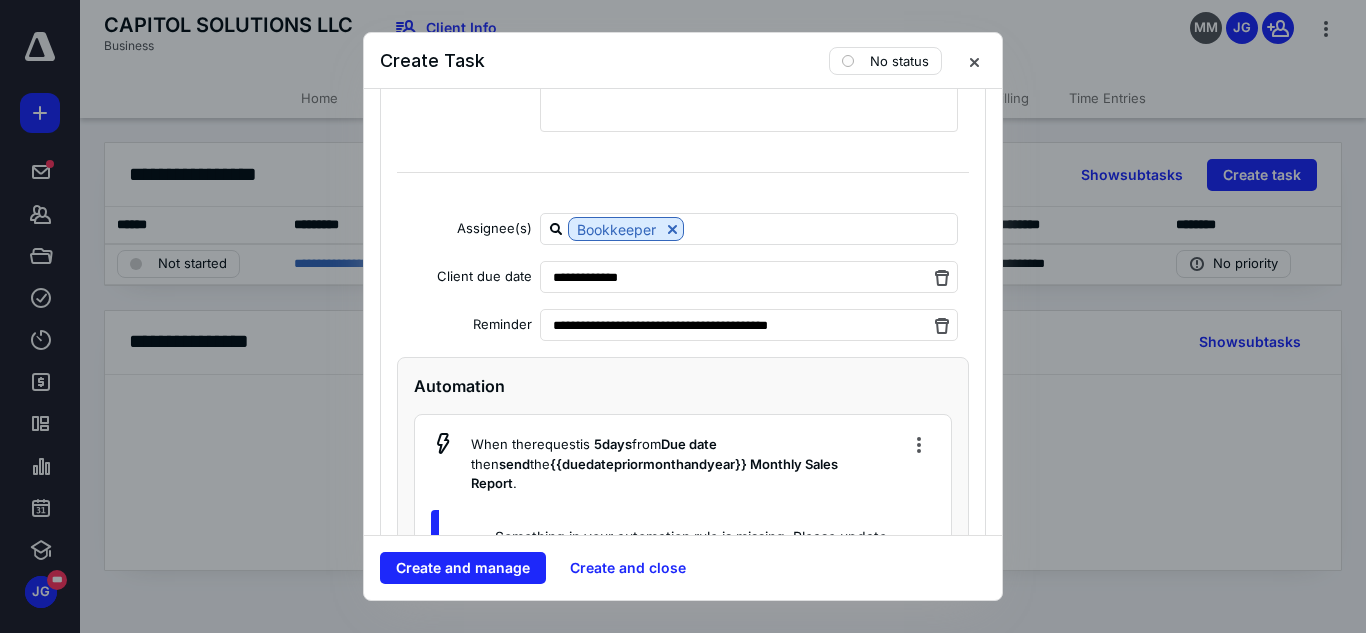 scroll, scrollTop: 2126, scrollLeft: 0, axis: vertical 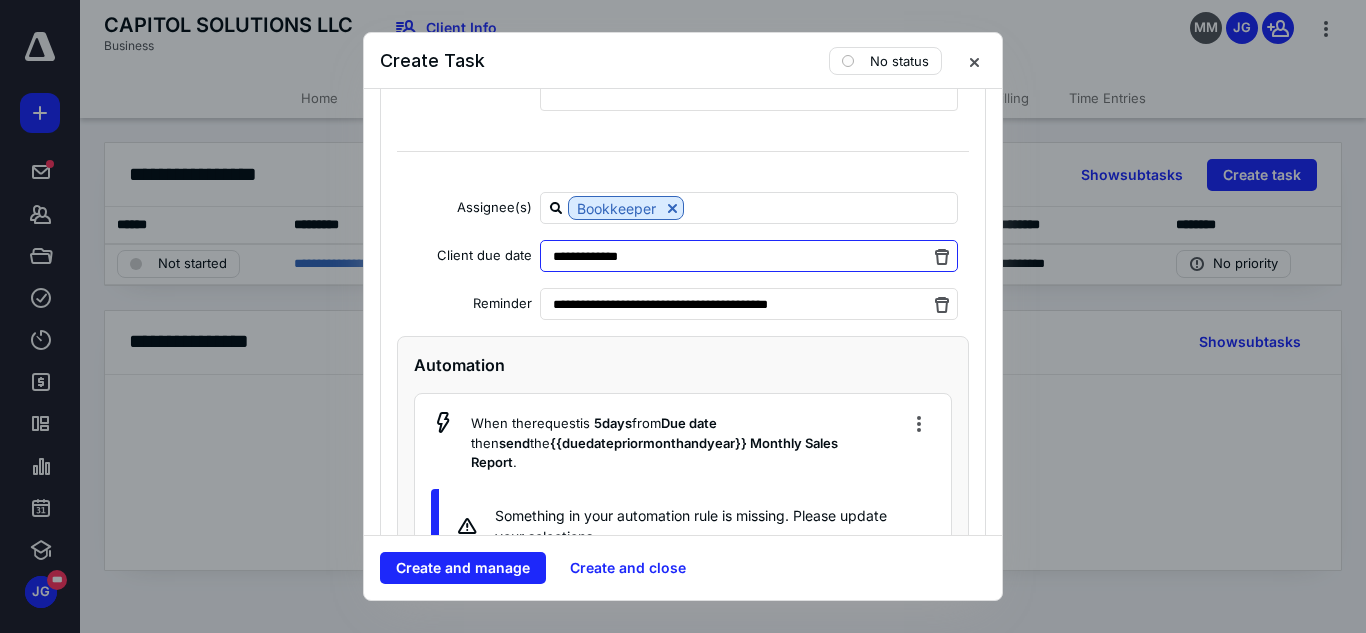 click on "**********" at bounding box center (749, 256) 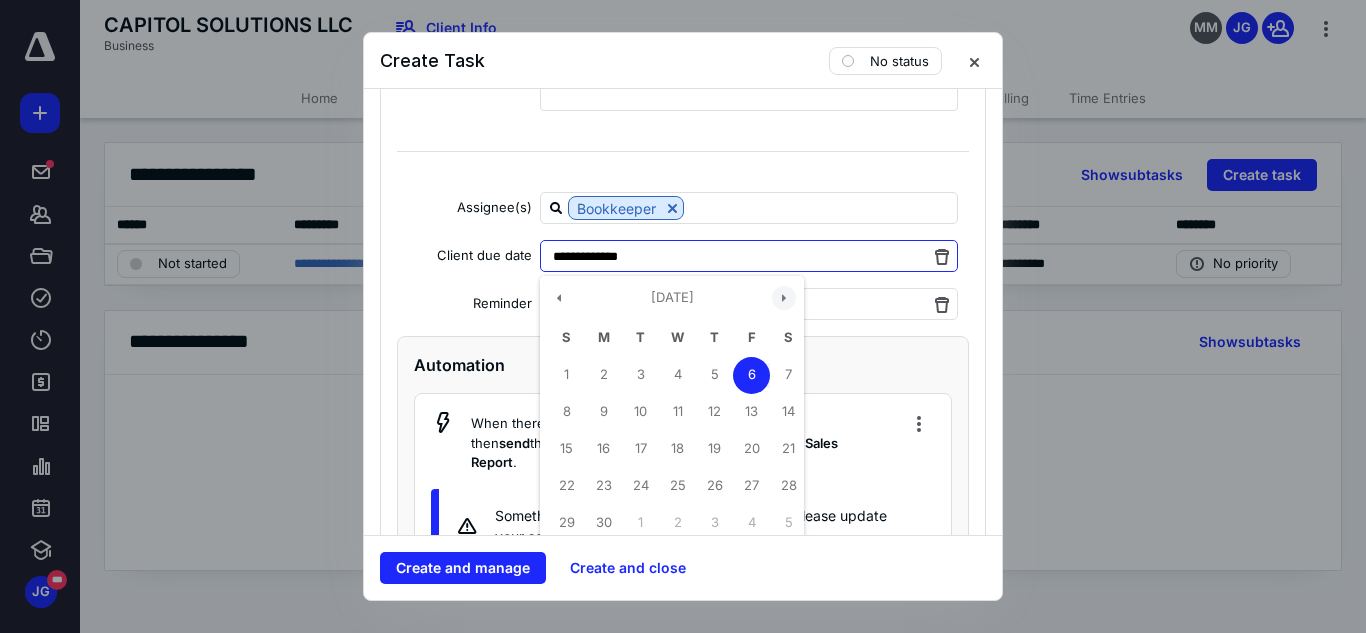 click at bounding box center (784, 298) 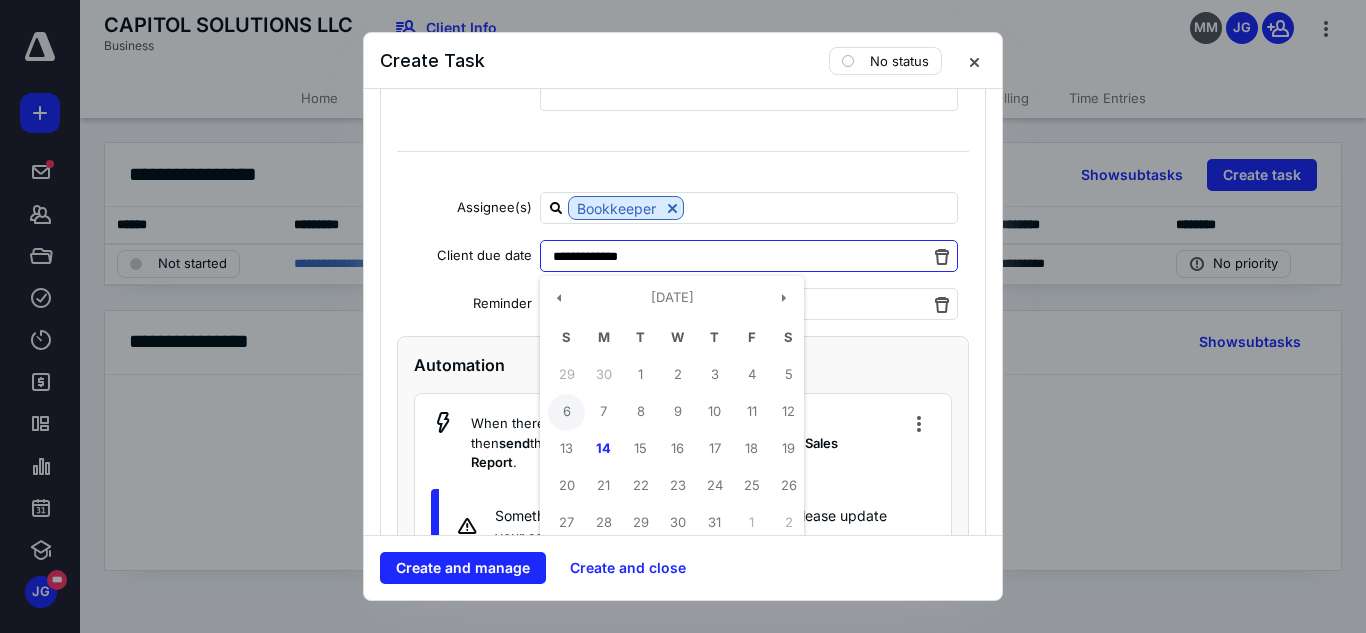 click on "6" at bounding box center [566, 412] 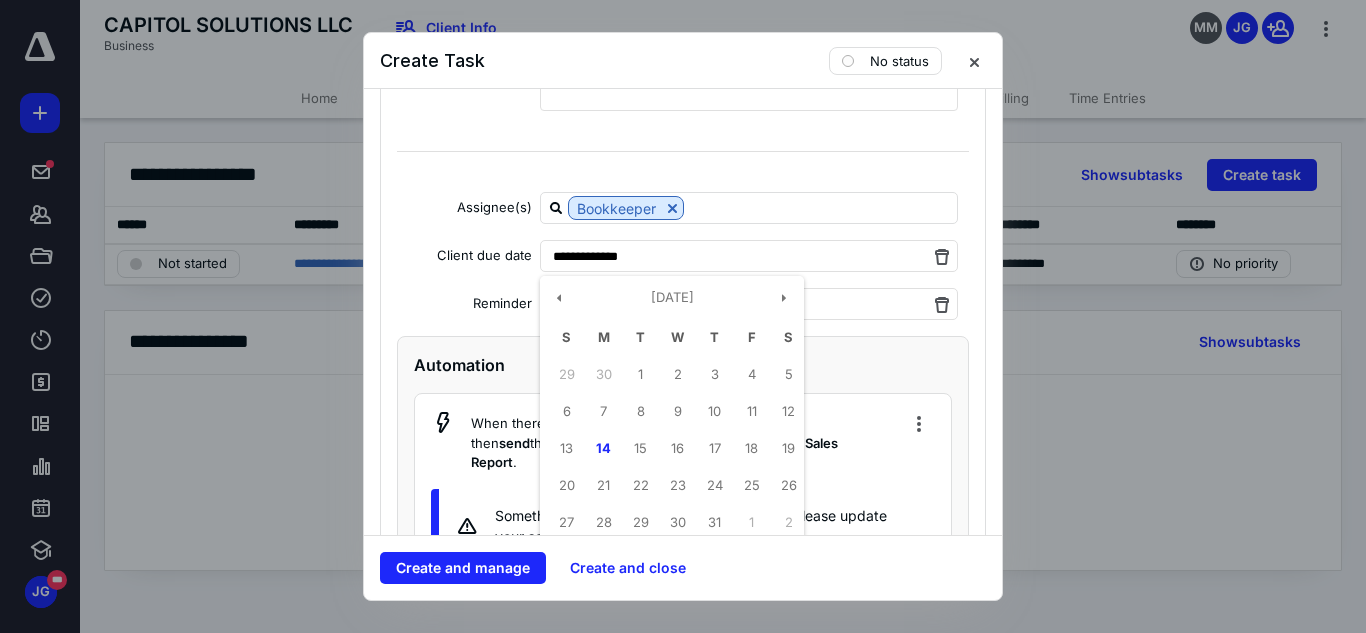click on "**********" at bounding box center [683, 304] 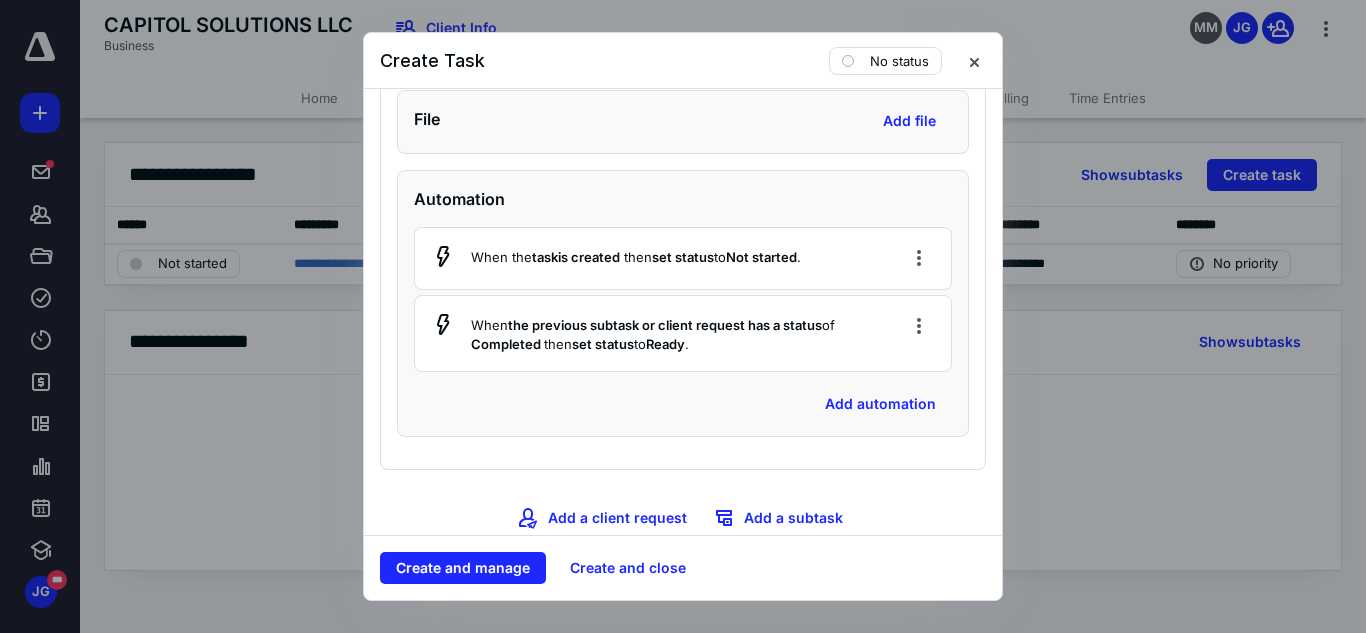 scroll, scrollTop: 6266, scrollLeft: 0, axis: vertical 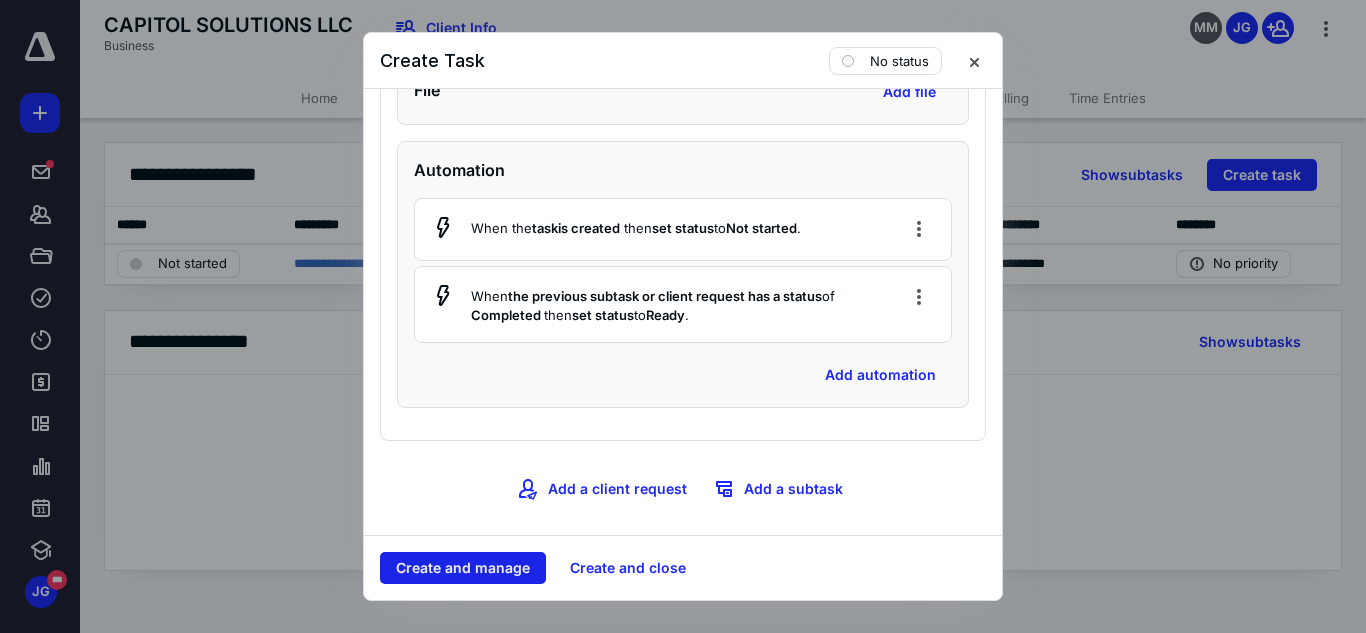 click on "Create and manage" at bounding box center (463, 568) 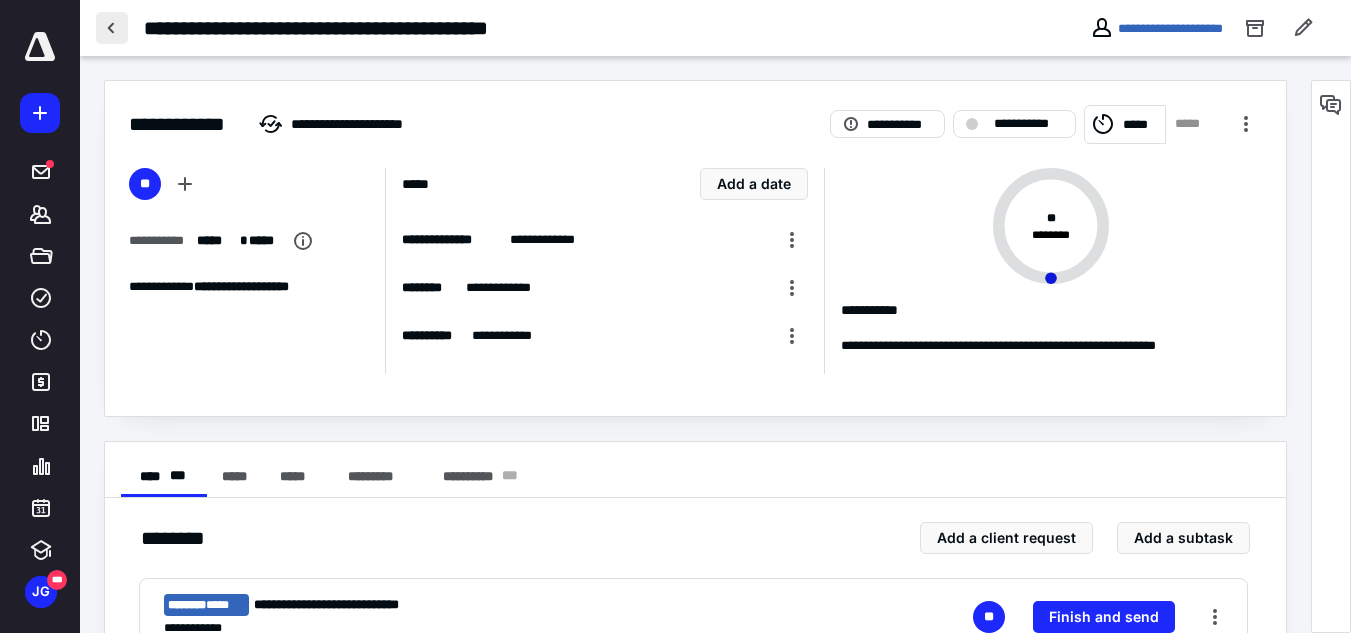 click at bounding box center (112, 28) 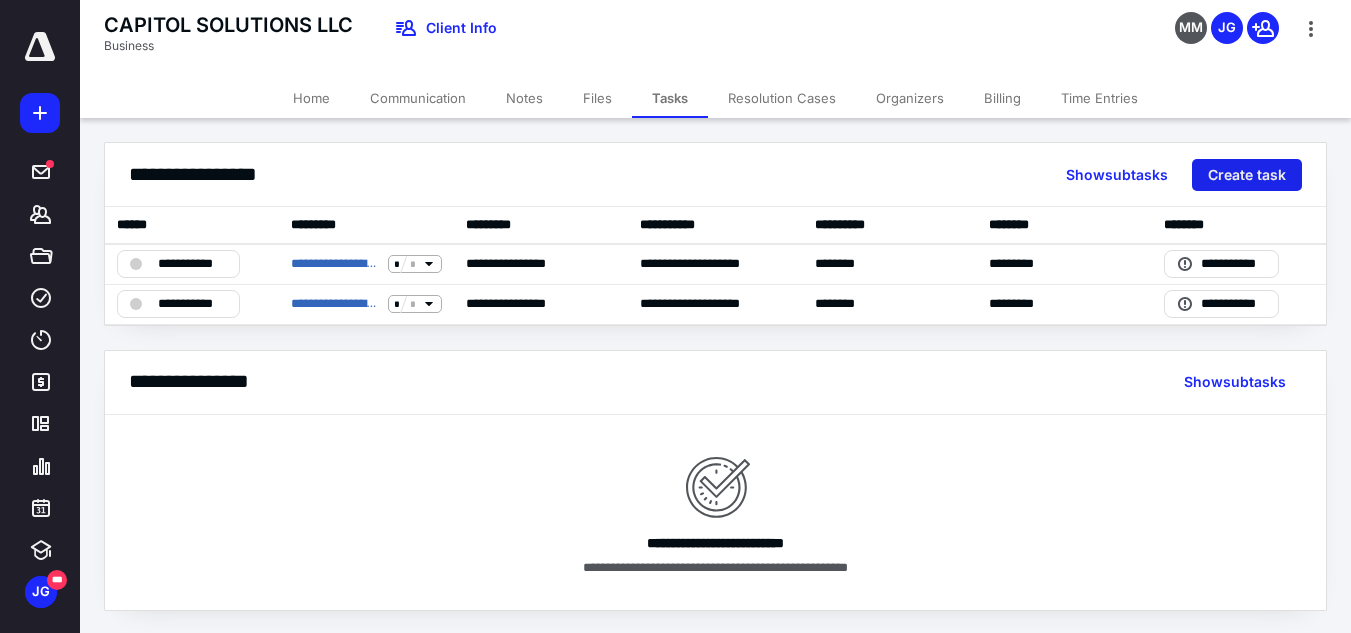 click on "Create task" at bounding box center [1247, 175] 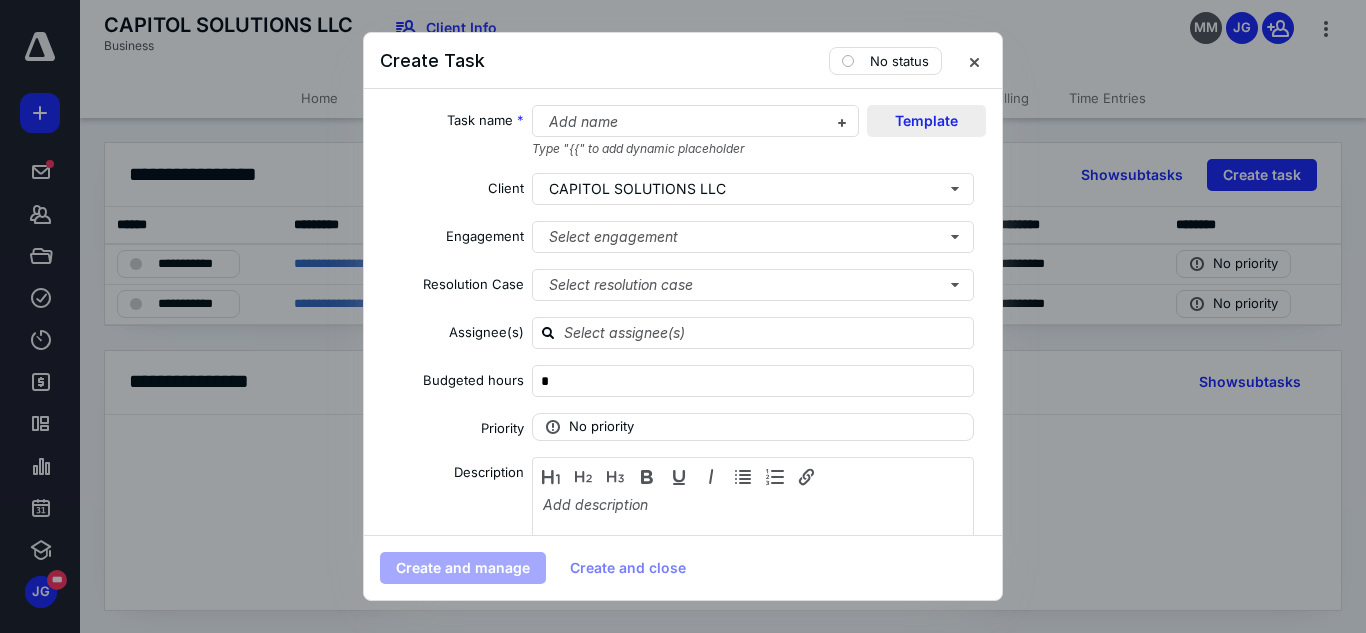 click on "Template" at bounding box center (926, 121) 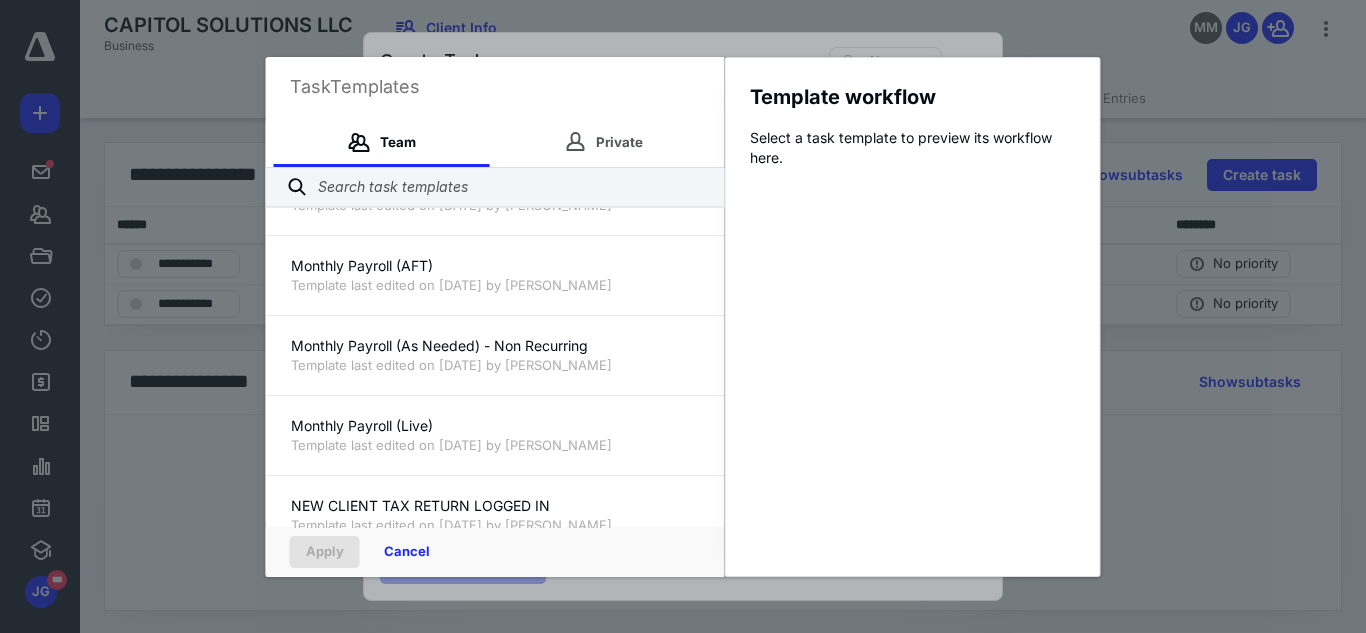 scroll, scrollTop: 857, scrollLeft: 0, axis: vertical 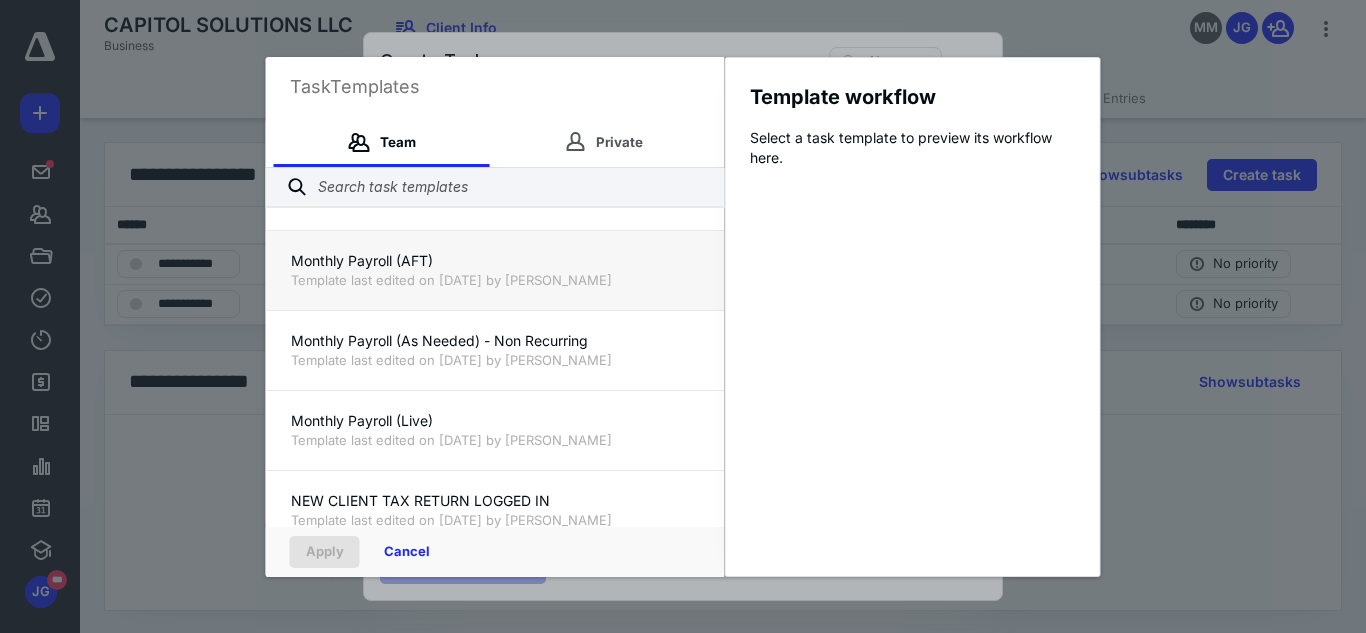 click on "Template last edited on [DATE] by [PERSON_NAME]" at bounding box center [495, 280] 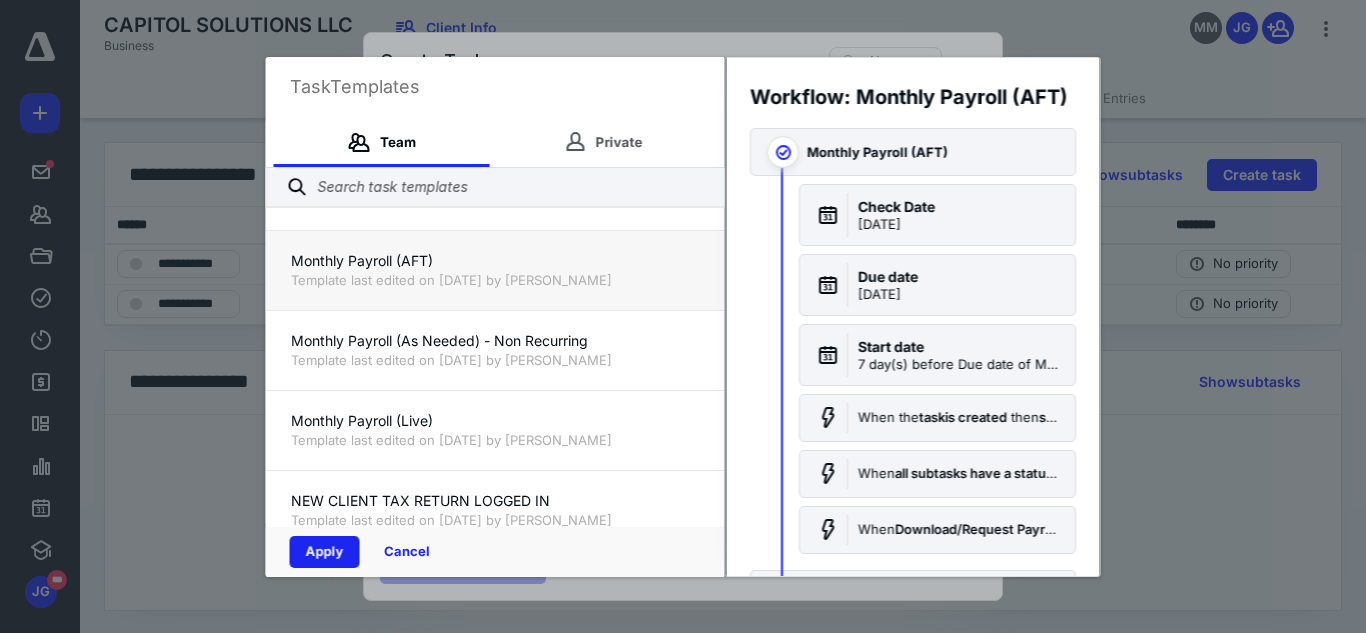 click on "Apply" at bounding box center (325, 552) 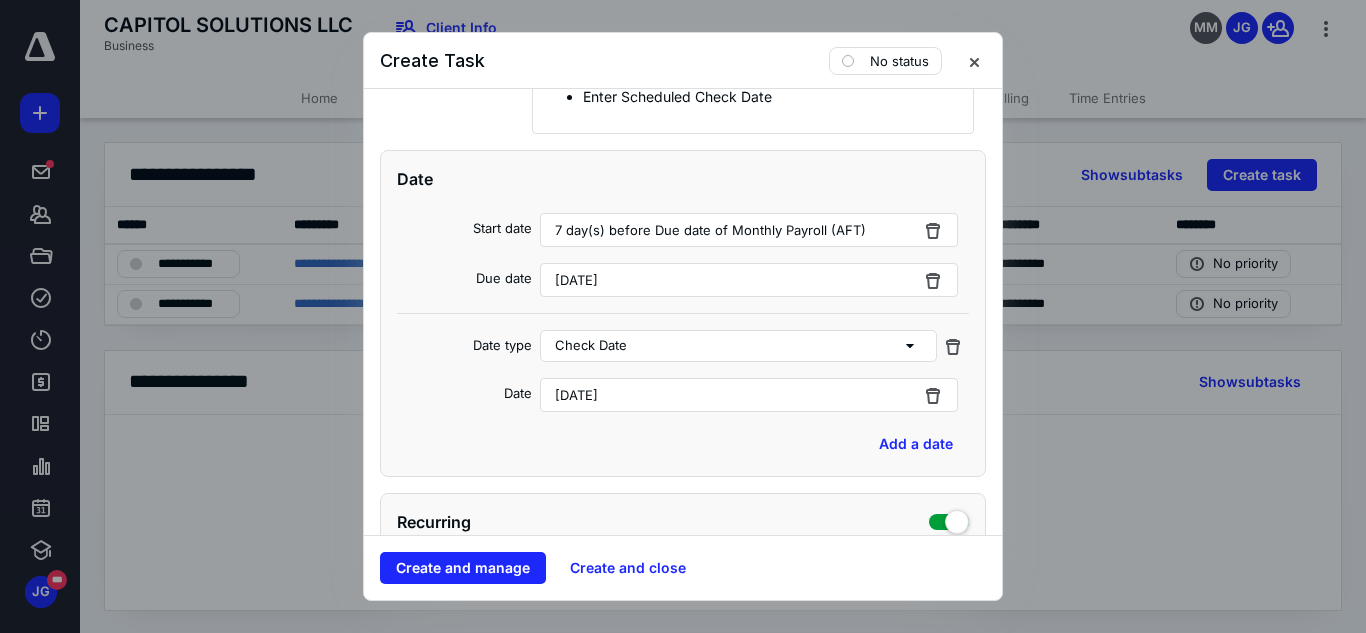 scroll, scrollTop: 520, scrollLeft: 0, axis: vertical 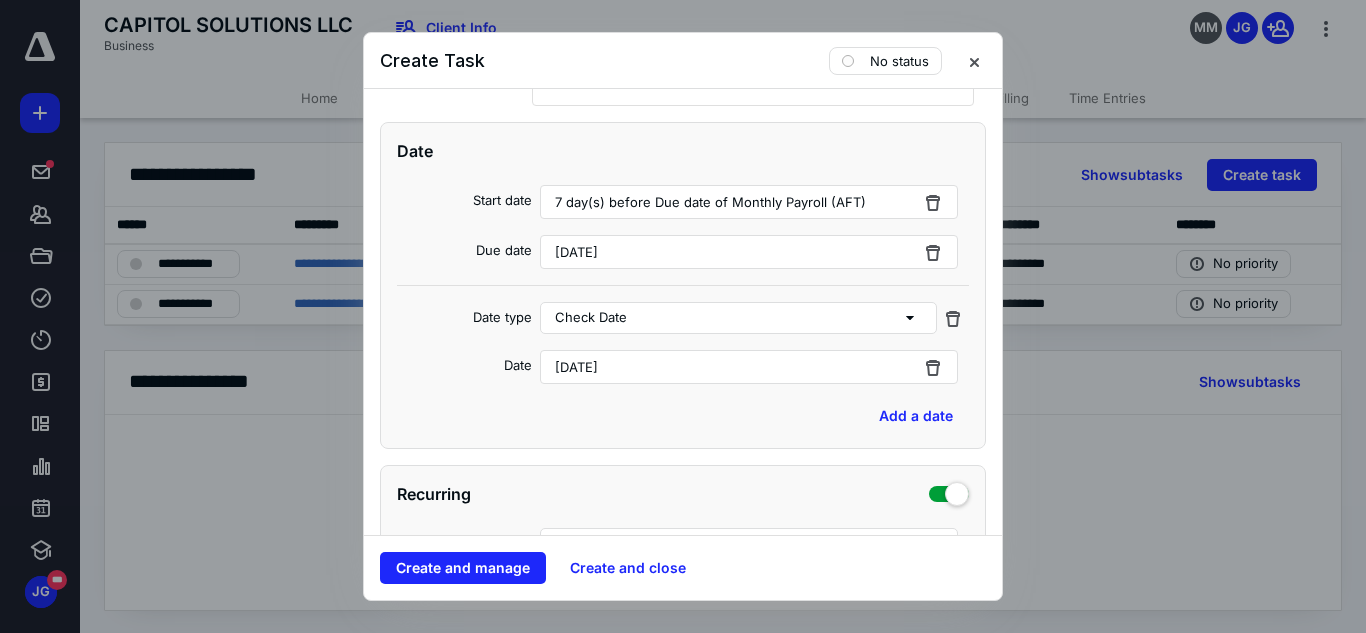 click on "[DATE]" at bounding box center [749, 252] 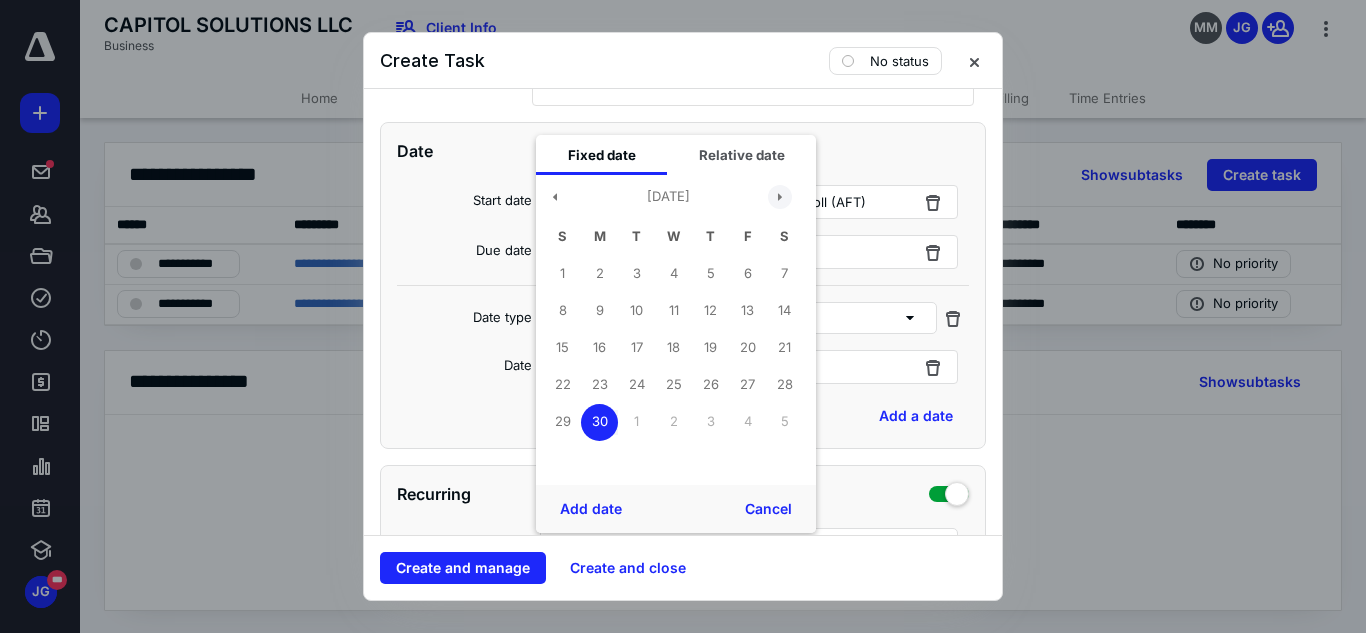 click at bounding box center [780, 197] 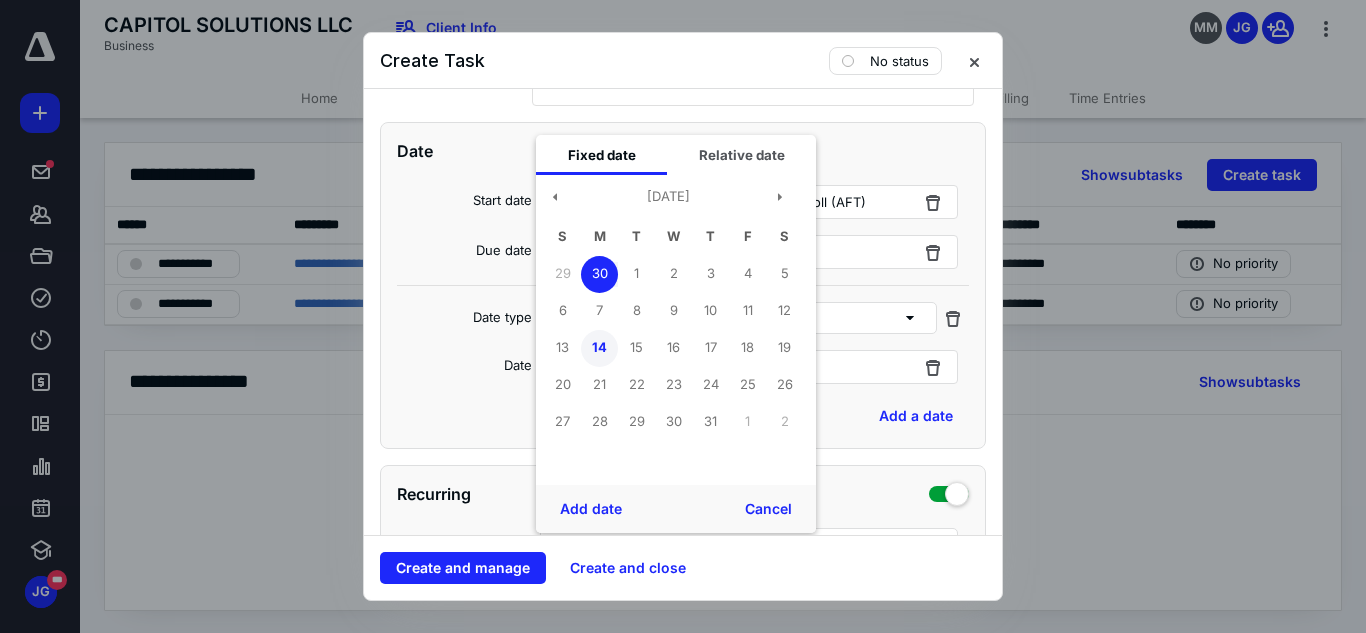 click on "14" at bounding box center (599, 348) 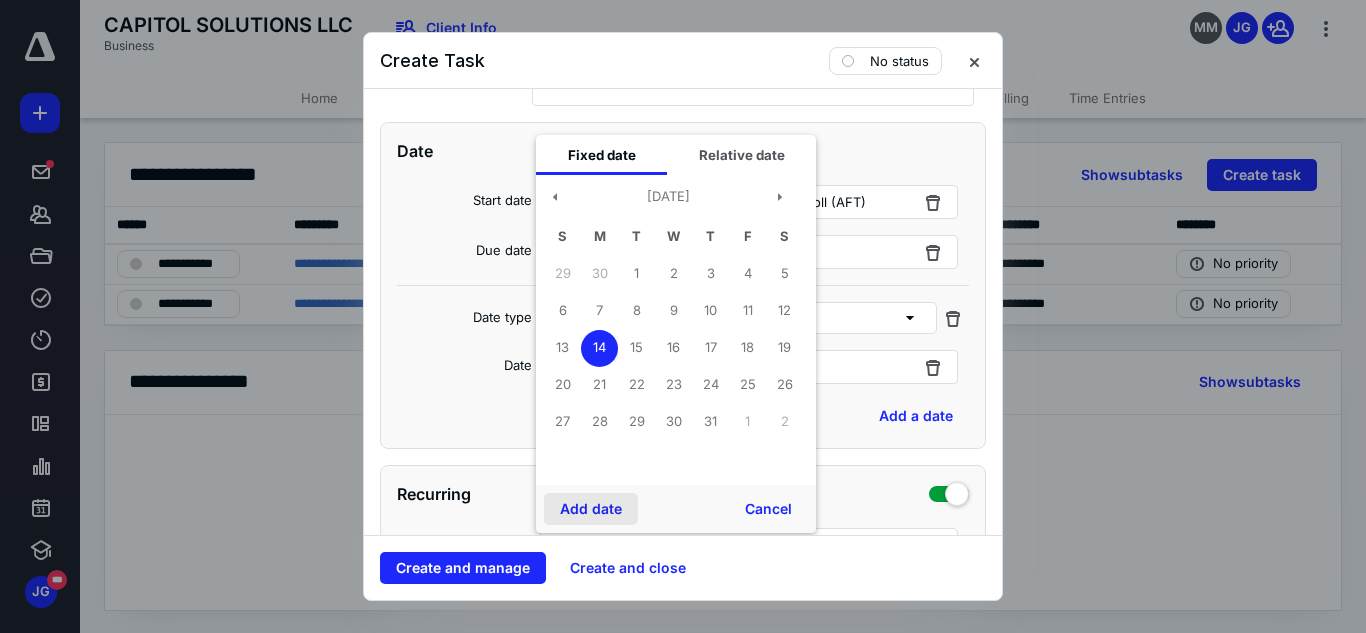 click on "Add date" at bounding box center [591, 509] 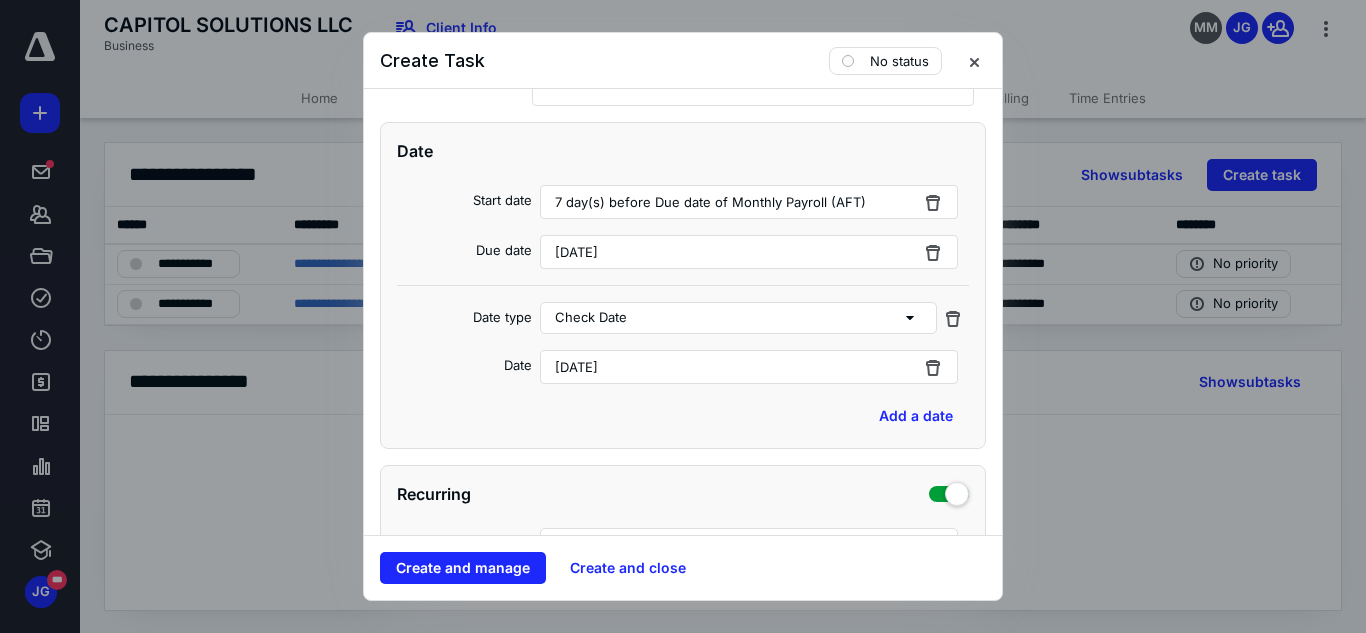 click on "[DATE]" at bounding box center [576, 367] 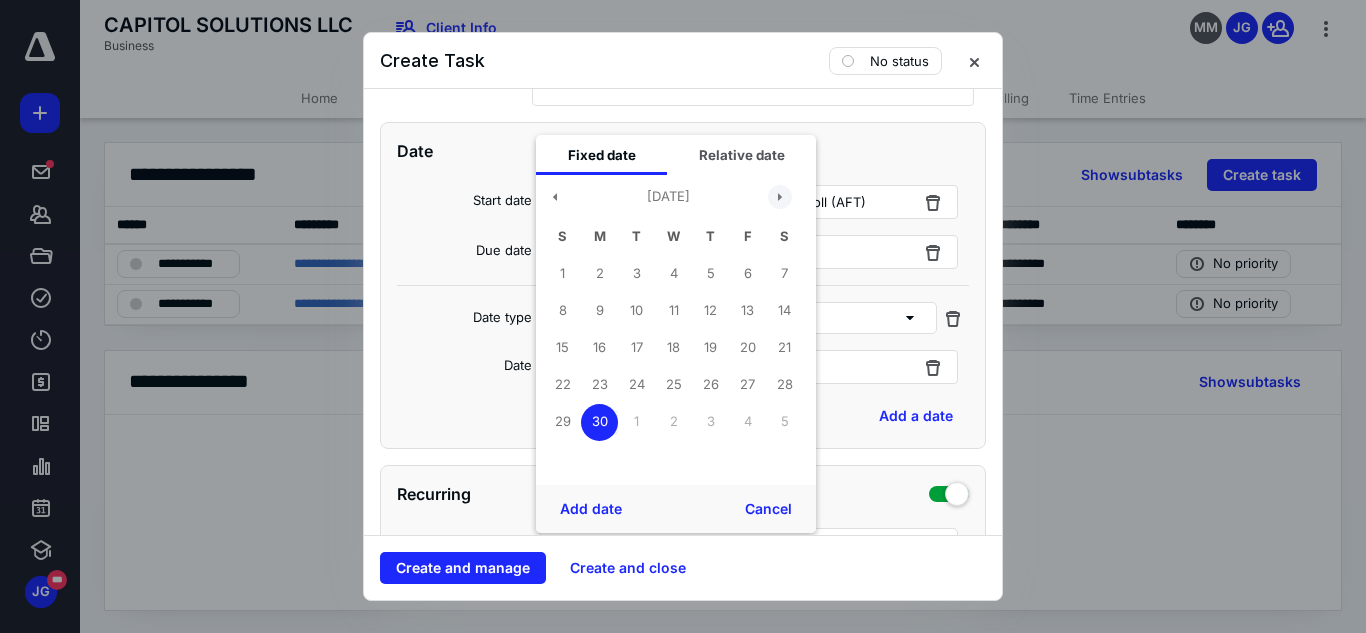 click at bounding box center [780, 197] 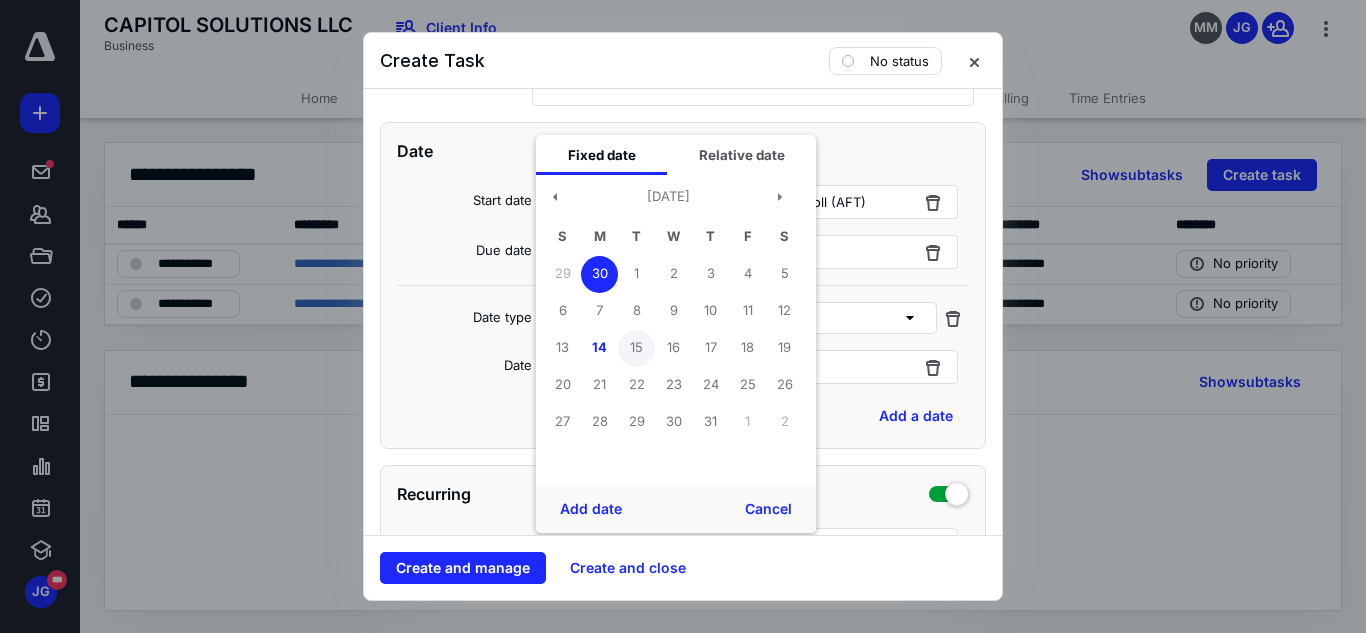 click on "15" at bounding box center (636, 348) 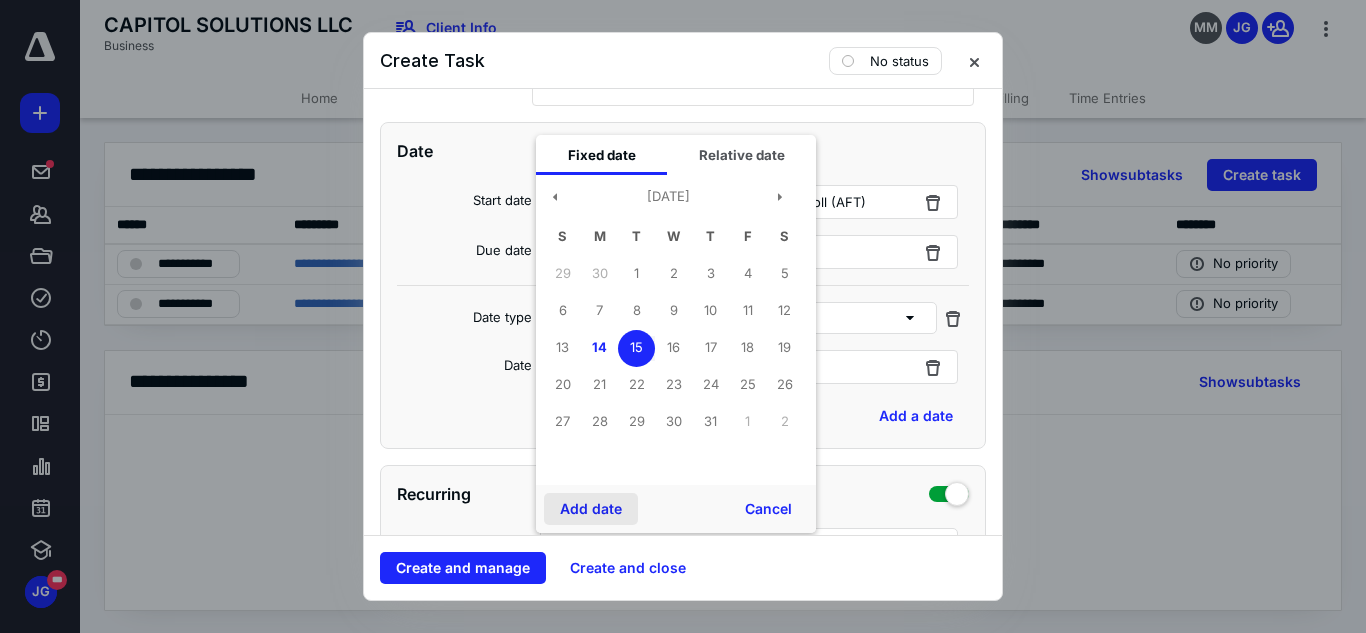 click on "Add date" at bounding box center [591, 509] 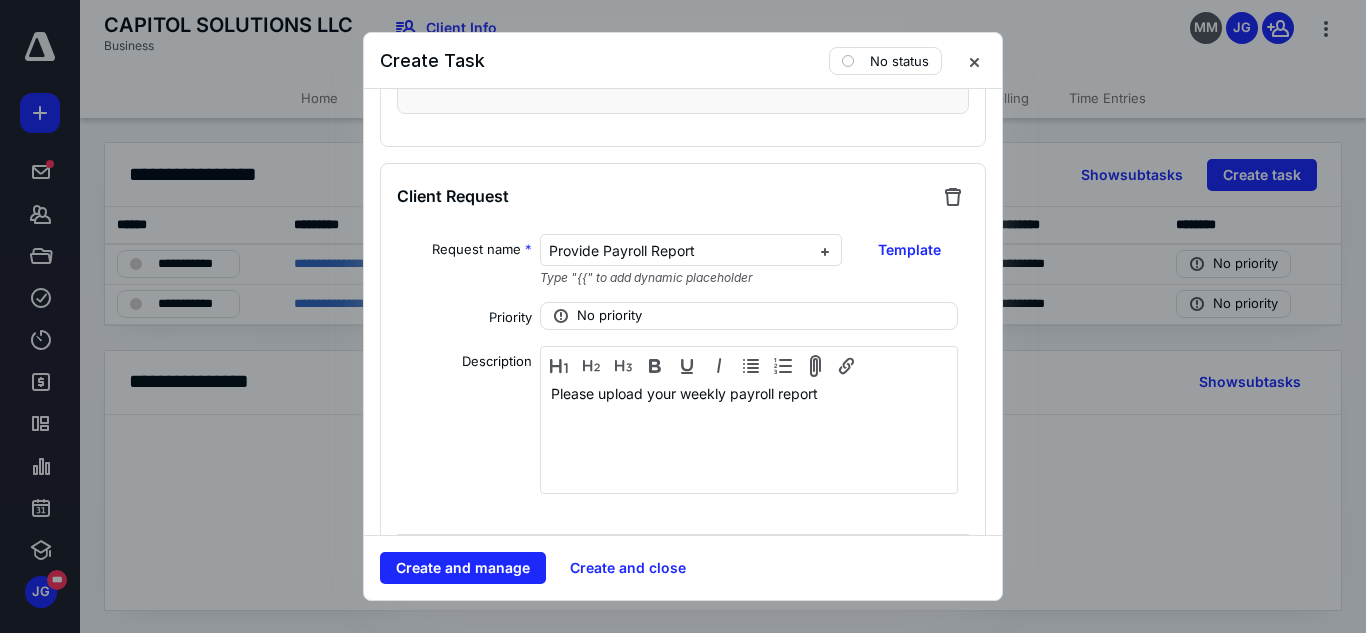 scroll, scrollTop: 2920, scrollLeft: 0, axis: vertical 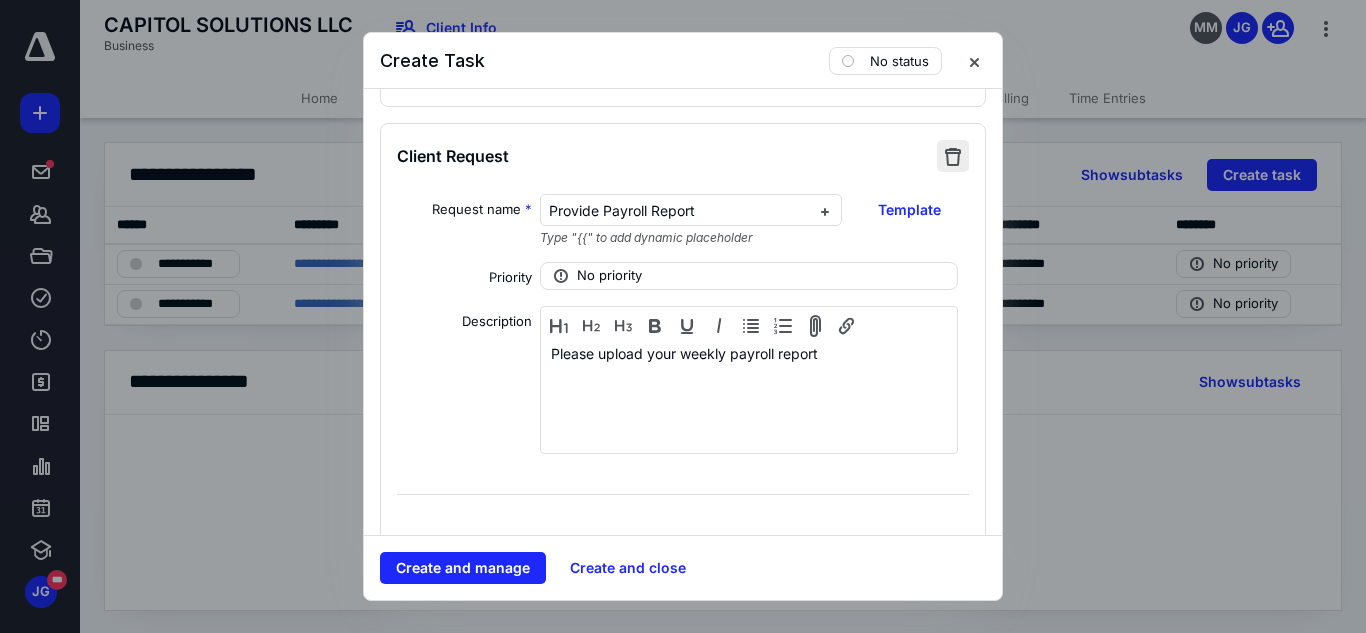 click at bounding box center [953, 156] 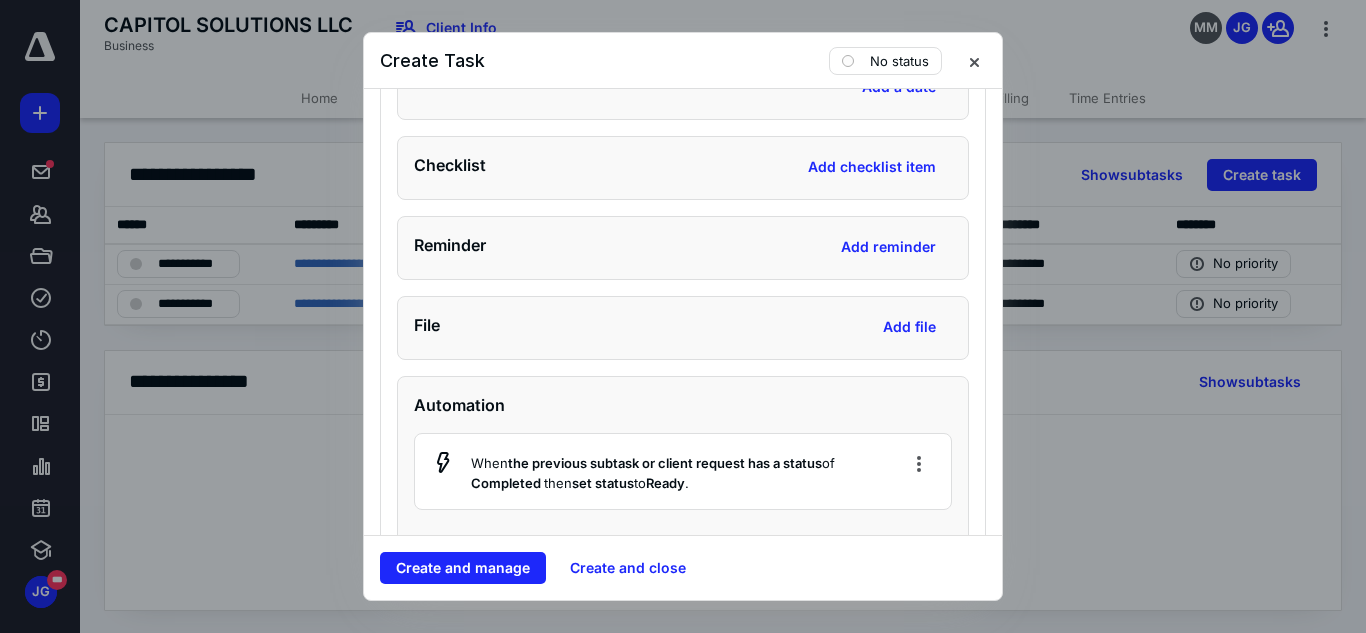 scroll, scrollTop: 3640, scrollLeft: 0, axis: vertical 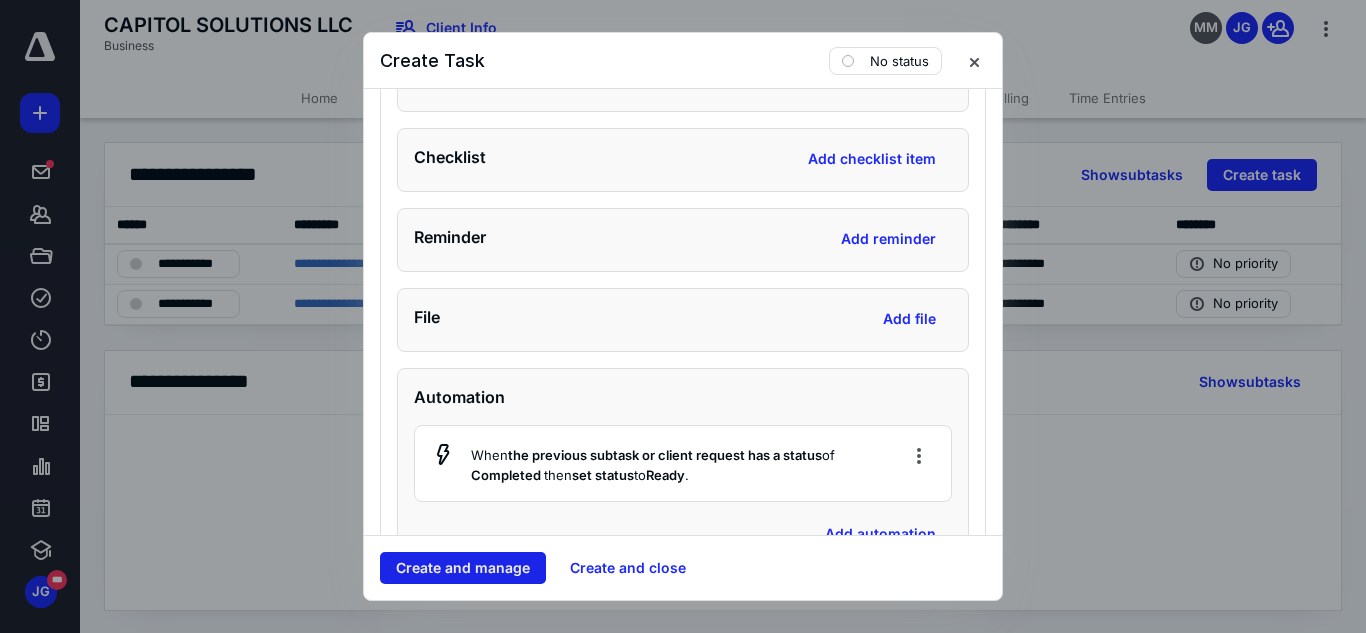 click on "Create and manage" at bounding box center (463, 568) 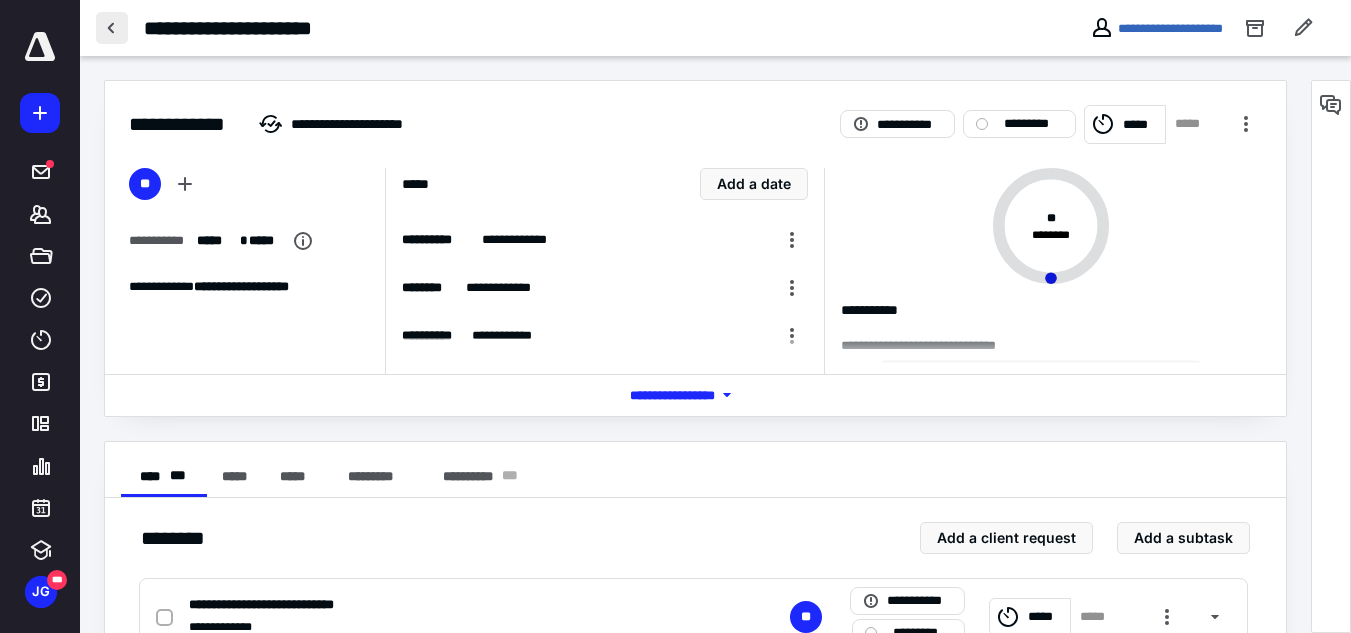 click at bounding box center [112, 28] 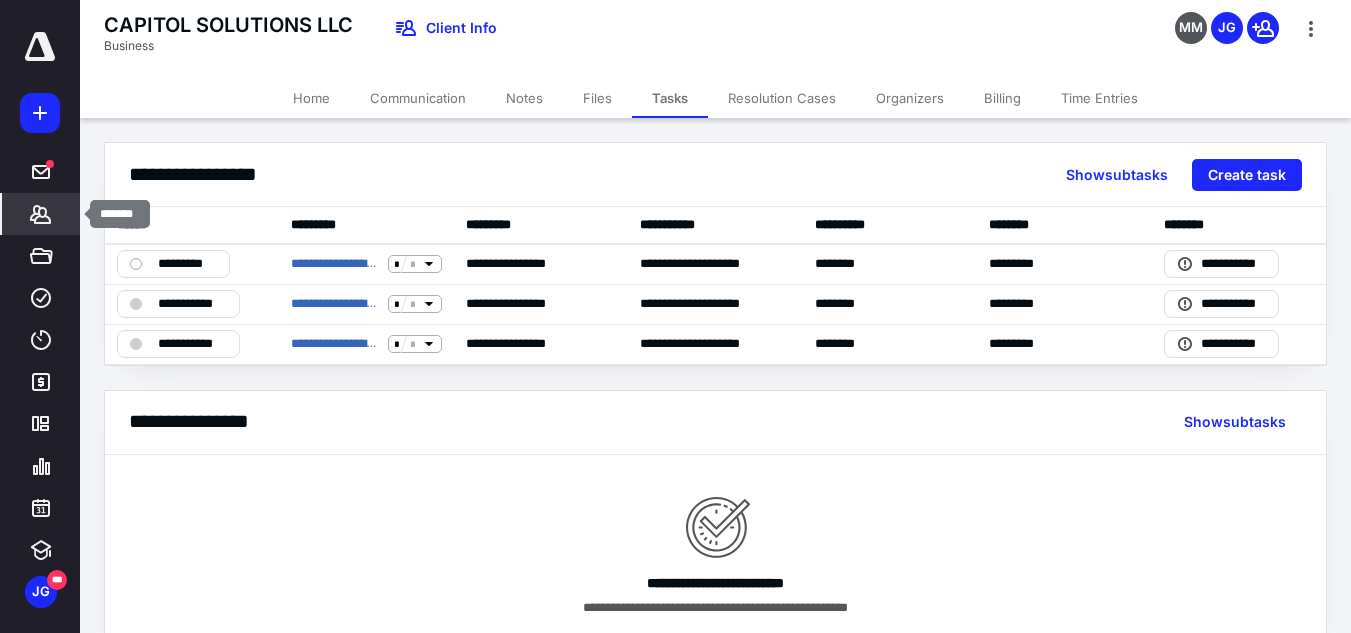 click 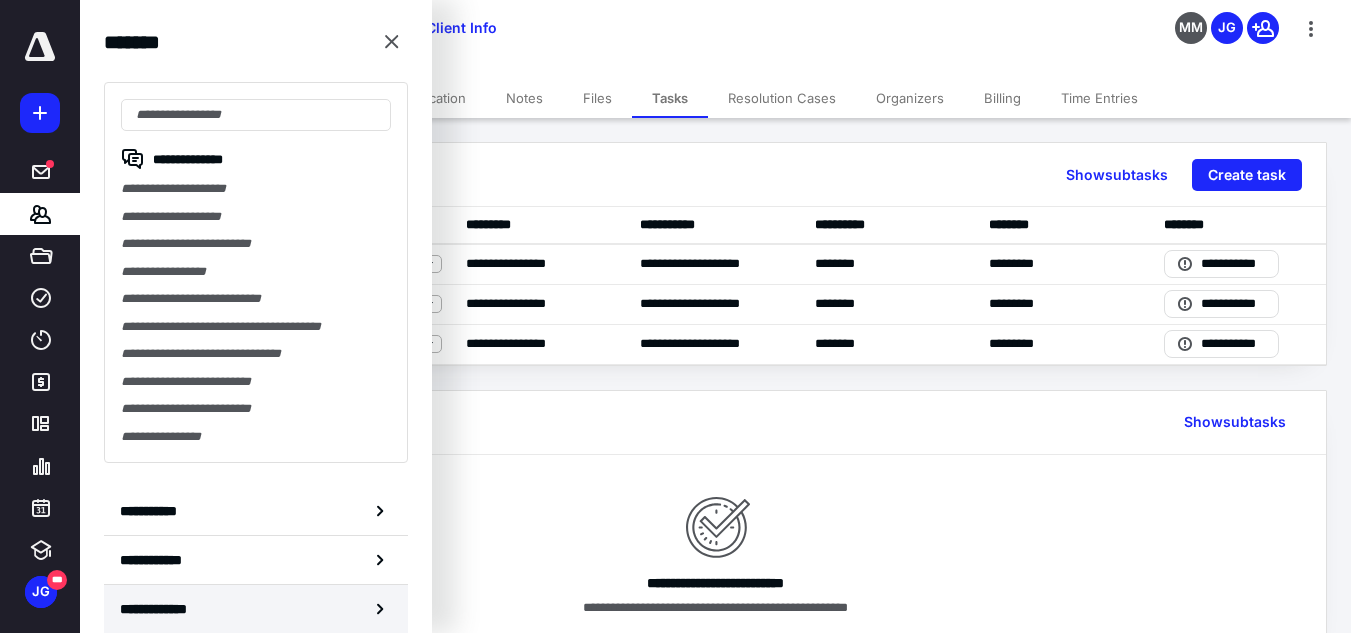click 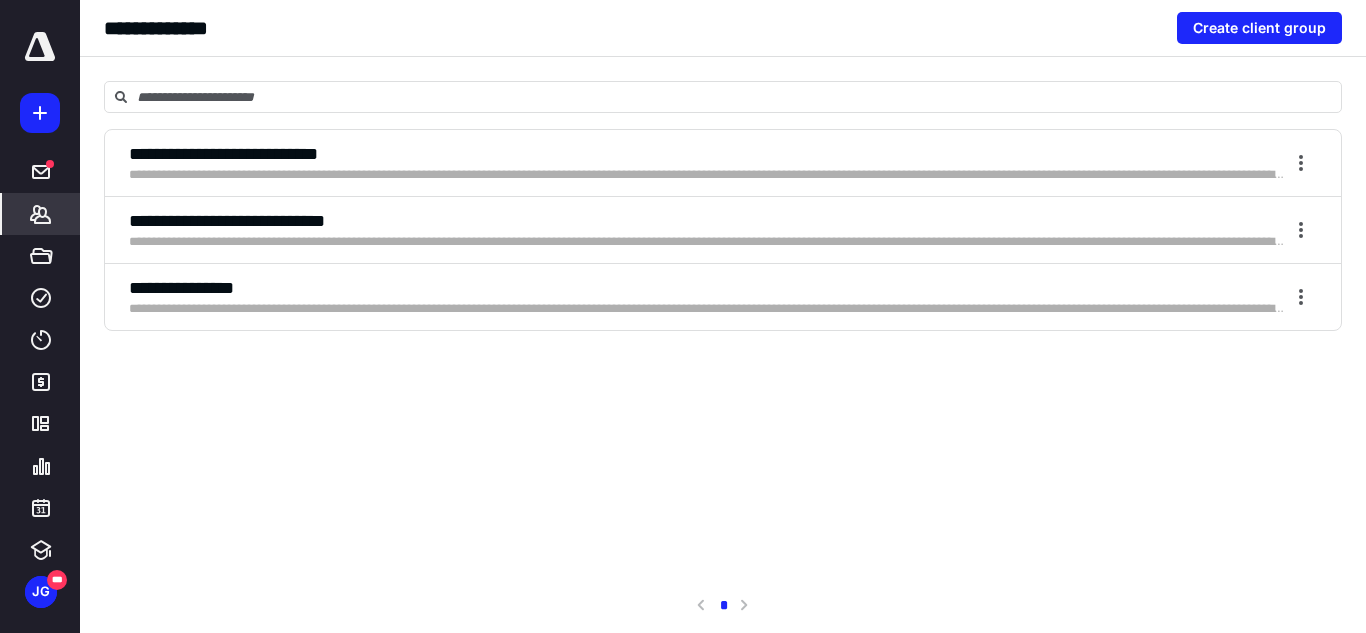 click on "**********" at bounding box center (707, 242) 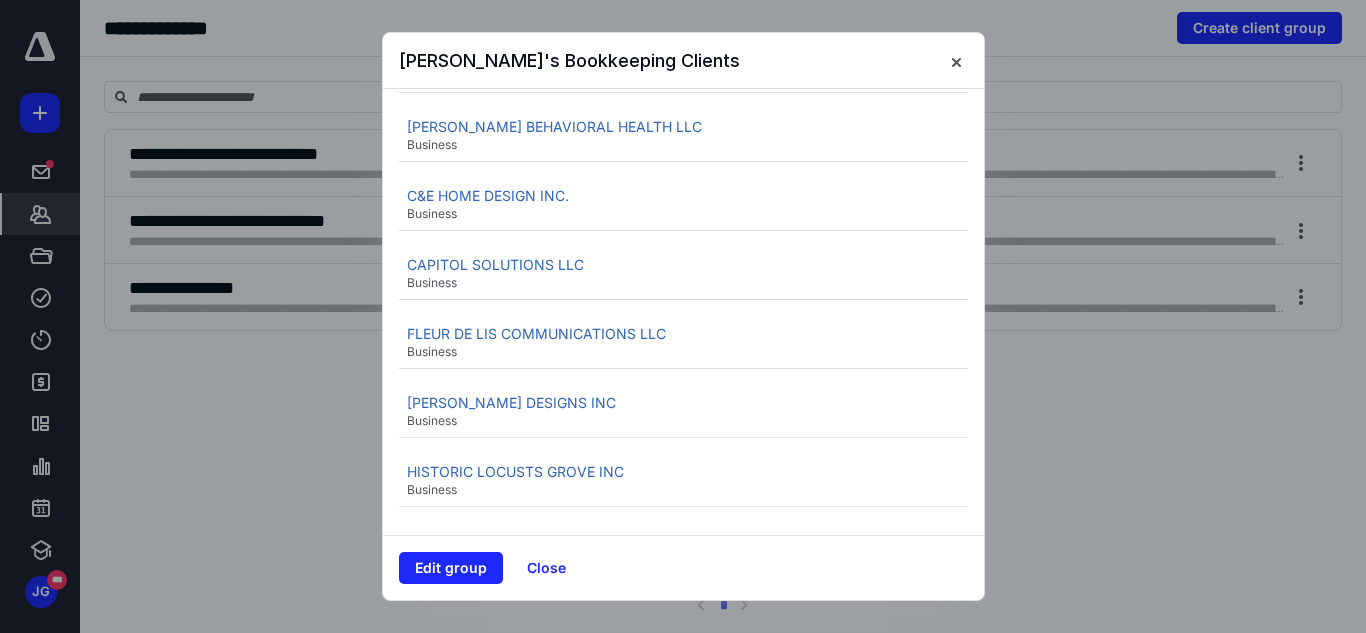 scroll, scrollTop: 440, scrollLeft: 0, axis: vertical 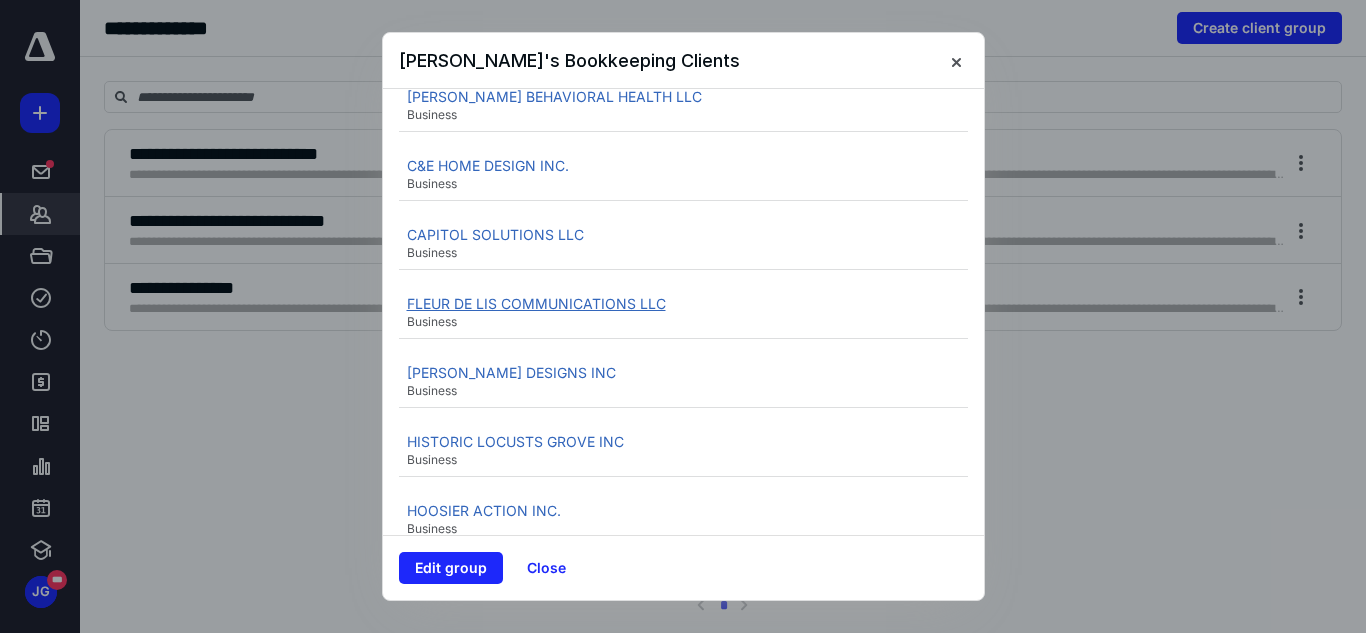 click on "FLEUR DE LIS COMMUNICATIONS LLC" at bounding box center (536, 303) 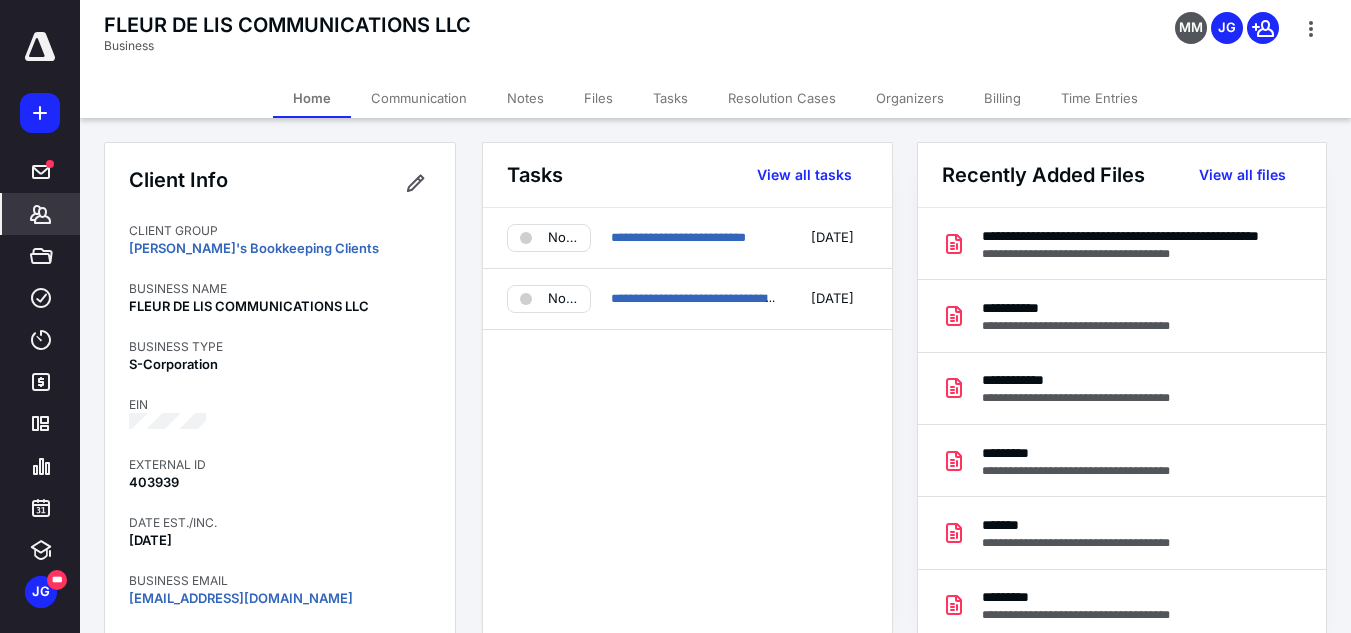 click on "**********" at bounding box center (915, 884) 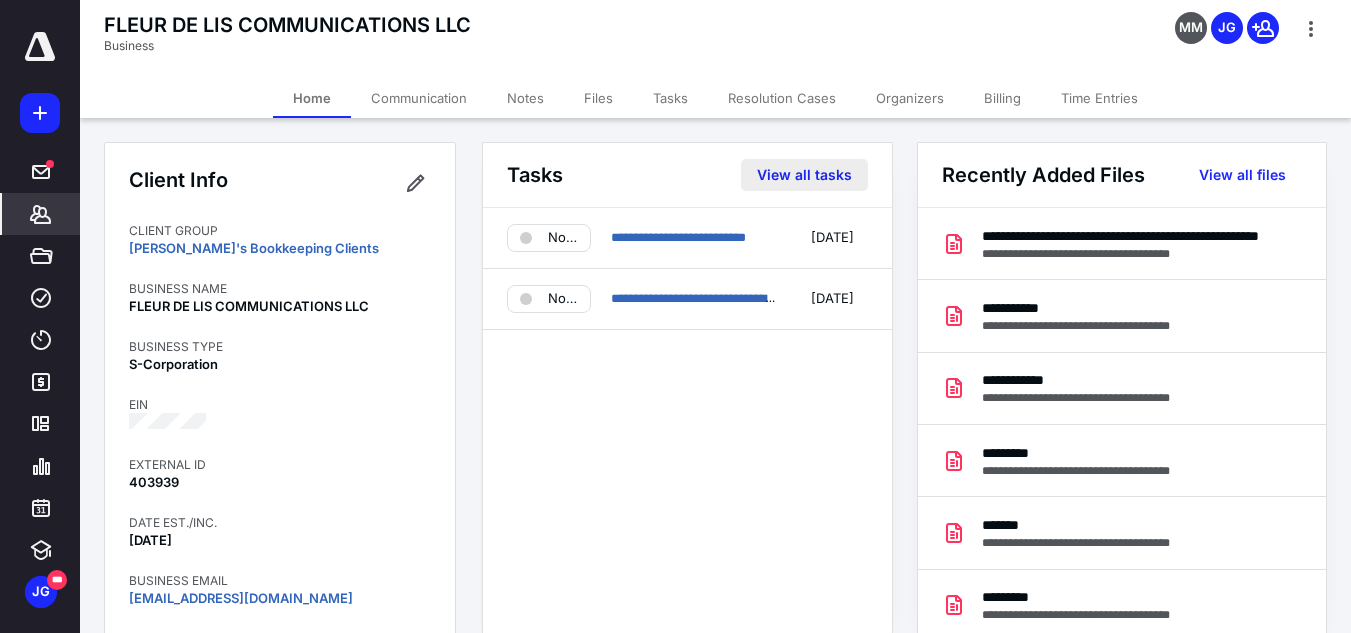 click on "View all tasks" at bounding box center [804, 175] 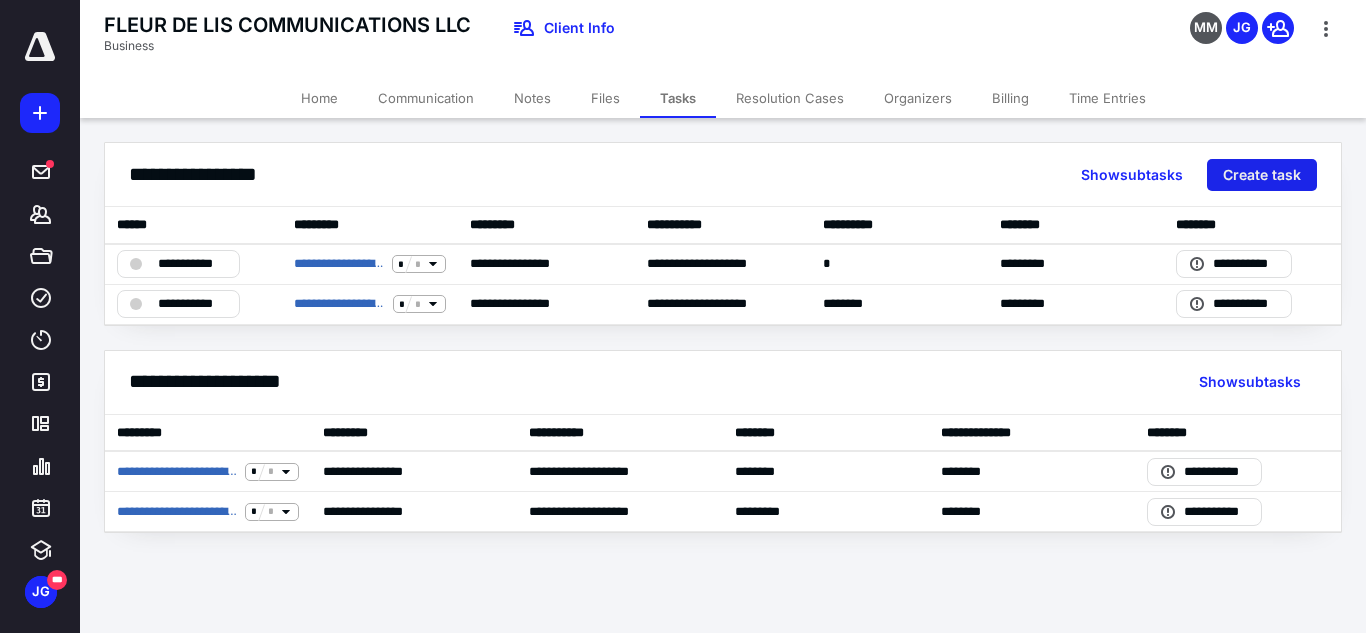 click on "Create task" at bounding box center [1262, 175] 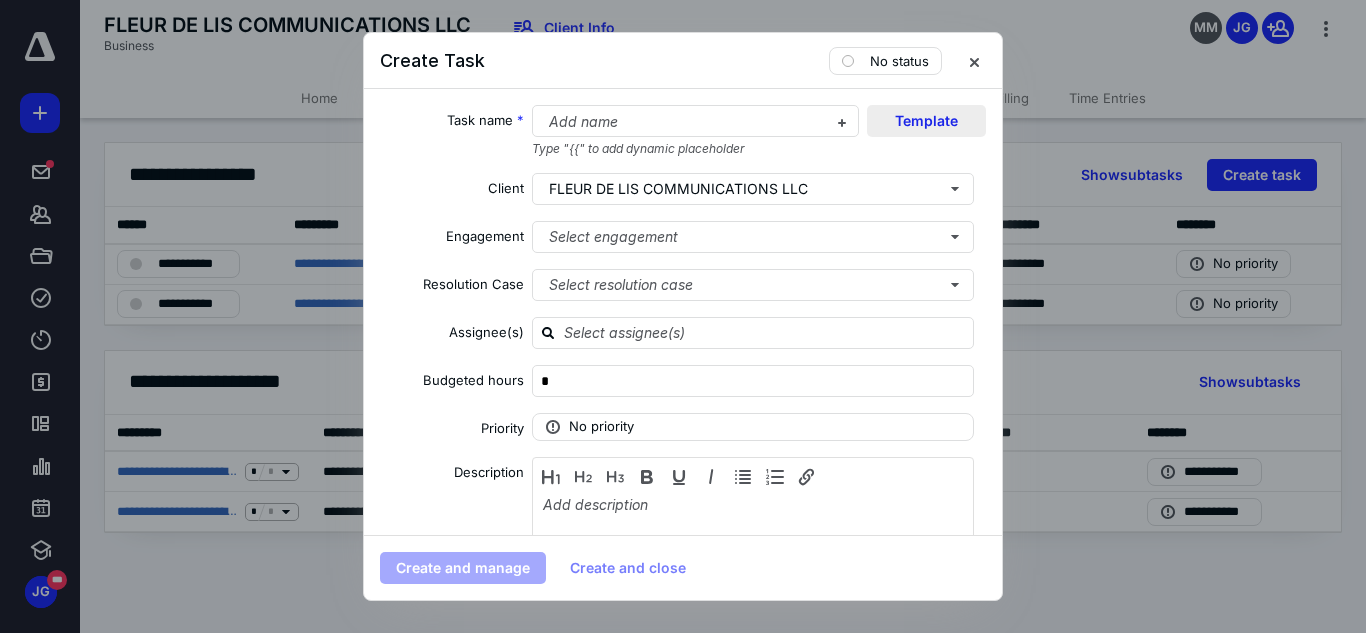 click on "Template" at bounding box center [926, 121] 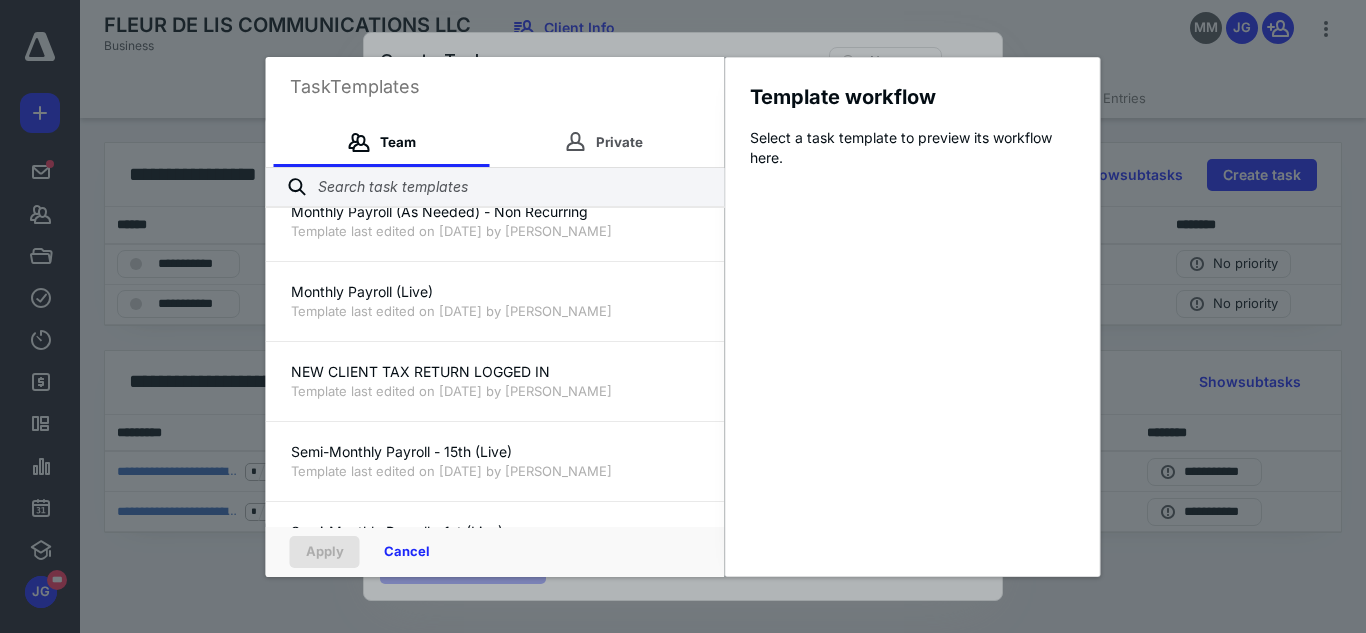 scroll, scrollTop: 1093, scrollLeft: 0, axis: vertical 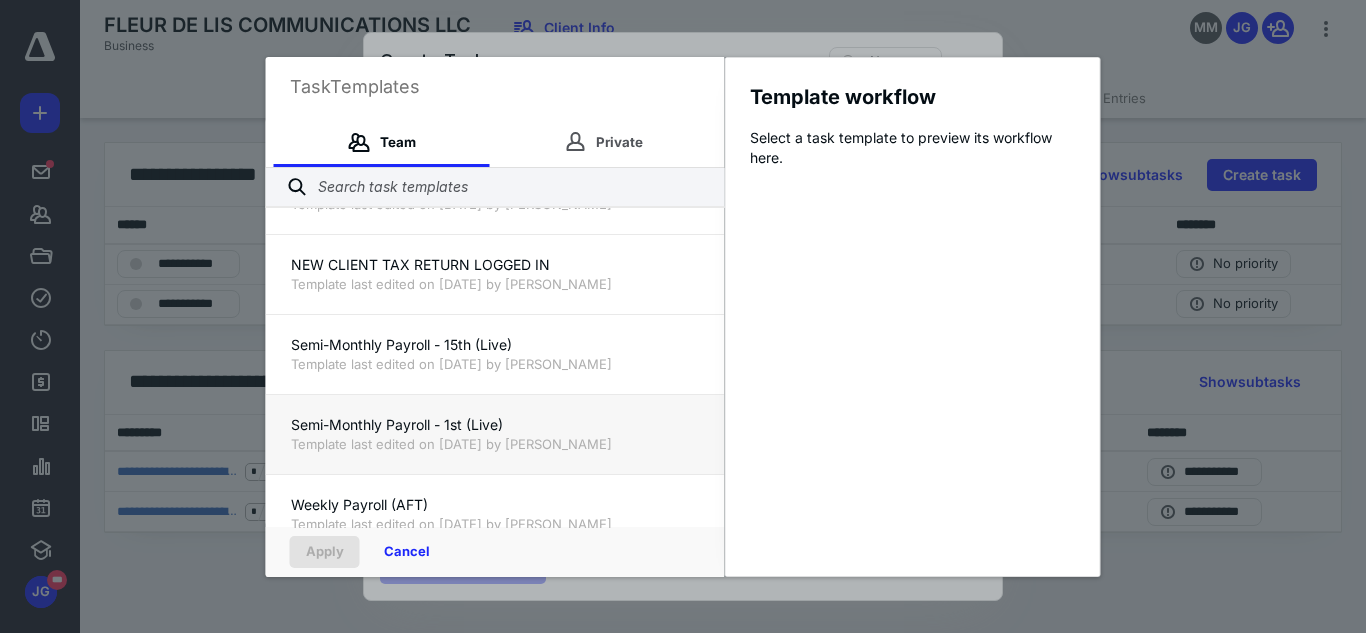 click on "Semi-Monthly Payroll - 1st (Live)" at bounding box center (495, 425) 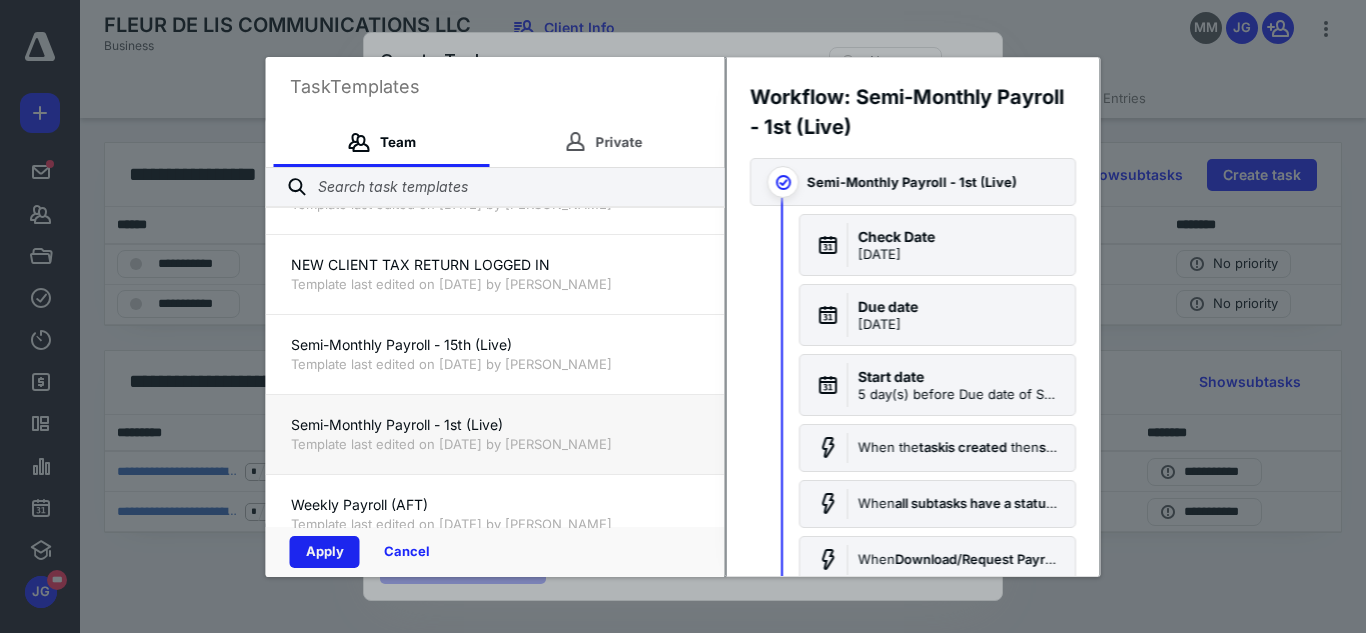 click on "Apply" at bounding box center [325, 552] 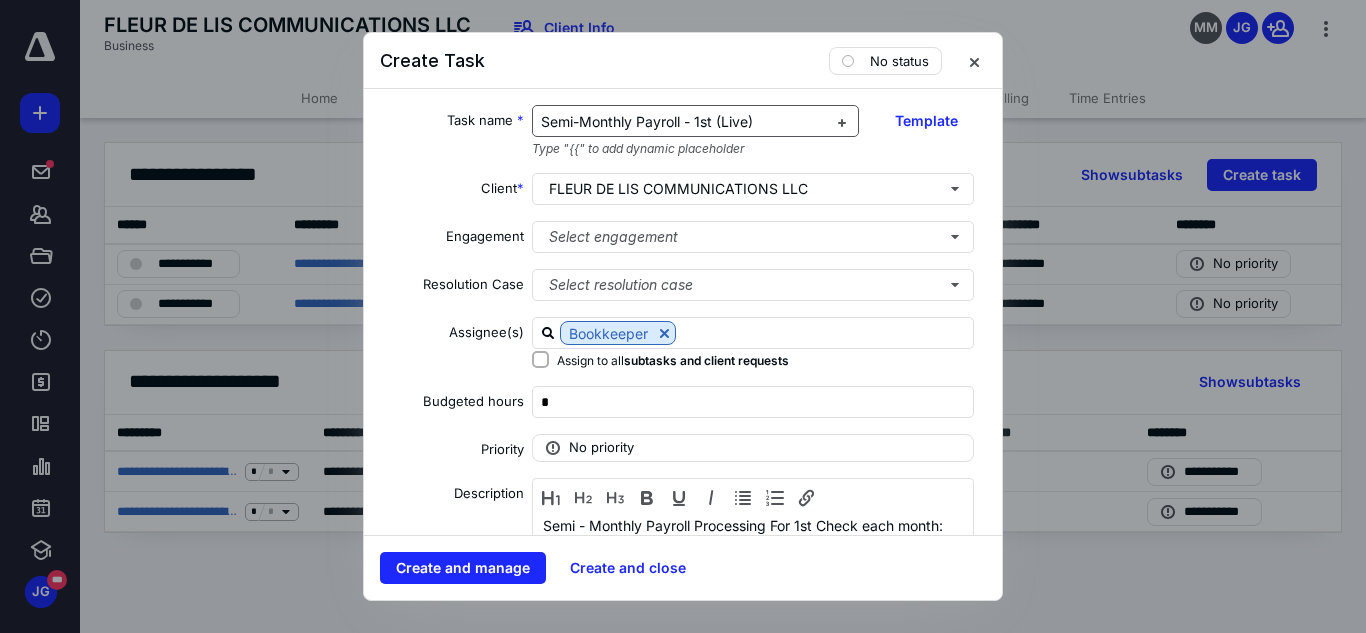 click on "Semi-Monthly Payroll - 1st (Live)" at bounding box center [647, 121] 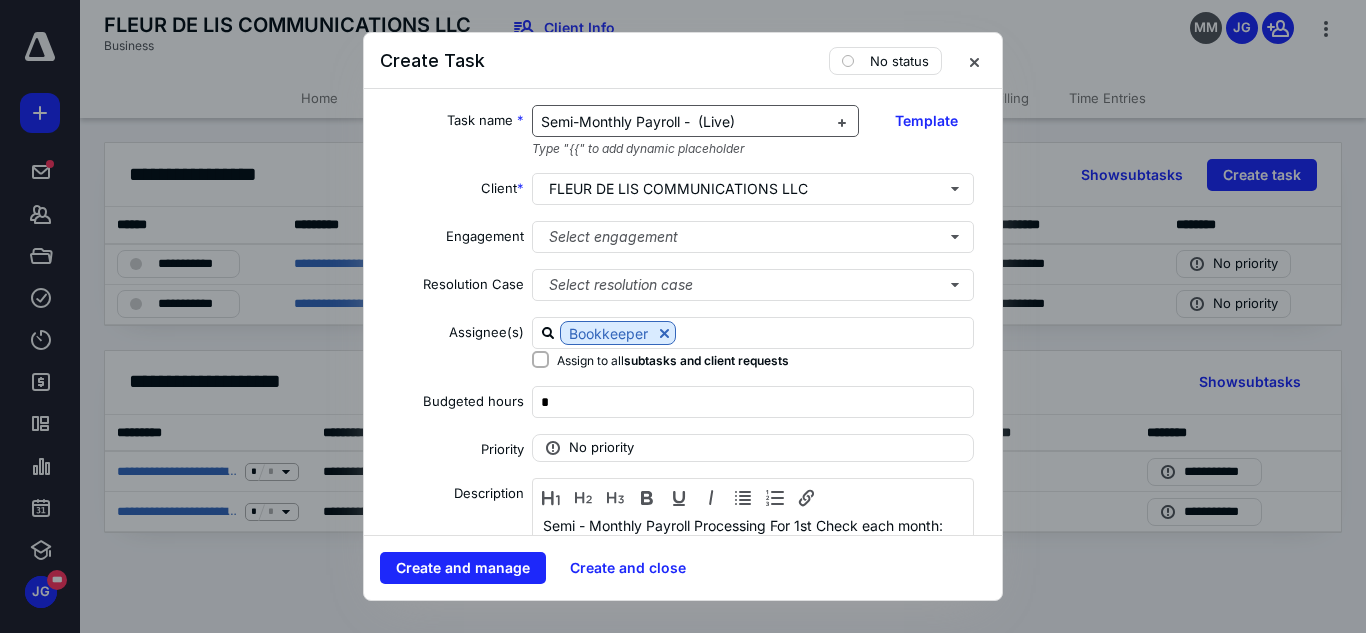 type 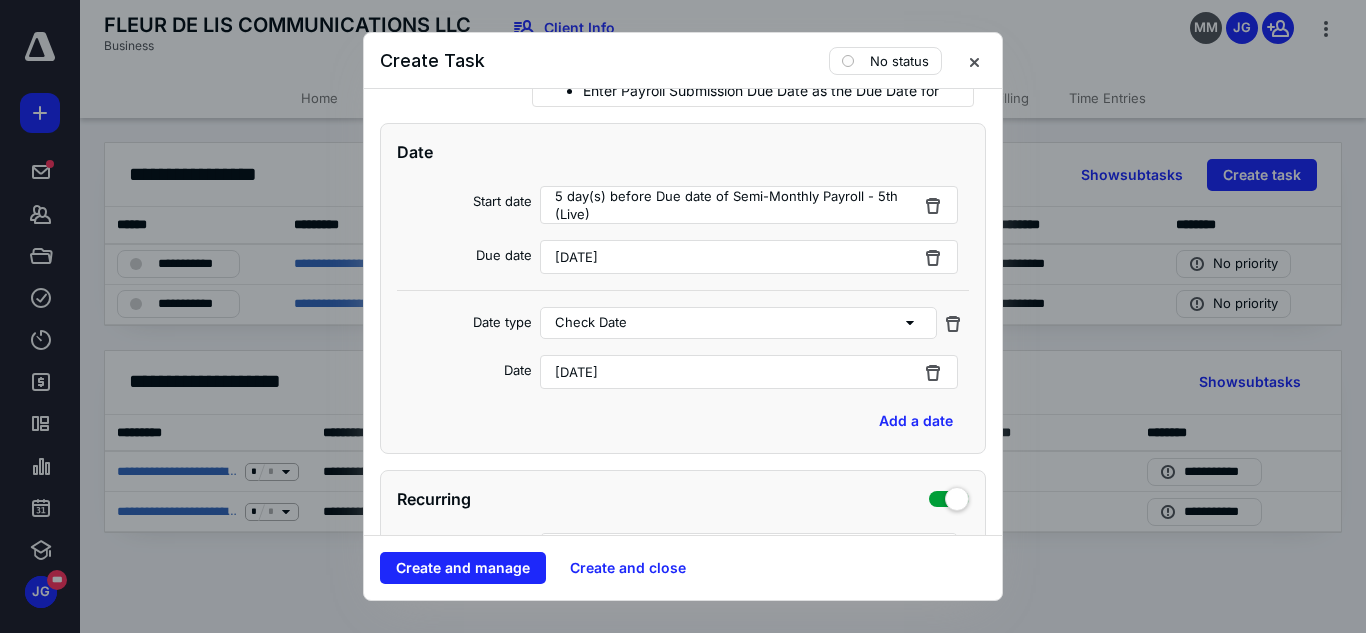 scroll, scrollTop: 520, scrollLeft: 0, axis: vertical 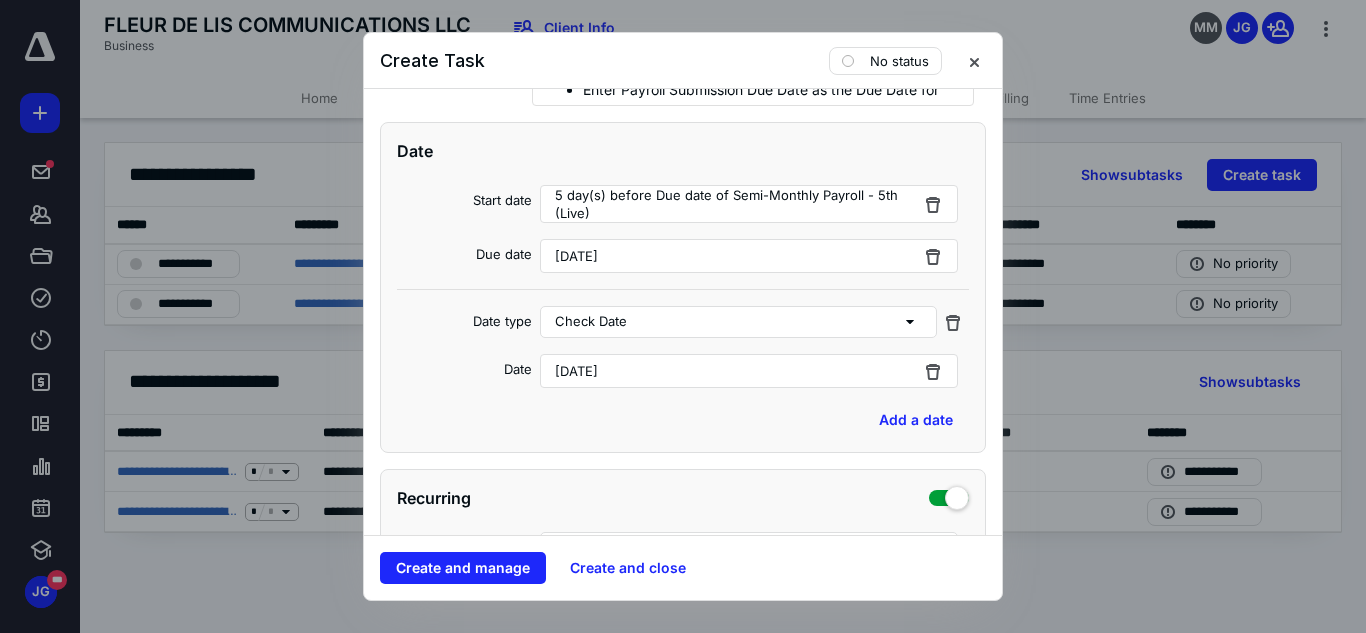 click on "[DATE]" at bounding box center (576, 256) 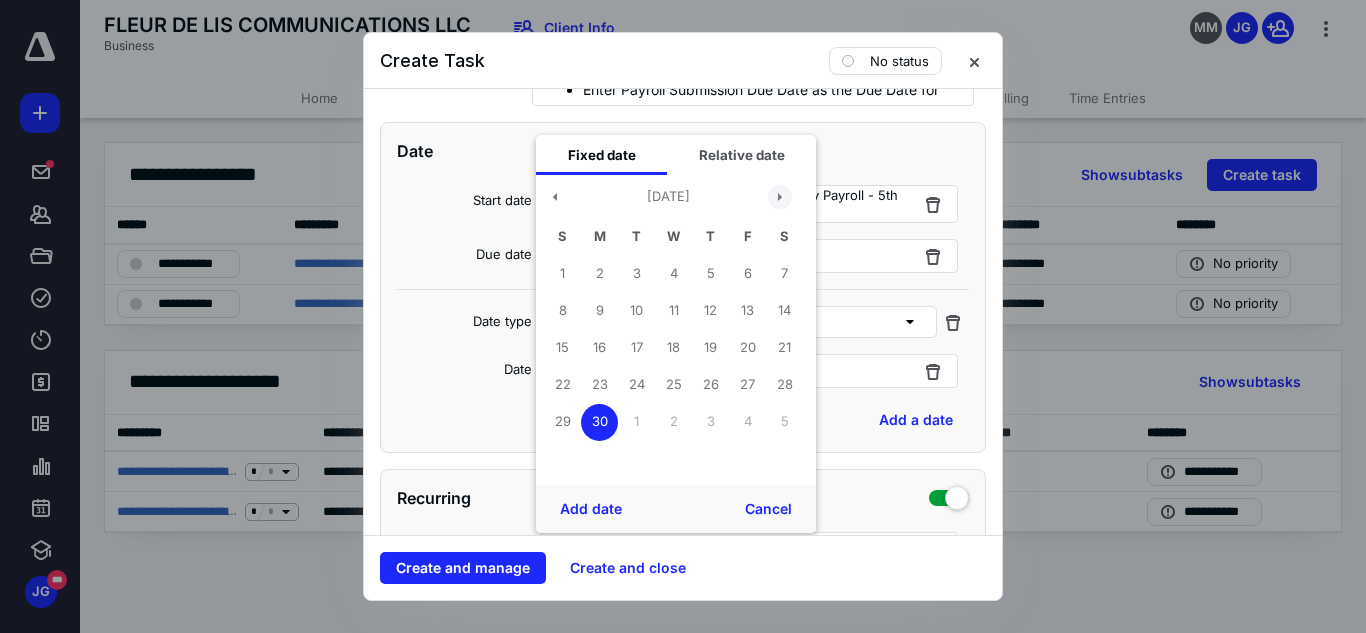 click at bounding box center [780, 197] 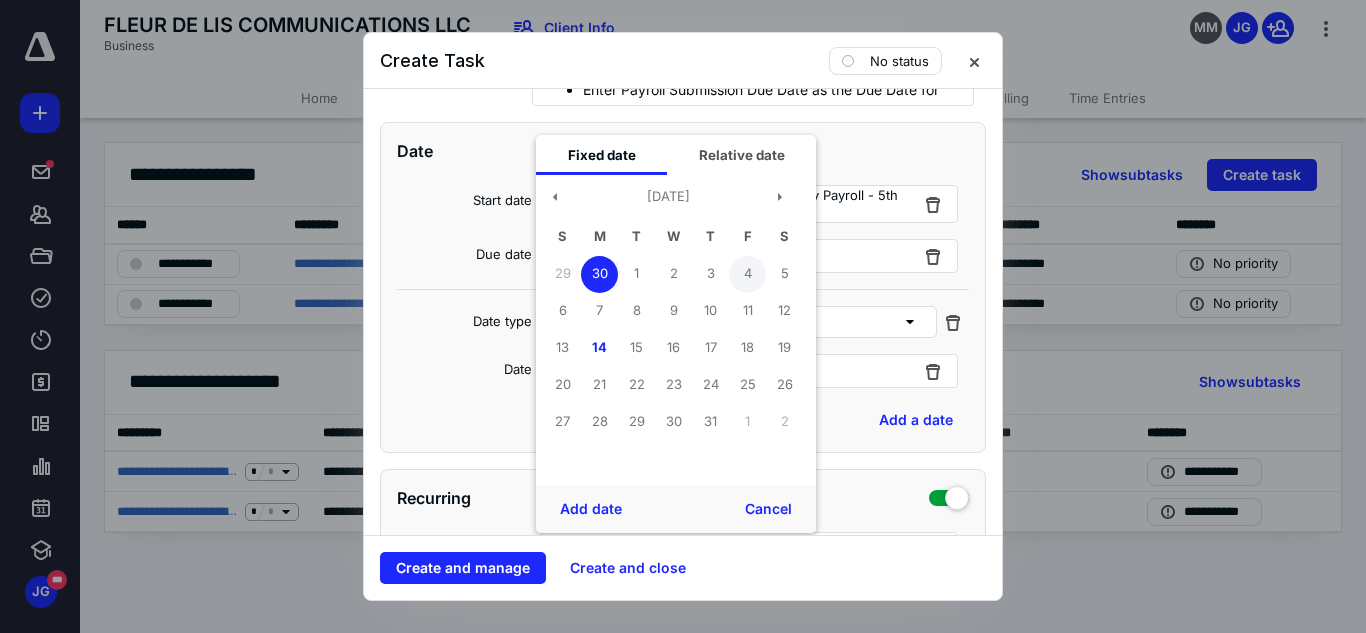 click on "4" at bounding box center (747, 274) 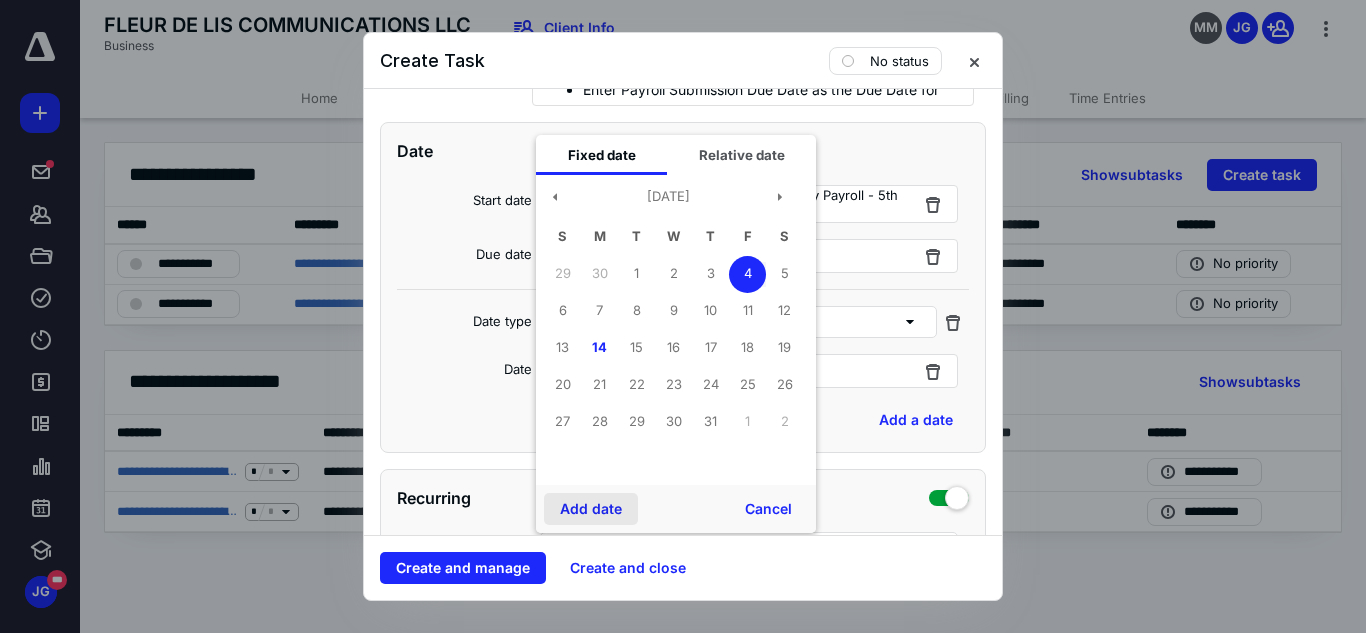 click on "Add date" at bounding box center [591, 509] 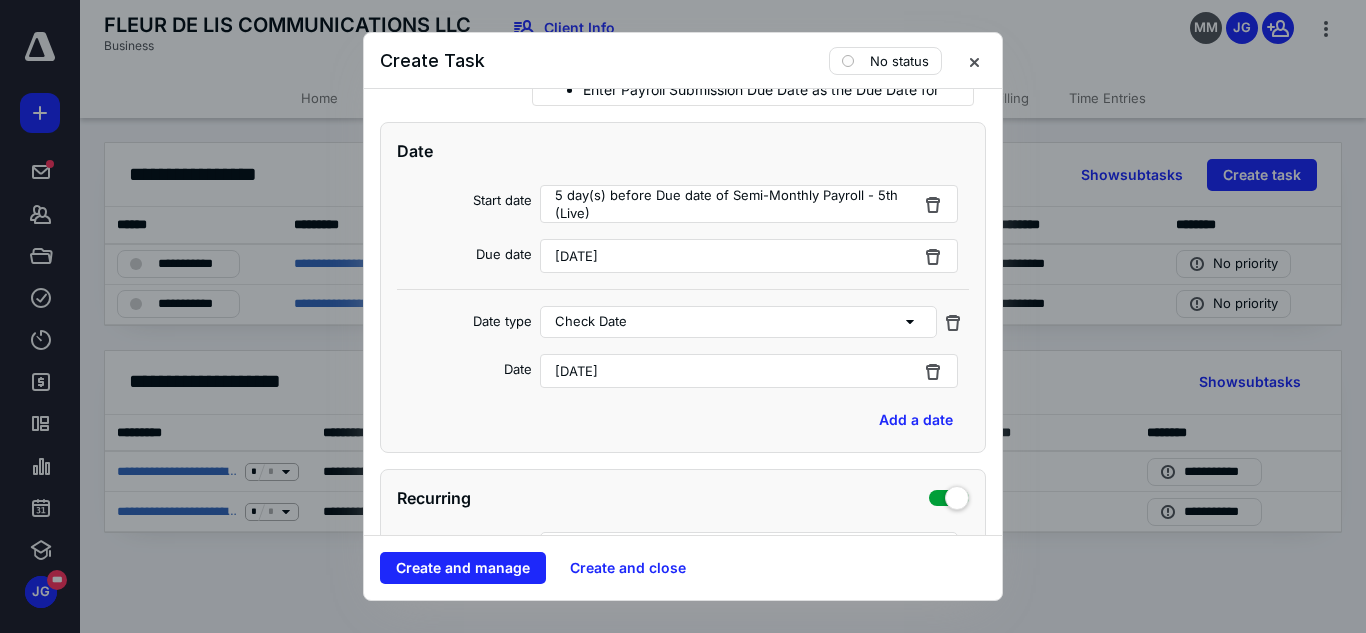 click on "Date Start date 5 day(s) before Due date of Semi-Monthly Payroll - 5th (Live) Due date [DATE] Date type Check Date Date [DATE] Add a date" at bounding box center [683, 287] 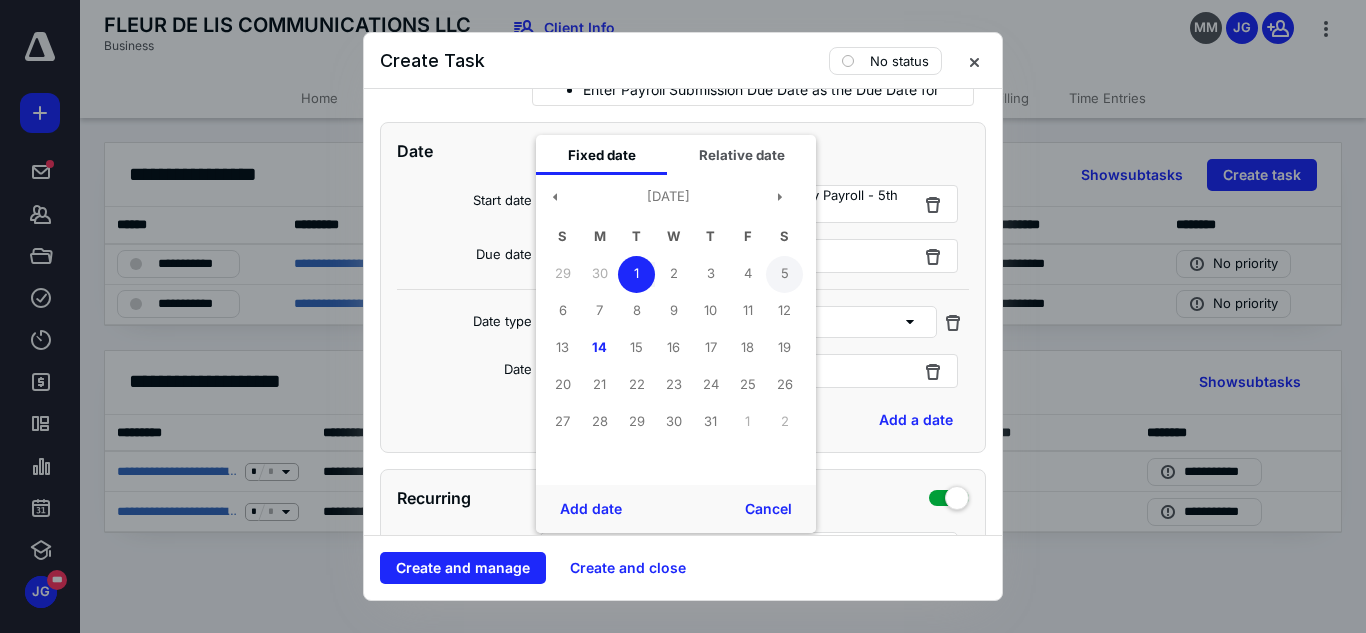 click on "5" at bounding box center (784, 274) 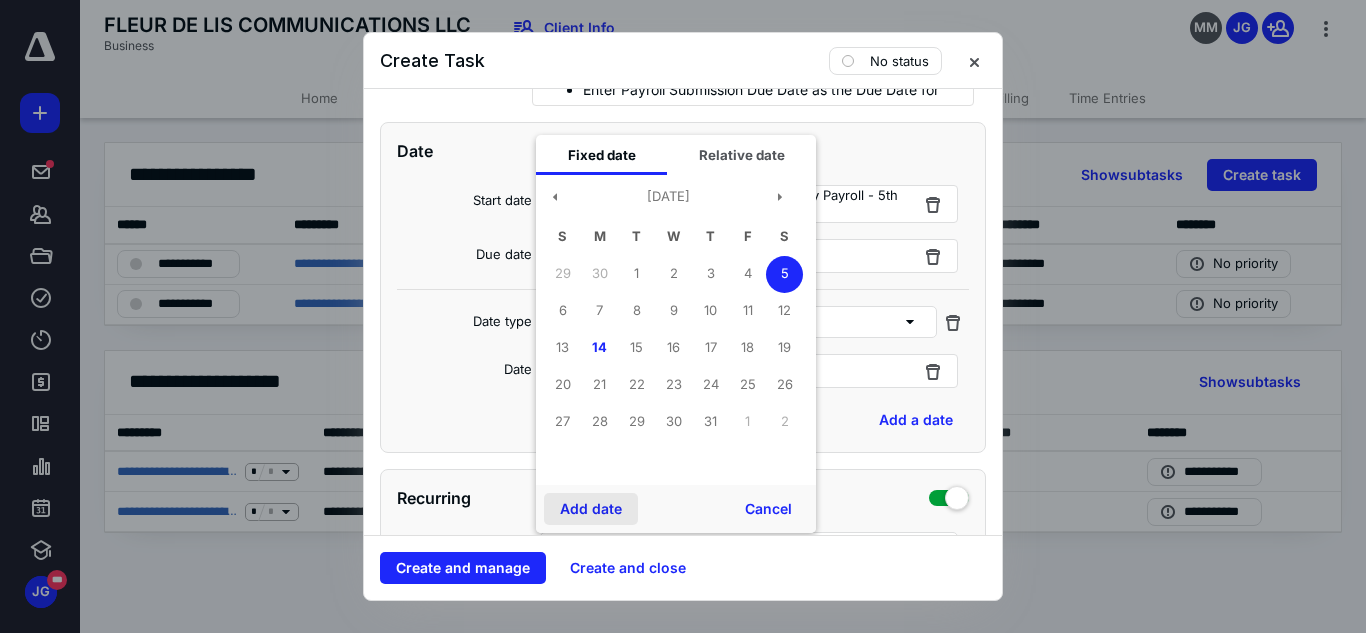 click on "Add date" at bounding box center (591, 509) 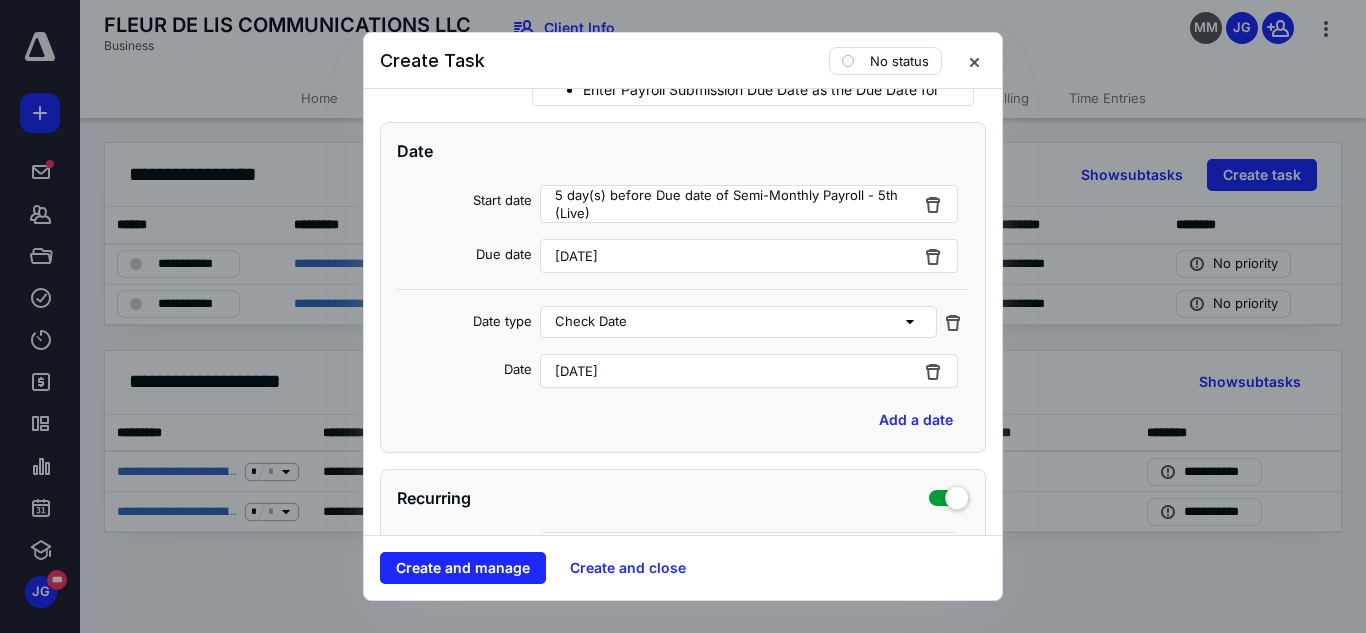 click on "Add a date" at bounding box center (683, 420) 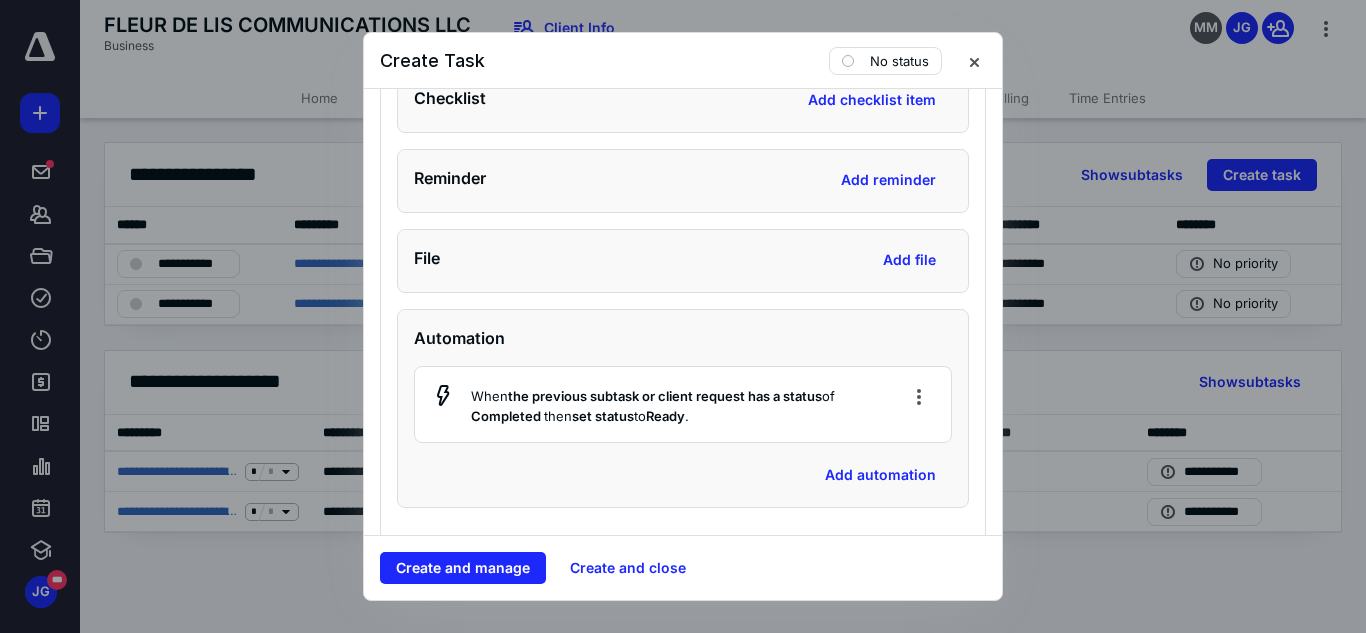 scroll, scrollTop: 6704, scrollLeft: 0, axis: vertical 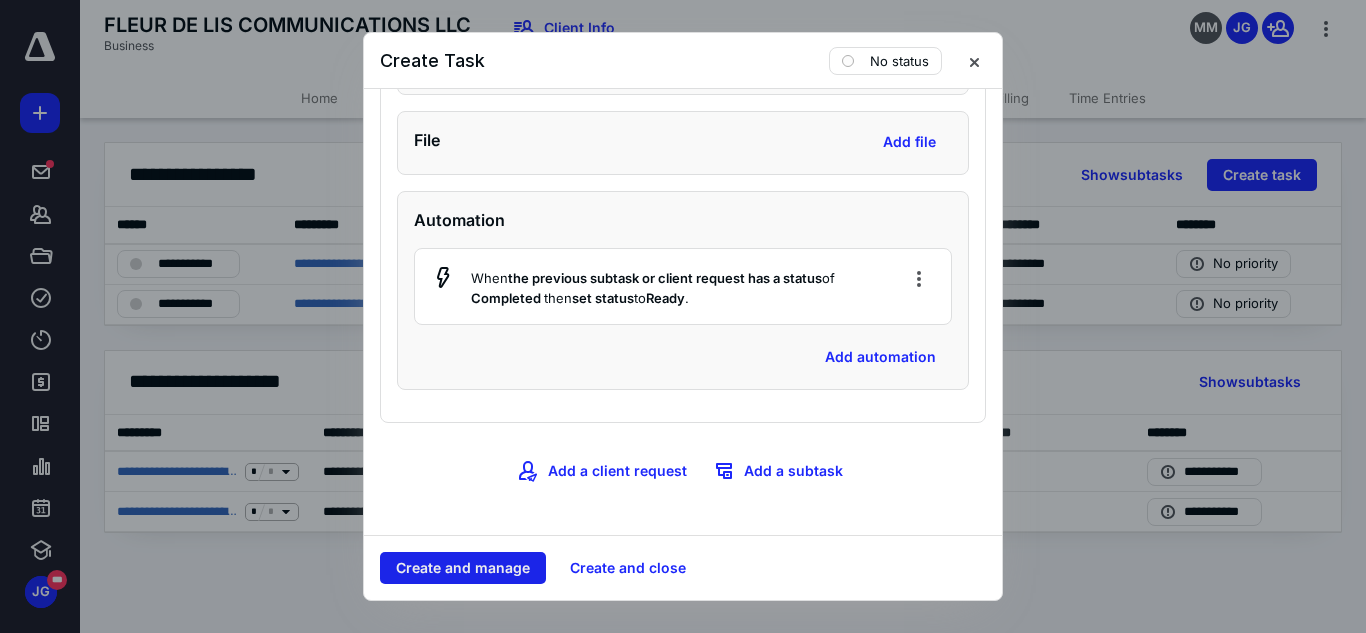 click on "Create and manage" at bounding box center [463, 568] 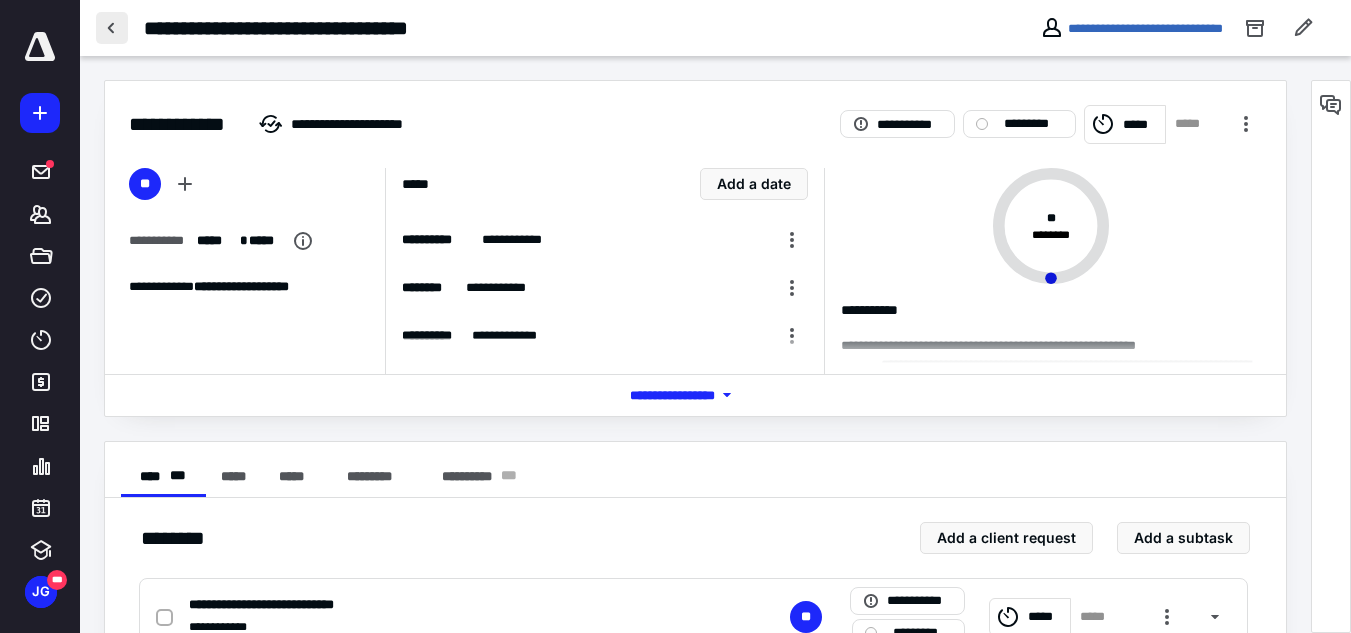 click at bounding box center (112, 28) 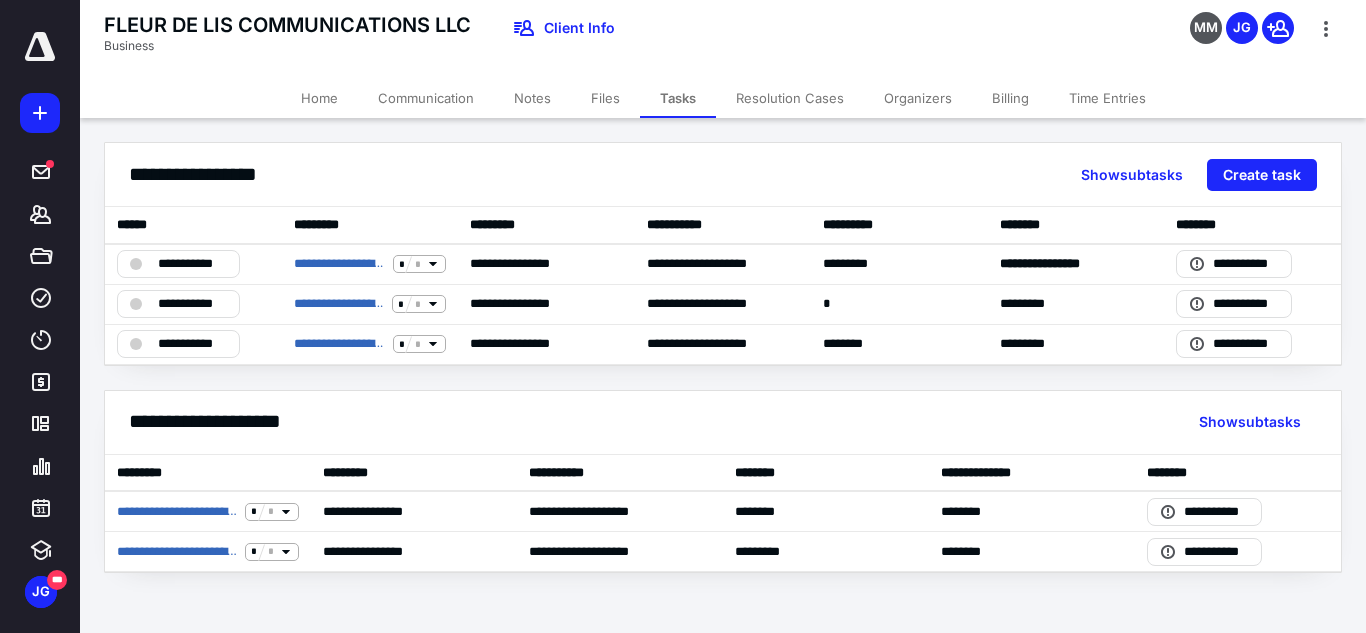 click on "**********" at bounding box center (723, 357) 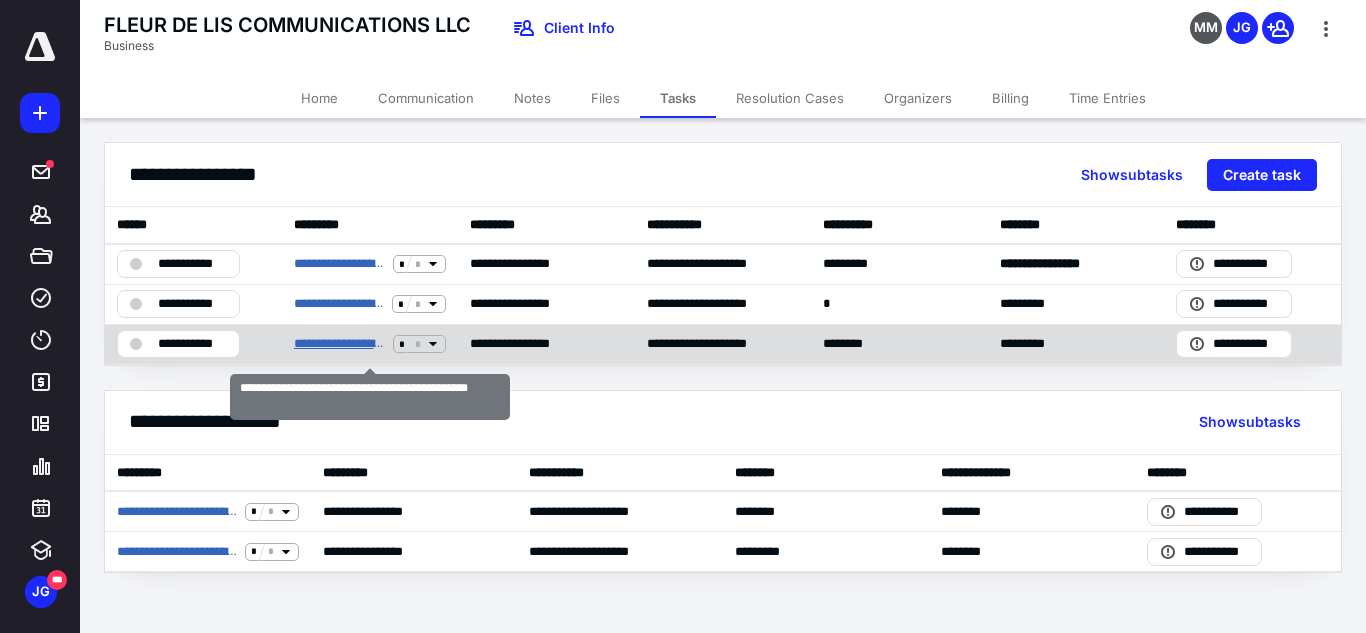 click on "**********" at bounding box center (339, 344) 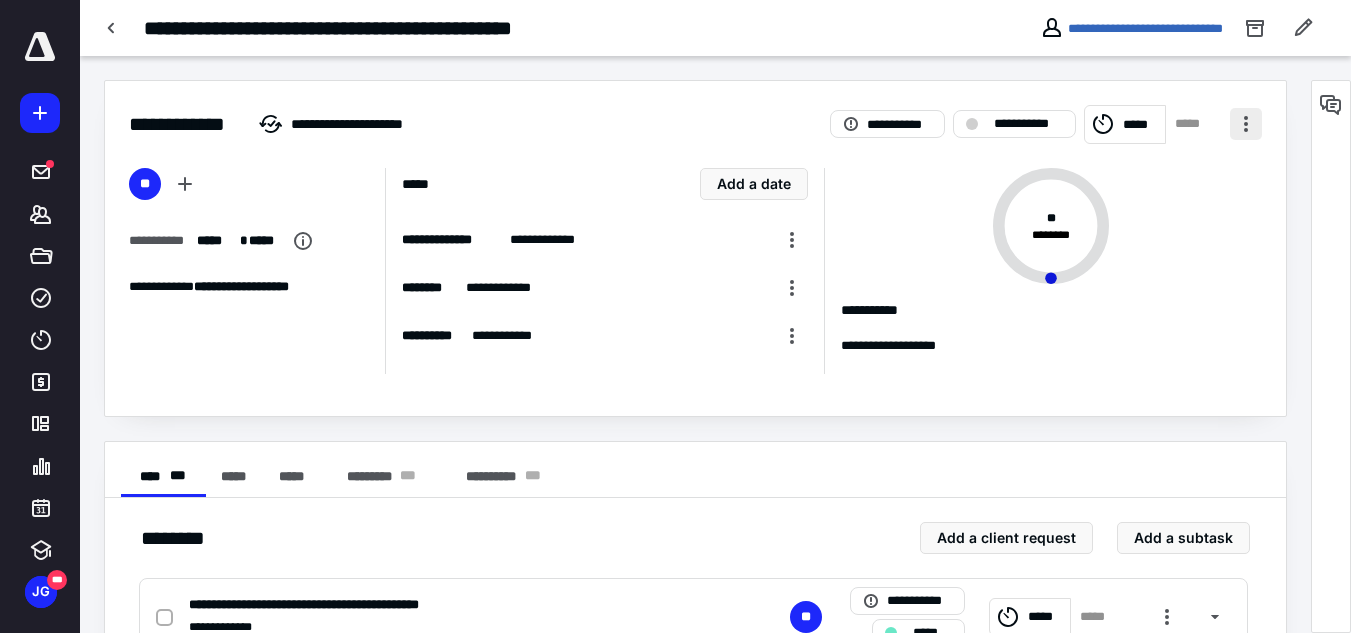 click at bounding box center [1246, 124] 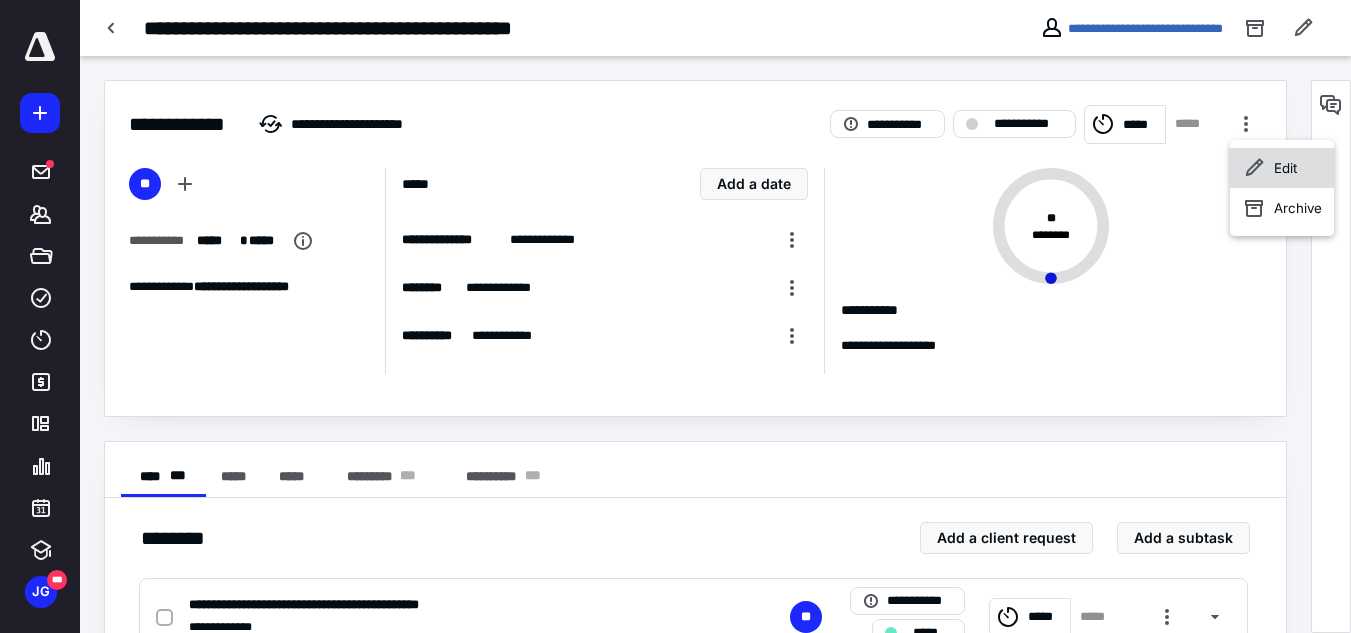 click on "Edit" at bounding box center [1282, 168] 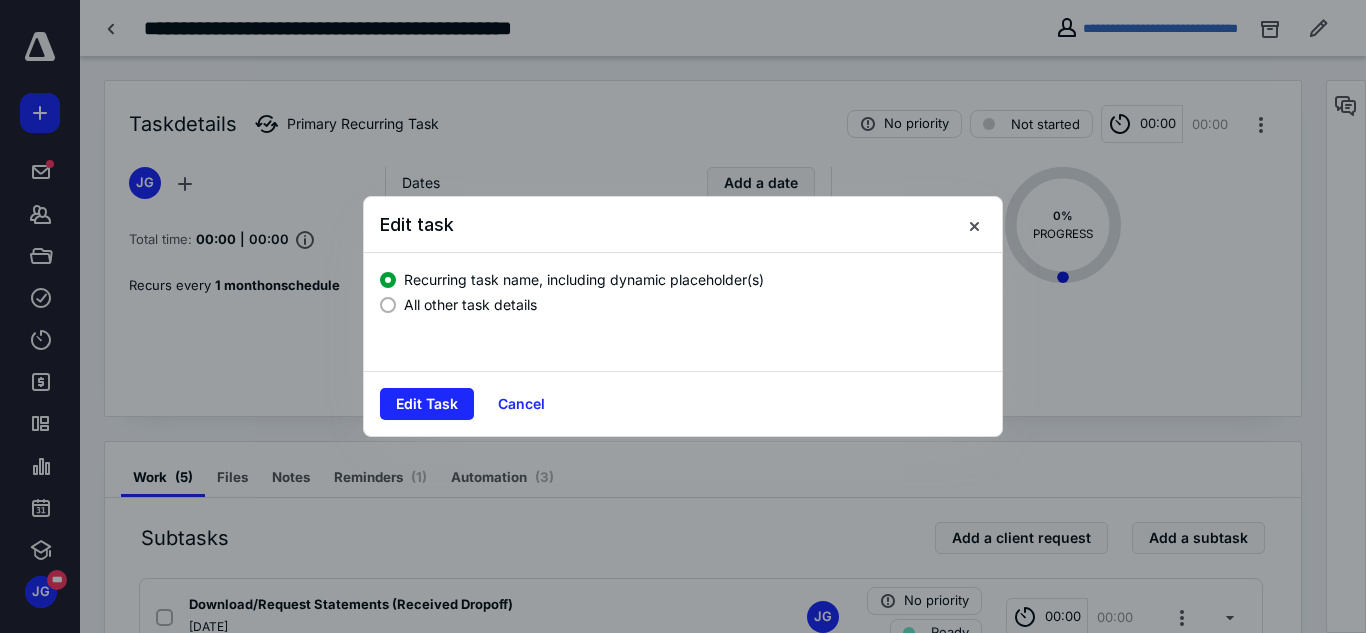 click at bounding box center [388, 305] 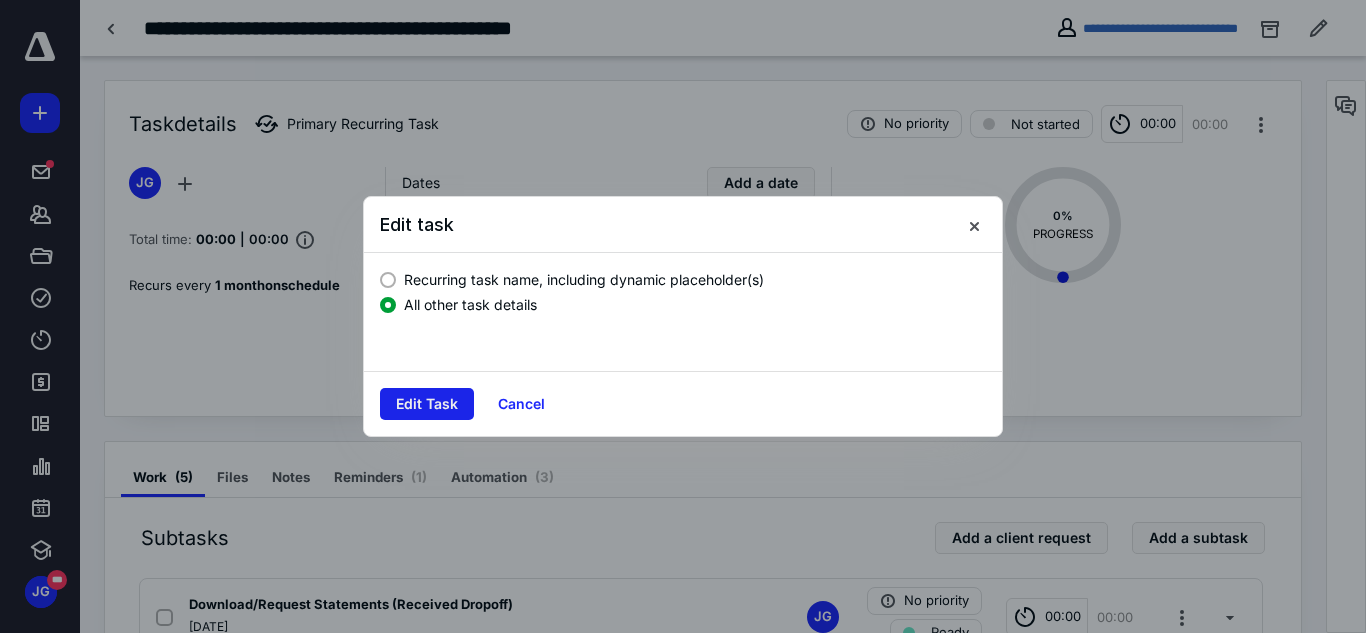 click on "Edit Task" at bounding box center (427, 404) 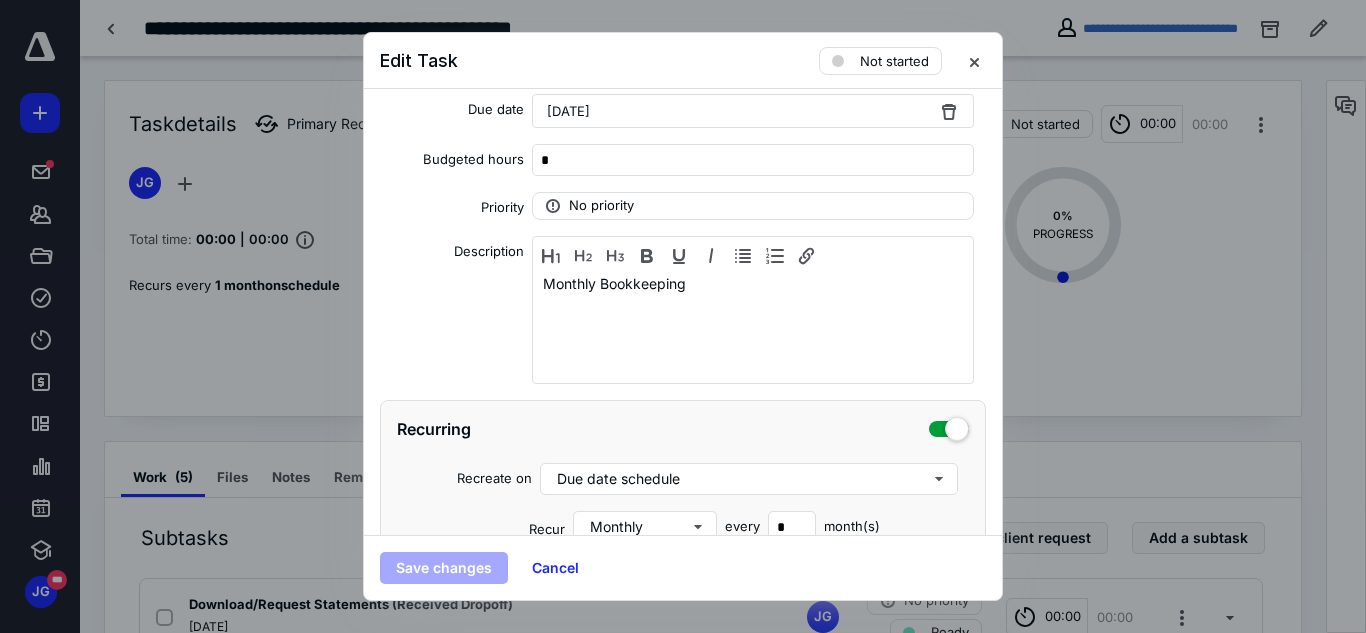 scroll, scrollTop: 0, scrollLeft: 0, axis: both 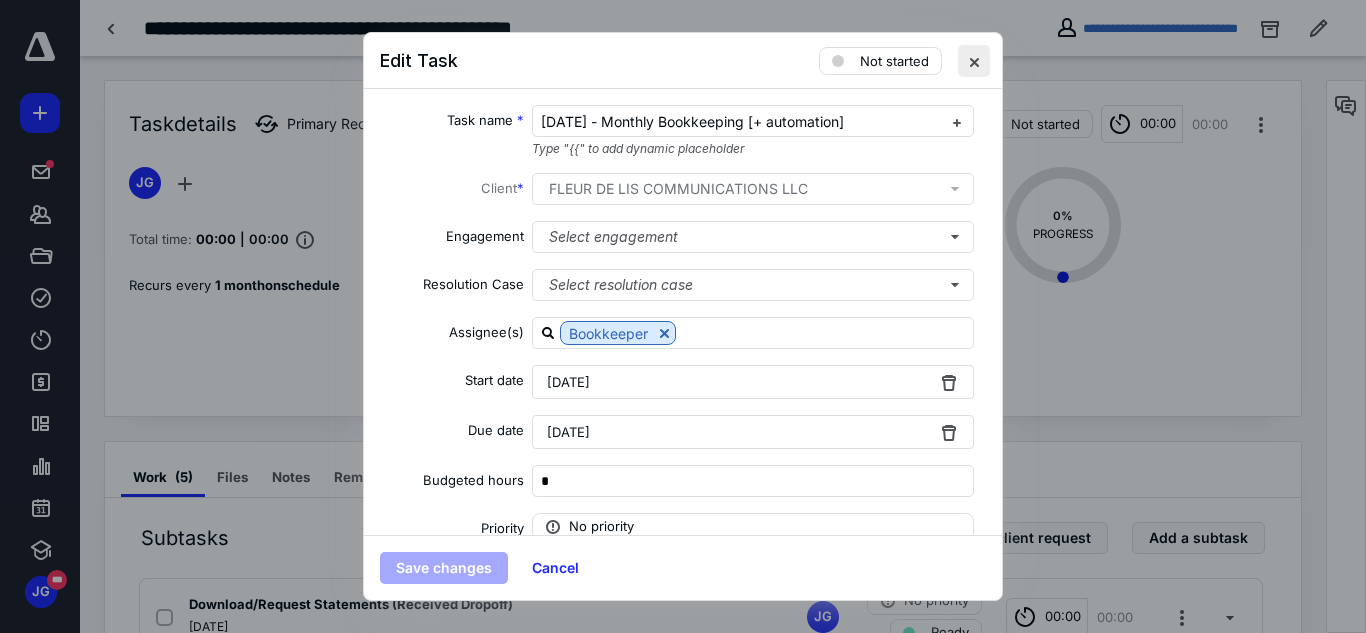 click at bounding box center [974, 61] 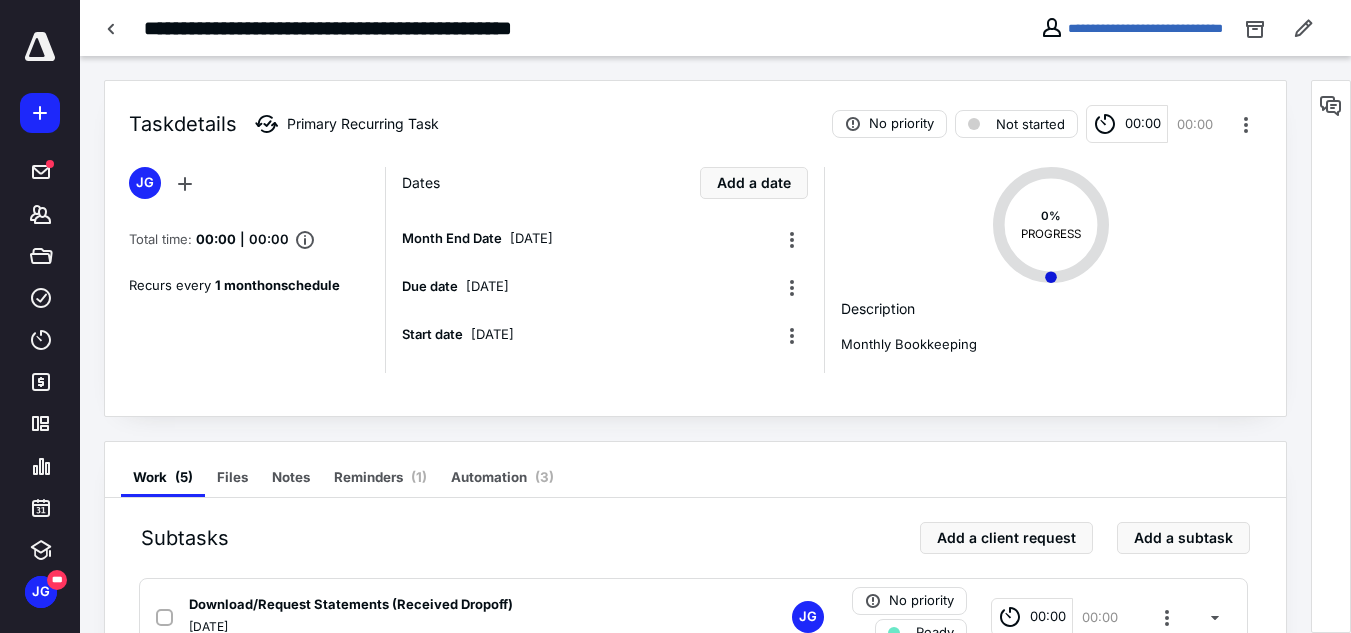 click on "Task  details  Primary Recurring Task No priority Not started 00:00 00:00 JG Total time: 00:00 | 00:00 Recurs every   1   month  on  schedule Dates Add a date Month End Date [DATE] Due date [DATE] Start date [DATE] 0 % PROGRESS Description Monthly Bookkeeping  Work ( 5 ) Files Notes Reminders ( 1 ) Automation ( 3 ) Subtasks Add a client request Add a subtask Download/Request Statements (Received Dropoff) [DATE] JG No priority Ready 00:00 00:00 Request  draft [DATE] Monthly Bookkeeping Statements [DATE] JG Finish and send Reconcile Accounts 7 day(s) after  Download/Request Statements (Received Dropoff) is set to Completed JG No priority Not started 00:00 00:00 Review Financials 1 day(s) after  Reconcile Accounts is set to Completed JG No priority Not started 00:00 00:00 Deliver Financials Packet to client 1 day(s) after  Review Financials is set to Completed JG No priority Not started 00:00 00:00" at bounding box center (695, 568) 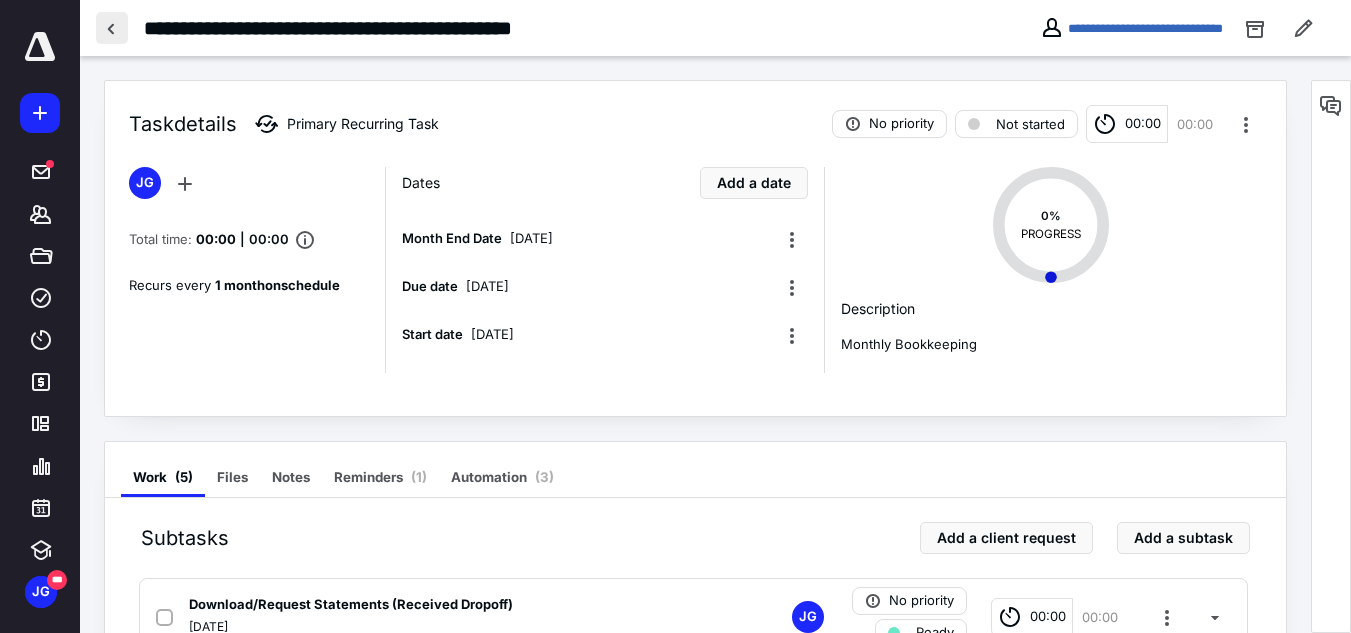 click at bounding box center (112, 28) 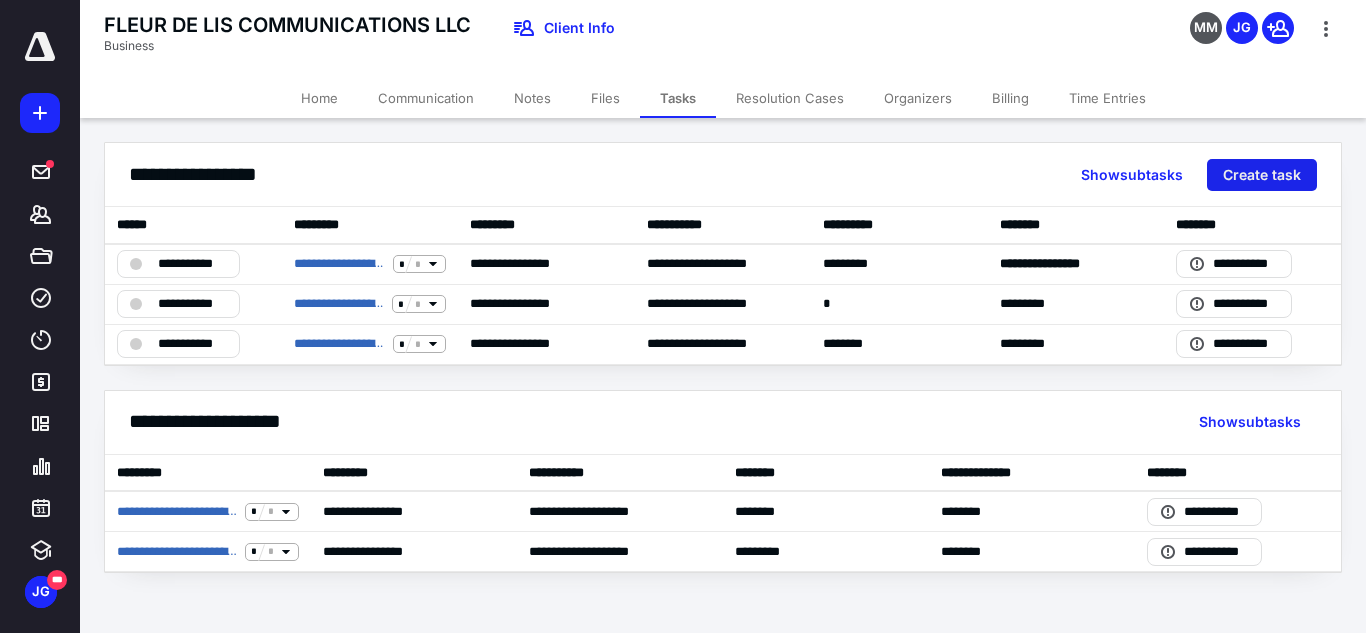 click on "Create task" at bounding box center (1262, 175) 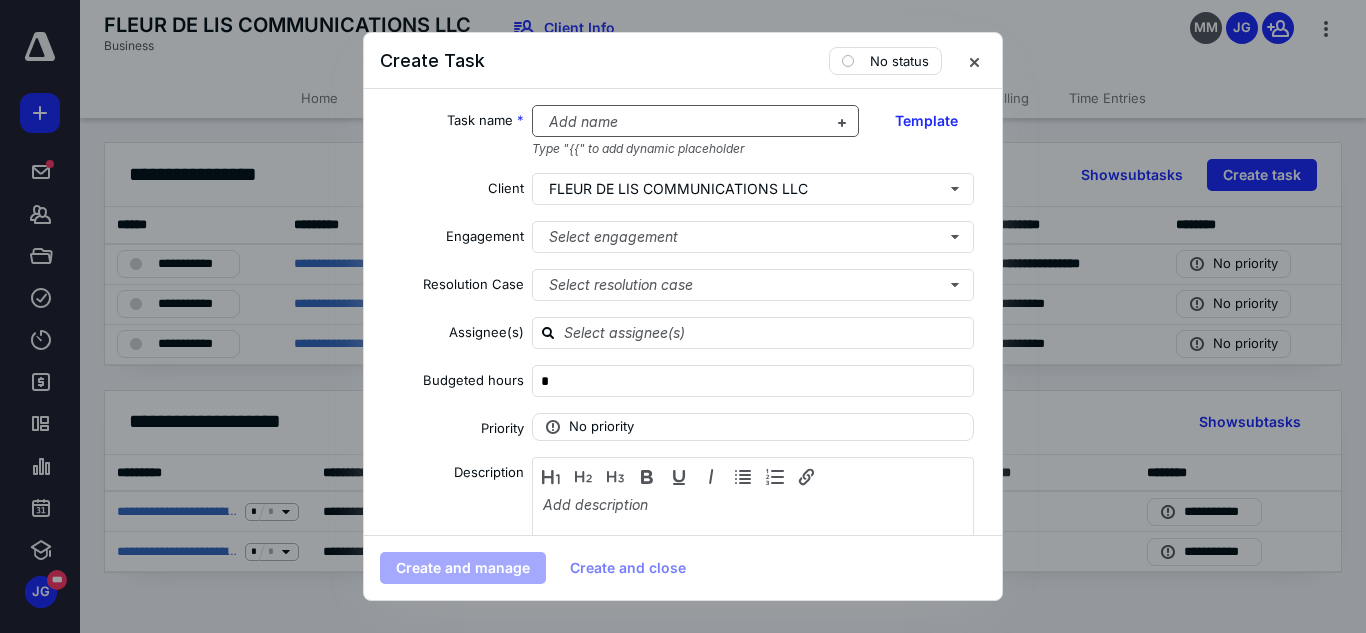 click at bounding box center (684, 122) 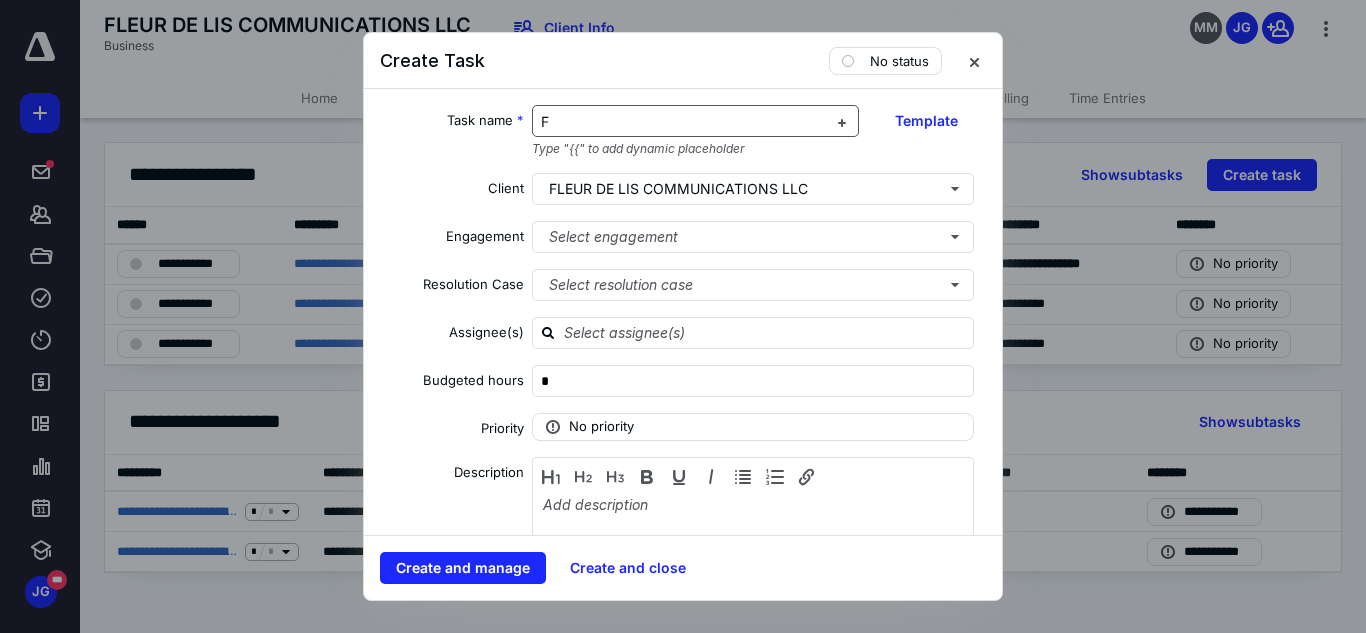 type 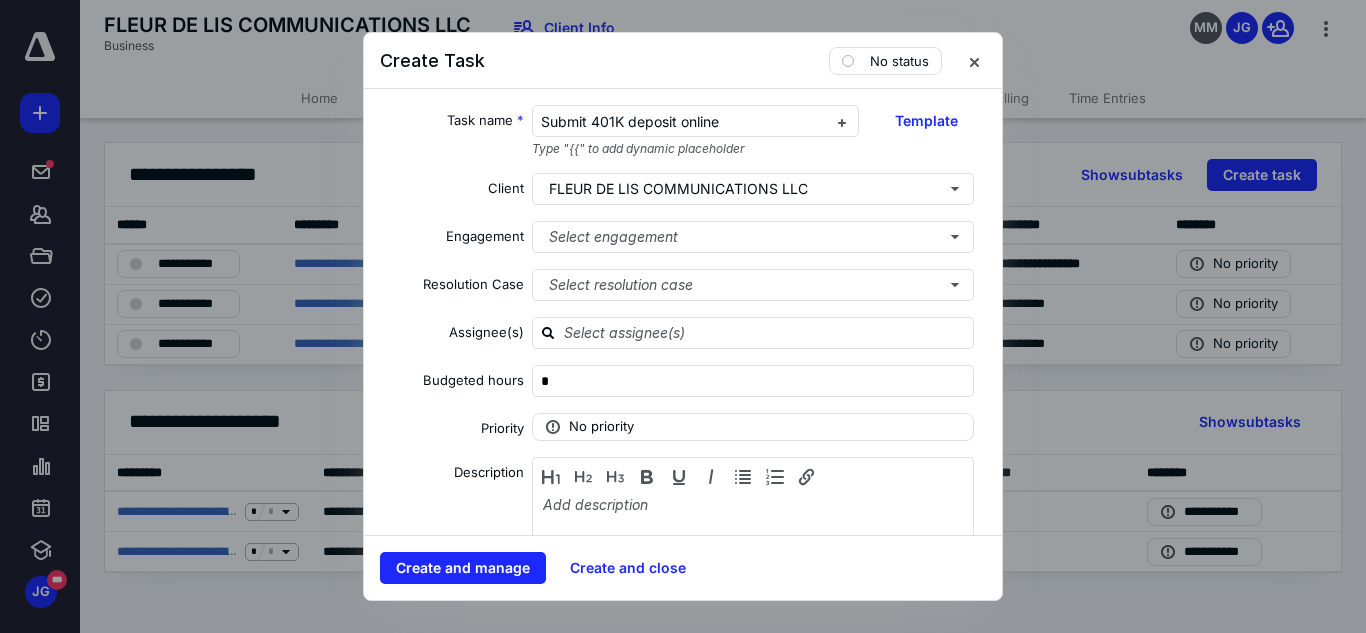 click on "Client FLEUR DE LIS COMMUNICATIONS LLC" at bounding box center [683, 189] 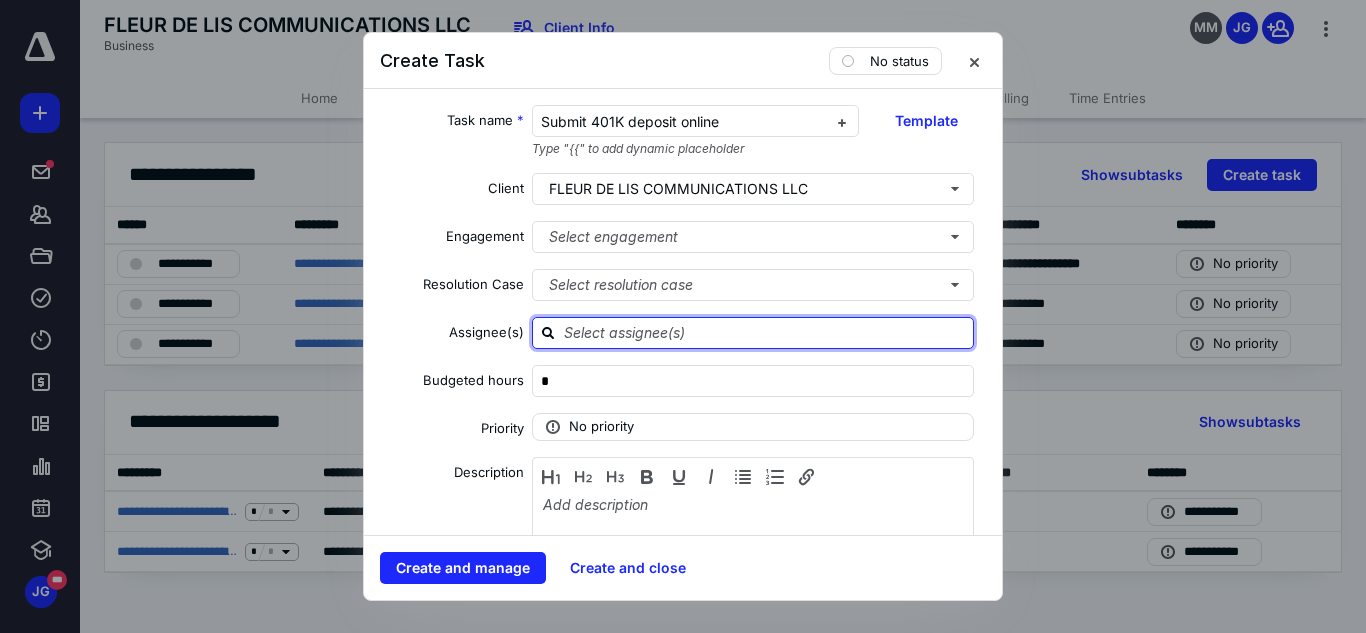 click at bounding box center (765, 332) 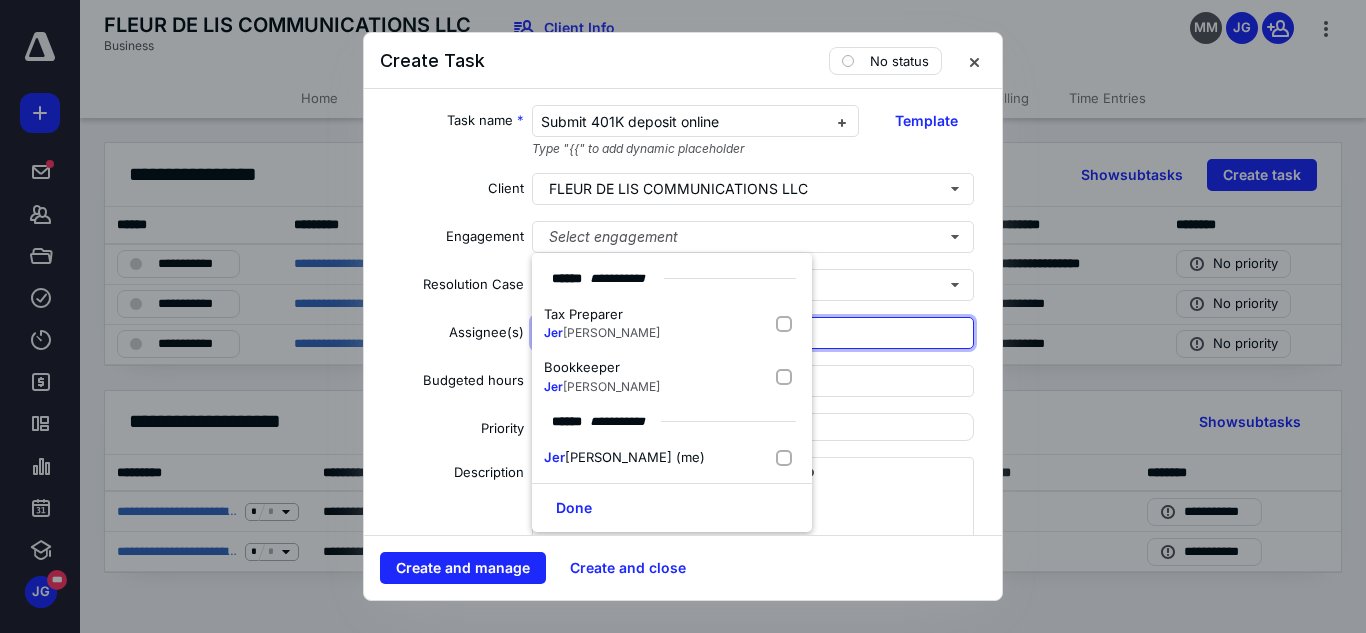 type on "[PERSON_NAME]" 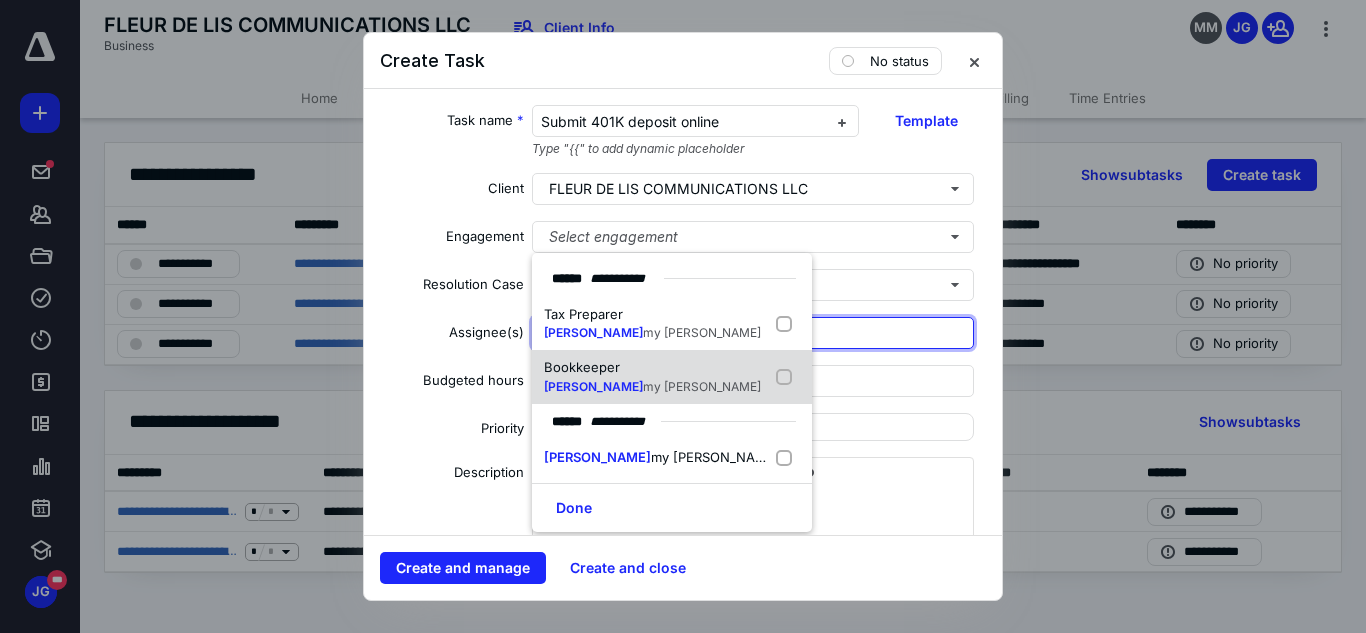 click at bounding box center [788, 377] 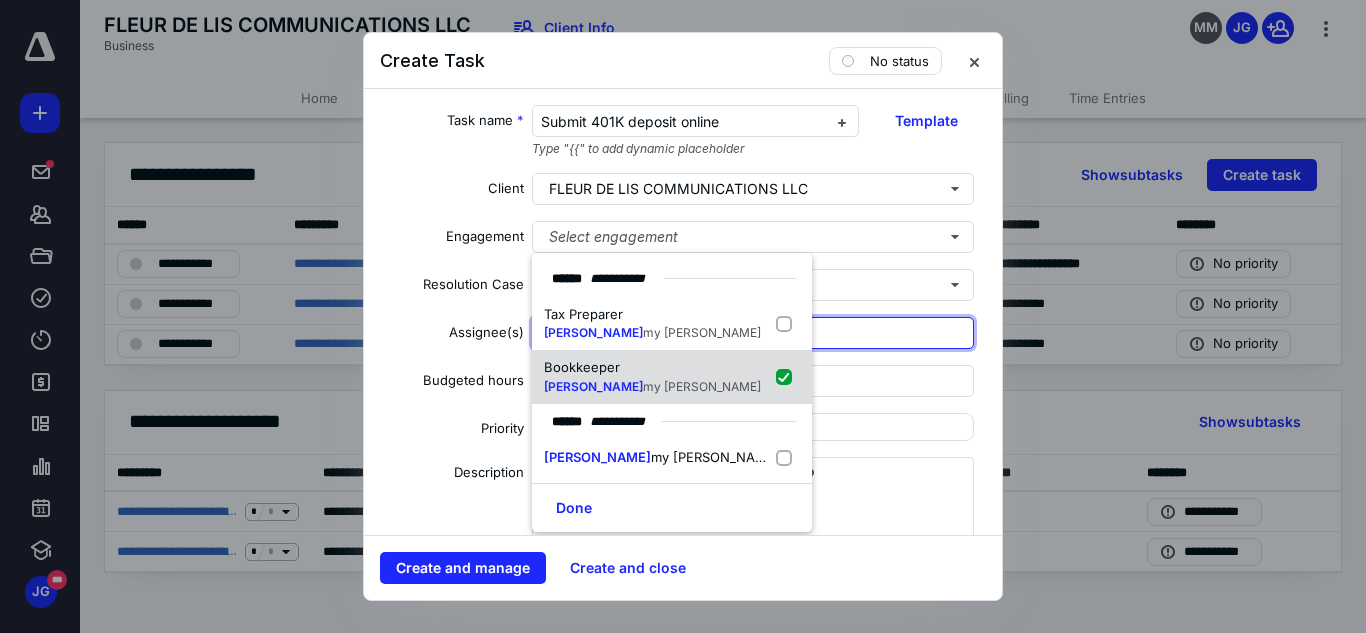 checkbox on "true" 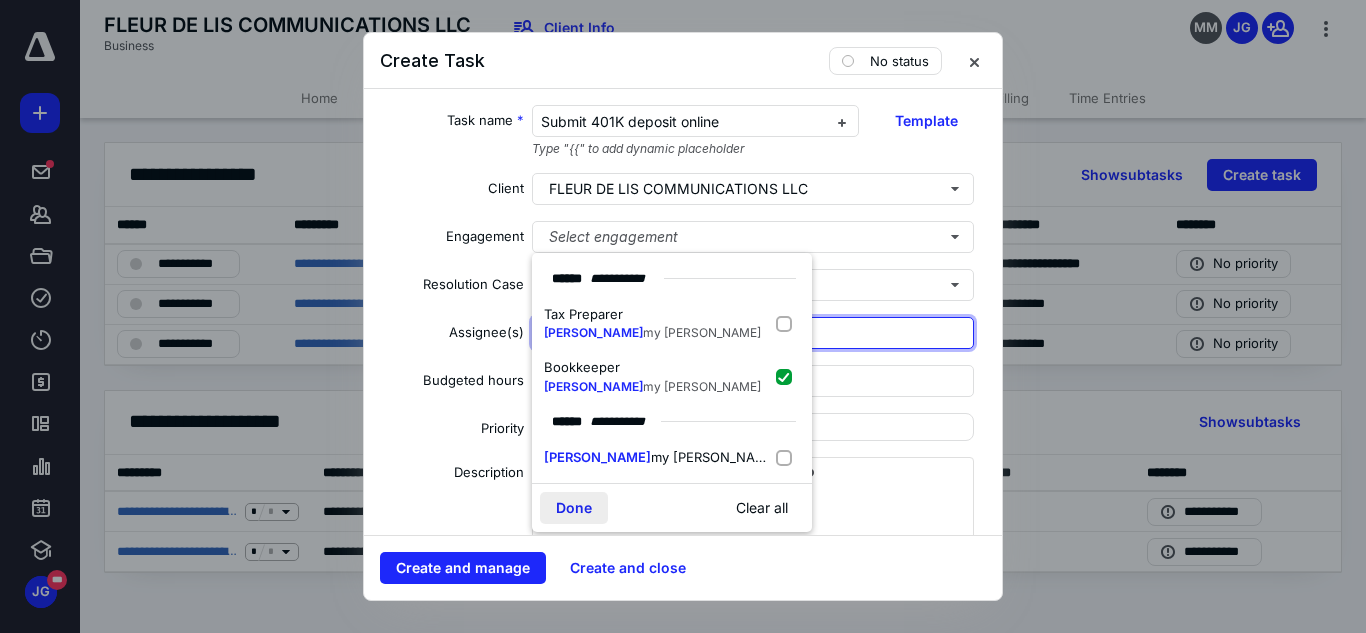 type on "[PERSON_NAME]" 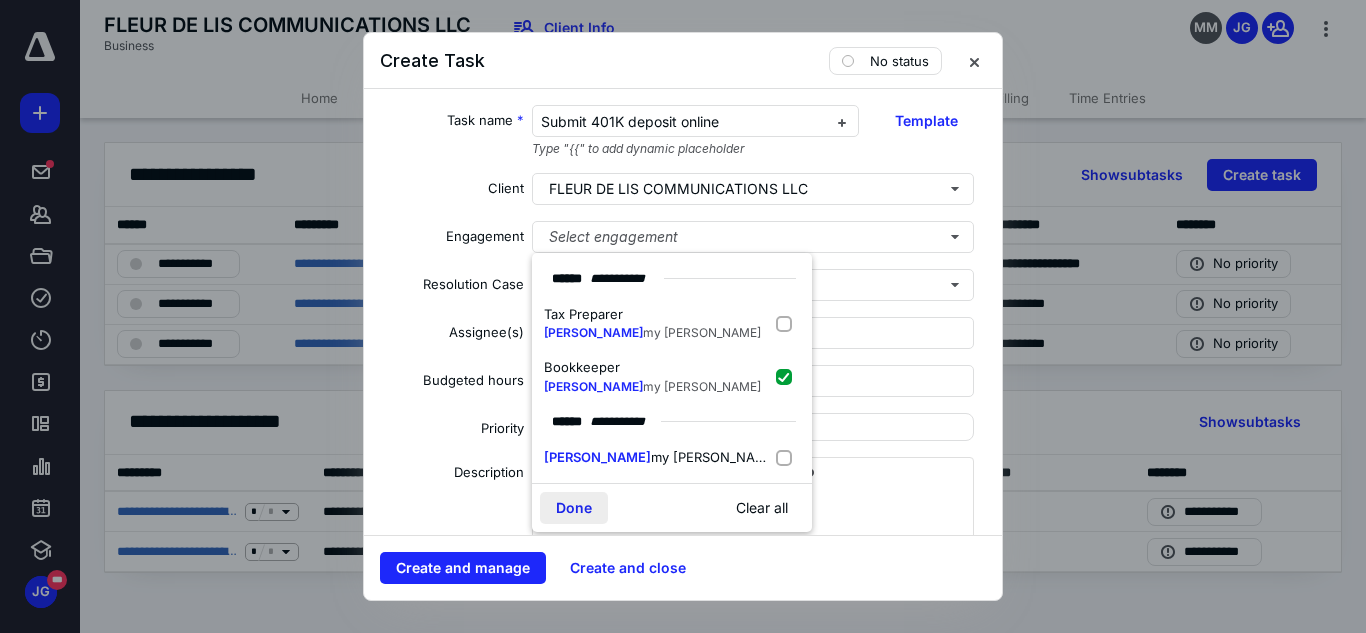 click on "Done" at bounding box center (574, 508) 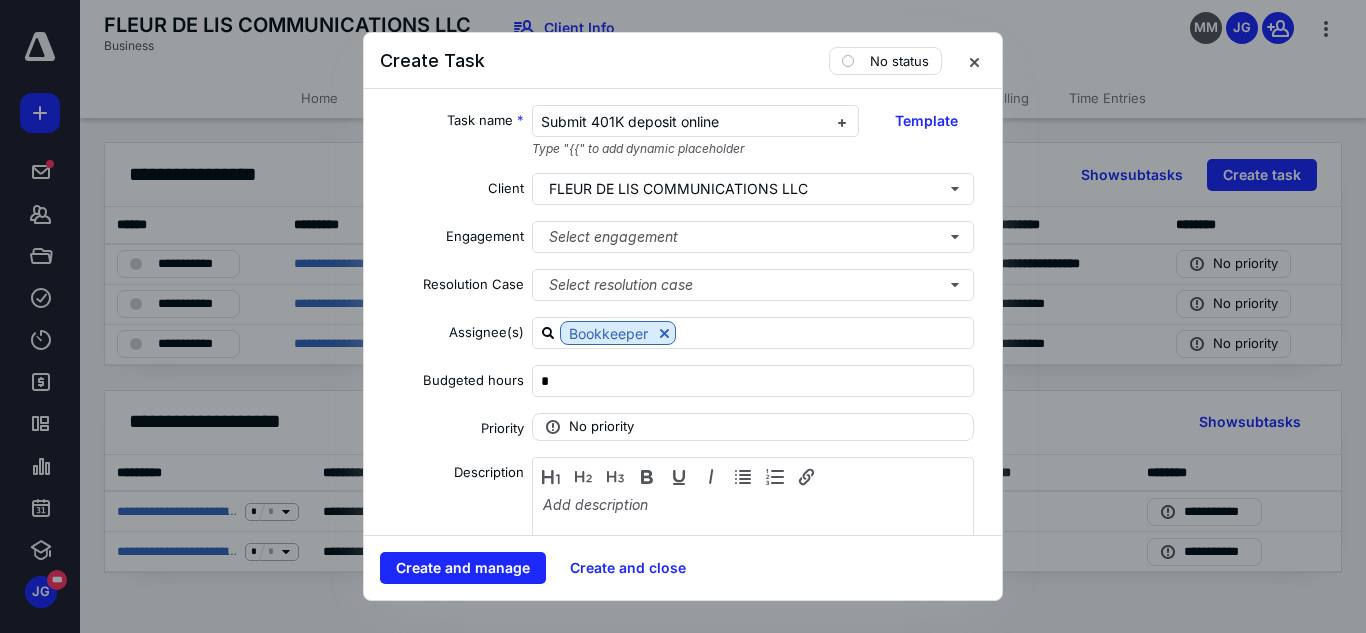 click on "Budgeted hours" at bounding box center (452, 384) 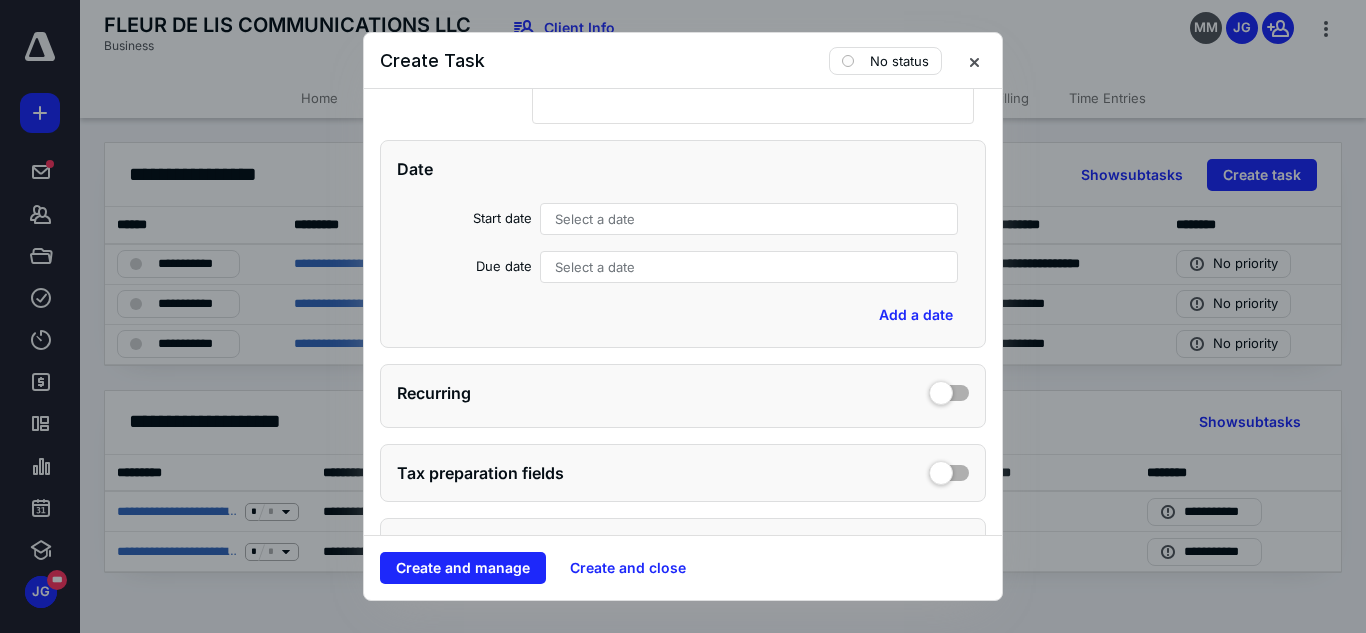 scroll, scrollTop: 520, scrollLeft: 0, axis: vertical 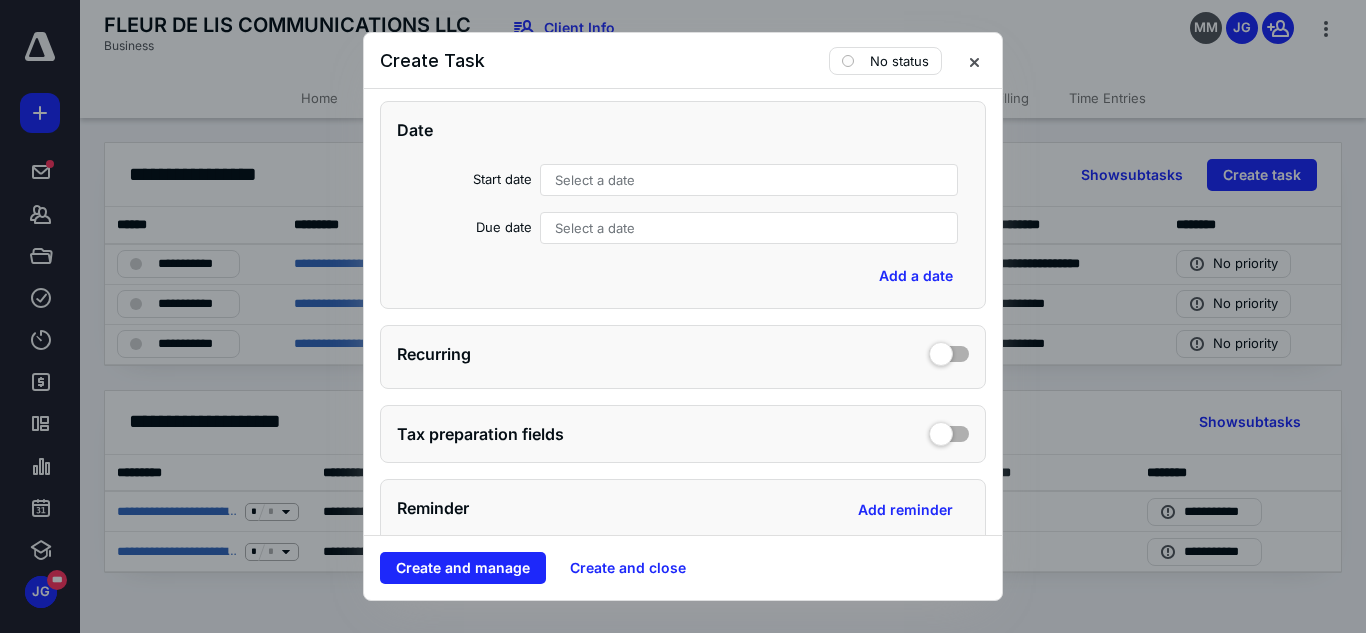 click on "Select a date" at bounding box center (749, 180) 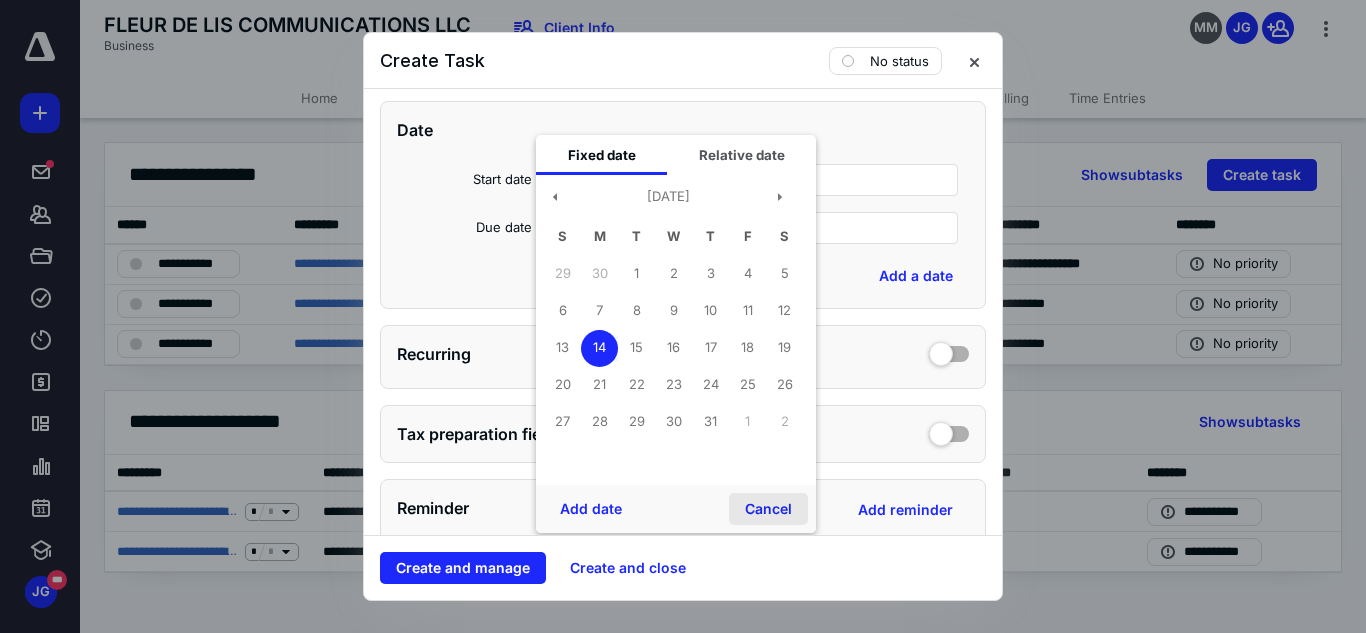 click on "Cancel" at bounding box center (768, 509) 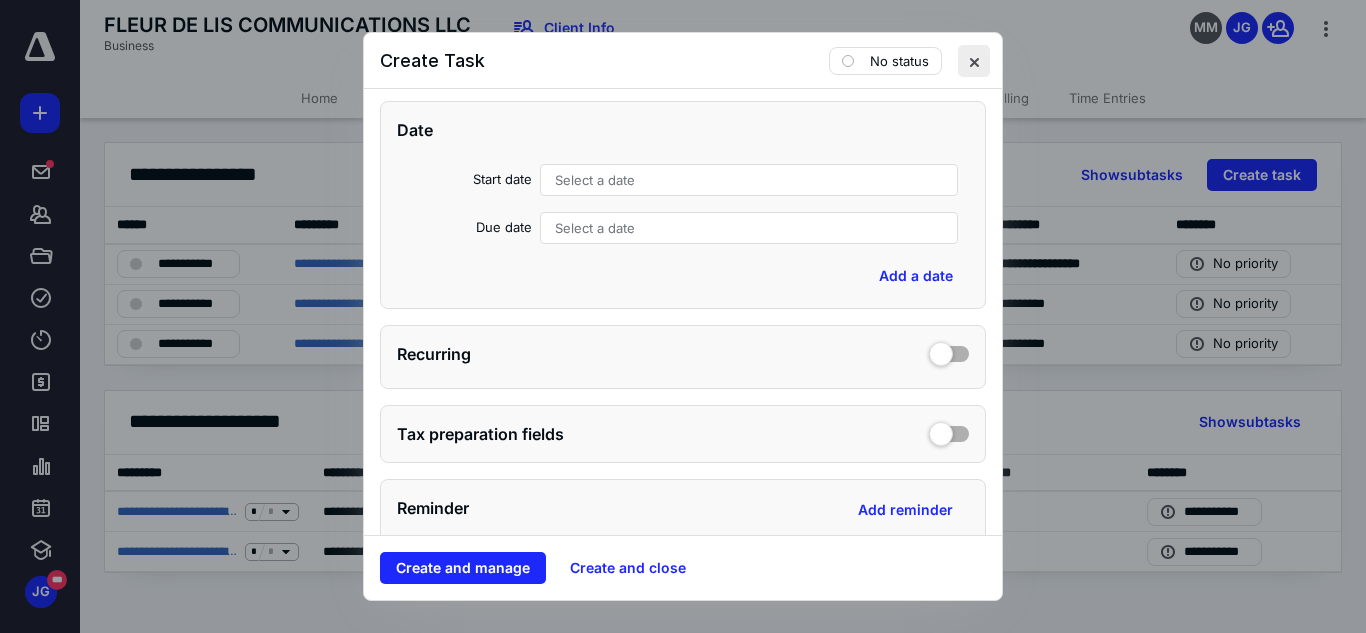 click at bounding box center (974, 61) 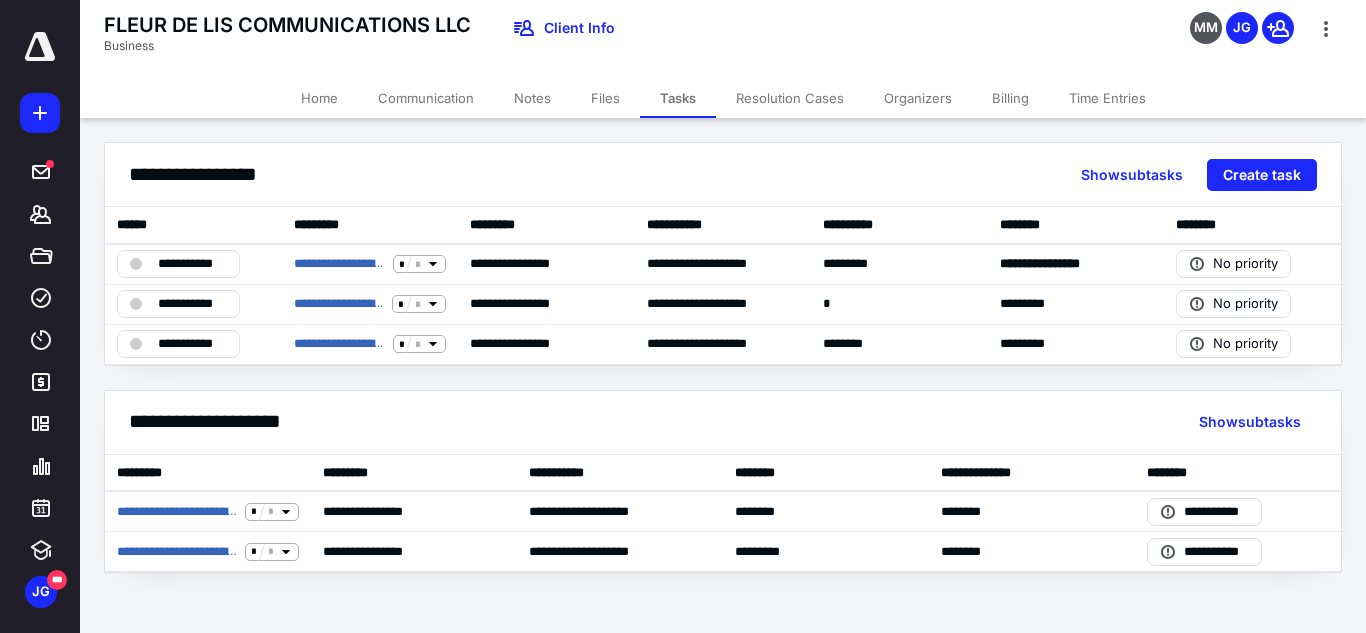 click on "**********" at bounding box center [723, 357] 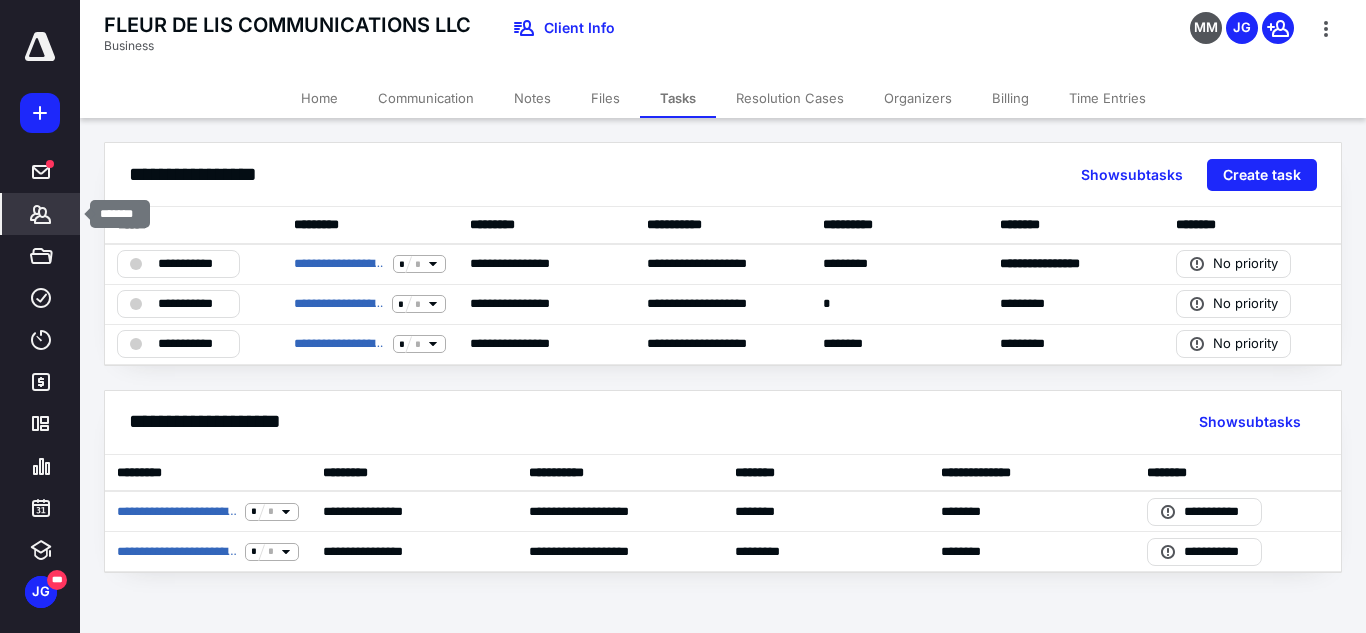 click 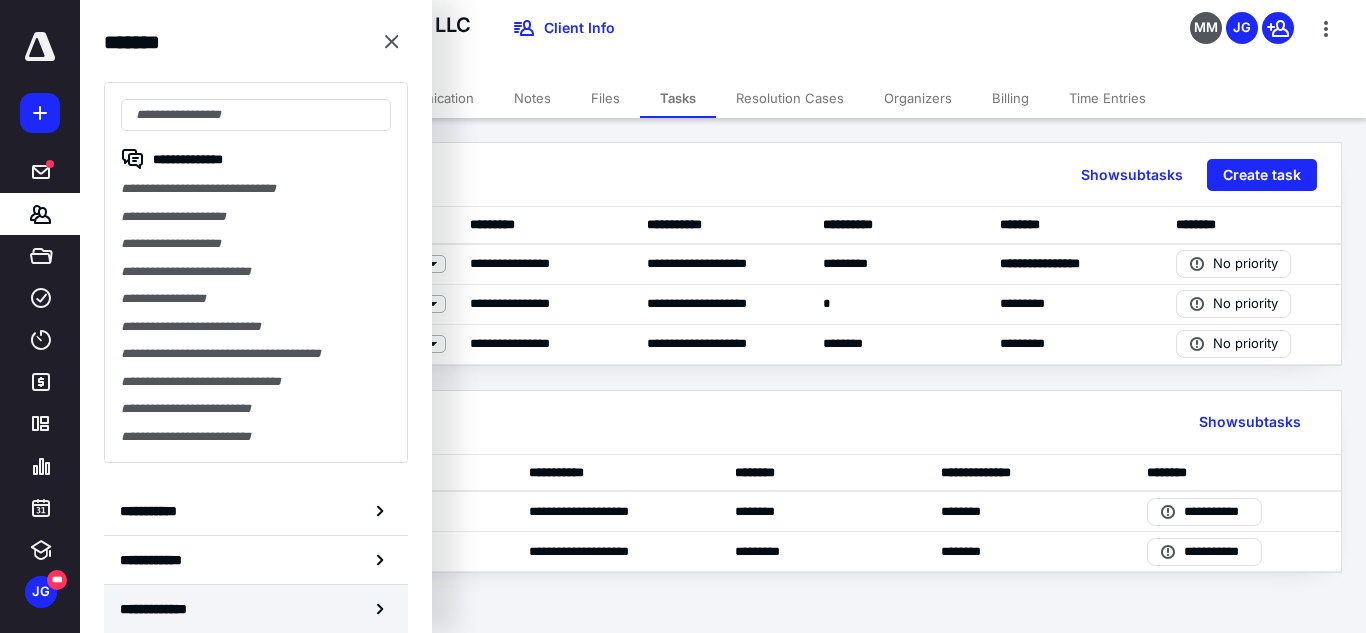 click on "**********" at bounding box center (256, 609) 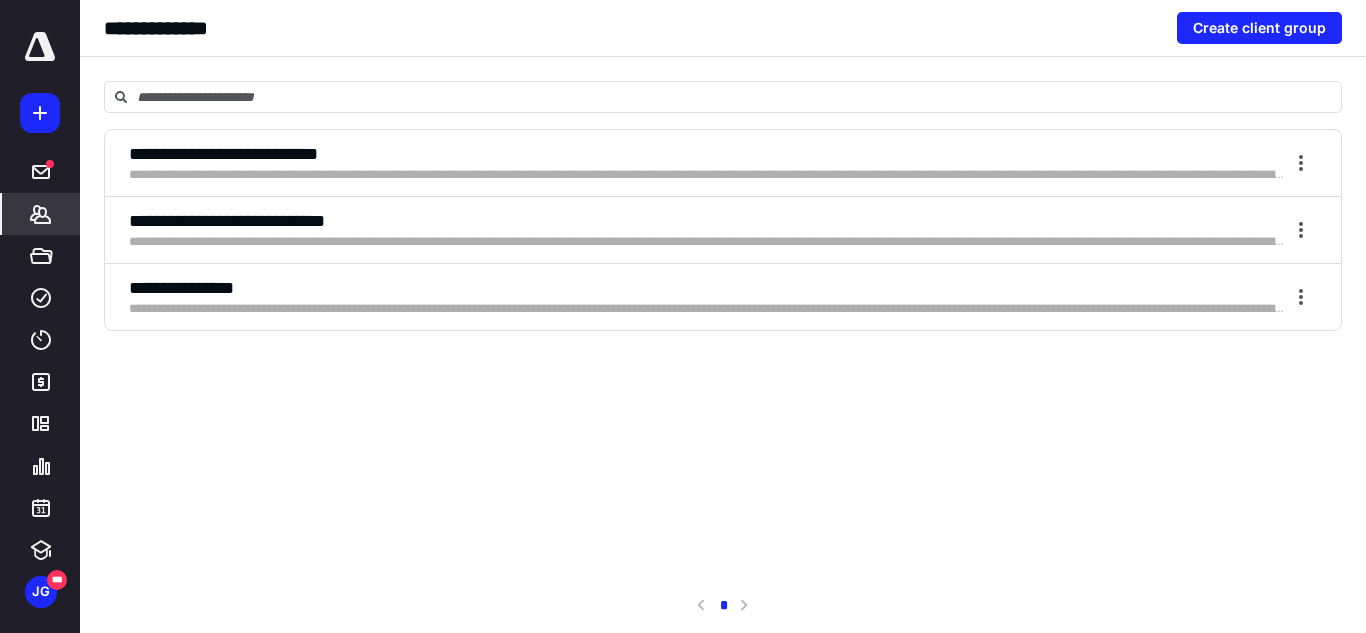 click on "**********" at bounding box center [707, 242] 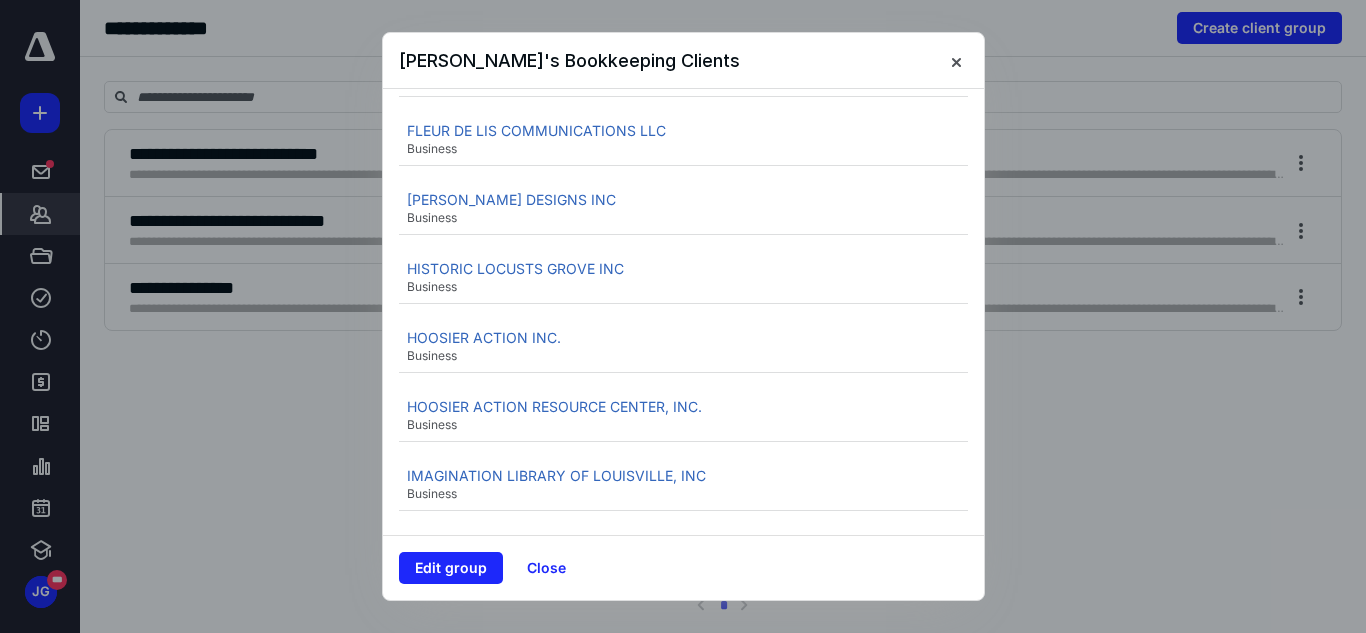 scroll, scrollTop: 627, scrollLeft: 0, axis: vertical 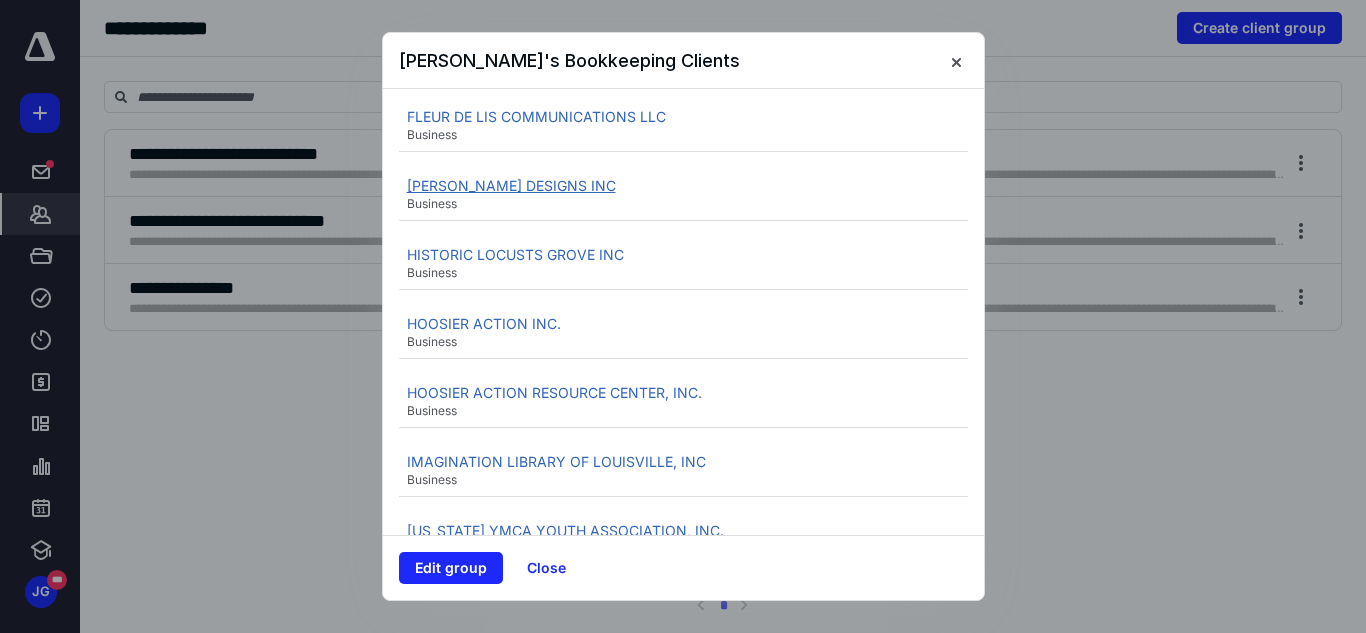 click on "[PERSON_NAME] DESIGNS INC" at bounding box center [511, 185] 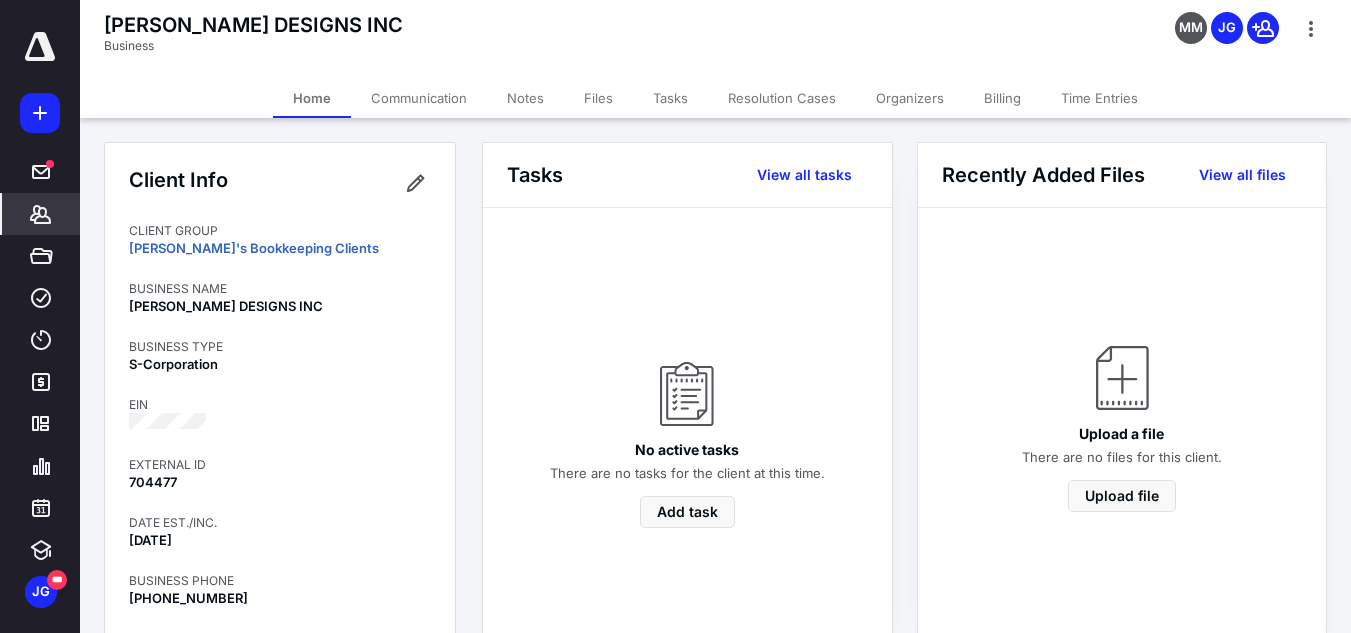 click on "Tasks View all tasks No active tasks There are no tasks for the client at this time. Add task Recently Added Files View all files Upload a file There are no files for this client. Upload file Notes Add a note No notes There are no notes for this client. Add note Resolution Cases Create resolution case No active resolution cases A resolution case allows you to bundle and invoice your work. Create resolution case Upcoming Events [DATE] 3 Days 5 Days Add event [DATE] [DATE] [DATE] [DATE] [DATE] Previous 5 days Next 5 days" at bounding box center (915, 884) 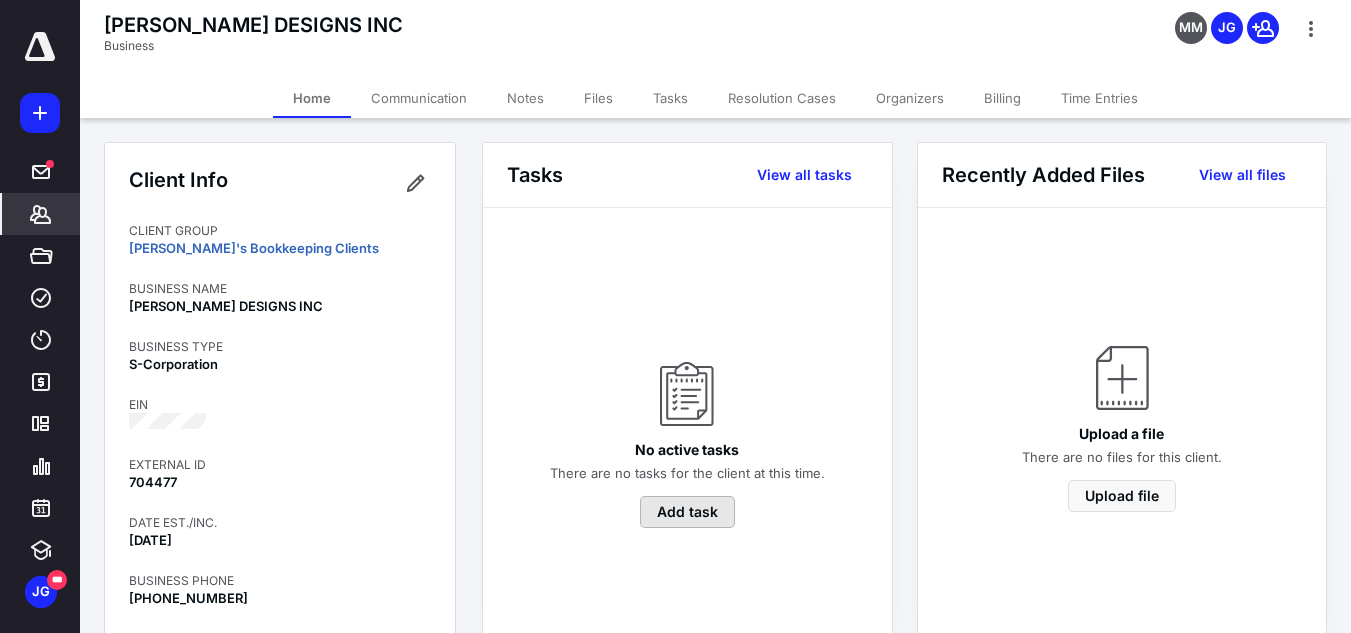 click on "Add task" at bounding box center (687, 512) 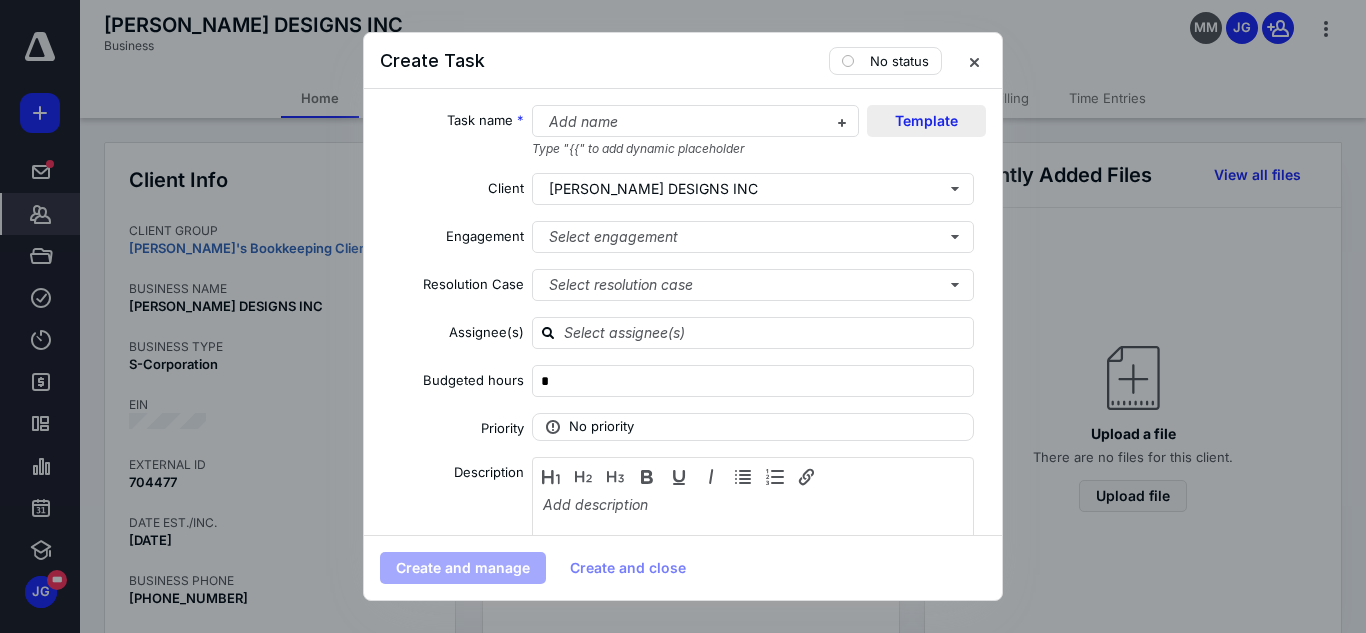 click on "Template" at bounding box center [926, 121] 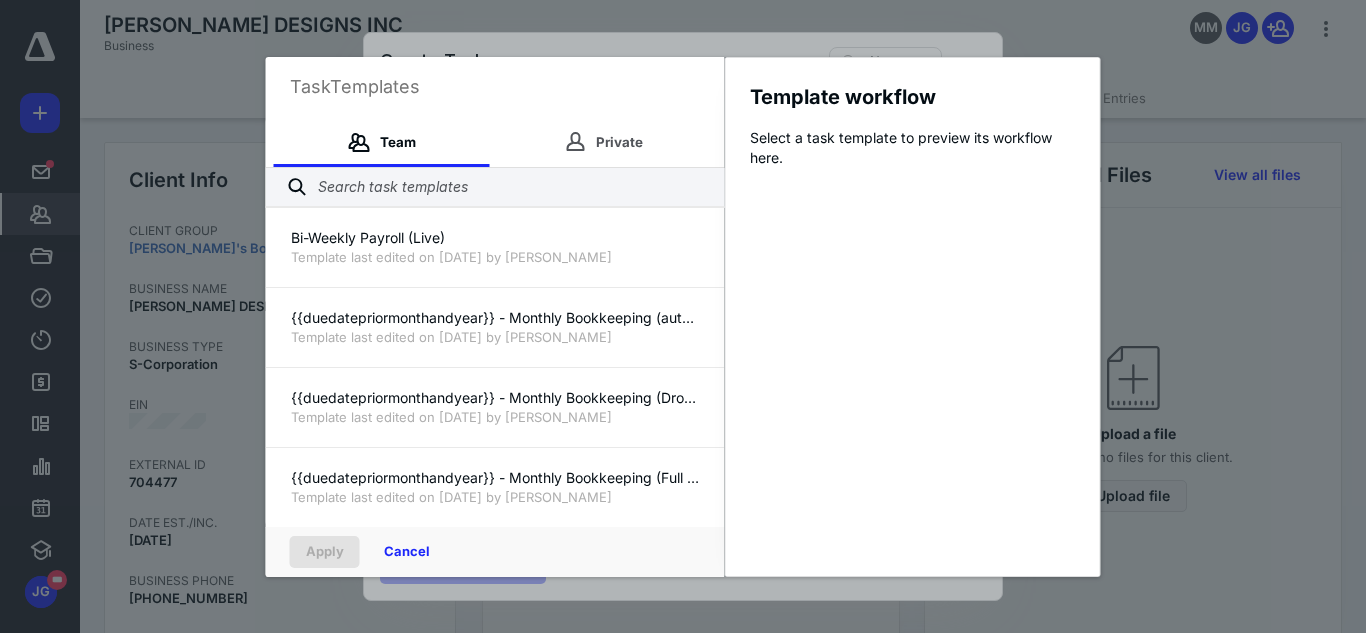 scroll, scrollTop: 219, scrollLeft: 0, axis: vertical 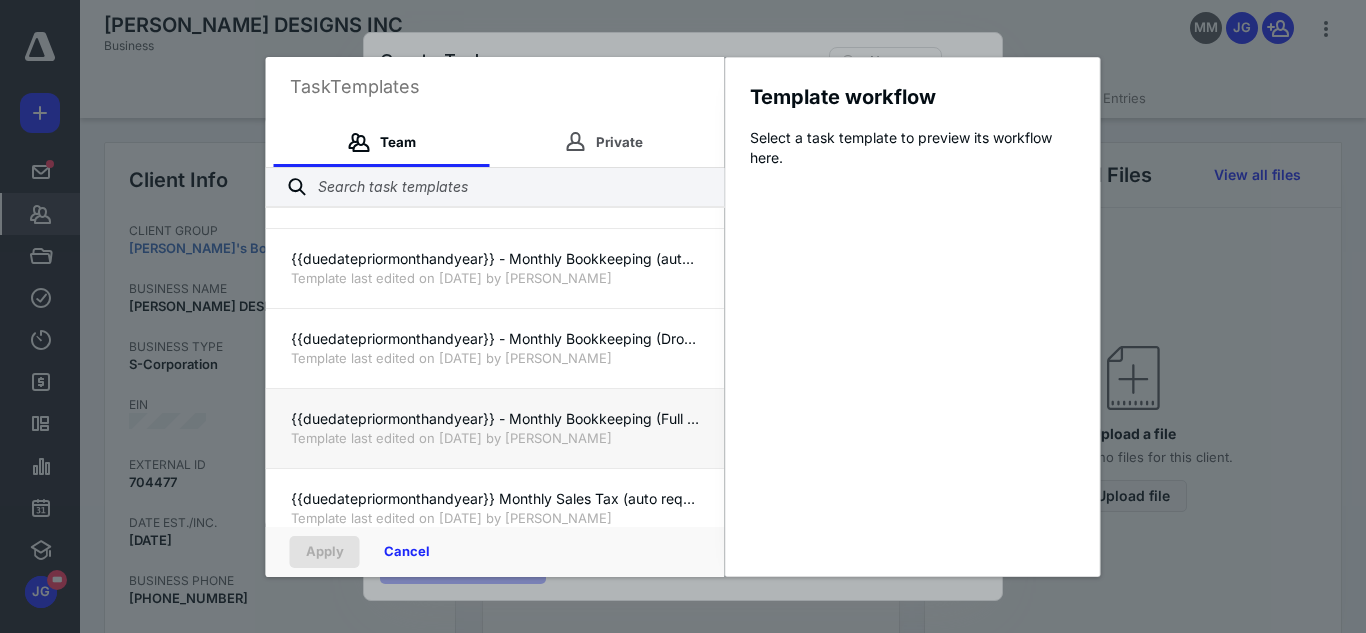 click on "{{duedatepriormonthandyear}} - Monthly Bookkeeping (Full Access)" at bounding box center (495, 419) 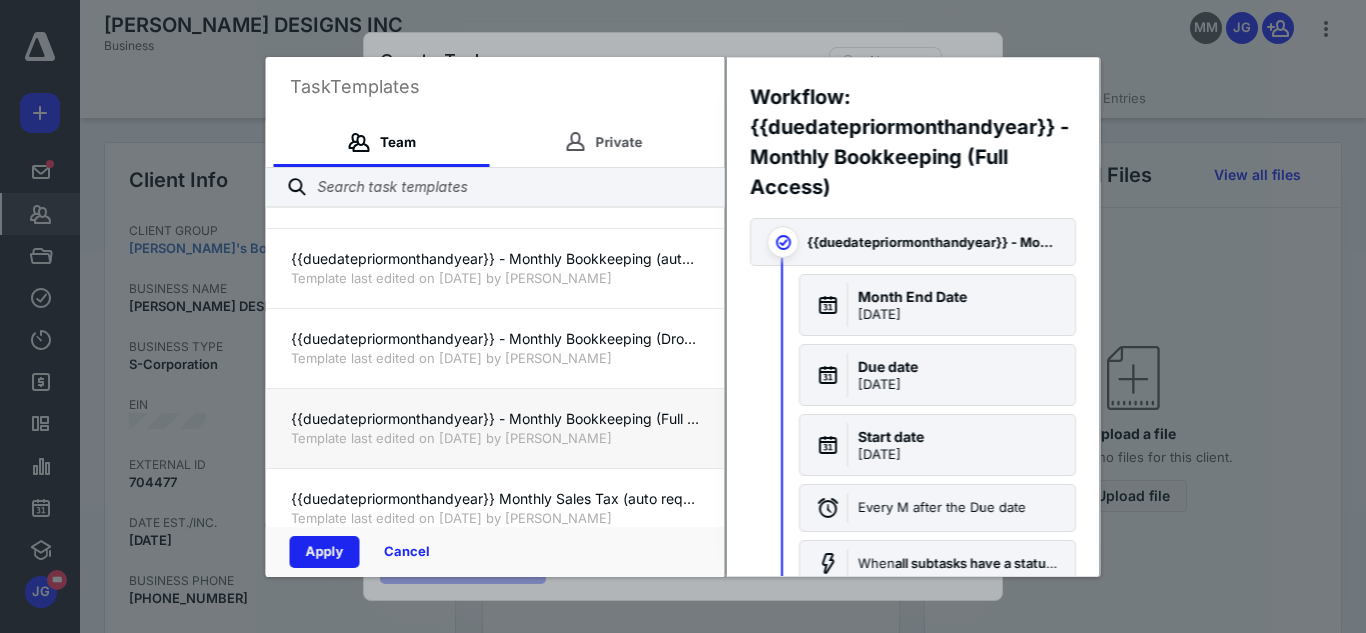 click on "Apply" at bounding box center (325, 552) 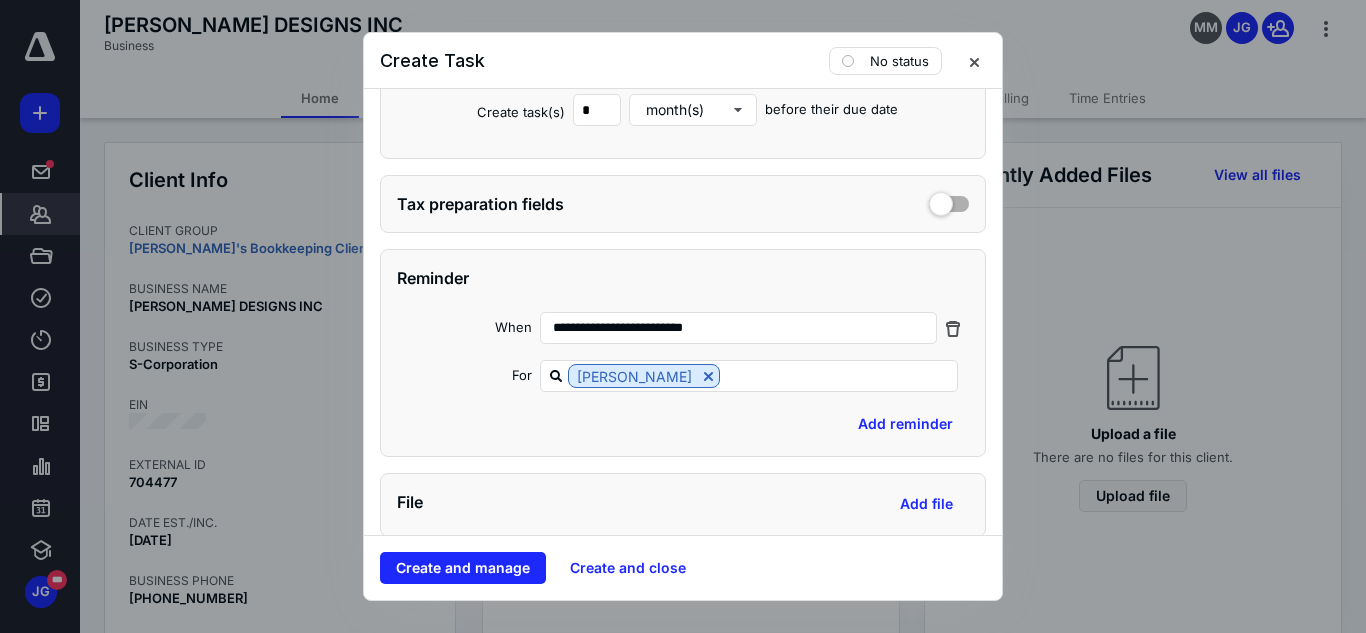 scroll, scrollTop: 1120, scrollLeft: 0, axis: vertical 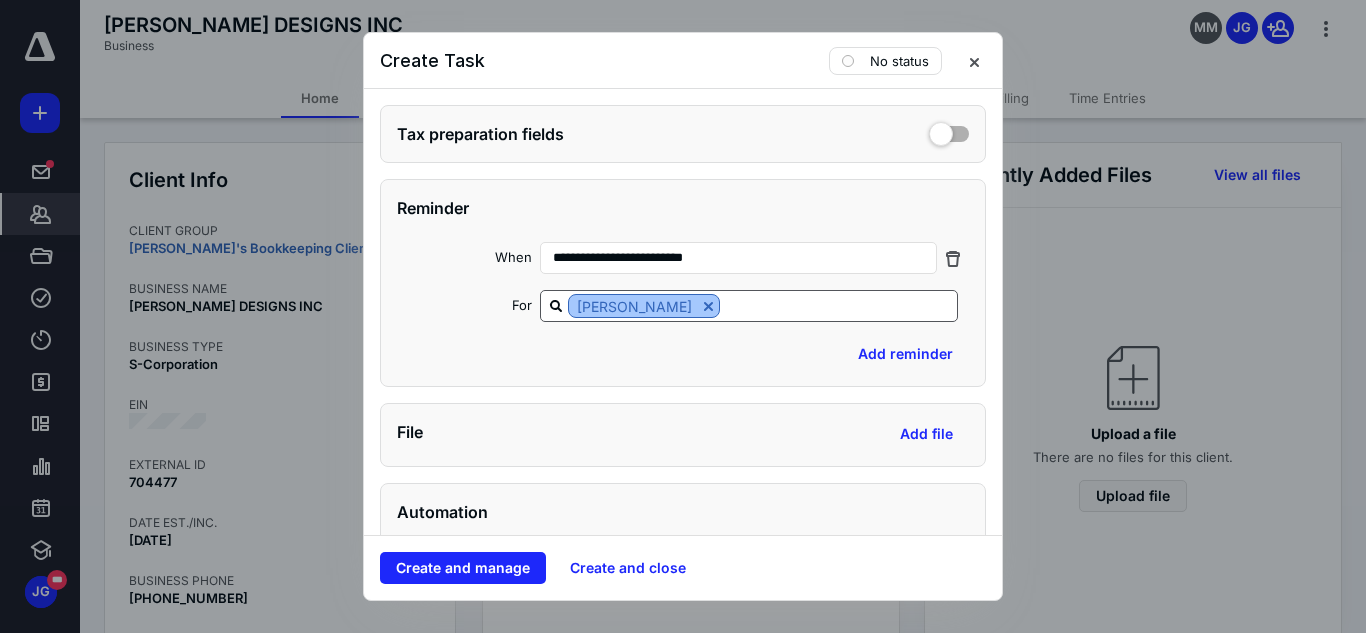 click at bounding box center (708, 306) 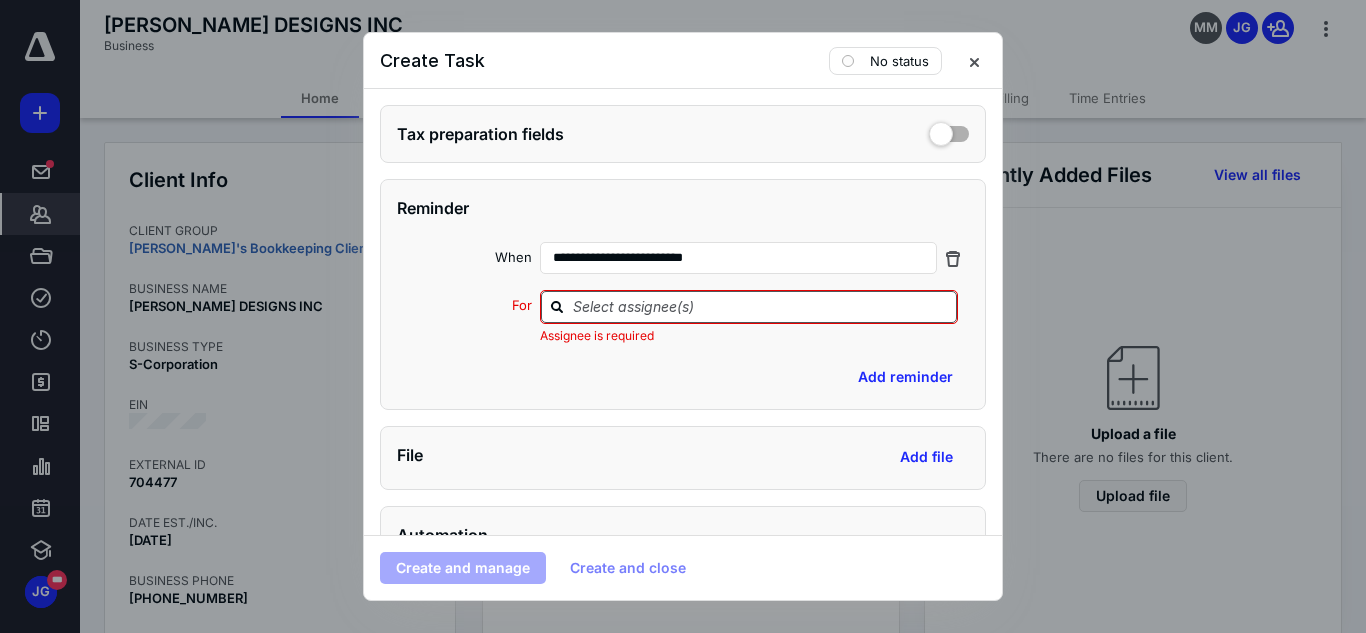 click at bounding box center (761, 306) 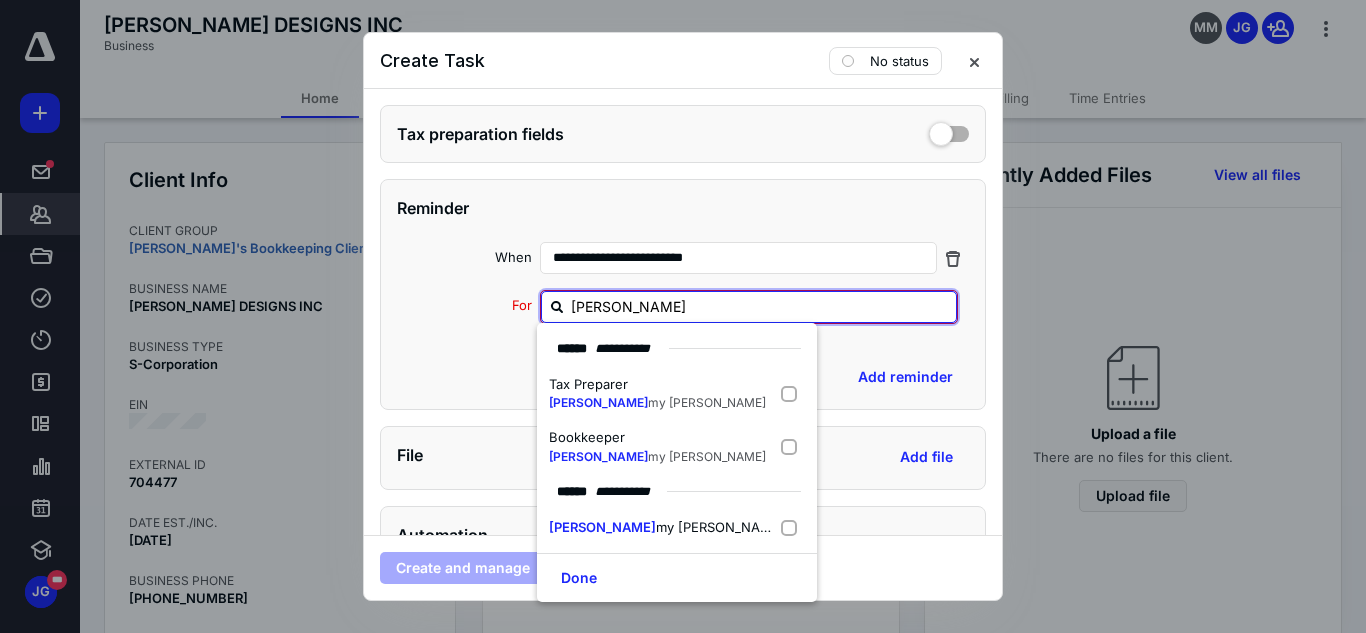 type on "jerem" 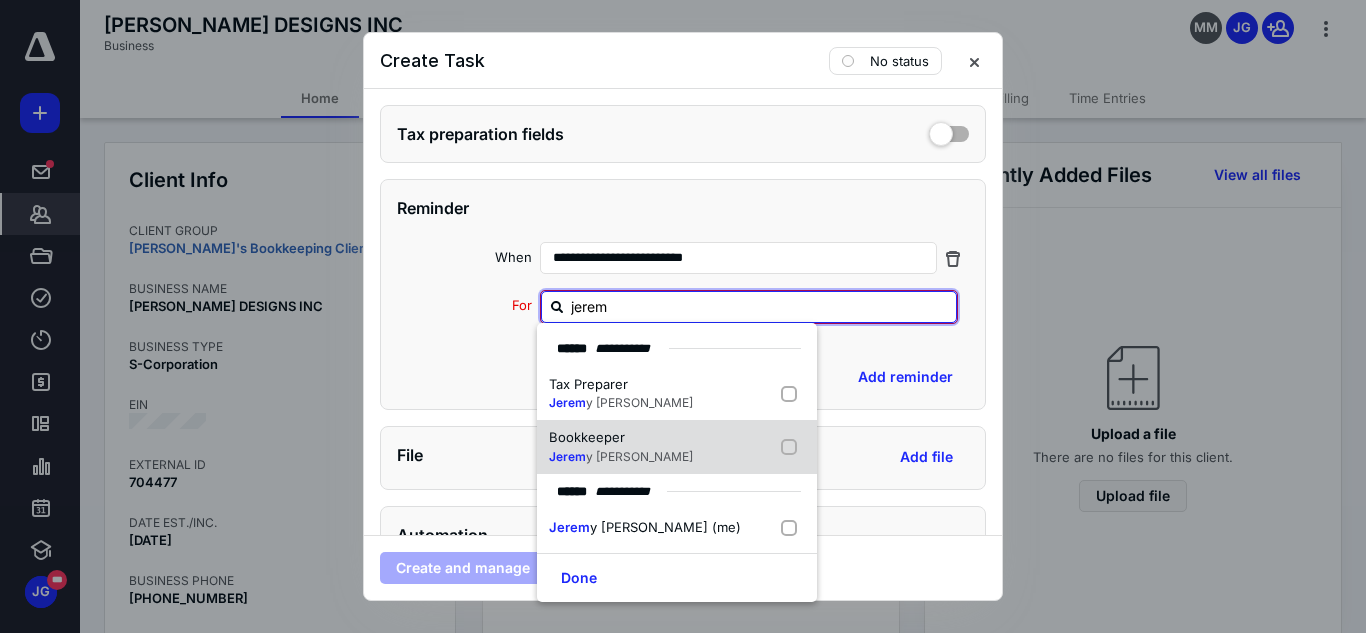 click at bounding box center [793, 447] 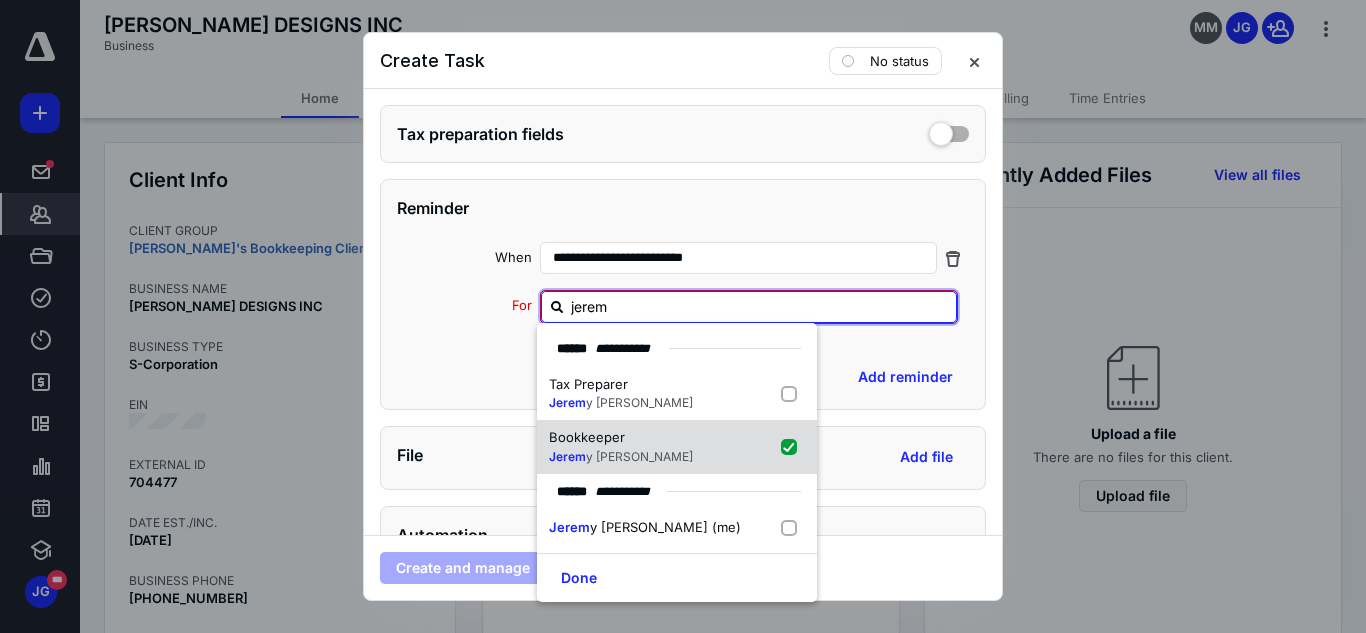 checkbox on "true" 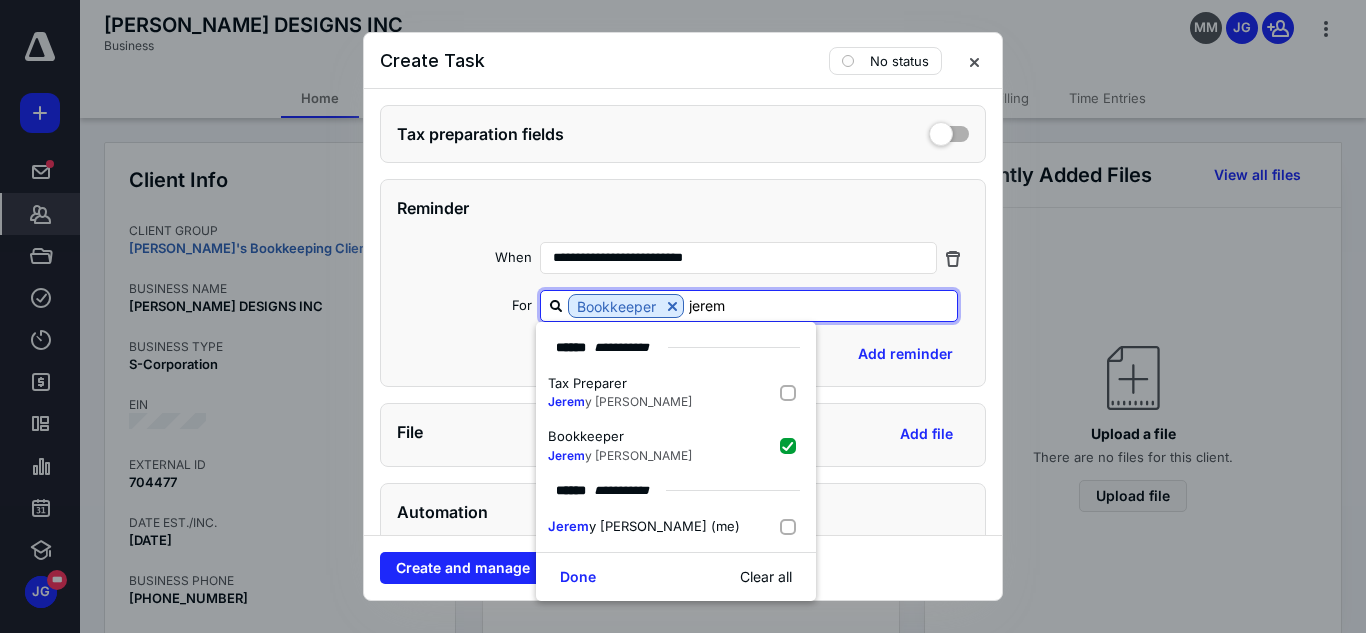 type on "jerem" 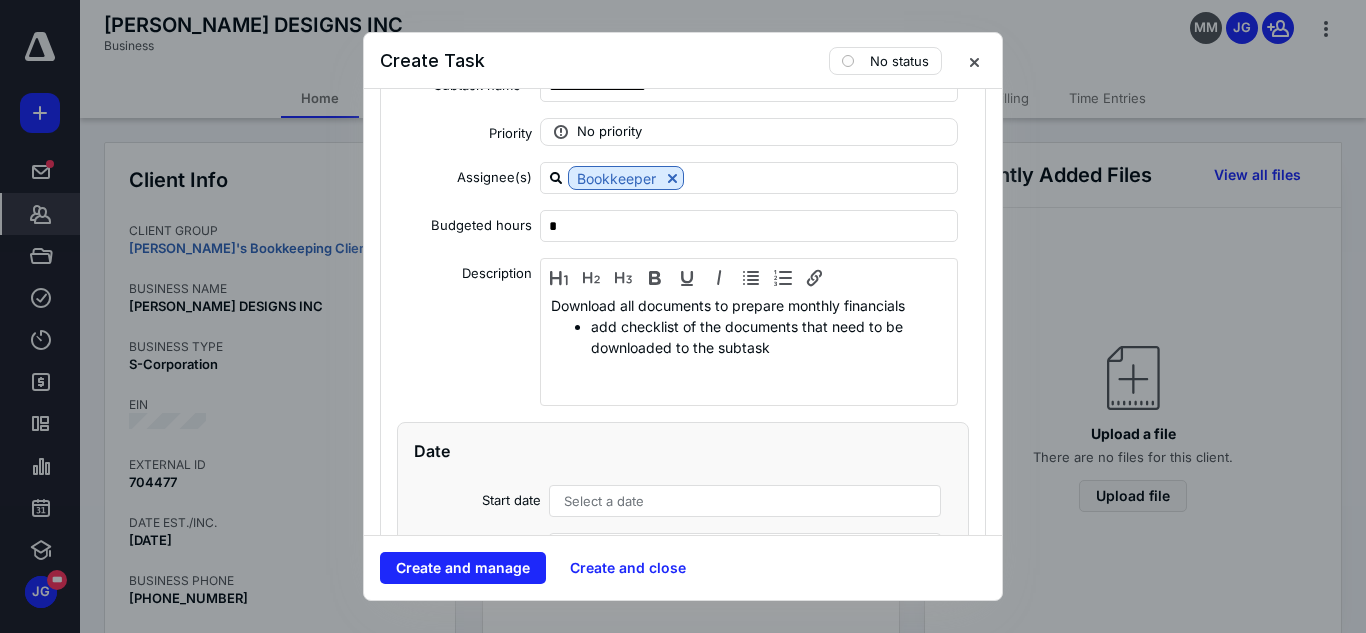 scroll, scrollTop: 2000, scrollLeft: 0, axis: vertical 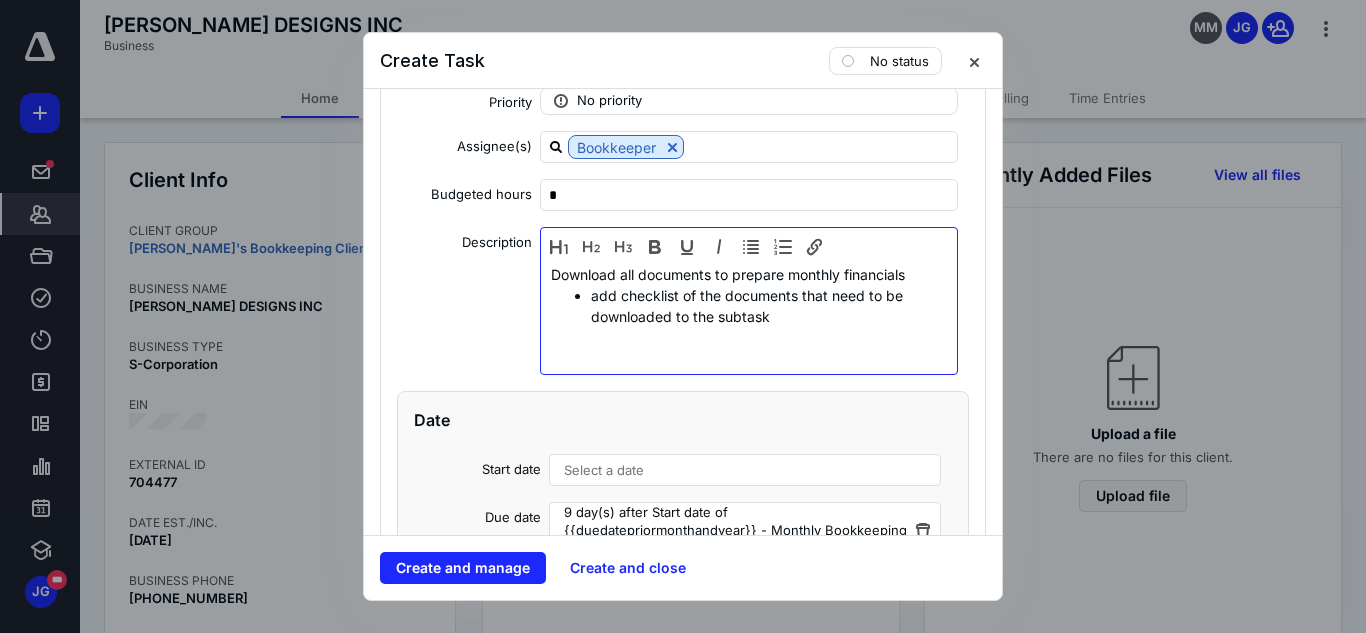 click on "add checklist of the documents that need to be downloaded to the subtask" at bounding box center [769, 306] 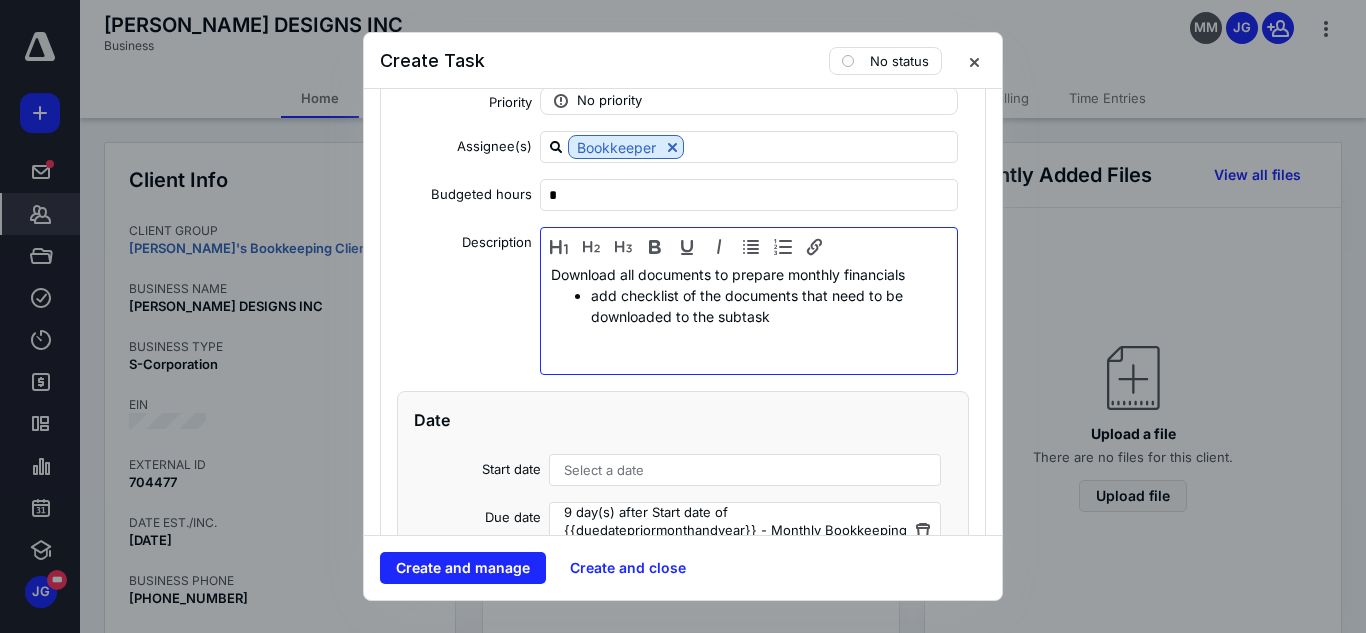 type 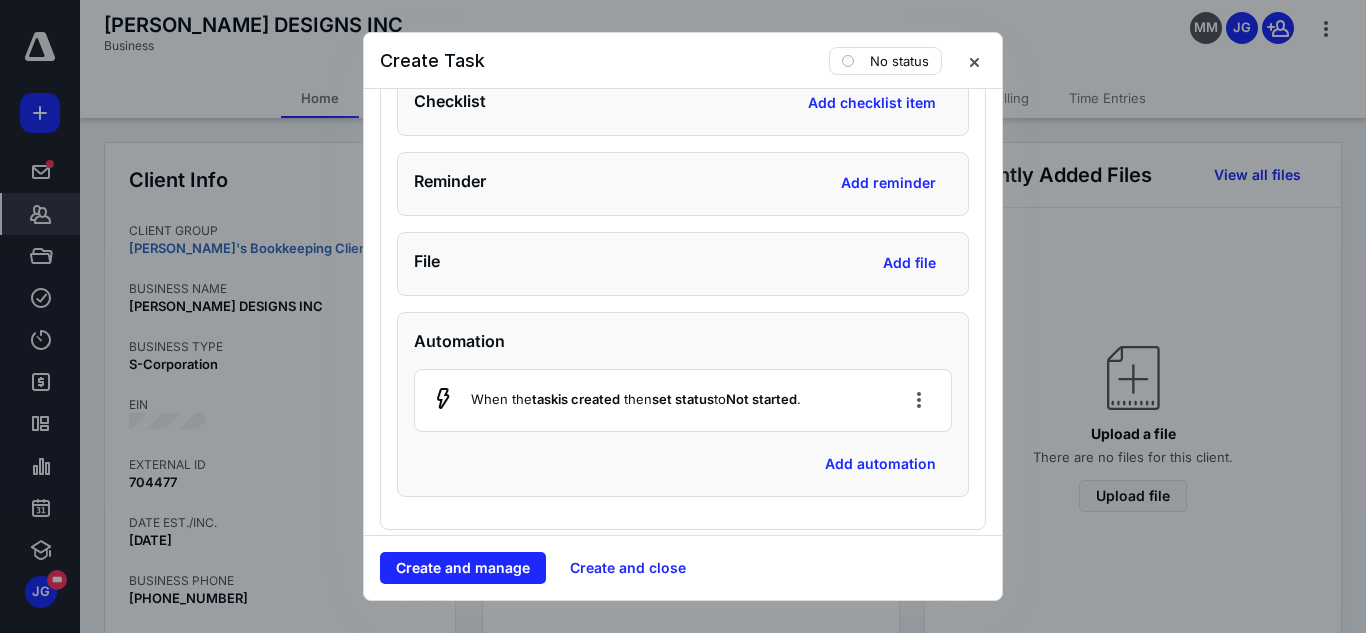 scroll, scrollTop: 6391, scrollLeft: 0, axis: vertical 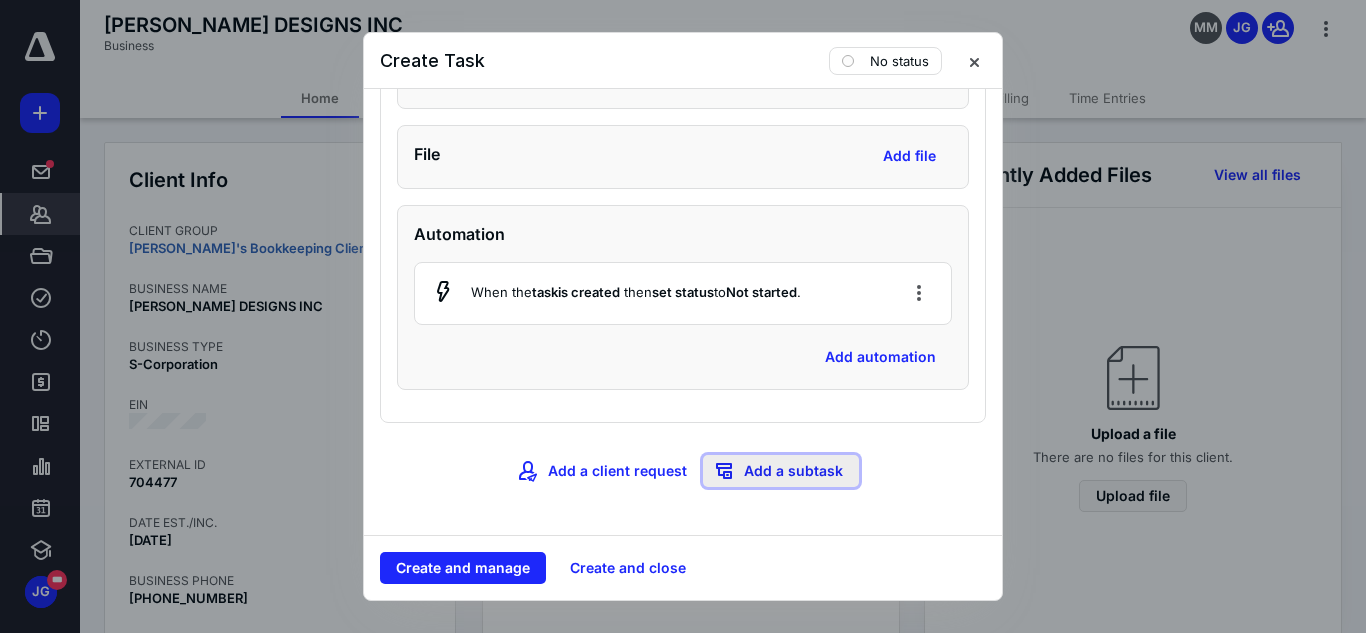 click on "Add a subtask" at bounding box center [781, 471] 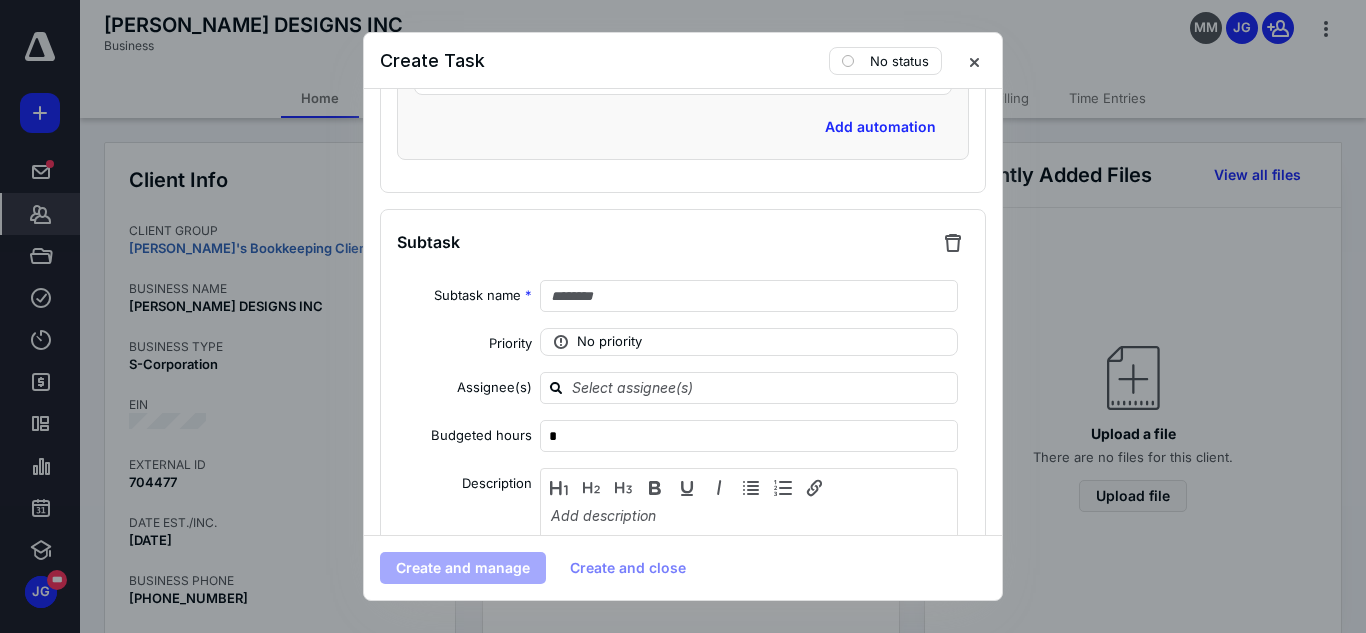 scroll, scrollTop: 6751, scrollLeft: 0, axis: vertical 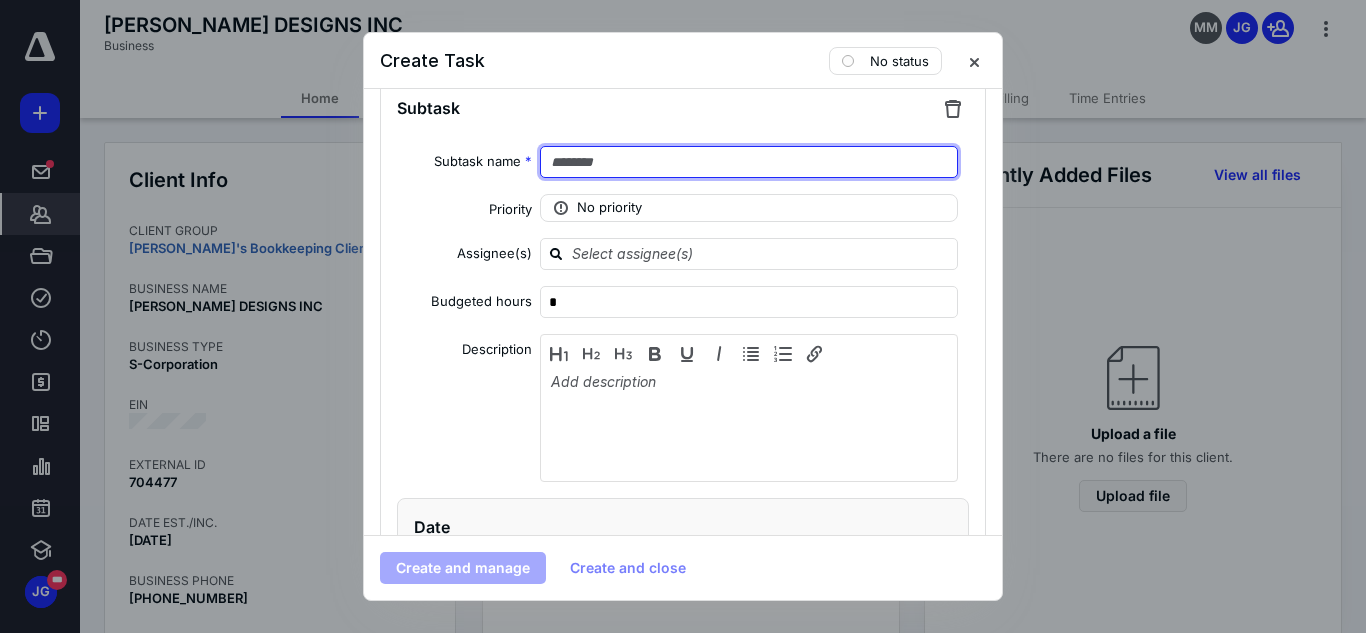click at bounding box center [749, 162] 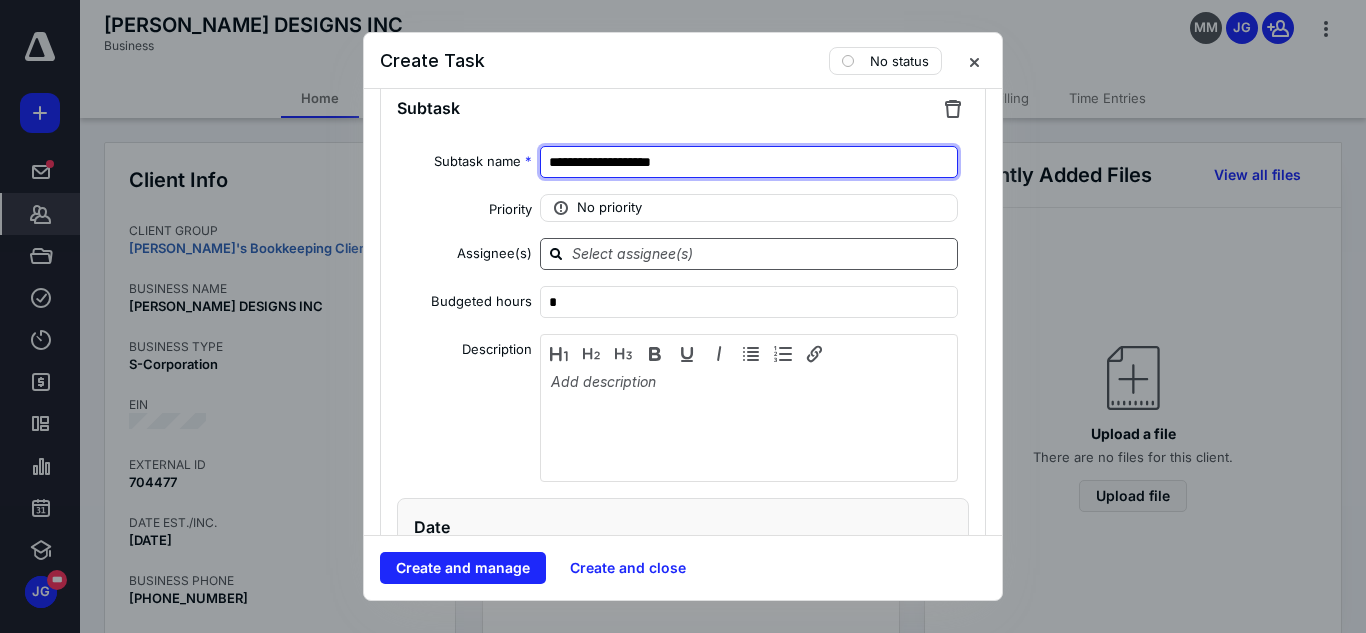 type on "**********" 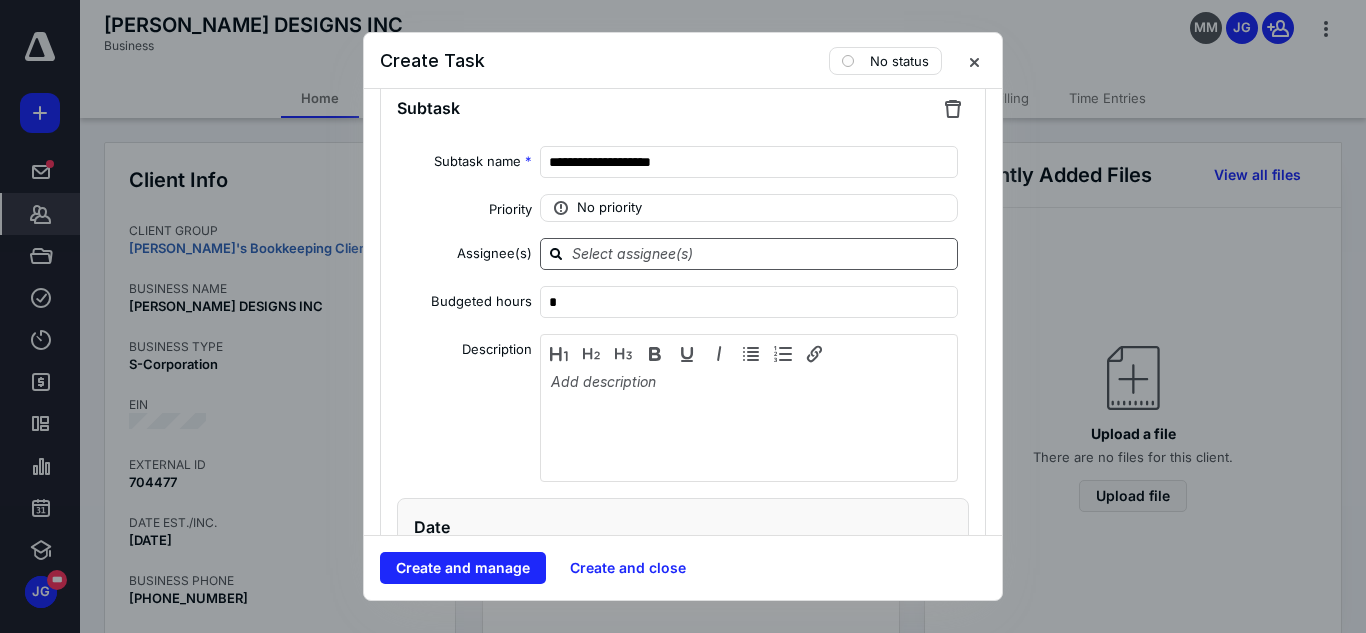 click at bounding box center [761, 253] 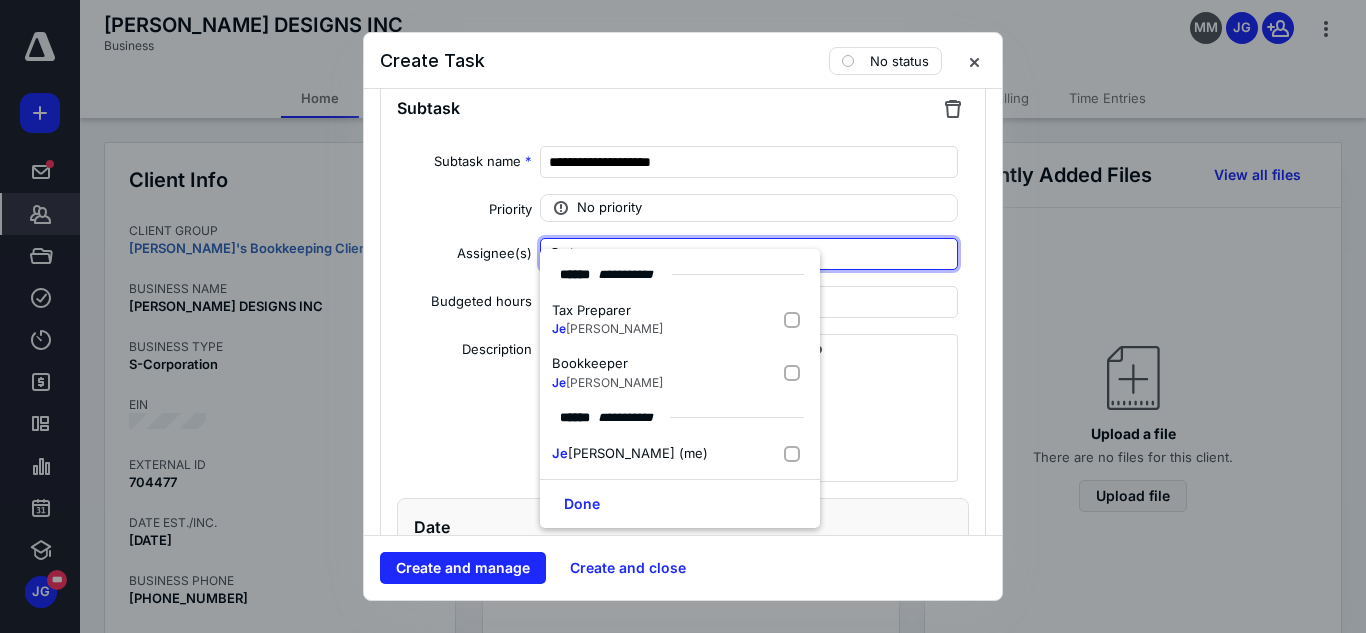 type on "[PERSON_NAME]" 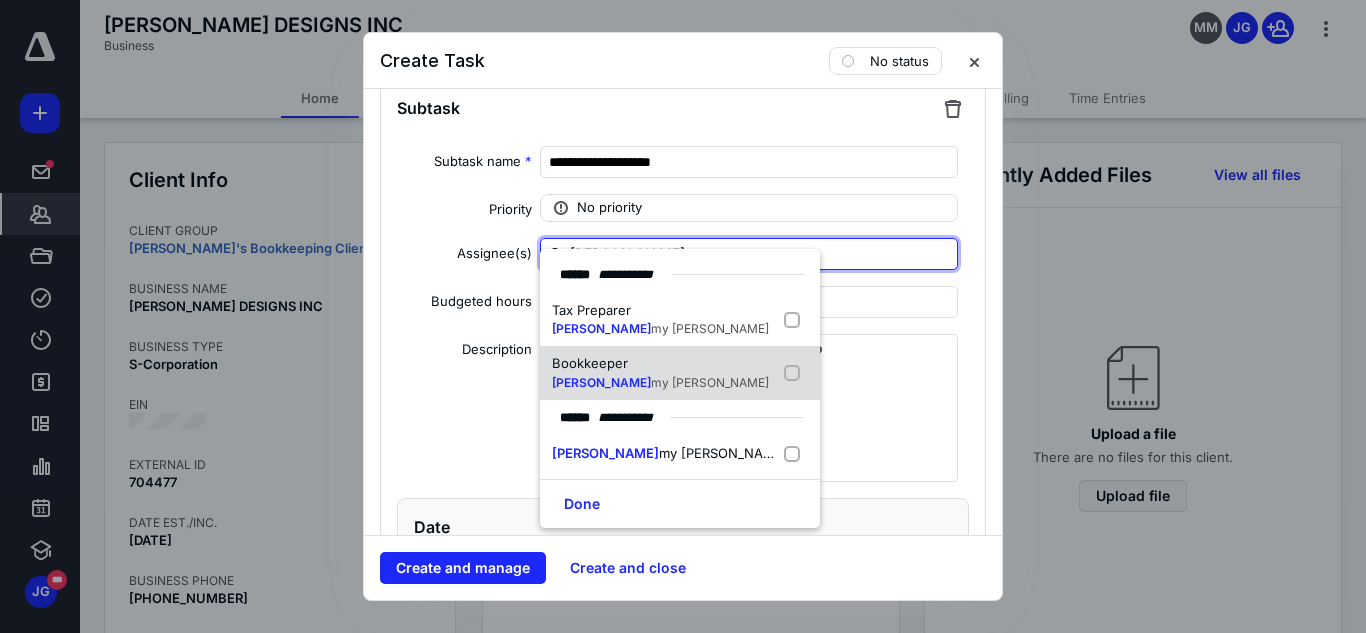 click at bounding box center [796, 373] 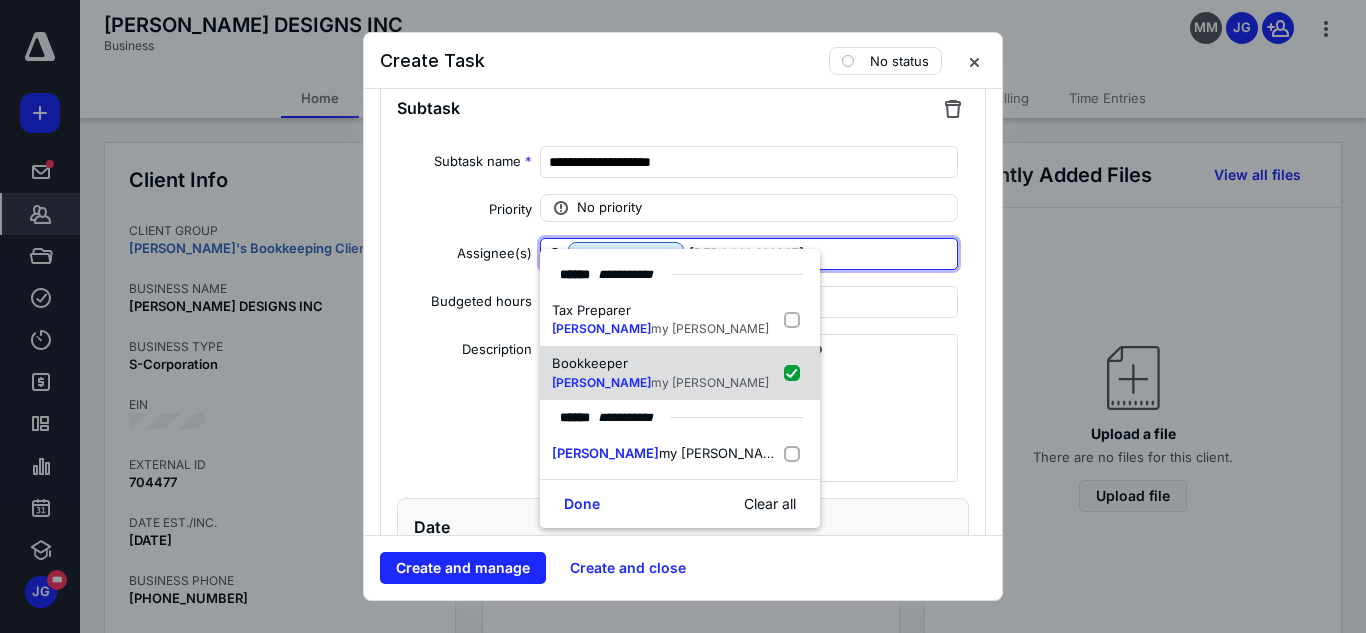 checkbox on "true" 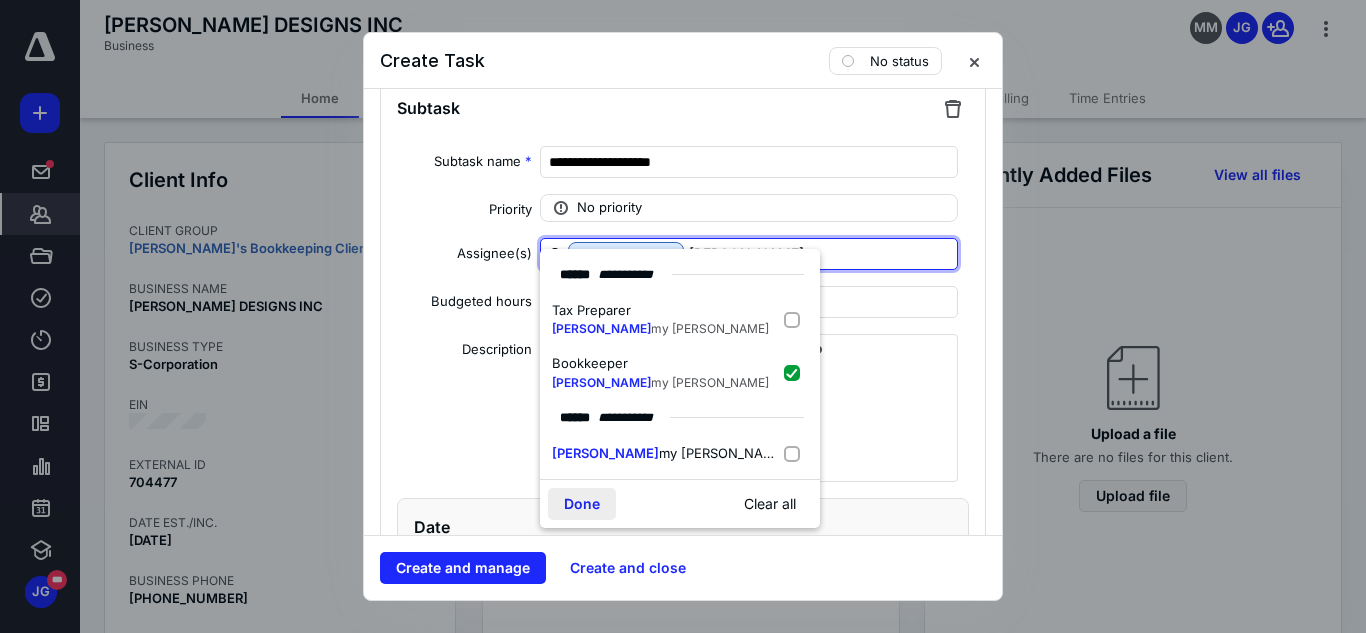 type on "[PERSON_NAME]" 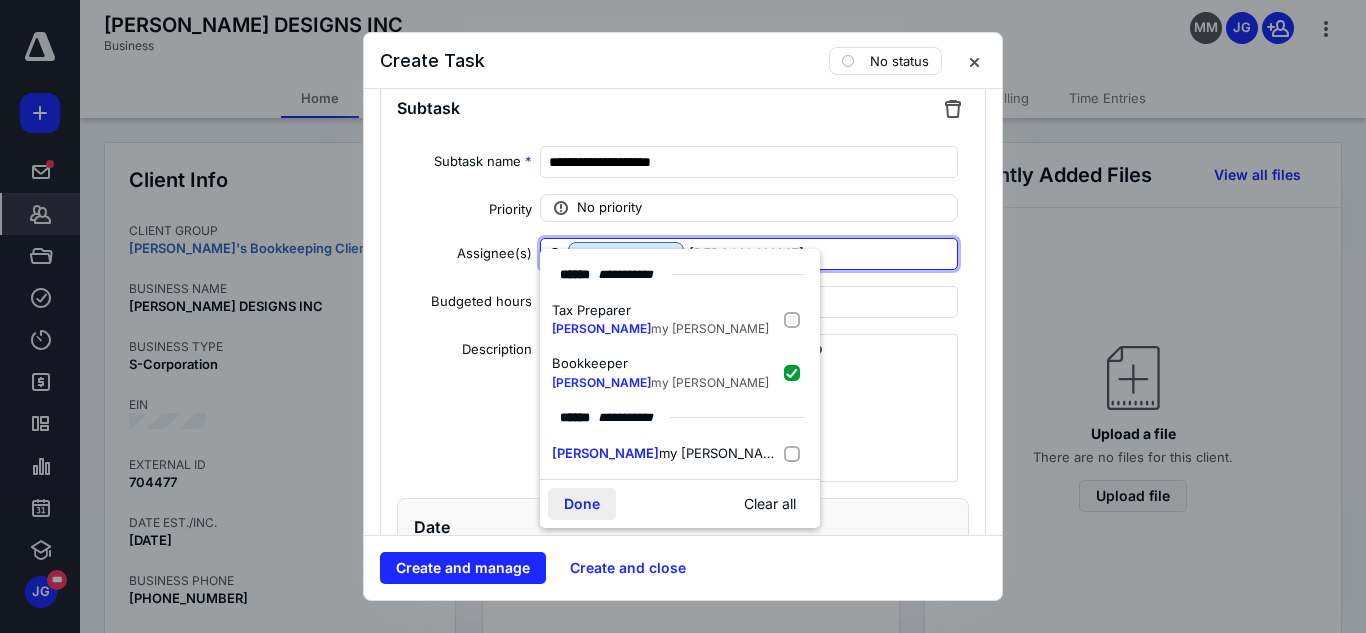 click on "Done" at bounding box center (582, 504) 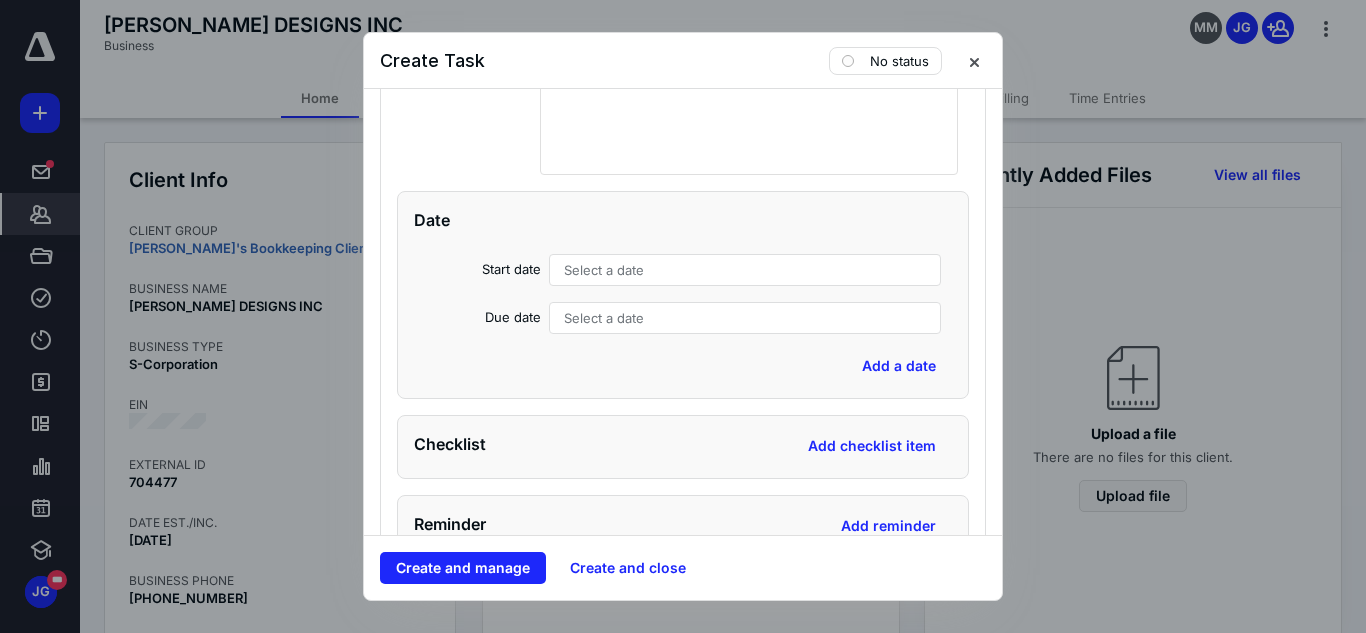 scroll, scrollTop: 7097, scrollLeft: 0, axis: vertical 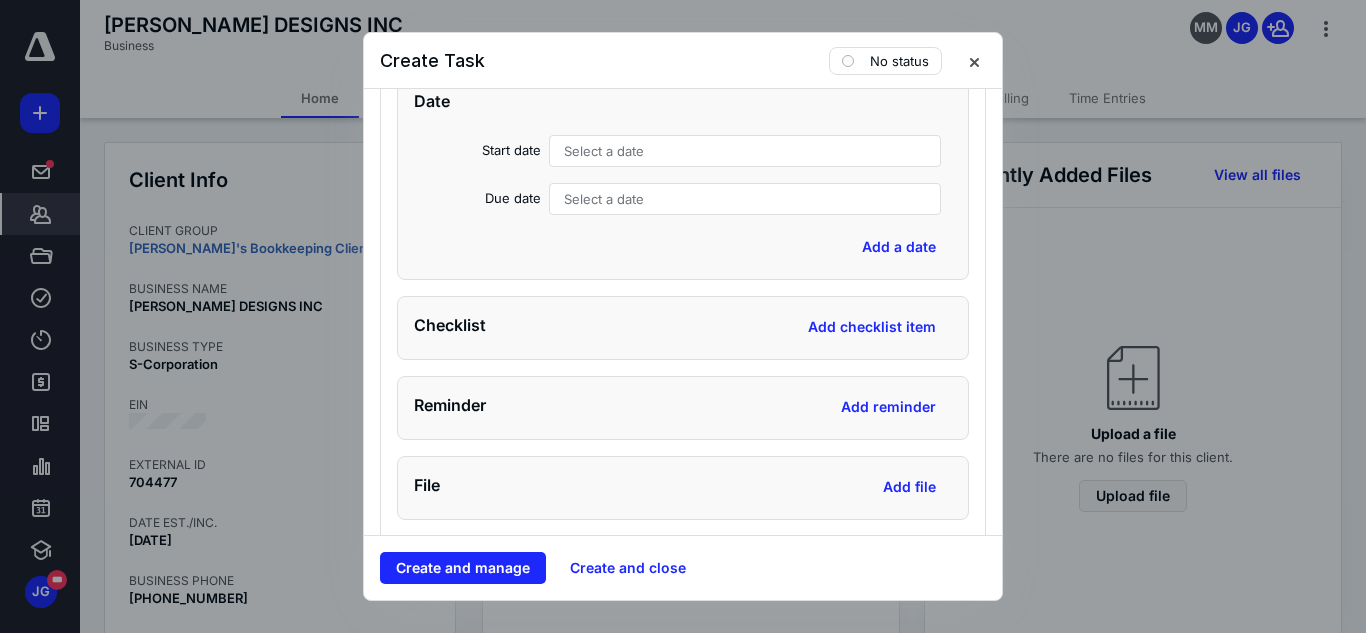 click on "Select a date" at bounding box center (745, 151) 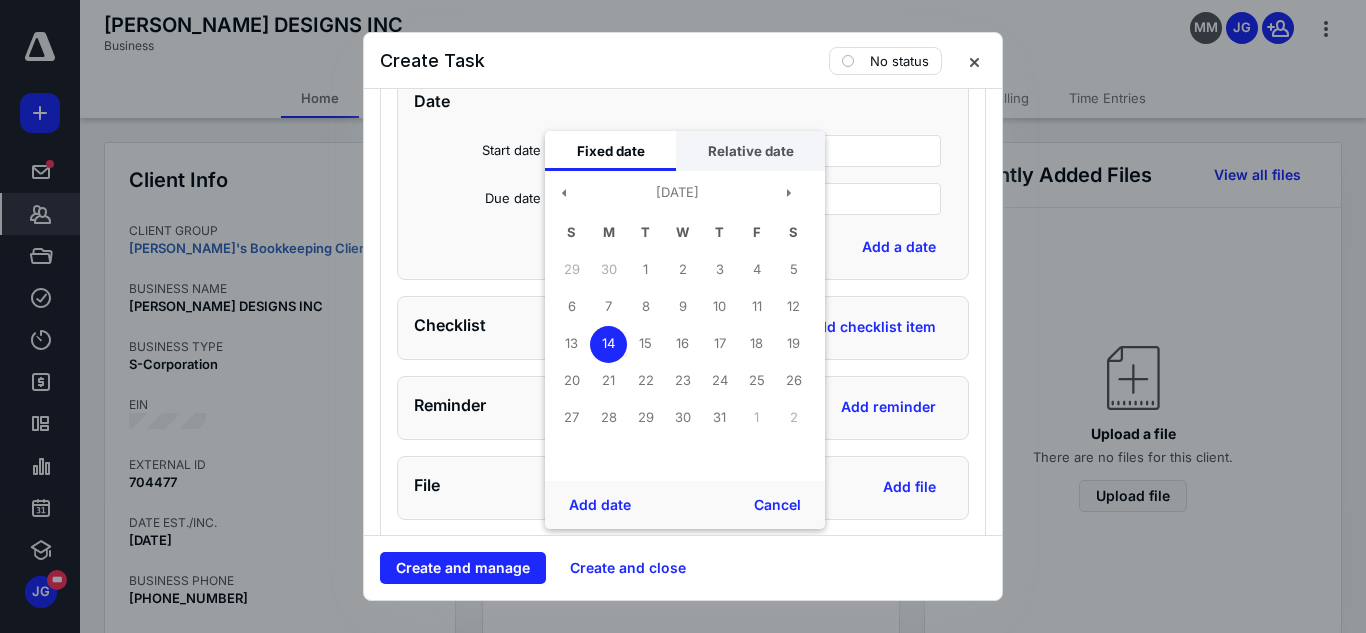 click on "Relative date" at bounding box center (750, 151) 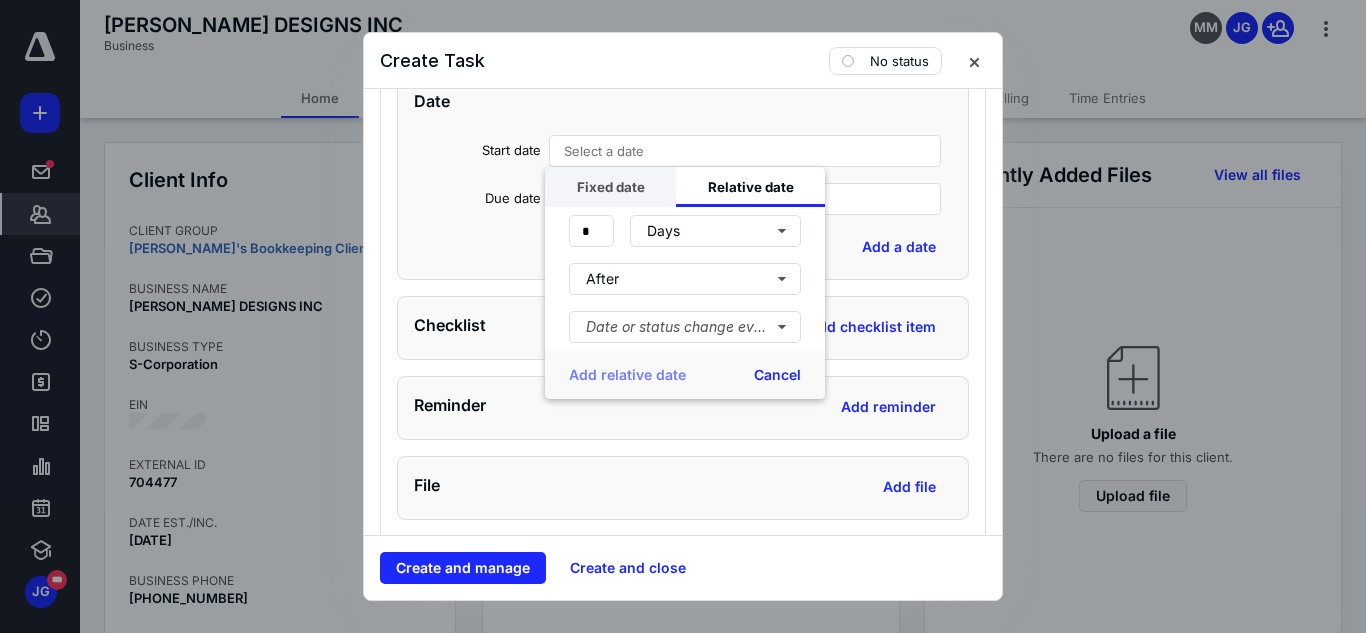 click on "Fixed date" at bounding box center (610, 187) 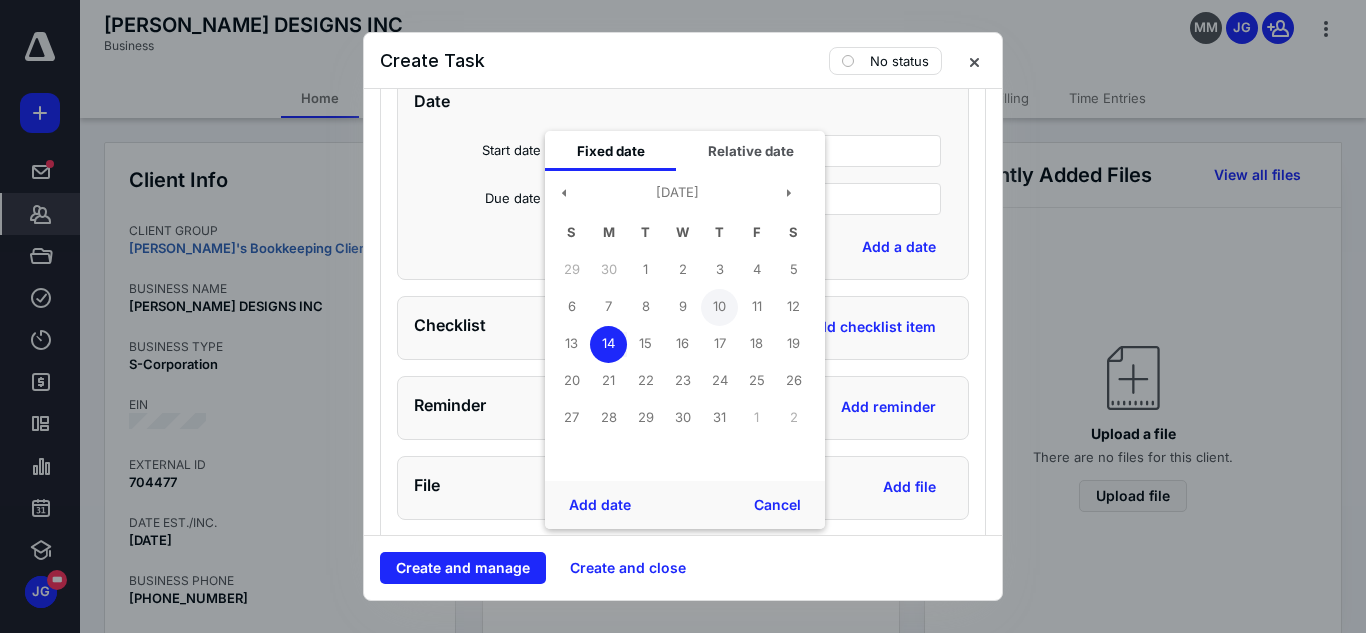 click on "10" at bounding box center (719, 307) 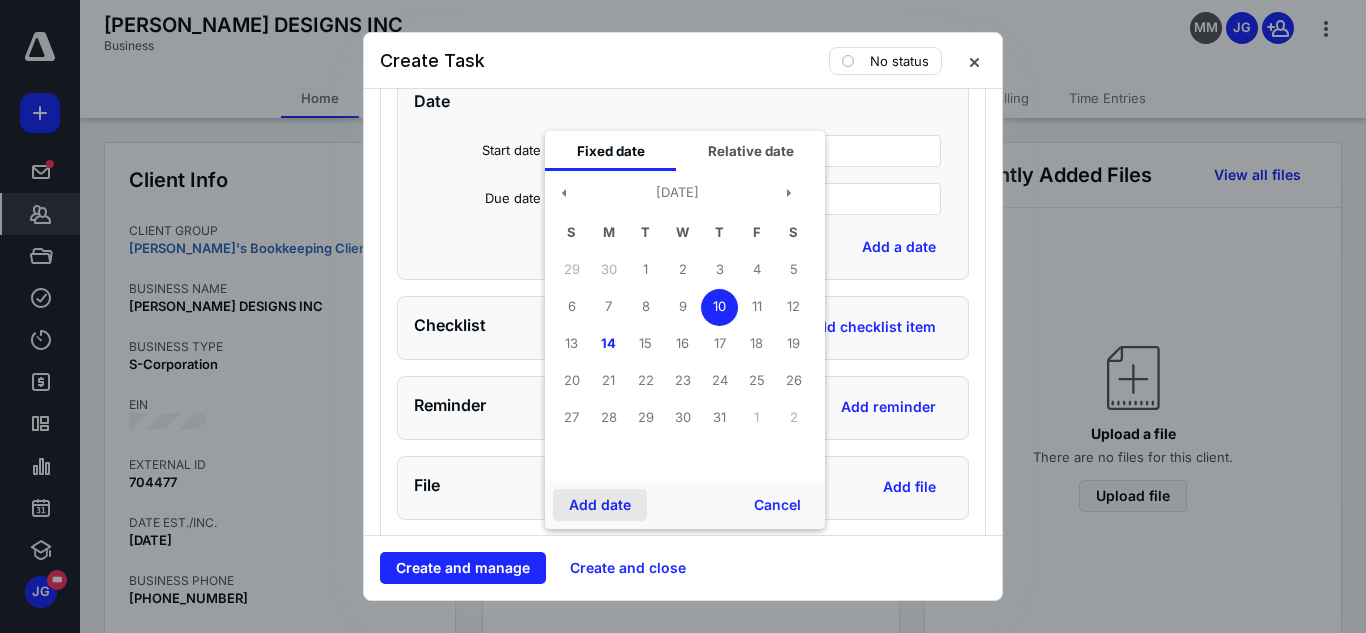 click on "Add date" at bounding box center [600, 505] 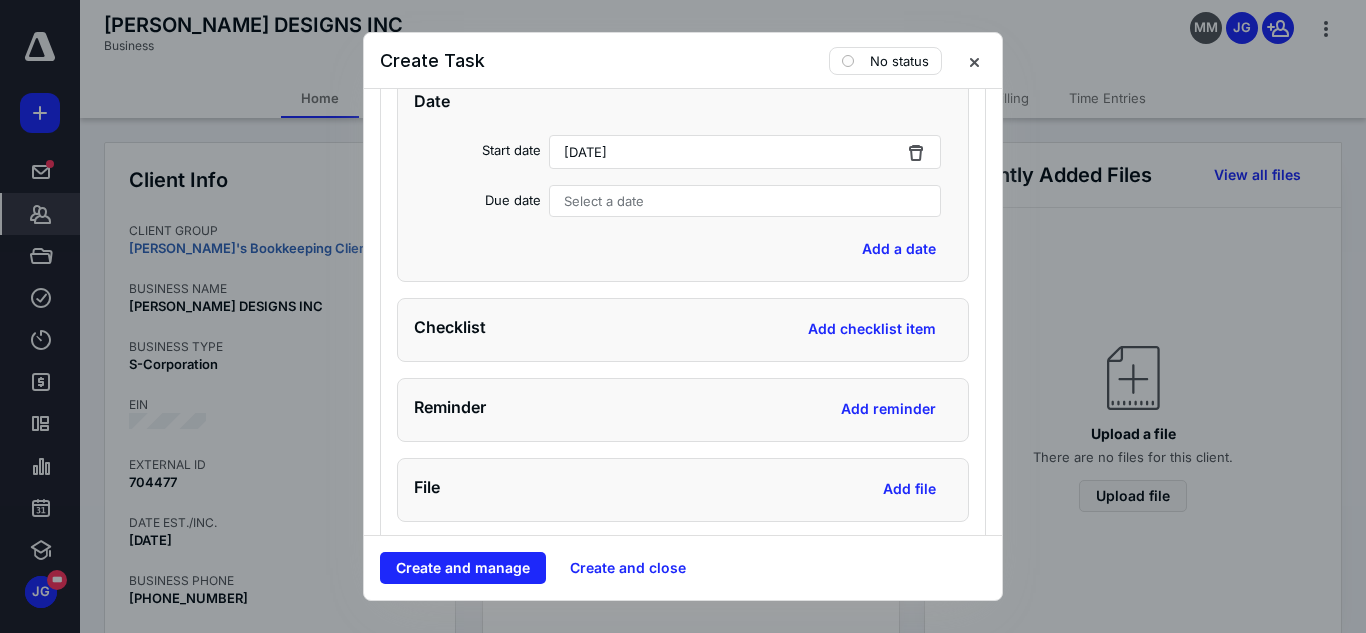 click on "[DATE]" at bounding box center [585, 152] 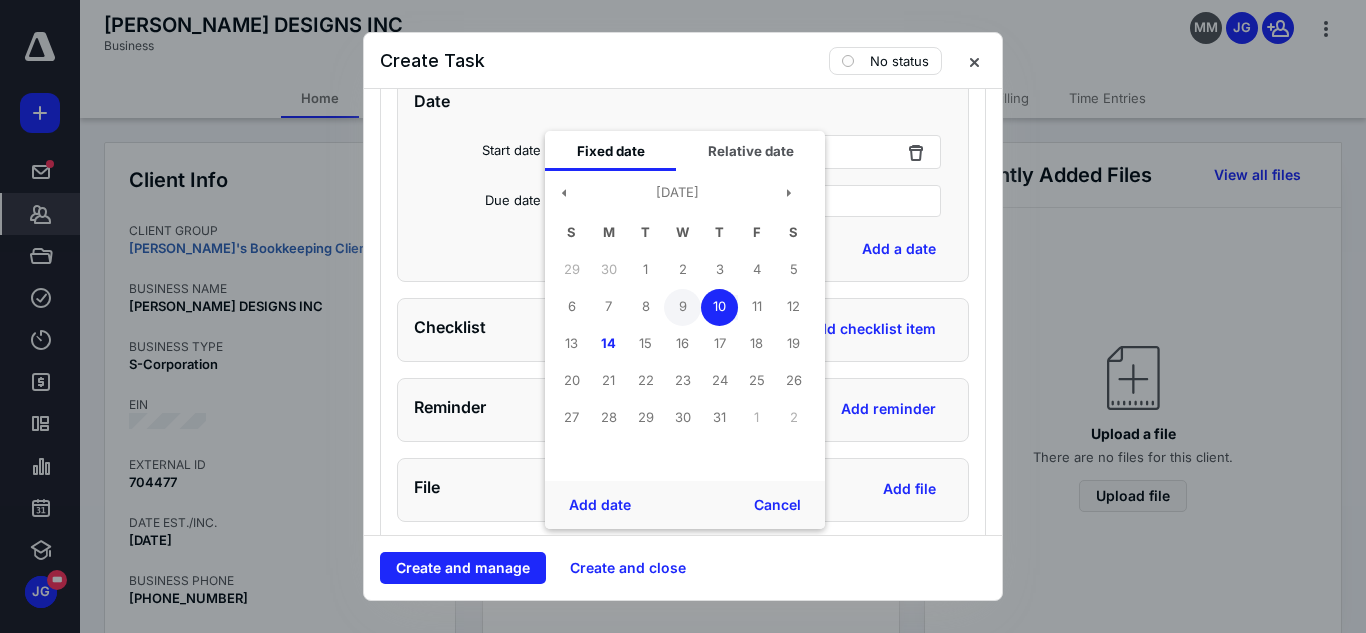 click on "9" at bounding box center [682, 307] 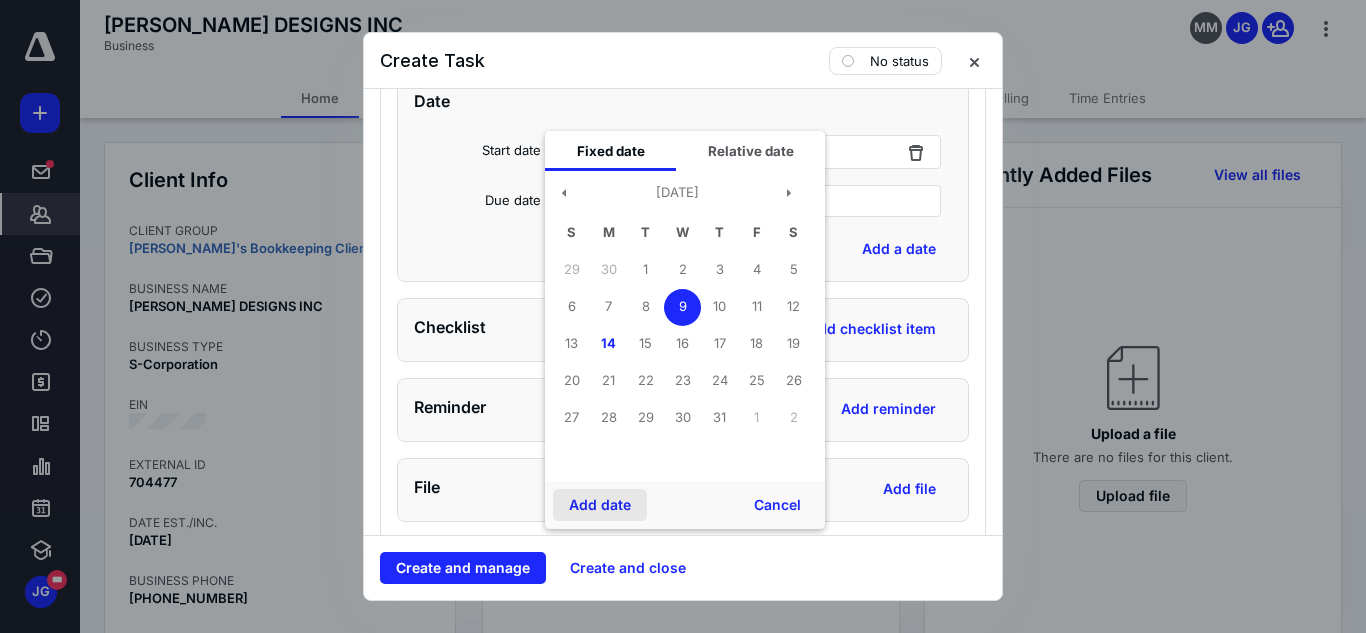 click on "Add date" at bounding box center (600, 505) 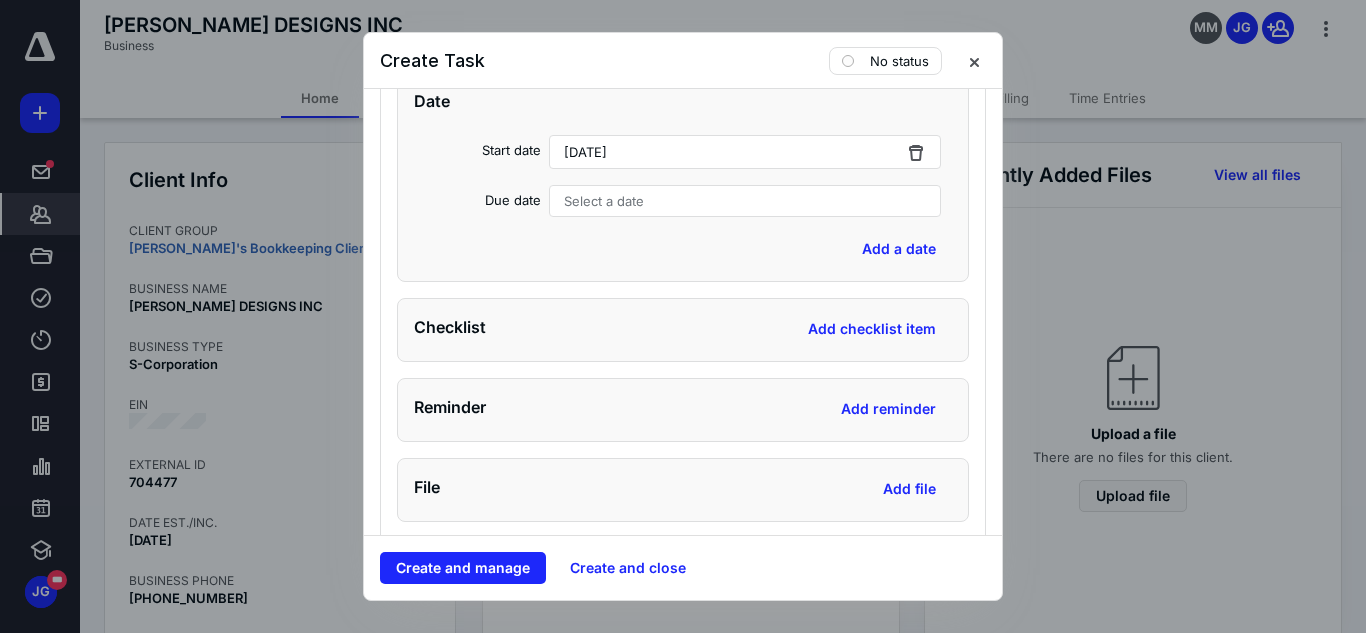 click on "Select a date" at bounding box center (745, 201) 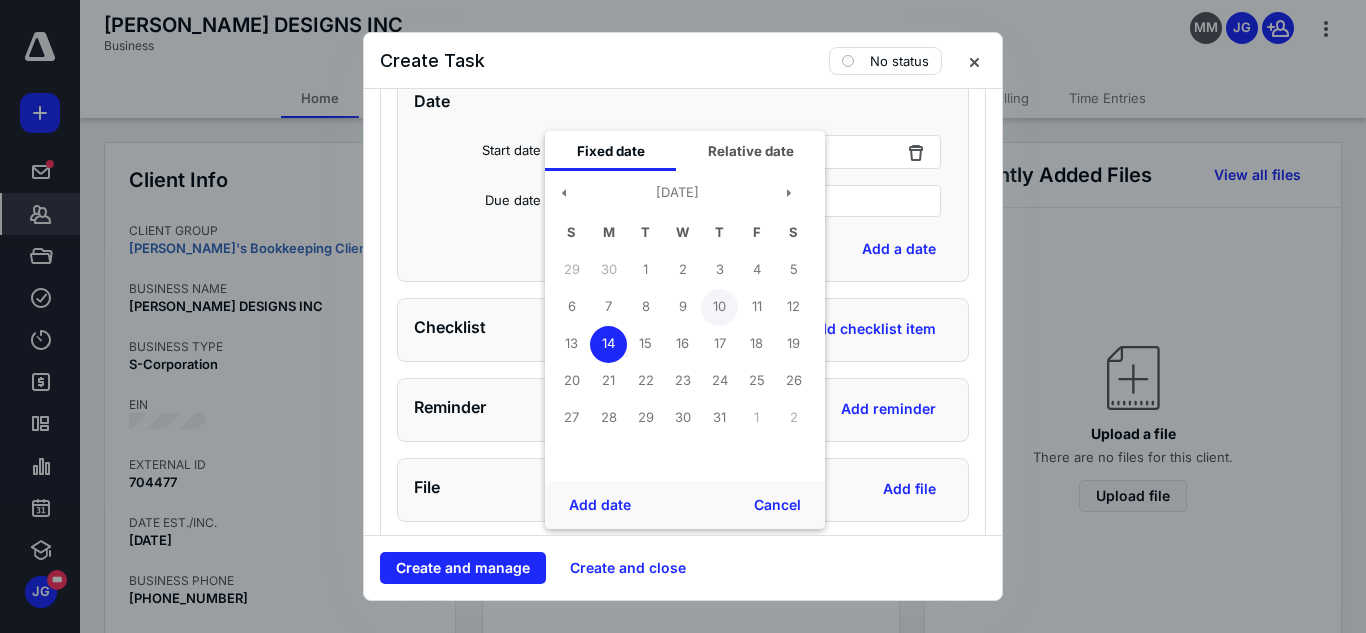 click on "10" at bounding box center (719, 307) 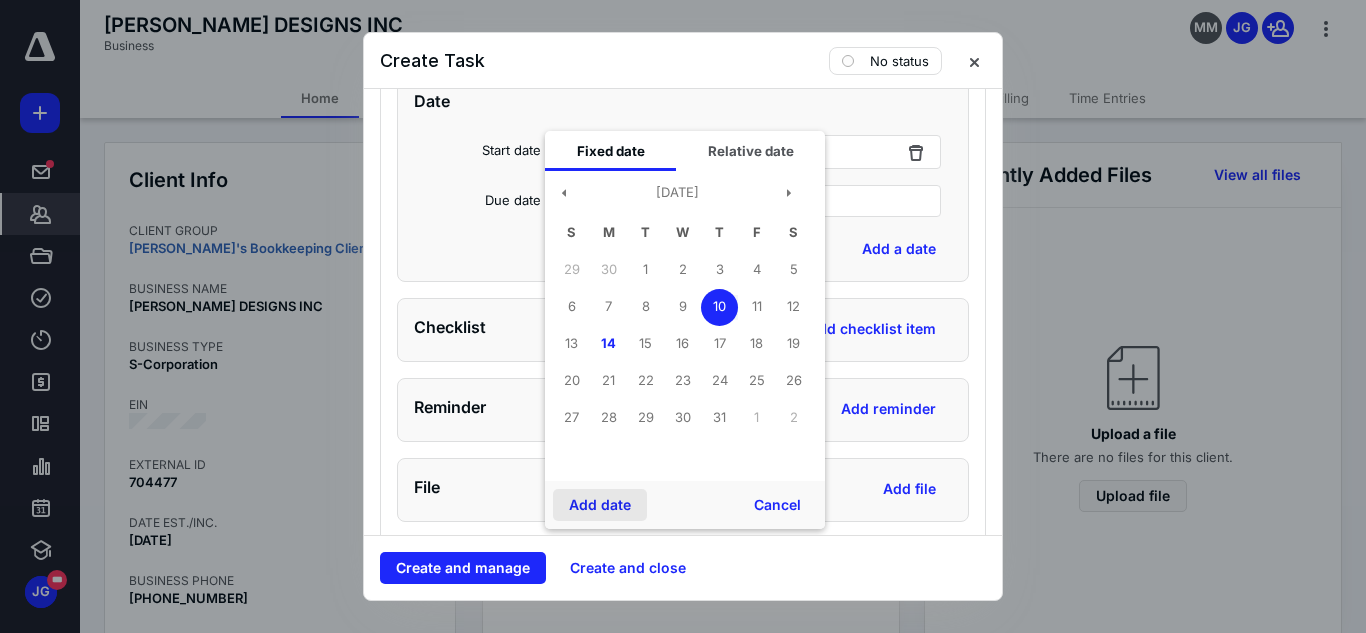 click on "Add date" at bounding box center [600, 505] 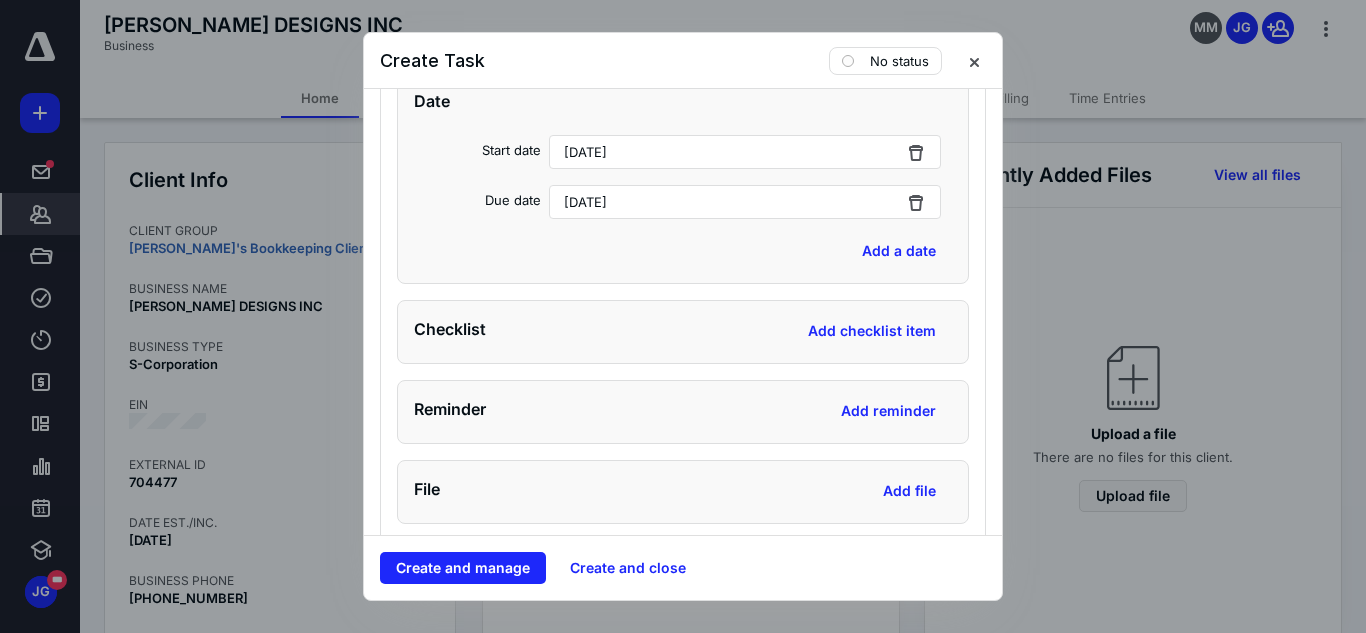 click on "Date Start date [DATE] Due date [DATE] Add a date" at bounding box center [683, 178] 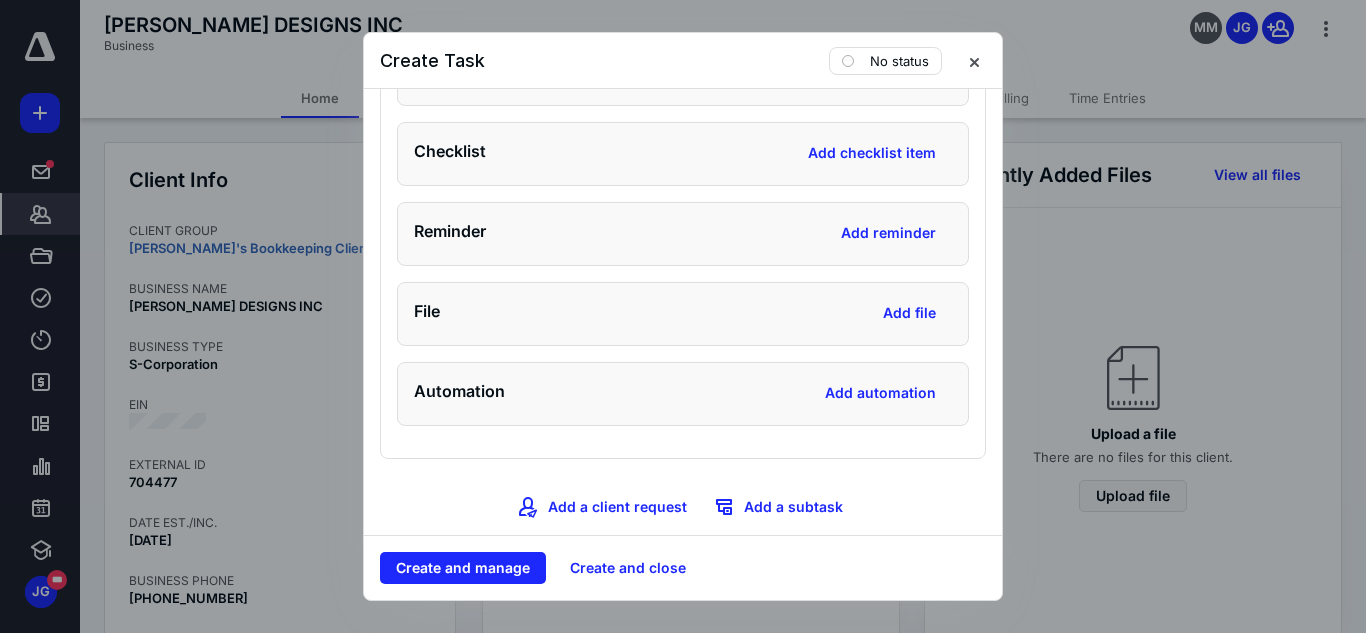 scroll, scrollTop: 7377, scrollLeft: 0, axis: vertical 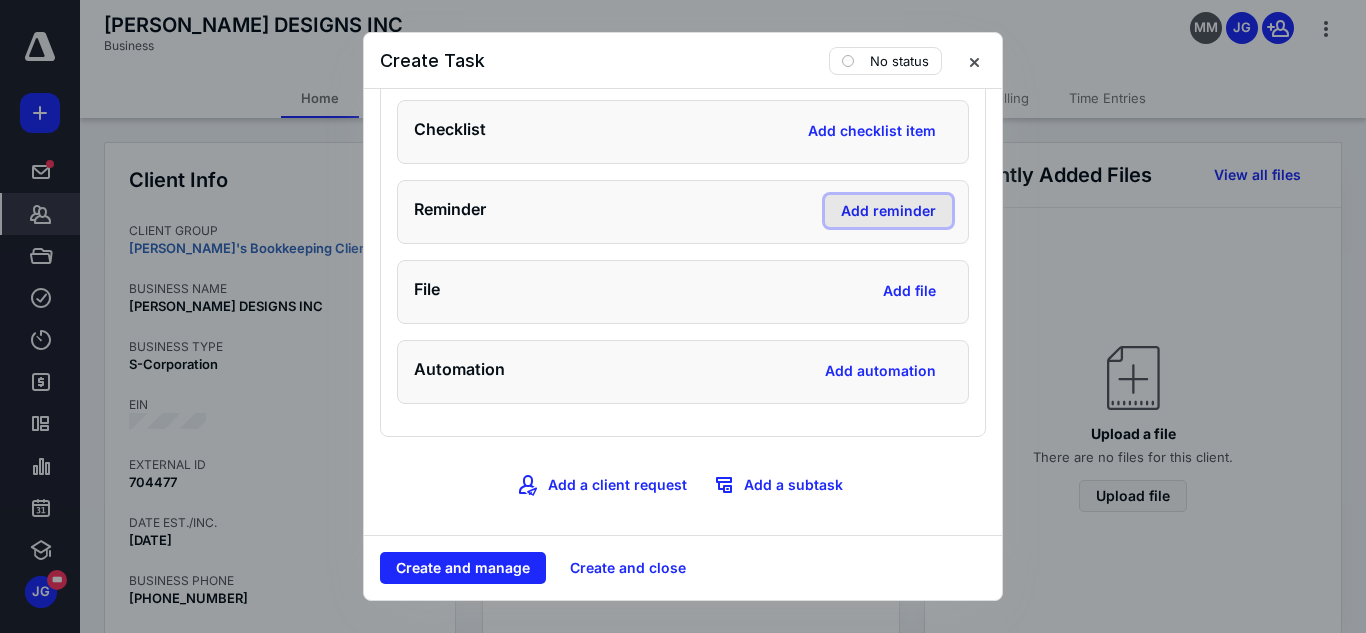 click on "Add reminder" at bounding box center (888, 211) 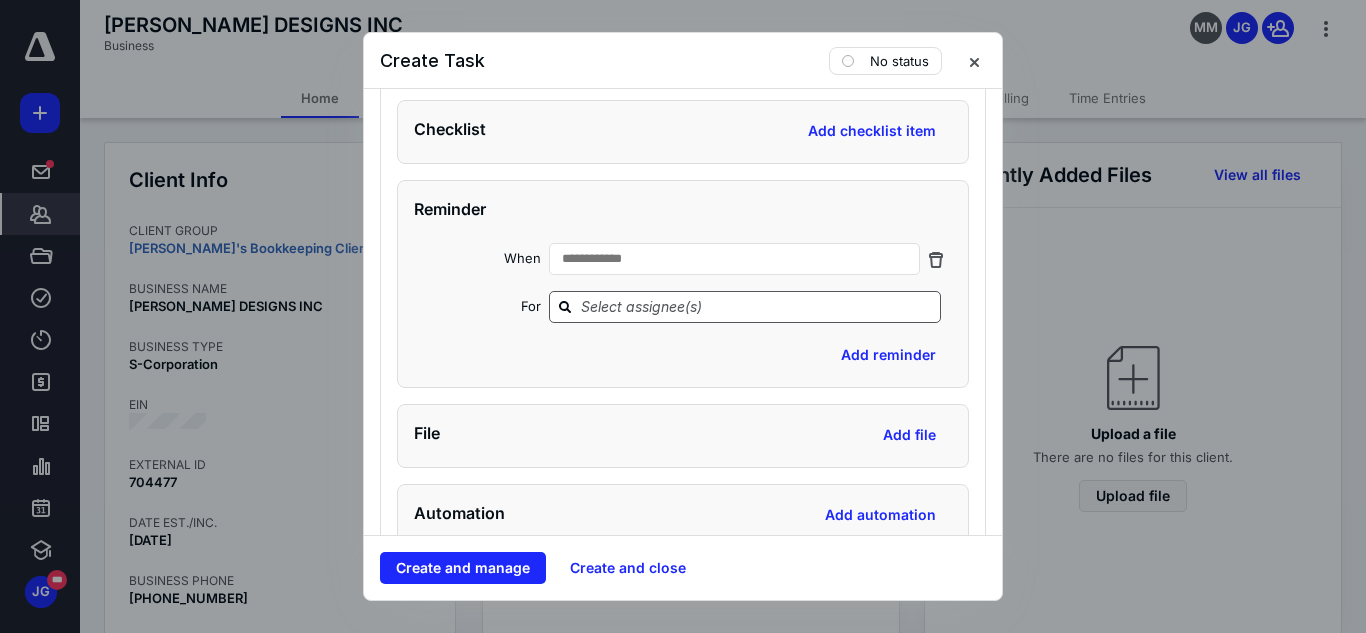 click at bounding box center [757, 306] 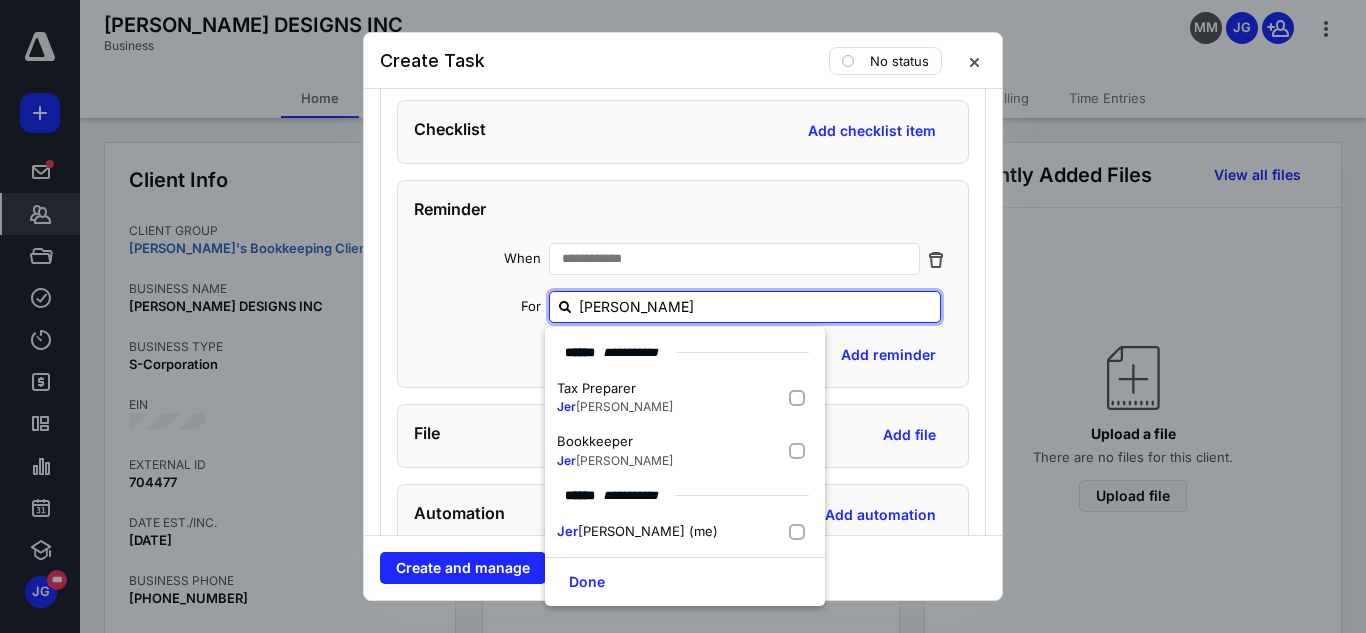 type on "jerem" 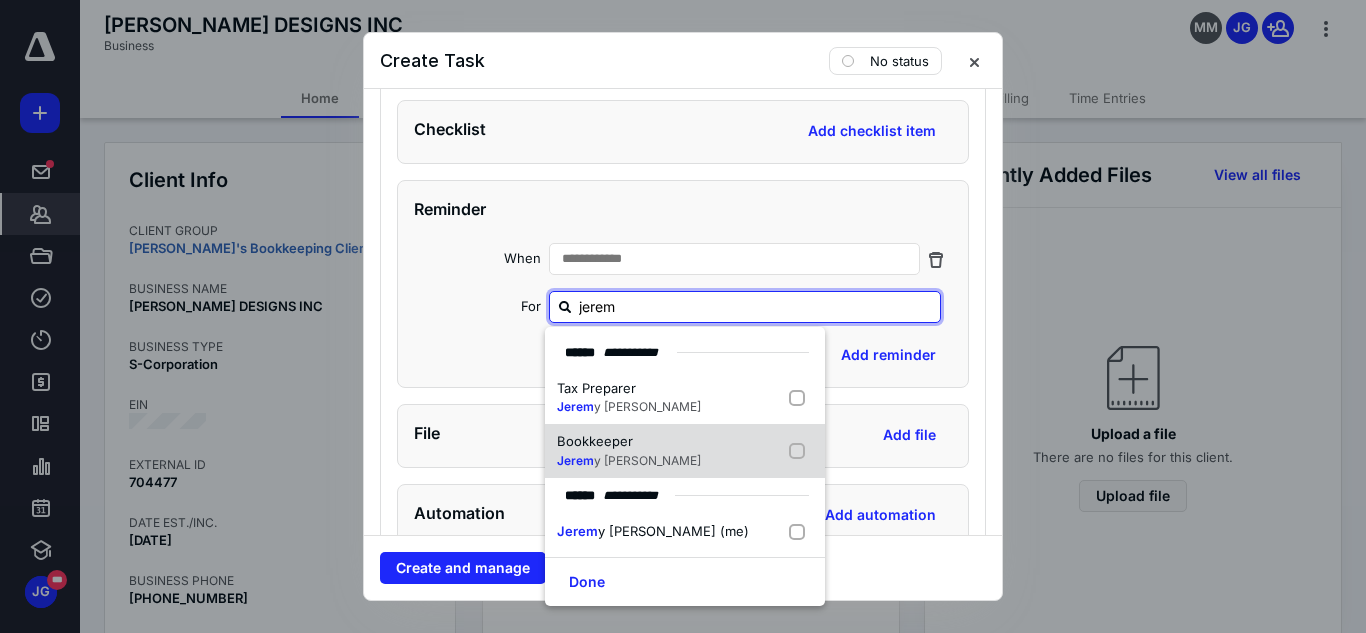 click at bounding box center [801, 451] 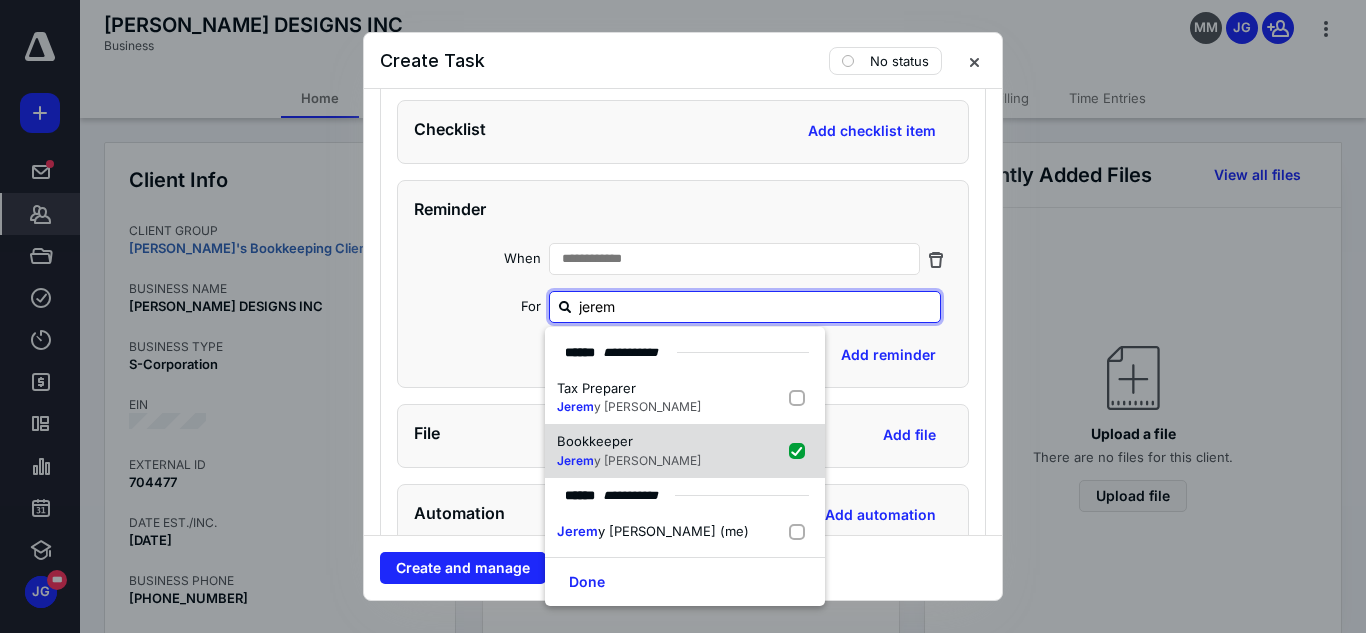 checkbox on "true" 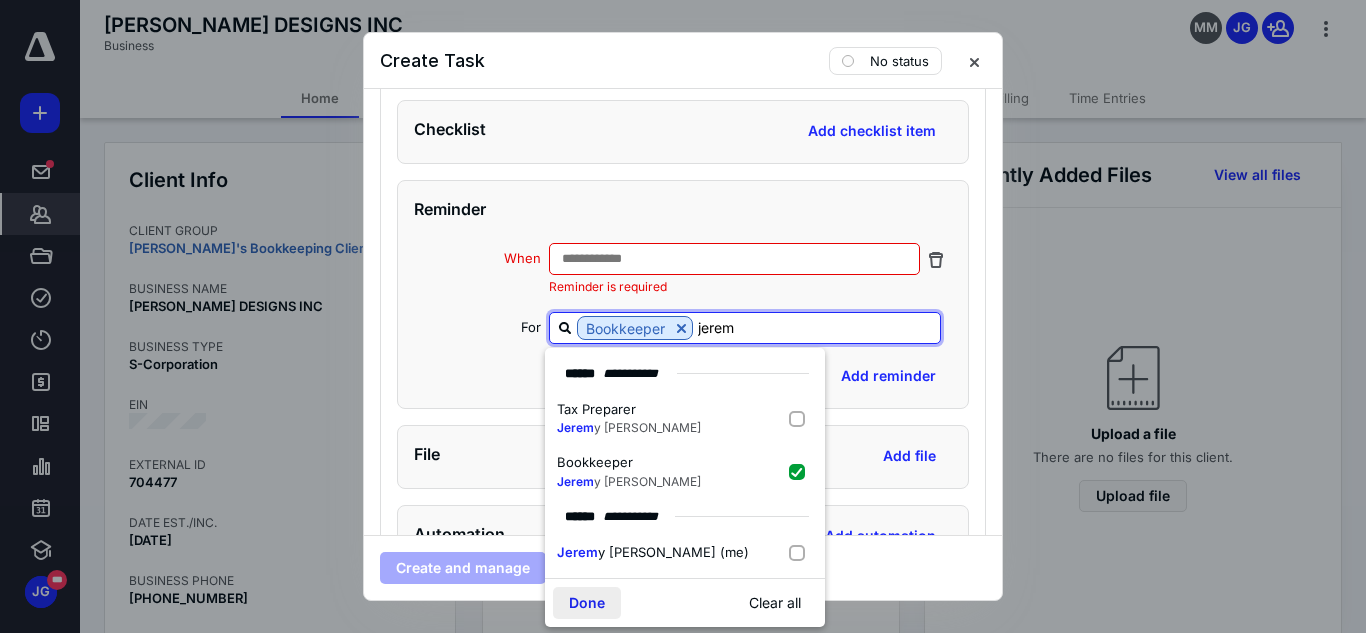 type on "jerem" 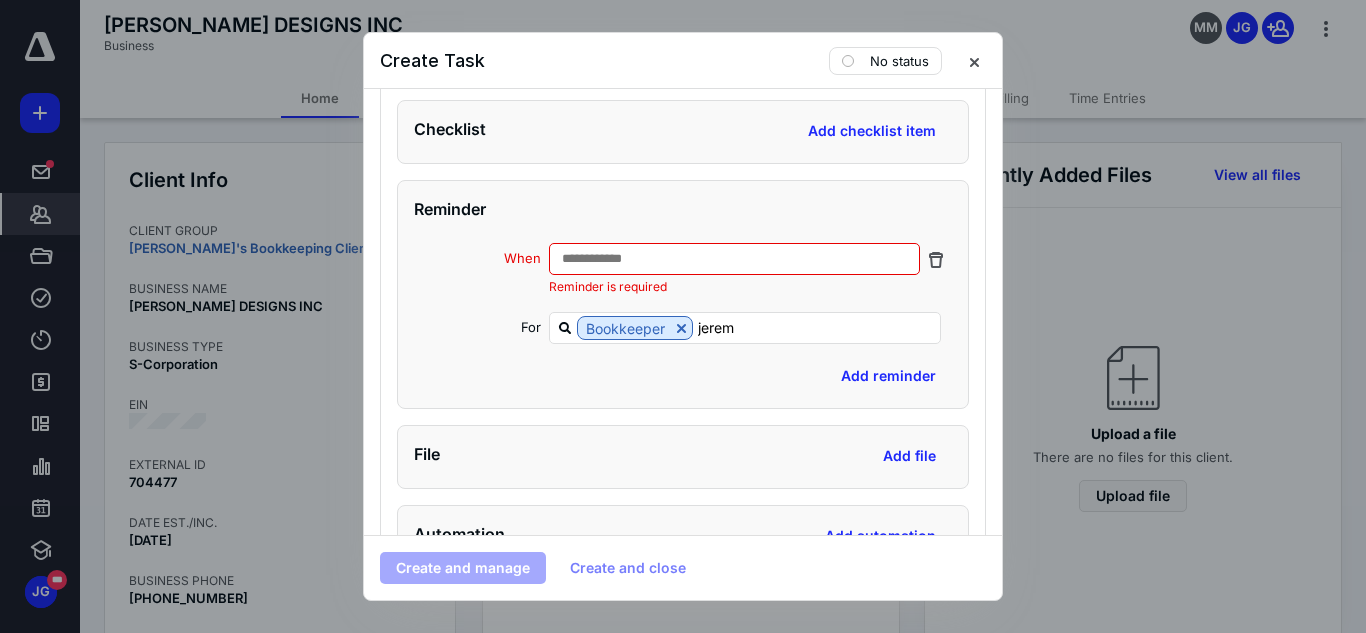 type 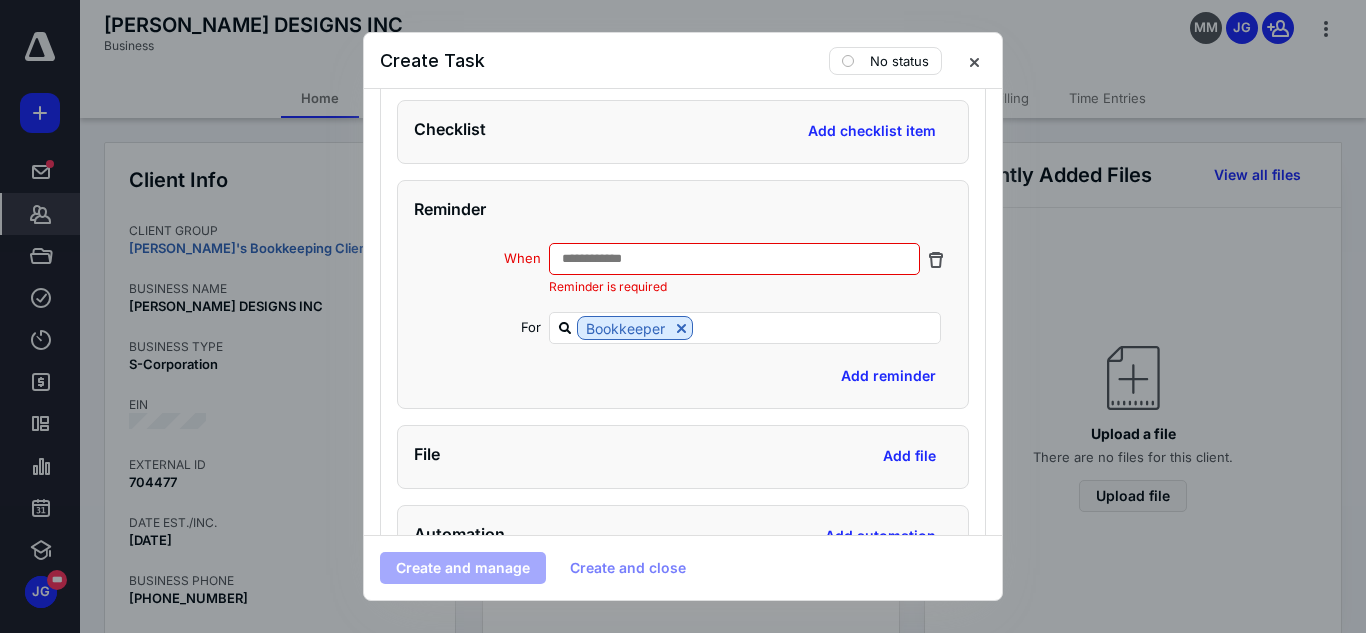 click on "**********" at bounding box center (735, 259) 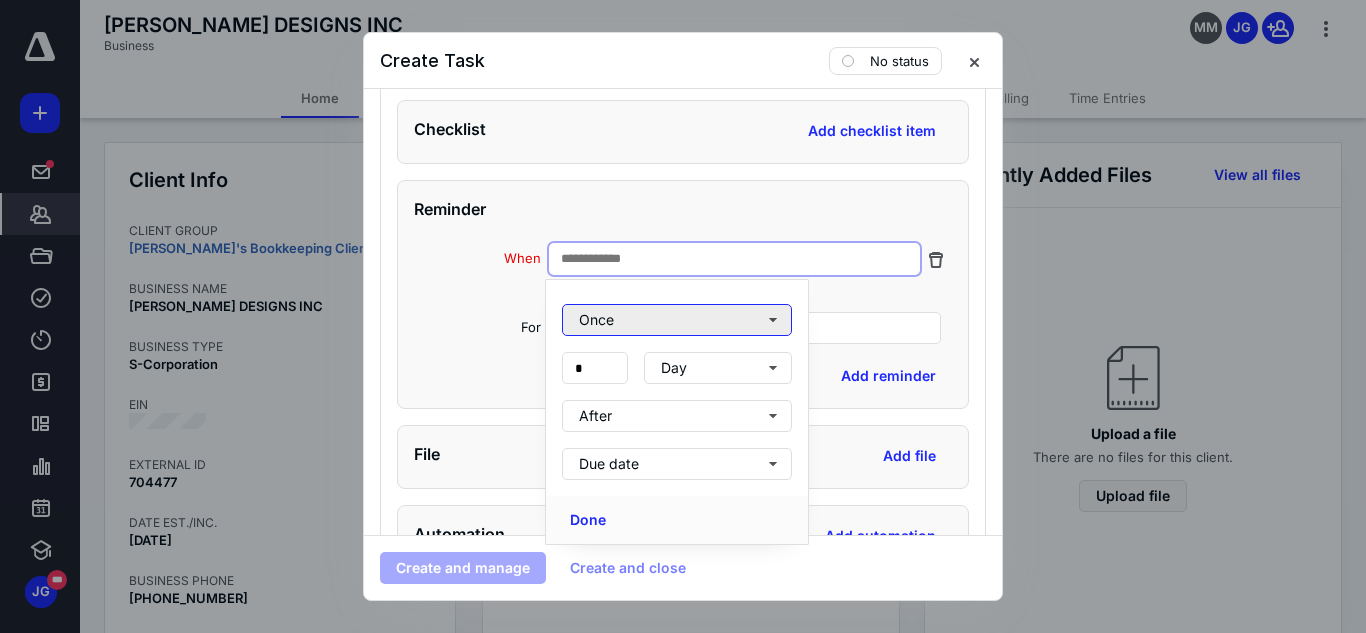 click on "Once" at bounding box center (677, 320) 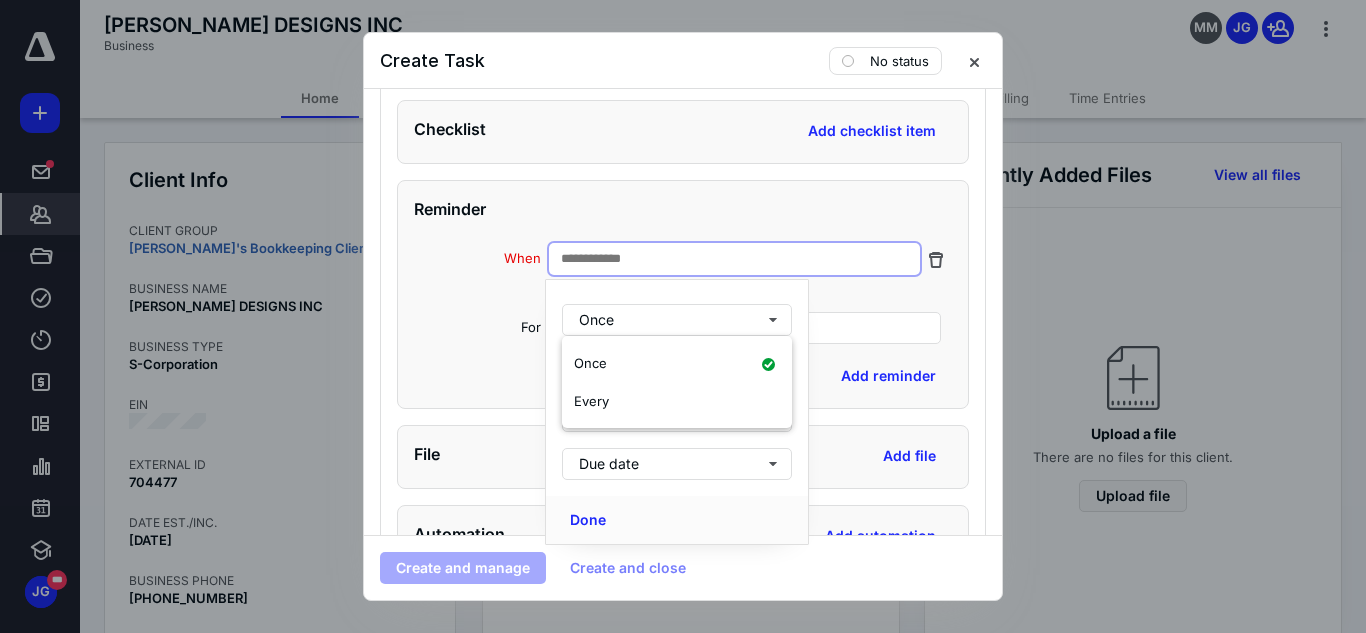 click on "Add reminder" at bounding box center [683, 376] 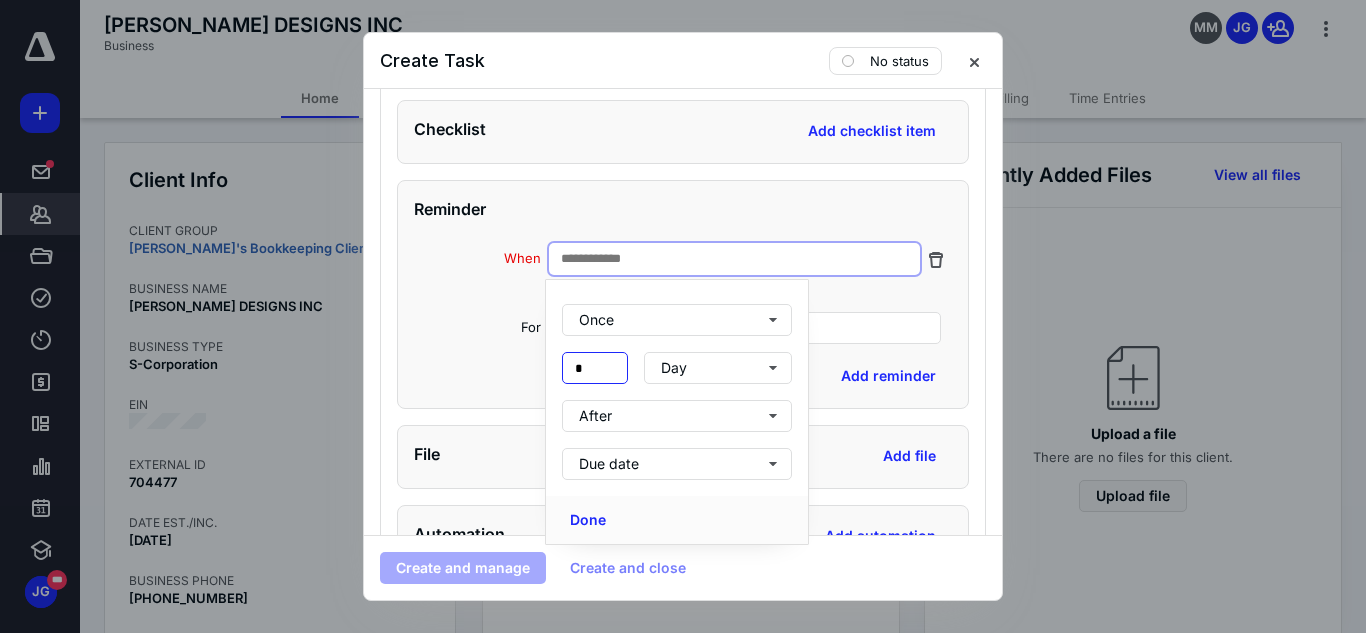 click on "*" at bounding box center [595, 368] 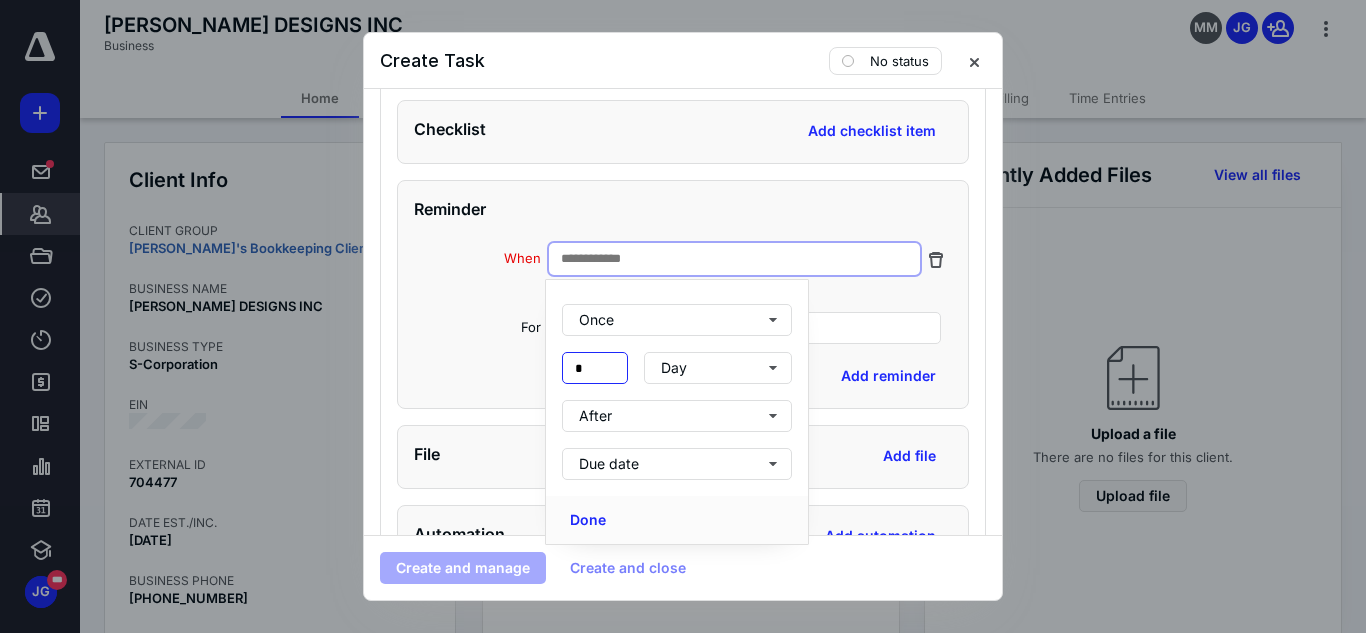 type on "*" 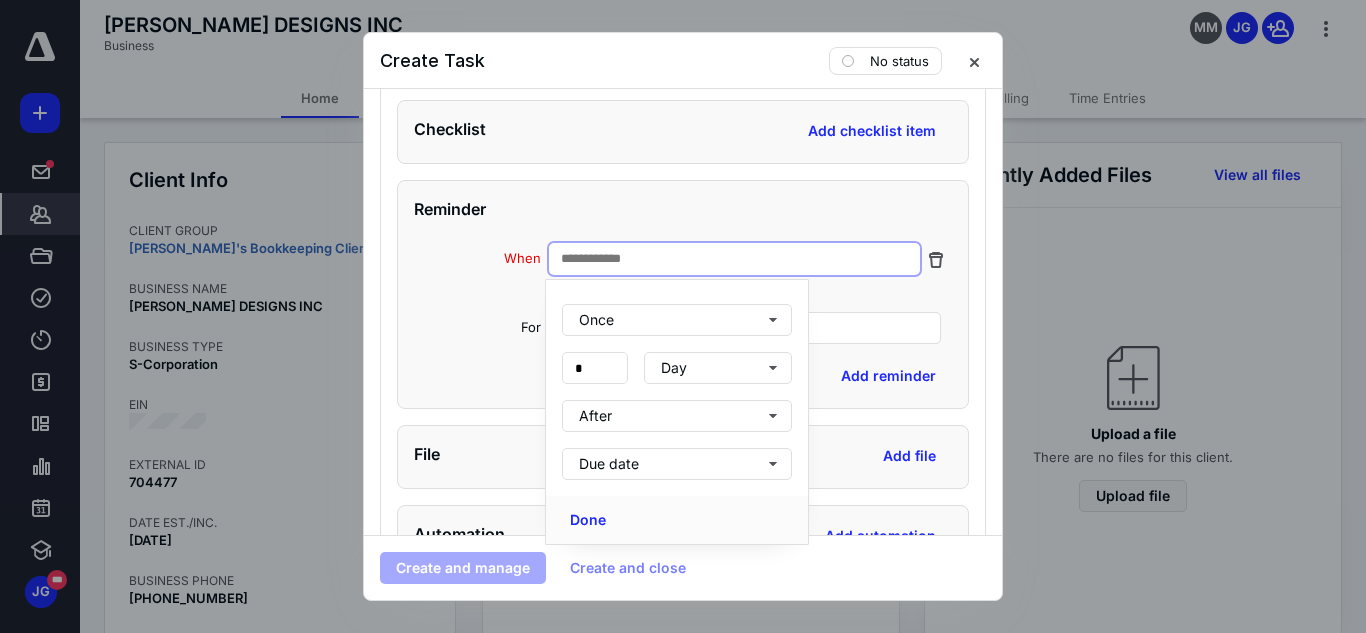 click on "**********" at bounding box center (683, 294) 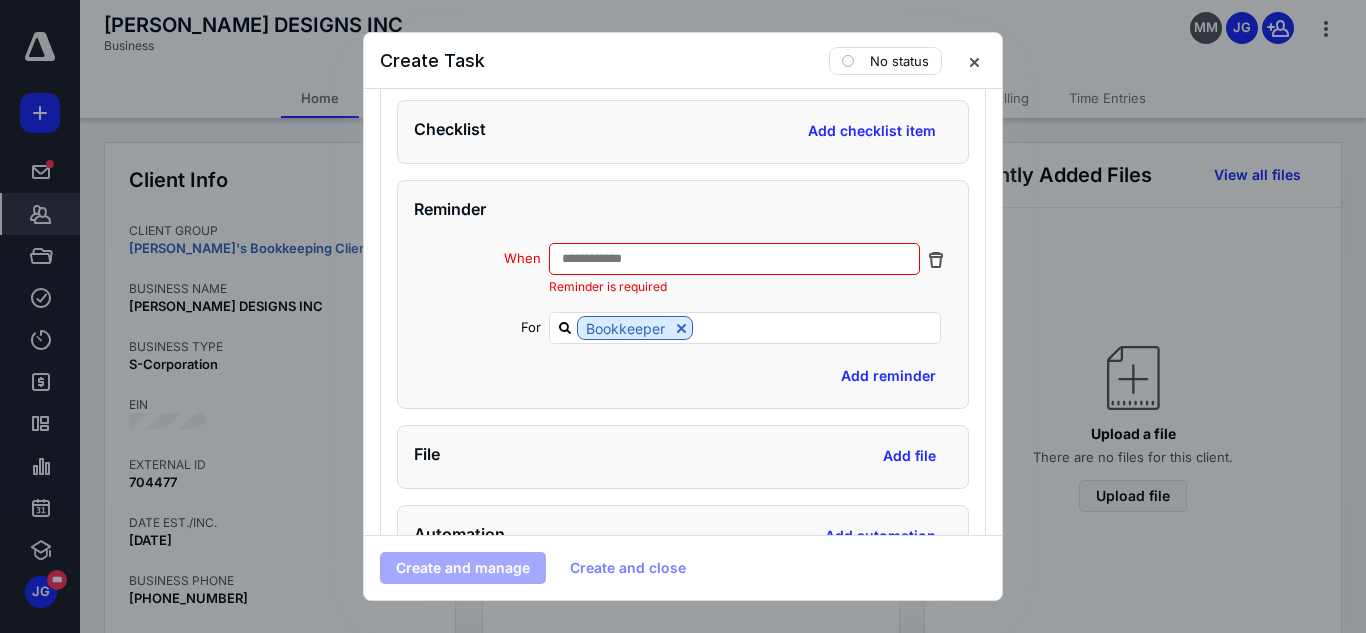 click on "**********" at bounding box center [735, 259] 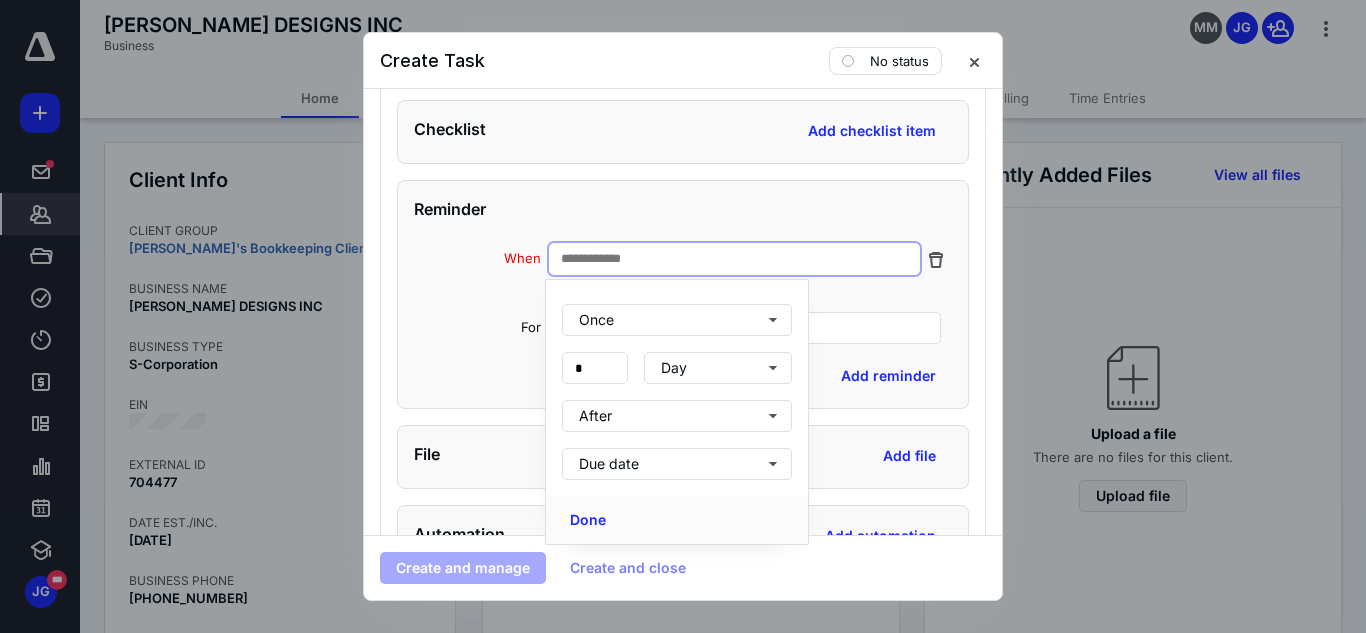 click on "**********" at bounding box center [735, 259] 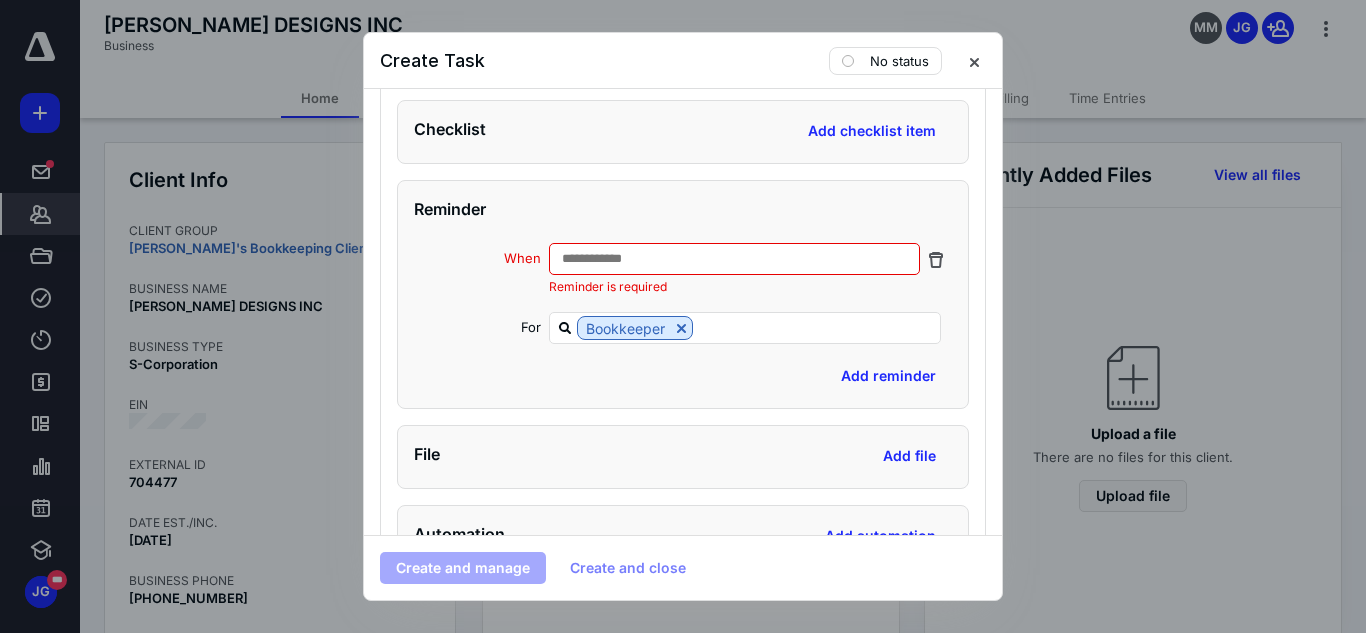 click on "**********" at bounding box center (735, 259) 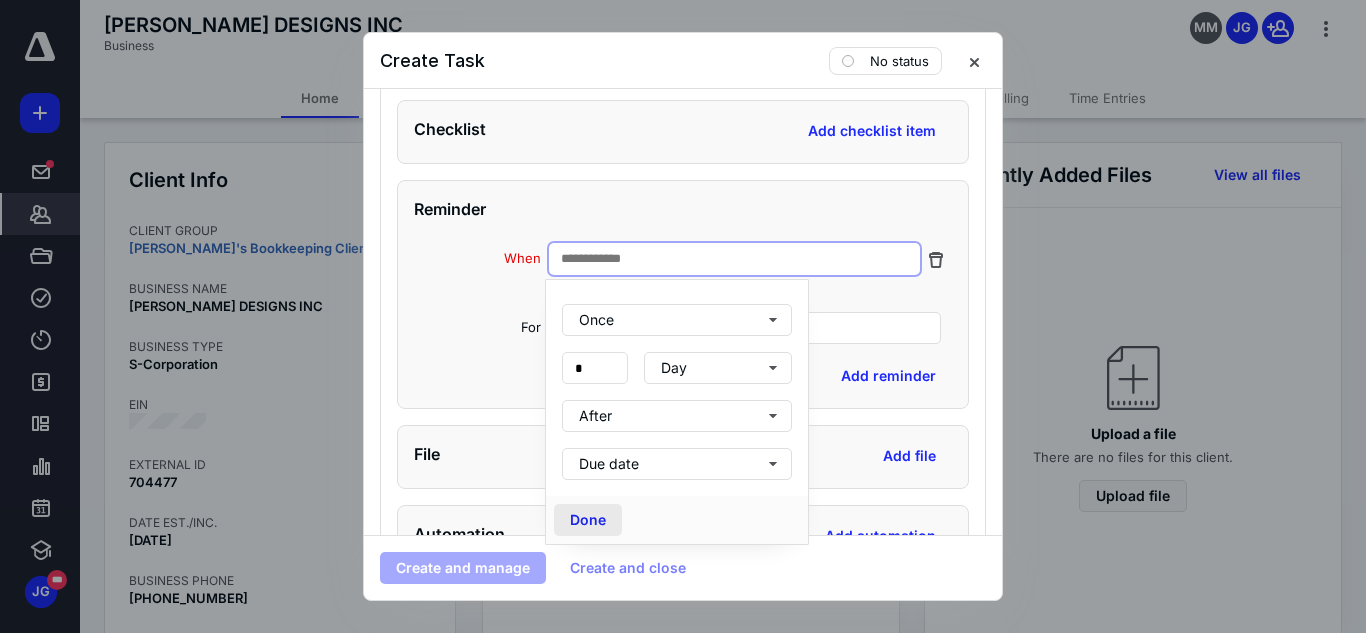 click on "Done" at bounding box center [588, 520] 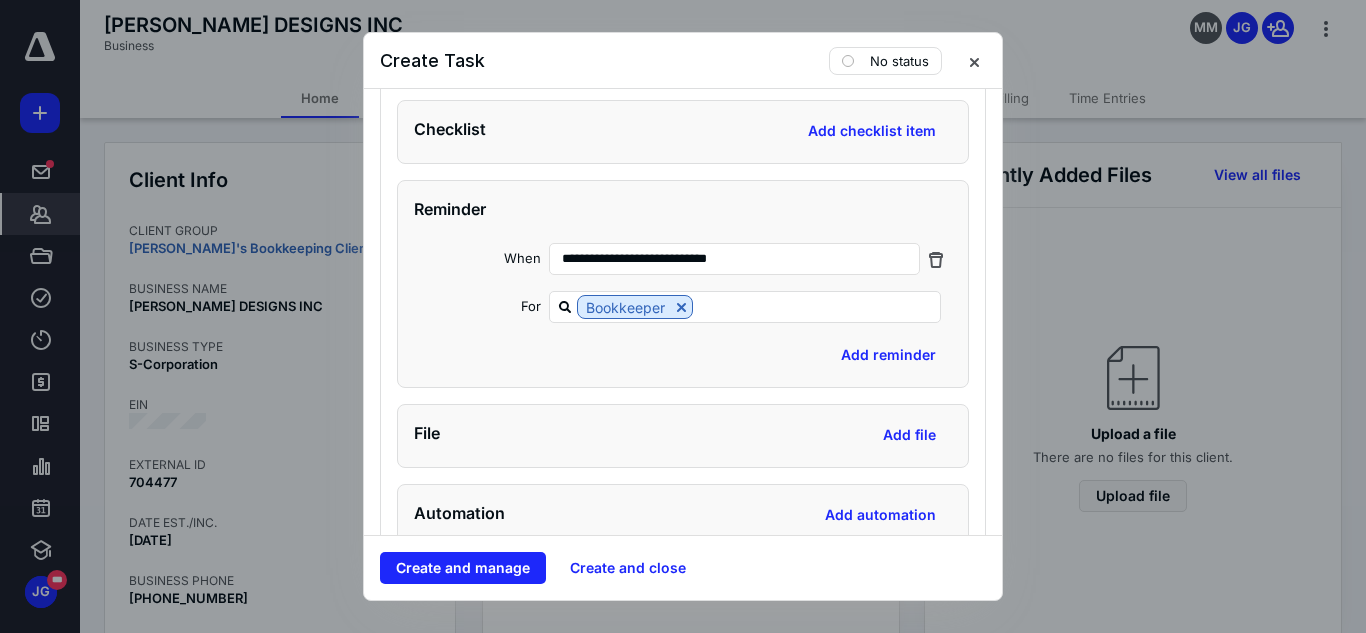 click on "**********" at bounding box center [683, 284] 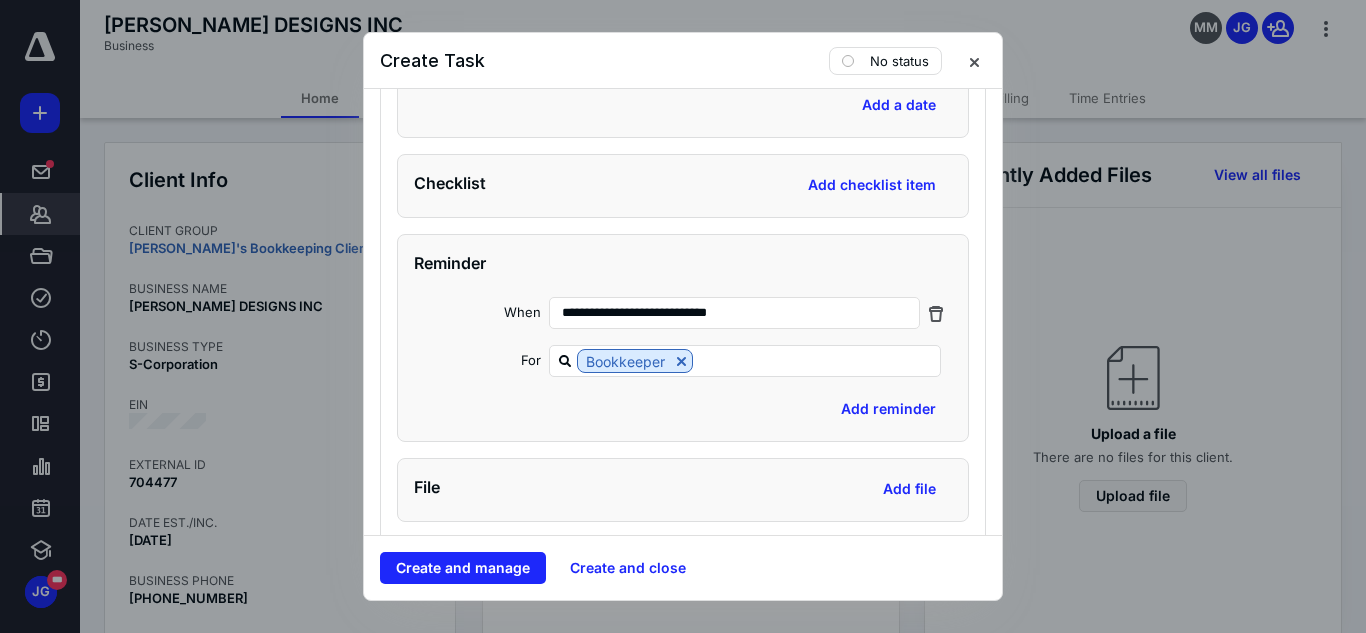 scroll, scrollTop: 7299, scrollLeft: 0, axis: vertical 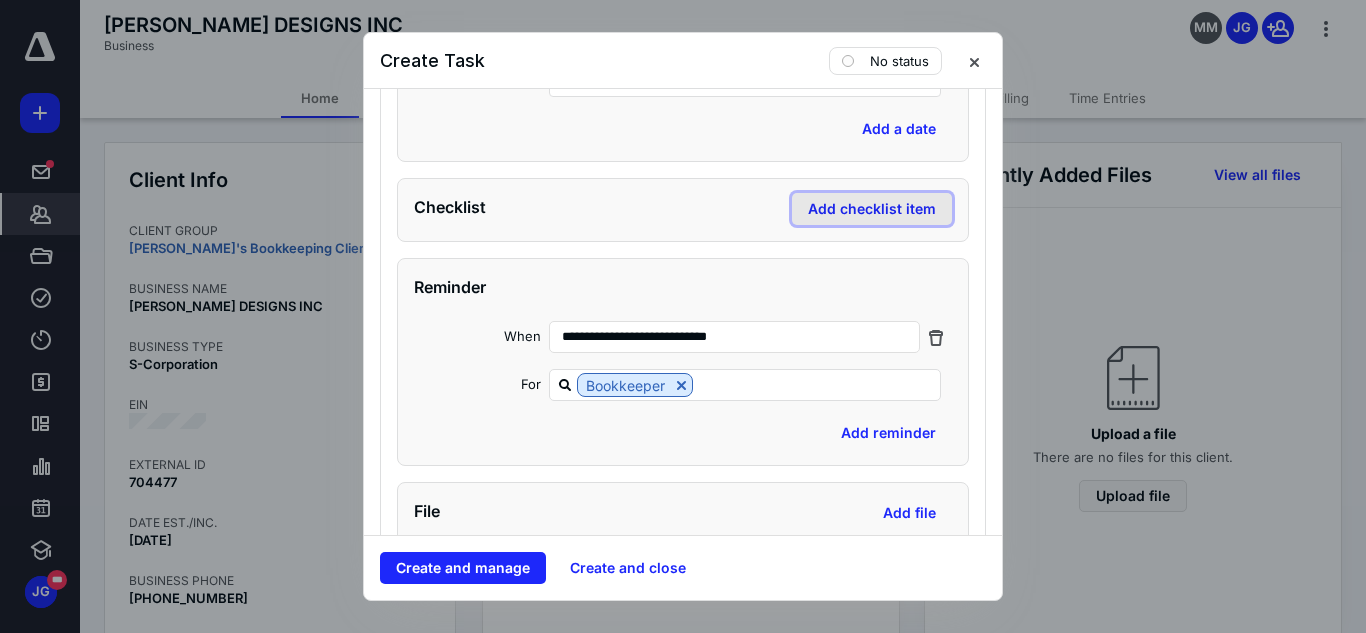click on "Add checklist item" at bounding box center (872, 209) 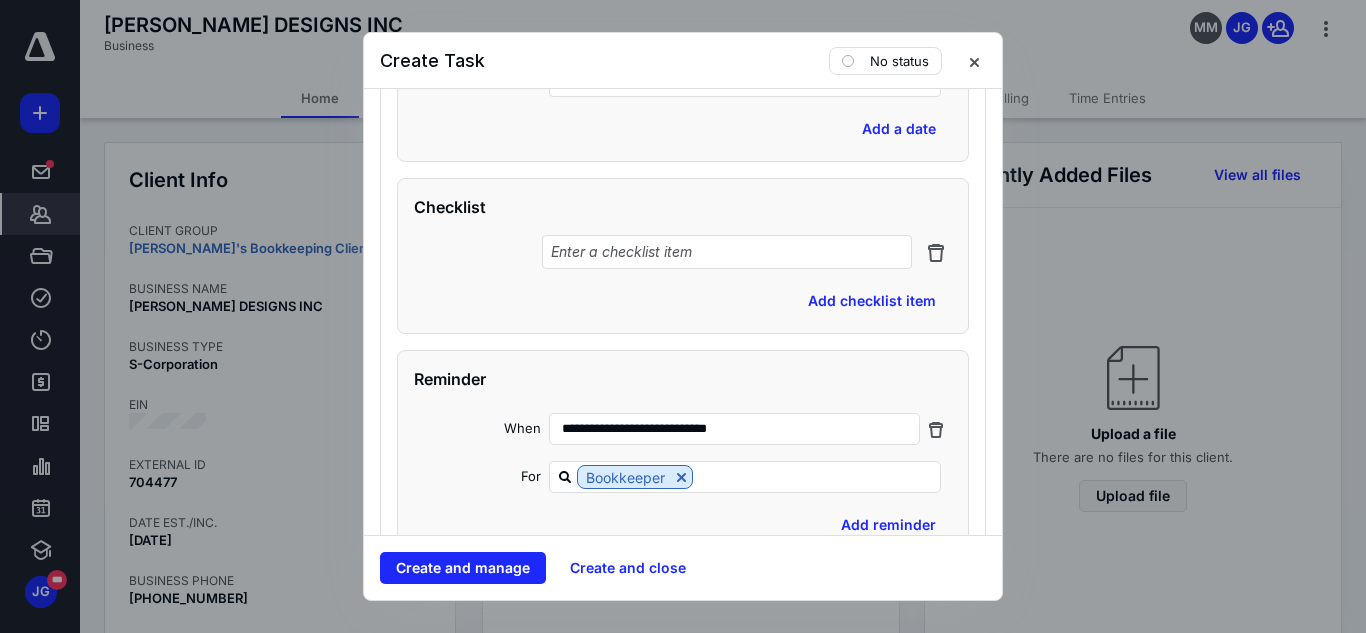 click at bounding box center [727, 252] 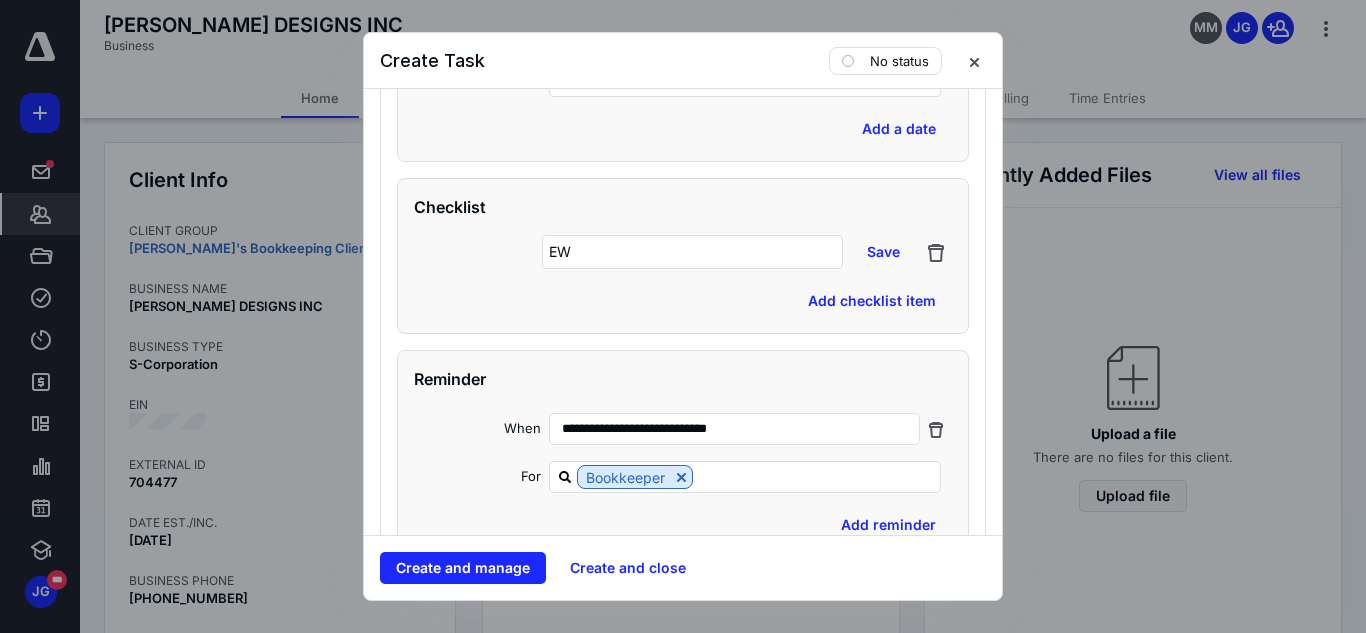 type on "E" 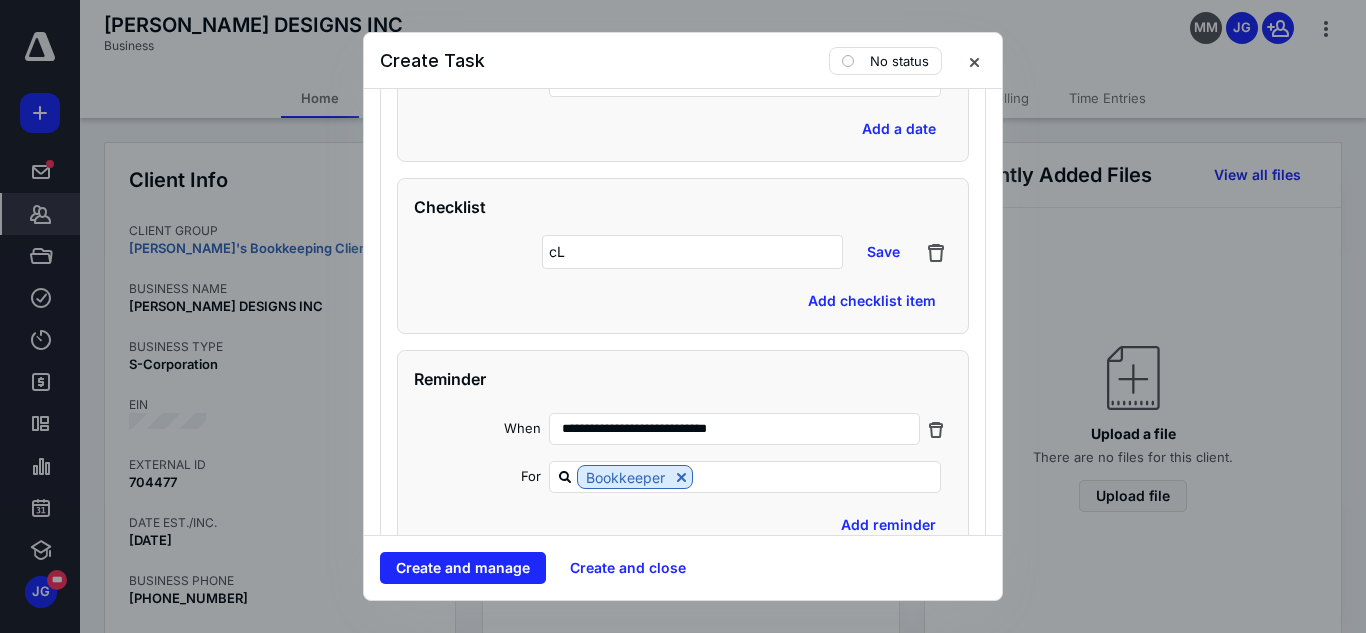 type on "c" 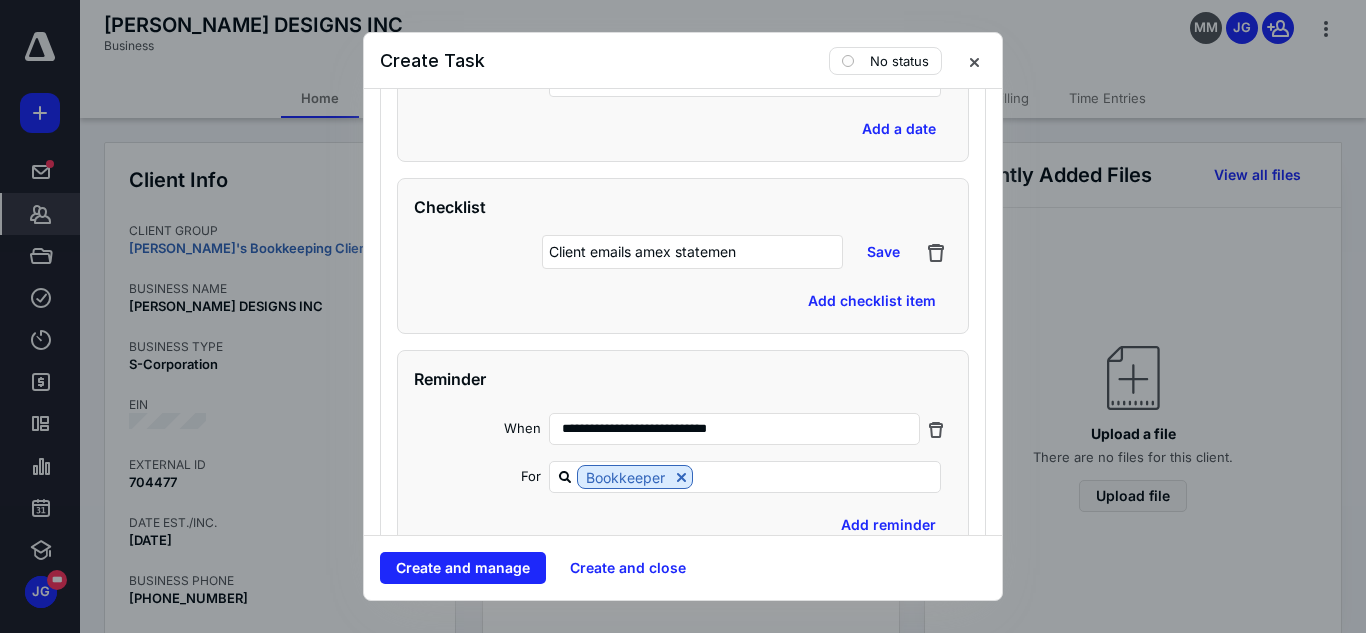 type on "Client emails amex statement" 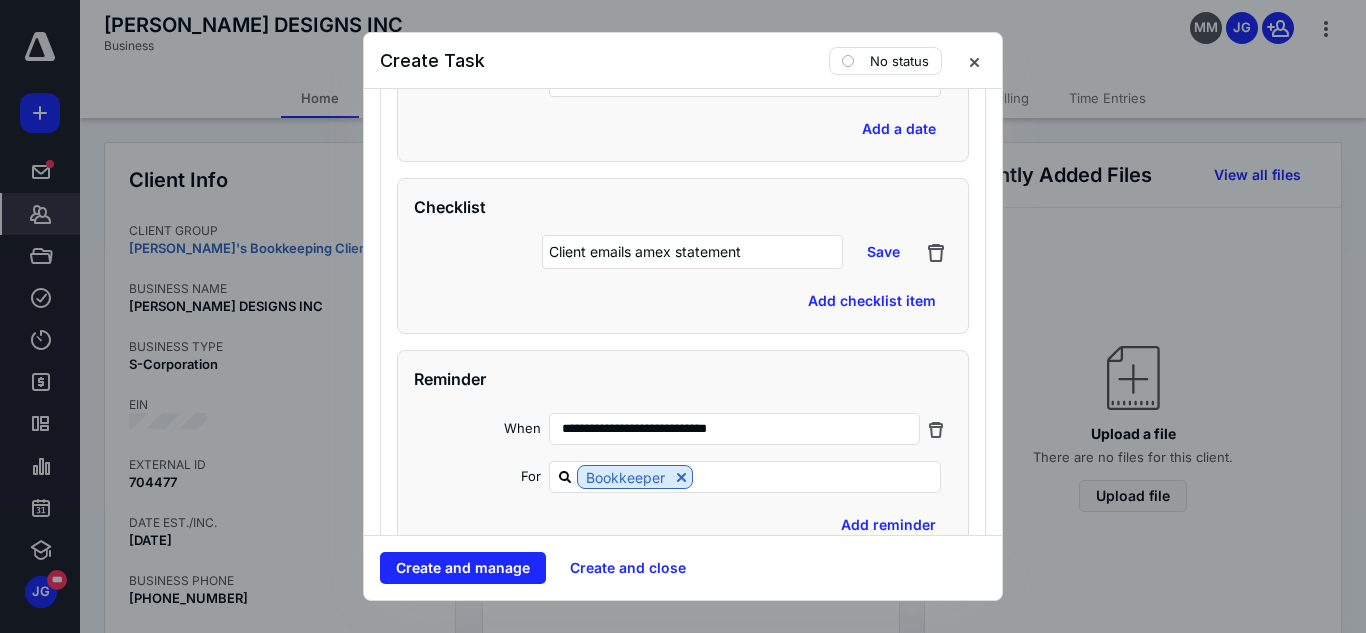 scroll, scrollTop: 12, scrollLeft: 0, axis: vertical 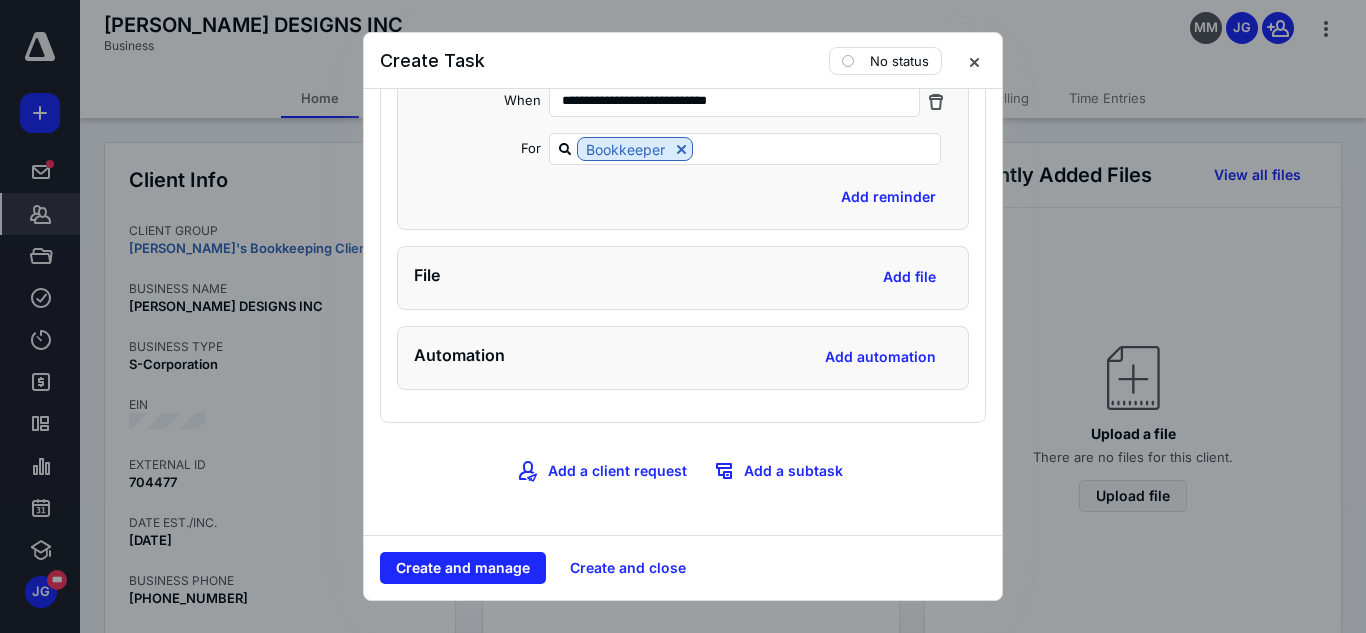 click on "**********" at bounding box center [683, -189] 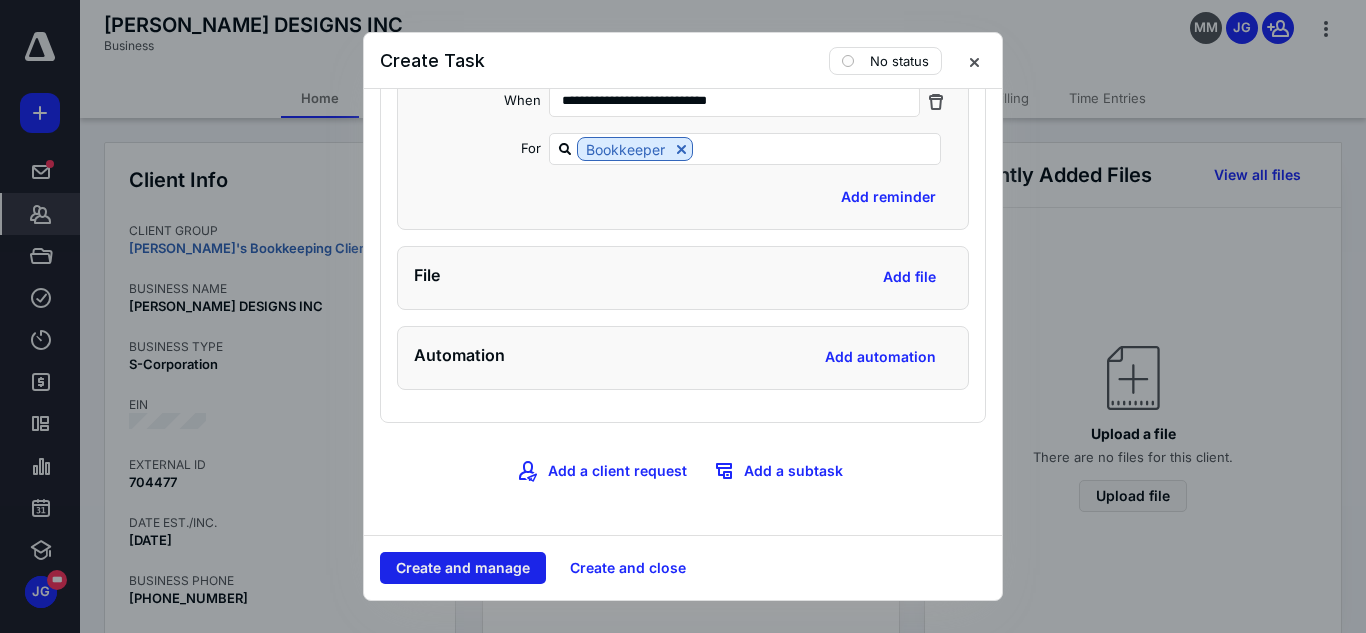 click on "Create and manage" at bounding box center (463, 568) 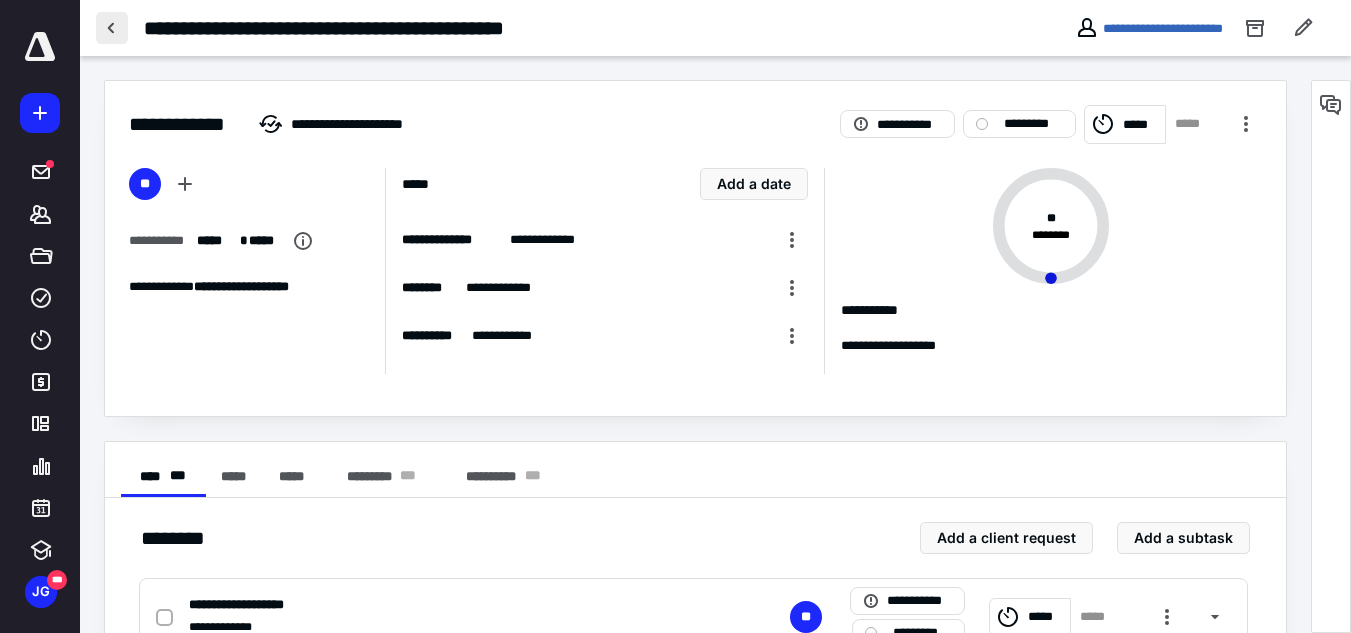 click at bounding box center [112, 28] 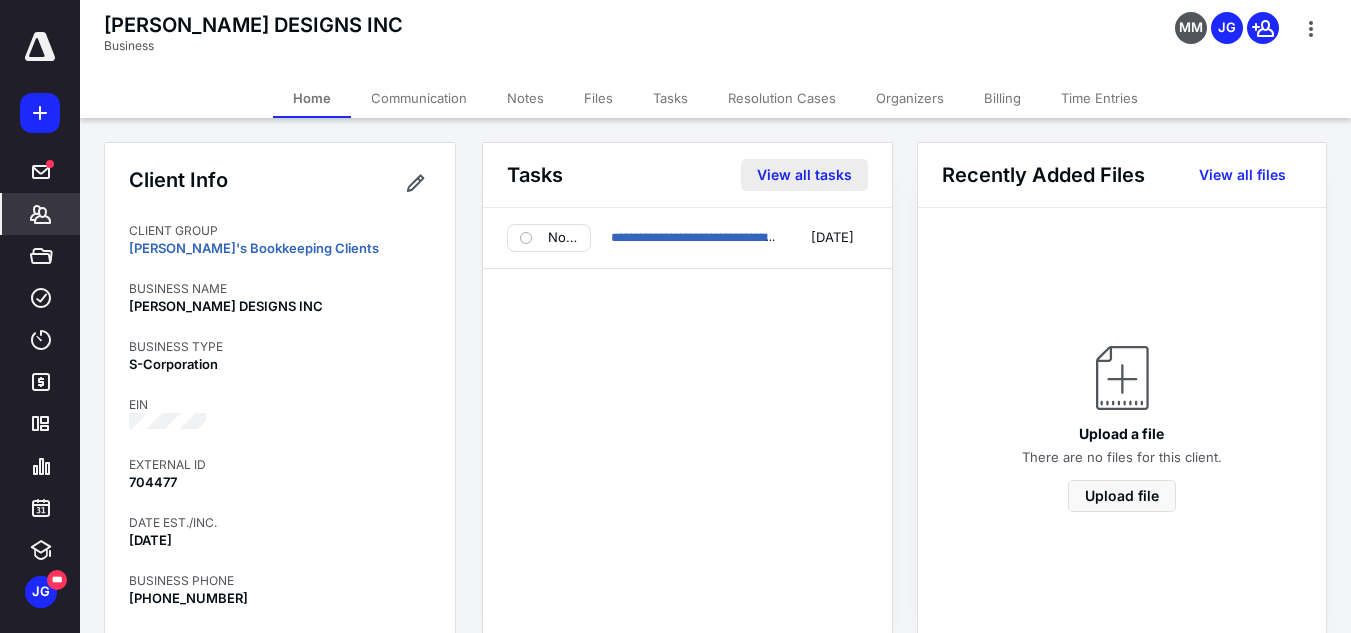 click on "View all tasks" at bounding box center [804, 175] 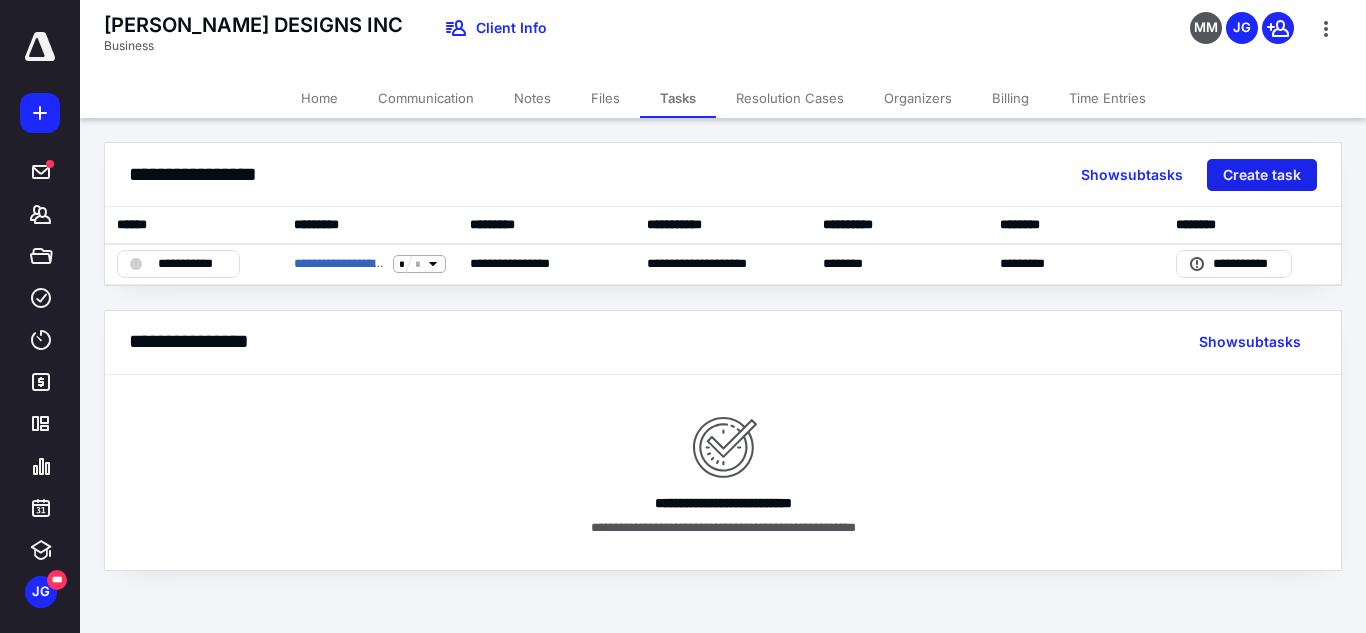 click on "Create task" at bounding box center (1262, 175) 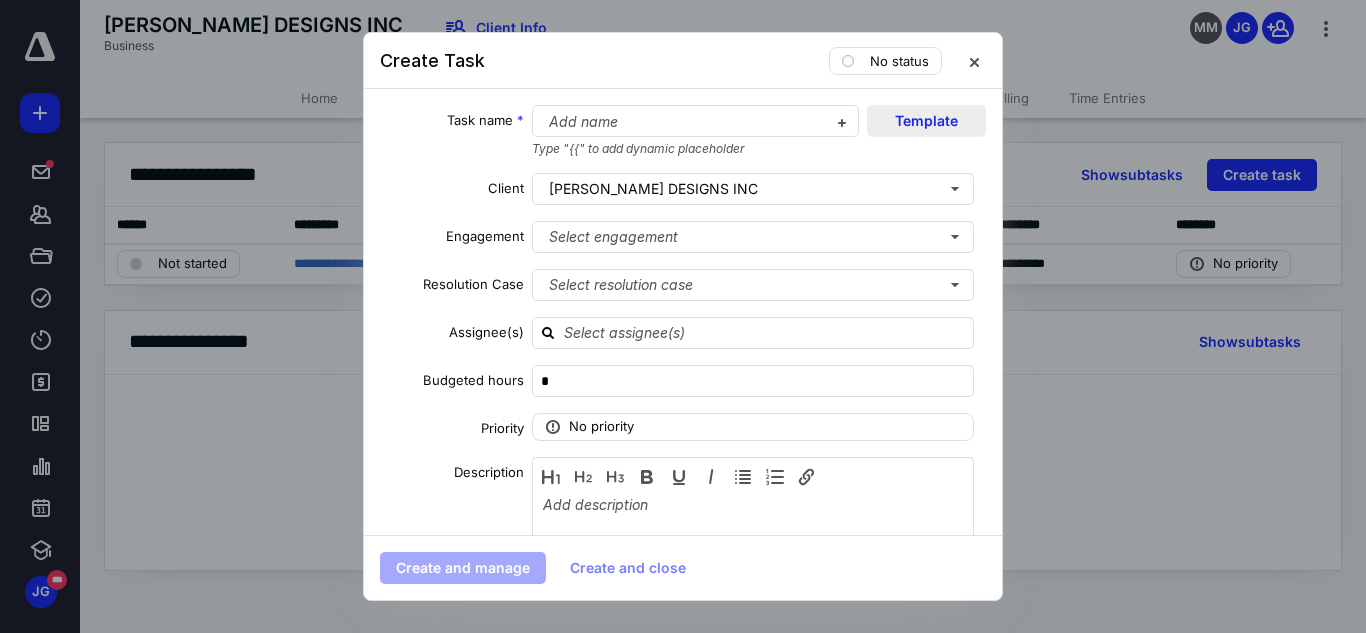 click on "Template" at bounding box center [926, 121] 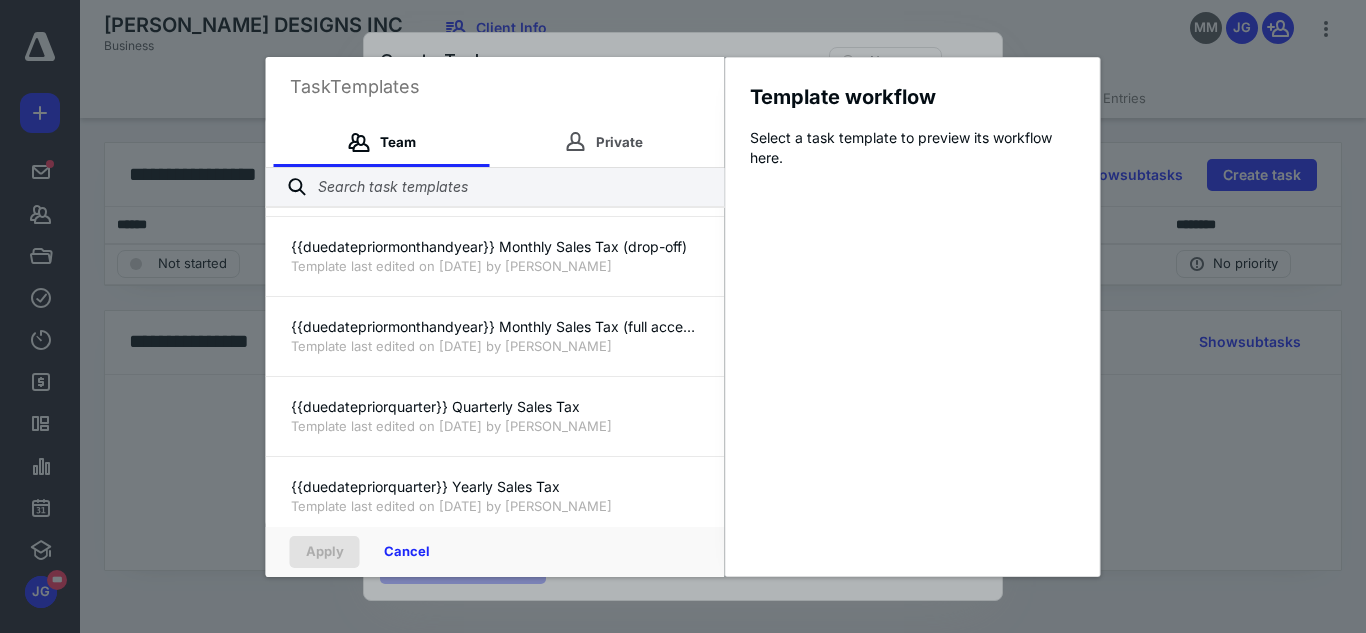 scroll, scrollTop: 402, scrollLeft: 0, axis: vertical 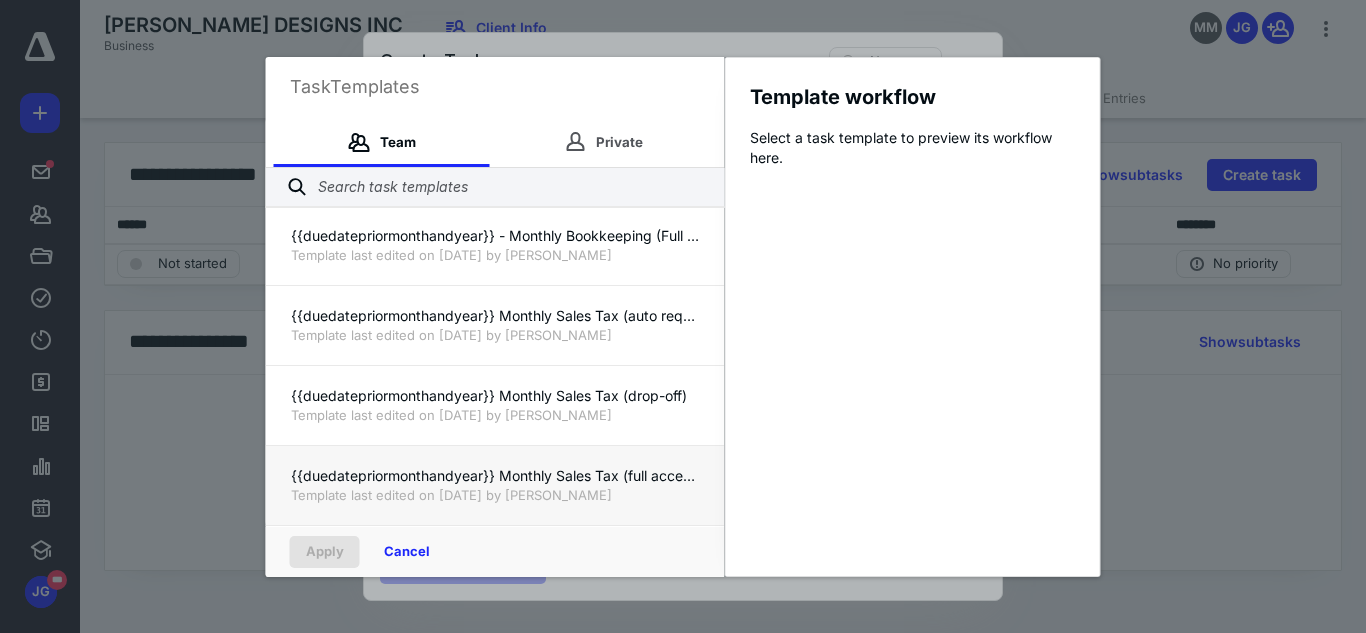 click on "{{duedatepriormonthandyear}}  Monthly Sales Tax (full access)" at bounding box center [495, 476] 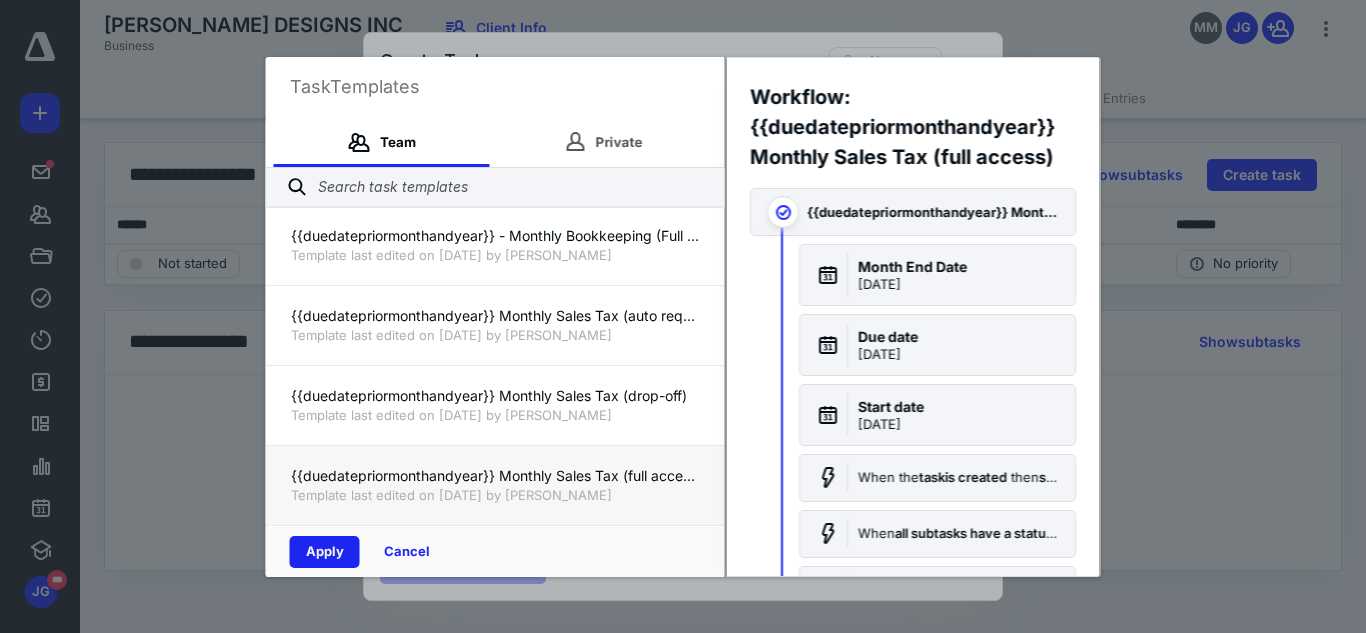 click on "Apply" at bounding box center (325, 552) 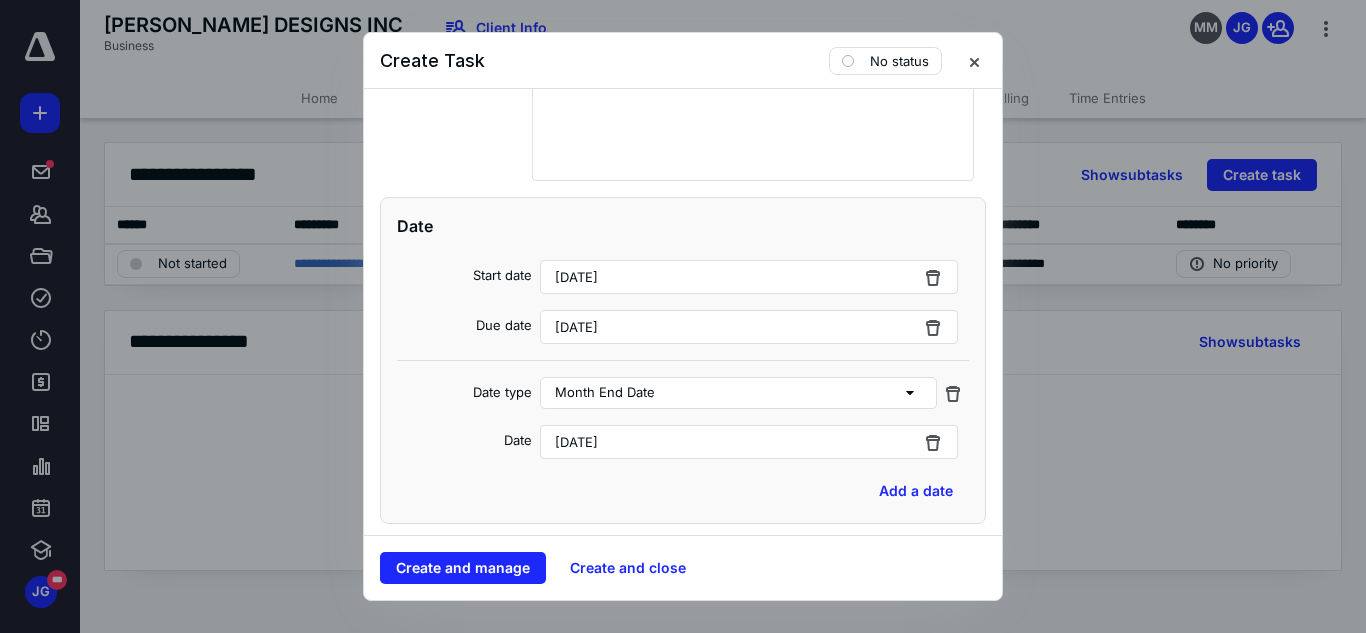 scroll, scrollTop: 480, scrollLeft: 0, axis: vertical 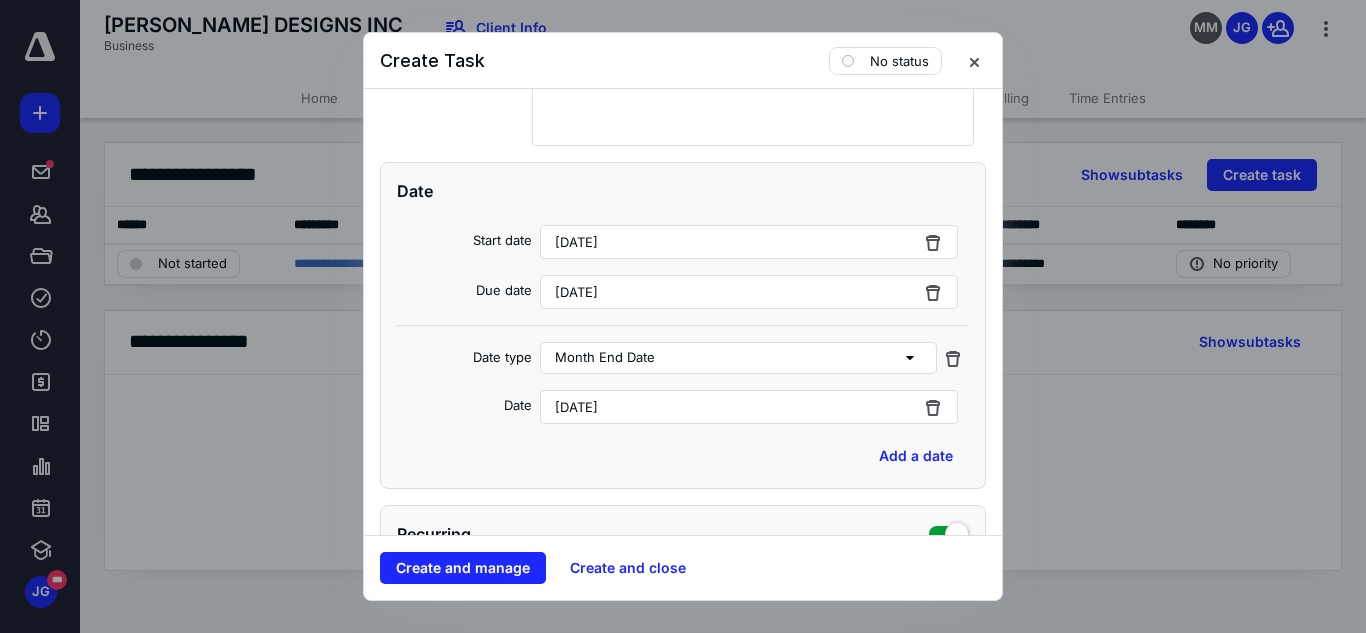 click on "[DATE]" at bounding box center (576, 407) 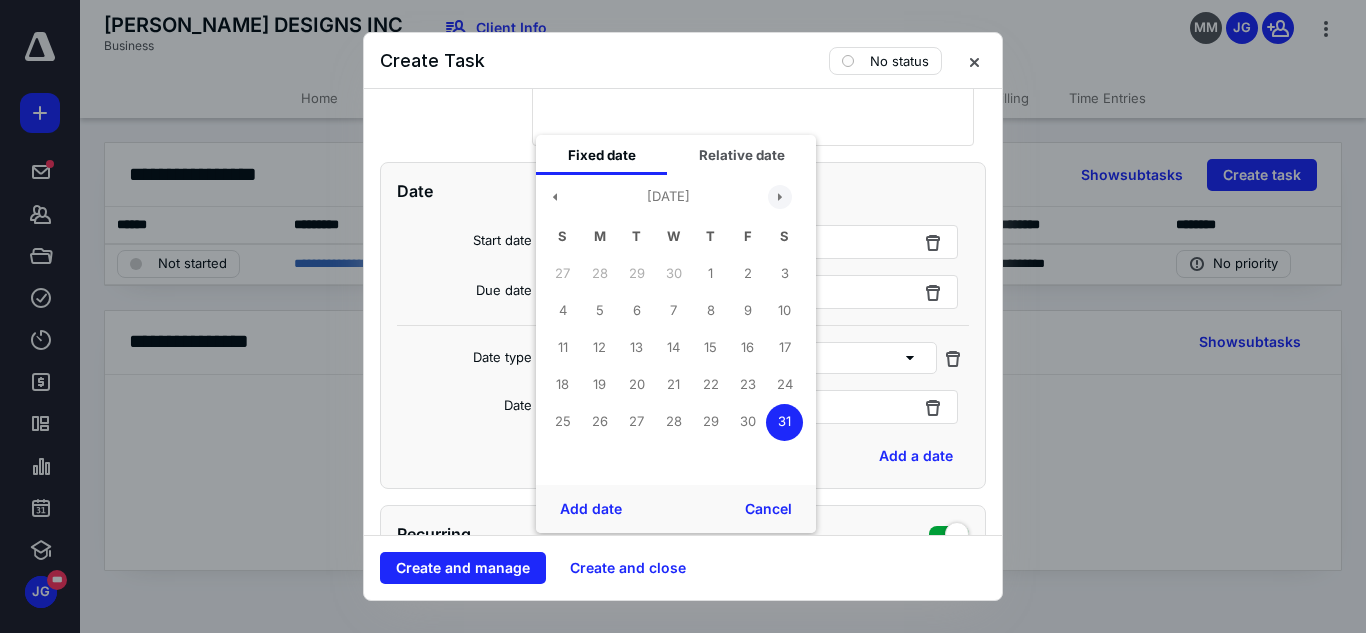 click at bounding box center (780, 197) 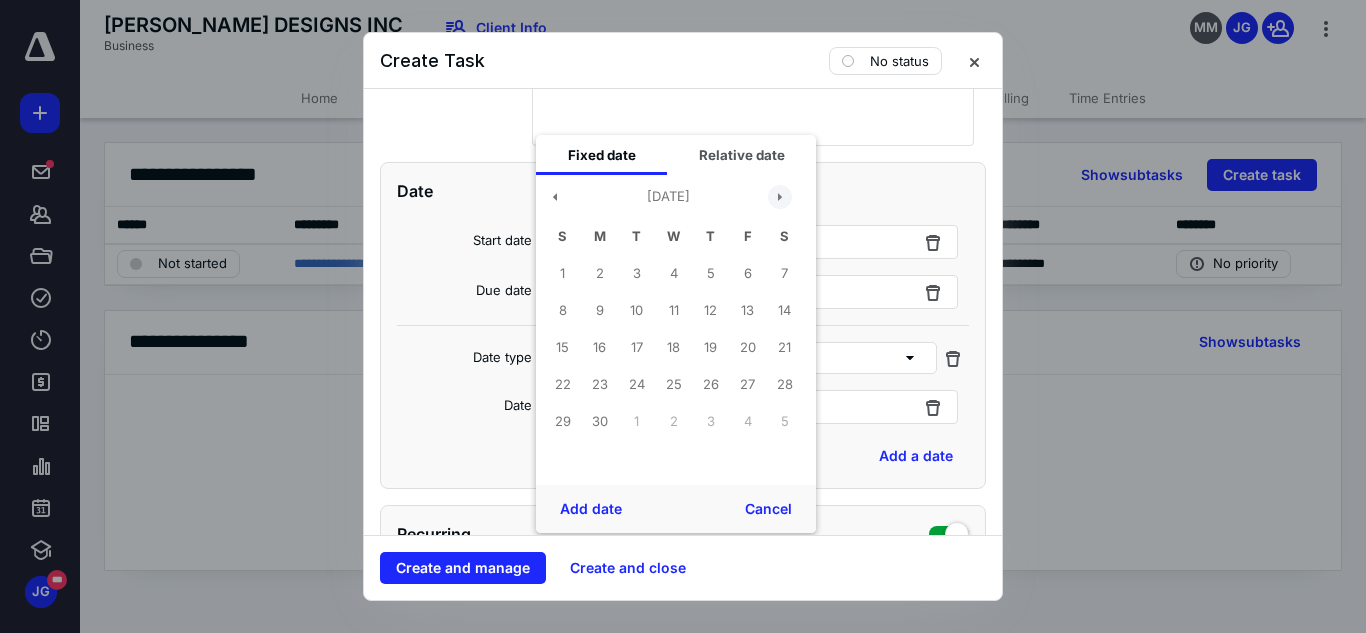 click at bounding box center (780, 197) 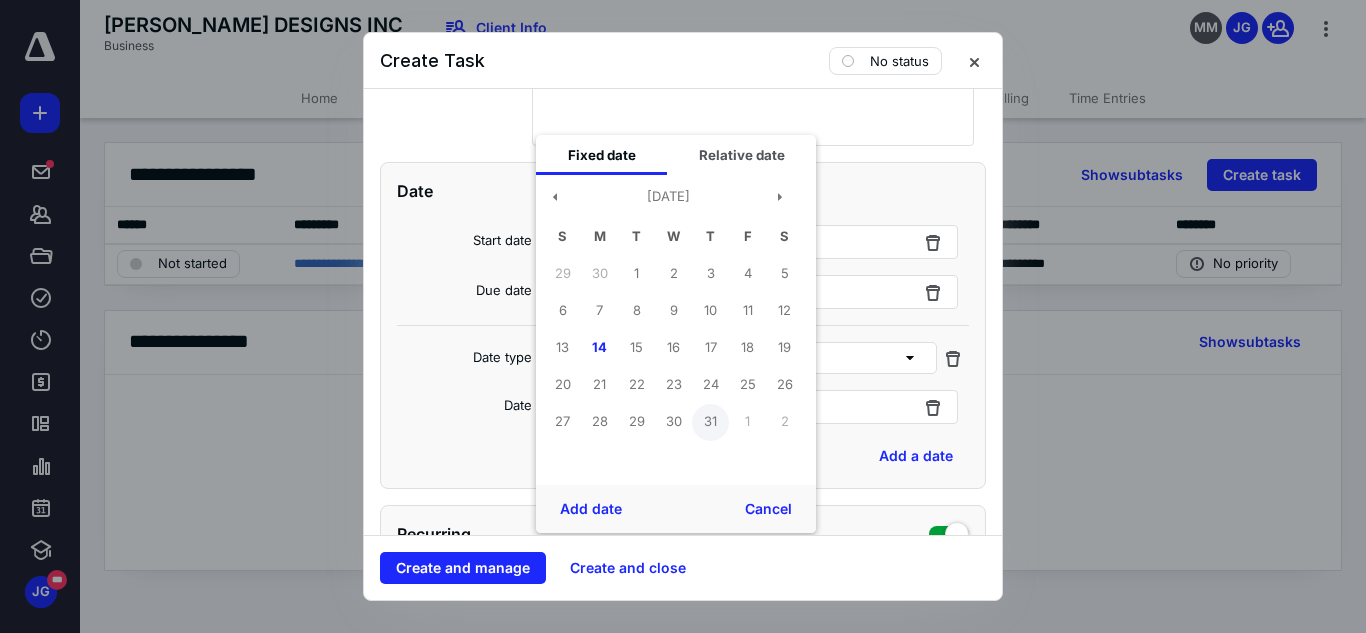 click on "31" at bounding box center (710, 422) 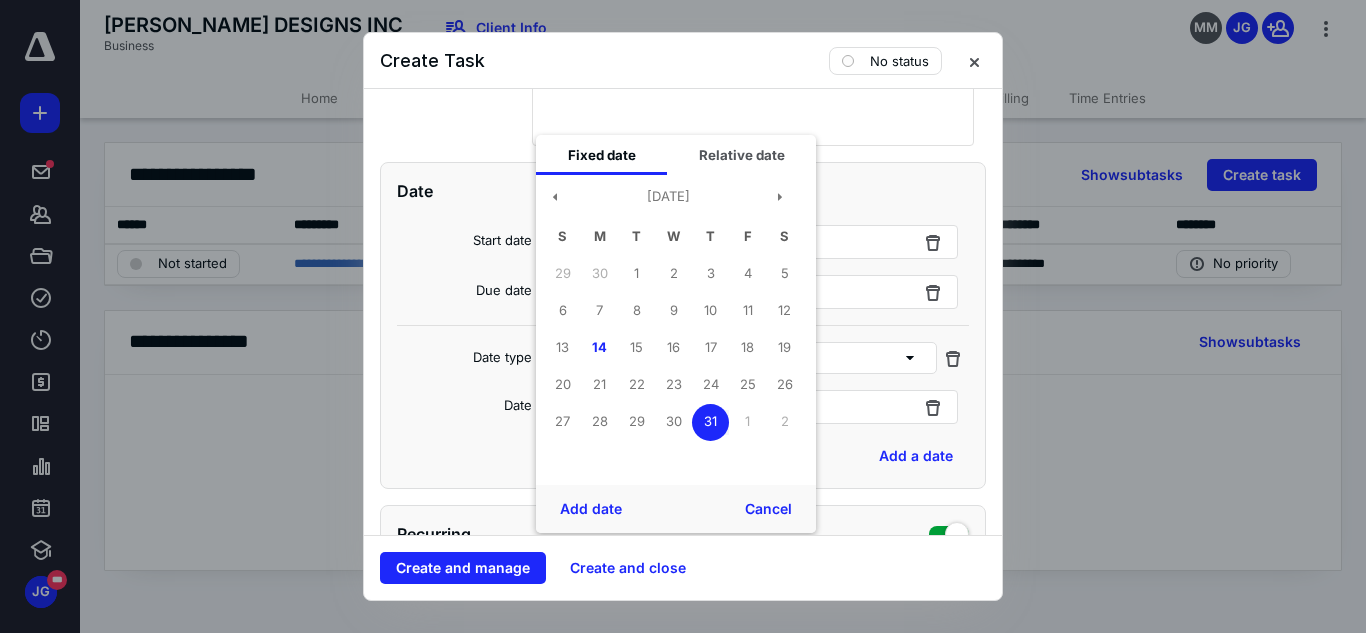 click on "Date" at bounding box center [464, 410] 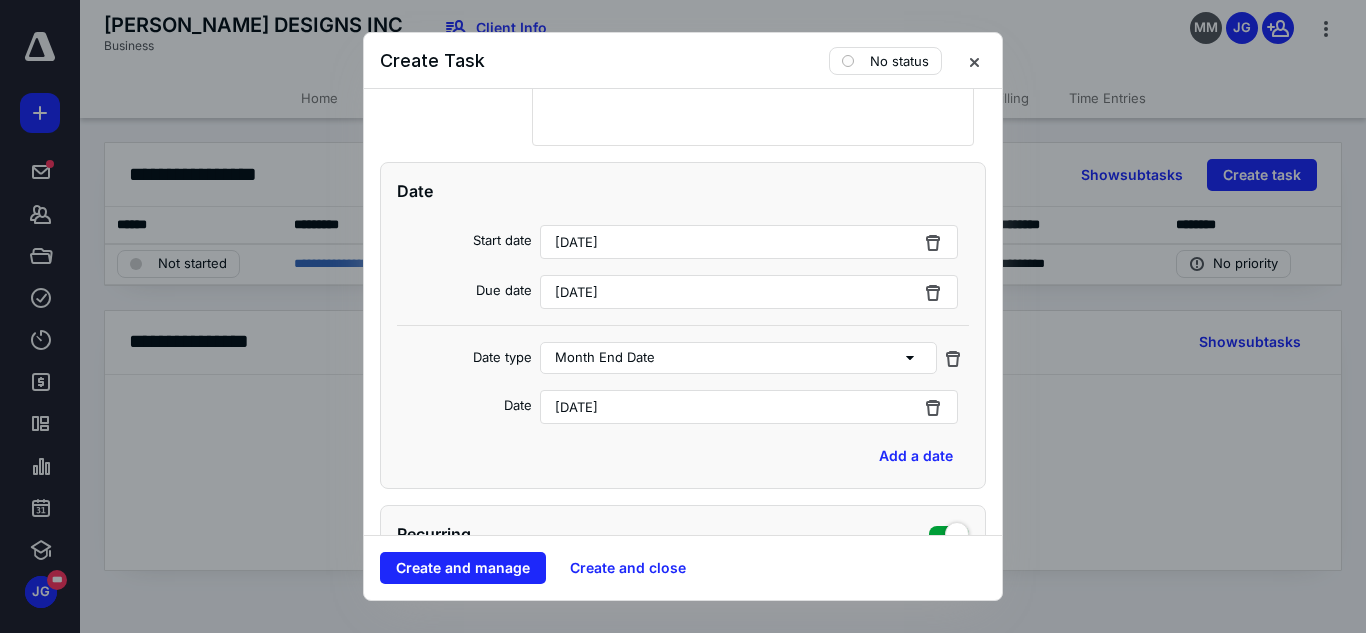 click on "[DATE]" at bounding box center [576, 407] 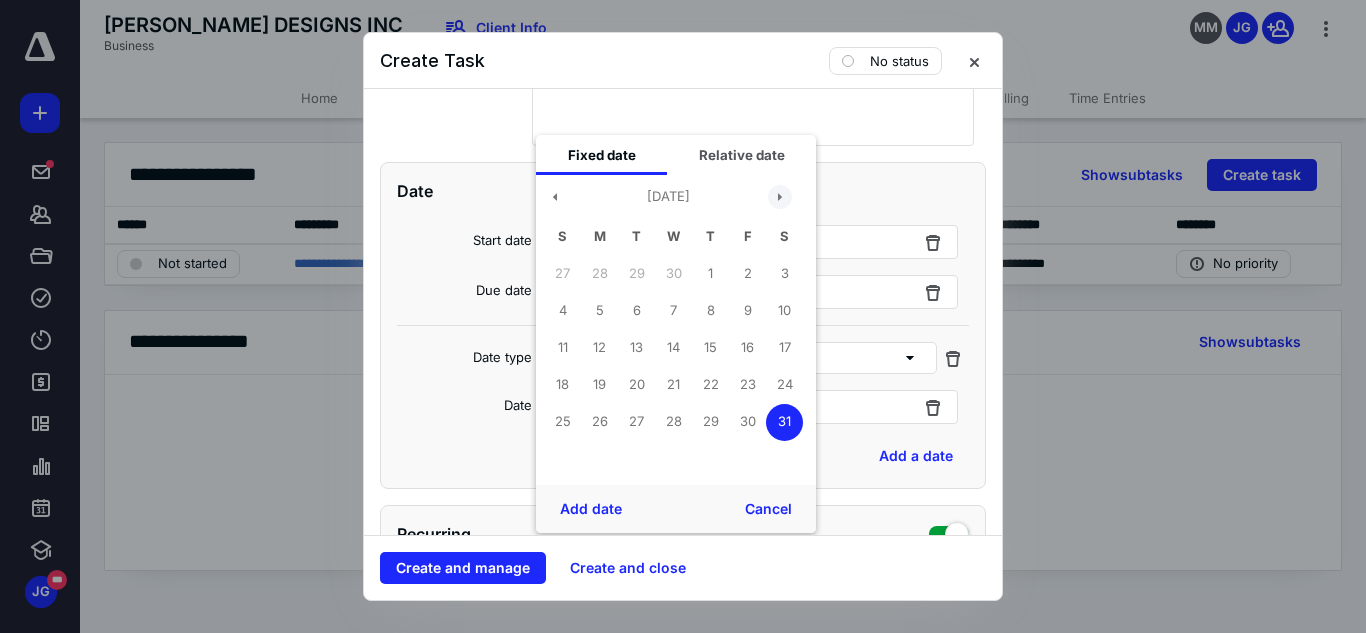 click at bounding box center (780, 197) 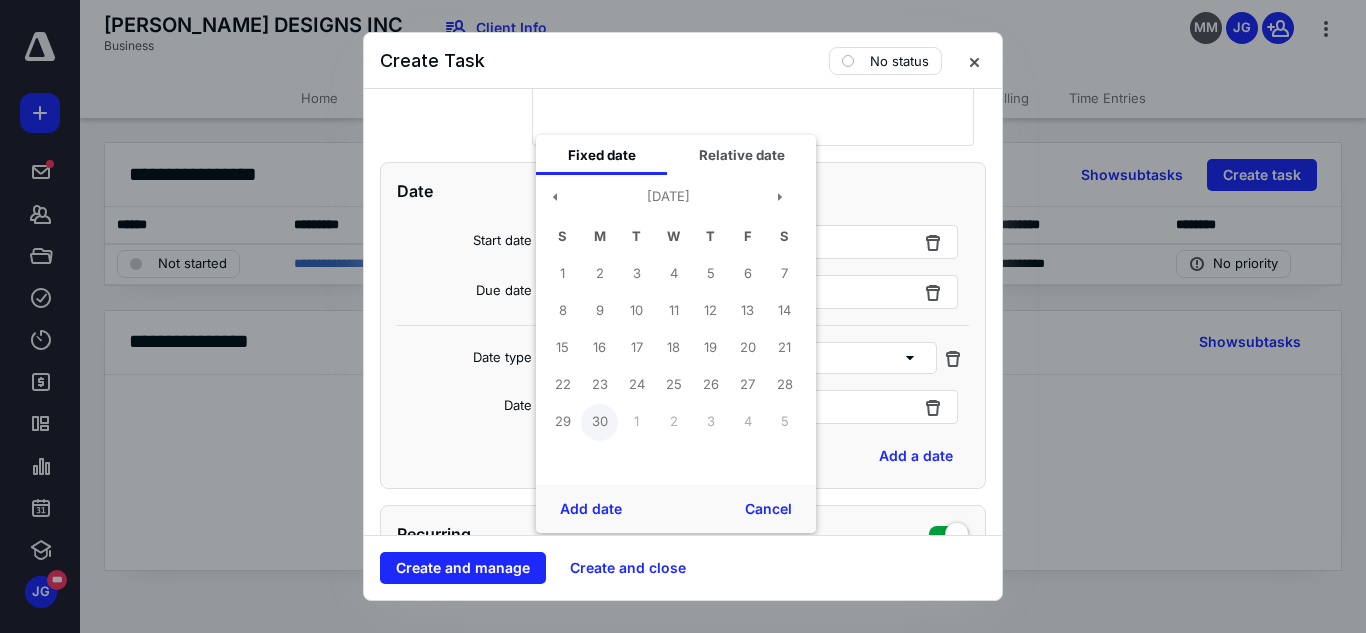 click on "30" at bounding box center (599, 422) 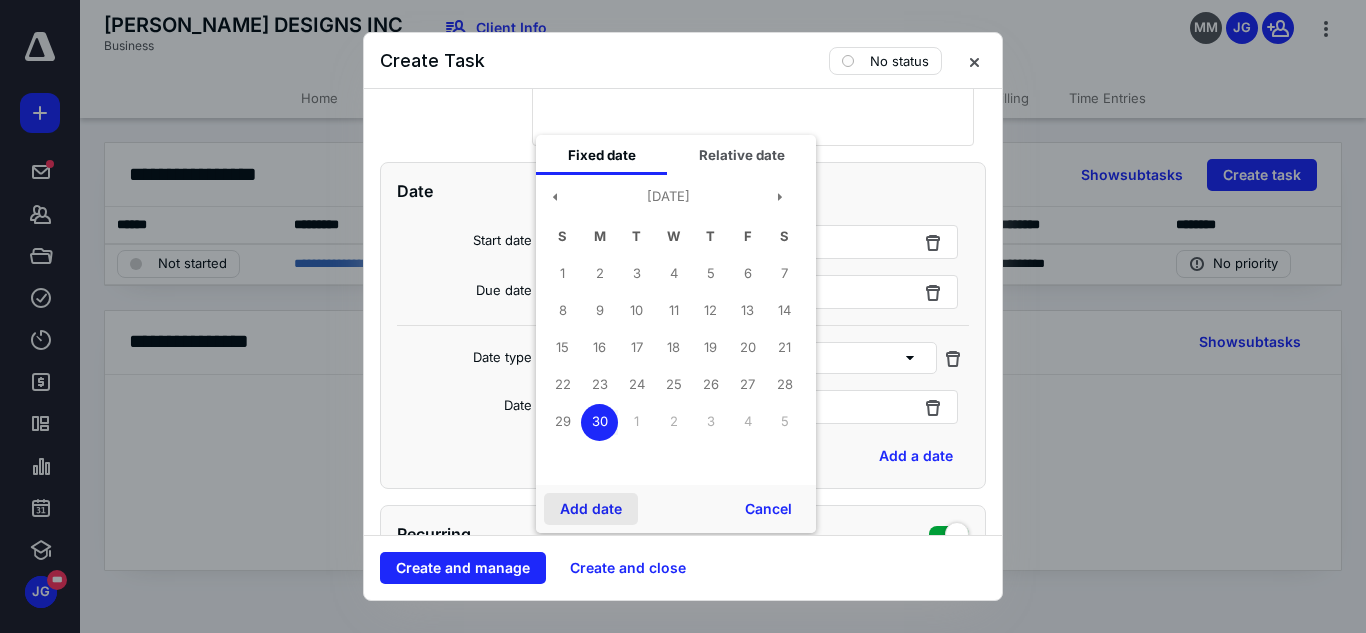 click on "Add date" at bounding box center (591, 509) 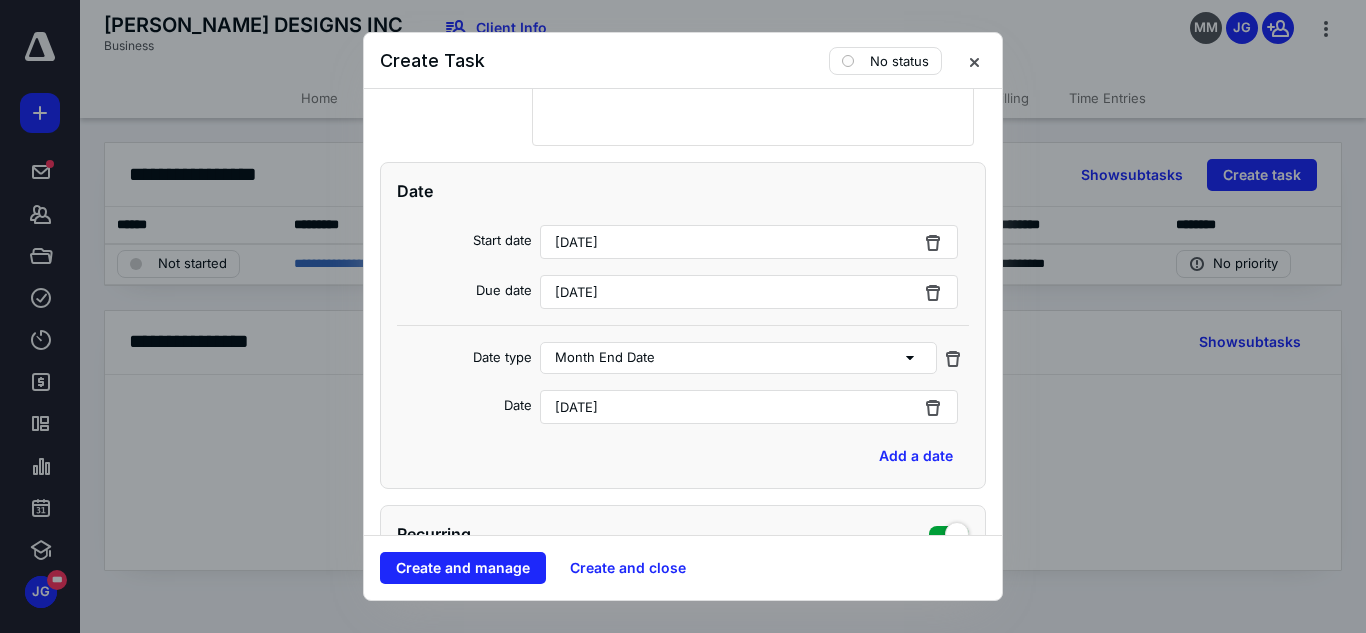 click on "[DATE]" at bounding box center [576, 242] 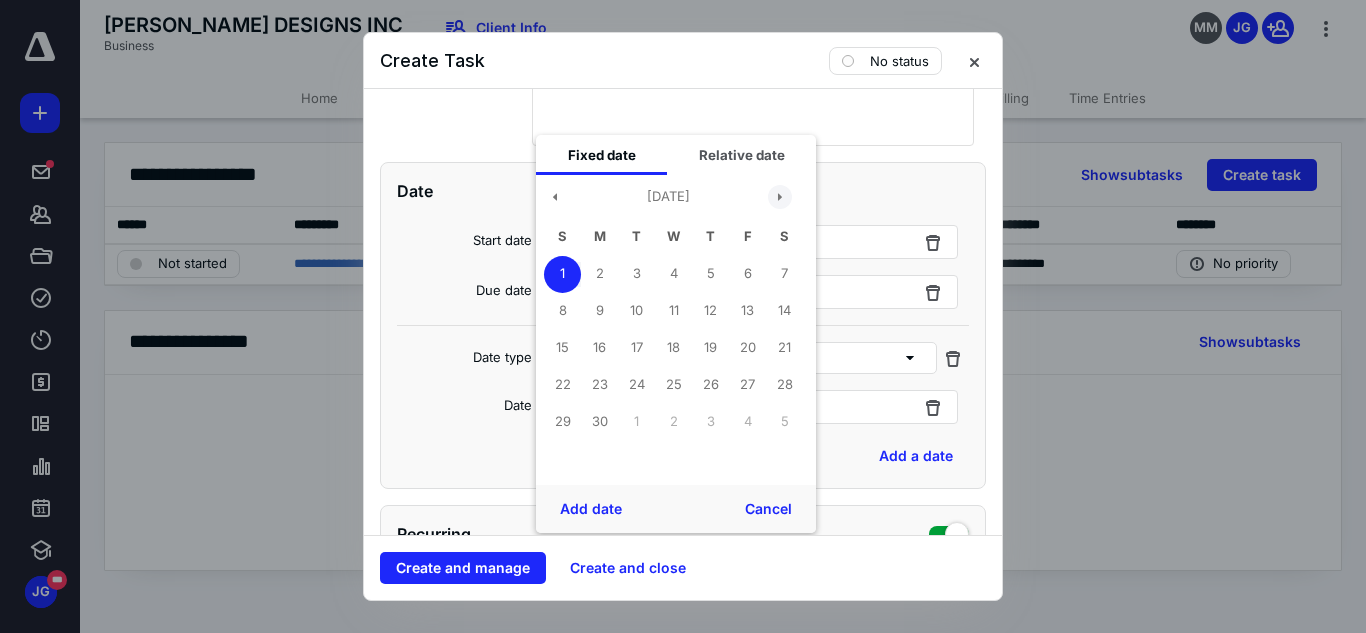 click at bounding box center [780, 197] 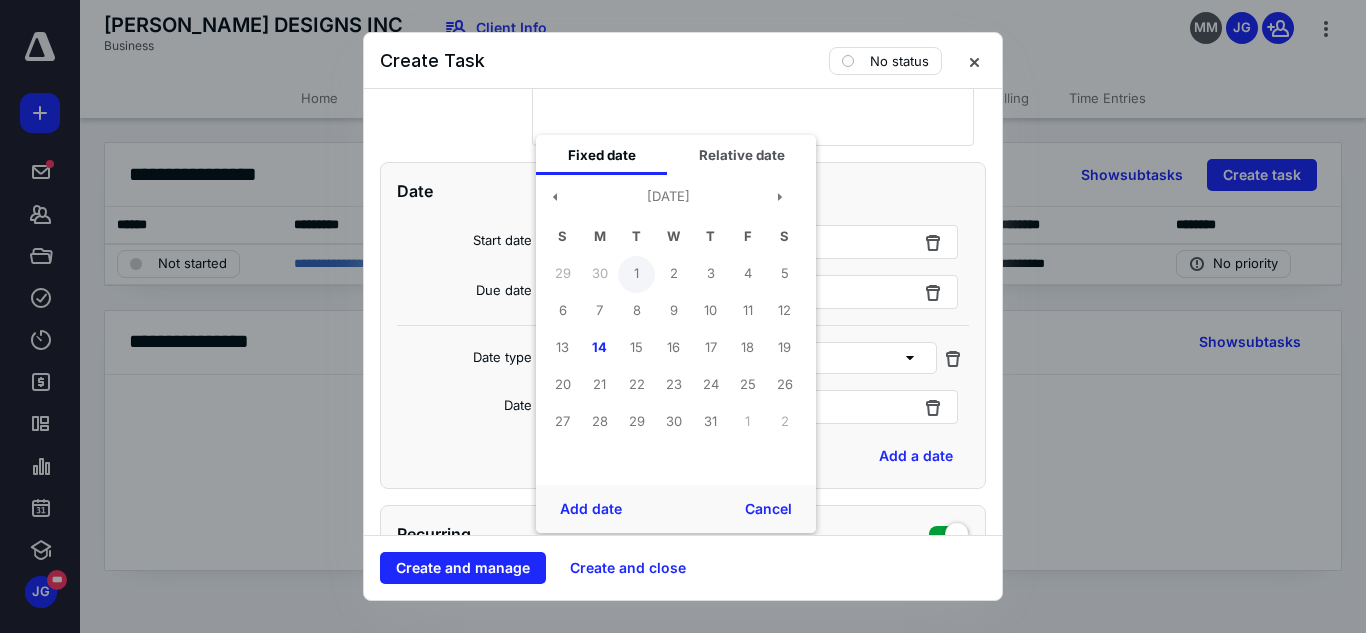 click on "1" at bounding box center [636, 274] 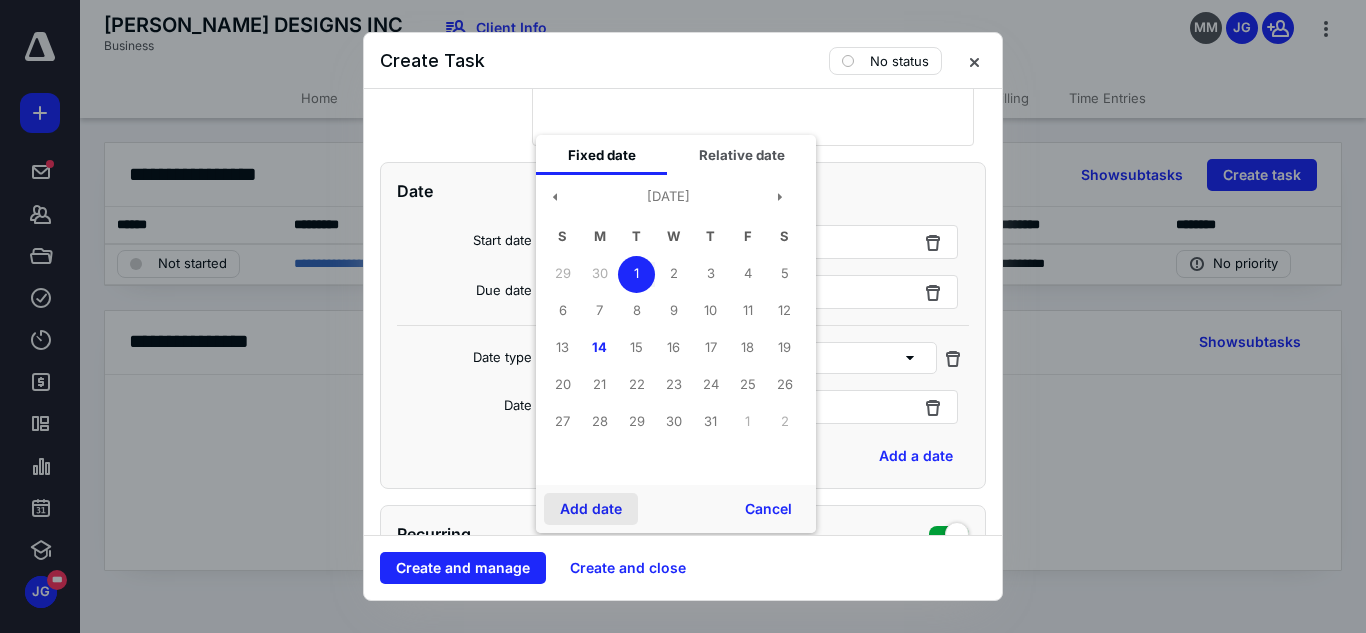 click on "Add date" at bounding box center (591, 509) 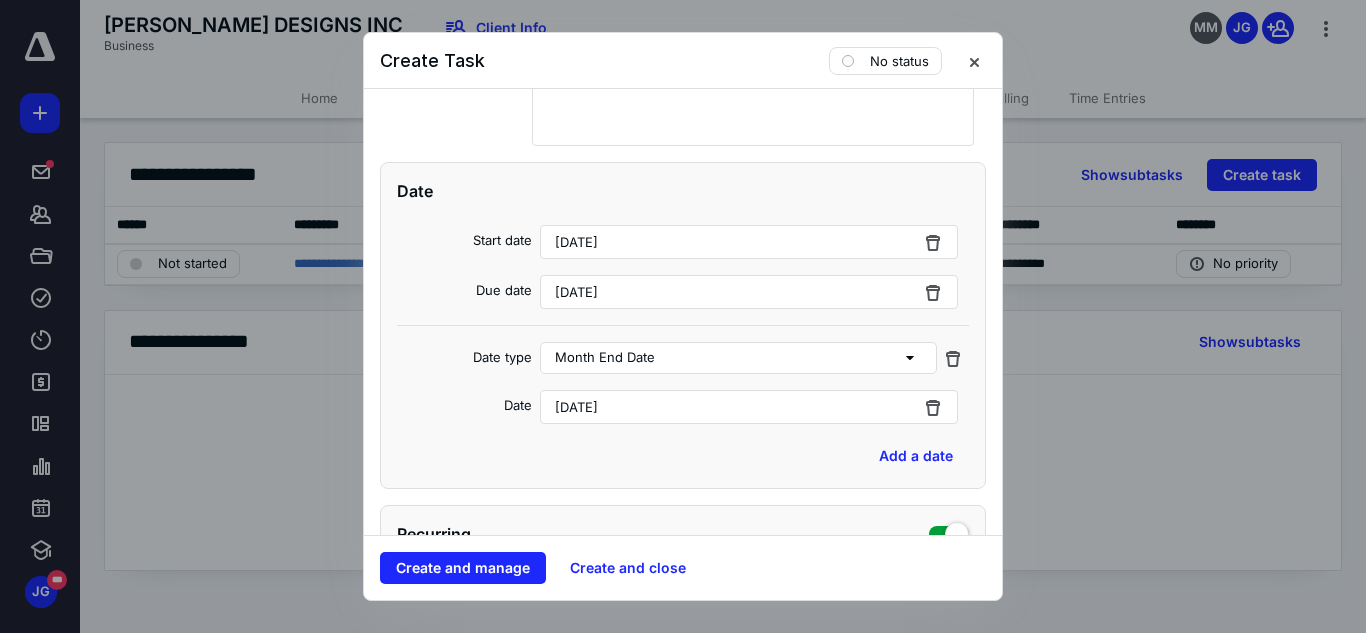 click on "[DATE]" at bounding box center [576, 292] 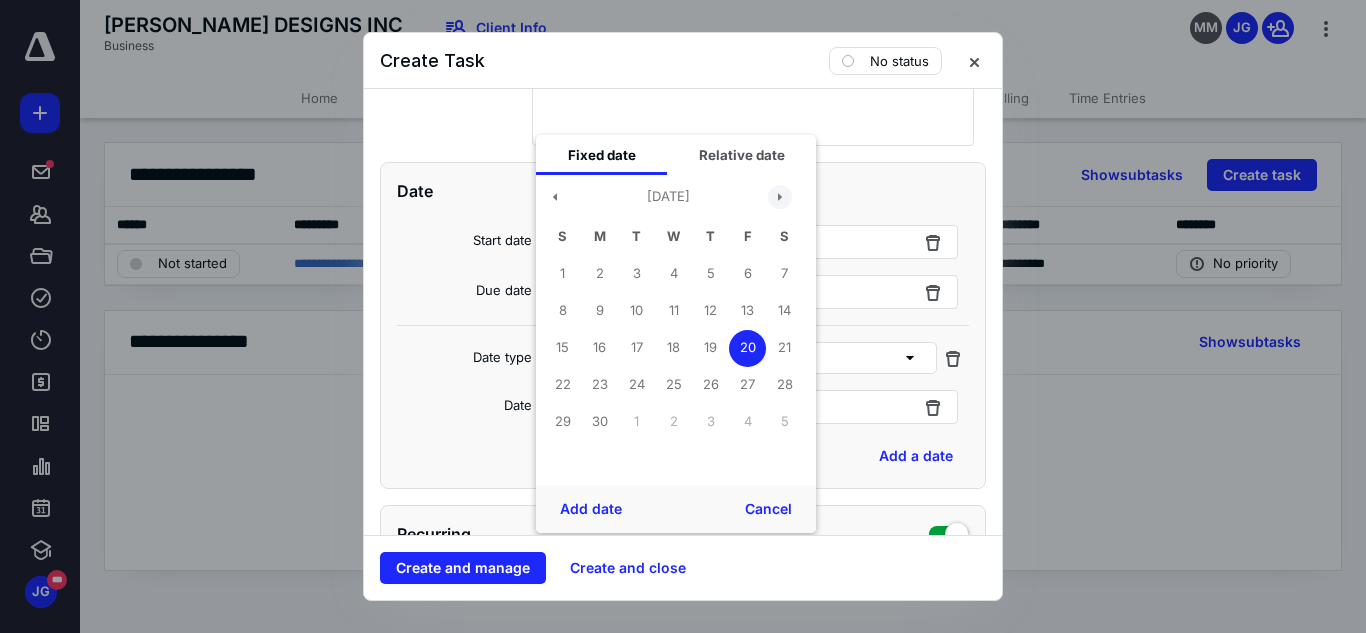 click at bounding box center (780, 197) 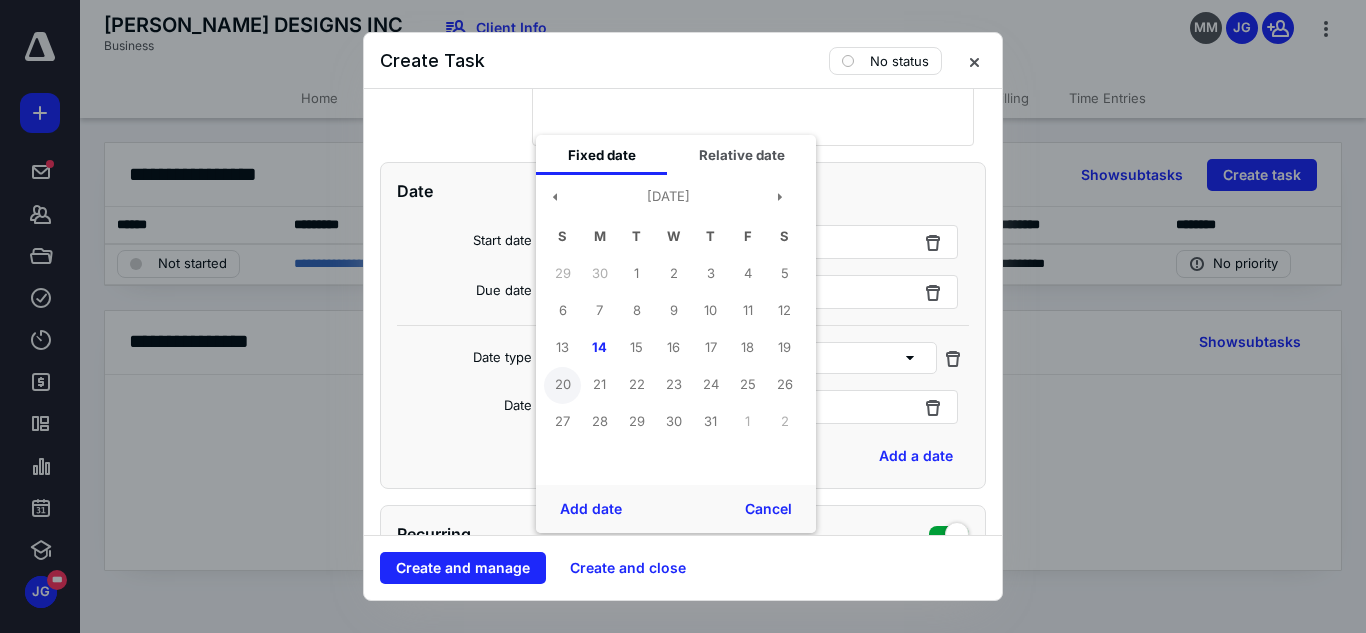 click on "20" at bounding box center (562, 385) 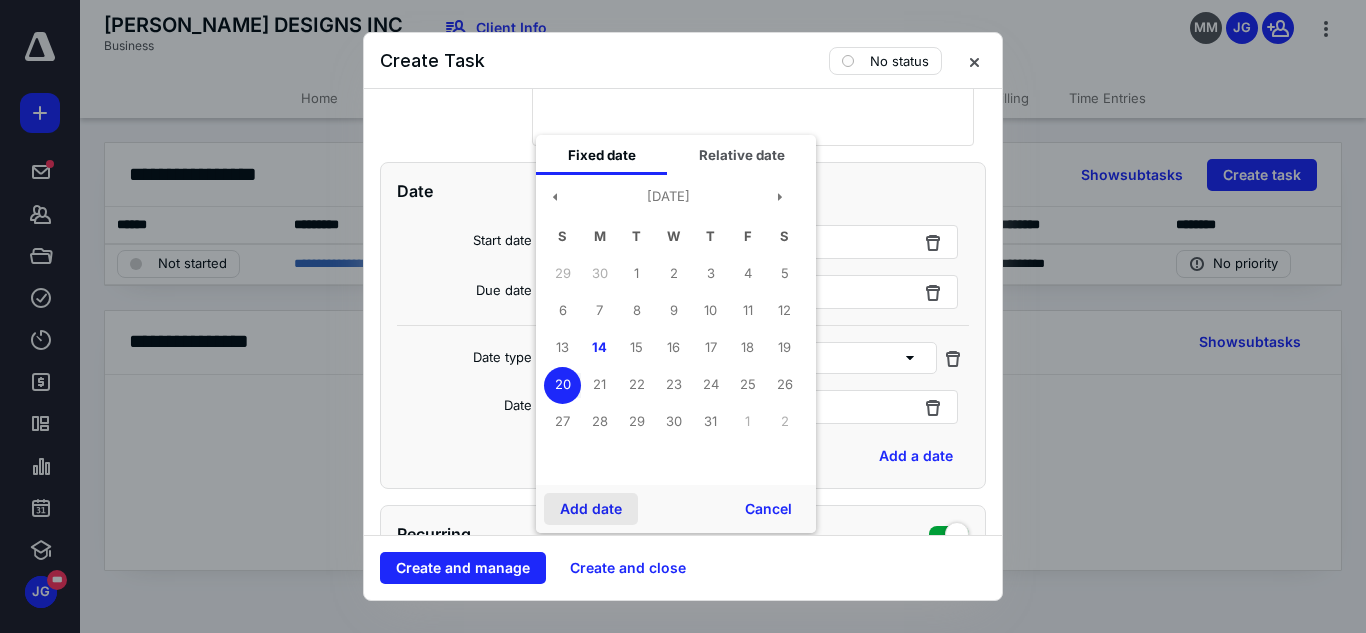 click on "Add date" at bounding box center (591, 509) 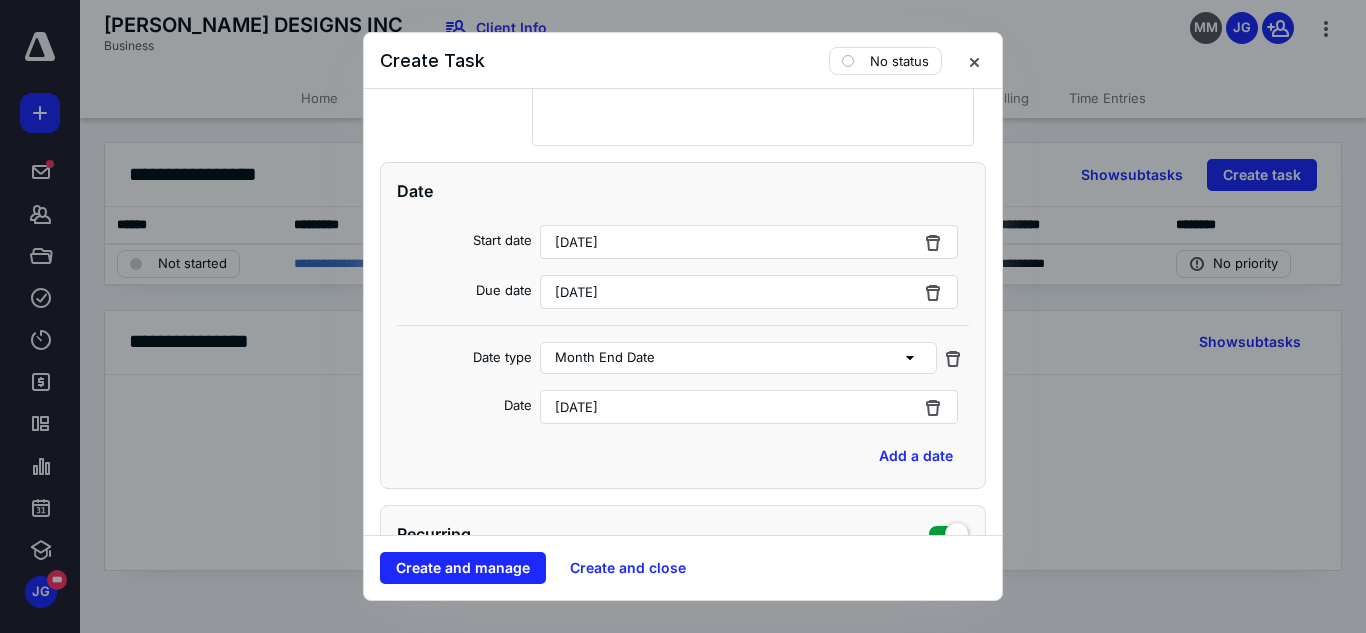 click on "Due date" at bounding box center (464, 295) 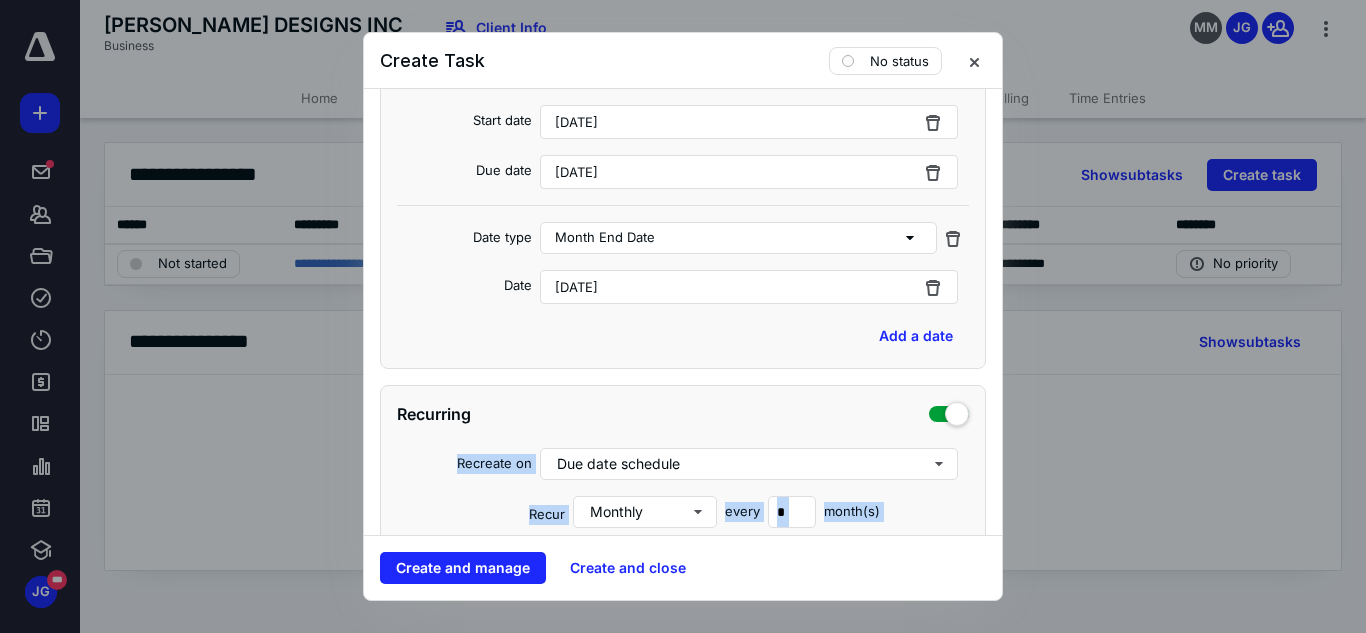 click on "**********" at bounding box center [683, 312] 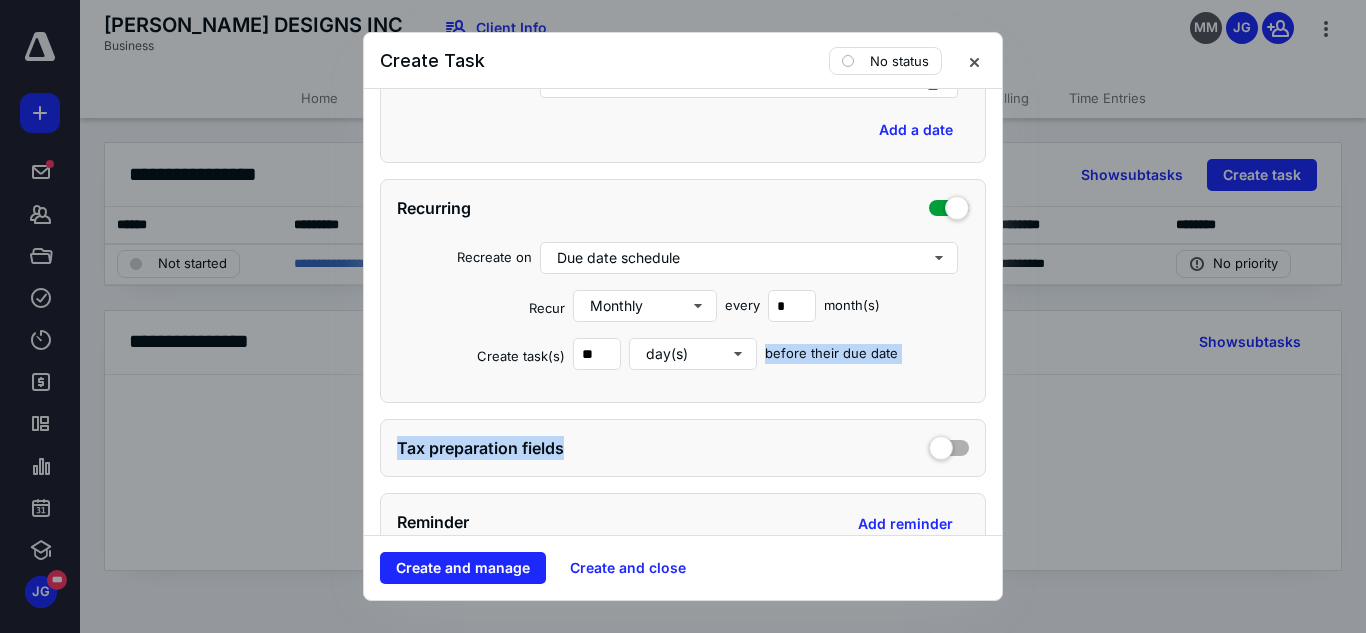click on "**********" at bounding box center (683, 312) 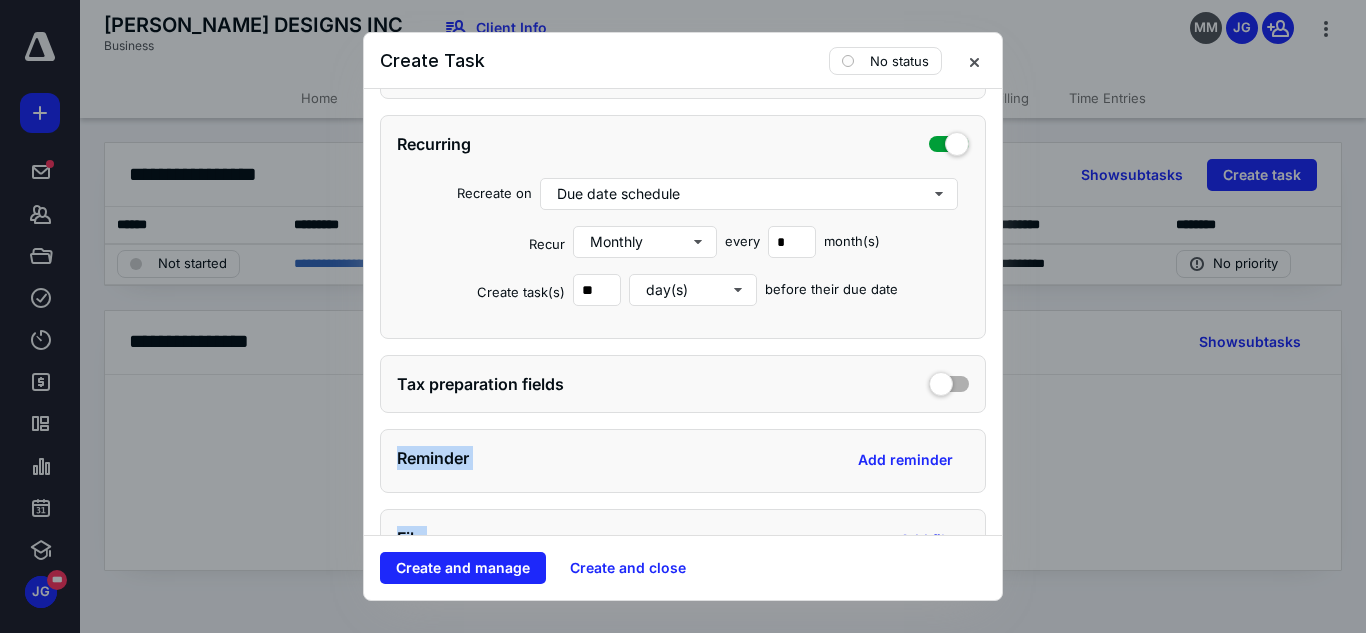click on "**********" at bounding box center [683, 312] 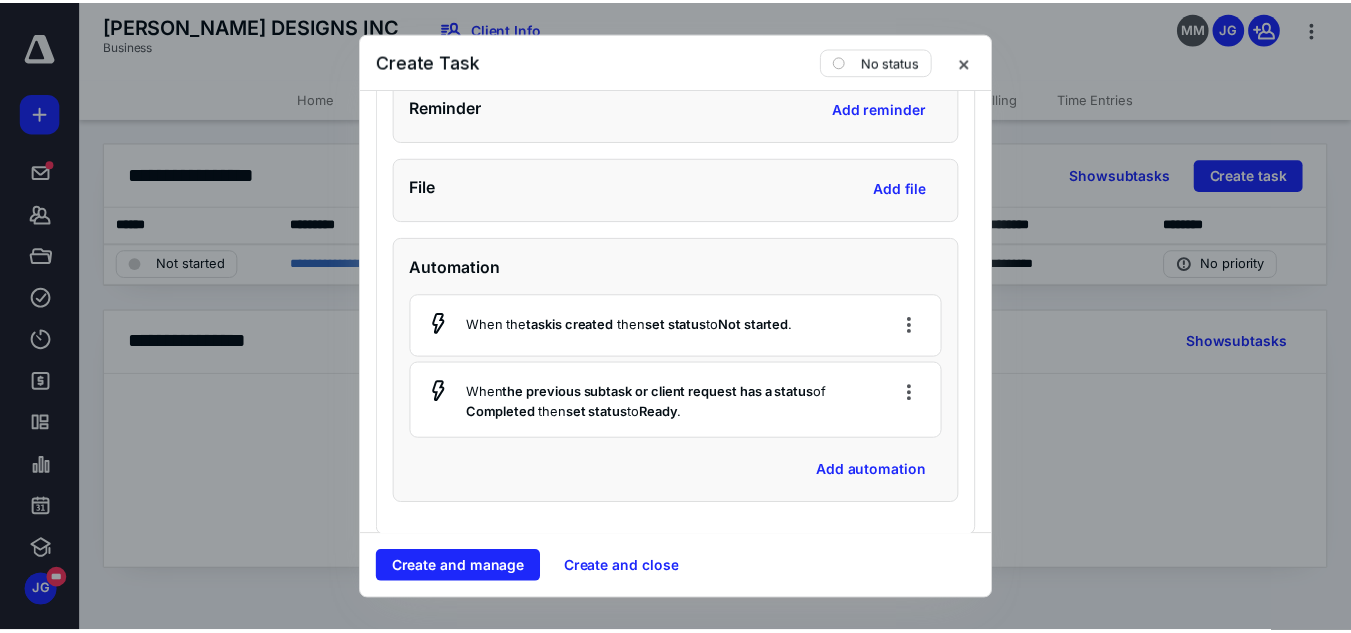 scroll, scrollTop: 5003, scrollLeft: 0, axis: vertical 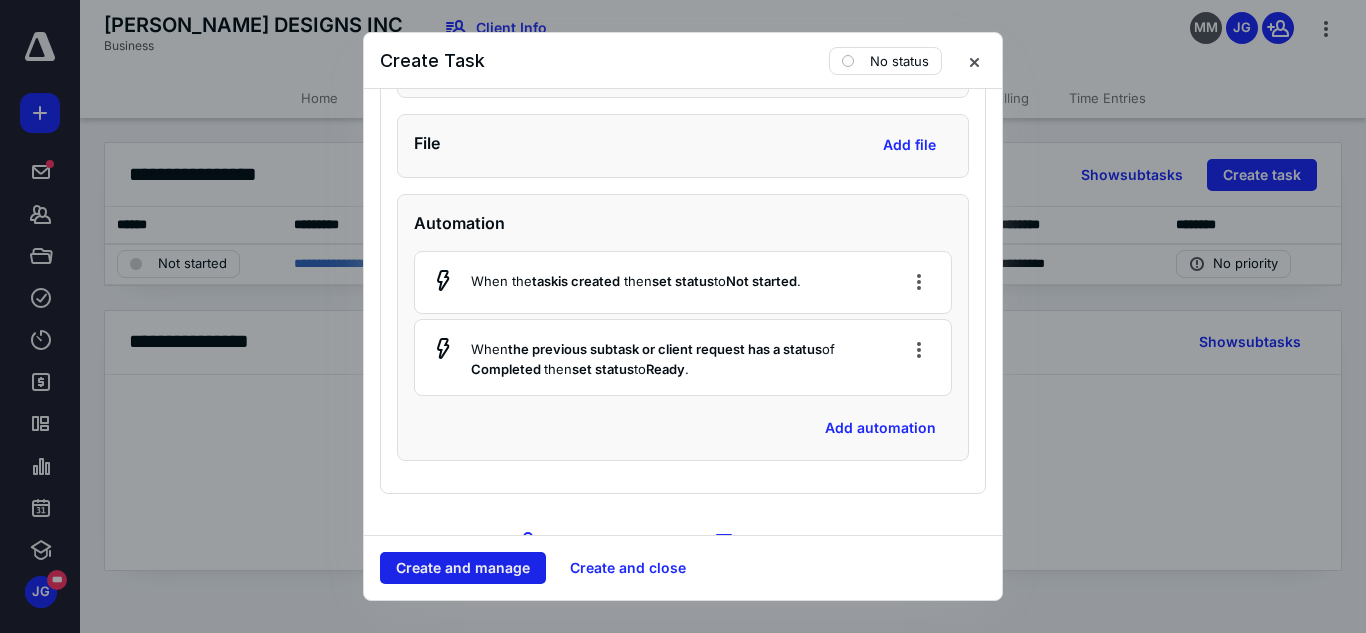 click on "Create and manage" at bounding box center (463, 568) 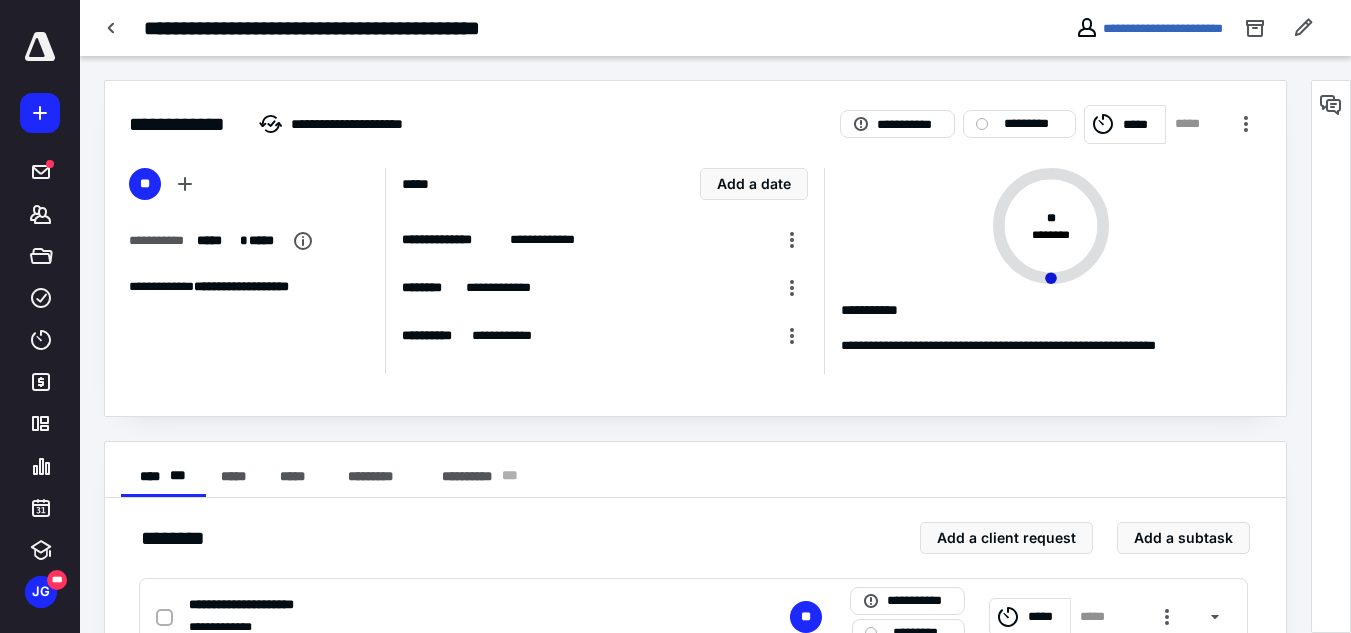 click on "**********" at bounding box center (695, 112) 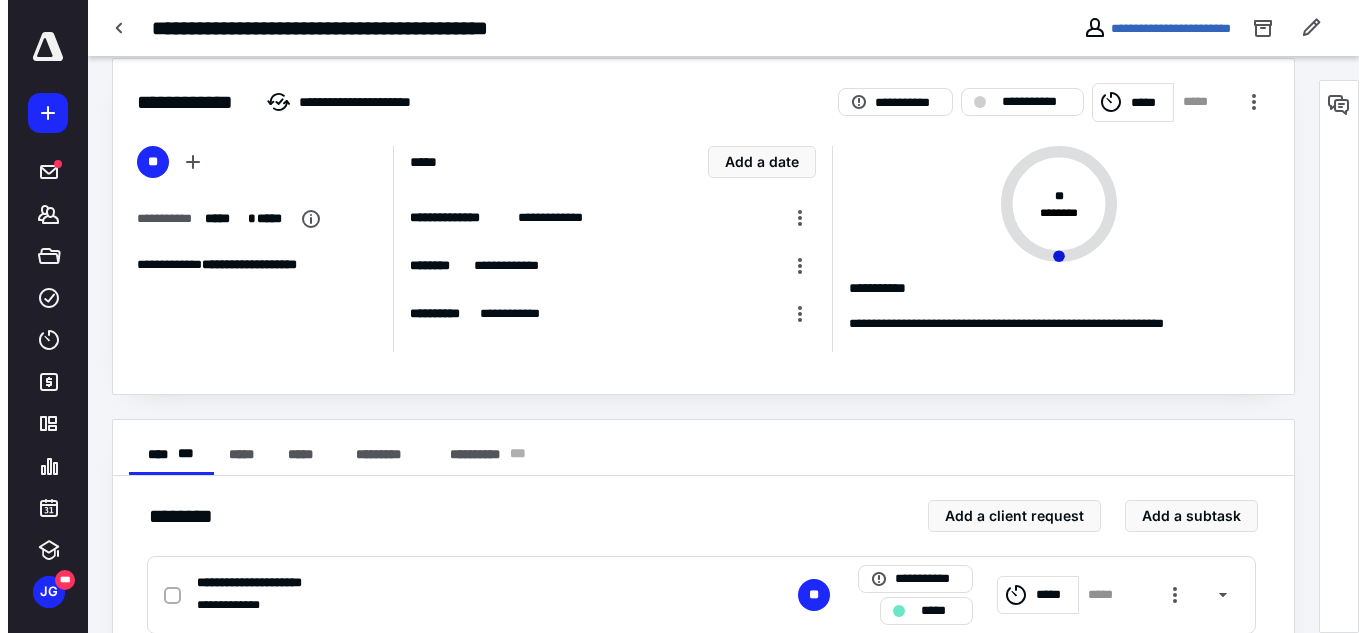 scroll, scrollTop: 0, scrollLeft: 0, axis: both 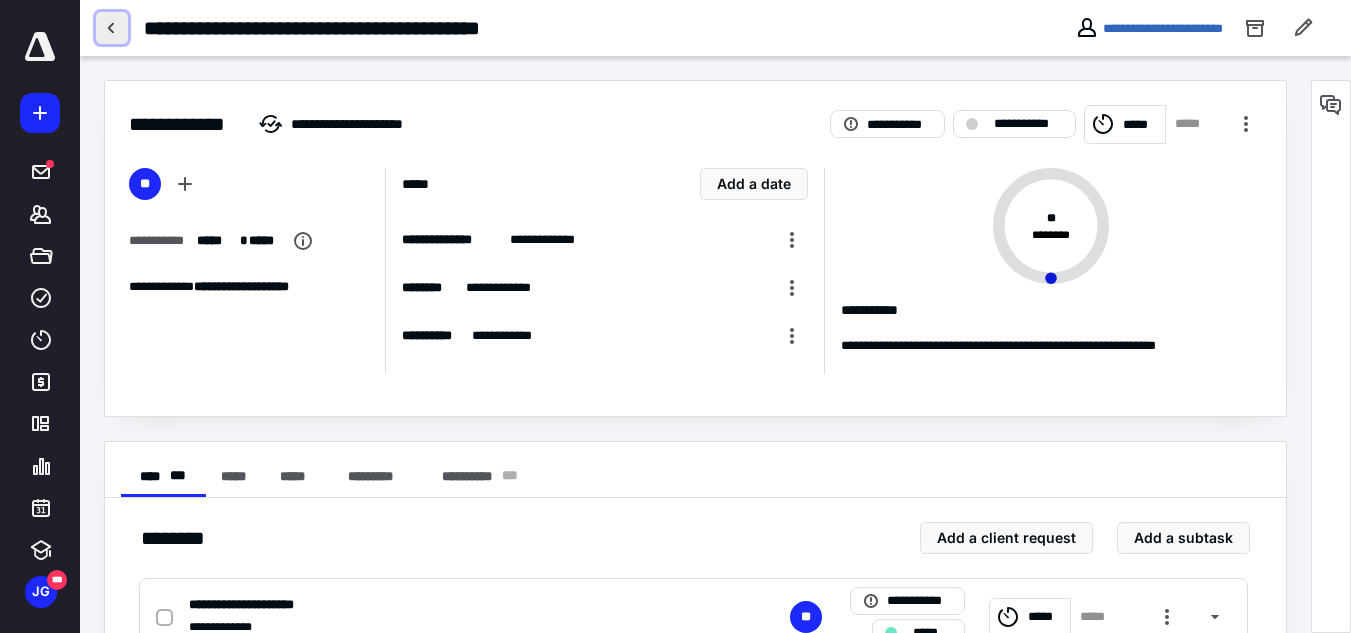 click at bounding box center [112, 28] 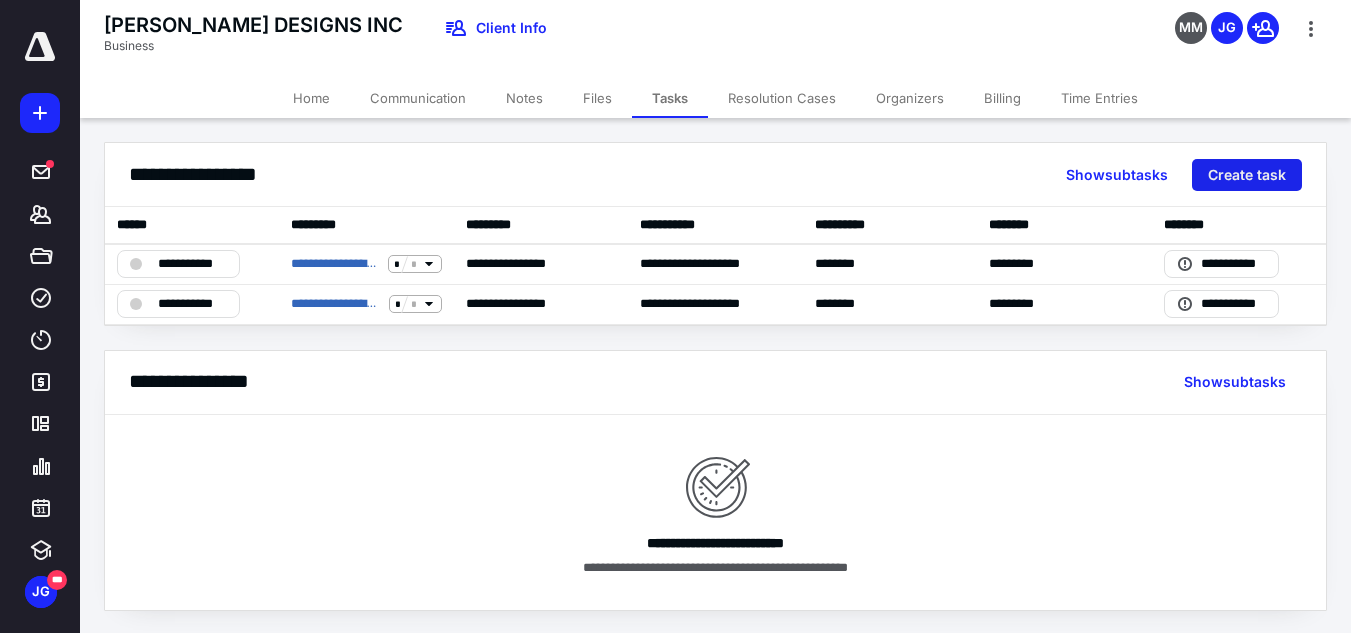 click on "Create task" at bounding box center [1247, 175] 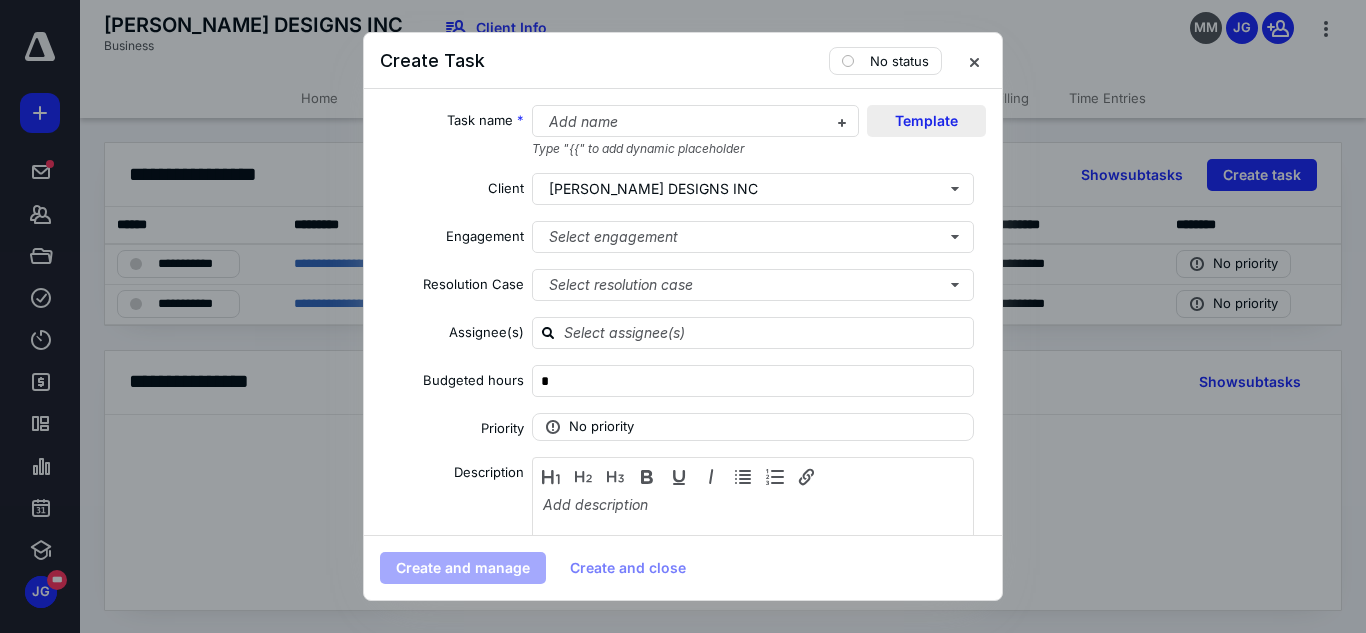 click on "Template" at bounding box center [926, 121] 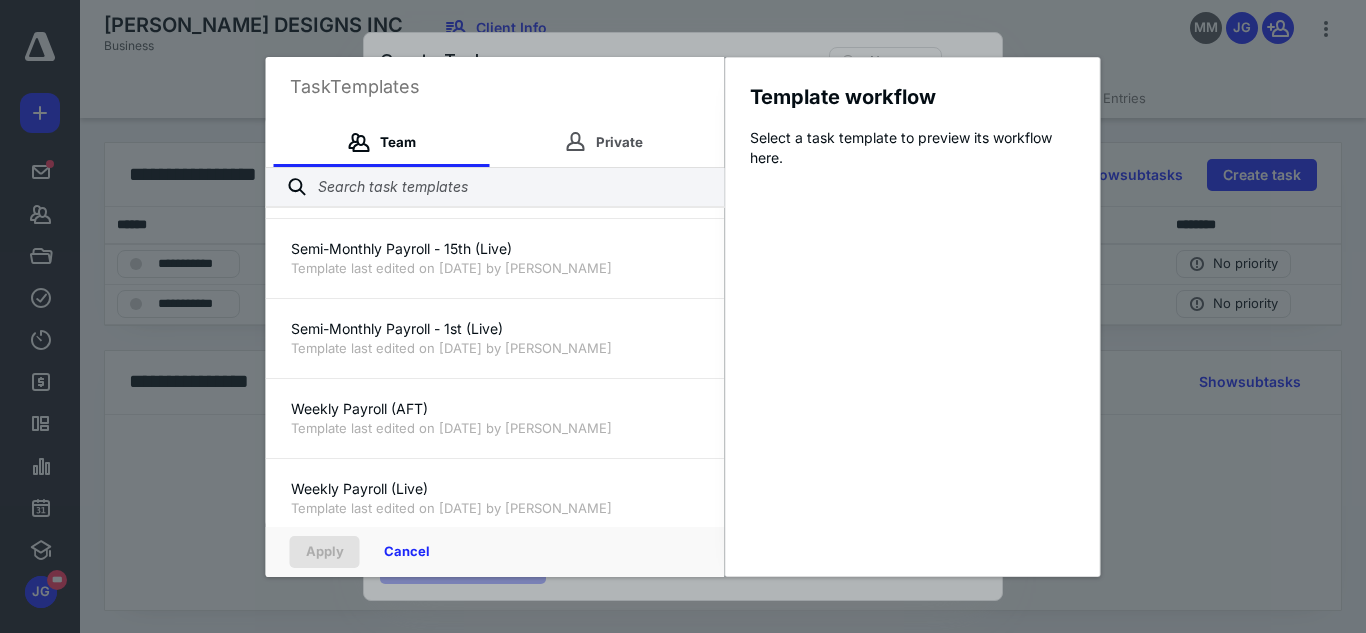 scroll, scrollTop: 1200, scrollLeft: 0, axis: vertical 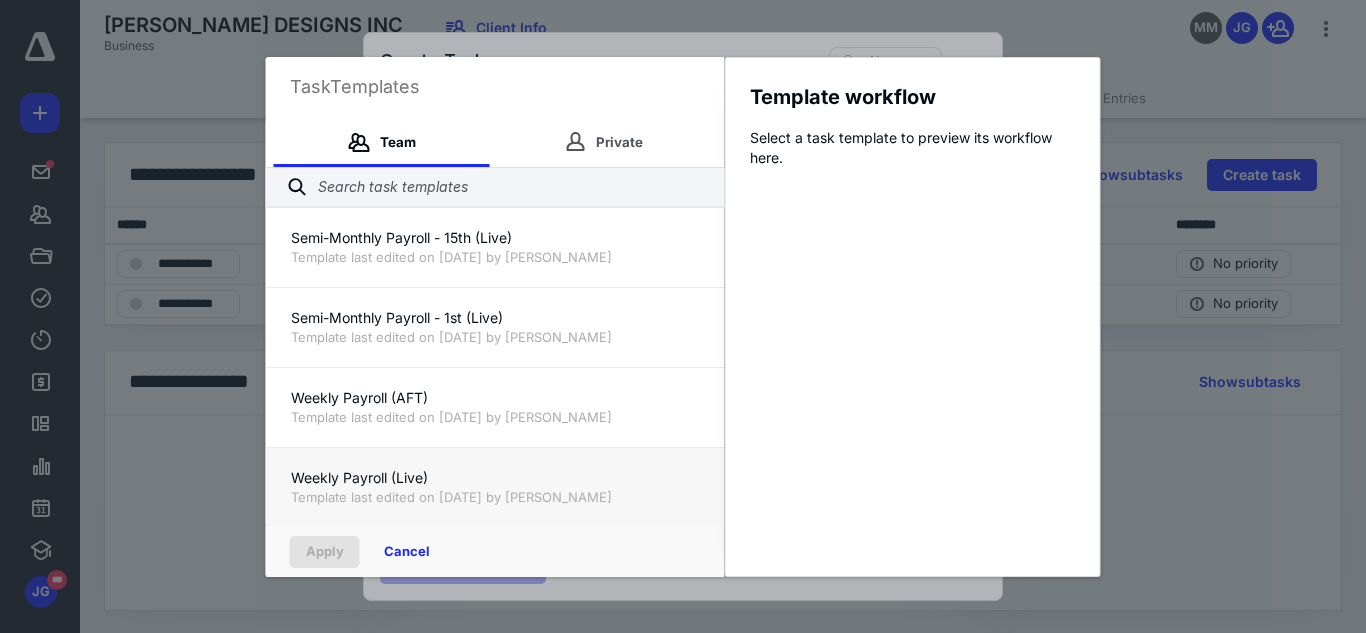 click on "Weekly Payroll (Live)" at bounding box center [495, 478] 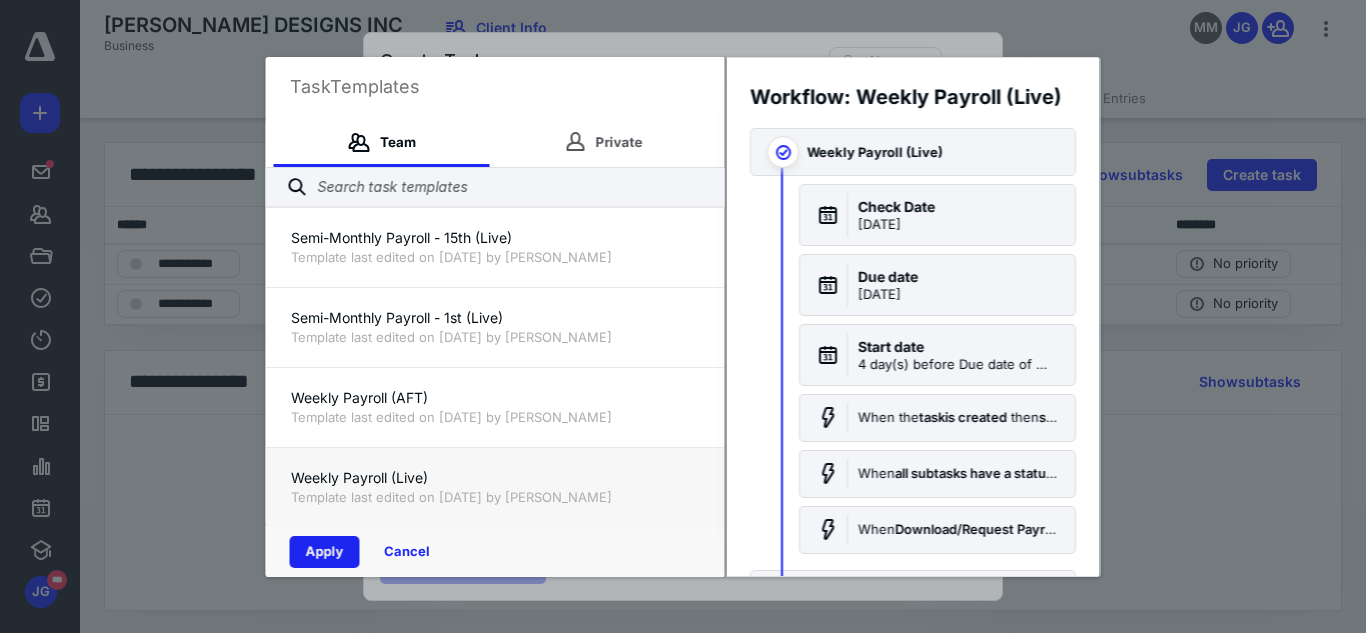 click on "Apply" at bounding box center [325, 552] 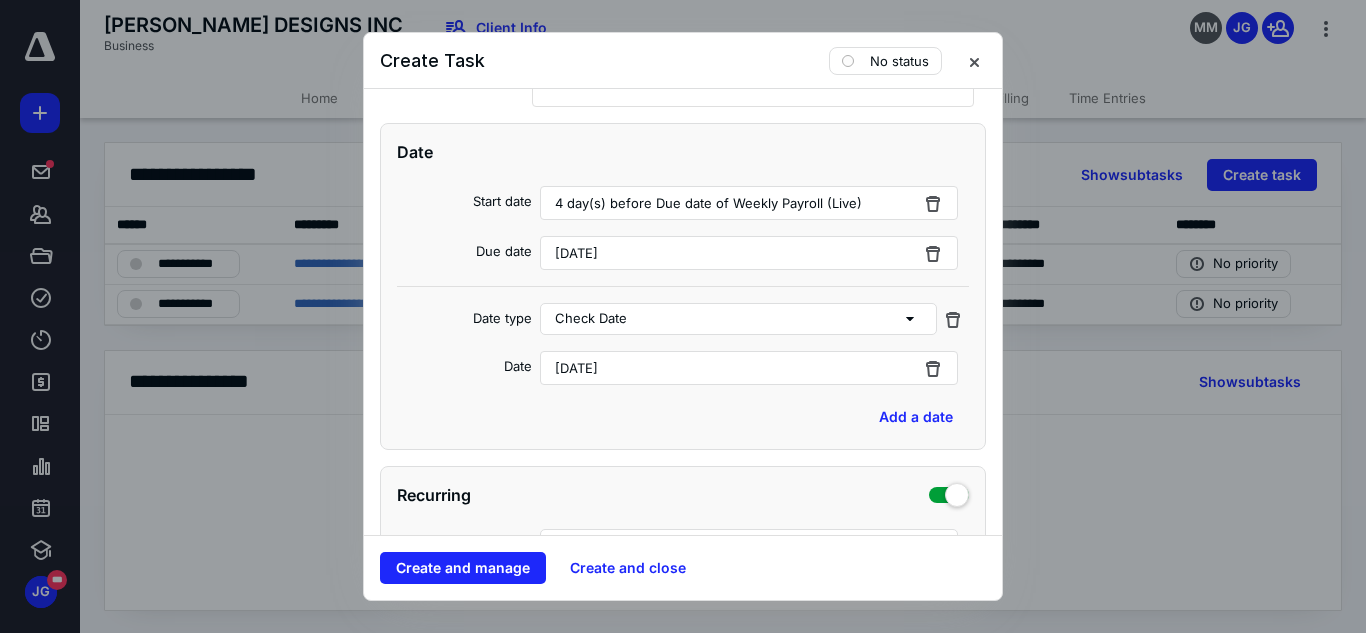 scroll, scrollTop: 560, scrollLeft: 0, axis: vertical 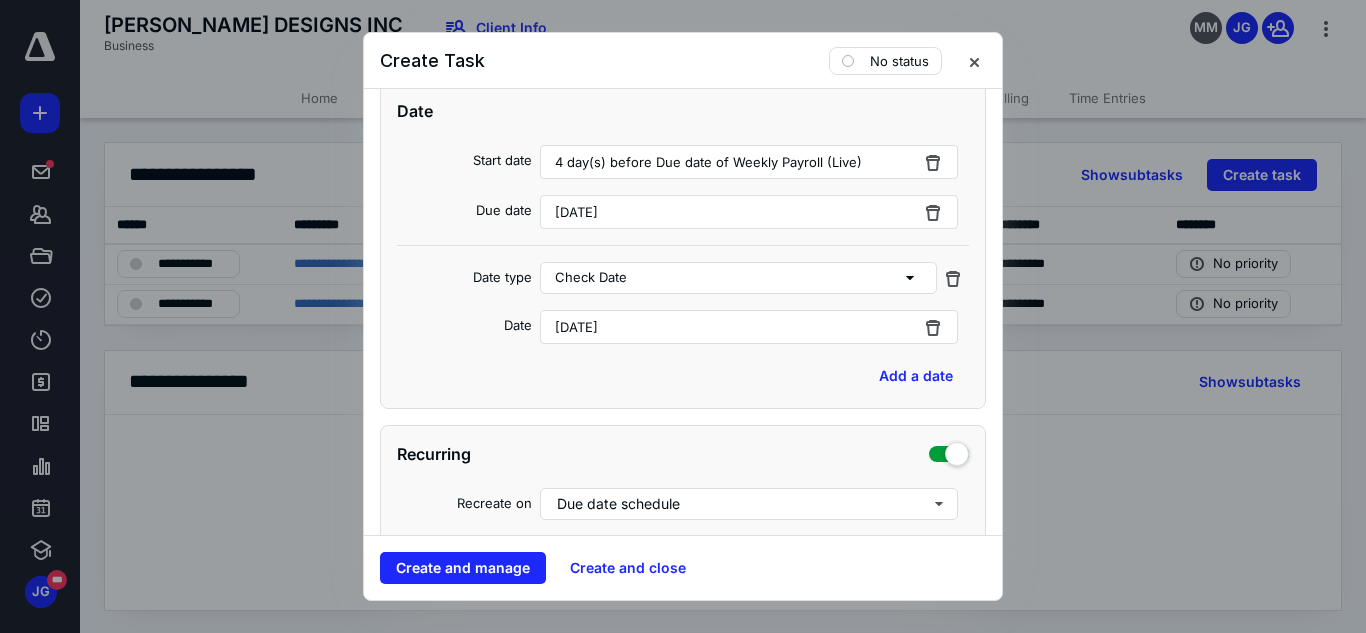 click on "[DATE]" at bounding box center [749, 212] 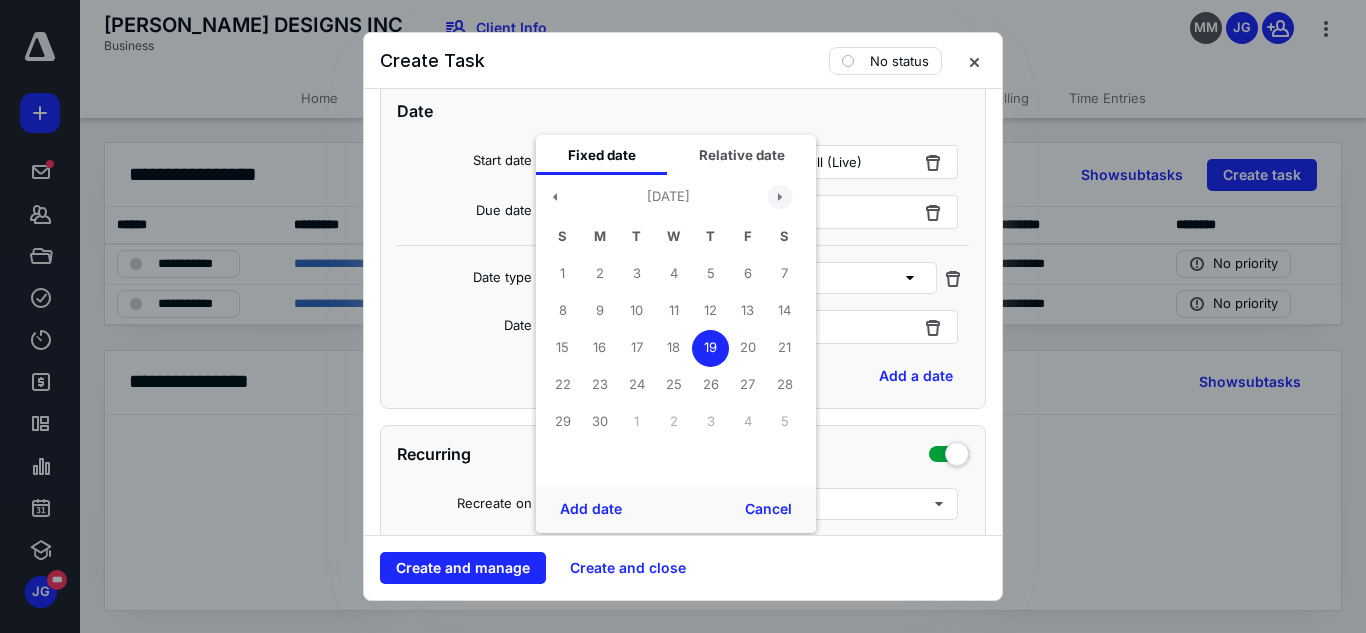 click at bounding box center [780, 197] 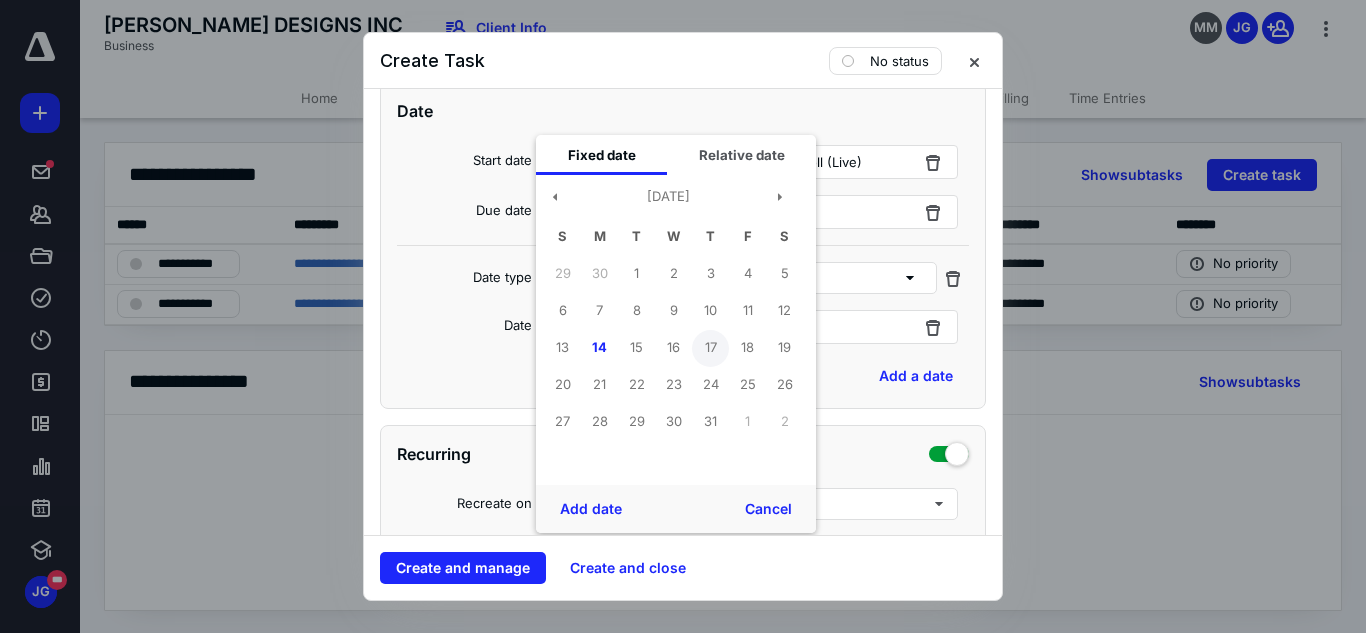 click on "17" at bounding box center [710, 348] 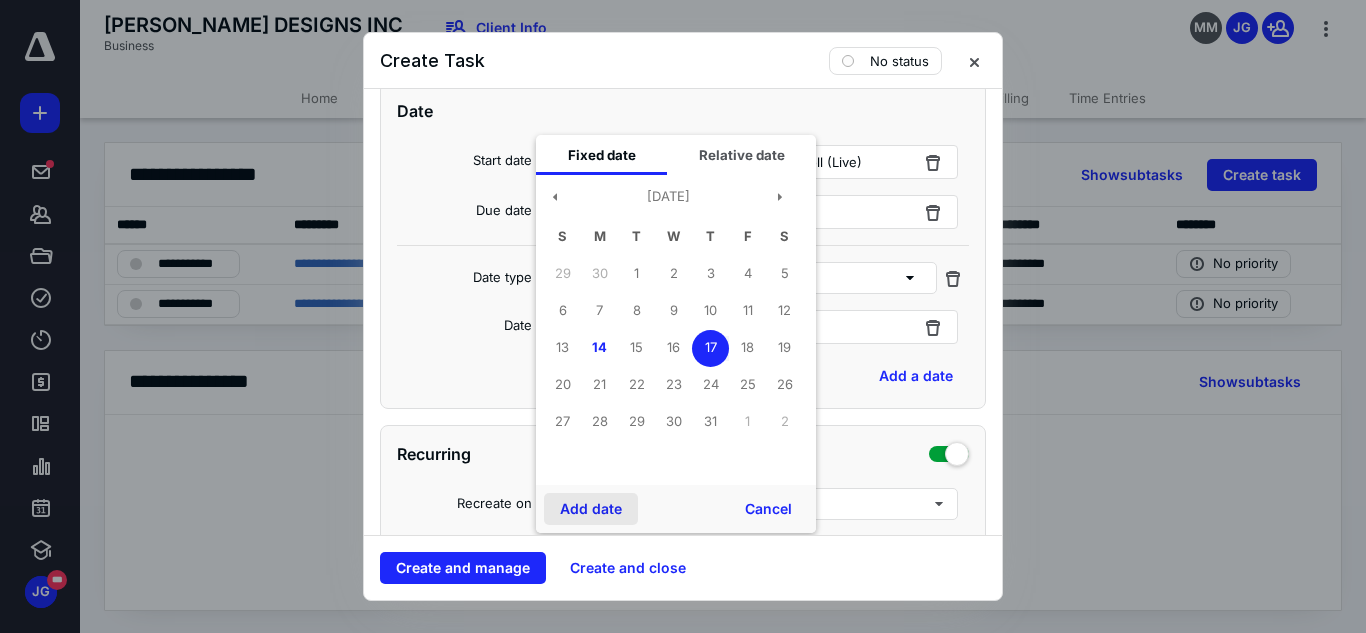 click on "Add date" at bounding box center (591, 509) 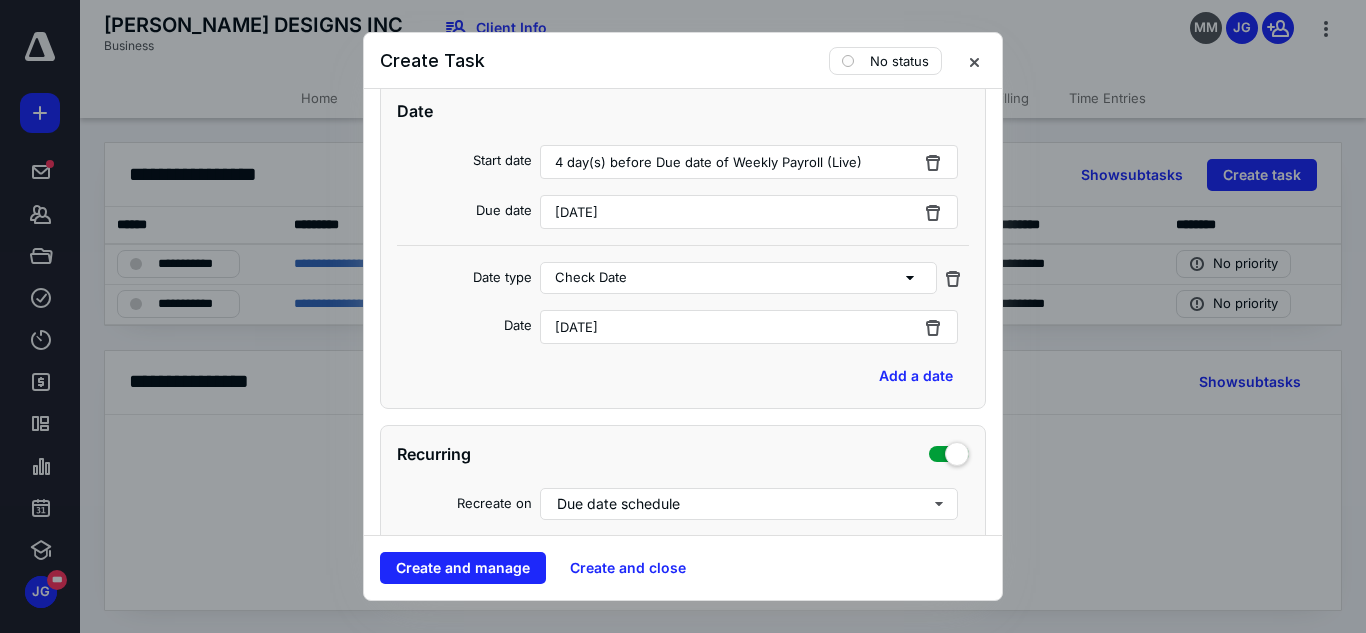click on "[DATE]" at bounding box center (576, 327) 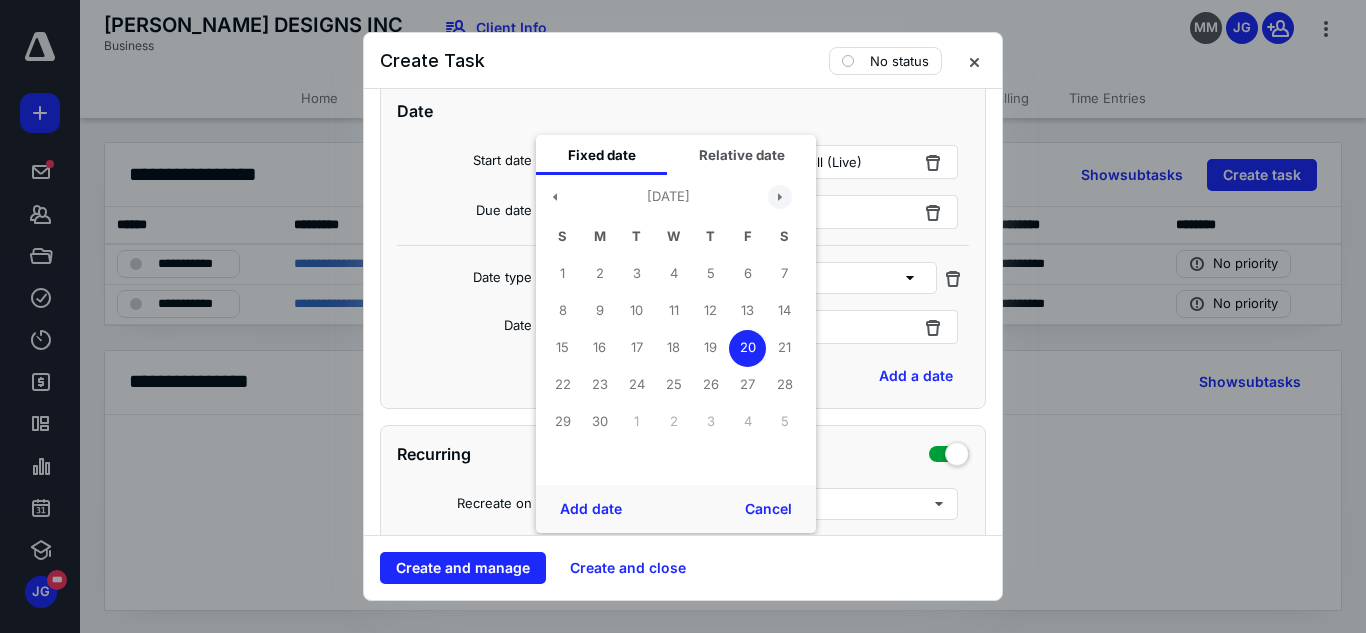 click at bounding box center (780, 197) 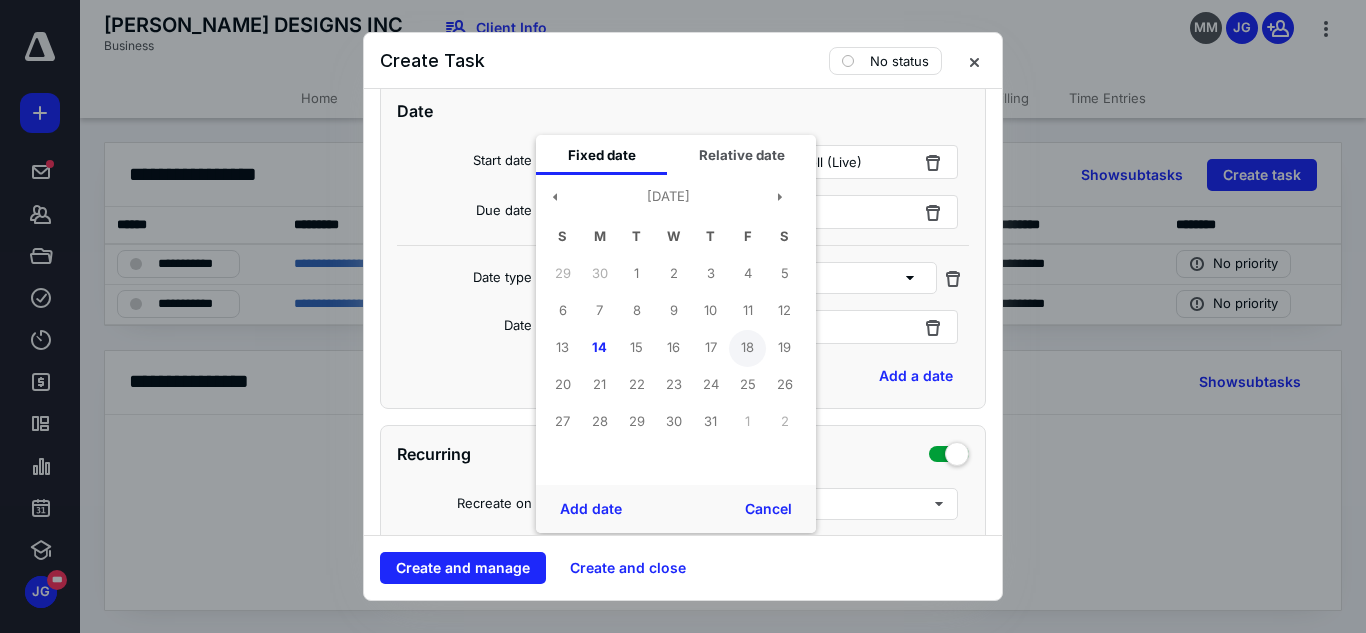 click on "18" at bounding box center [747, 348] 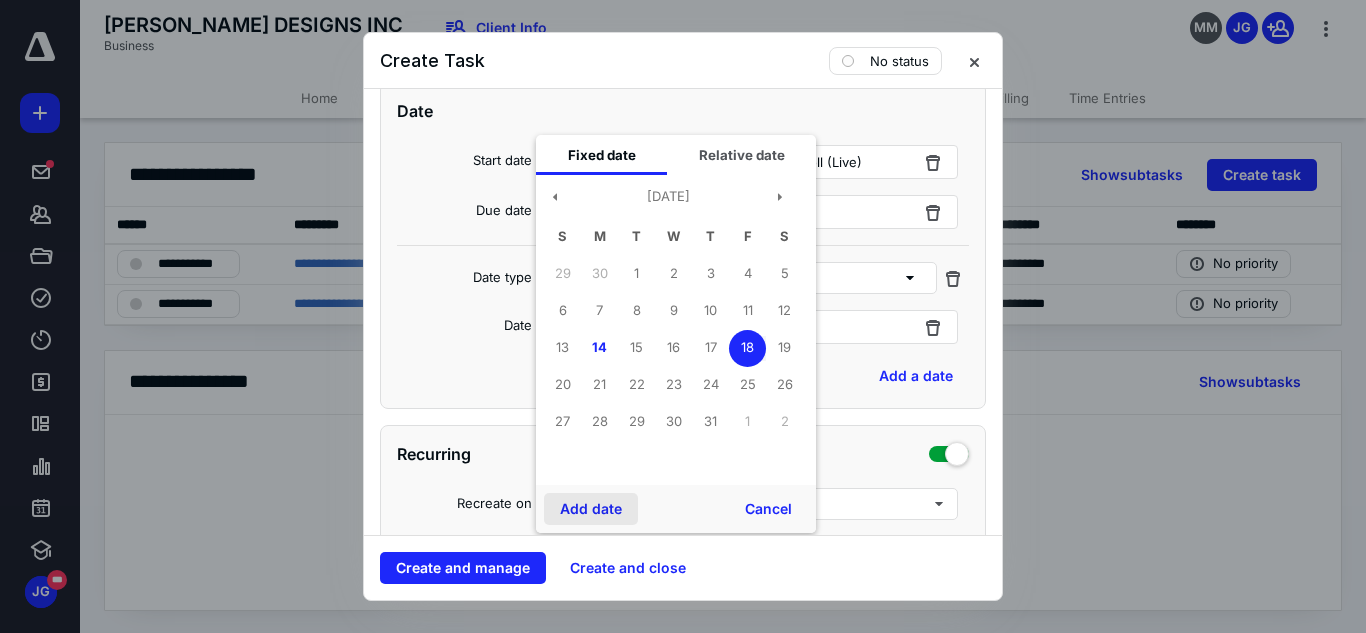 click on "Add date" at bounding box center (591, 509) 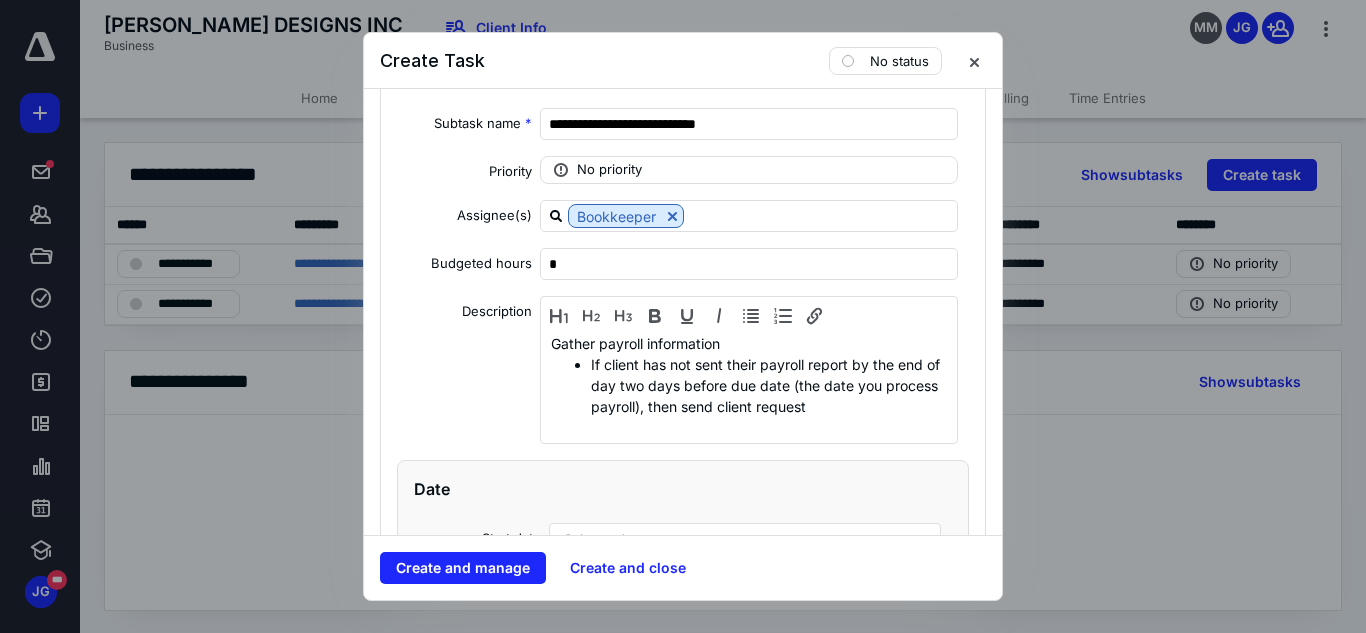 scroll, scrollTop: 1800, scrollLeft: 0, axis: vertical 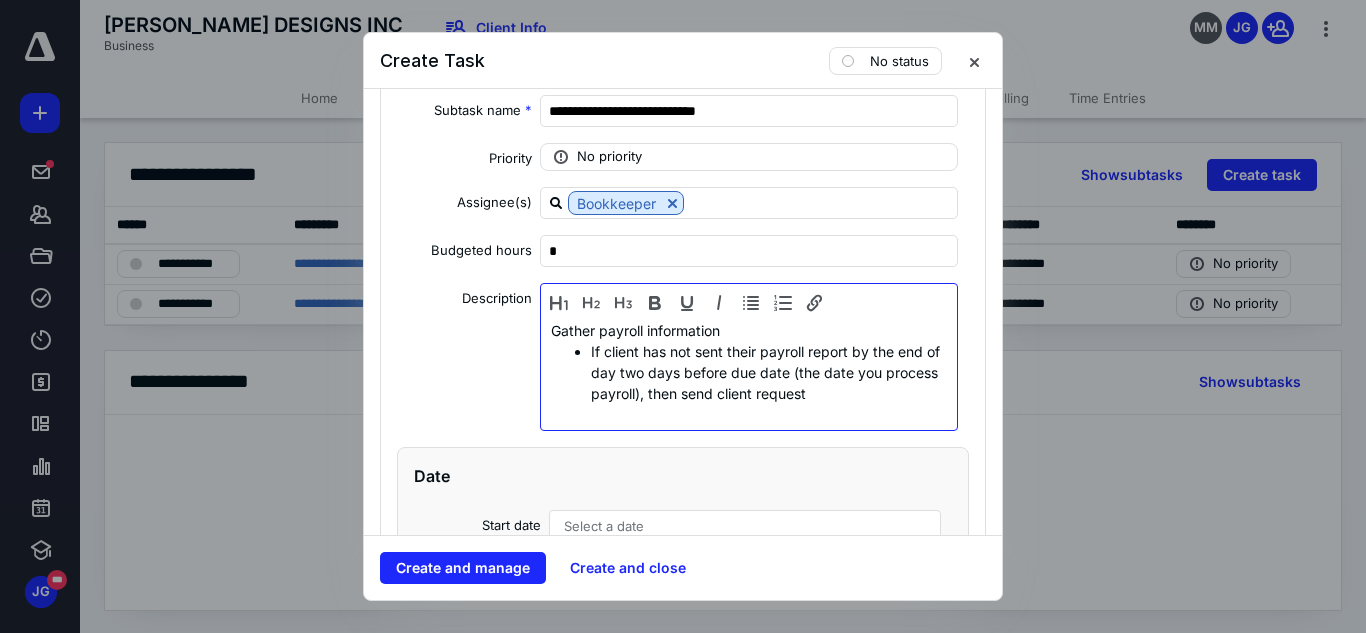 drag, startPoint x: 875, startPoint y: 397, endPoint x: 998, endPoint y: 530, distance: 181.1574 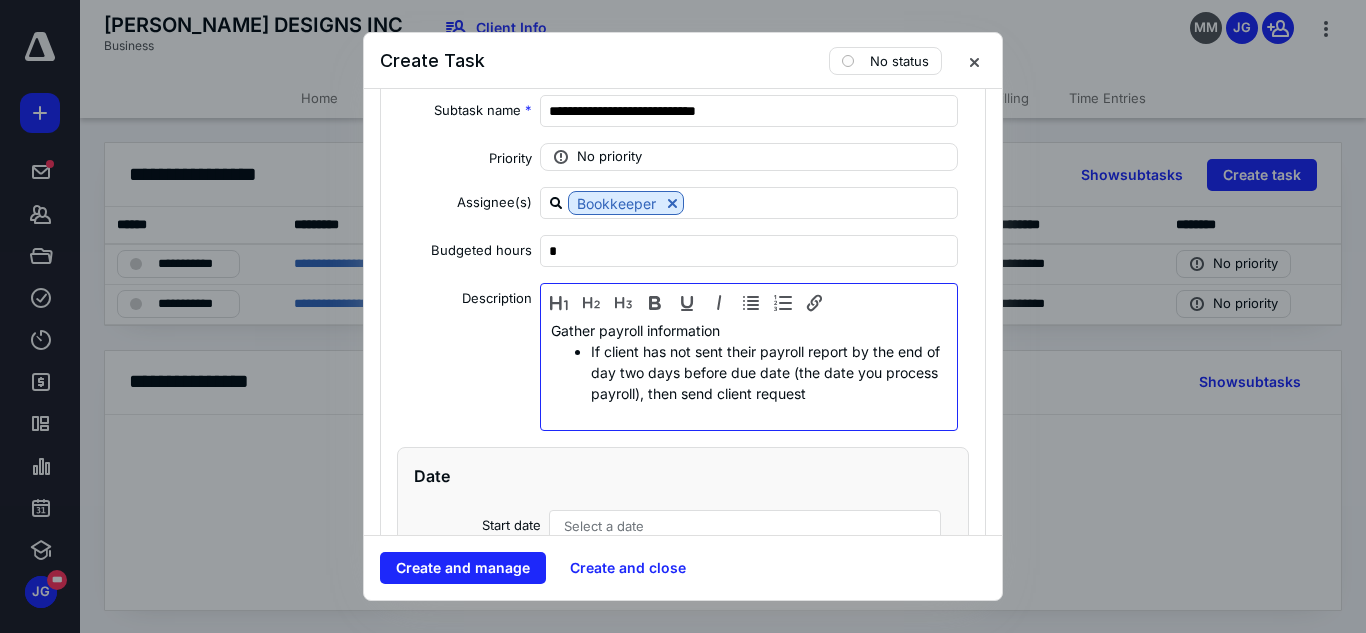 click on "Task name   * Weekly Payroll (Live) Type "{{" to add dynamic placeholder Template Client  * [PERSON_NAME] DESIGNS INC Engagement Select engagement Resolution Case Select resolution case Assignee(s) Bookkeeper Assign to all  subtasks and client requests Budgeted hours * Priority No priority Description Weekly Payroll Processing: Enter Payroll Submission Due Date as the Due Date for this task.  Enter Scheduled Check Date Date Start date 4 day(s) before Due date of Weekly Payroll (Live) Due date [DATE] Date type Check Date Date [DATE] Add a date Recurring Recreate on Due date schedule Recur Weekly every * week(s) Create task(s) * day(s) before their due date Tax preparation fields Reminder Add reminder File Add file Automation When the  task  is created   then  set status  to  Not started . When  all subtasks have a status  of  Completed   then  set status  to  Completed . When  Download/Request Payroll Info 's  status is   Completed   then  set status  to  In progress . Add automation Subtask   *" at bounding box center (683, 312) 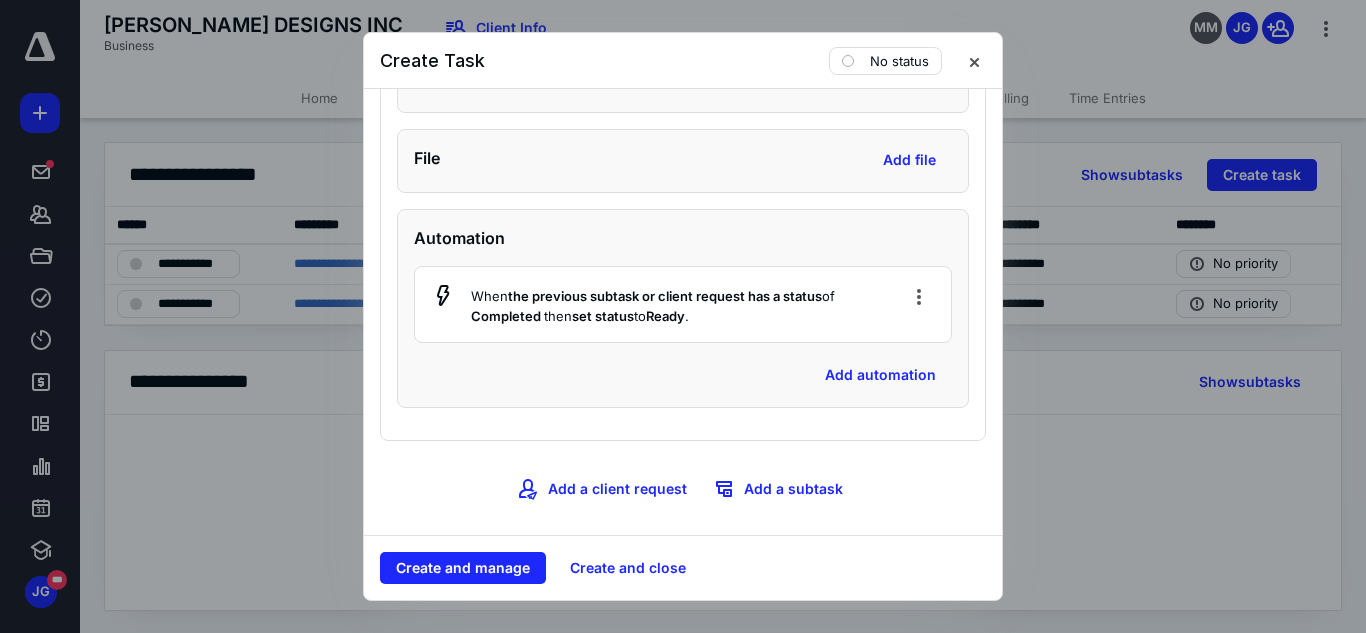 scroll, scrollTop: 6684, scrollLeft: 0, axis: vertical 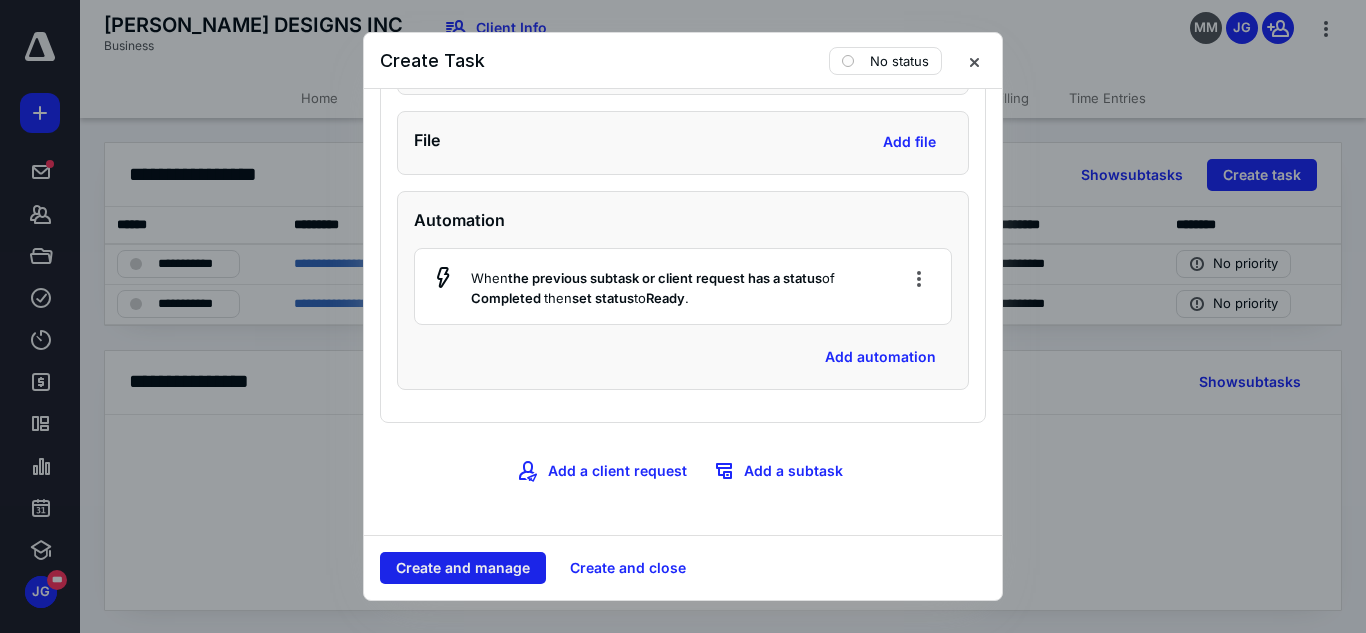 click on "Create and manage" at bounding box center (463, 568) 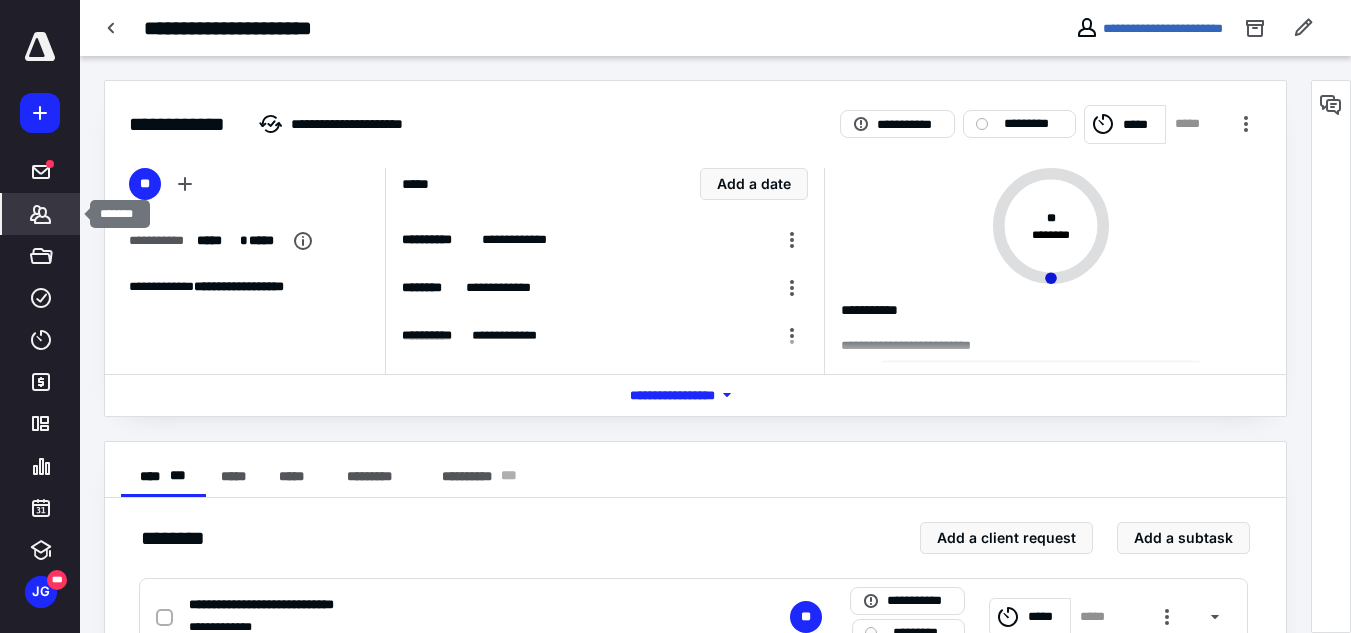 click 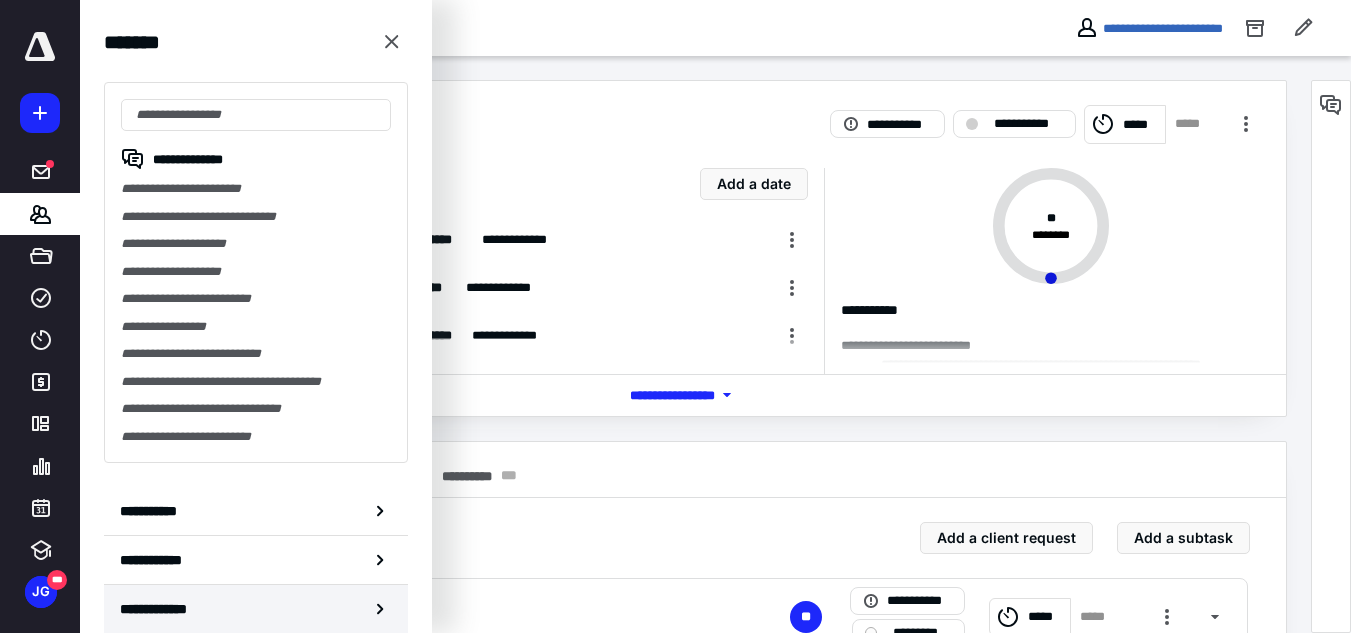 click 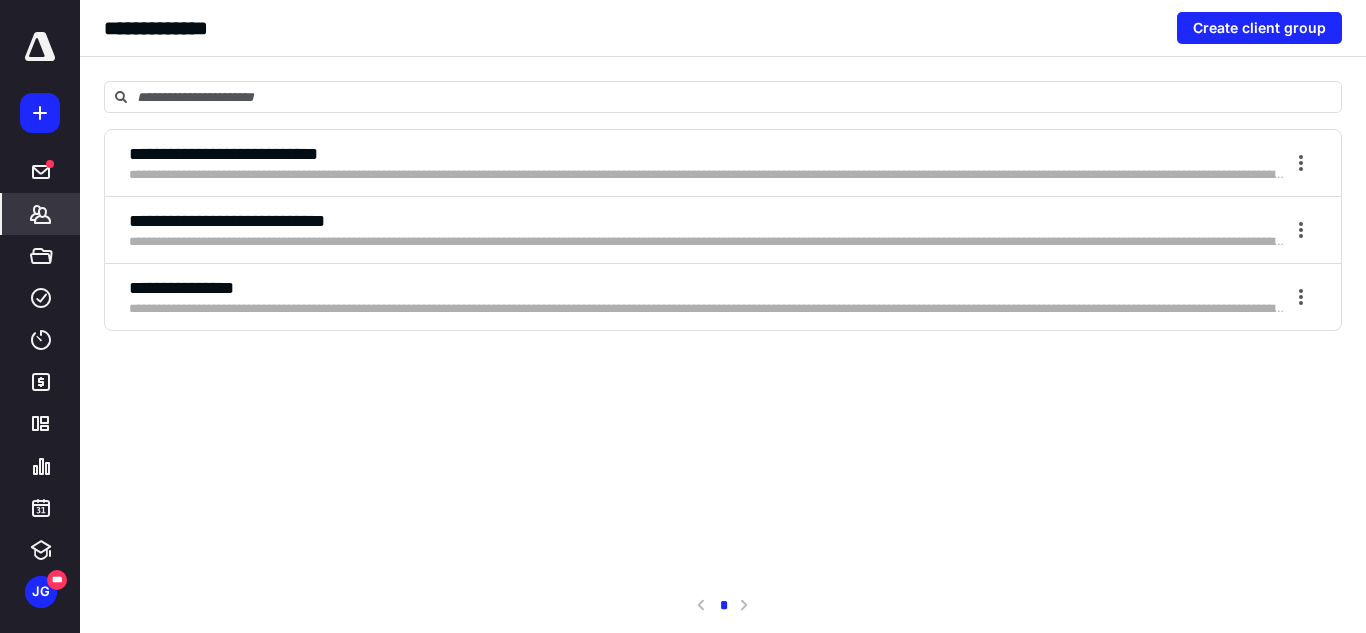 click on "**********" at bounding box center [707, 221] 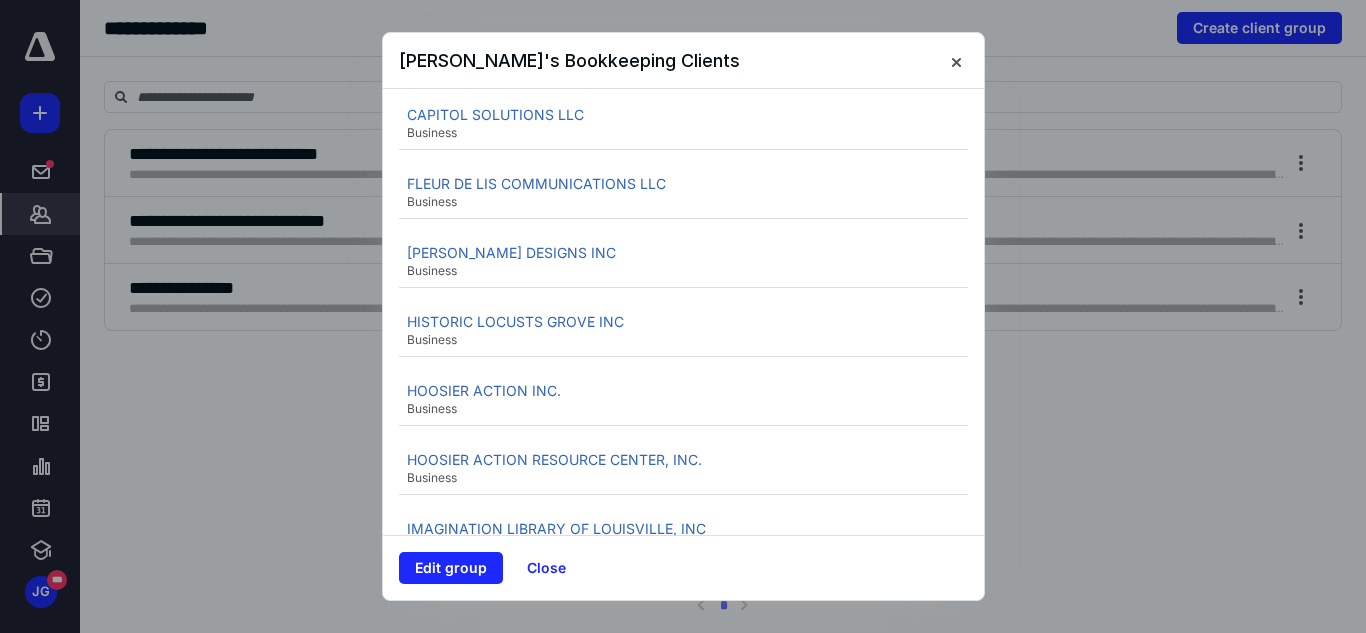 scroll, scrollTop: 600, scrollLeft: 0, axis: vertical 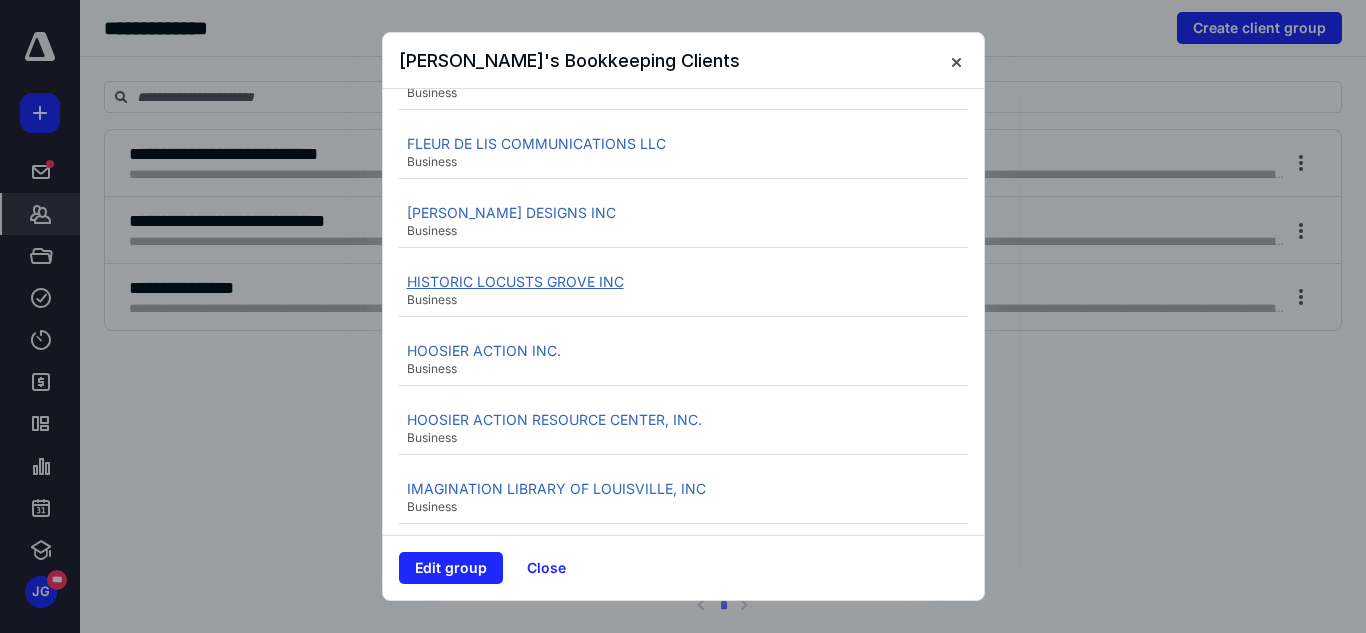click on "HISTORIC LOCUSTS GROVE INC" at bounding box center [515, 281] 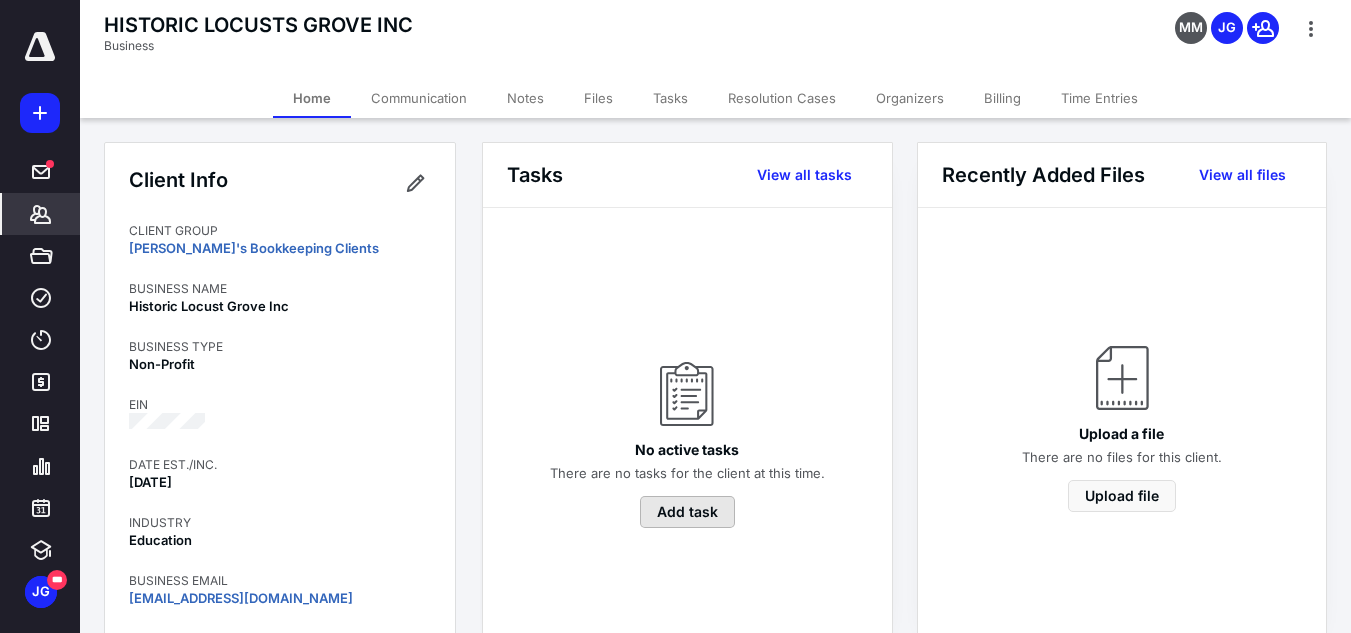 click on "Add task" at bounding box center [687, 512] 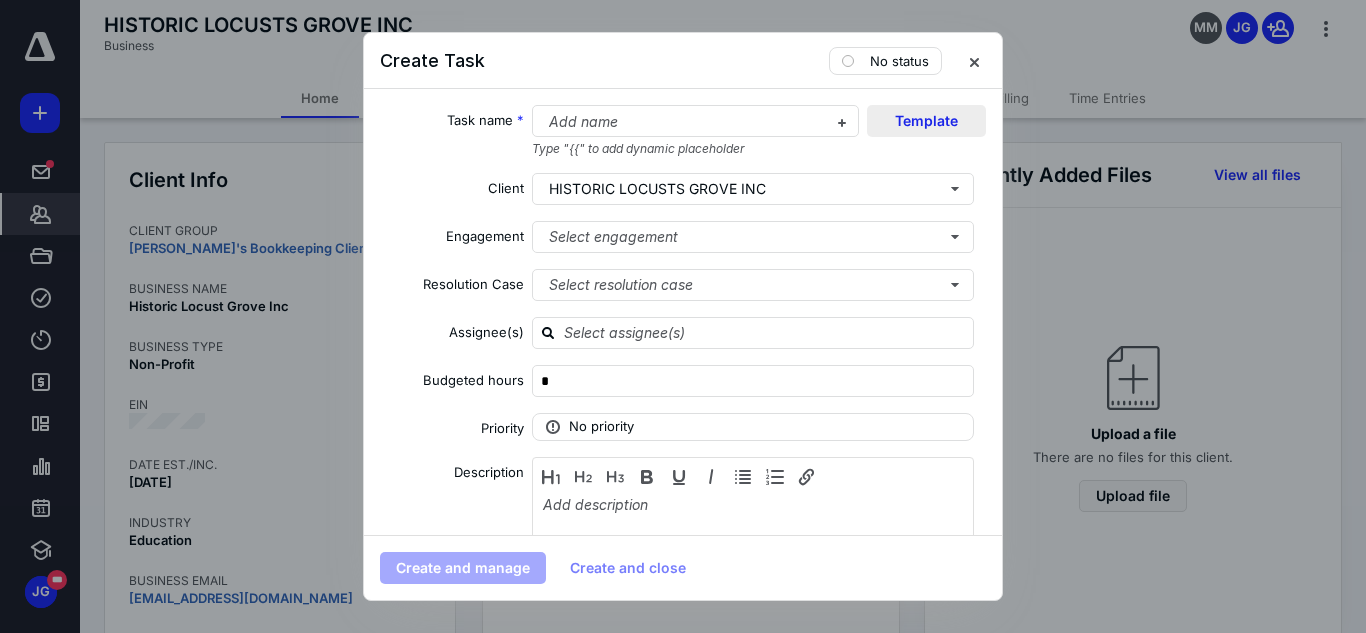 click on "Template" at bounding box center (926, 121) 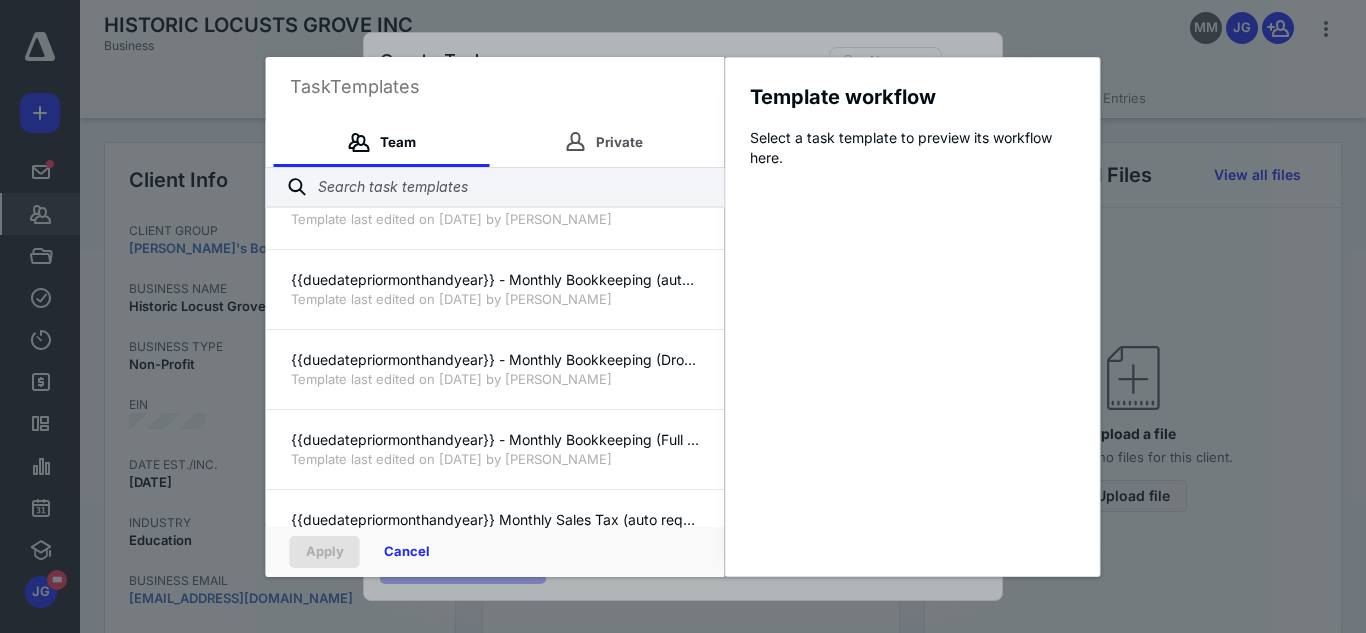scroll, scrollTop: 204, scrollLeft: 0, axis: vertical 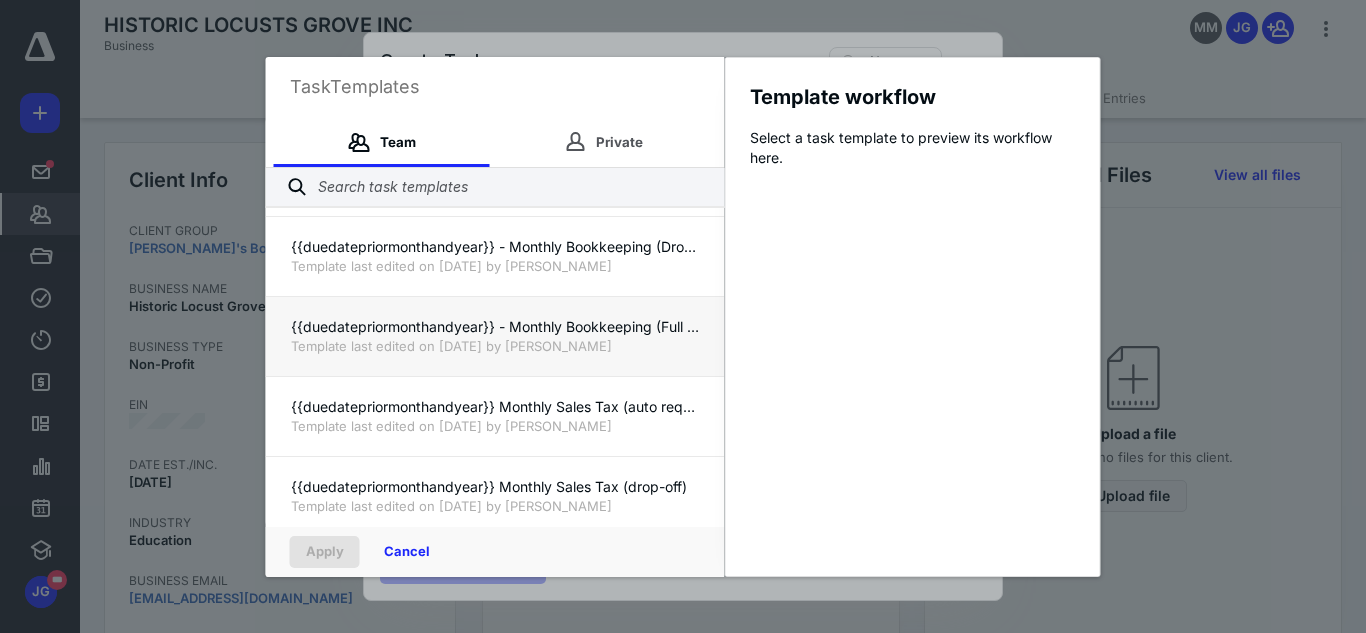 click on "{{duedatepriormonthandyear}} - Monthly Bookkeeping (Full Access)" at bounding box center (495, 327) 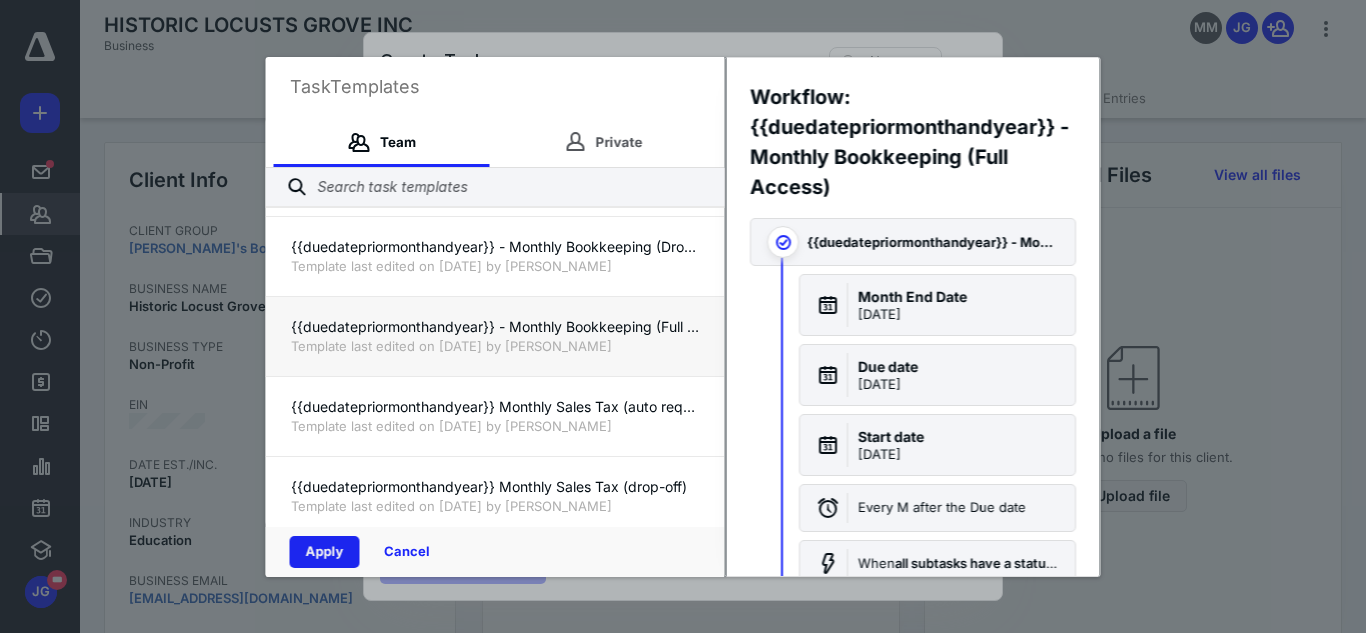click on "Apply" at bounding box center [325, 552] 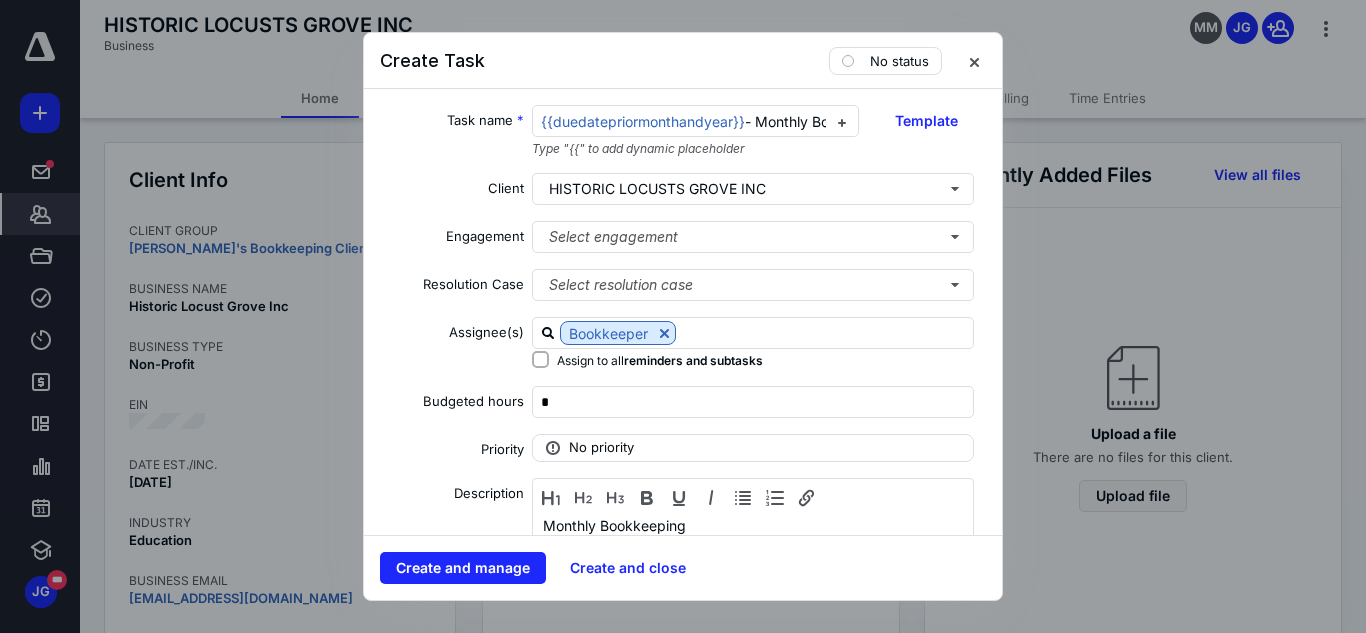 checkbox on "true" 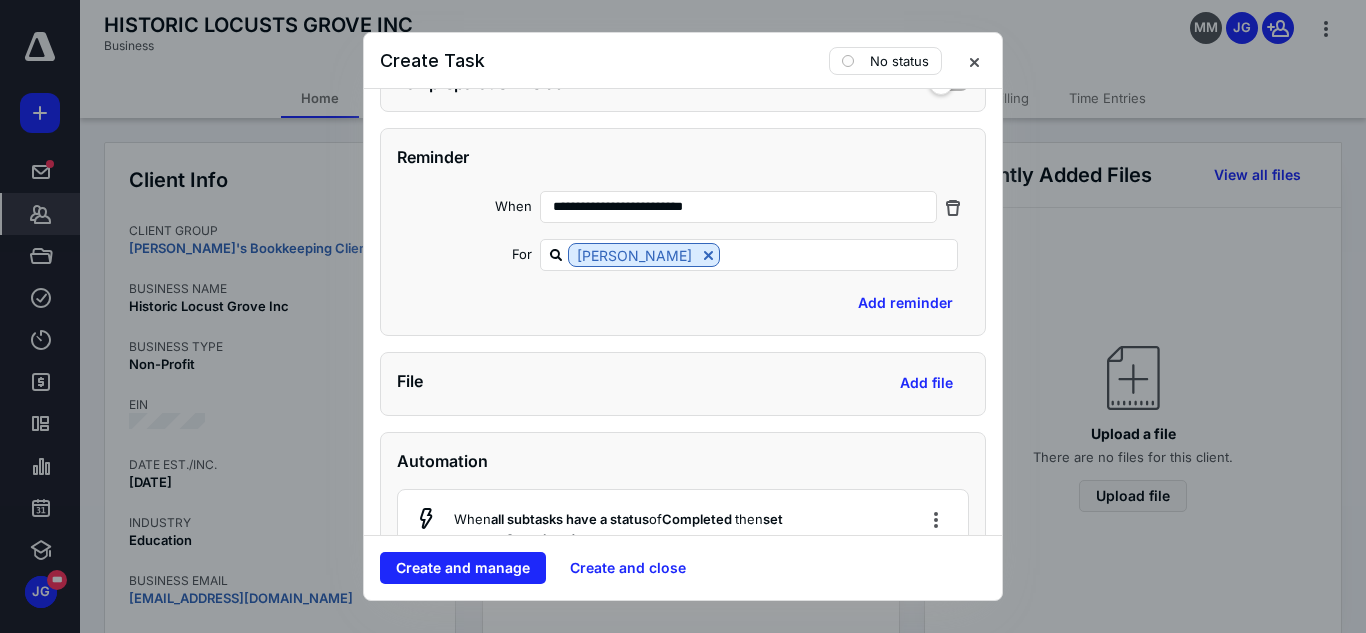 scroll, scrollTop: 1200, scrollLeft: 0, axis: vertical 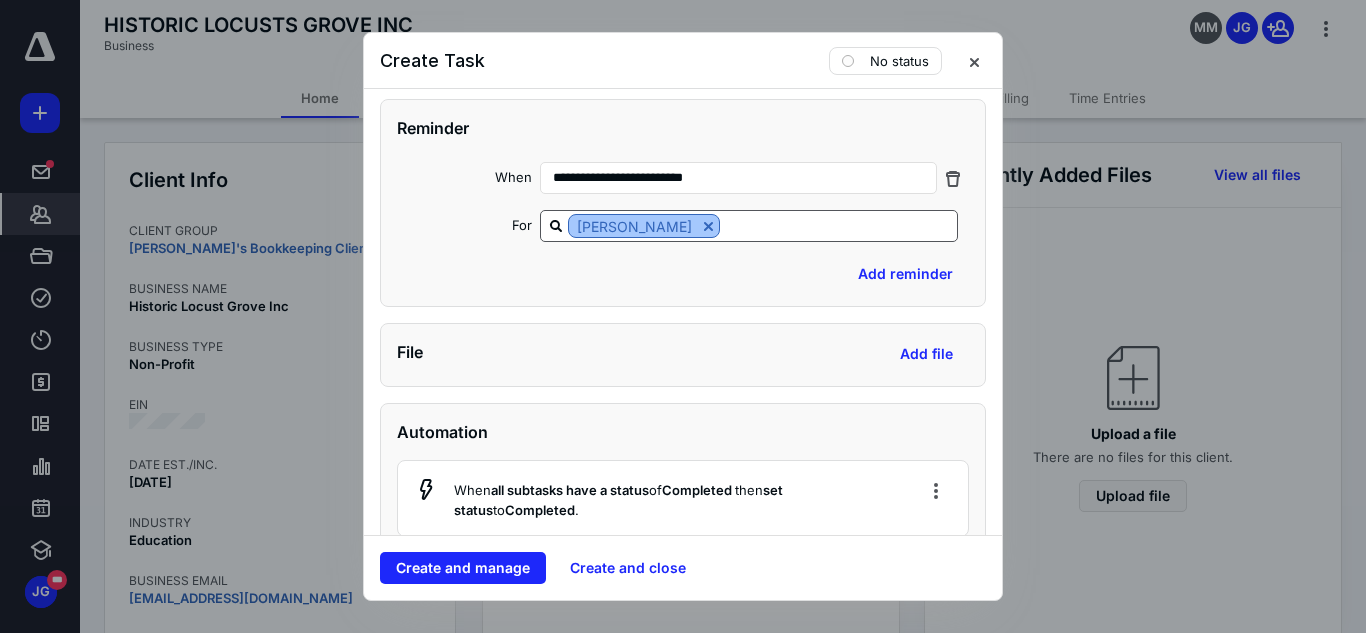 click at bounding box center [708, 226] 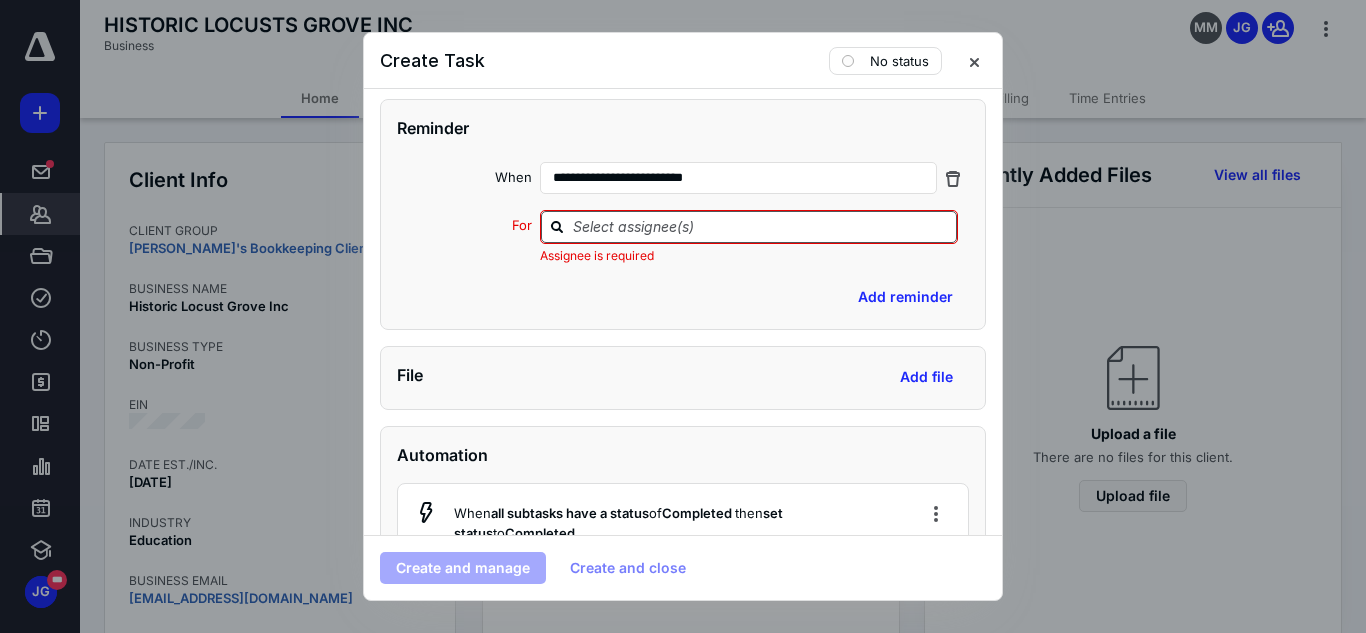click at bounding box center (761, 226) 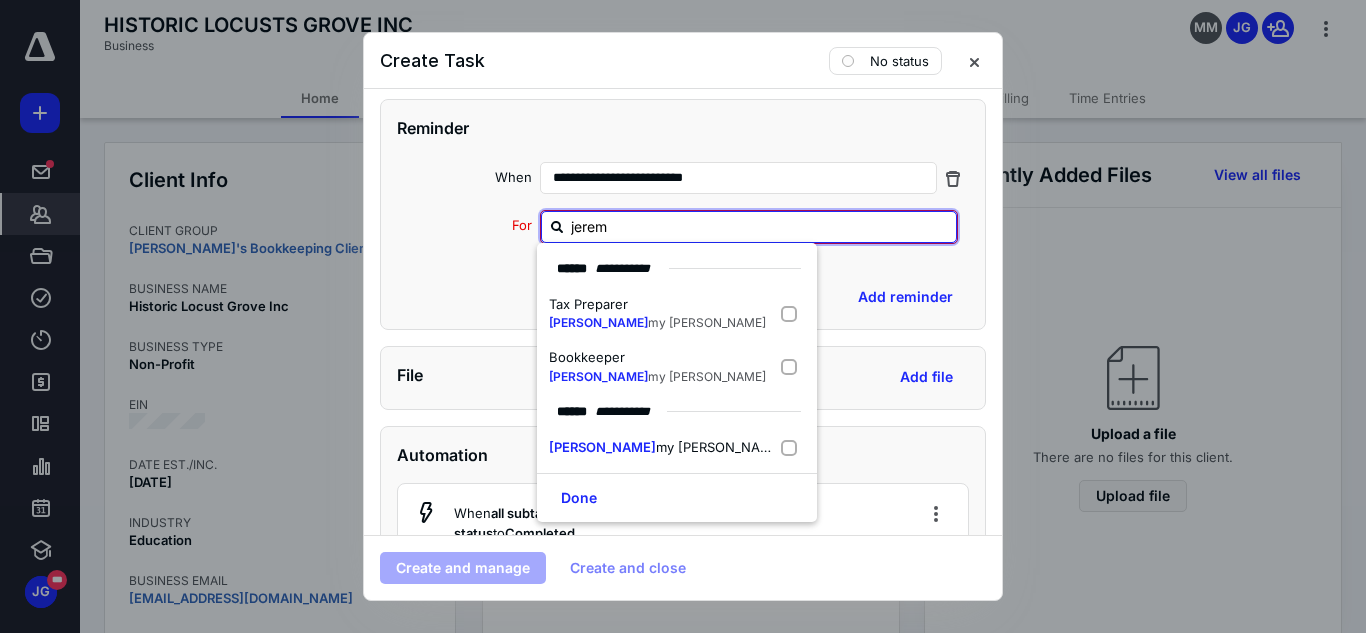 type on "[PERSON_NAME]" 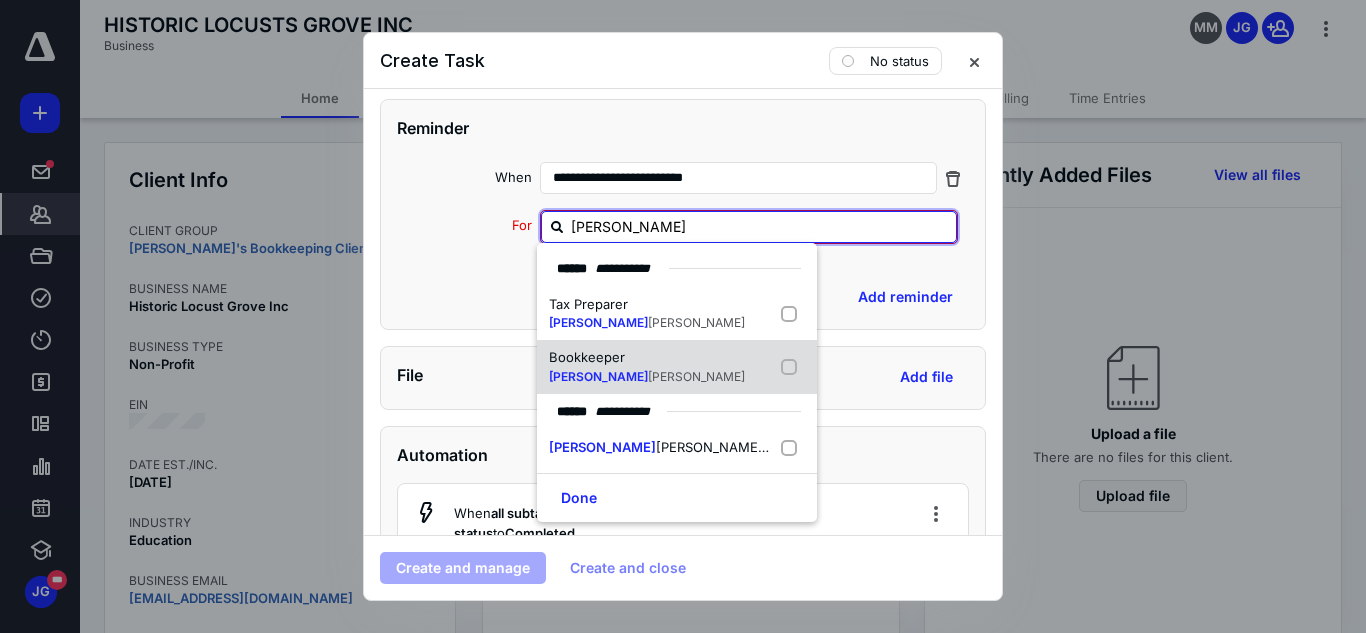 click at bounding box center (793, 367) 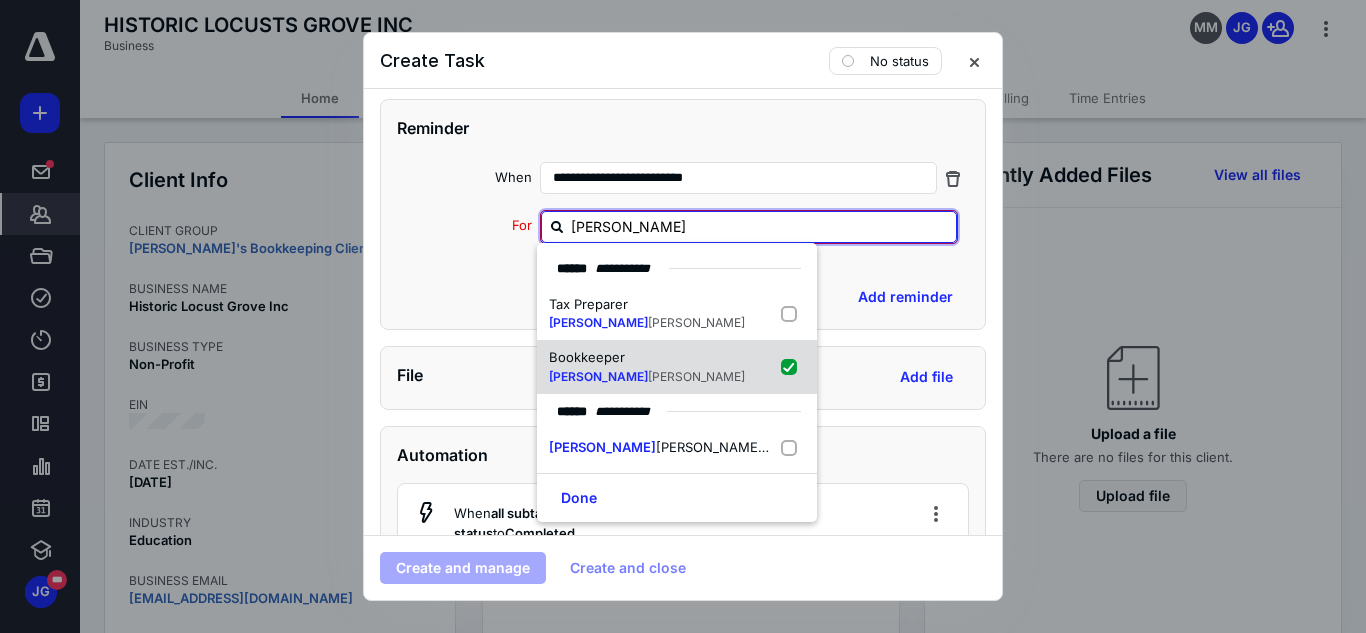 checkbox on "true" 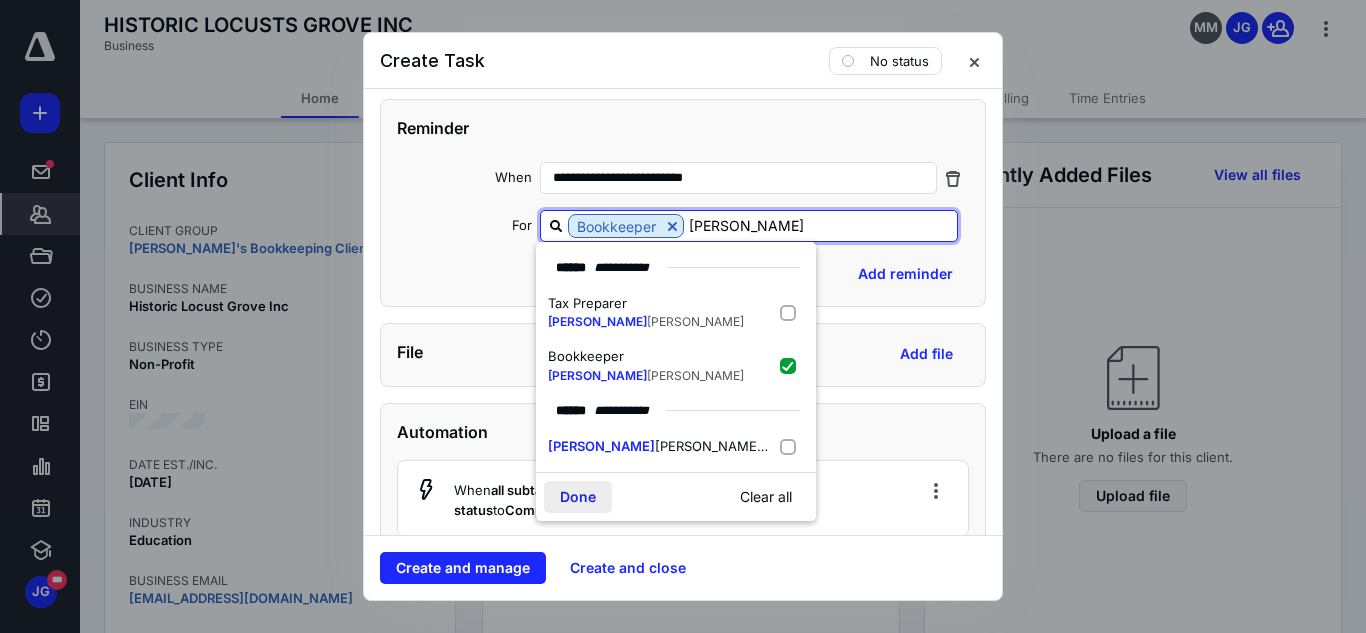 type on "[PERSON_NAME]" 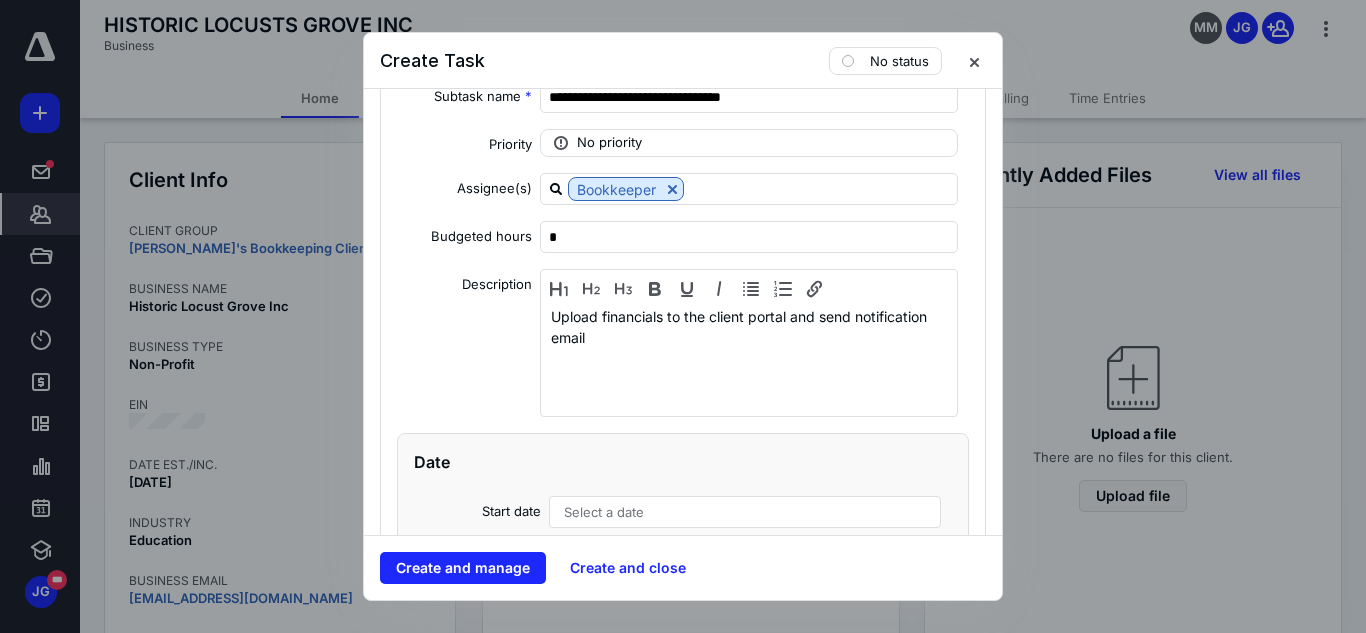 scroll, scrollTop: 5826, scrollLeft: 0, axis: vertical 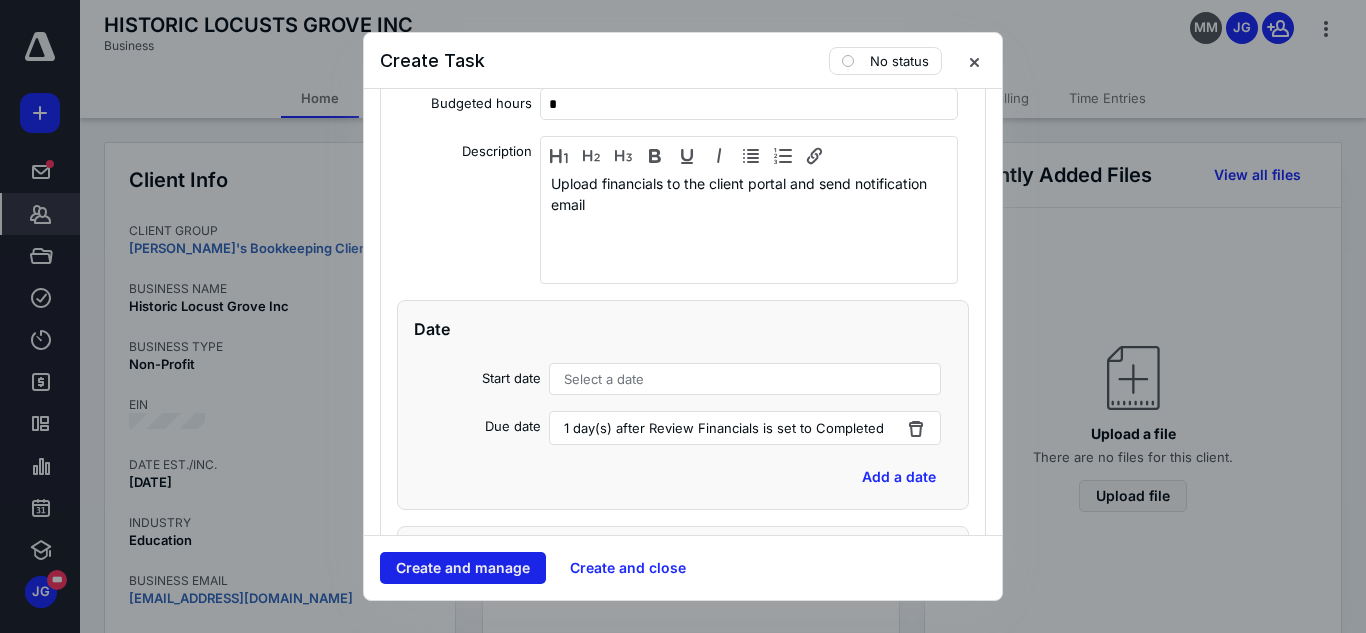 click on "Create and manage" at bounding box center [463, 568] 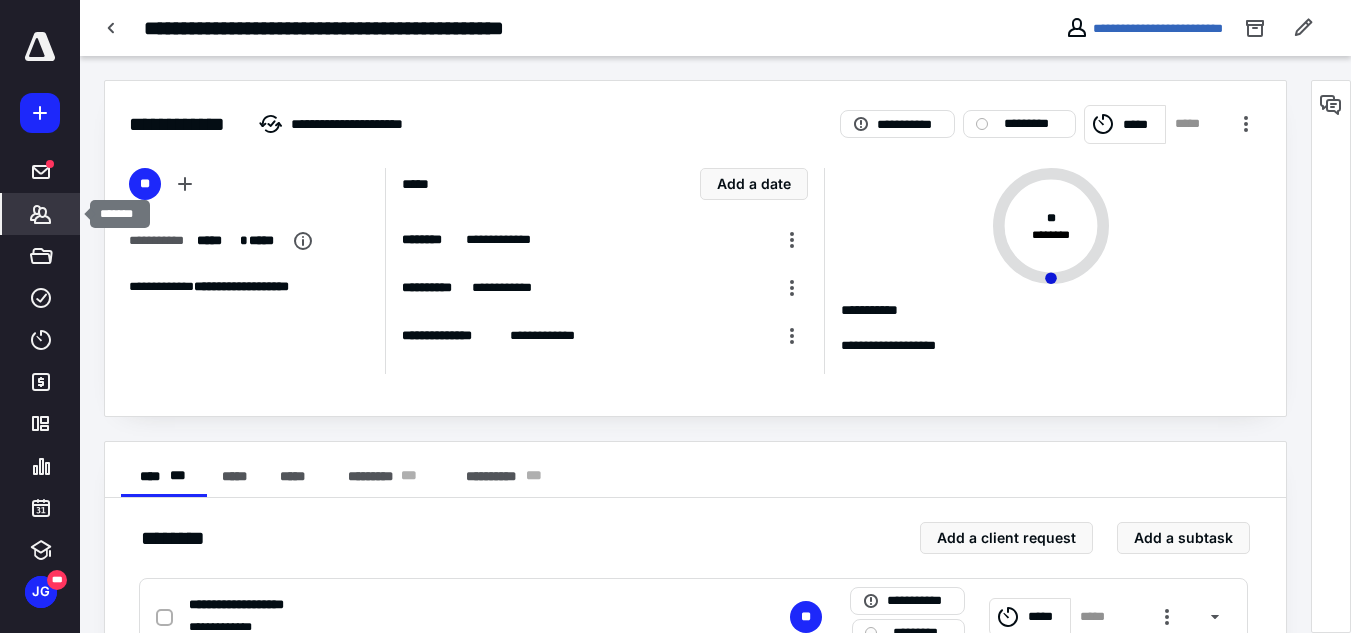 click 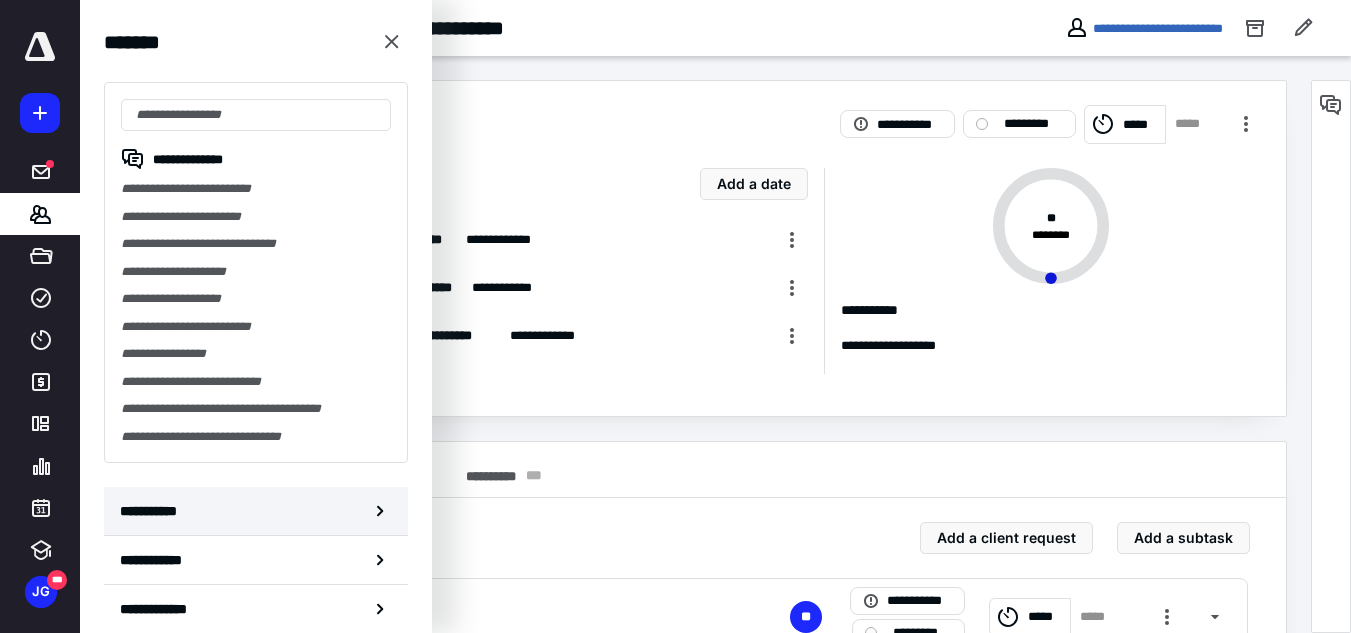 click 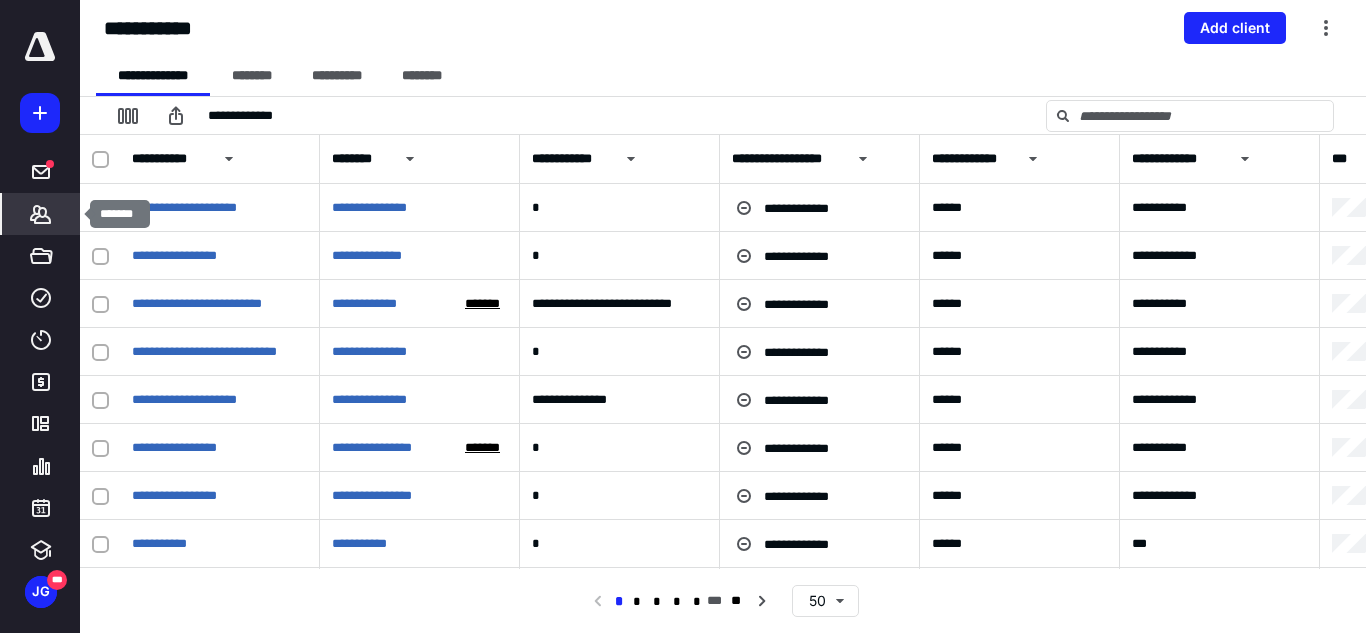 click 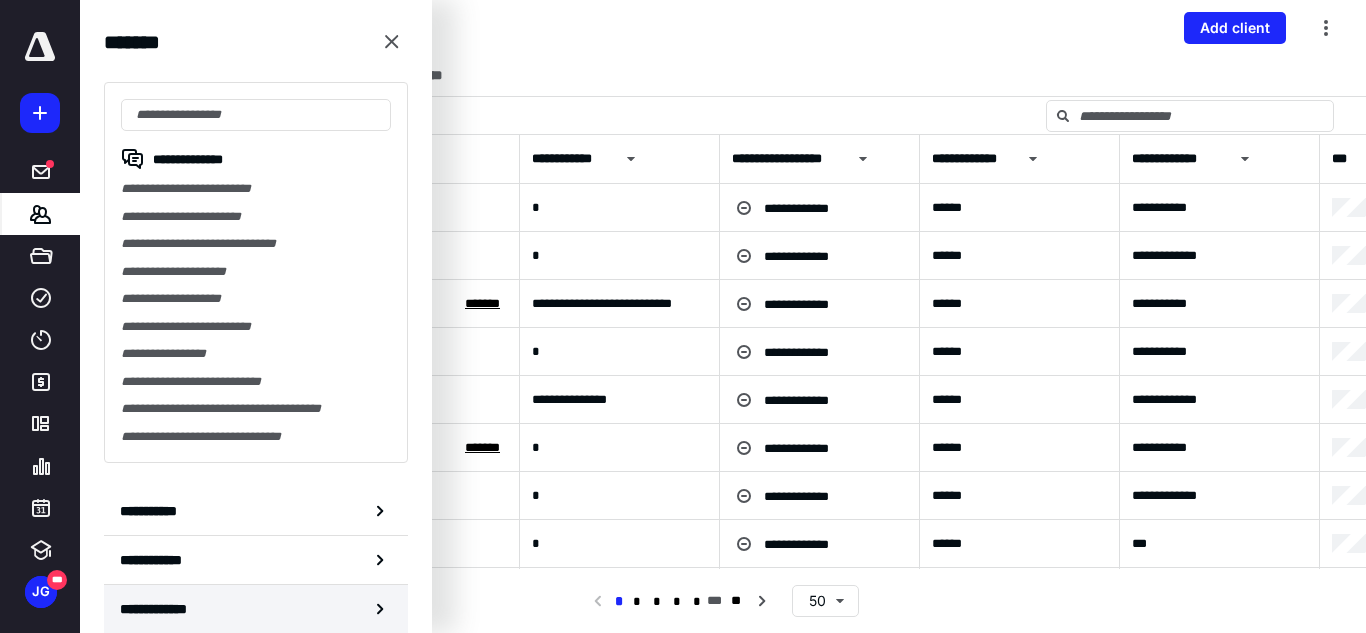 click 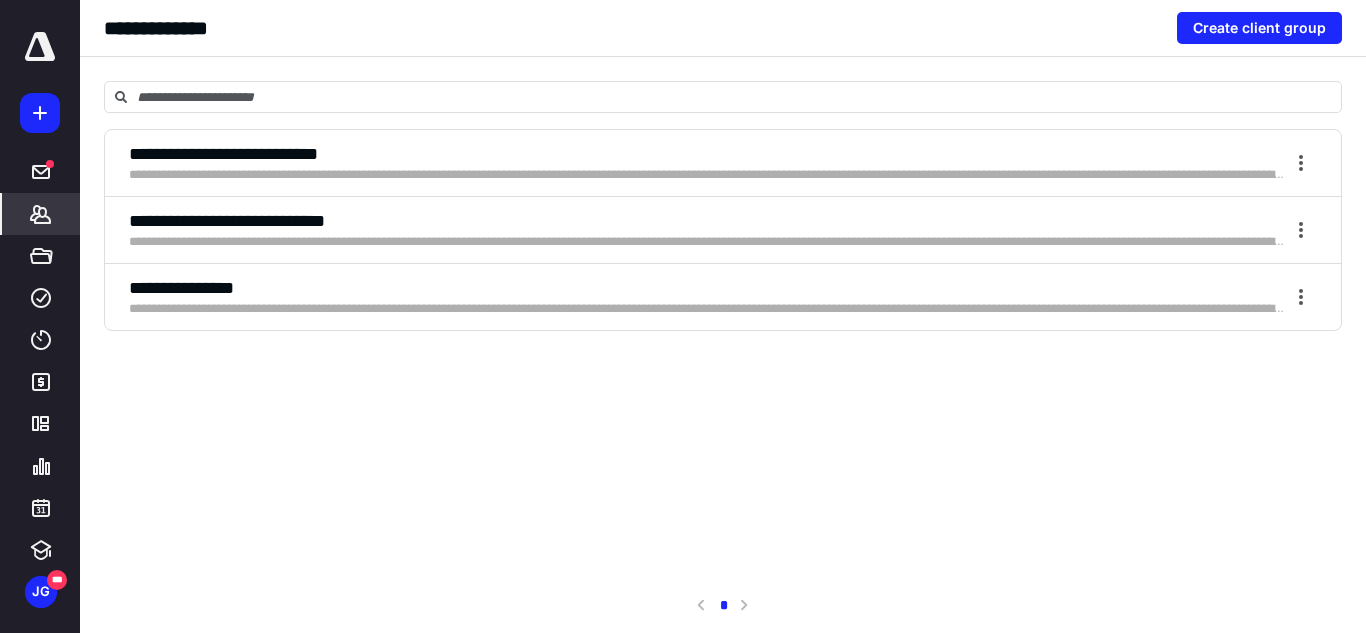 click on "**********" at bounding box center [707, 221] 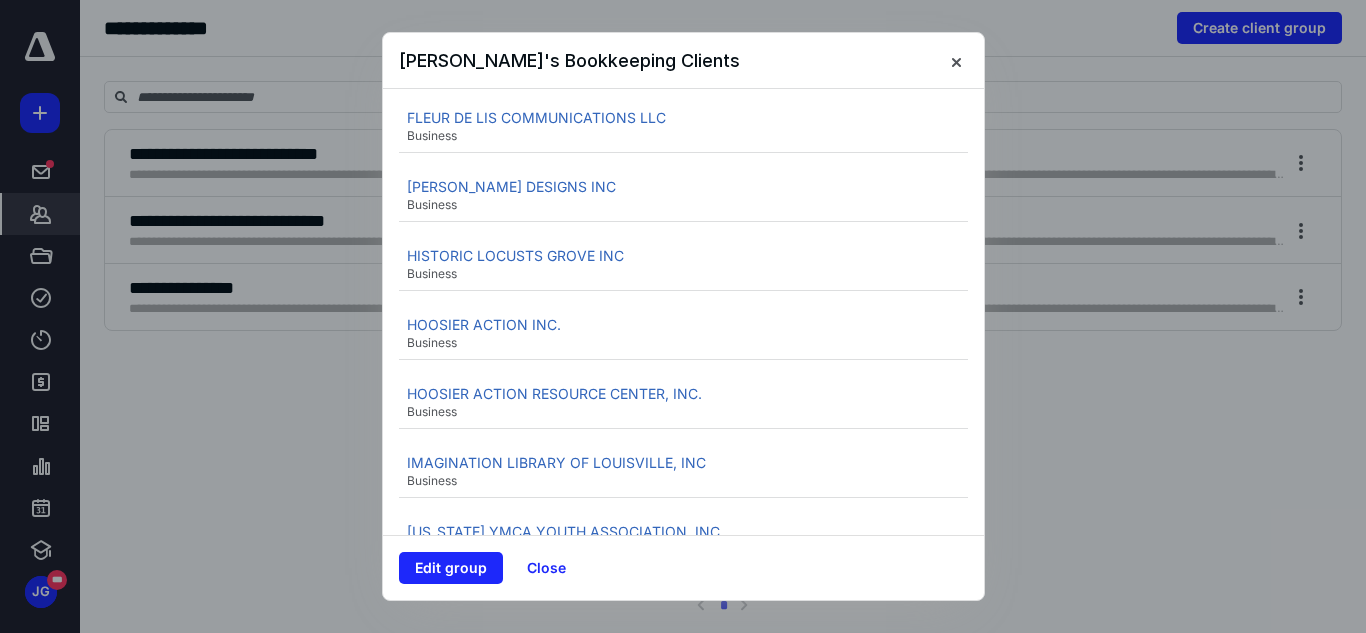 scroll, scrollTop: 640, scrollLeft: 0, axis: vertical 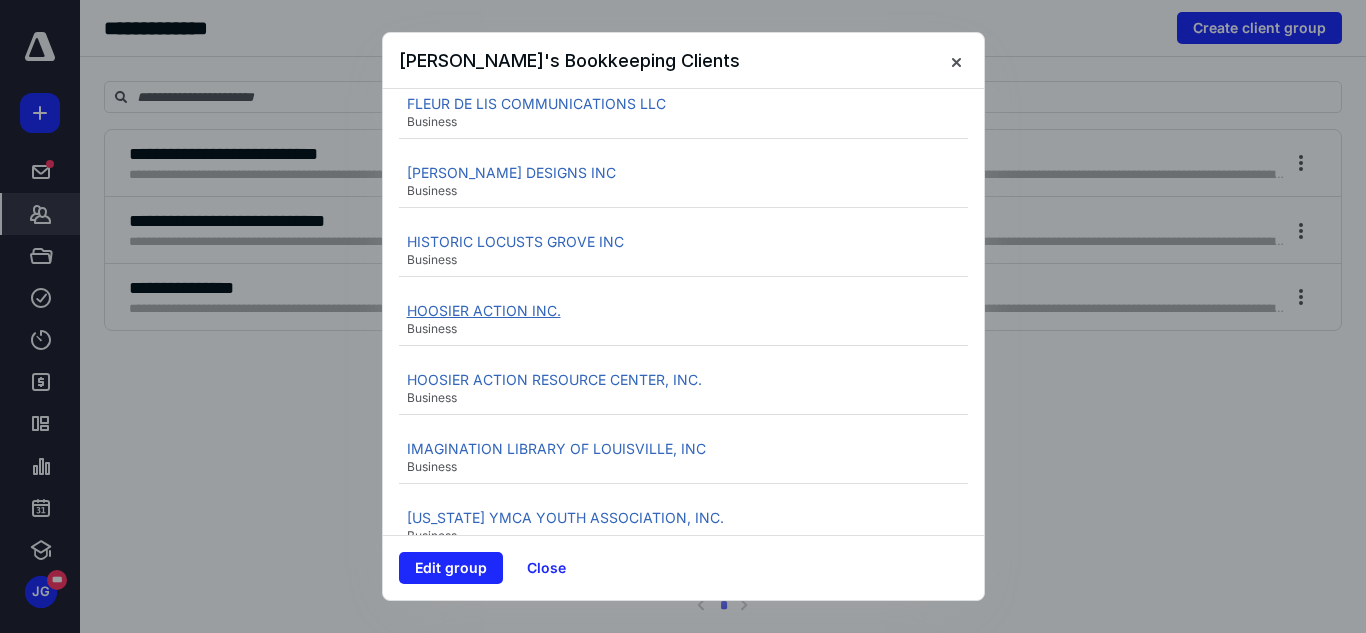 click on "HOOSIER ACTION INC." at bounding box center (484, 310) 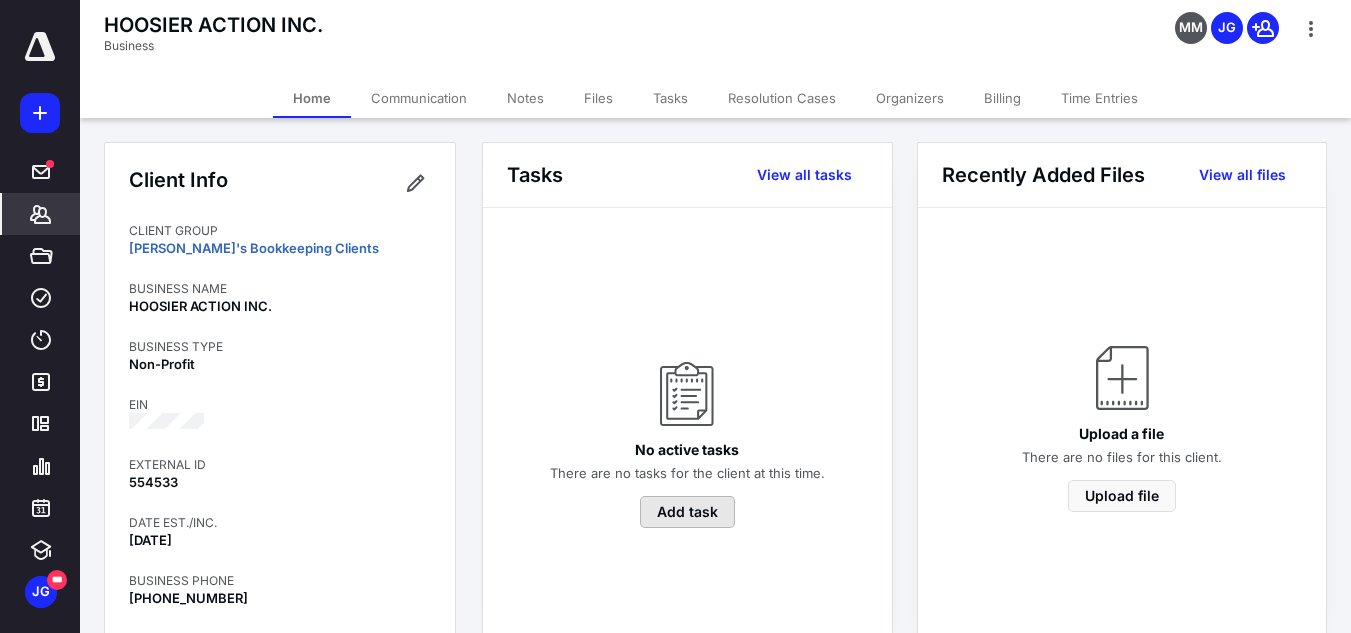click on "Add task" at bounding box center (687, 512) 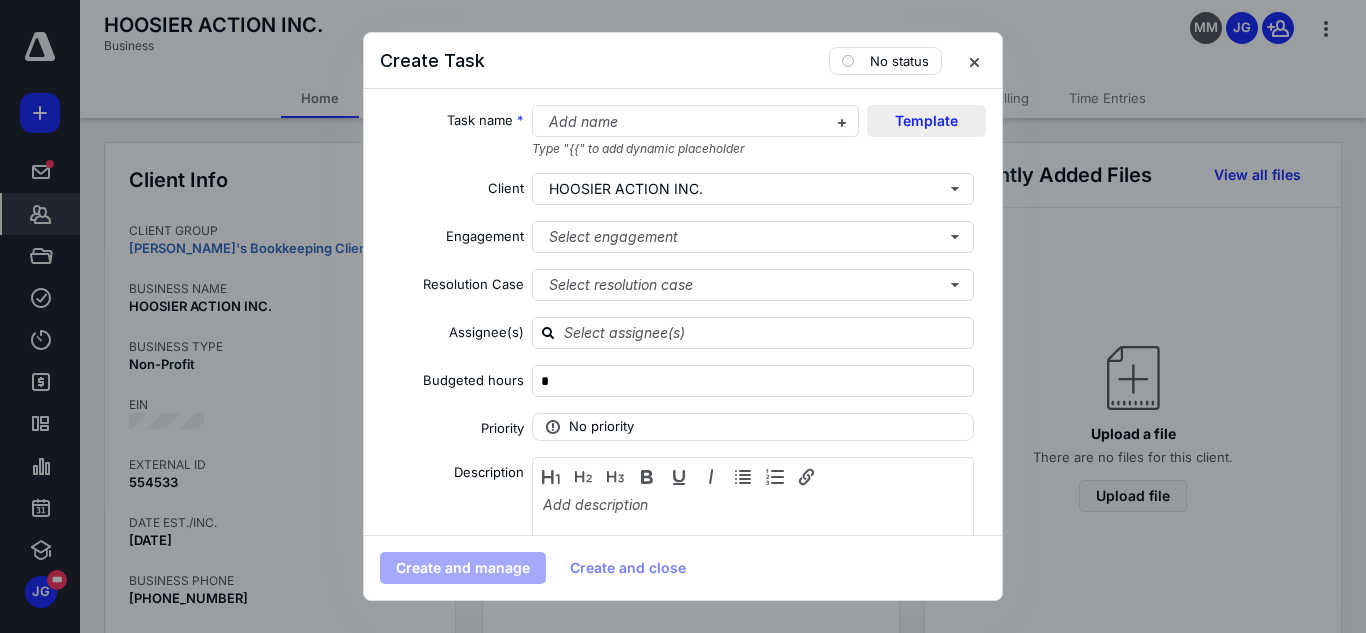 click on "Template" at bounding box center (926, 121) 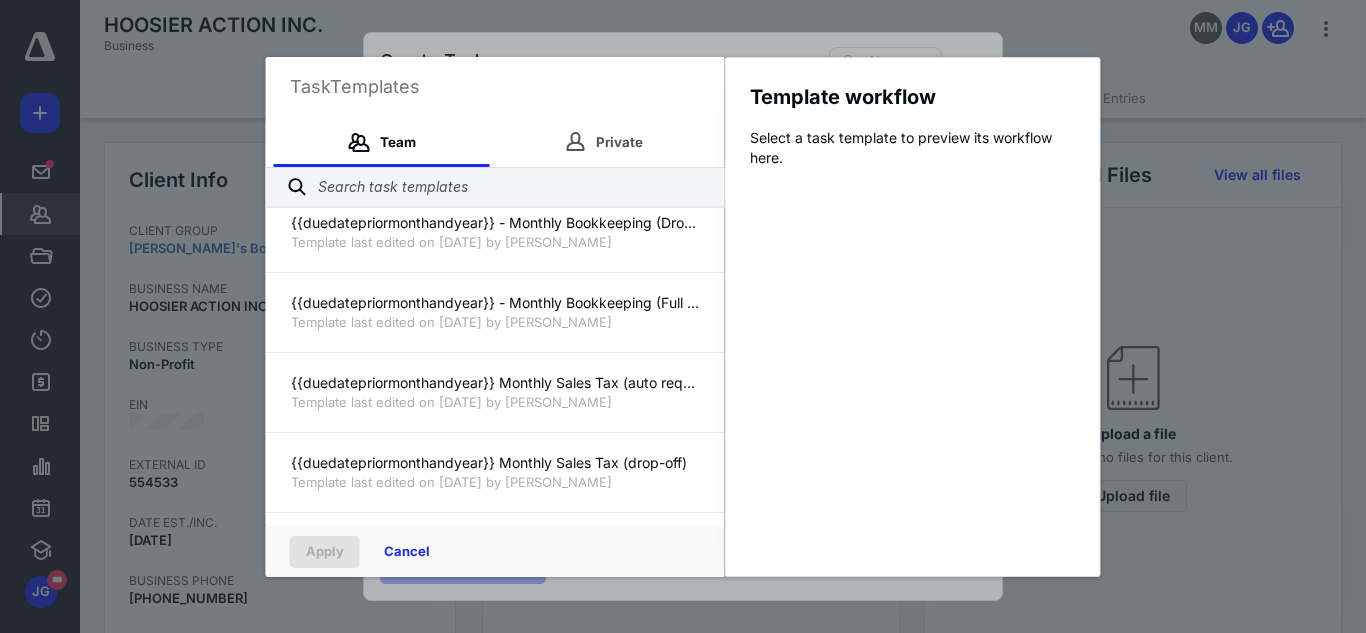 scroll, scrollTop: 344, scrollLeft: 0, axis: vertical 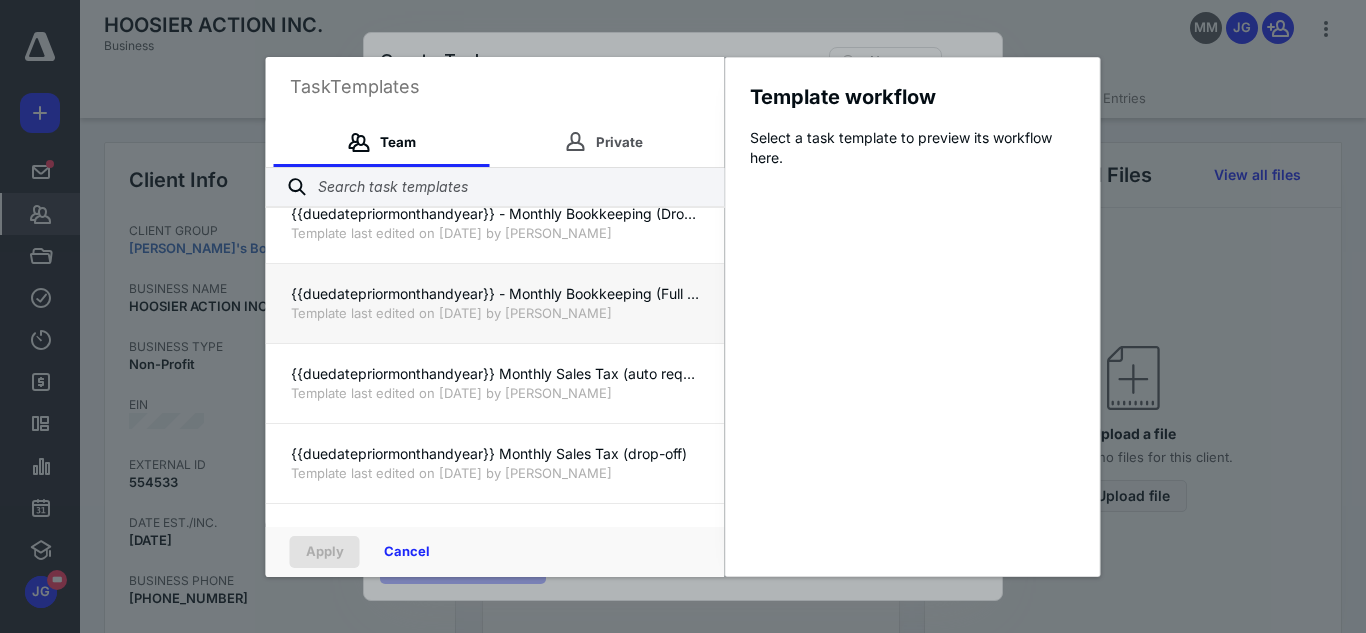 click on "{{duedatepriormonthandyear}} - Monthly Bookkeeping (Full Access)" at bounding box center (495, 294) 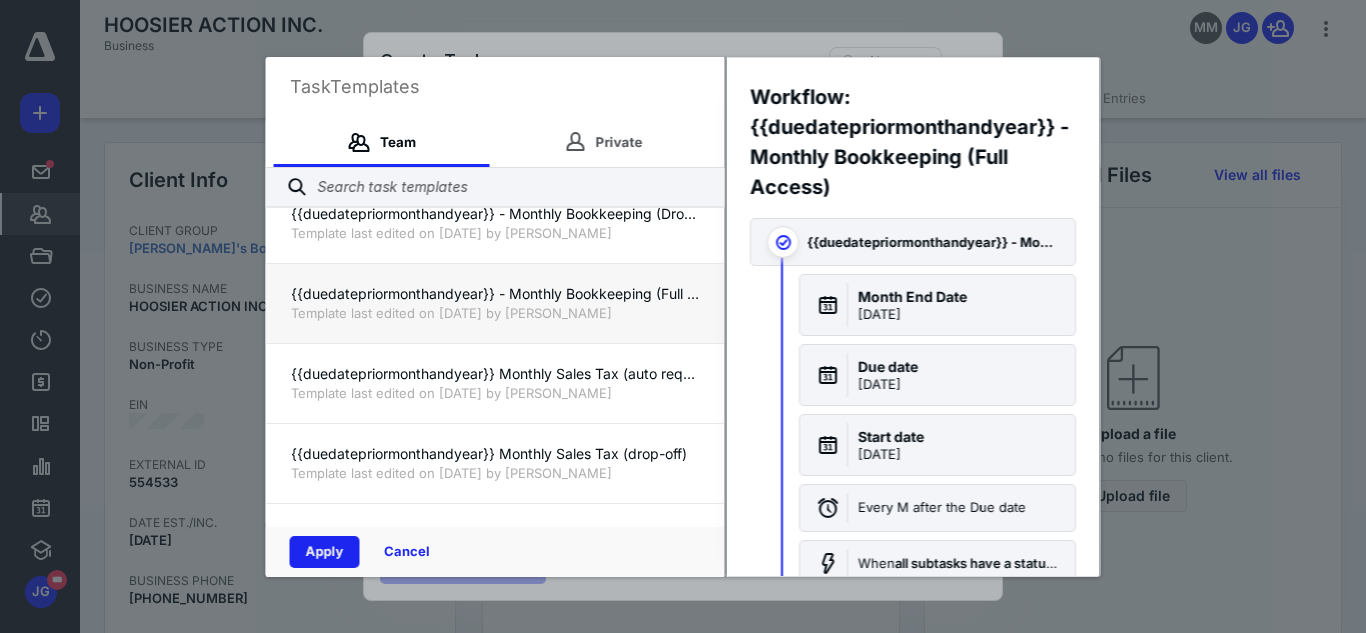 click on "Apply" at bounding box center (325, 552) 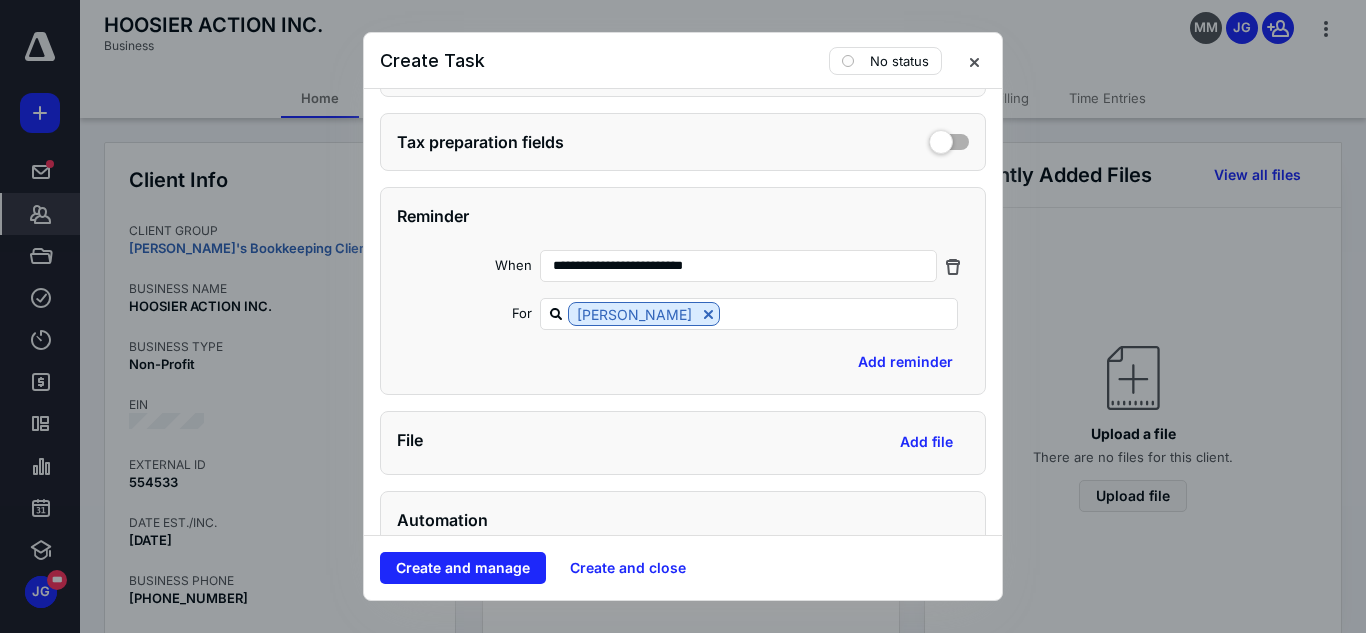 scroll, scrollTop: 1147, scrollLeft: 0, axis: vertical 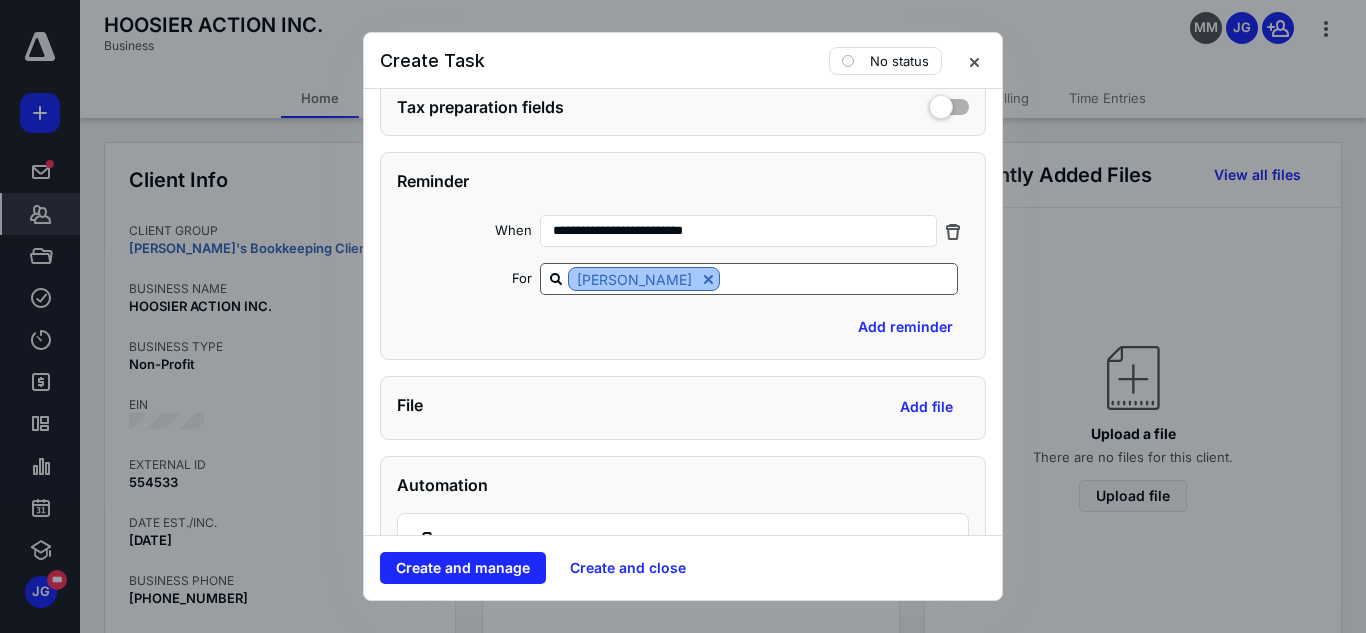 click at bounding box center [708, 279] 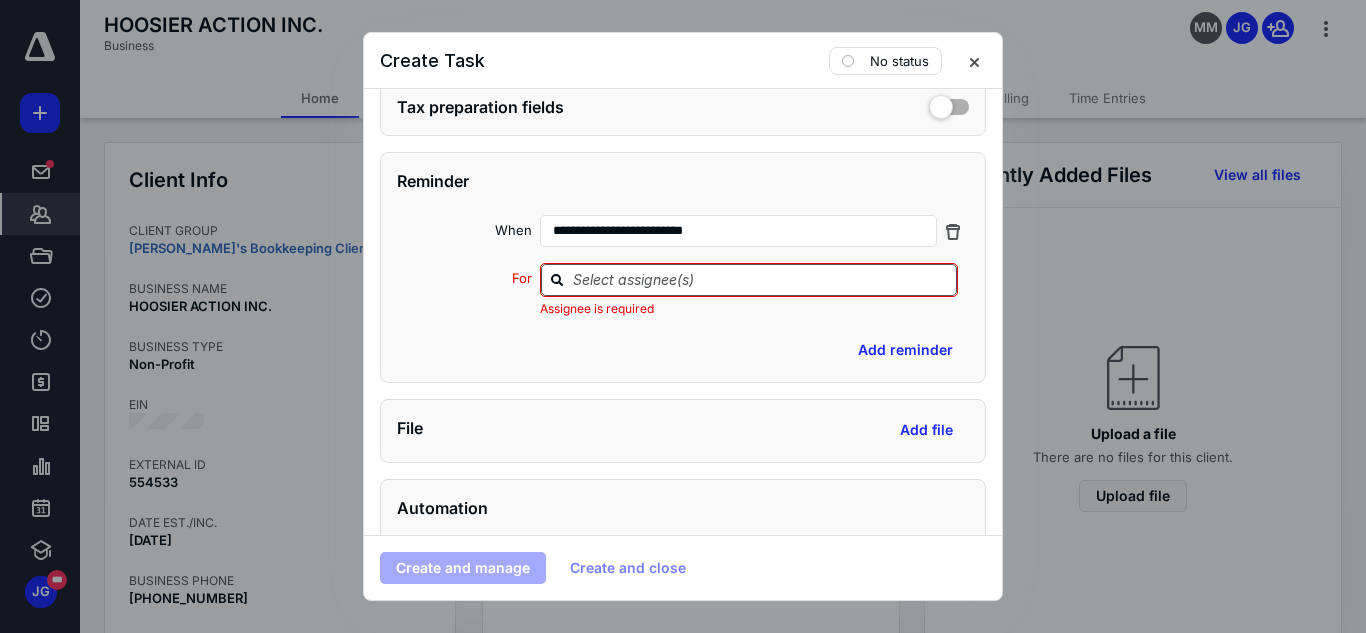 click at bounding box center (761, 279) 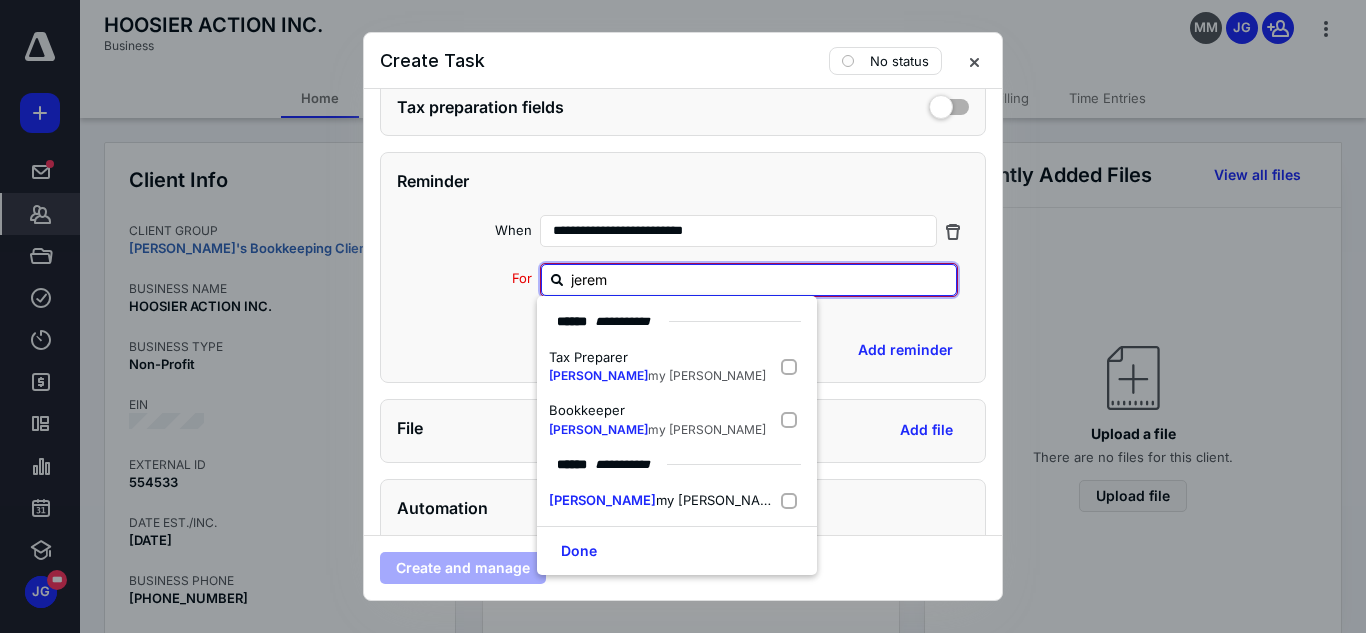 type on "[PERSON_NAME]" 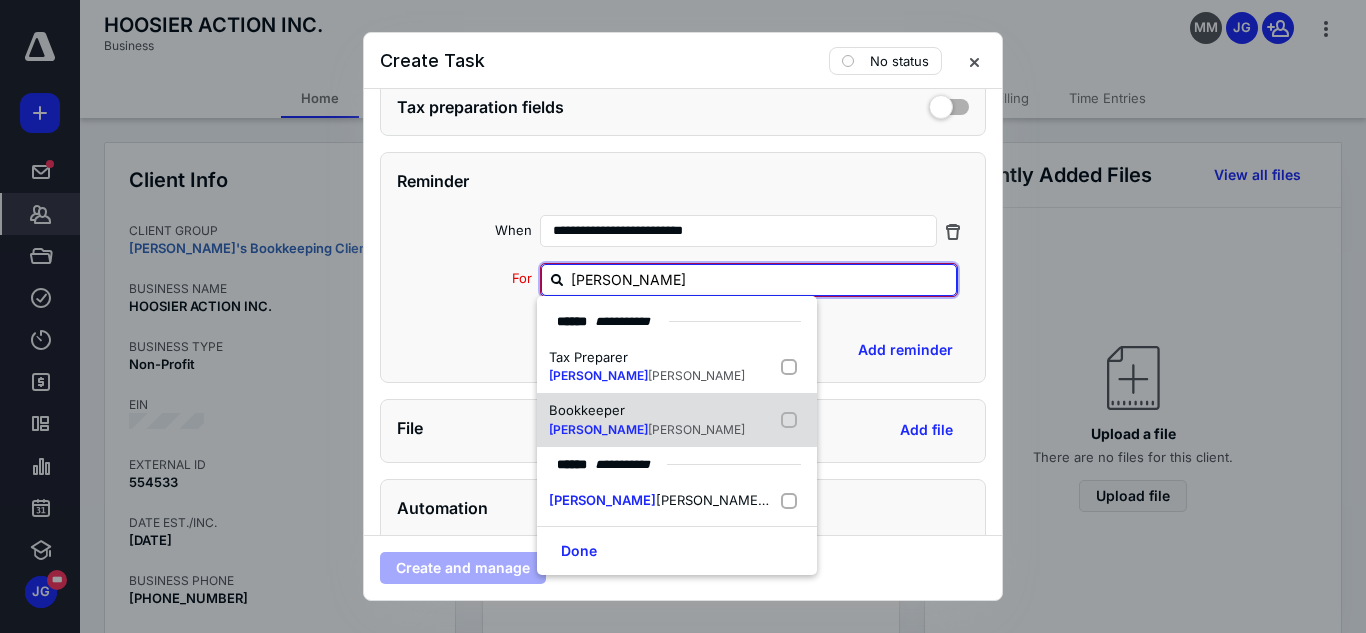 click at bounding box center (793, 420) 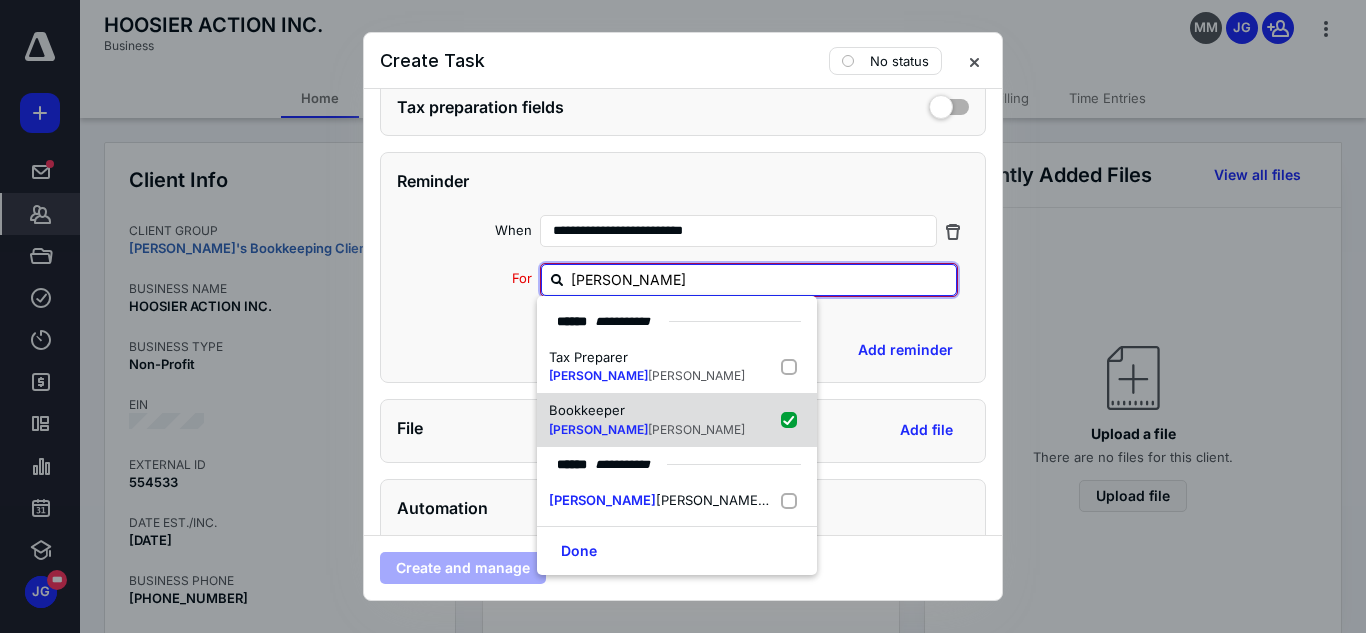 checkbox on "true" 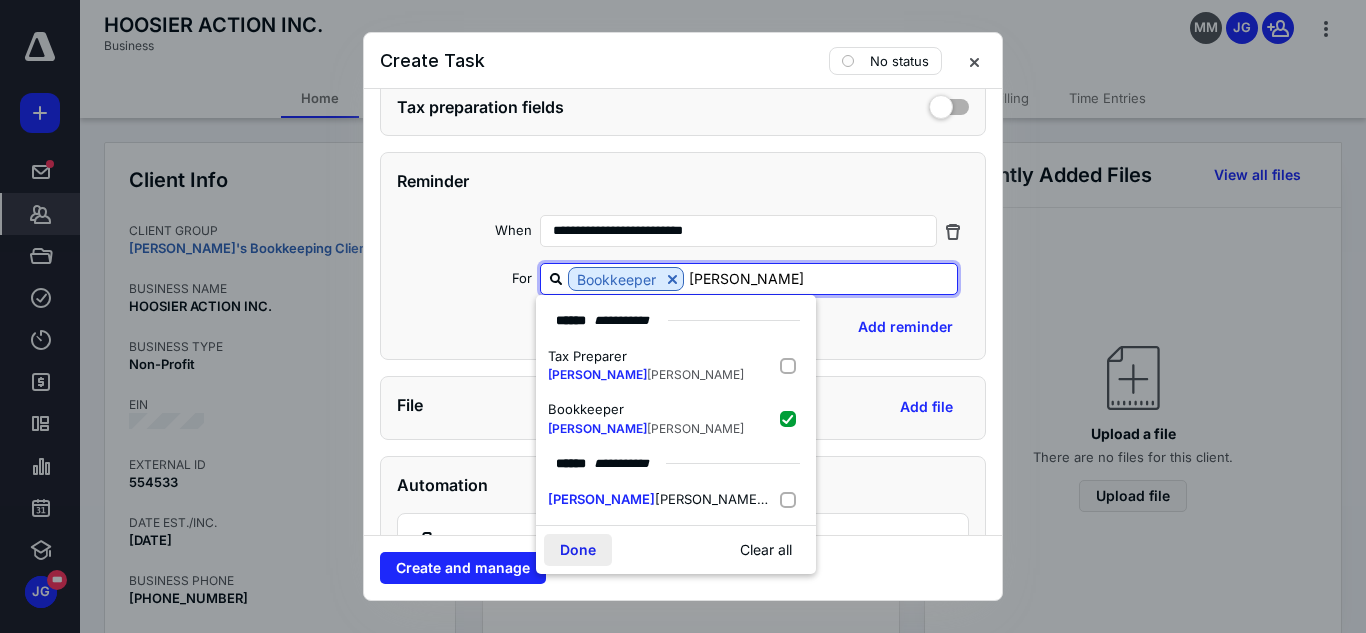 type on "[PERSON_NAME]" 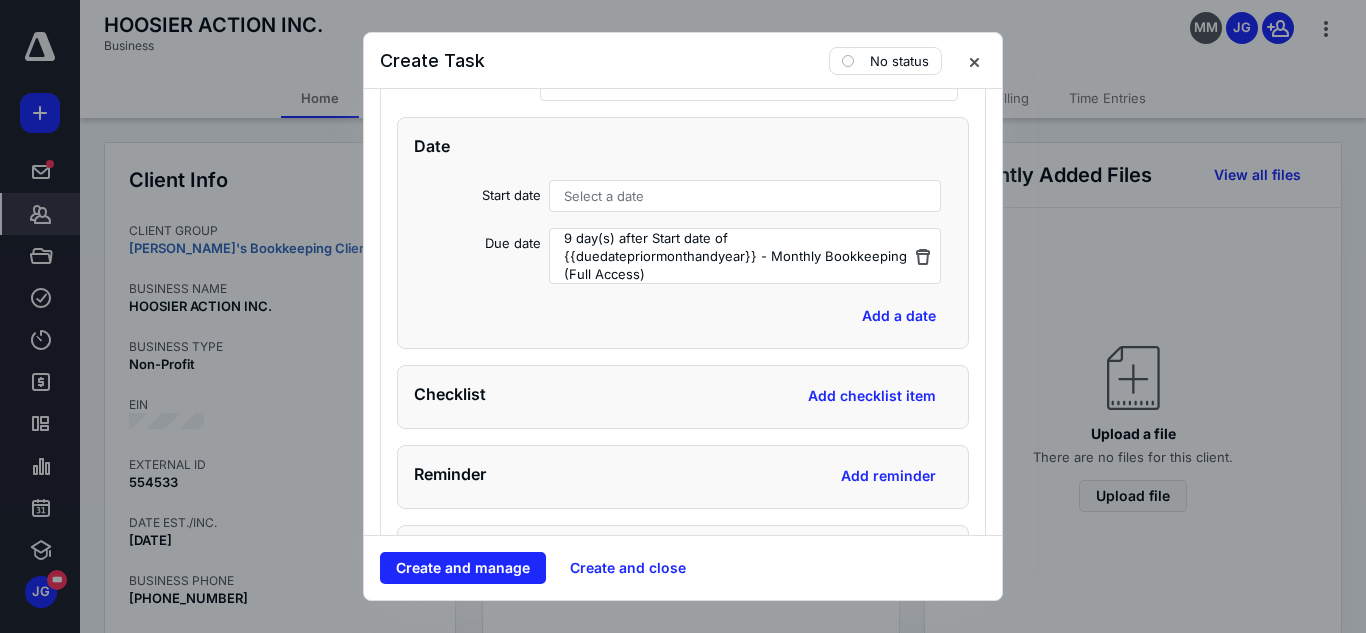 scroll, scrollTop: 2293, scrollLeft: 0, axis: vertical 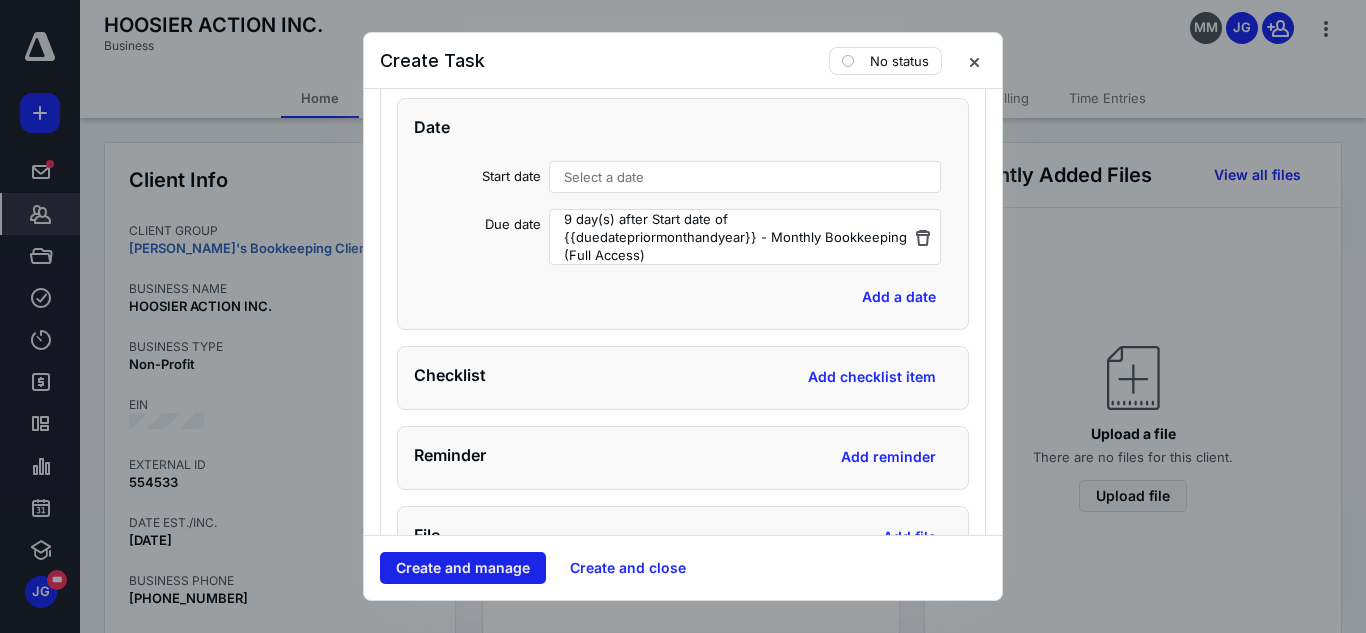 click on "Create and manage" at bounding box center (463, 568) 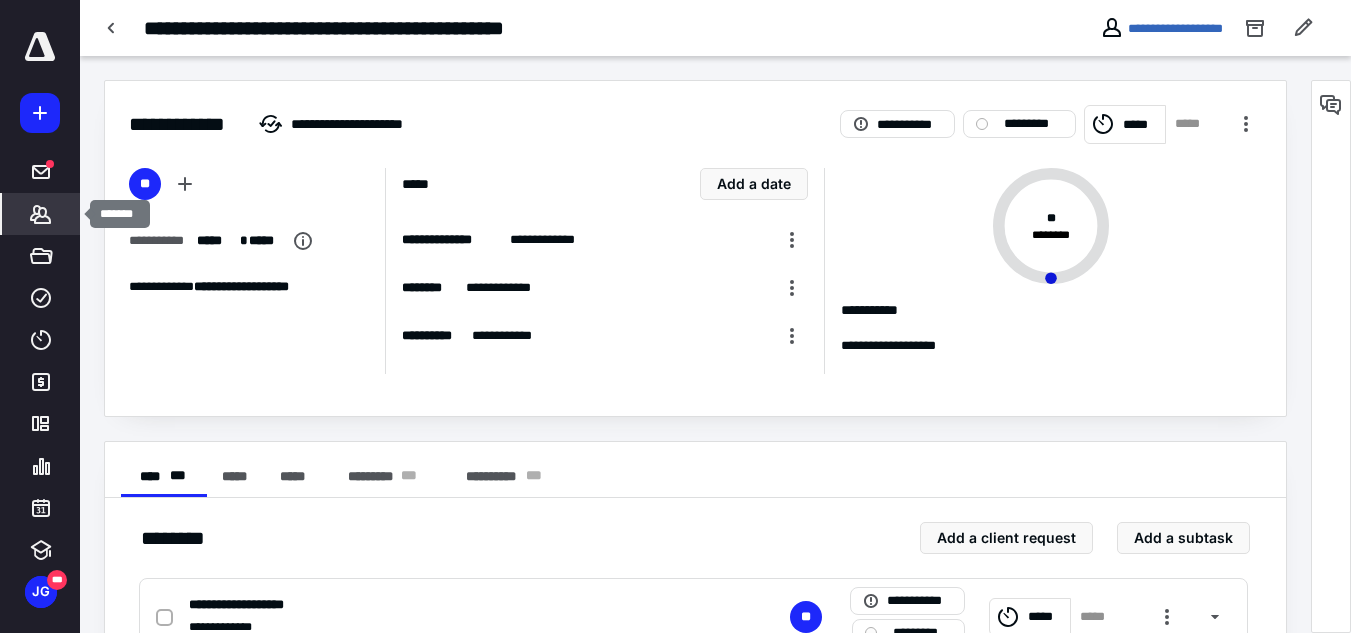 click 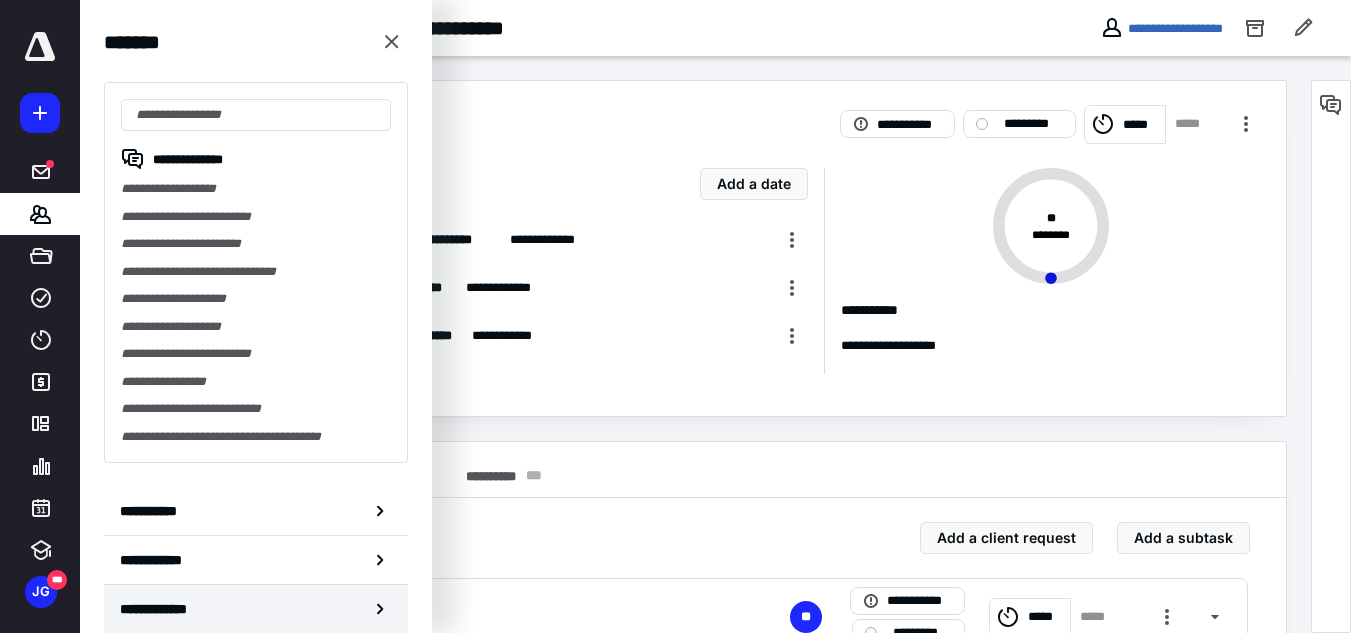 click 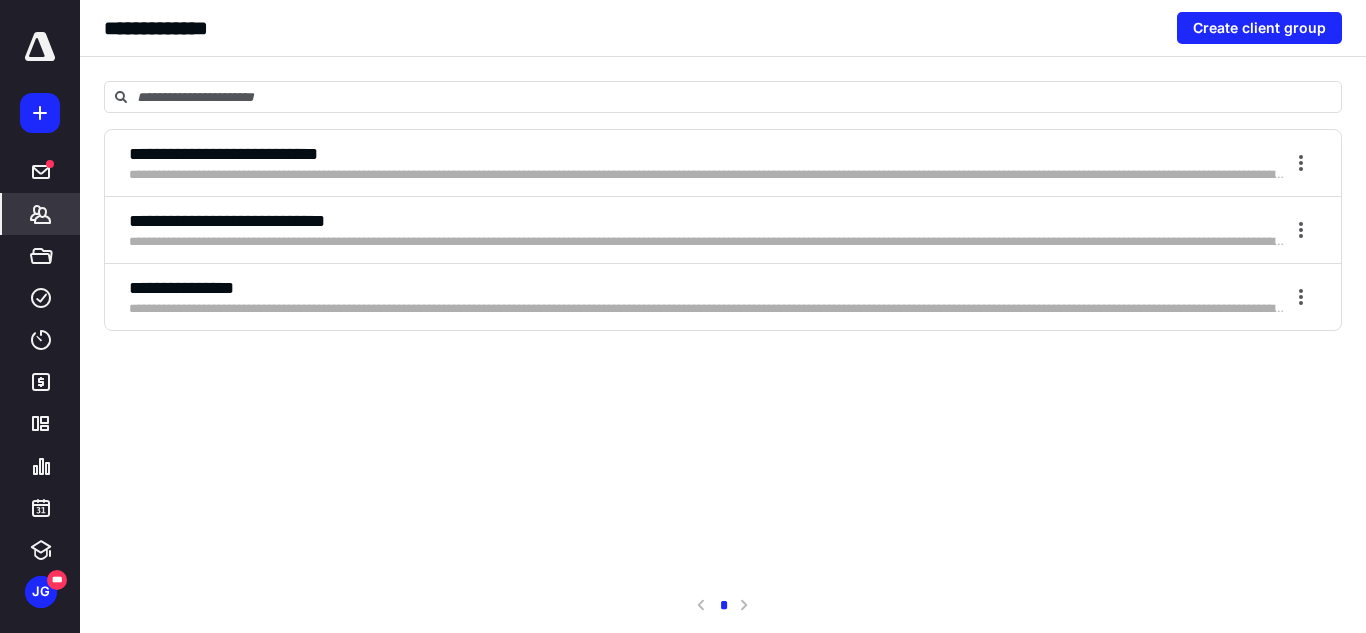 click on "**********" at bounding box center [707, 221] 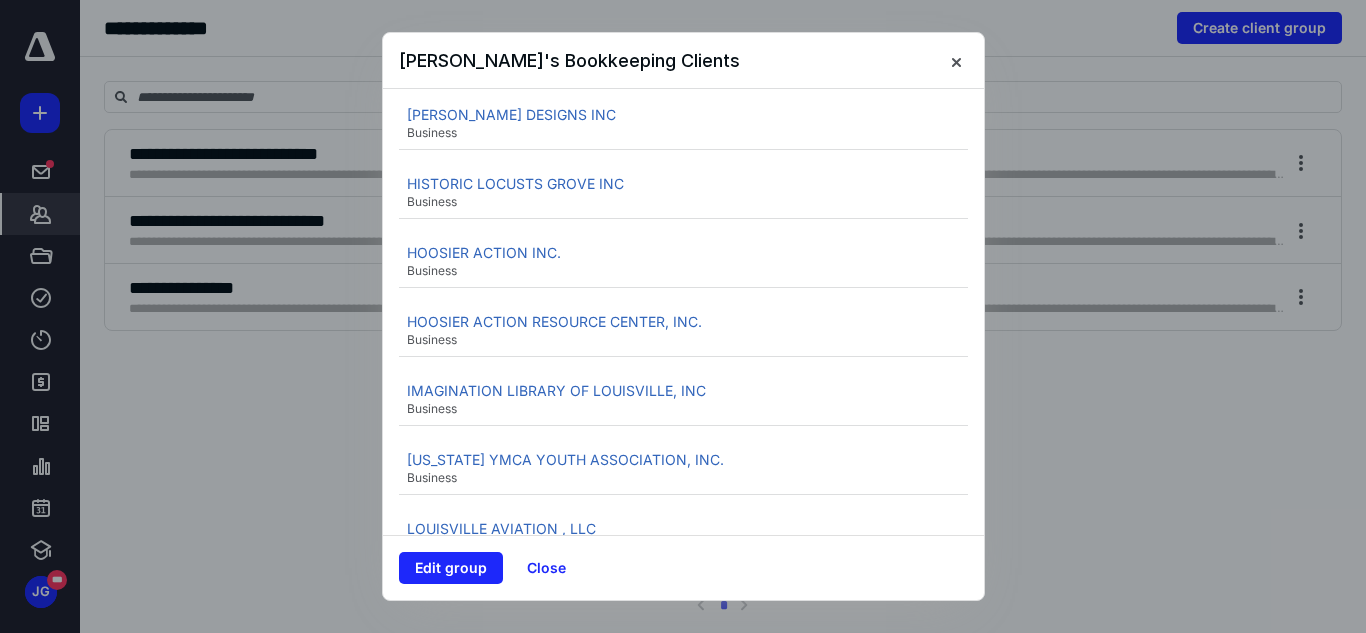 scroll, scrollTop: 720, scrollLeft: 0, axis: vertical 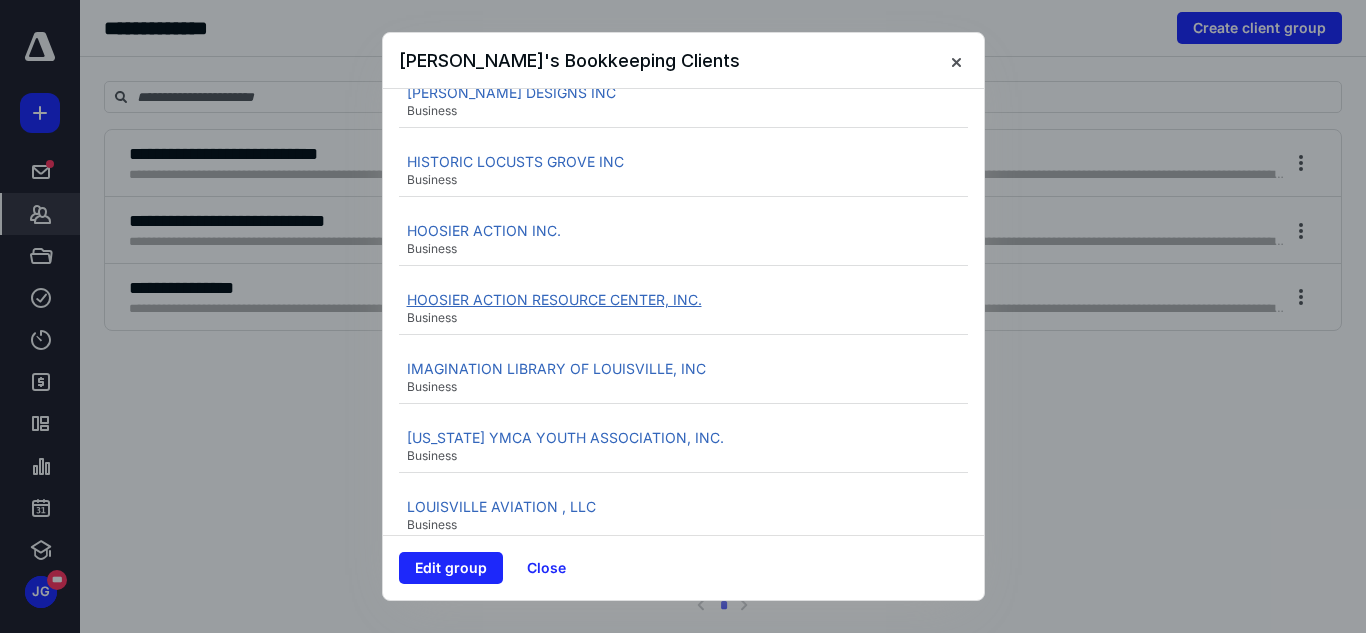 click on "HOOSIER ACTION RESOURCE CENTER, INC." at bounding box center [554, 299] 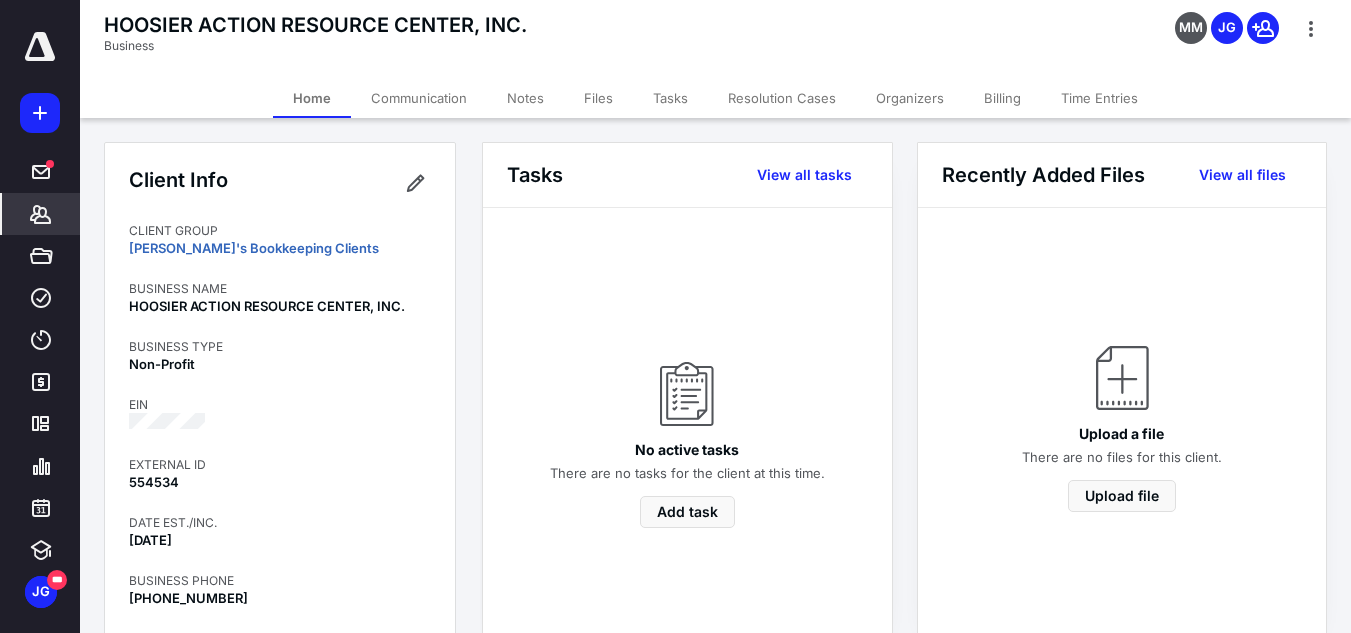click on "Tasks View all tasks No active tasks There are no tasks for the client at this time. Add task Recently Added Files View all files Upload a file There are no files for this client. Upload file Notes Add a note No notes There are no notes for this client. Add note Resolution Cases Create resolution case No active resolution cases A resolution case allows you to bundle and invoice your work. Create resolution case Upcoming Events [DATE] 3 Days 5 Days Add event [DATE] [DATE] [DATE] [DATE] [DATE] Previous 5 days Next 5 days" at bounding box center (915, 884) 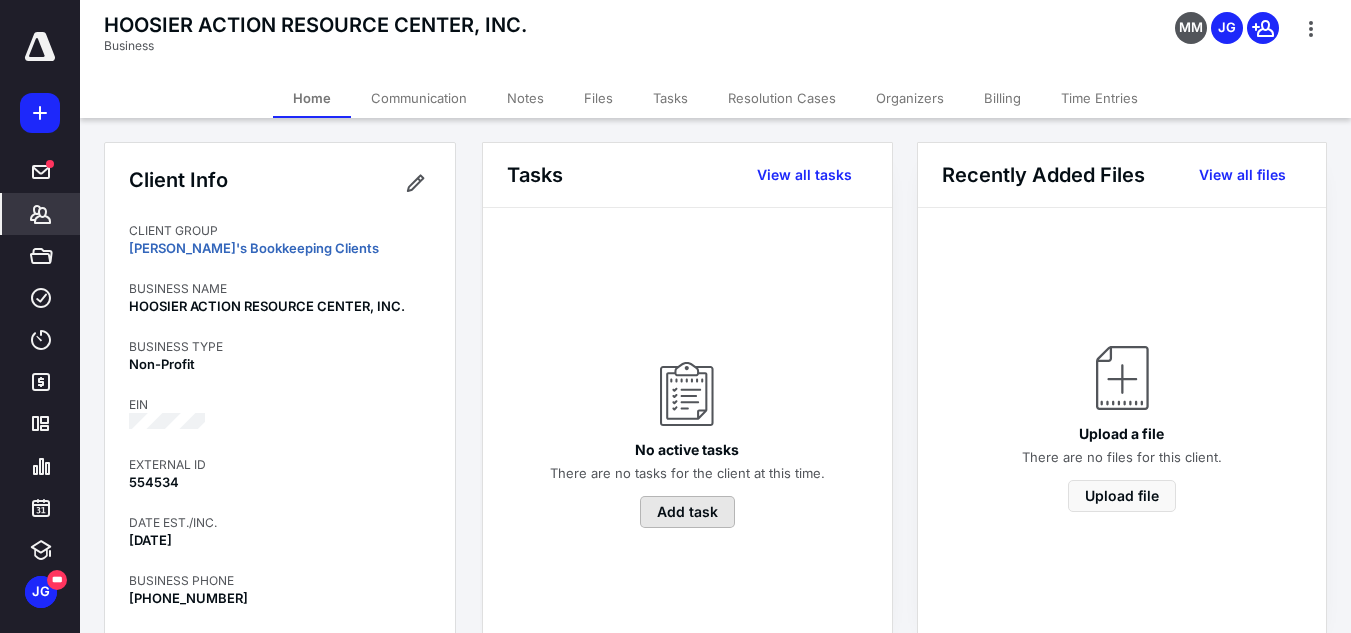 click on "Add task" at bounding box center [687, 512] 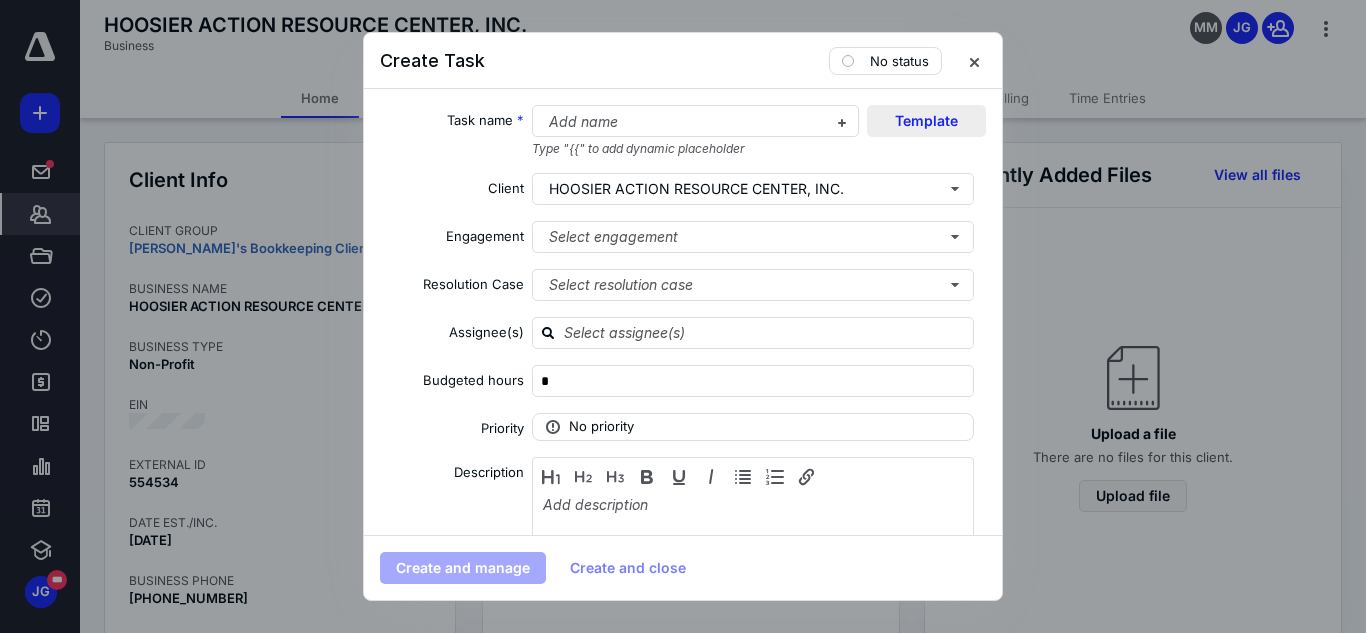click on "Template" at bounding box center (926, 121) 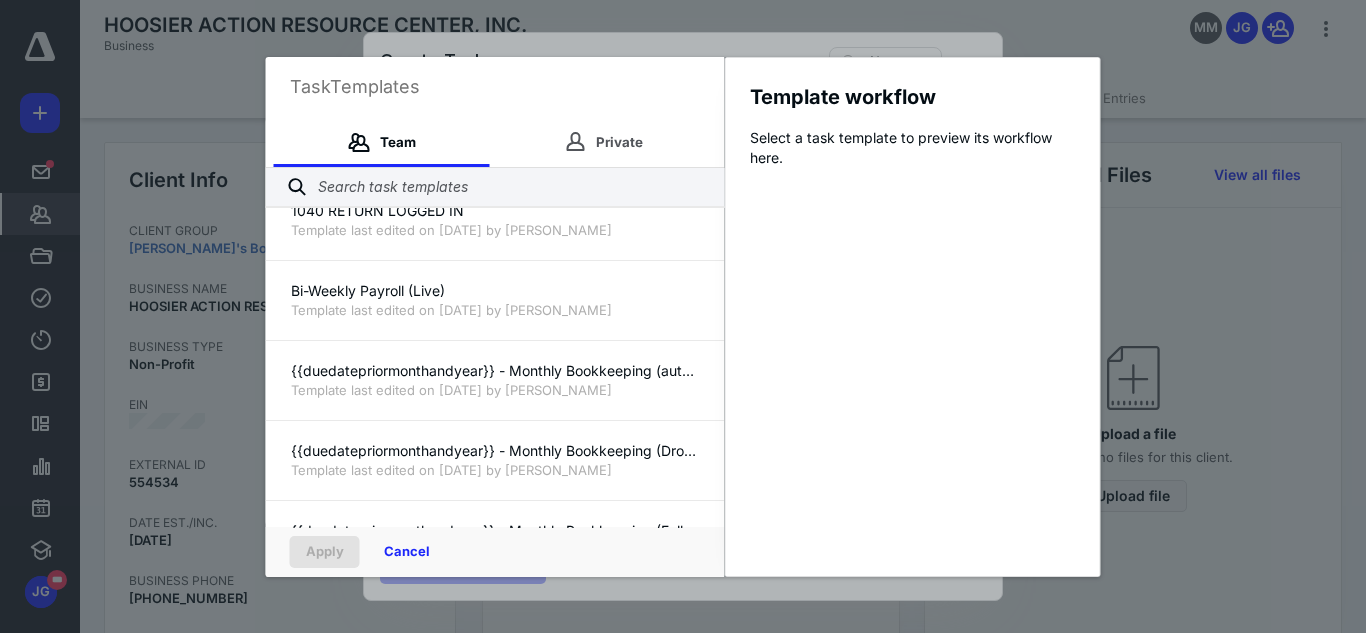 scroll, scrollTop: 150, scrollLeft: 0, axis: vertical 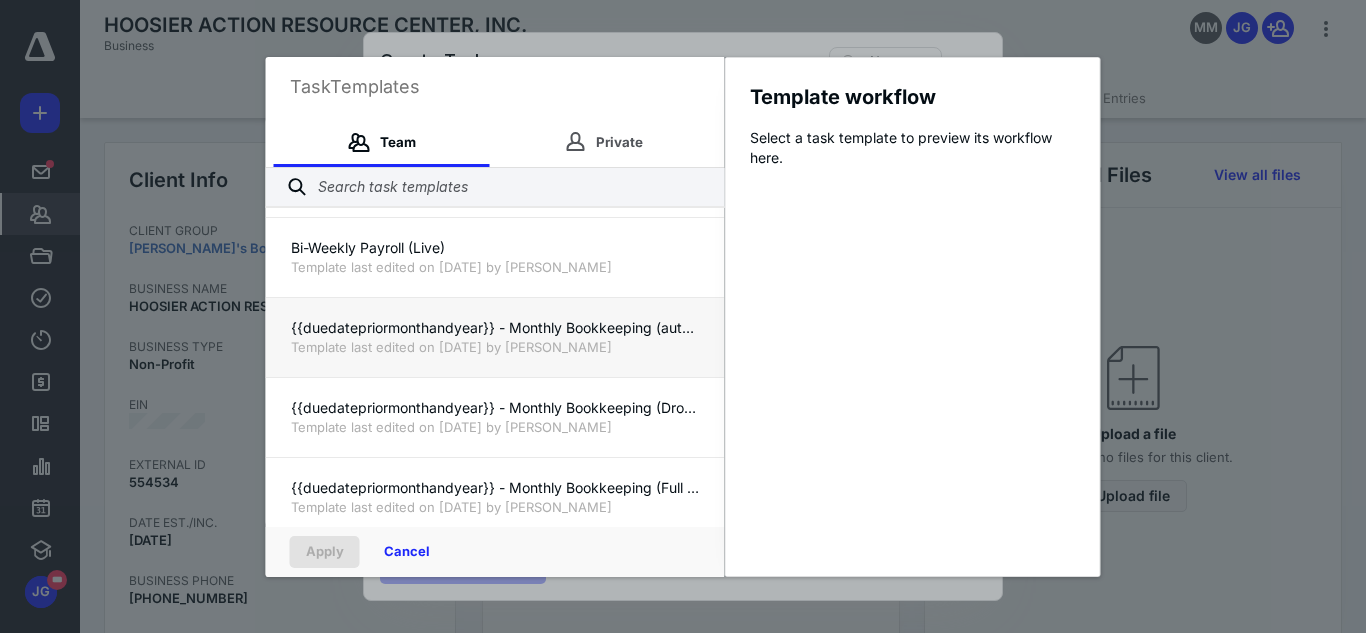 click on "{{duedatepriormonthandyear}} - Monthly Bookkeeping (auto request) Template last edited on [DATE] by [PERSON_NAME]" at bounding box center [495, 337] 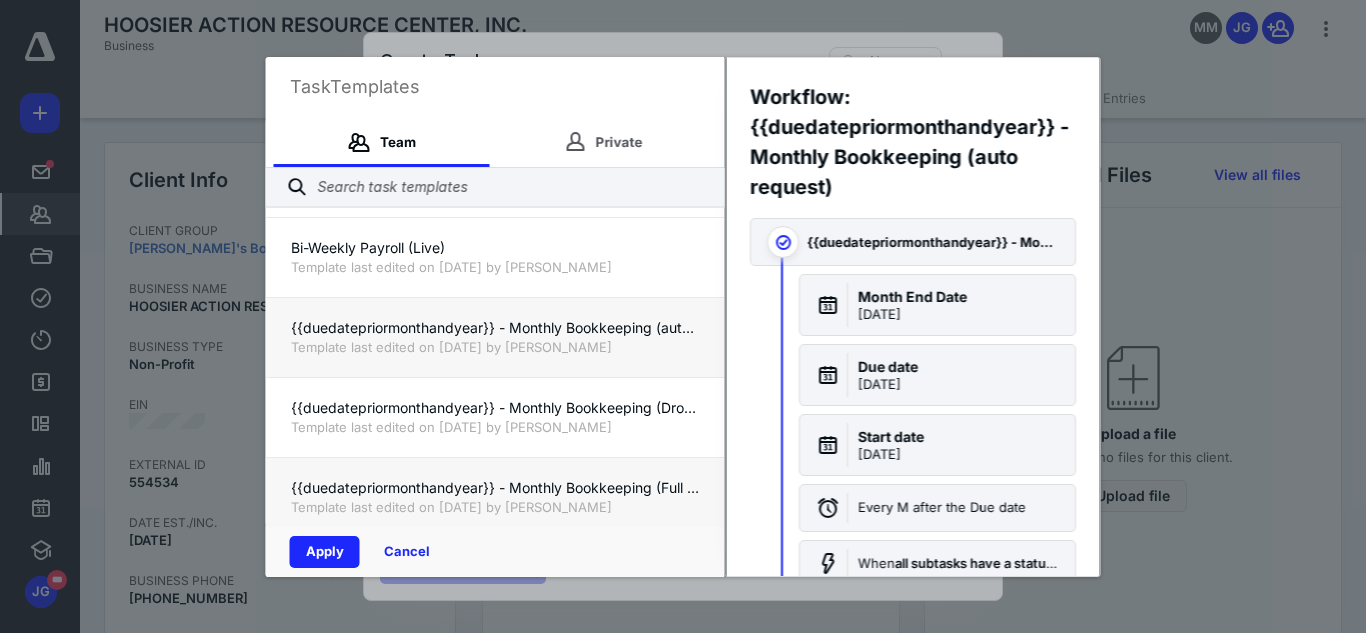 click on "Template last edited on [DATE] by [PERSON_NAME]" at bounding box center (495, 507) 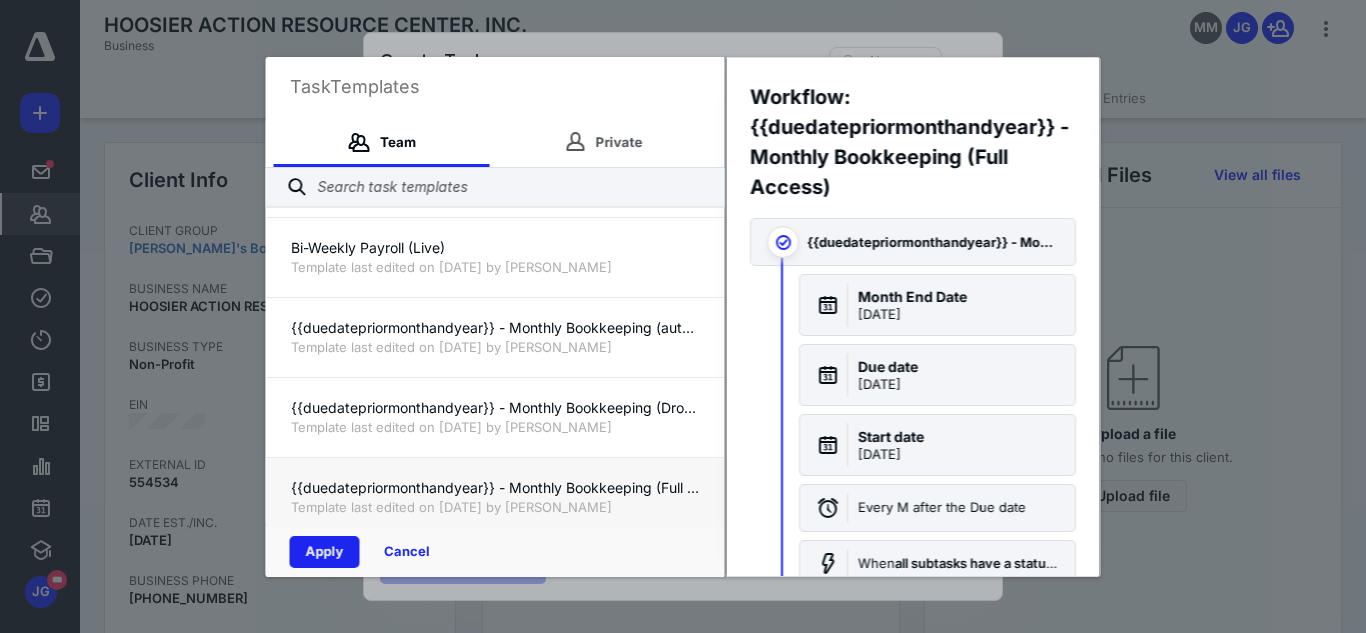 click on "Apply" at bounding box center [325, 552] 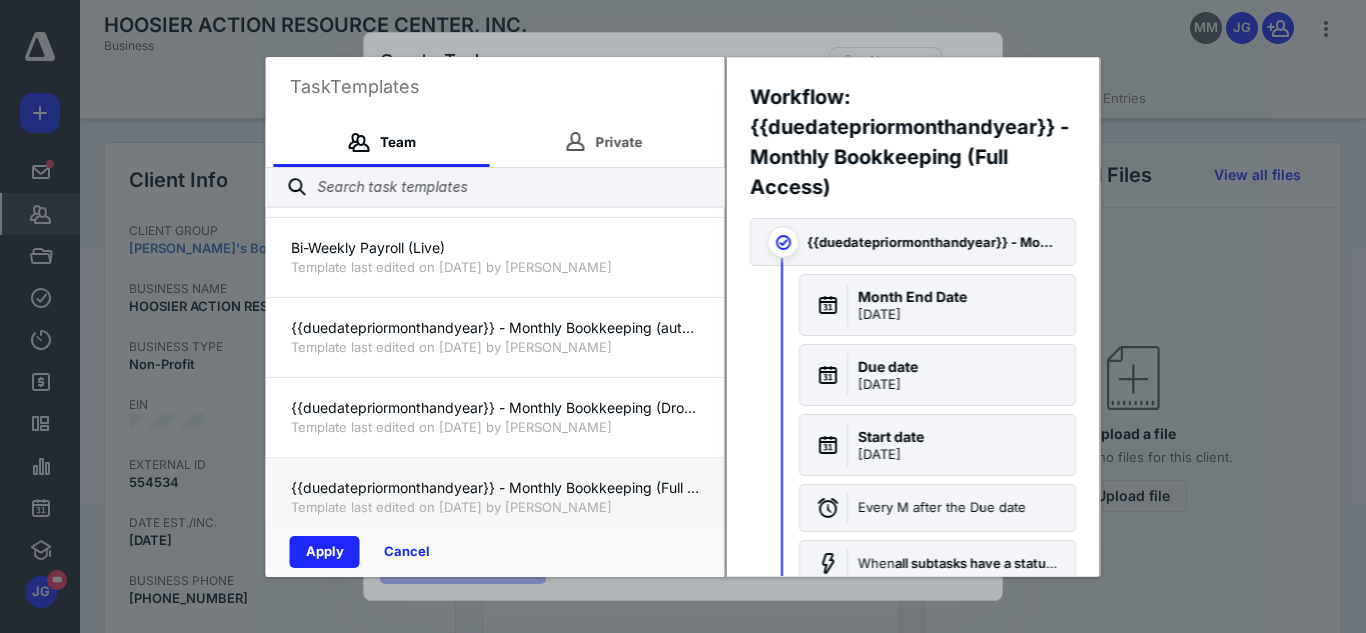 checkbox on "true" 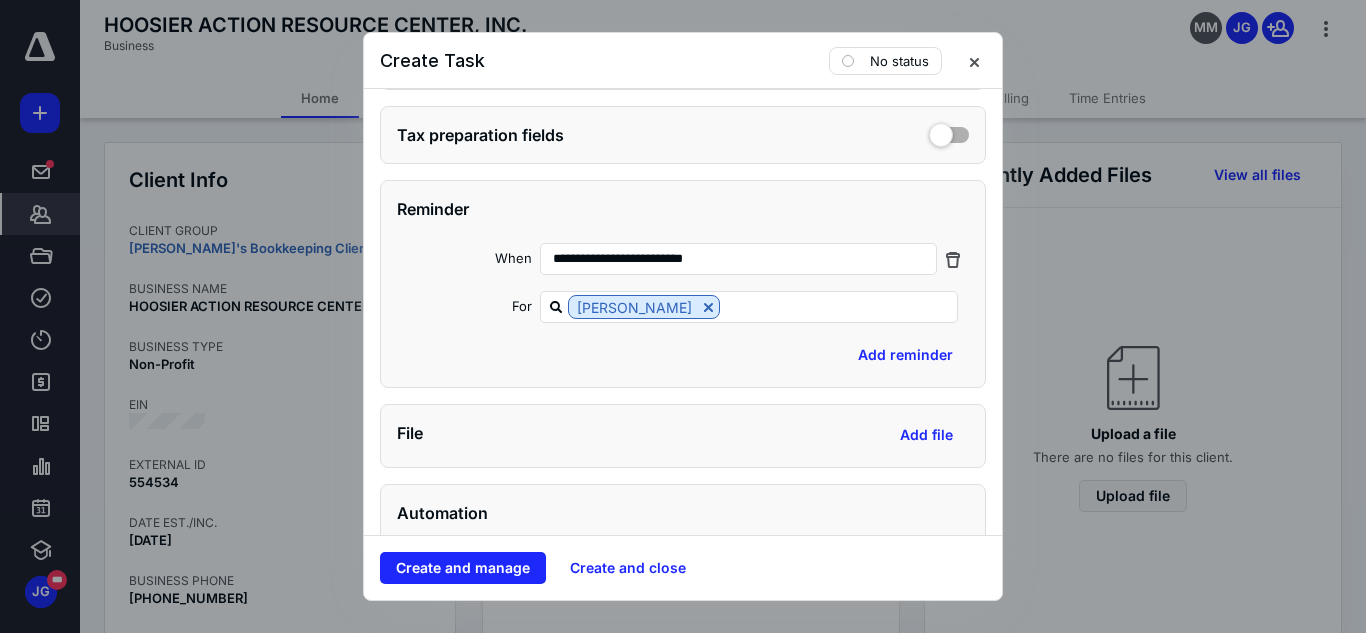 scroll, scrollTop: 1133, scrollLeft: 0, axis: vertical 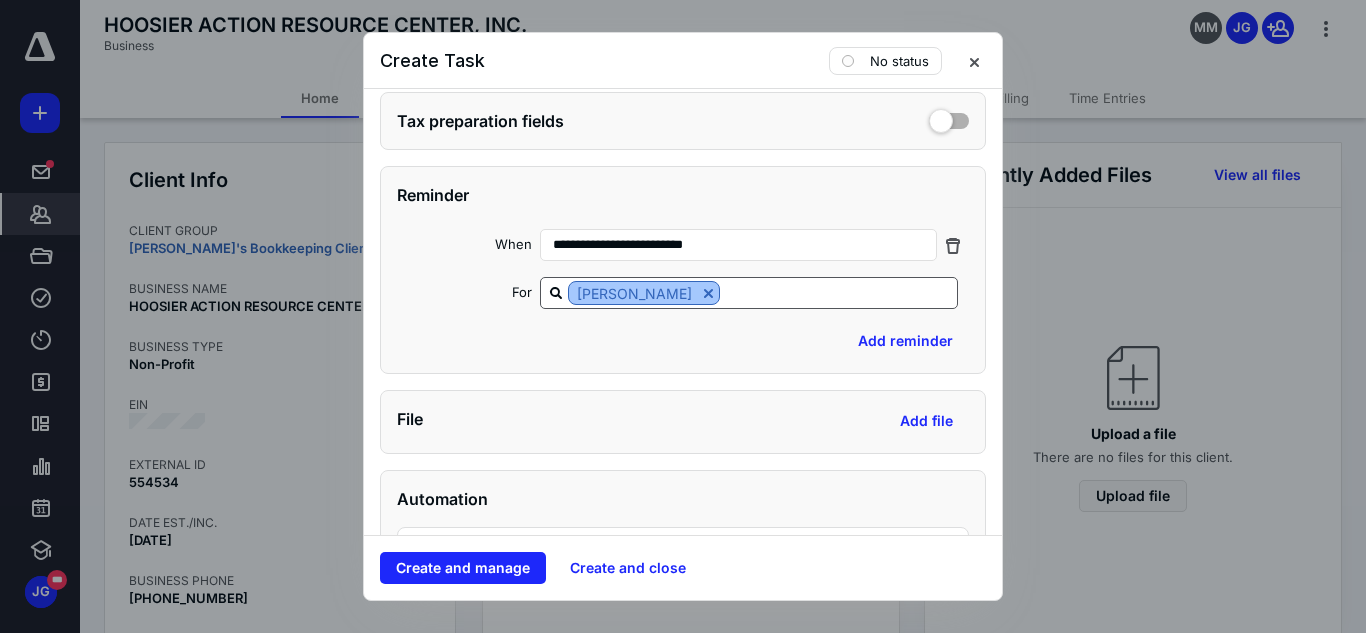 click at bounding box center (708, 293) 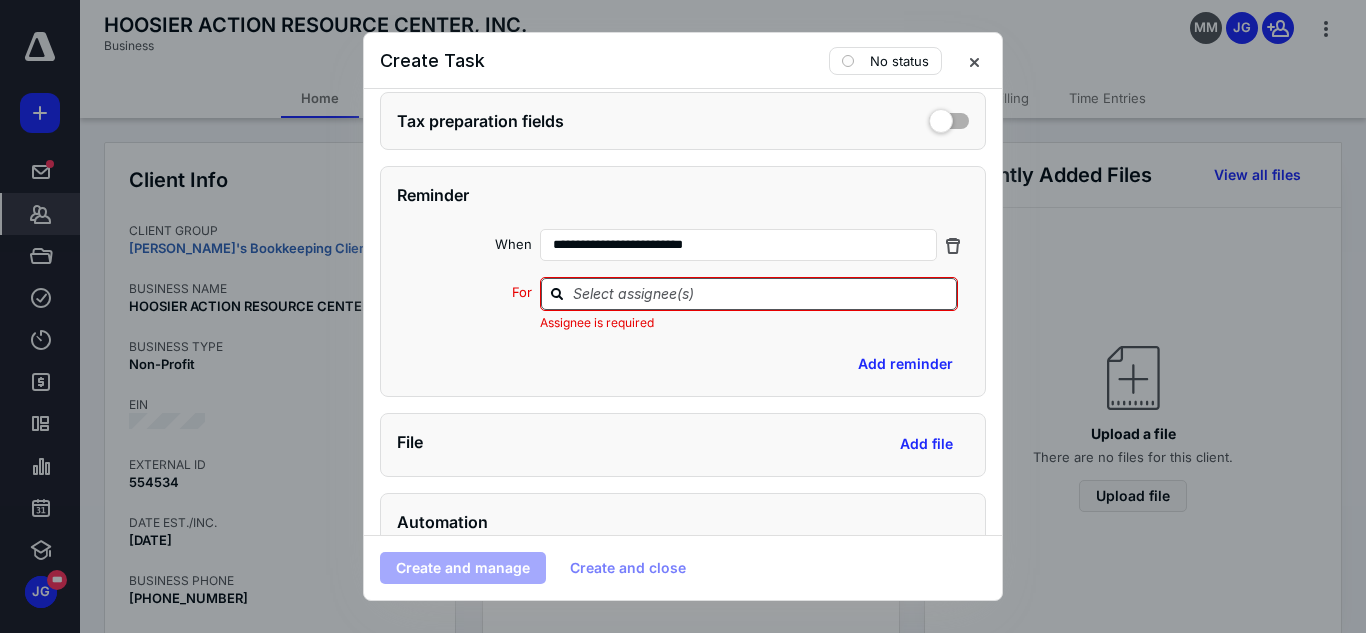click at bounding box center [761, 293] 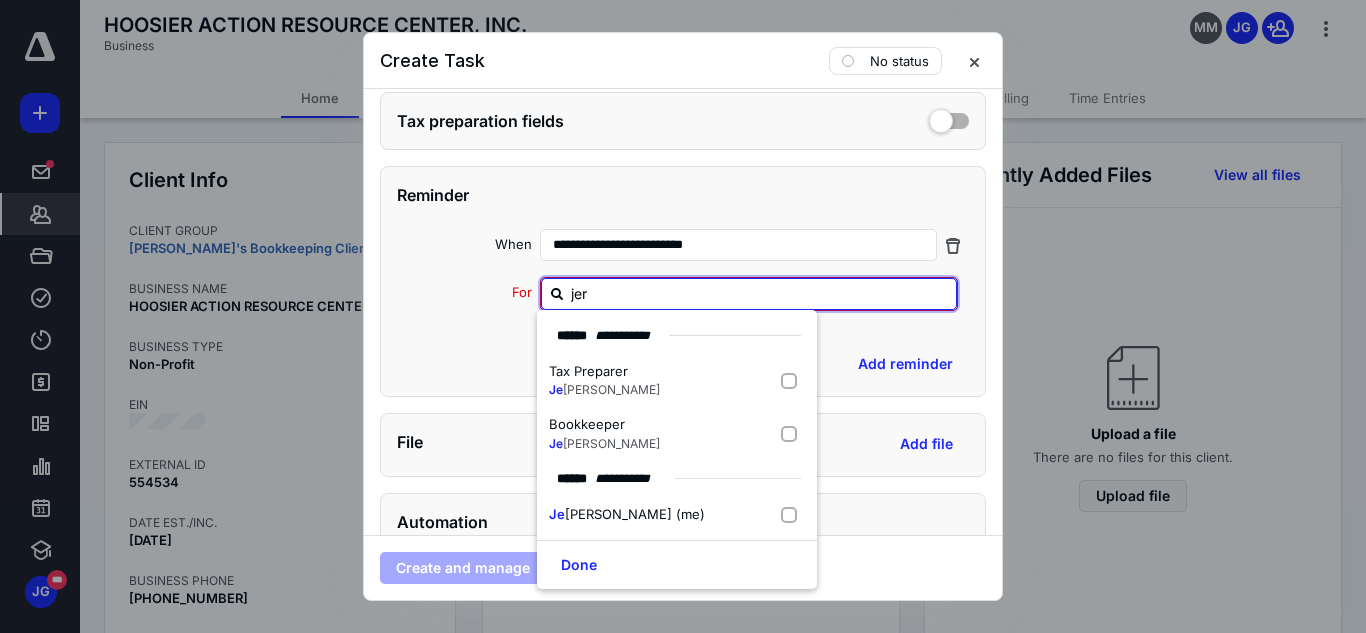 type on "[PERSON_NAME]" 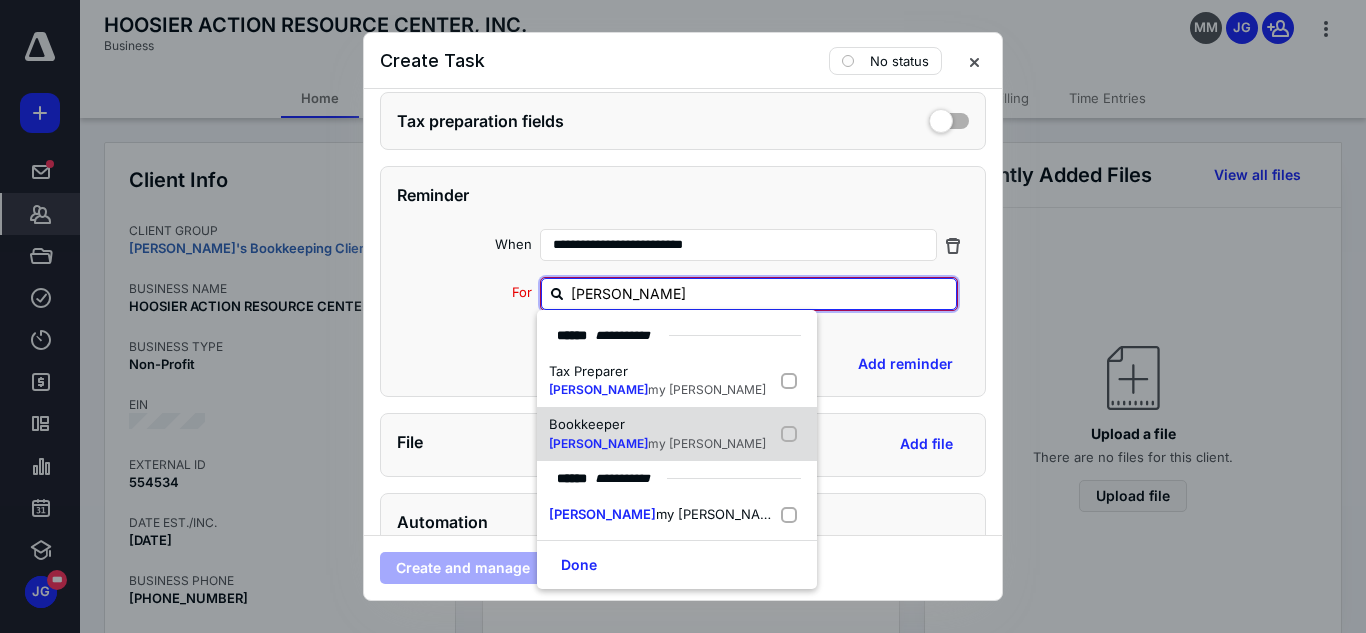 click at bounding box center (793, 434) 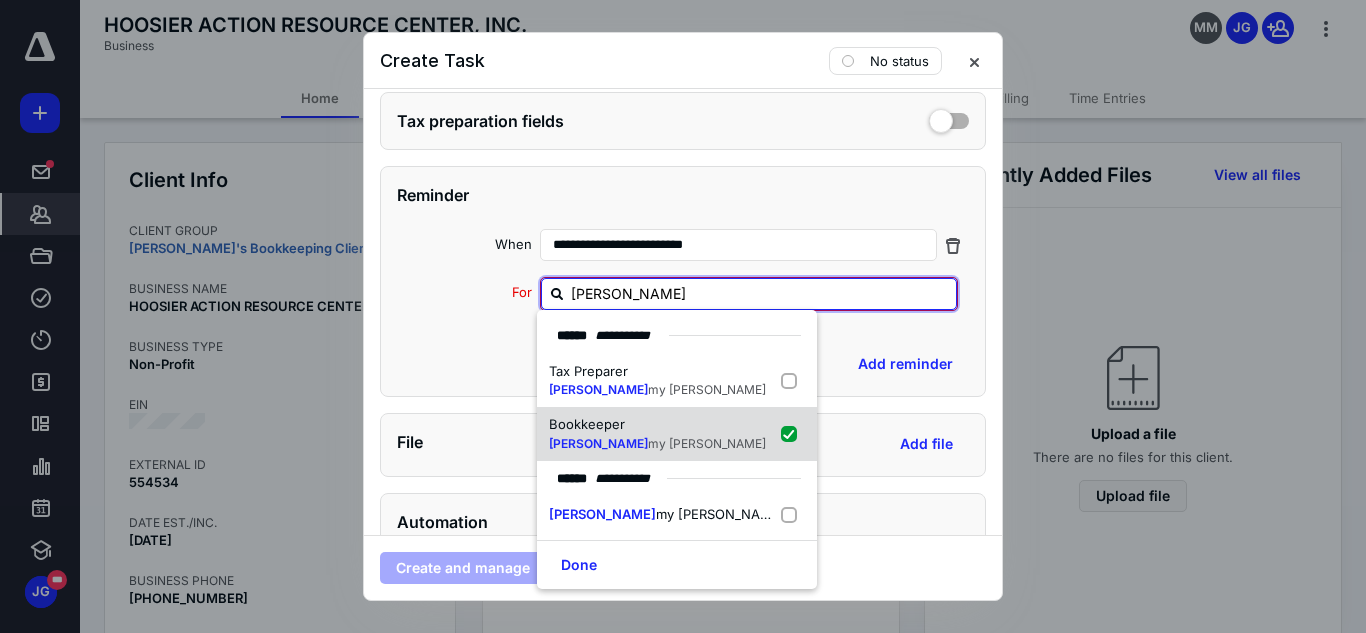 checkbox on "true" 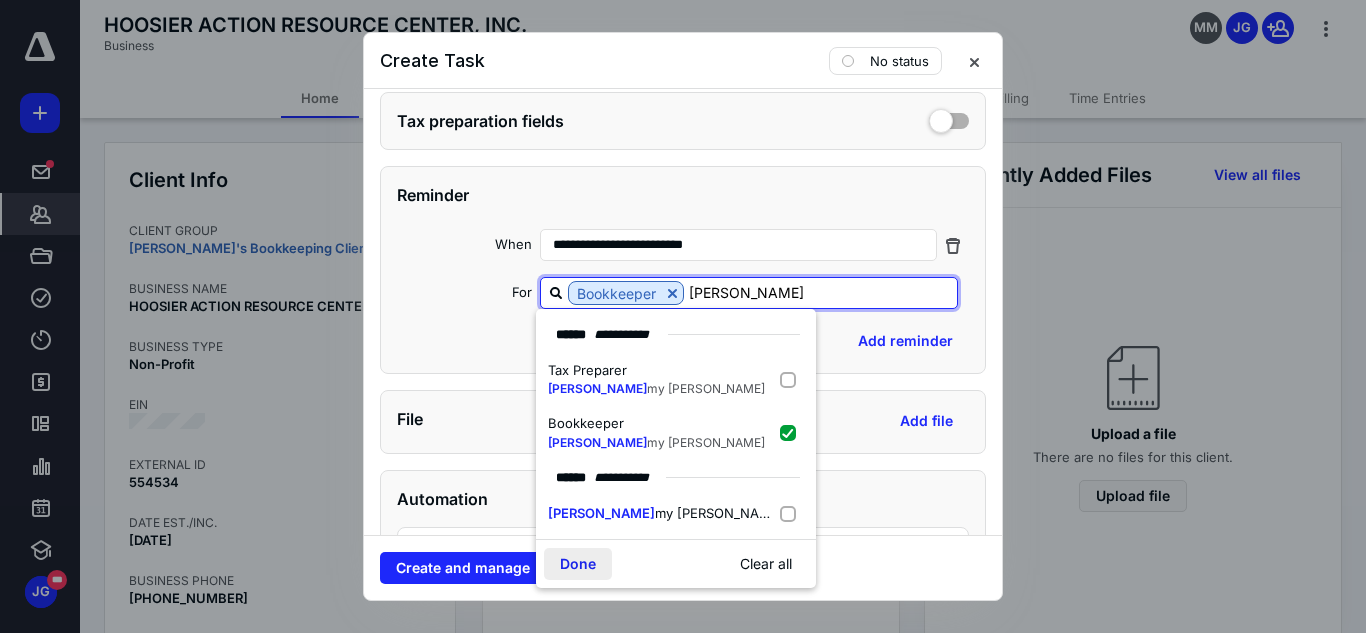 type on "[PERSON_NAME]" 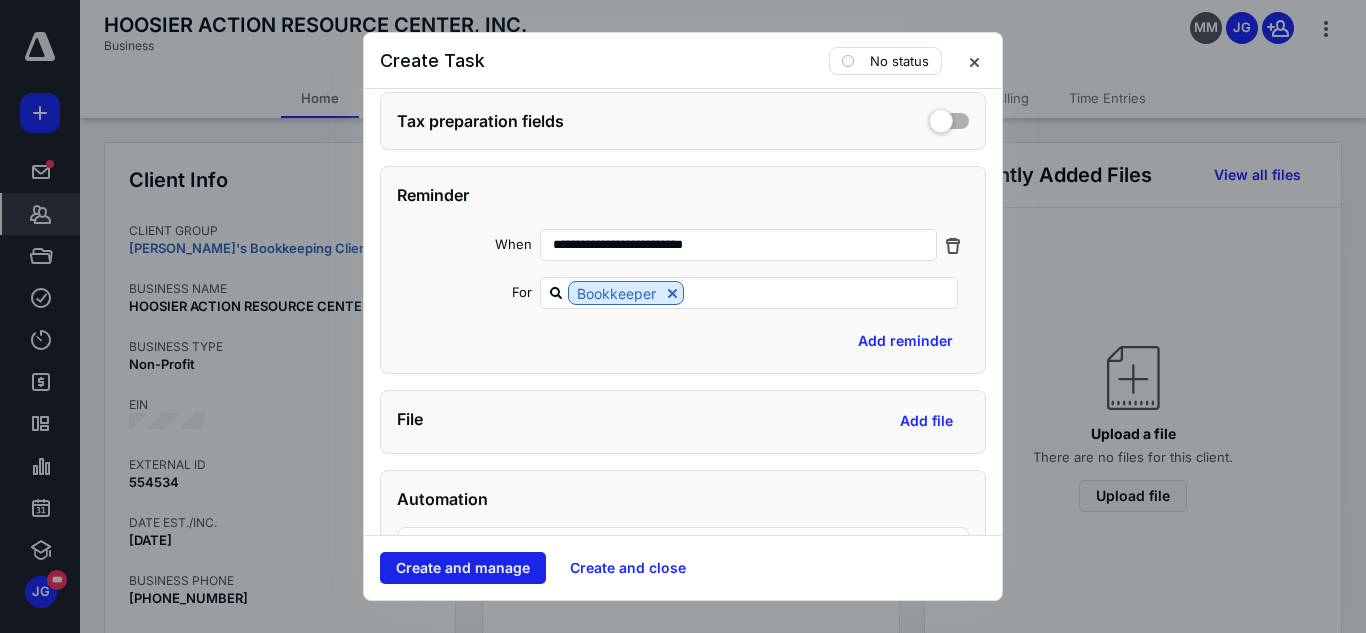 click on "Create and manage" at bounding box center (463, 568) 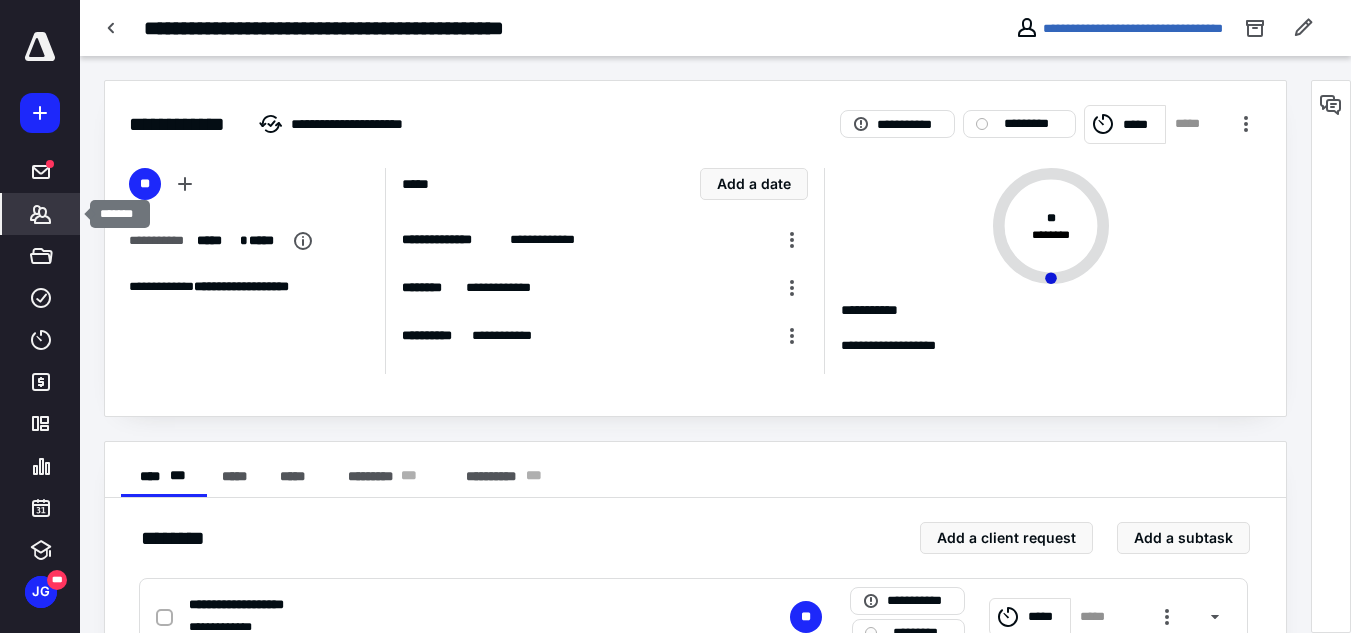 click 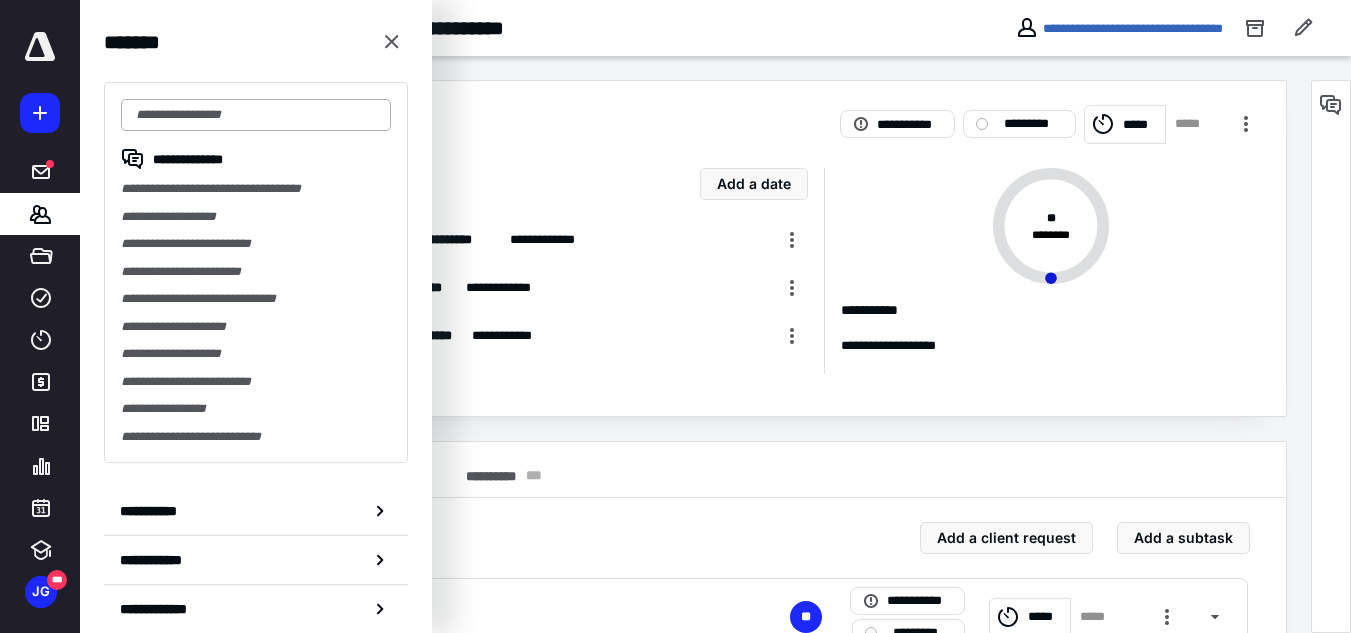 click at bounding box center (256, 115) 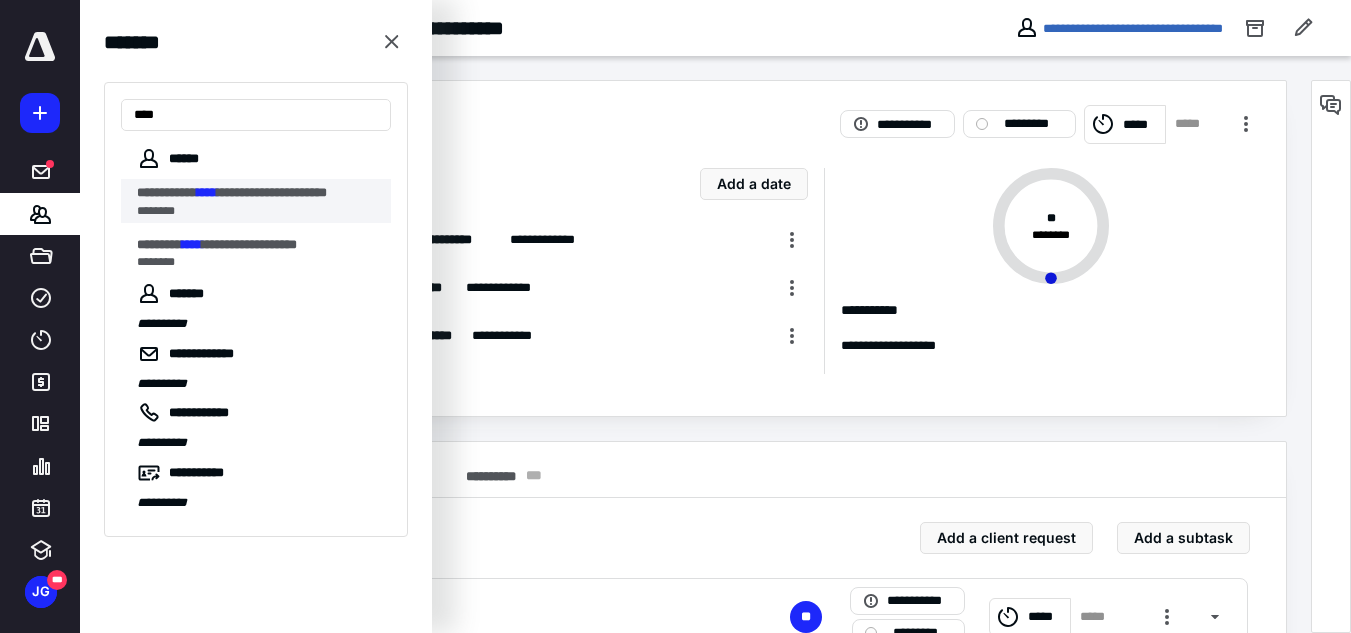 type on "****" 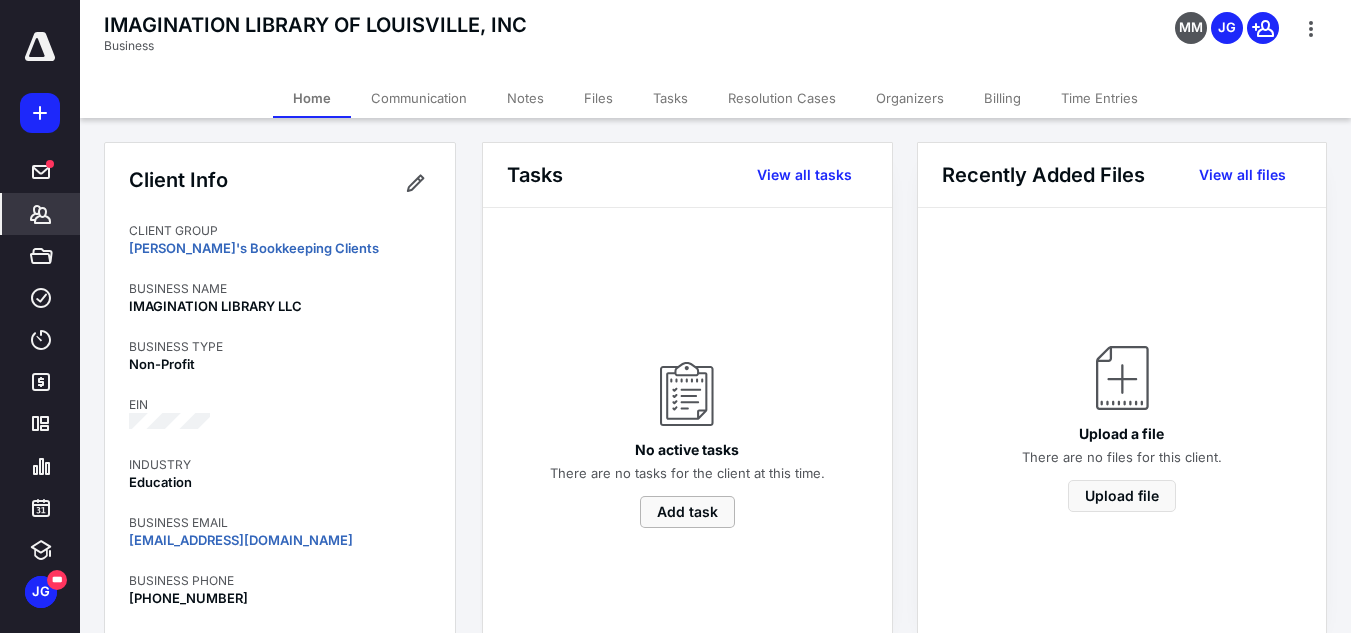 click on "Add task" at bounding box center (687, 512) 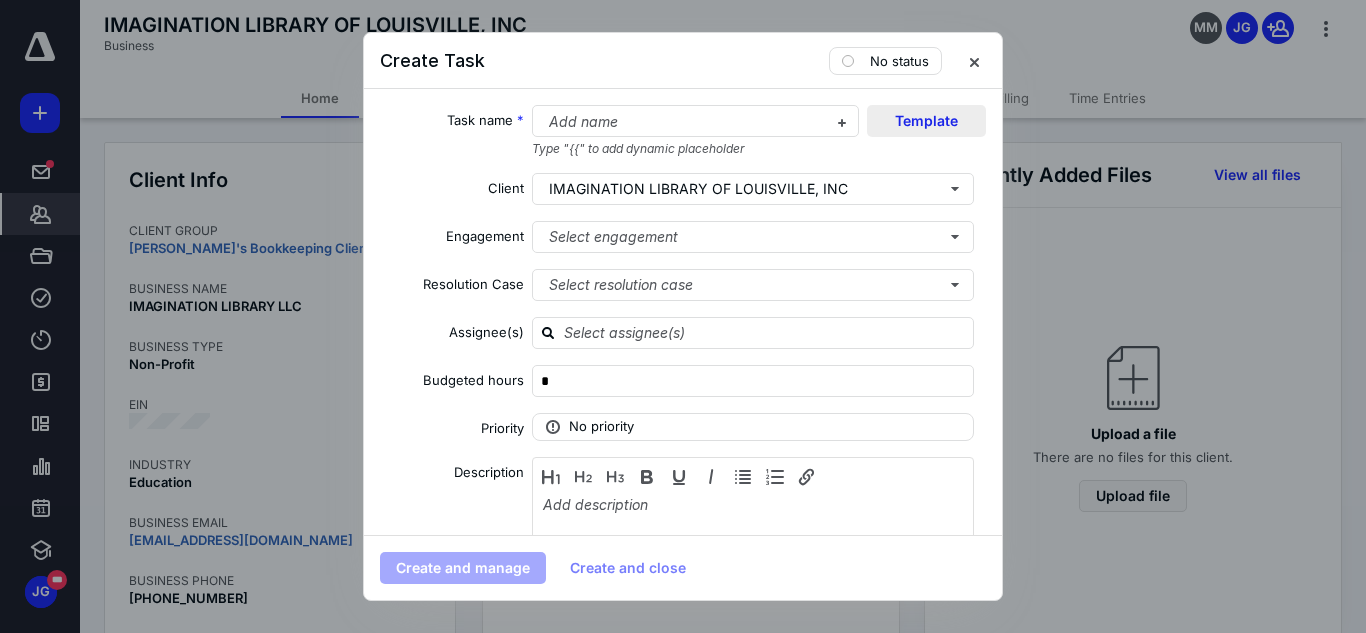 click on "Template" at bounding box center [926, 121] 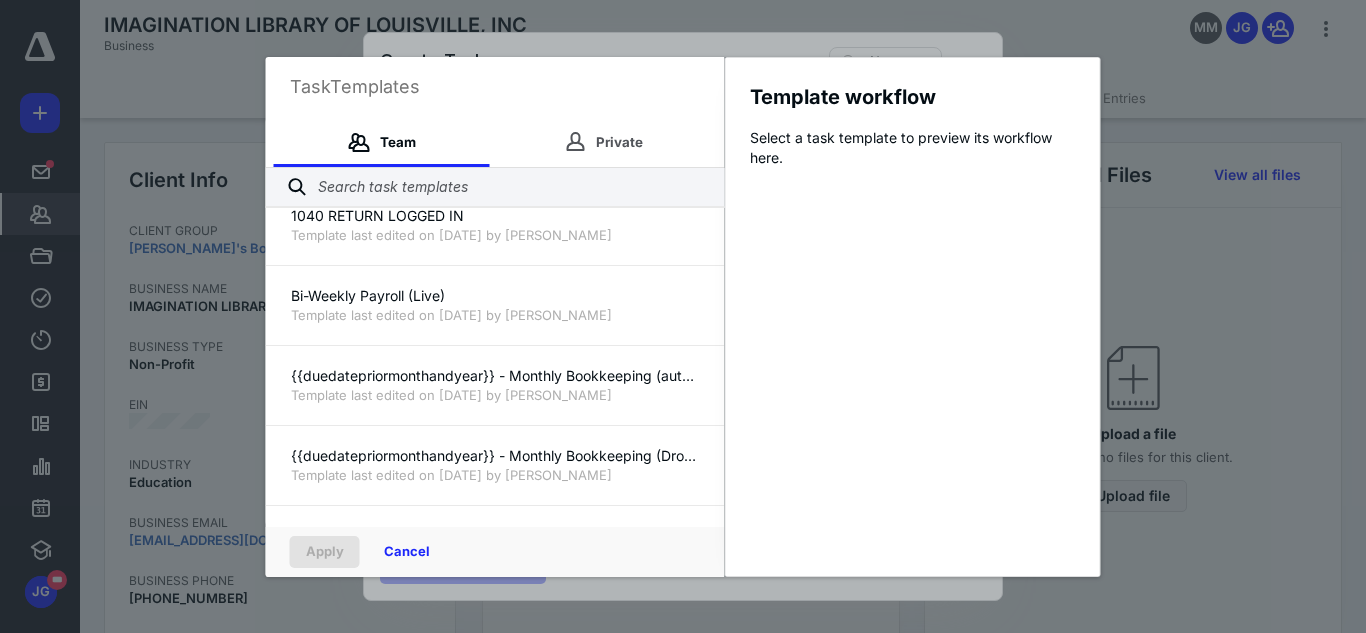 scroll, scrollTop: 107, scrollLeft: 0, axis: vertical 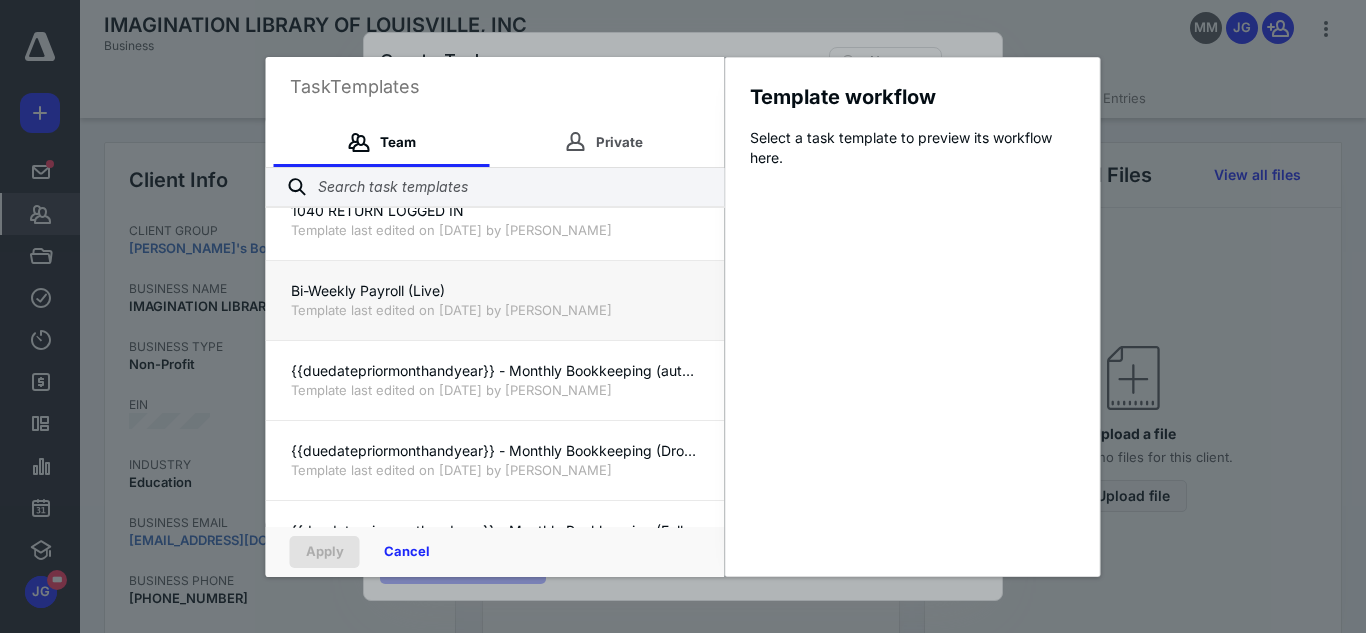 click on "Bi-Weekly Payroll (Live)" at bounding box center [495, 291] 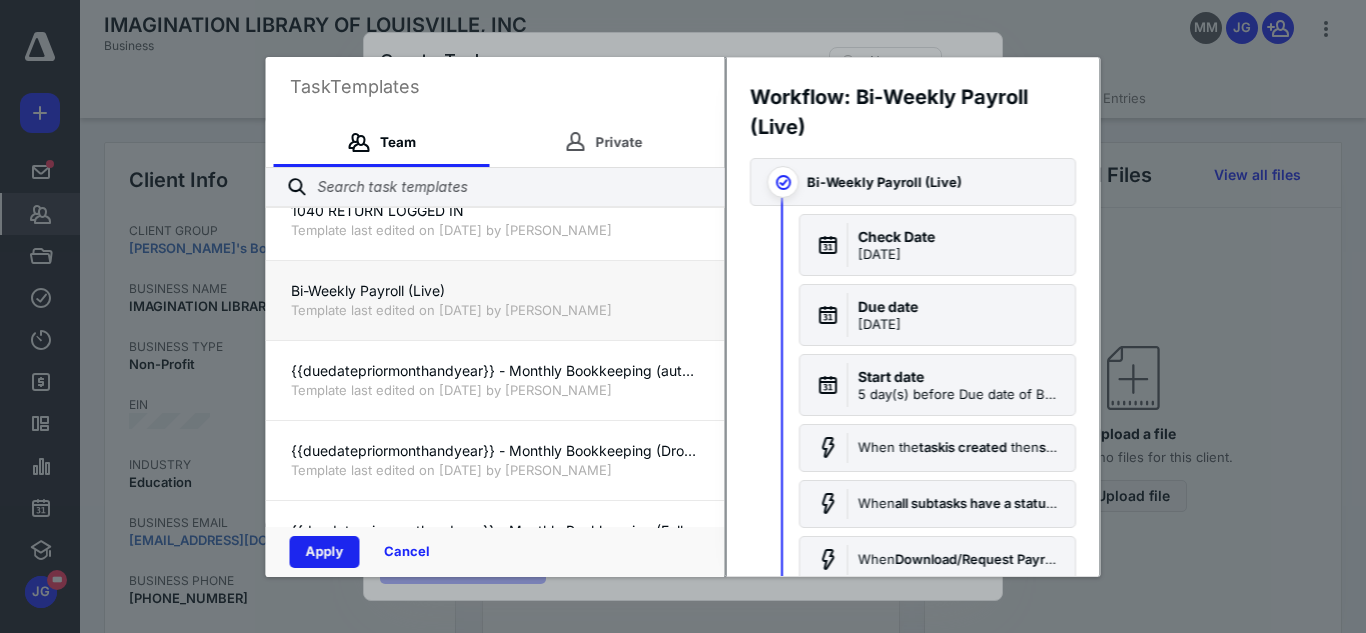 click on "Apply" at bounding box center (325, 552) 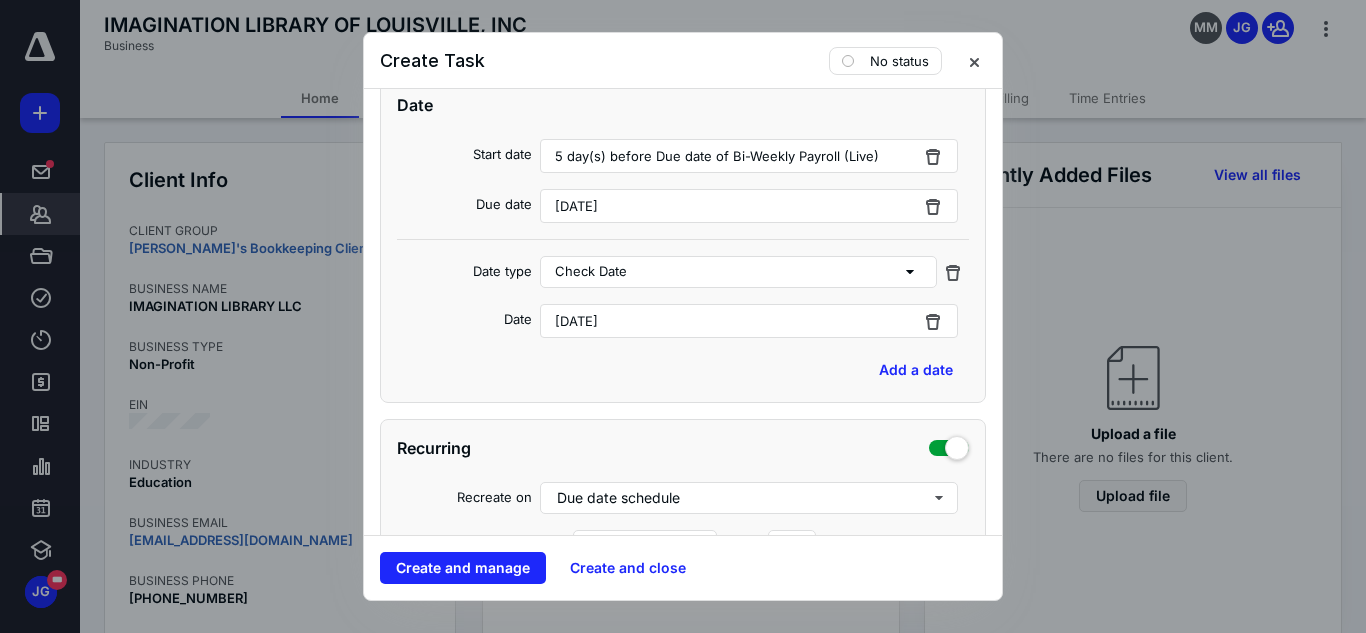 scroll, scrollTop: 600, scrollLeft: 0, axis: vertical 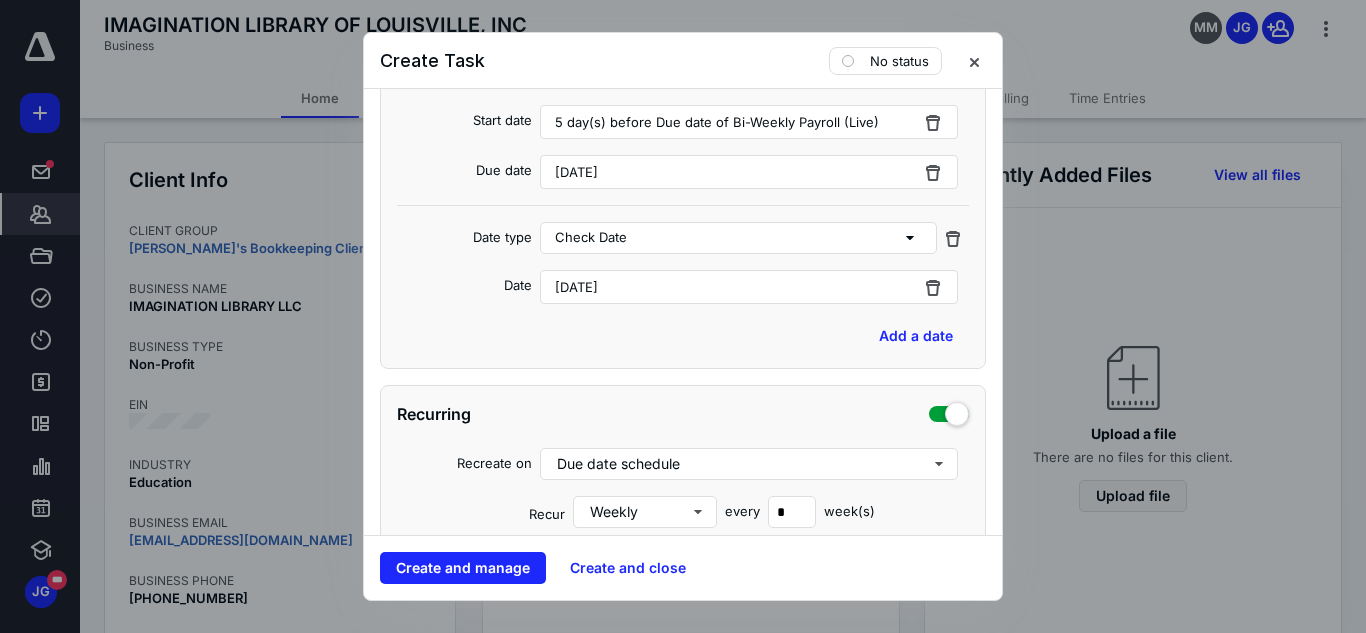 click on "[DATE]" at bounding box center (749, 172) 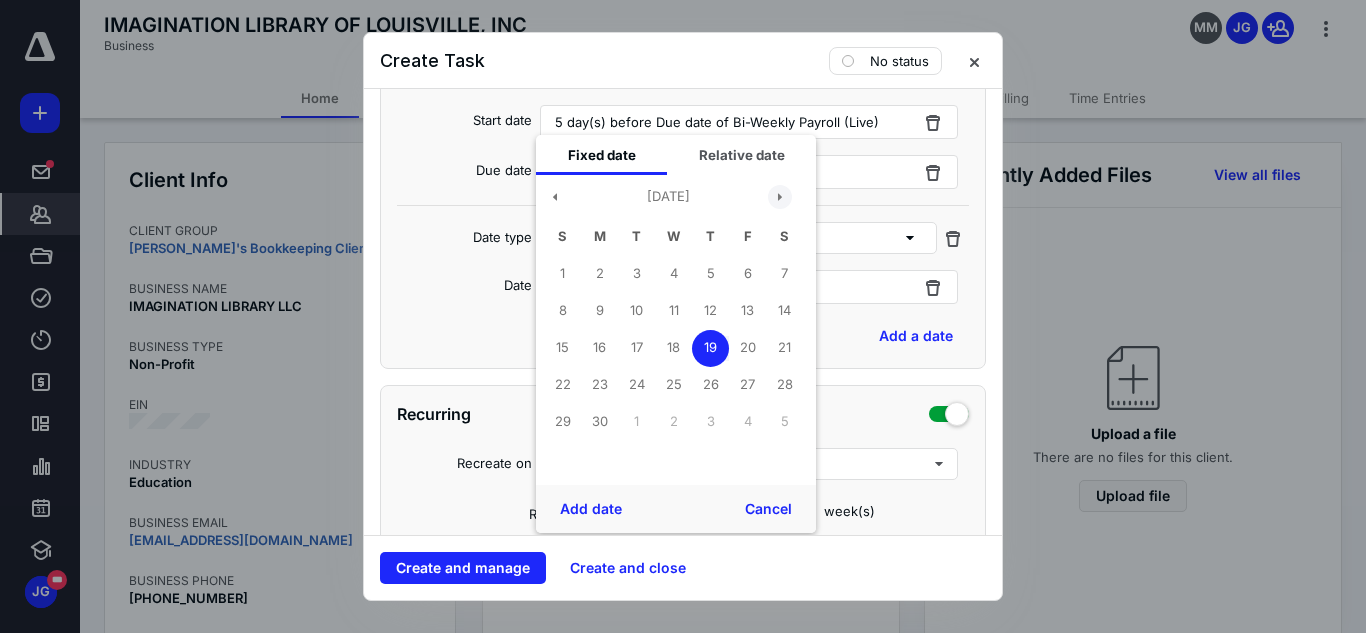 click at bounding box center [780, 197] 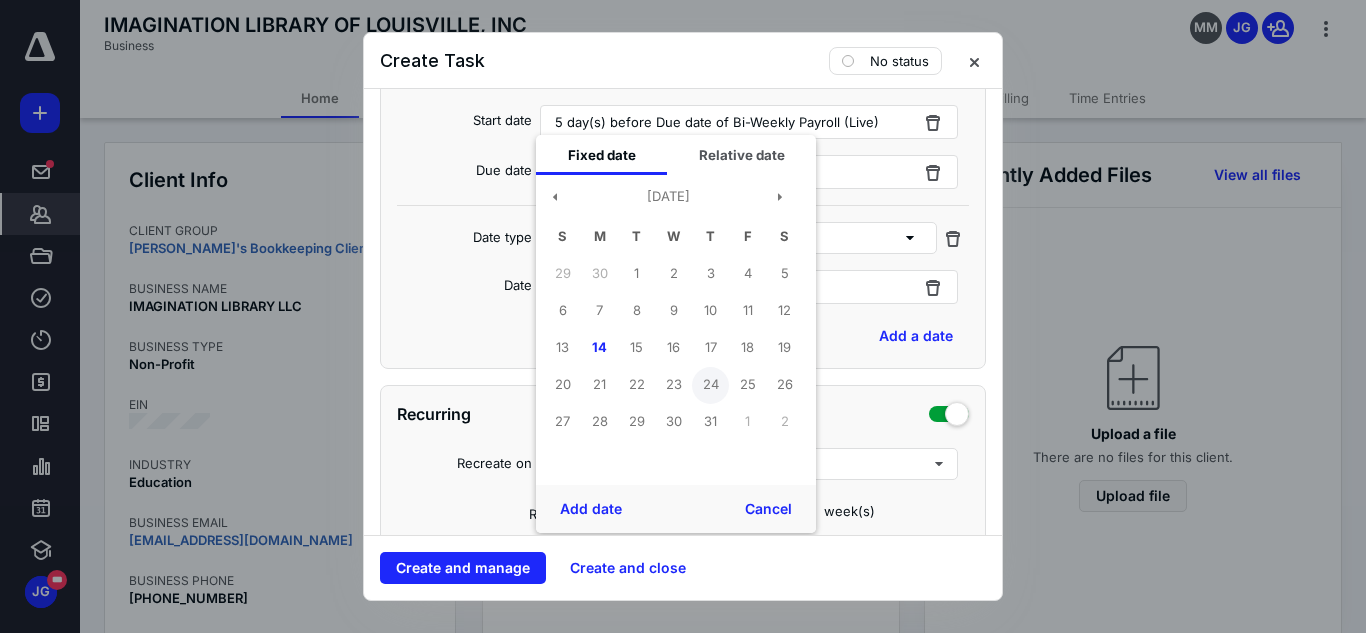 click on "24" at bounding box center [710, 385] 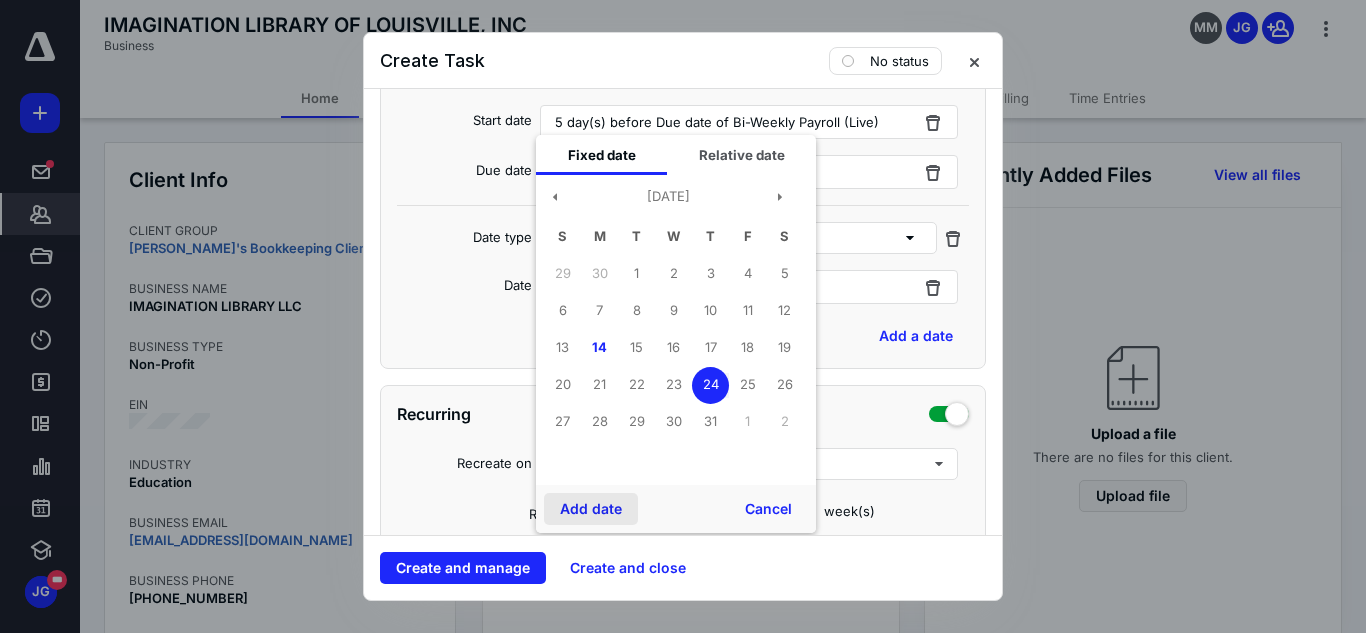 click on "Add date" at bounding box center (591, 509) 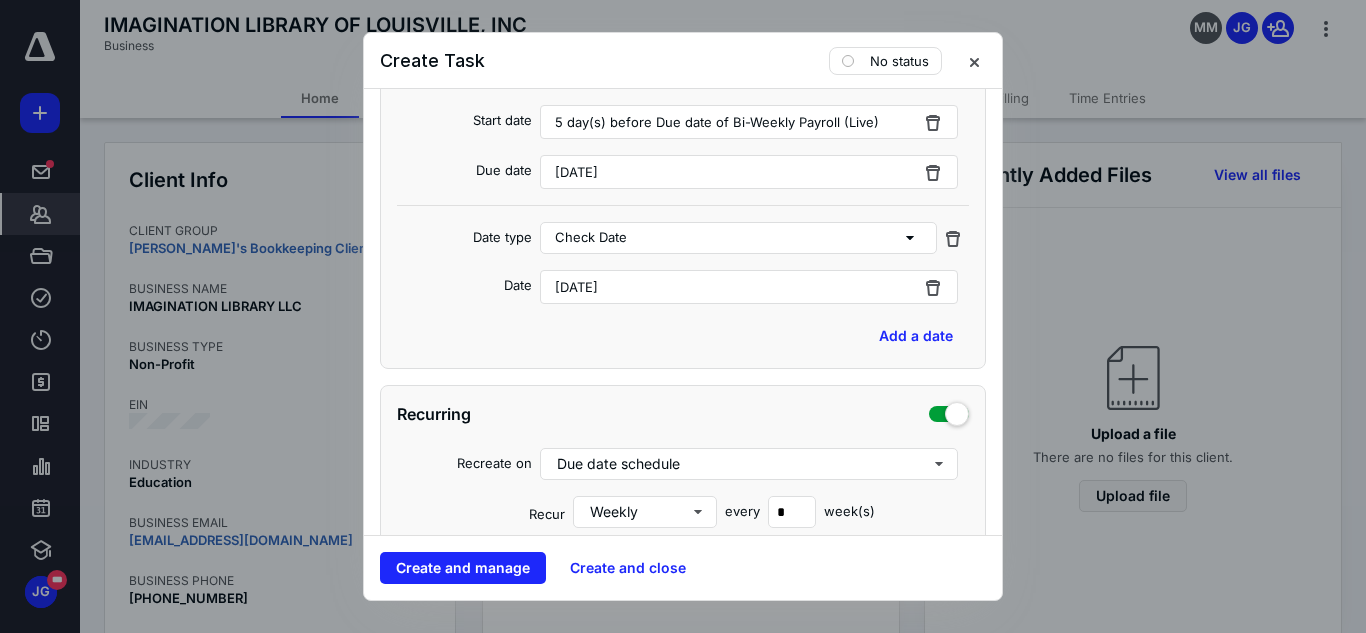 click on "[DATE]" at bounding box center [576, 287] 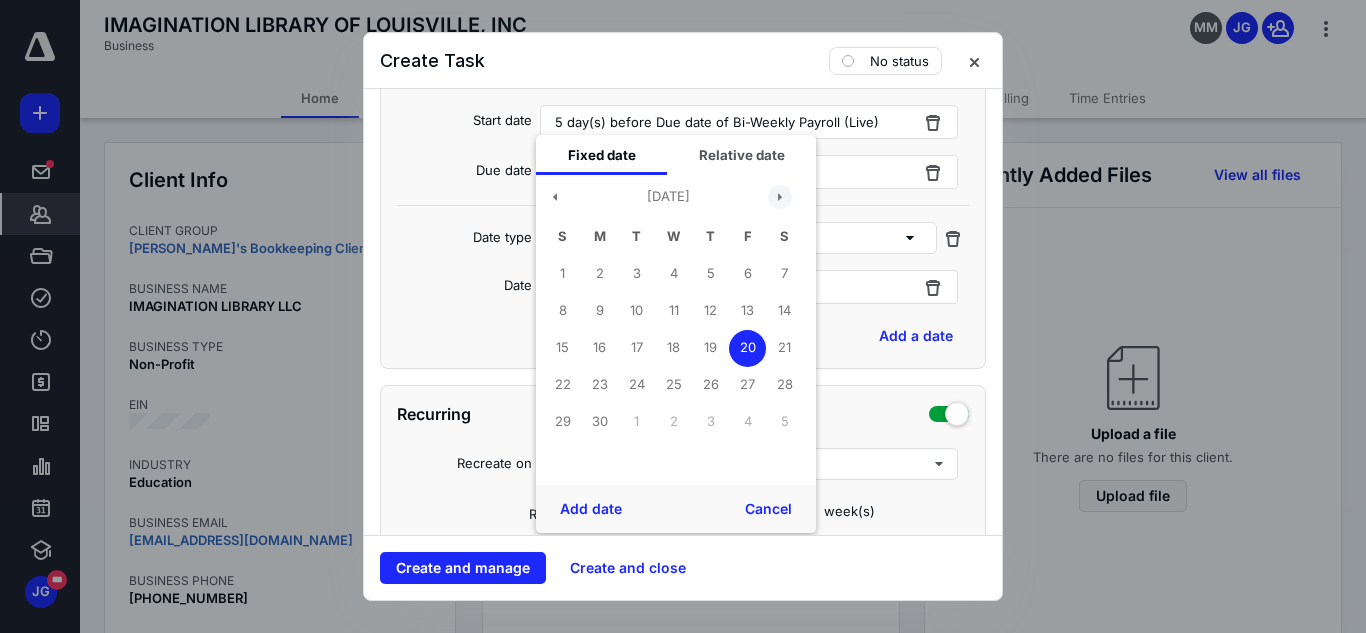 click at bounding box center (780, 197) 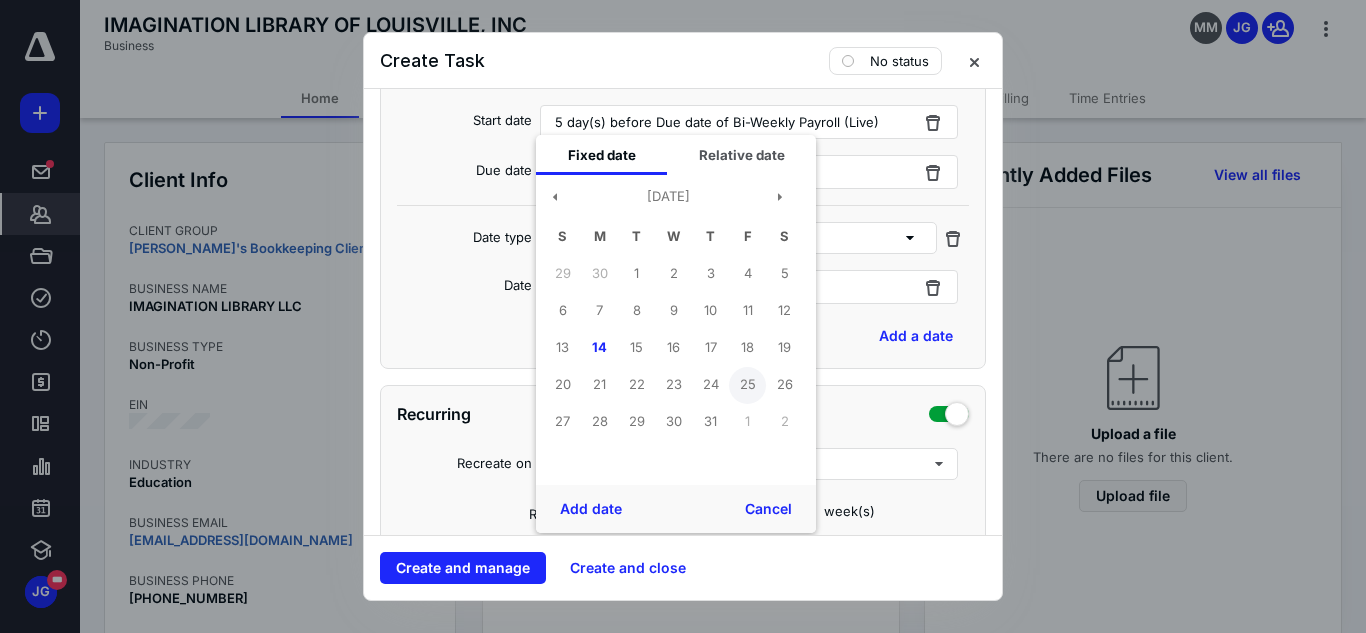 click on "25" at bounding box center (747, 385) 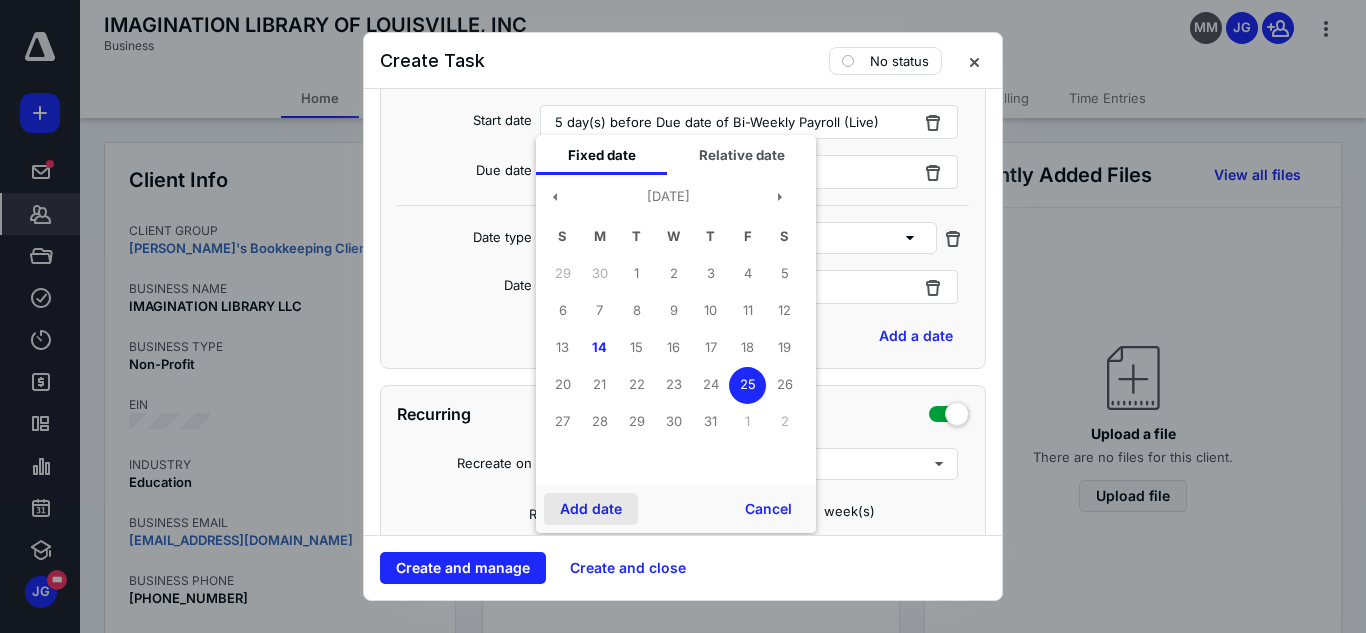 click on "Add date" at bounding box center (591, 509) 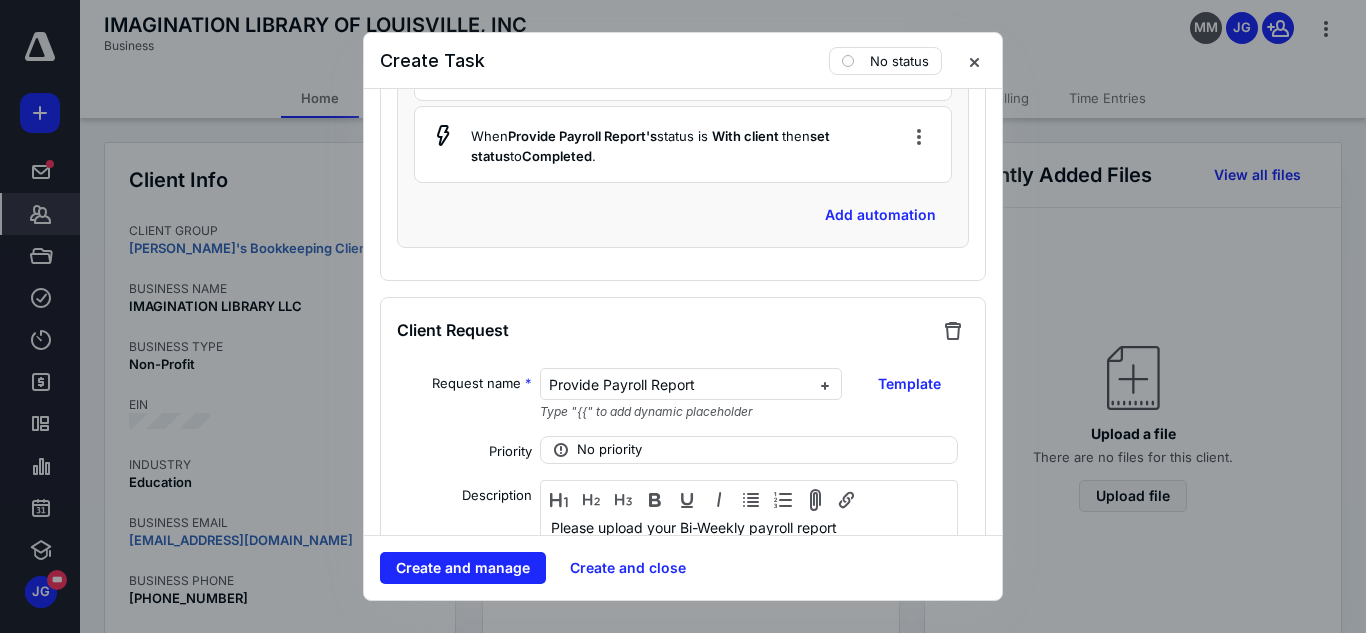 scroll, scrollTop: 2906, scrollLeft: 0, axis: vertical 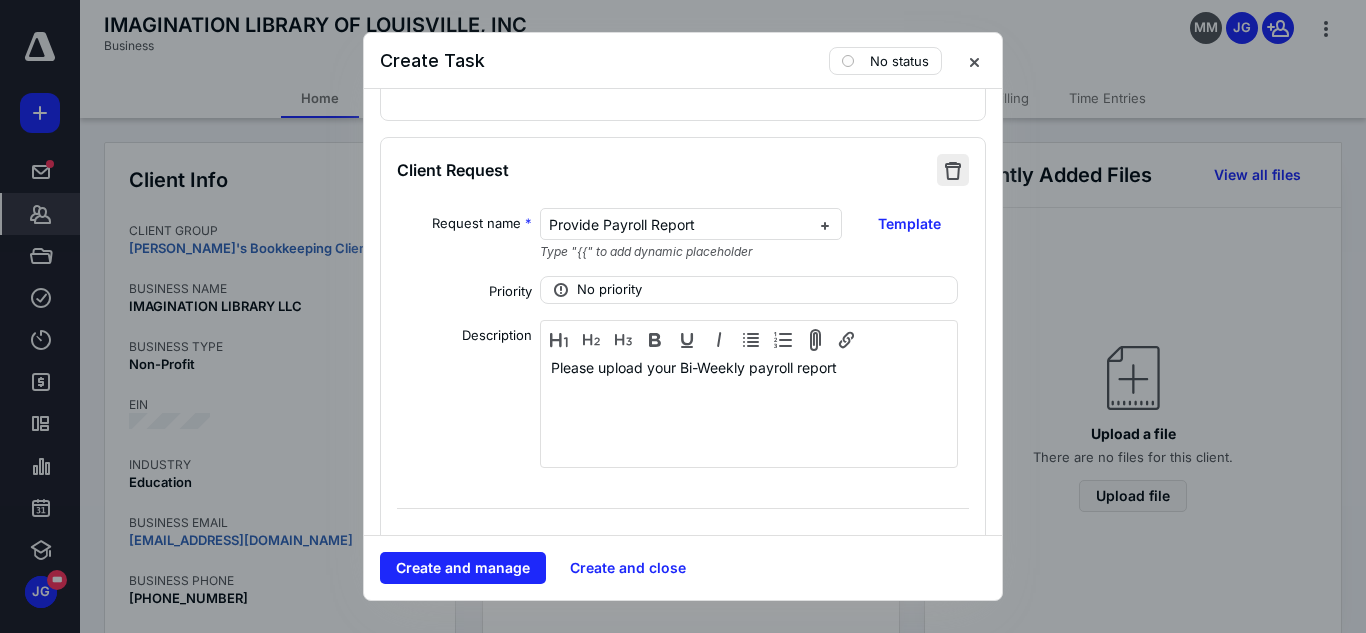 click at bounding box center [953, 170] 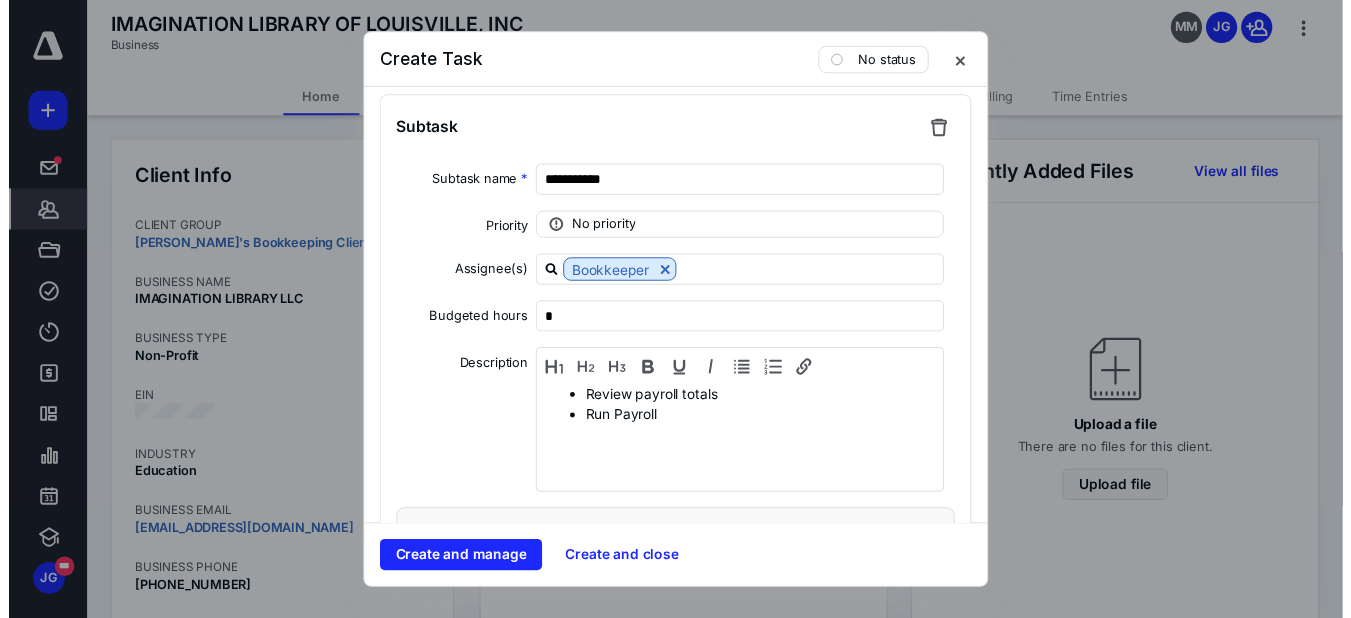 scroll, scrollTop: 4239, scrollLeft: 0, axis: vertical 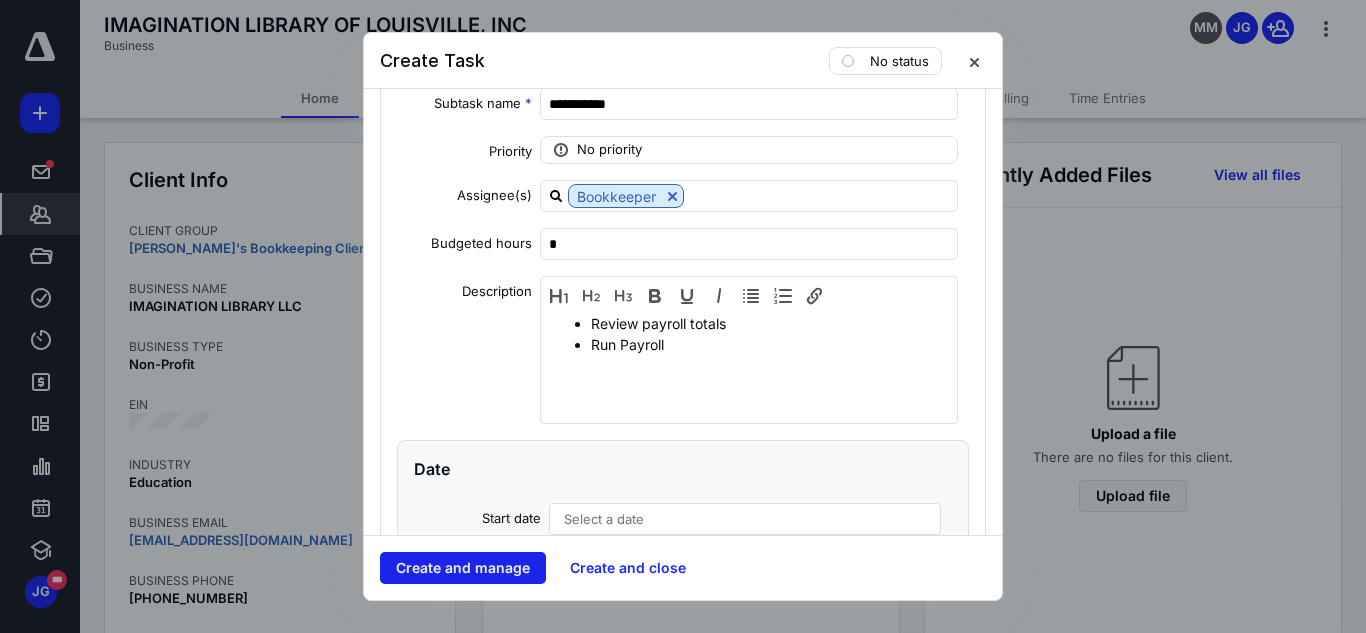 click on "Create and manage" at bounding box center [463, 568] 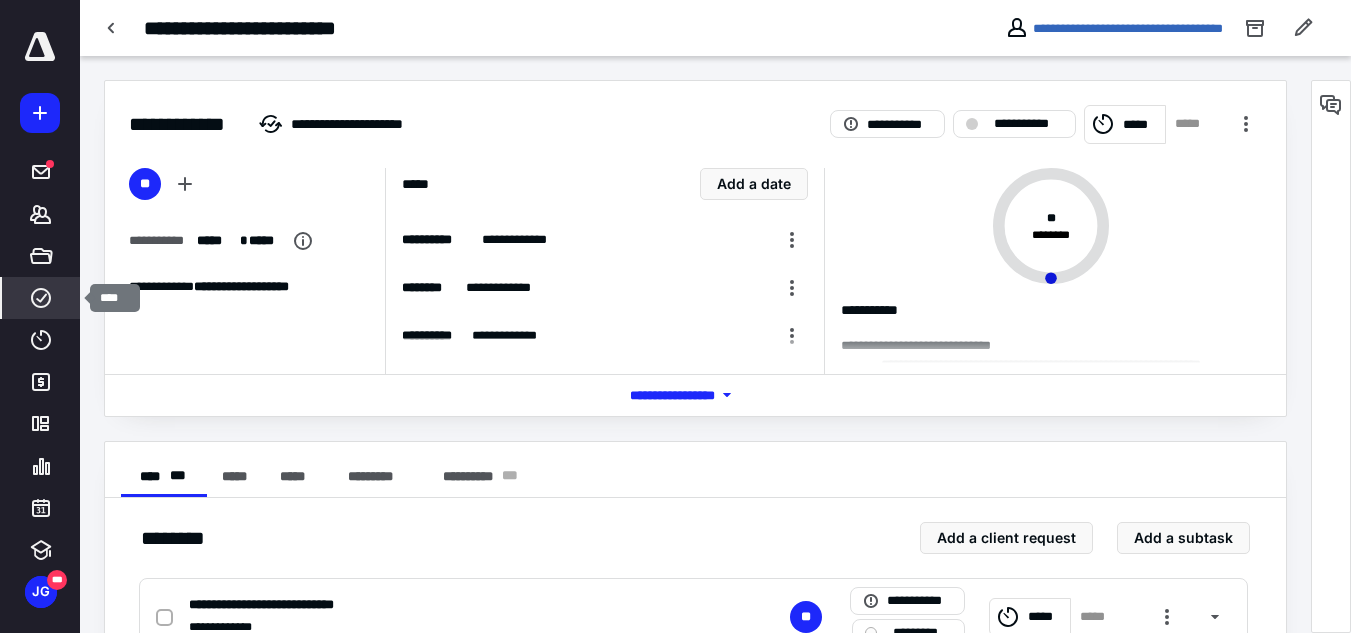 click 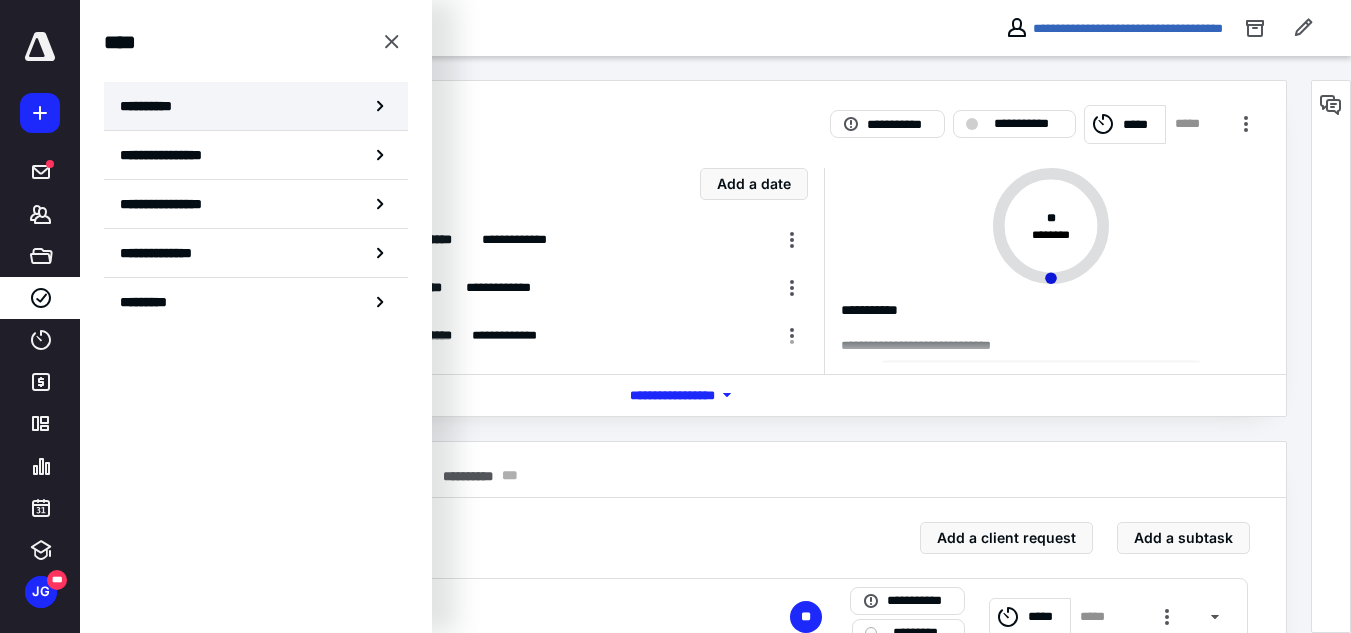 click on "**********" at bounding box center (256, 106) 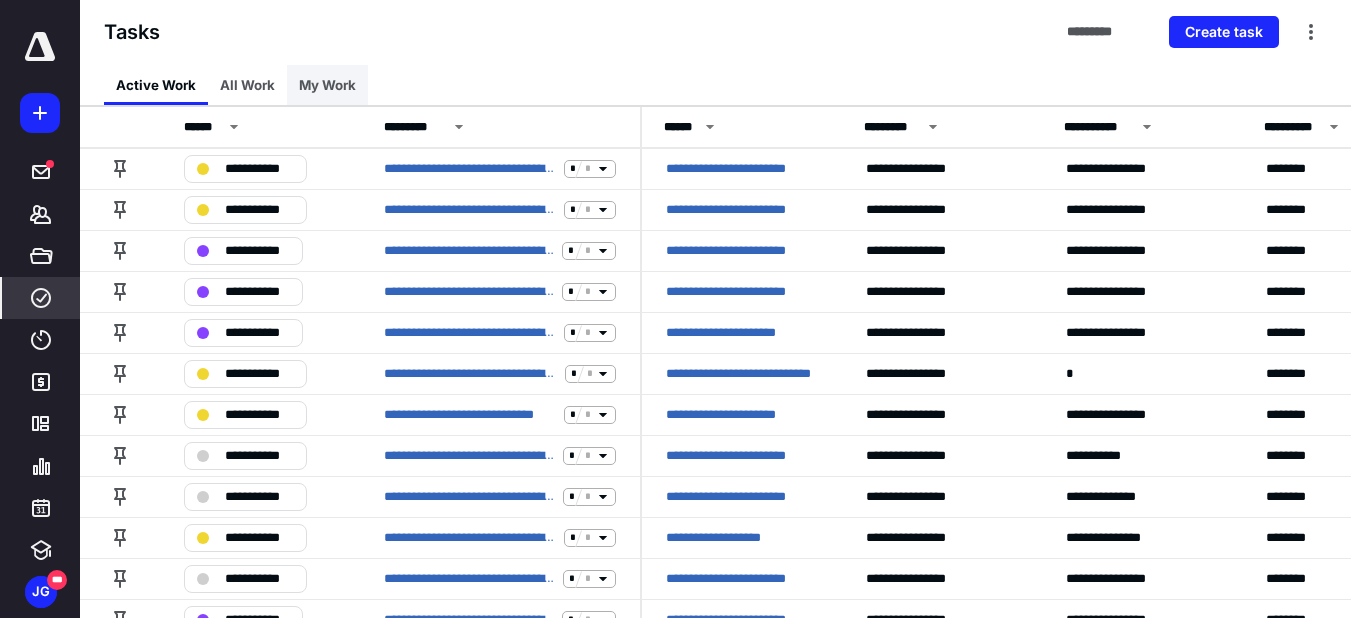 click on "My Work" at bounding box center [327, 85] 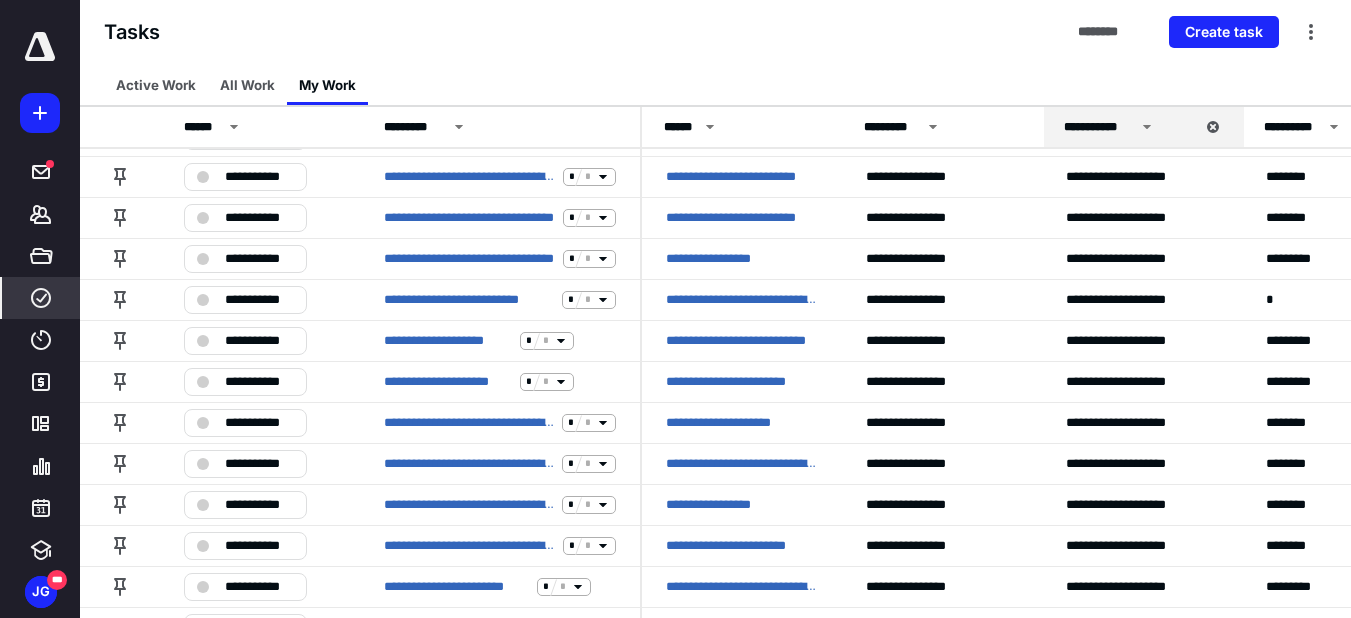 scroll, scrollTop: 0, scrollLeft: 0, axis: both 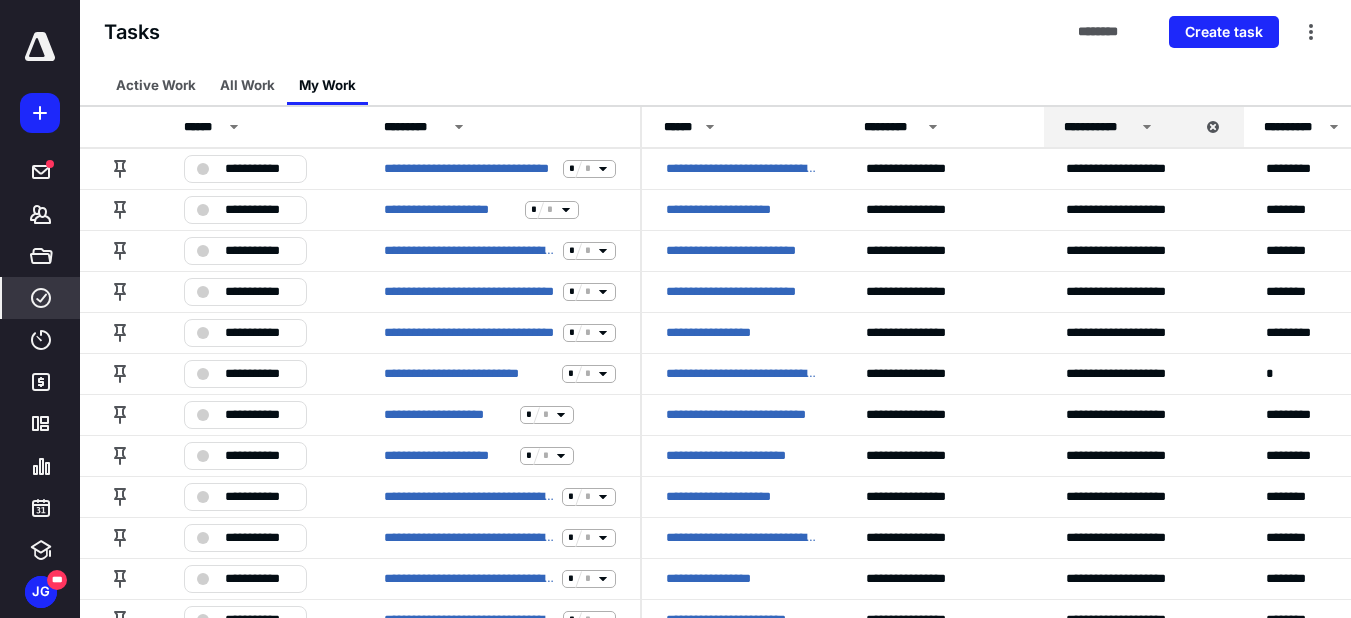 click on "Tasks ******** Create task" at bounding box center (715, 32) 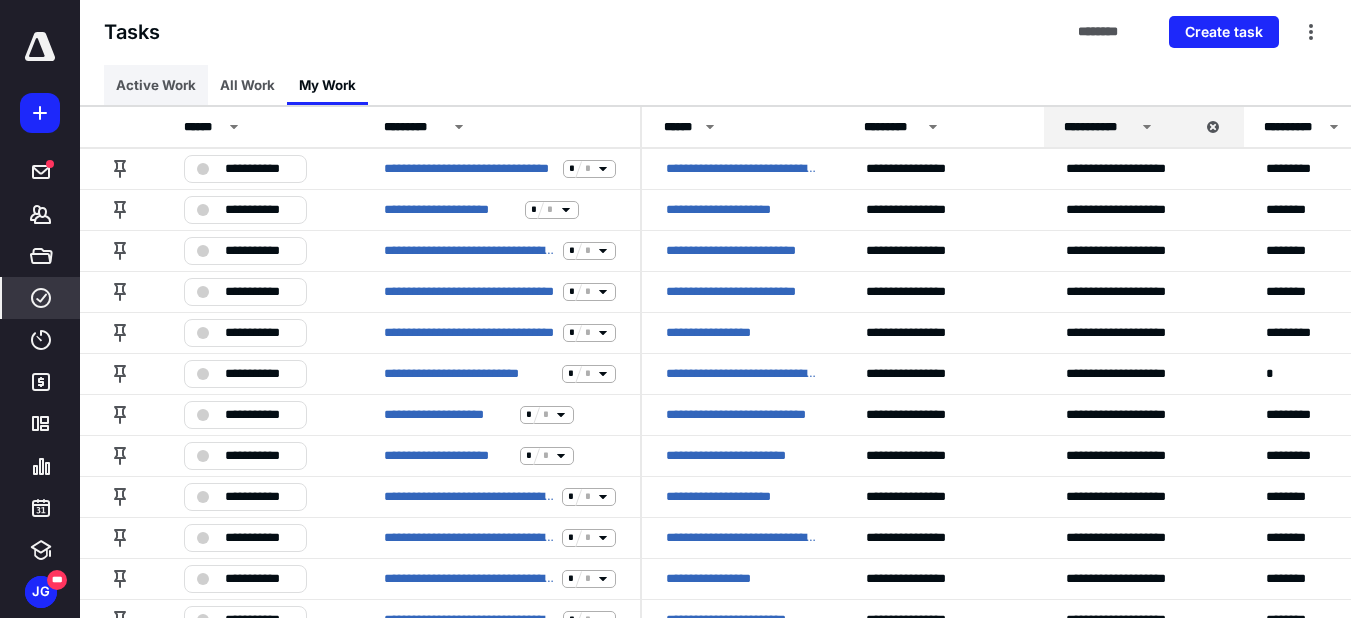 click on "Active Work" at bounding box center (156, 85) 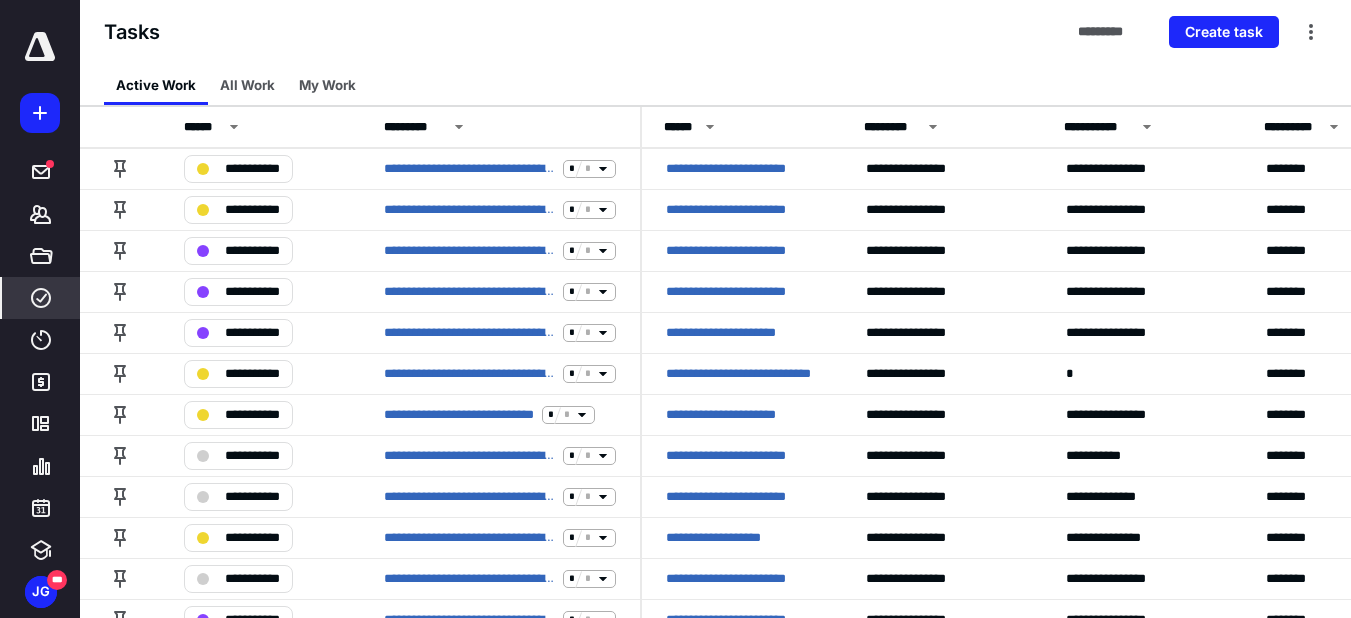 click on "Tasks ********* Create task" at bounding box center (715, 32) 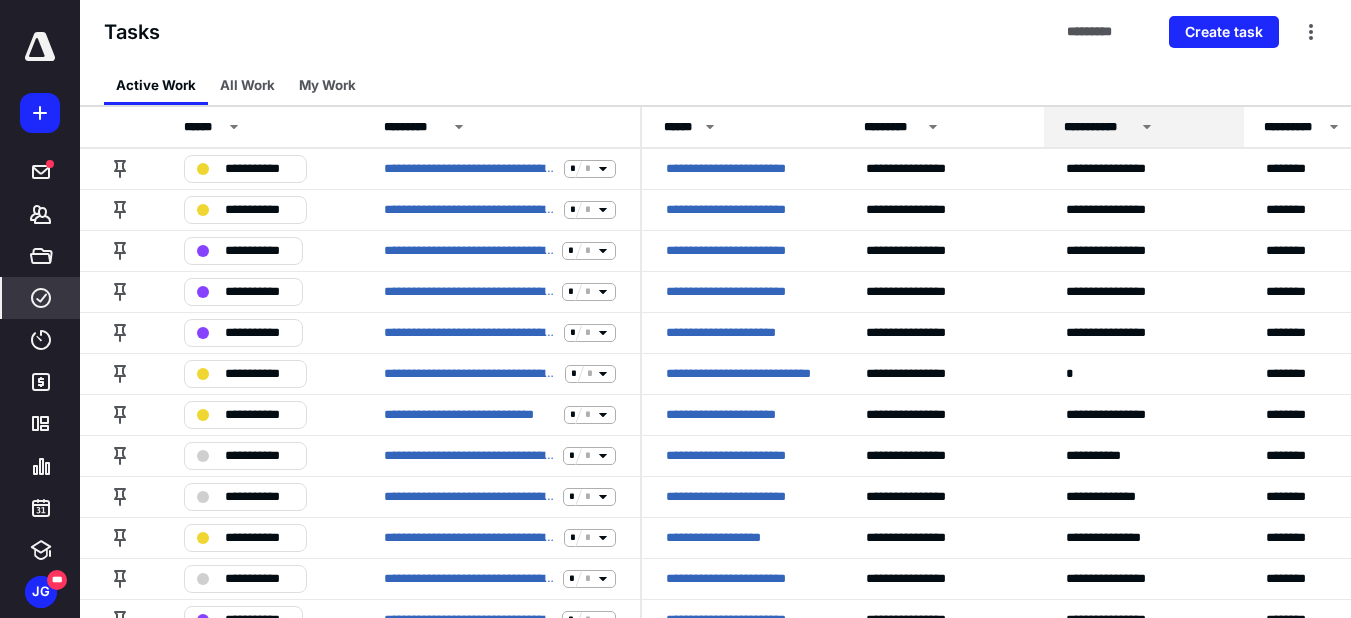 click on "**********" at bounding box center [1136, 127] 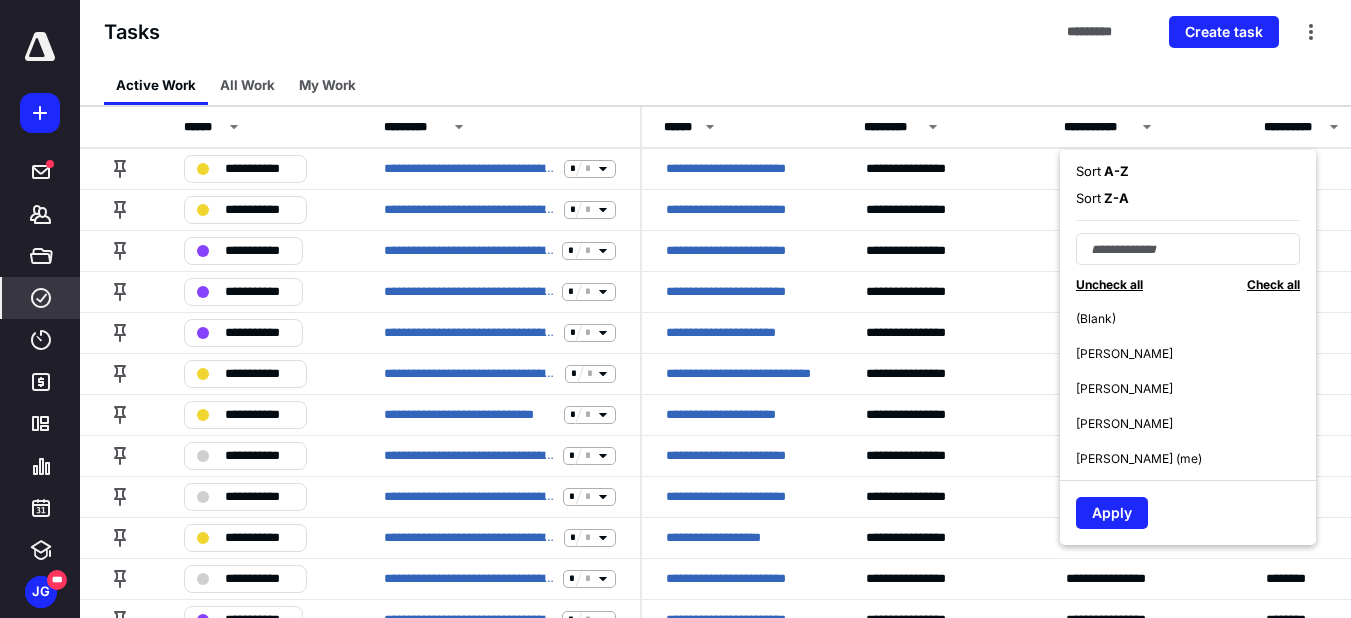 click on "[PERSON_NAME] (me)" at bounding box center (1139, 459) 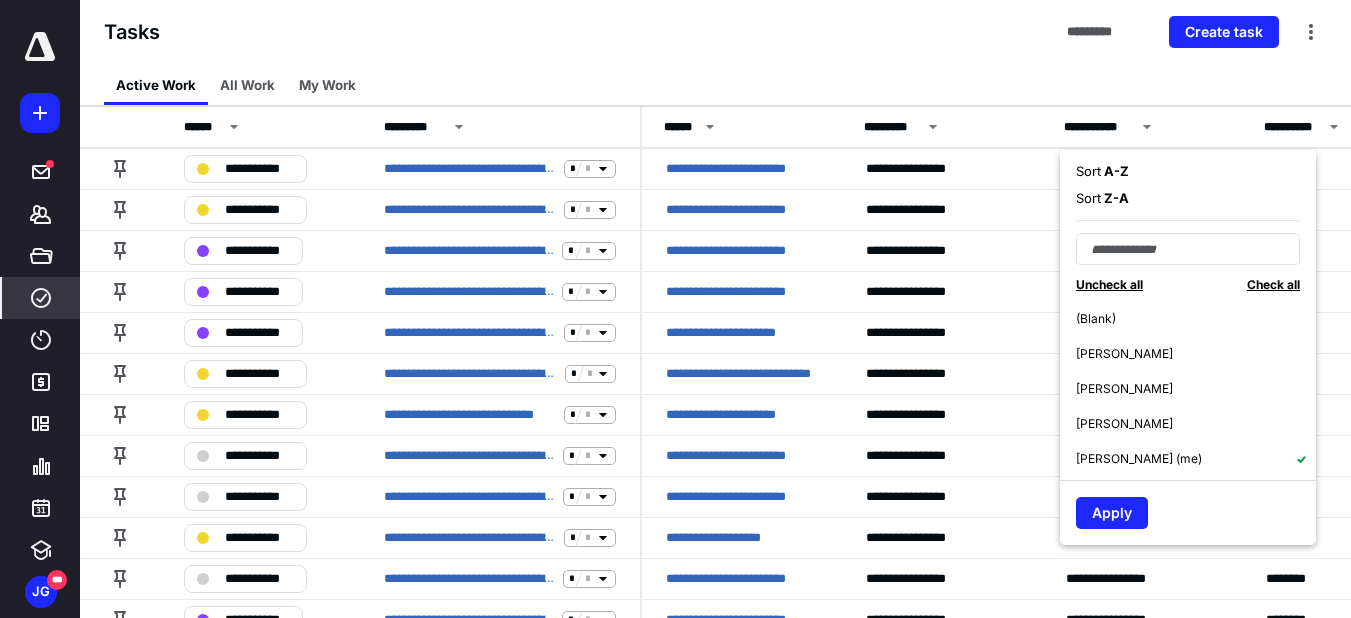 click on "[PERSON_NAME] (me)" at bounding box center [1139, 459] 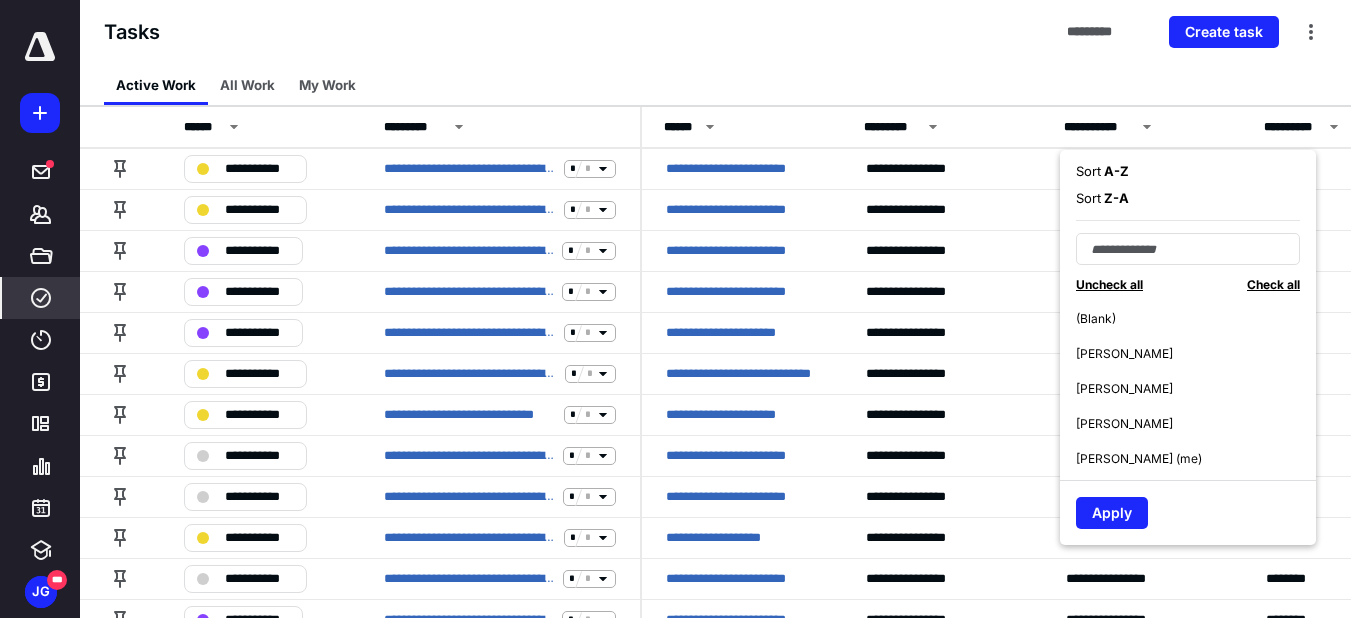 click on "[PERSON_NAME] (me)" at bounding box center (1139, 459) 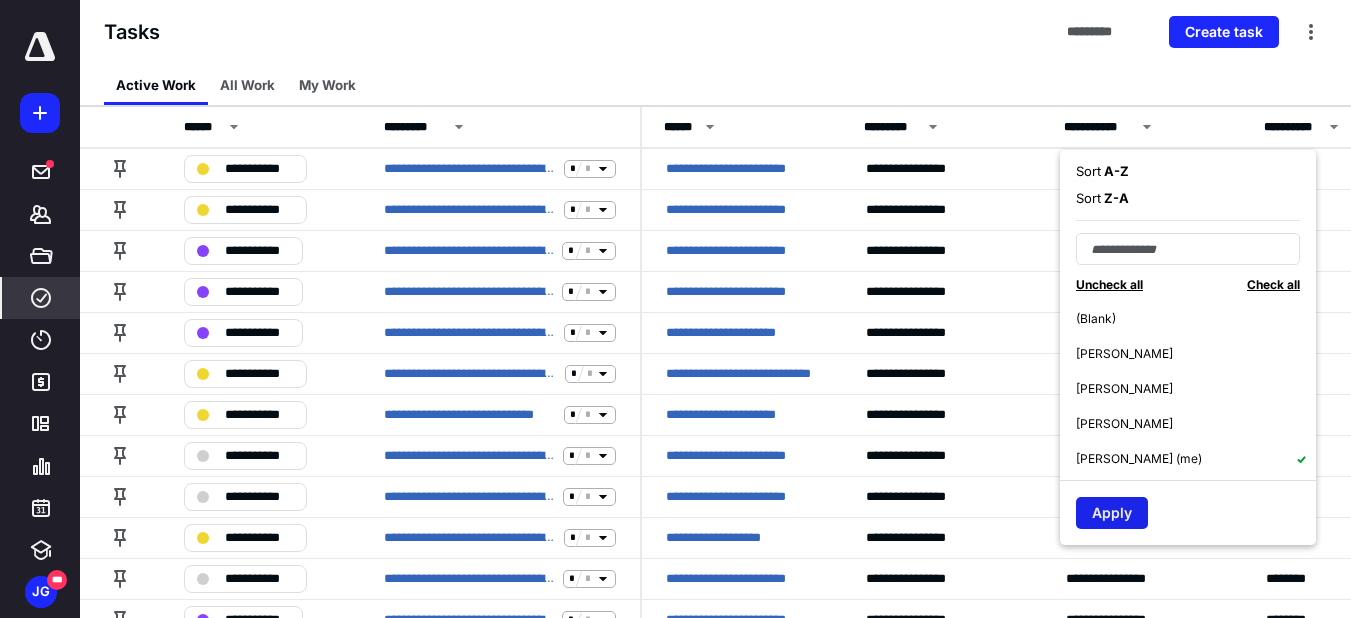 click on "Apply" at bounding box center [1112, 513] 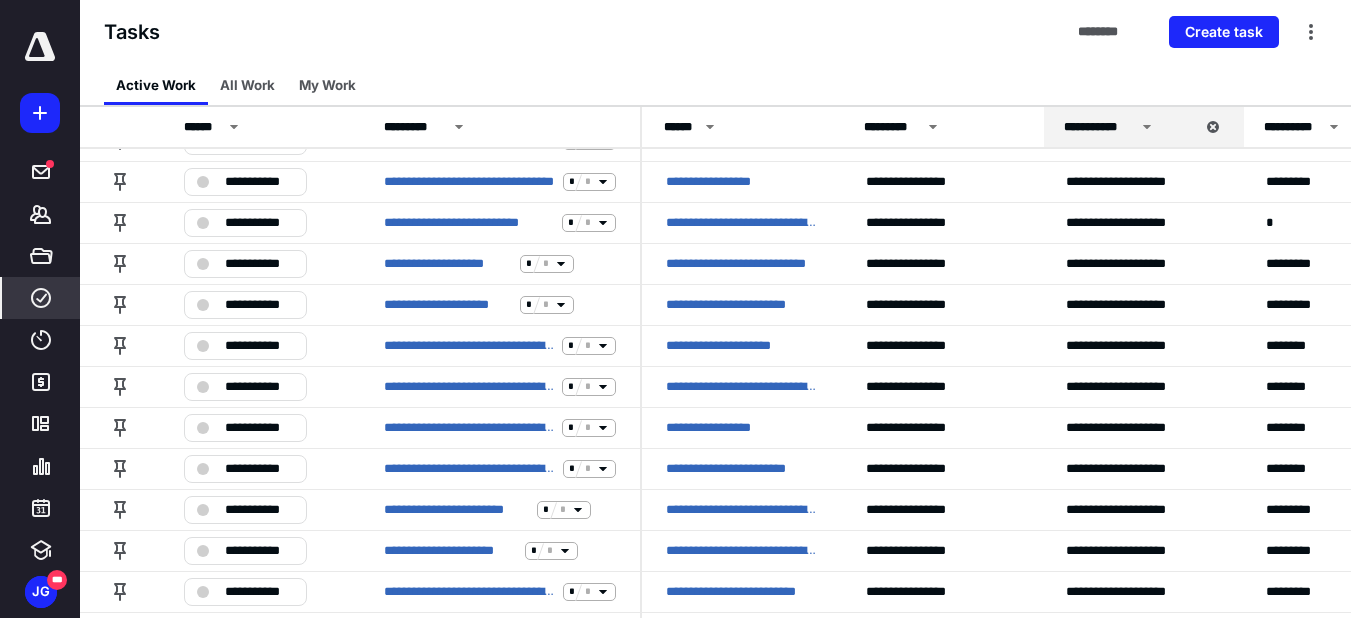 scroll, scrollTop: 0, scrollLeft: 0, axis: both 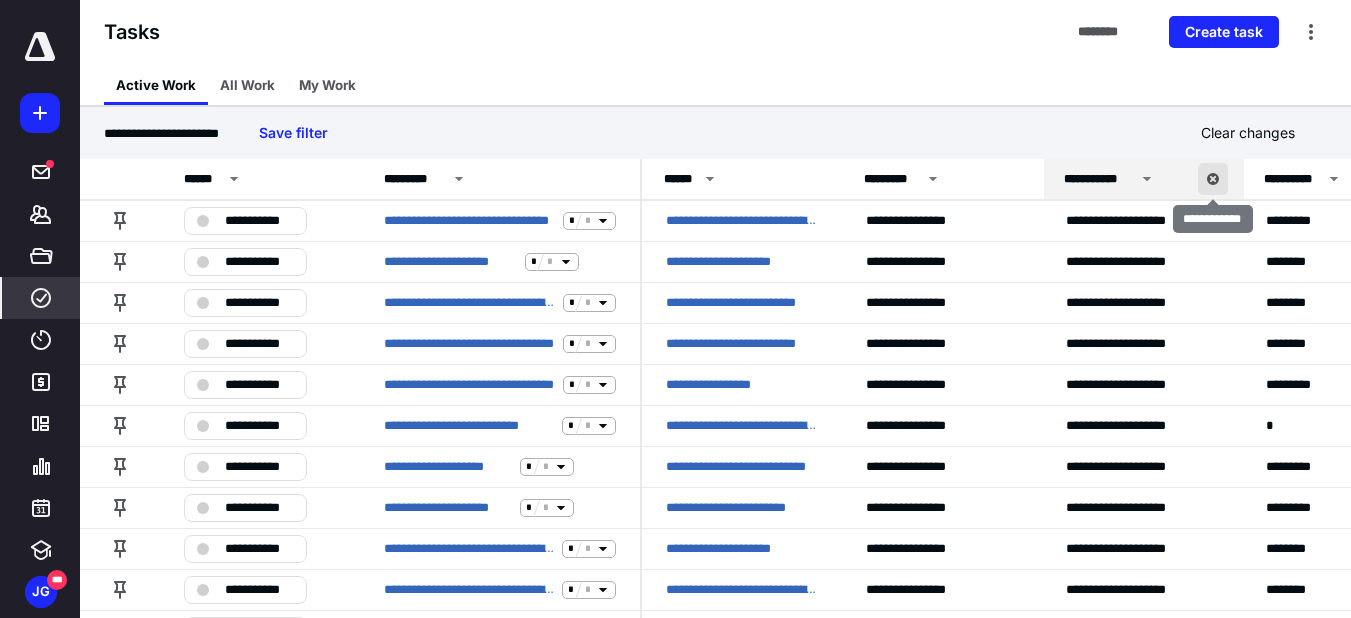 click at bounding box center (1213, 179) 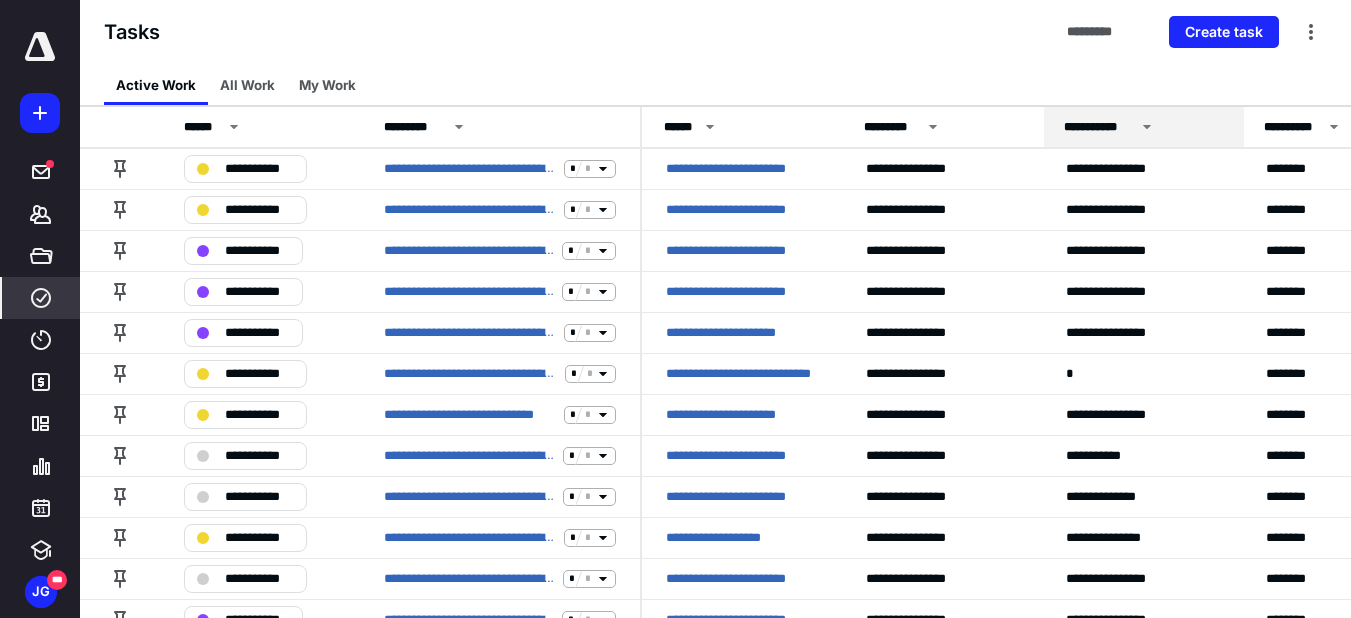 click 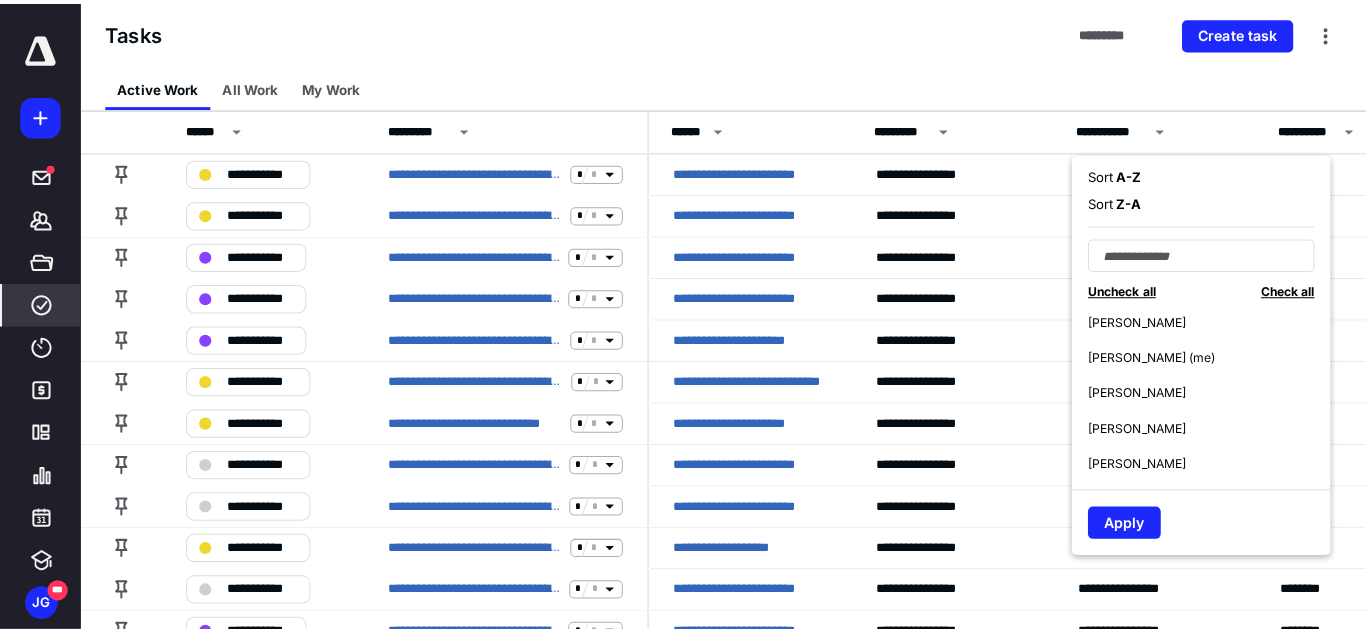 scroll, scrollTop: 160, scrollLeft: 0, axis: vertical 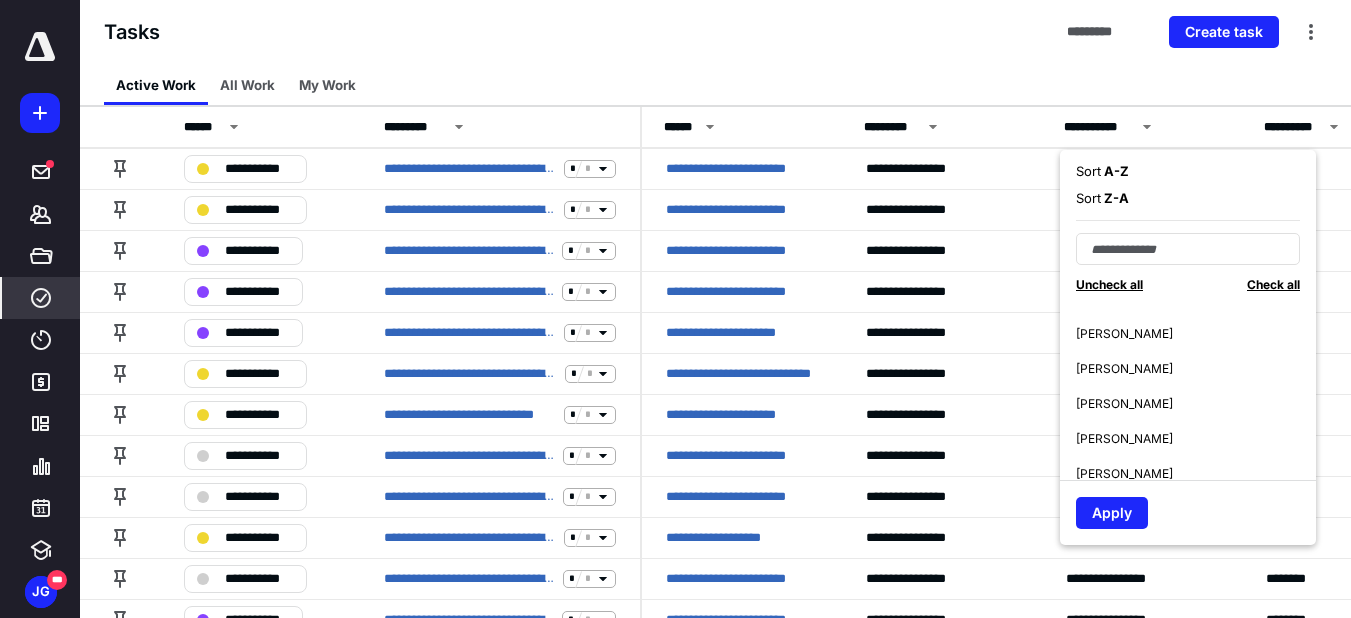 click on "[PERSON_NAME]" at bounding box center [1124, 369] 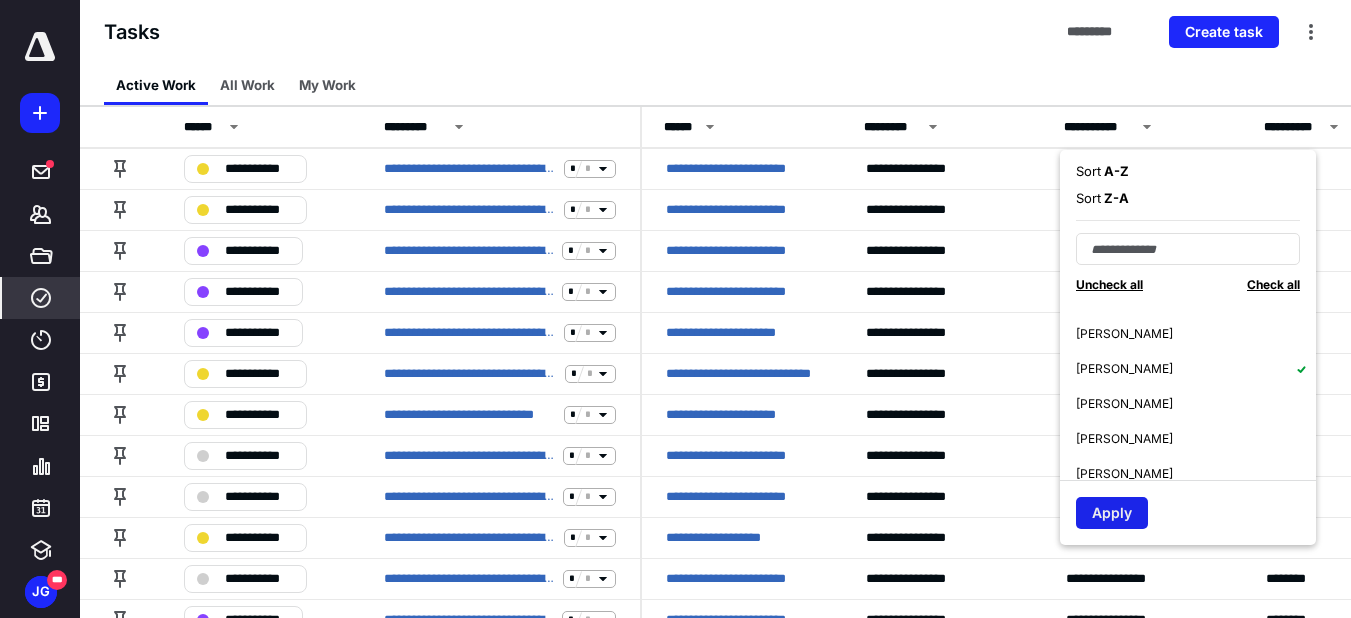 click on "Apply" at bounding box center [1112, 513] 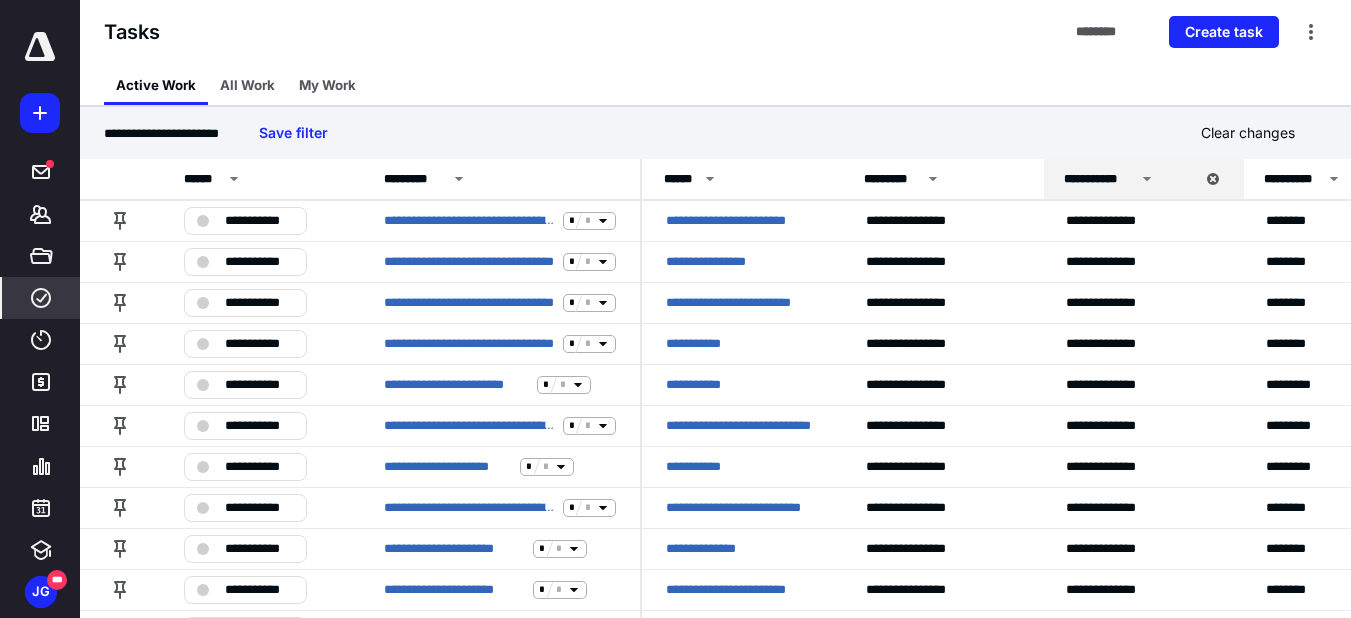 click on "Active Work All Work My Work" at bounding box center [715, 85] 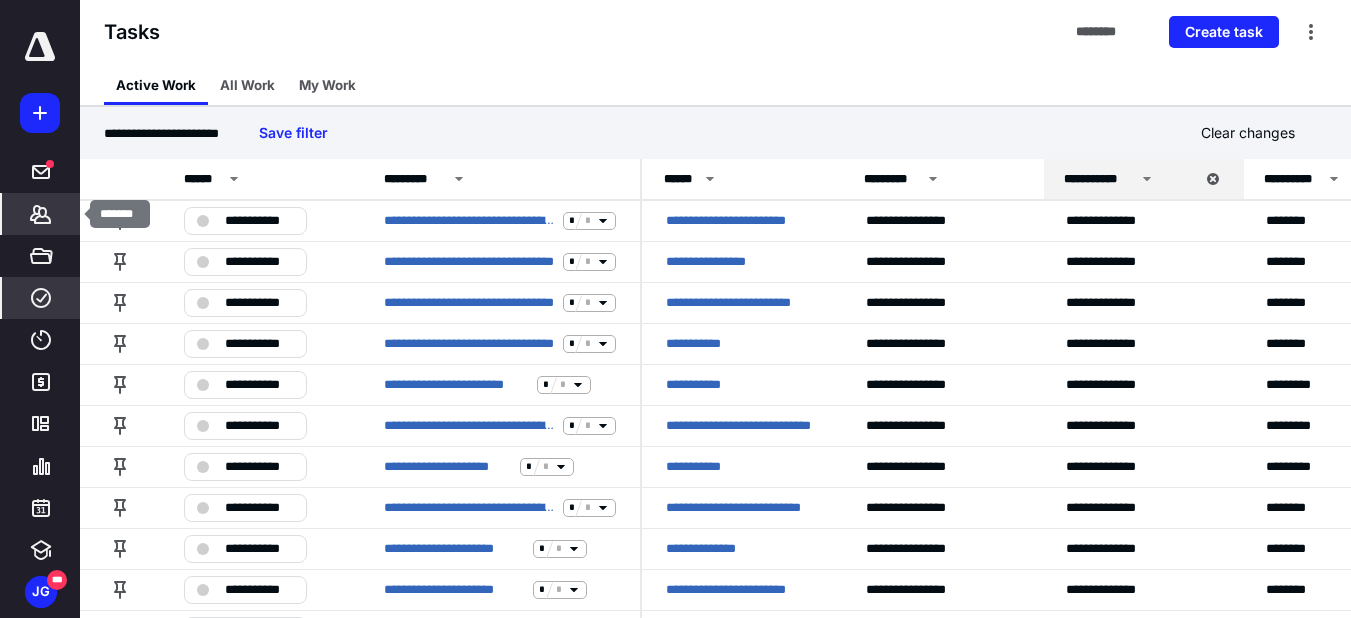 click 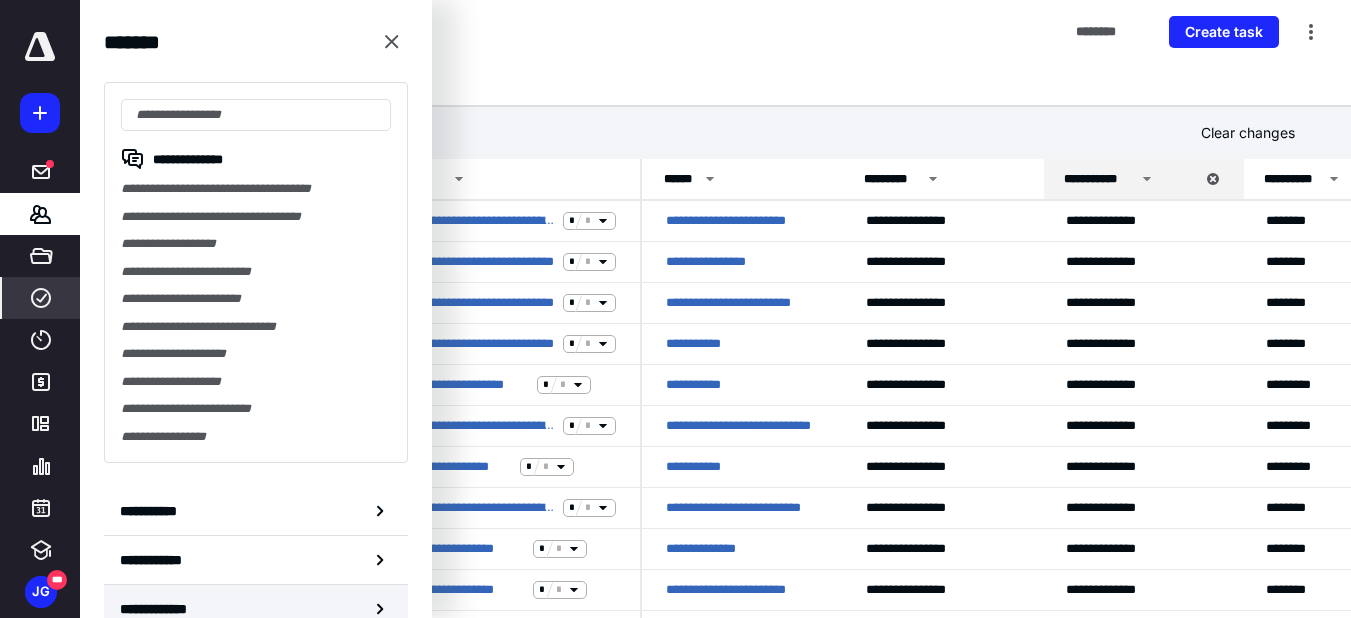 click on "**********" at bounding box center [256, 609] 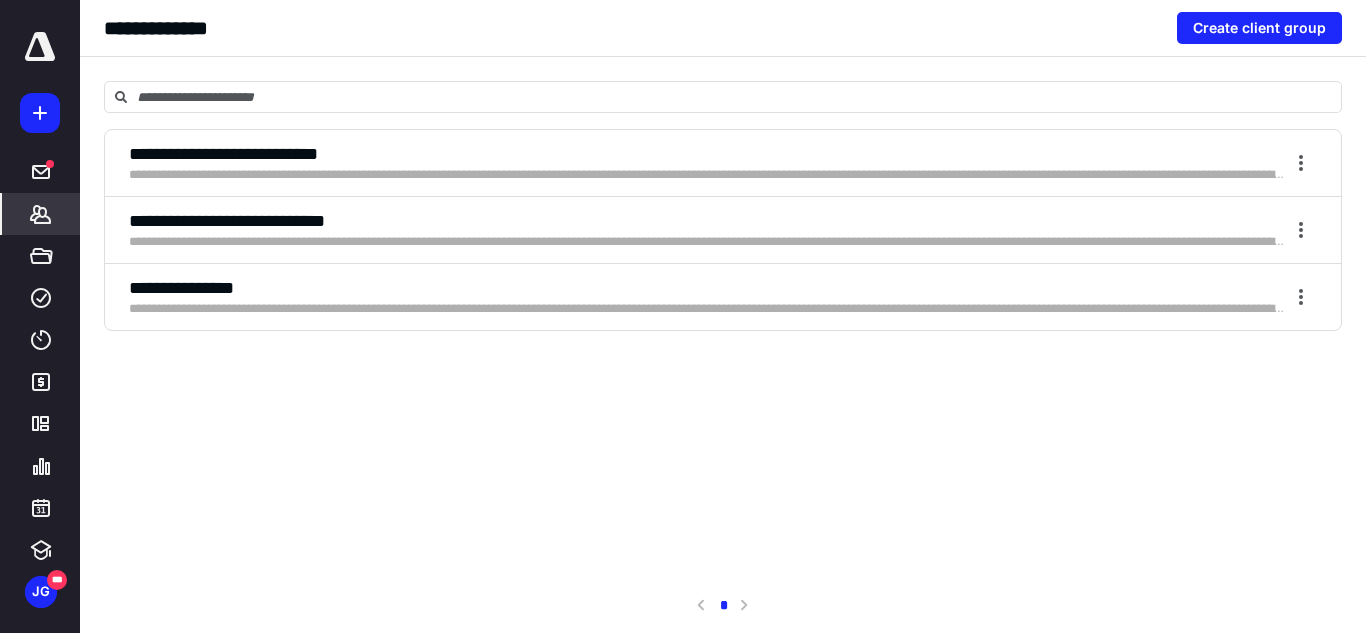 click on "**********" at bounding box center [707, 242] 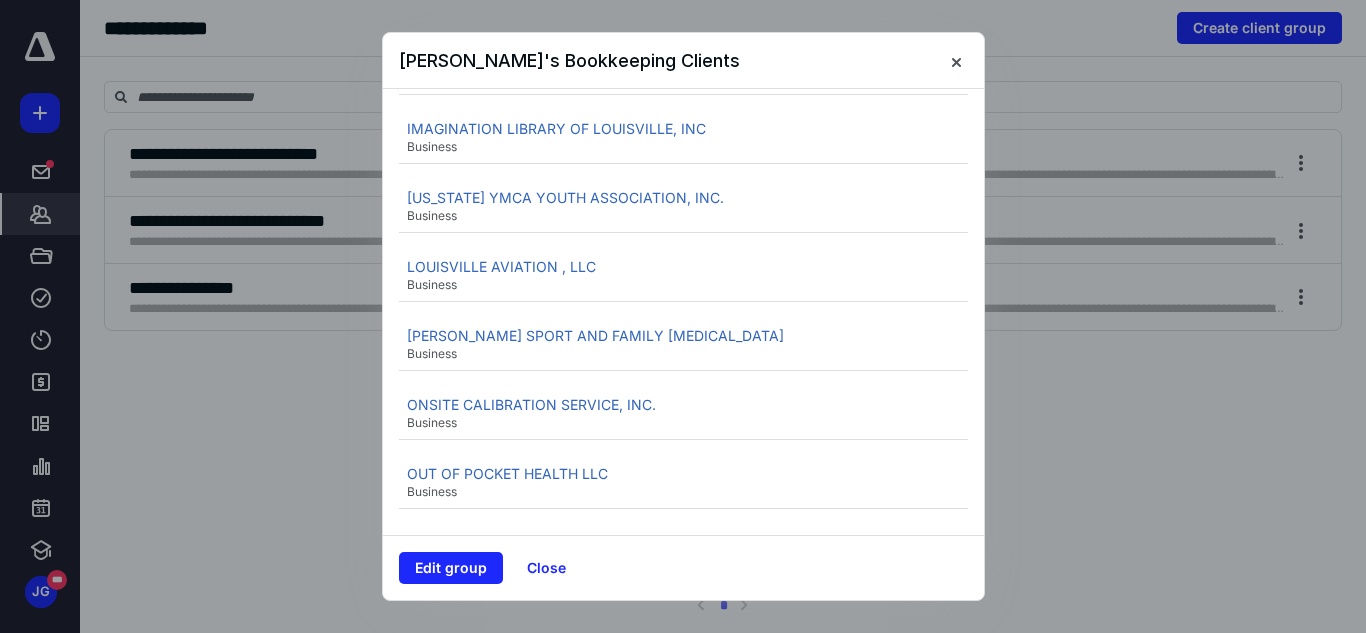 scroll, scrollTop: 1000, scrollLeft: 0, axis: vertical 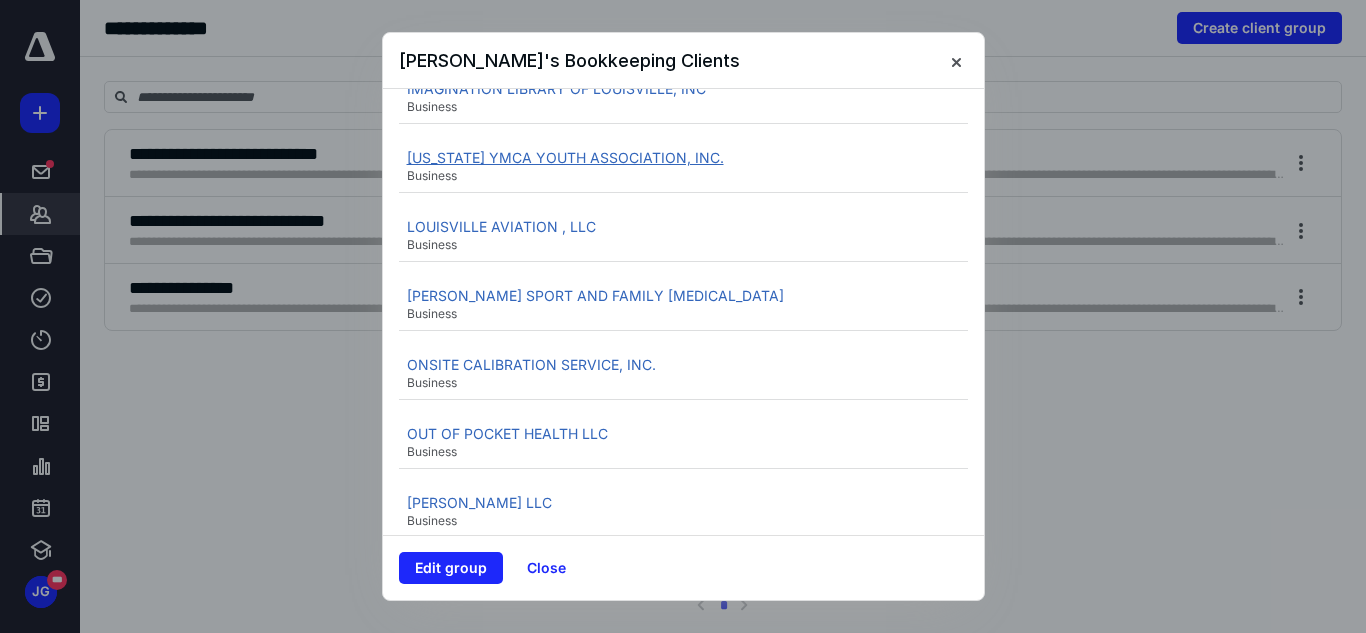 click on "[US_STATE] YMCA YOUTH ASSOCIATION, INC." at bounding box center [565, 157] 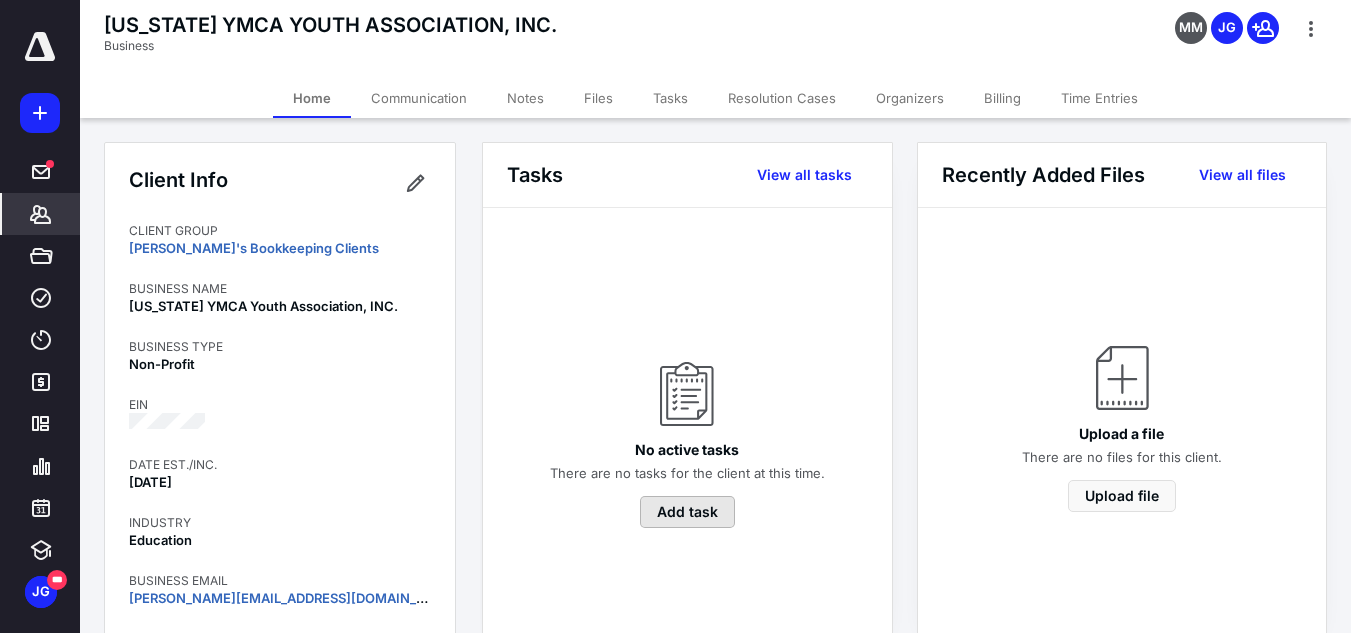 click on "Add task" at bounding box center [687, 512] 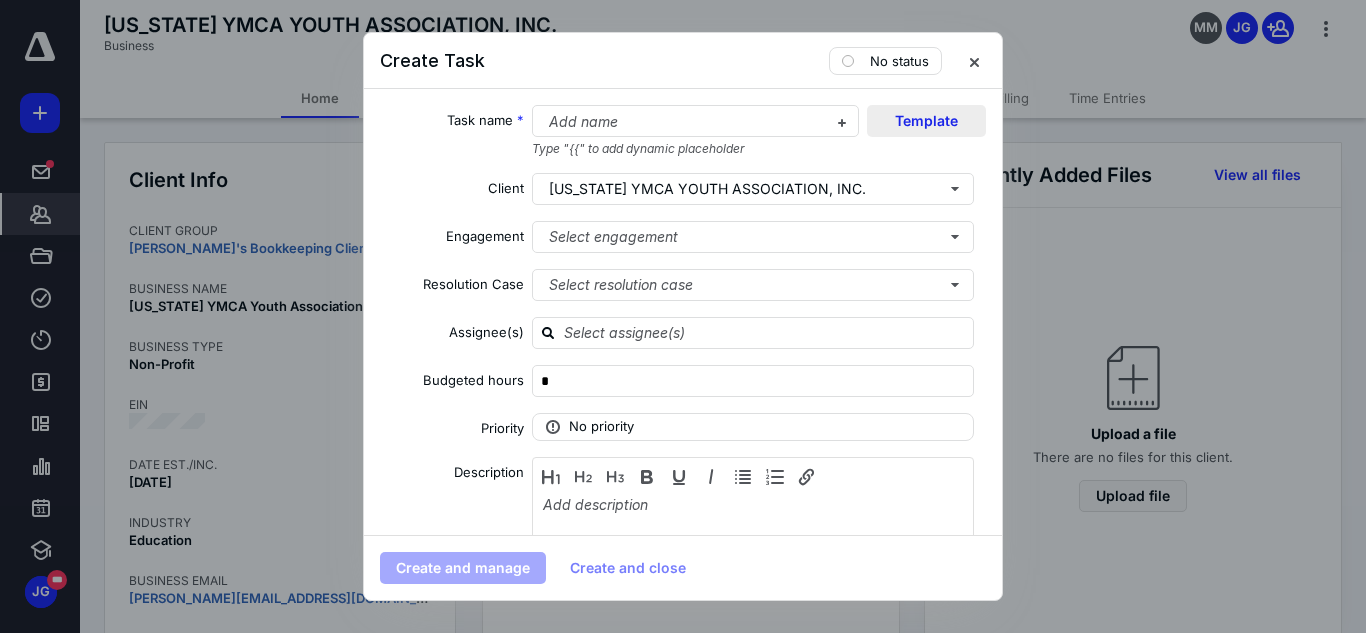 click on "Template" at bounding box center (926, 121) 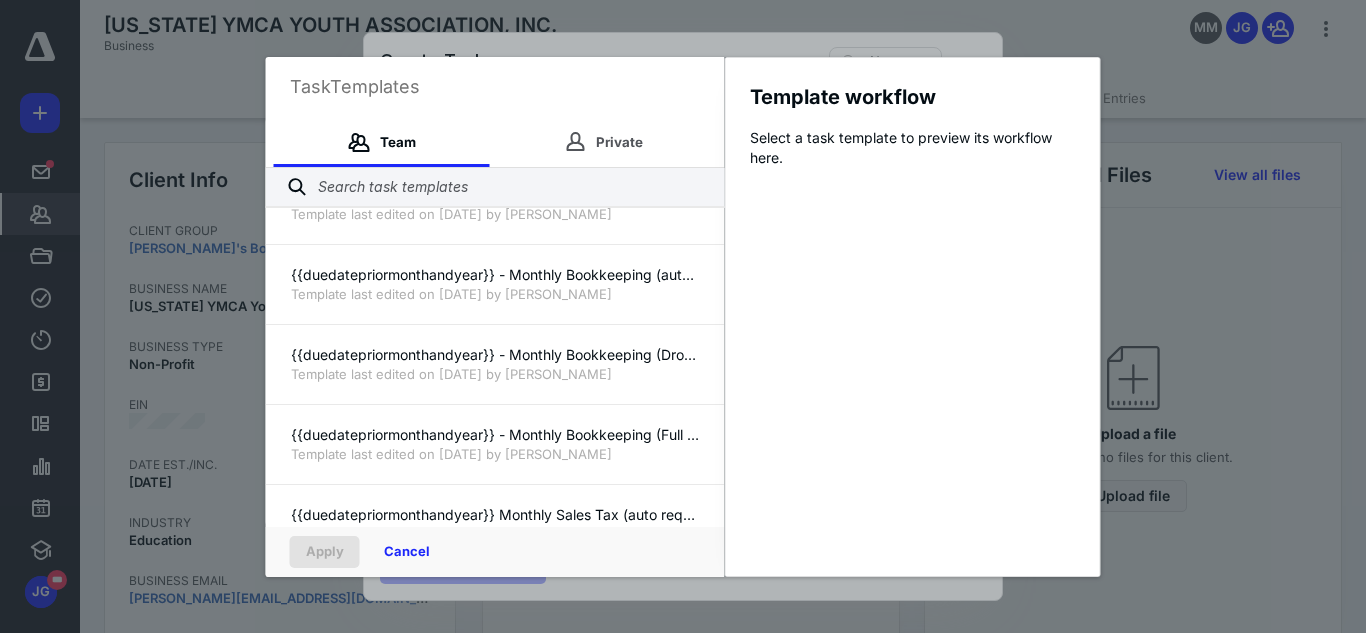scroll, scrollTop: 311, scrollLeft: 0, axis: vertical 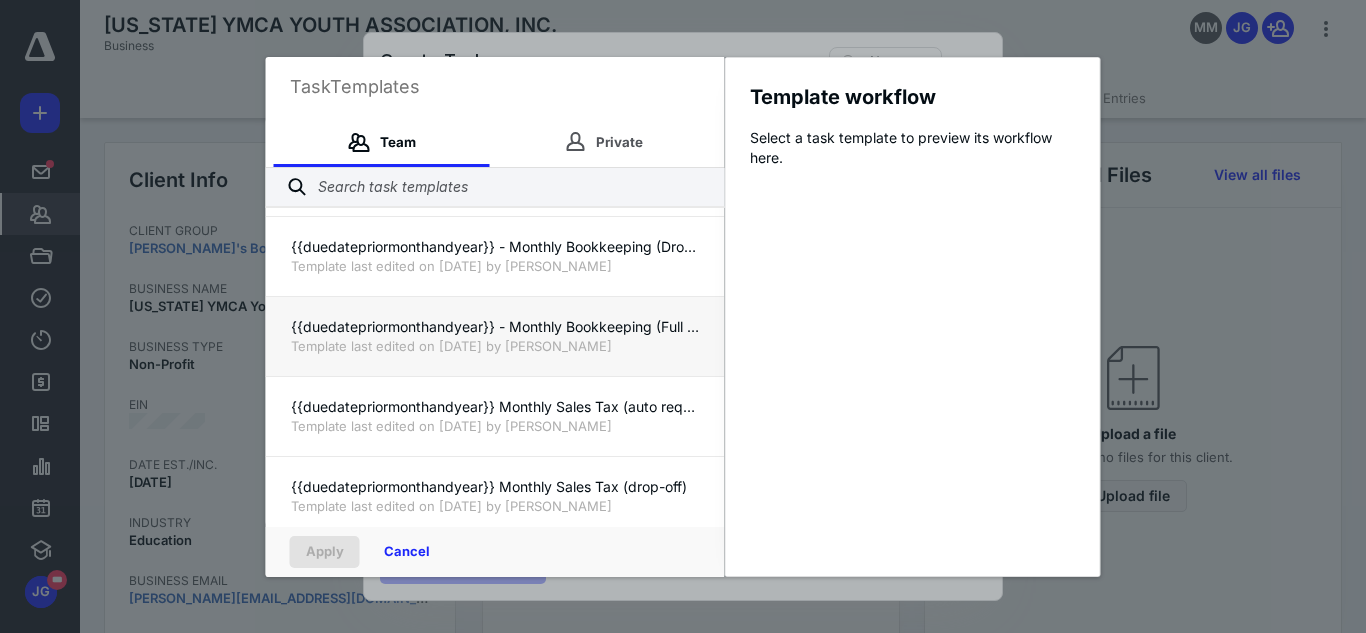 click on "{{duedatepriormonthandyear}} - Monthly Bookkeeping (Full Access)" at bounding box center [495, 327] 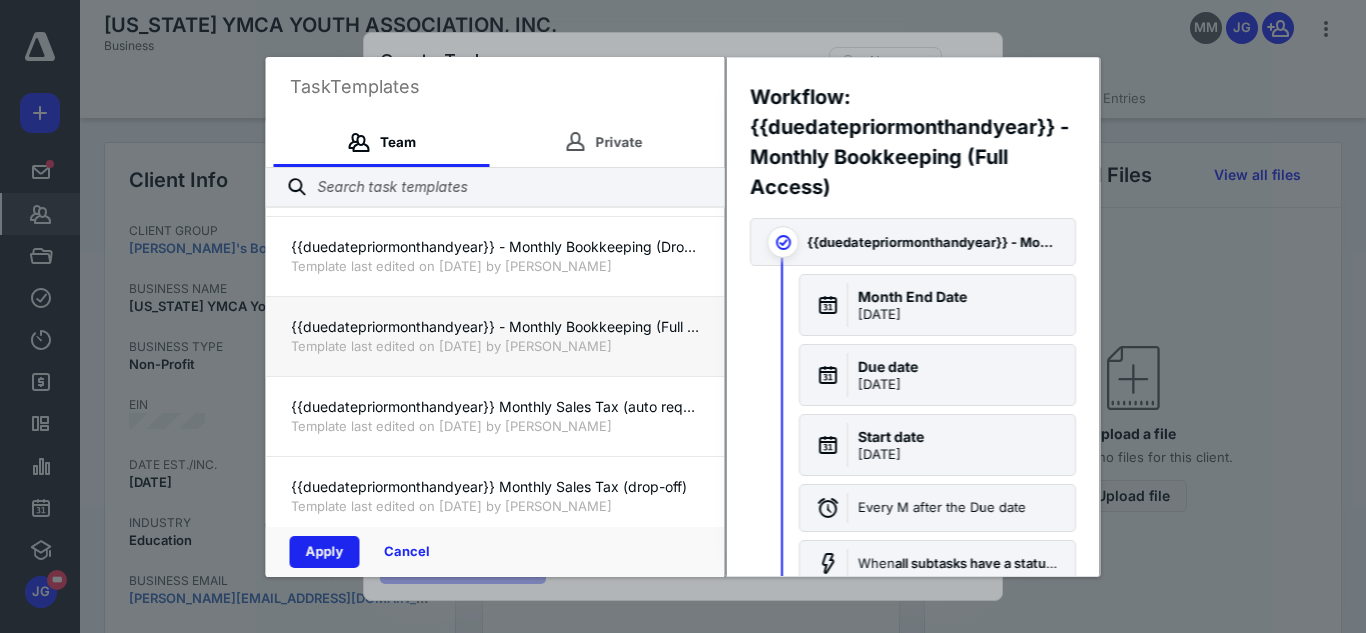 click on "Apply" at bounding box center [325, 552] 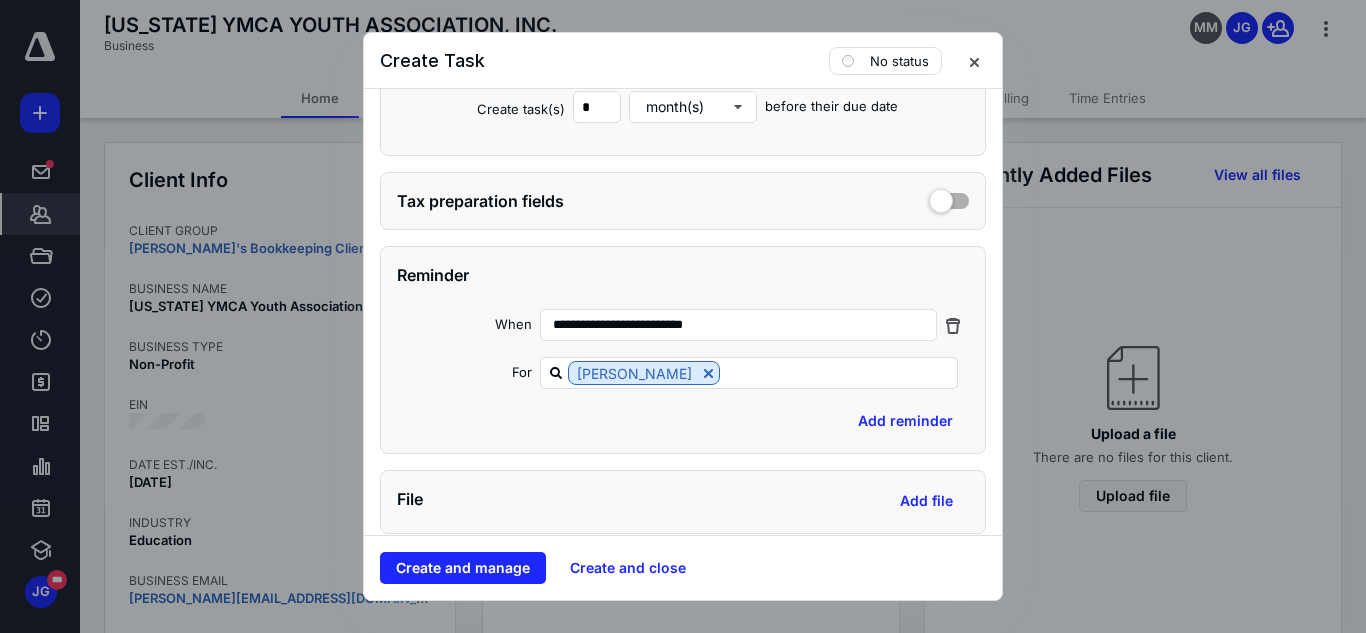 scroll, scrollTop: 1106, scrollLeft: 0, axis: vertical 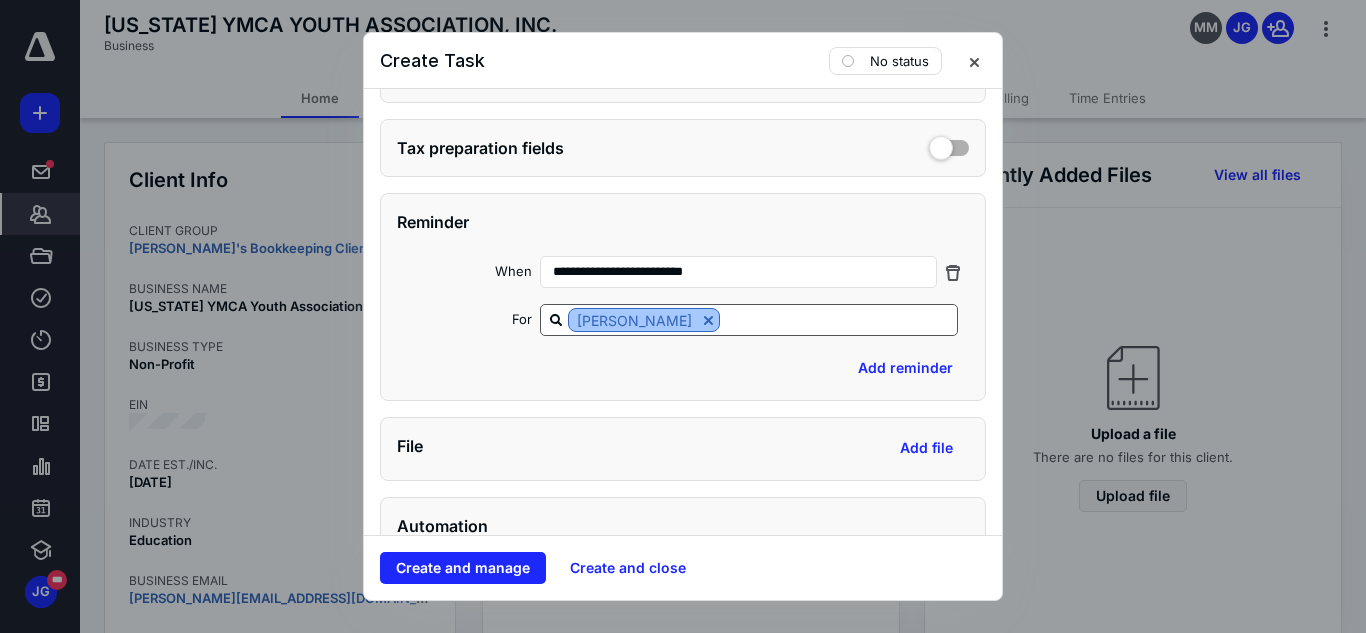 click at bounding box center (708, 320) 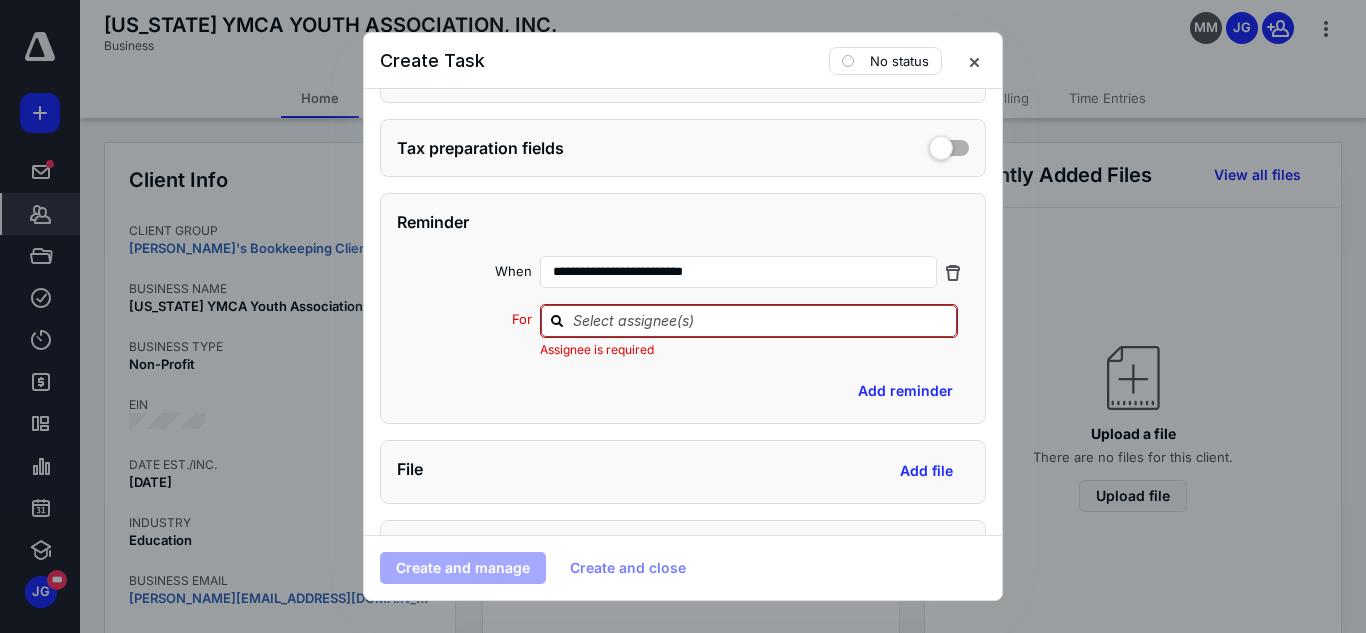 click at bounding box center (761, 320) 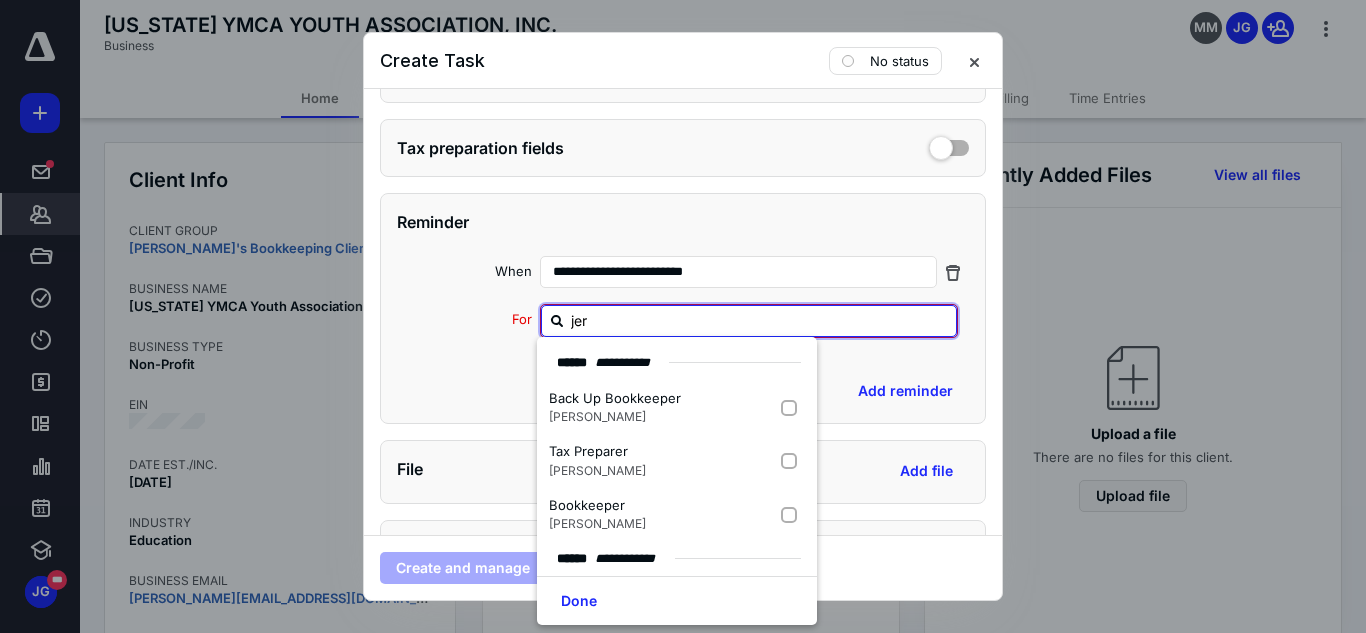 type on "[PERSON_NAME]" 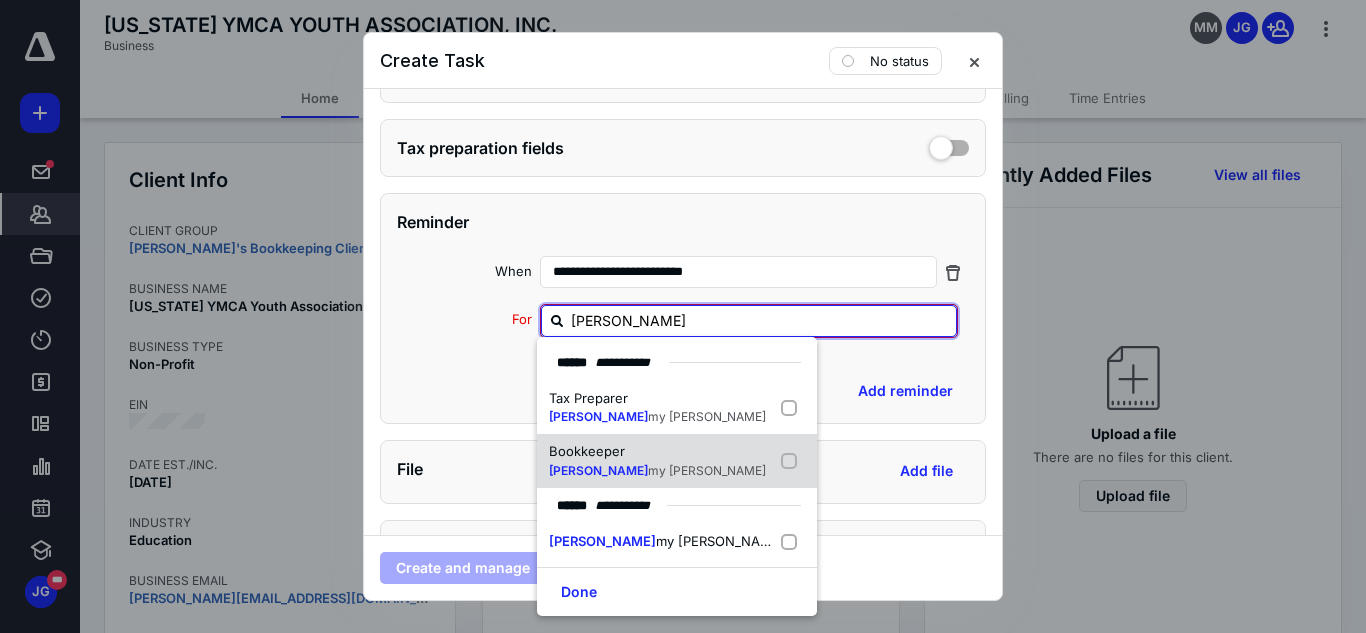 click on "Bookkeeper [PERSON_NAME] my [PERSON_NAME]" at bounding box center (677, 461) 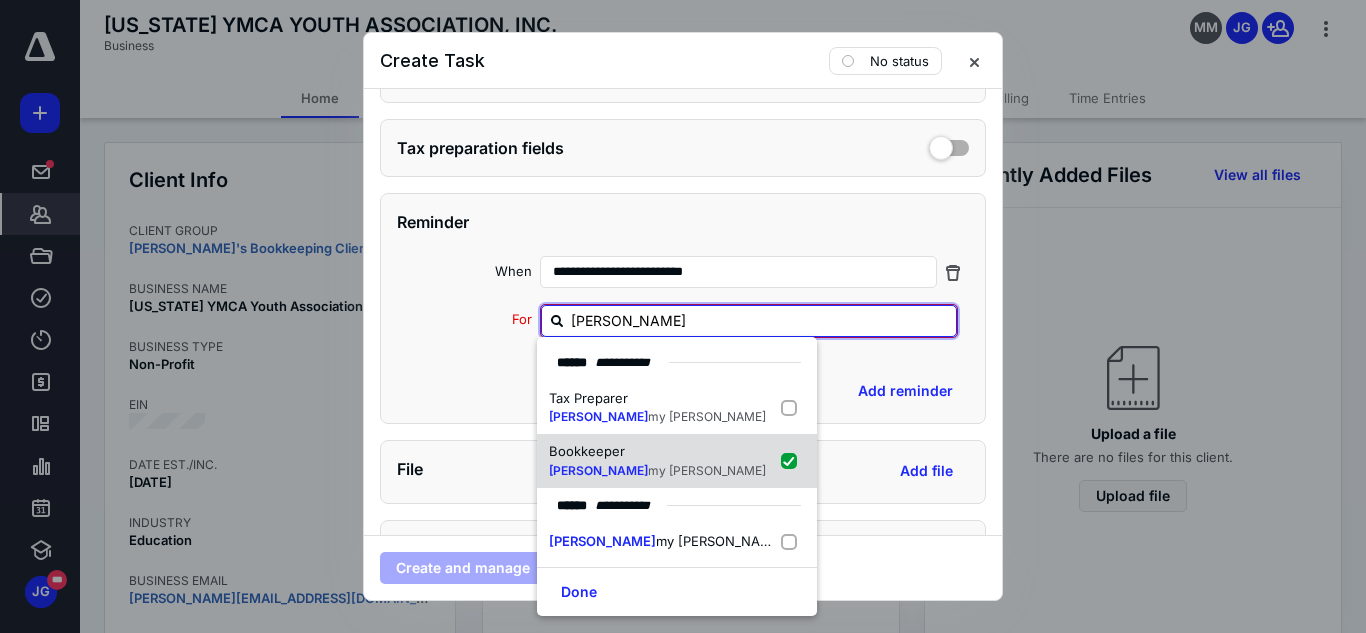 checkbox on "true" 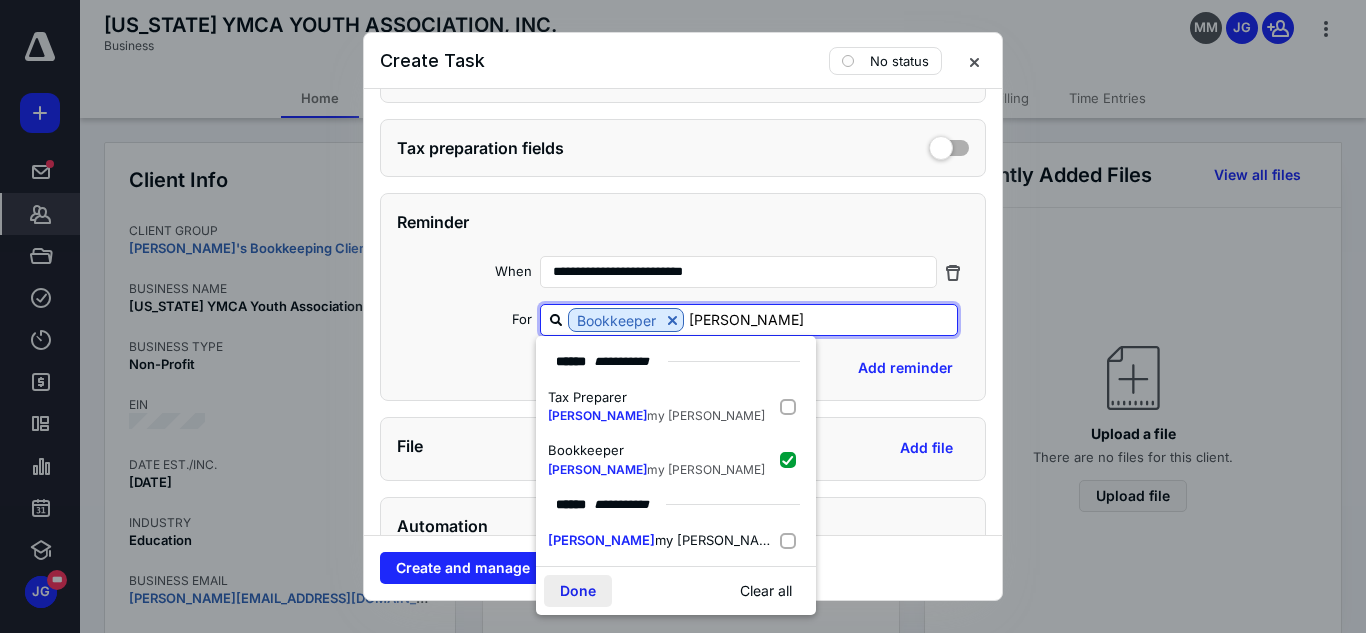 type on "[PERSON_NAME]" 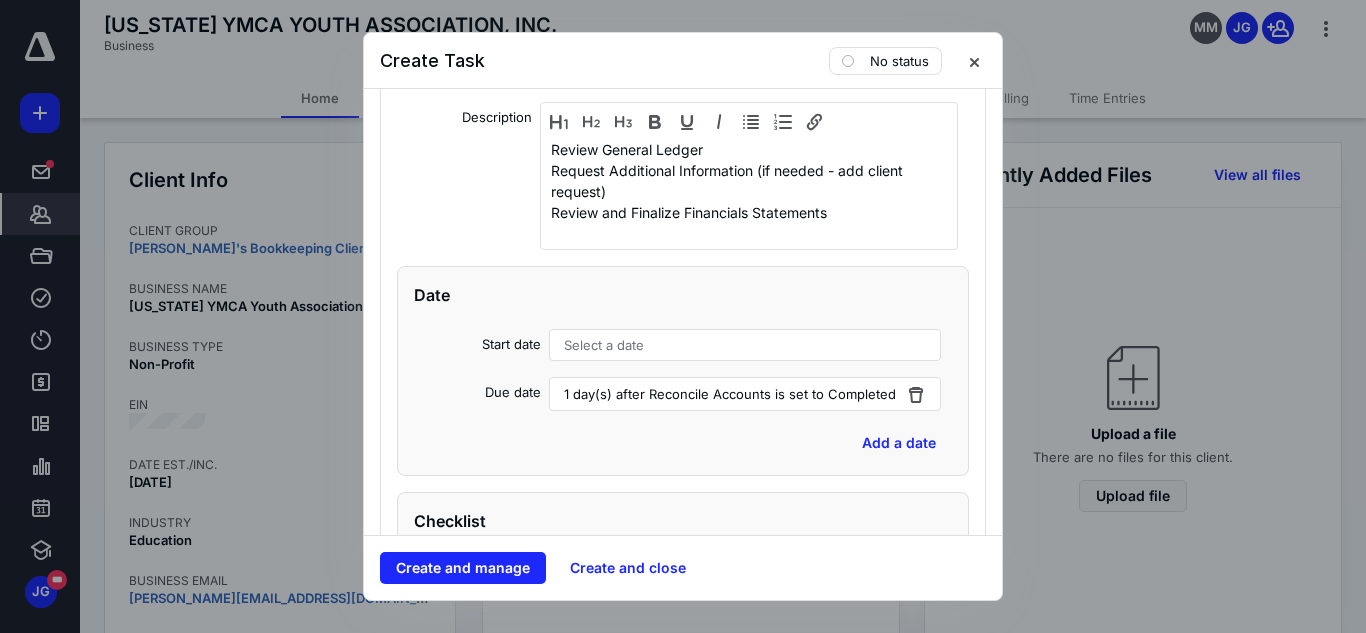 scroll, scrollTop: 4493, scrollLeft: 0, axis: vertical 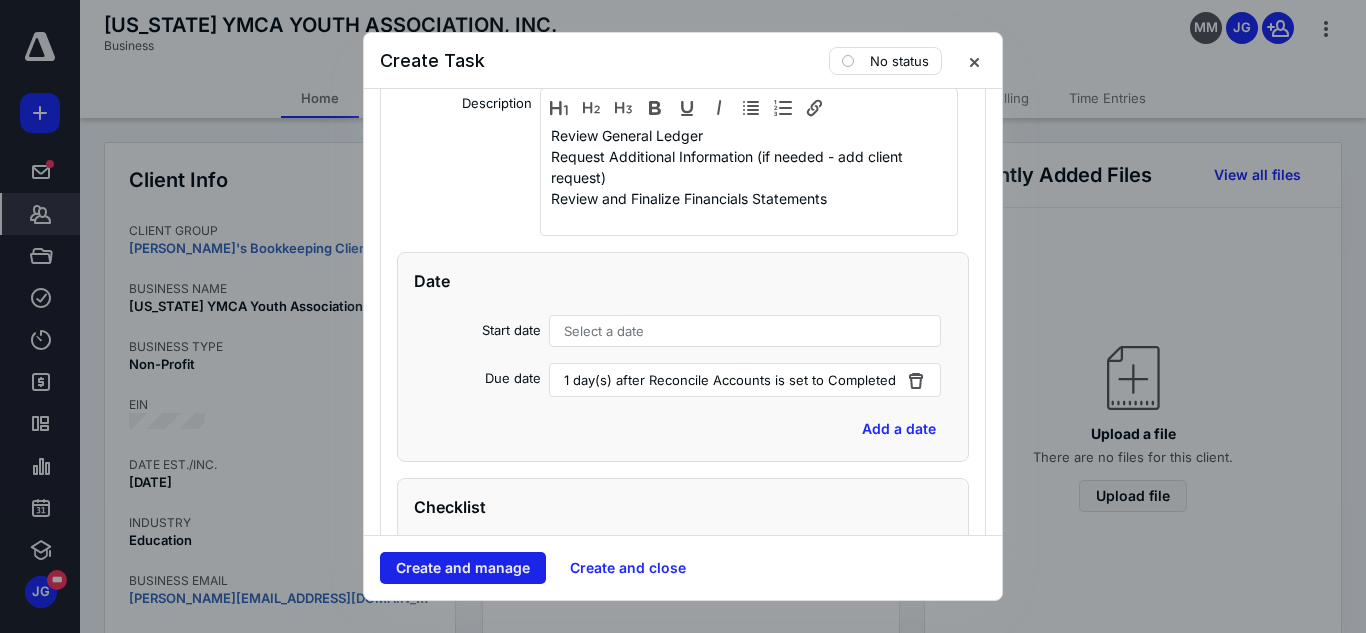 click on "Create and manage" at bounding box center [463, 568] 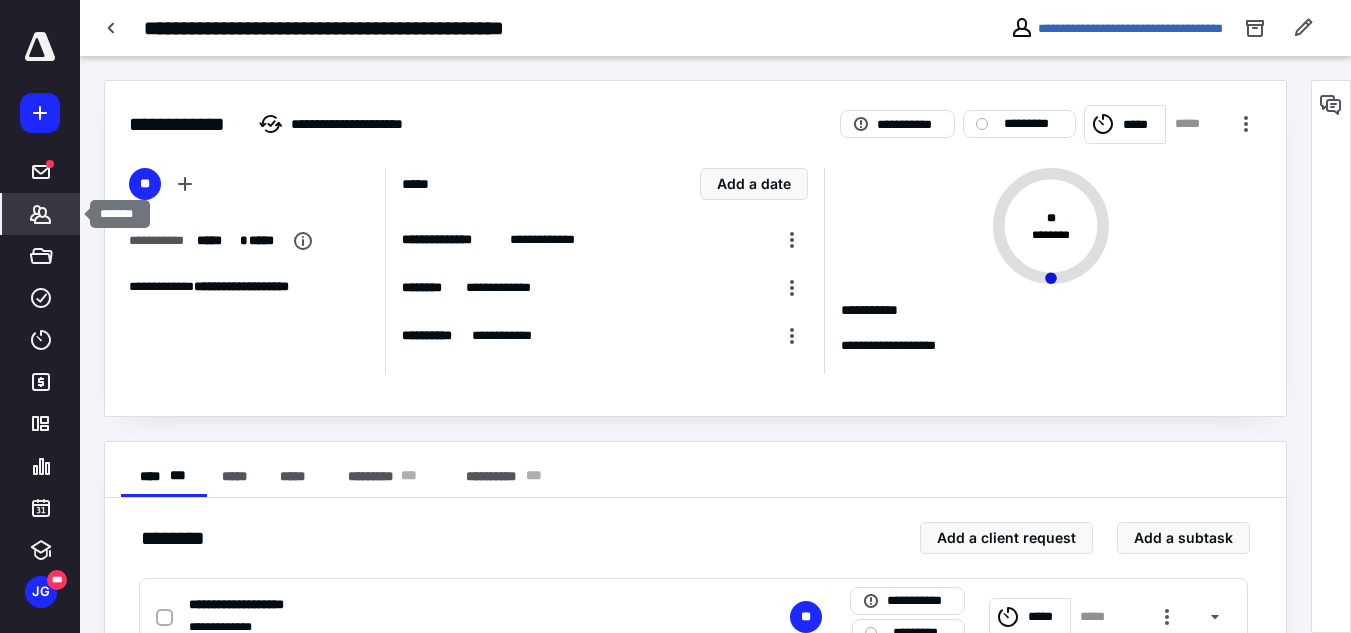 click 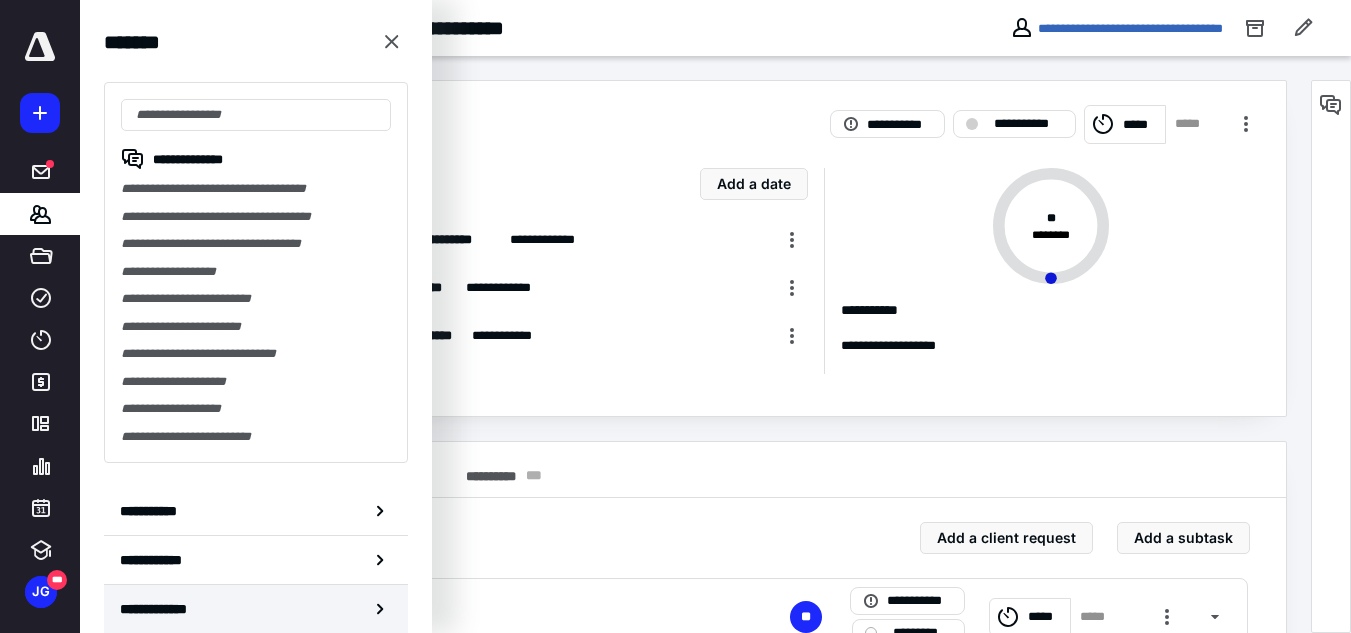 click on "**********" at bounding box center [256, 609] 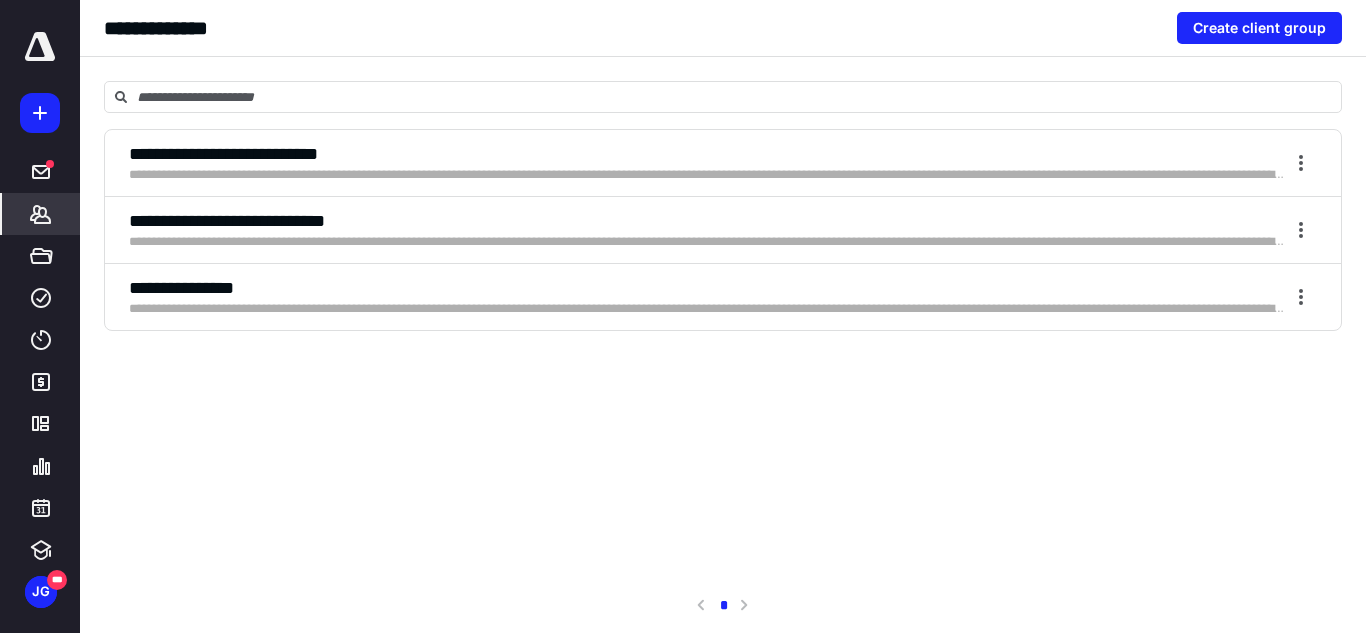 click on "**********" at bounding box center [707, 242] 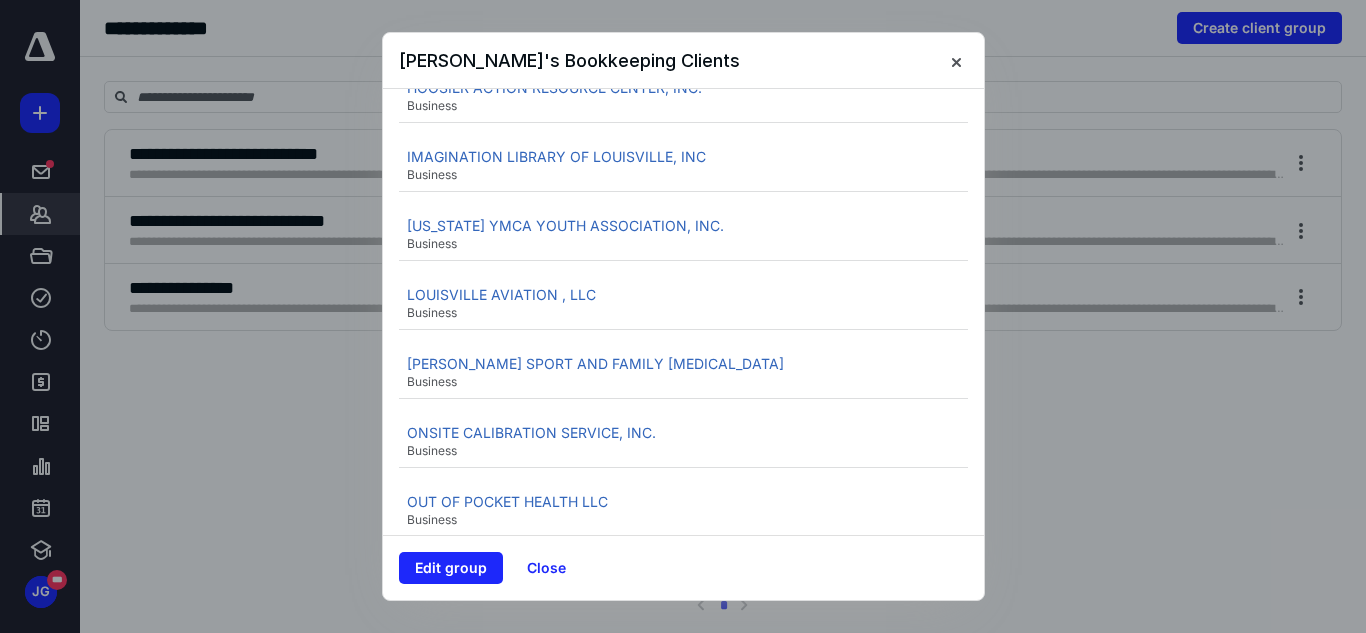 scroll, scrollTop: 920, scrollLeft: 0, axis: vertical 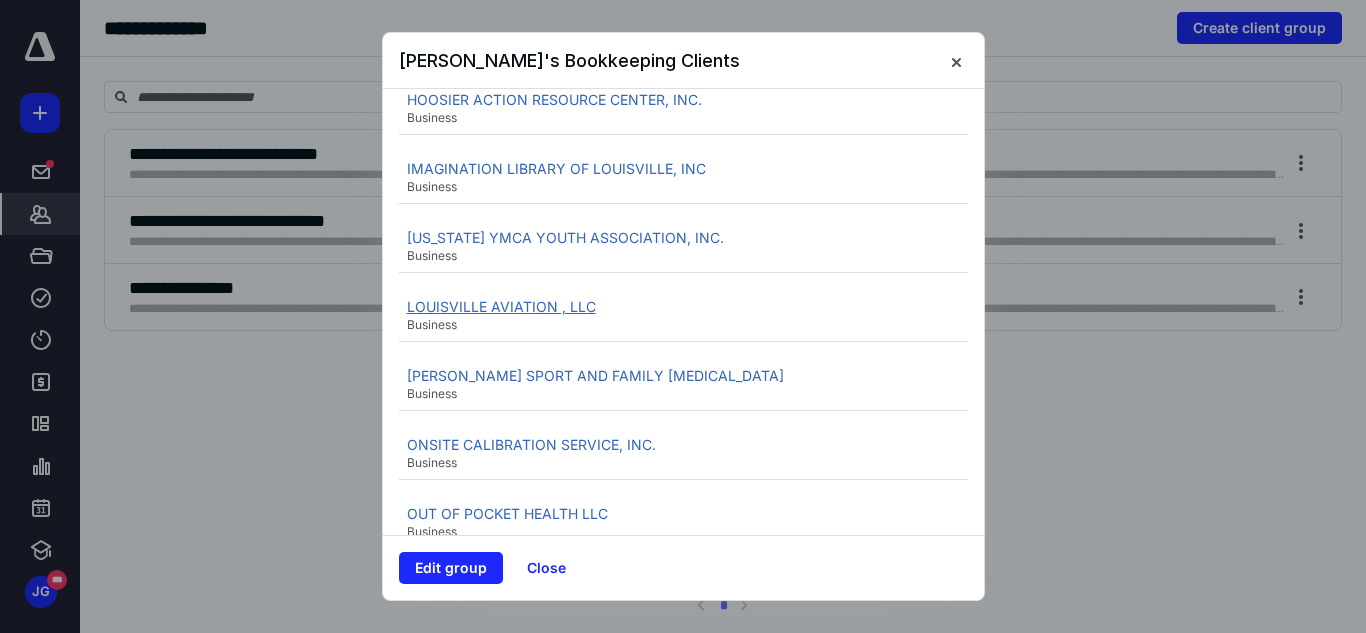 click on "LOUISVILLE AVIATION , LLC" at bounding box center (501, 306) 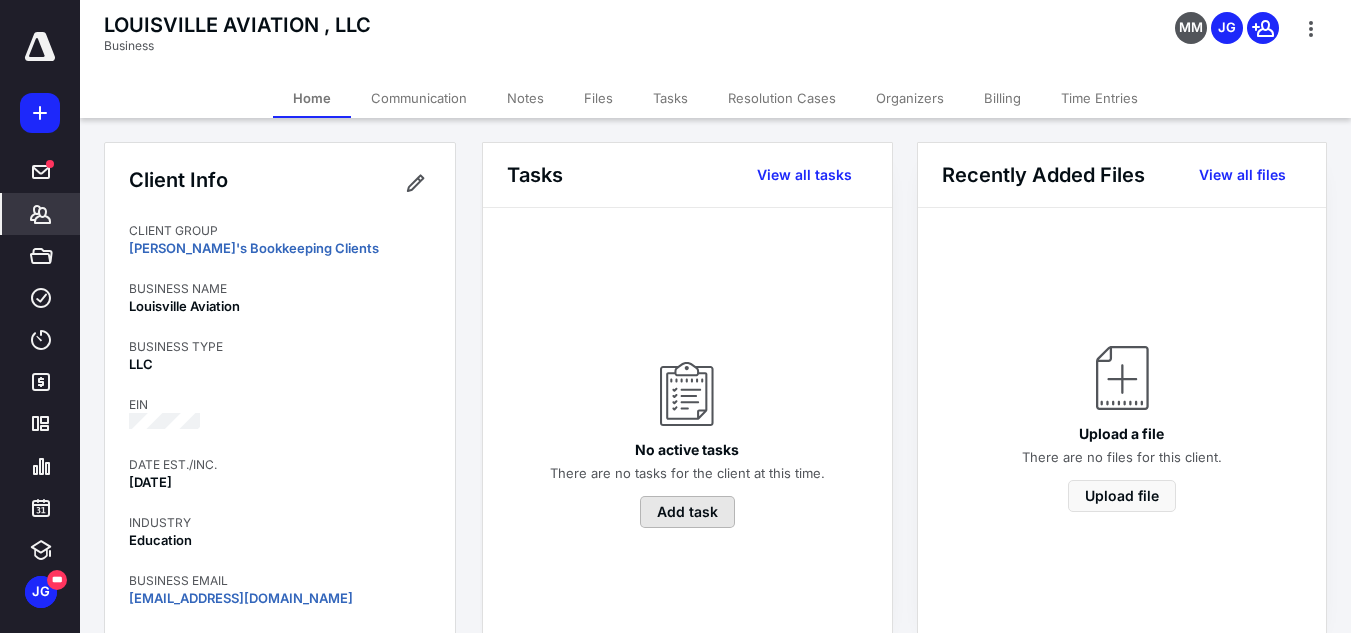 click on "Add task" at bounding box center (687, 512) 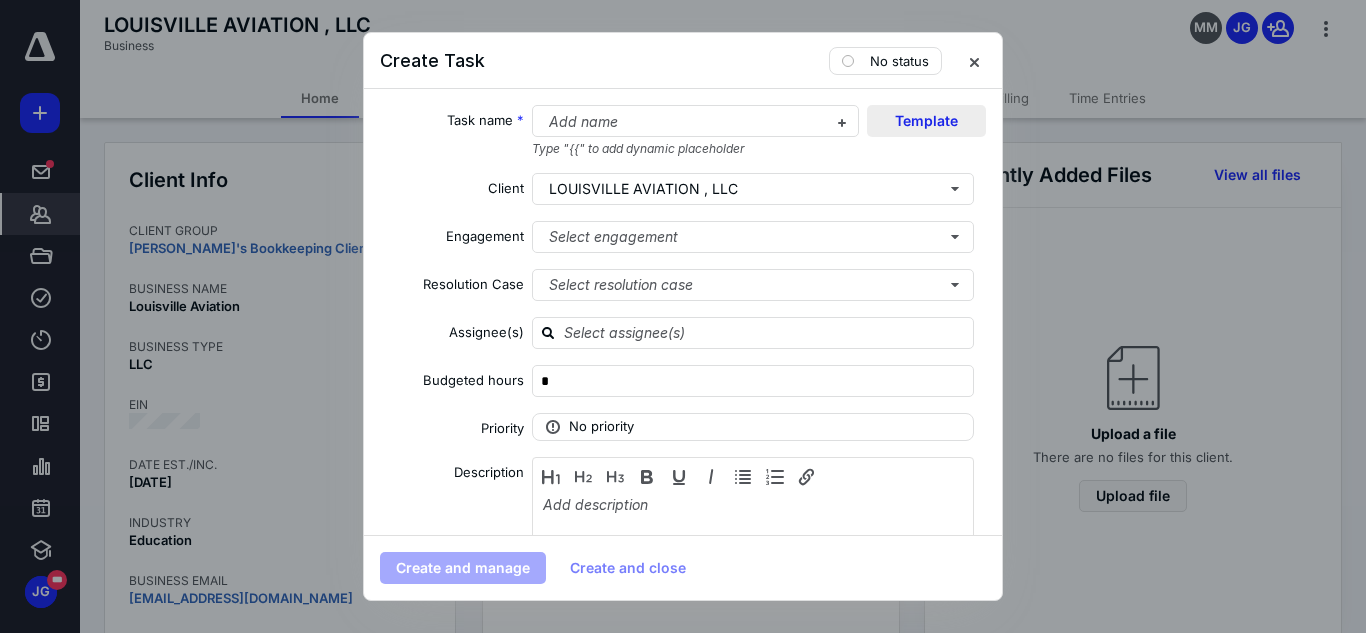 click on "Template" at bounding box center (926, 121) 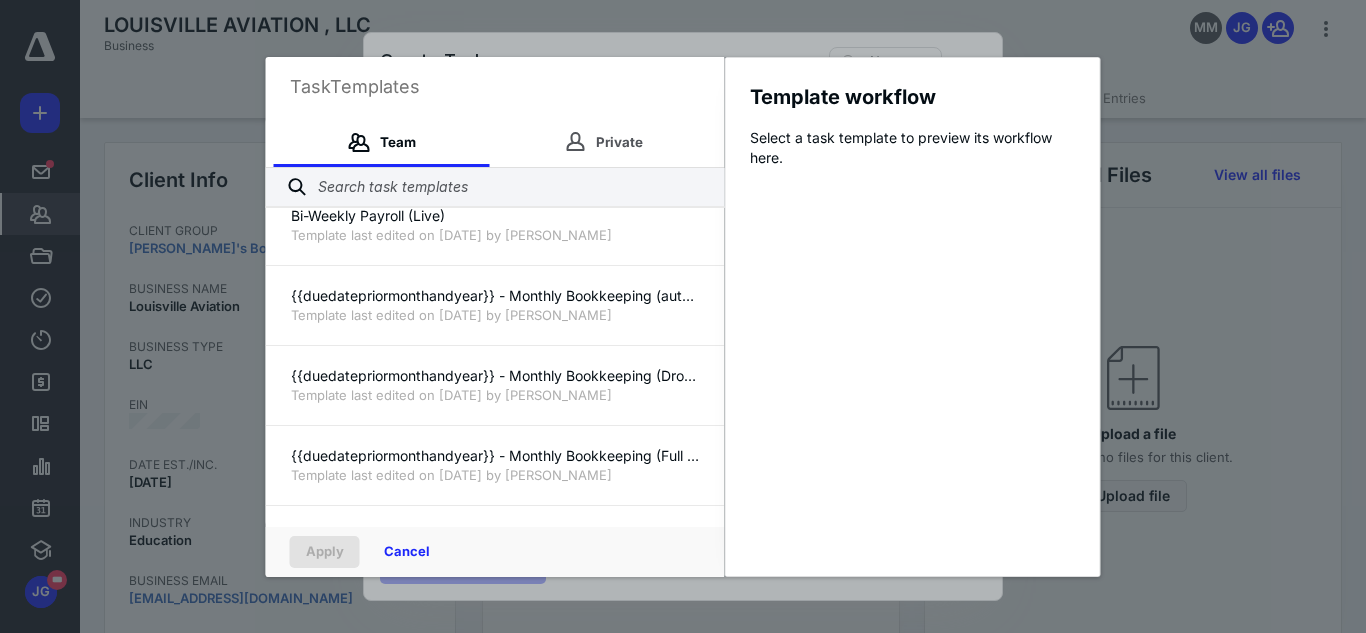 scroll, scrollTop: 187, scrollLeft: 0, axis: vertical 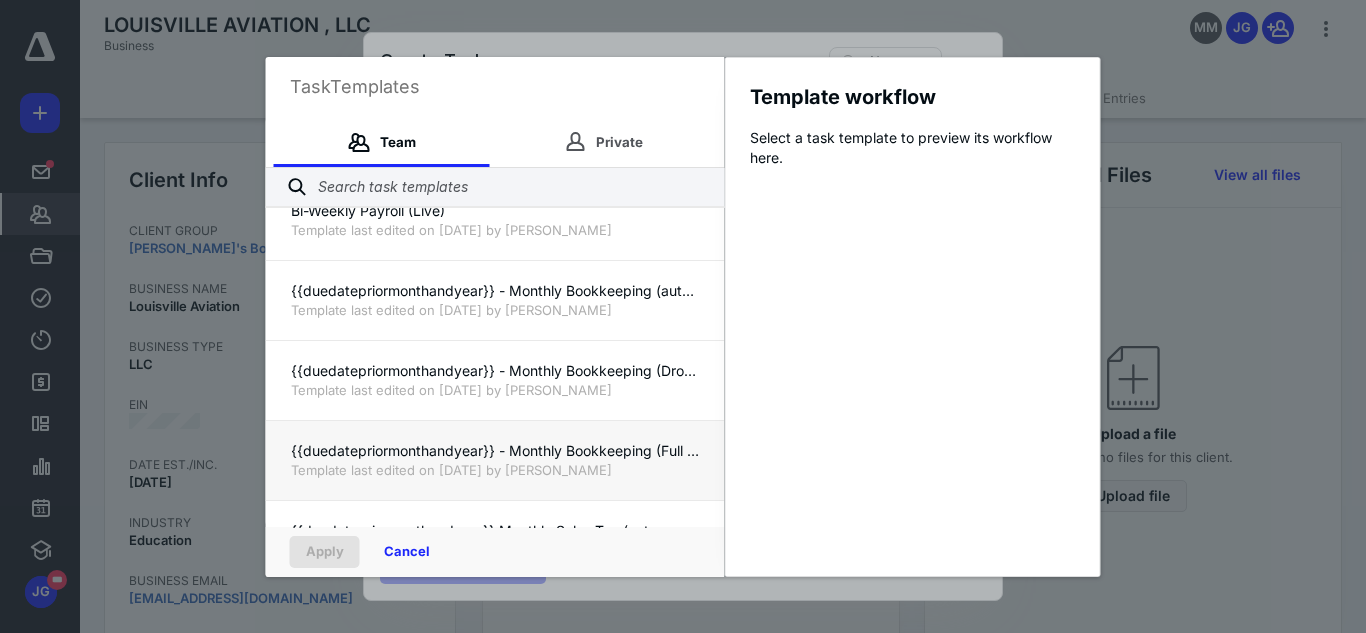 click on "{{duedatepriormonthandyear}} - Monthly Bookkeeping (Full Access)" at bounding box center [495, 451] 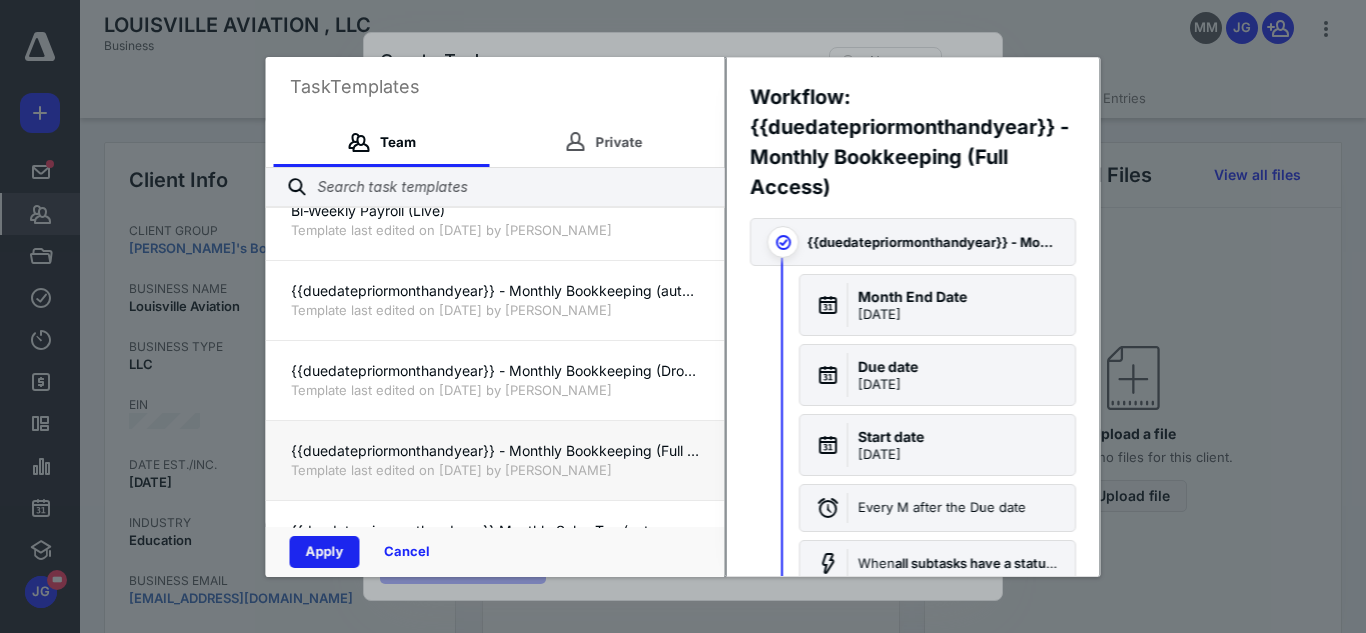 click on "Apply" at bounding box center (325, 552) 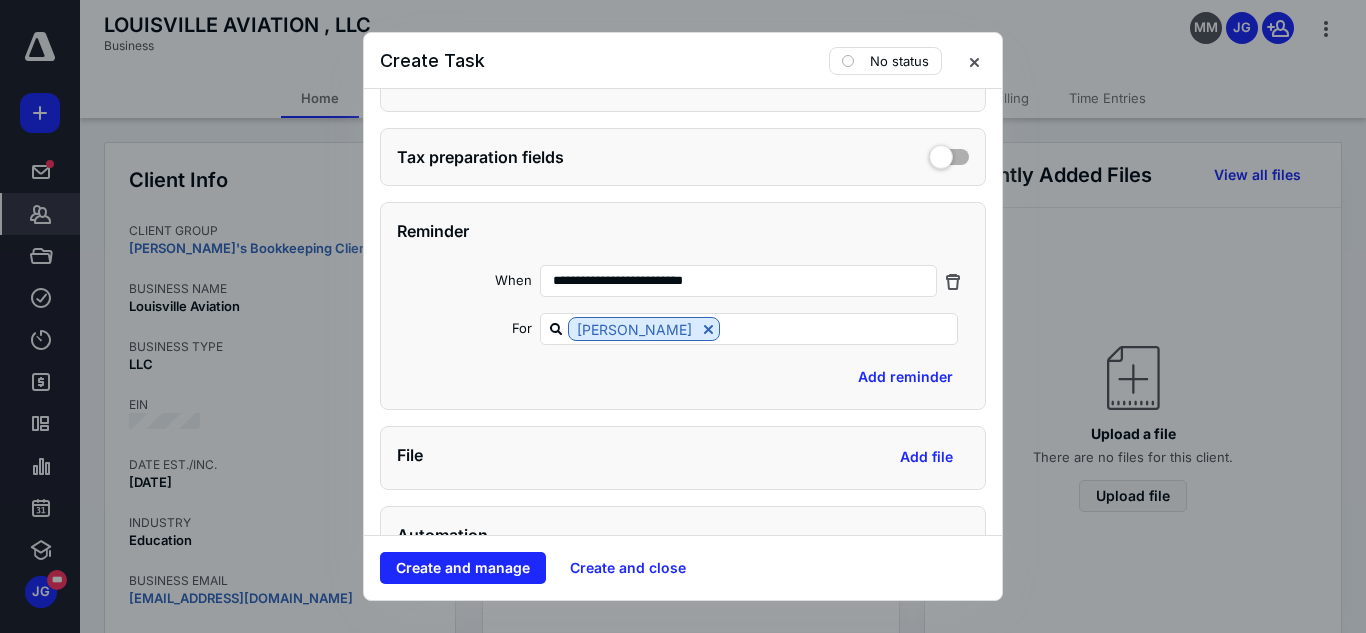 scroll, scrollTop: 1107, scrollLeft: 0, axis: vertical 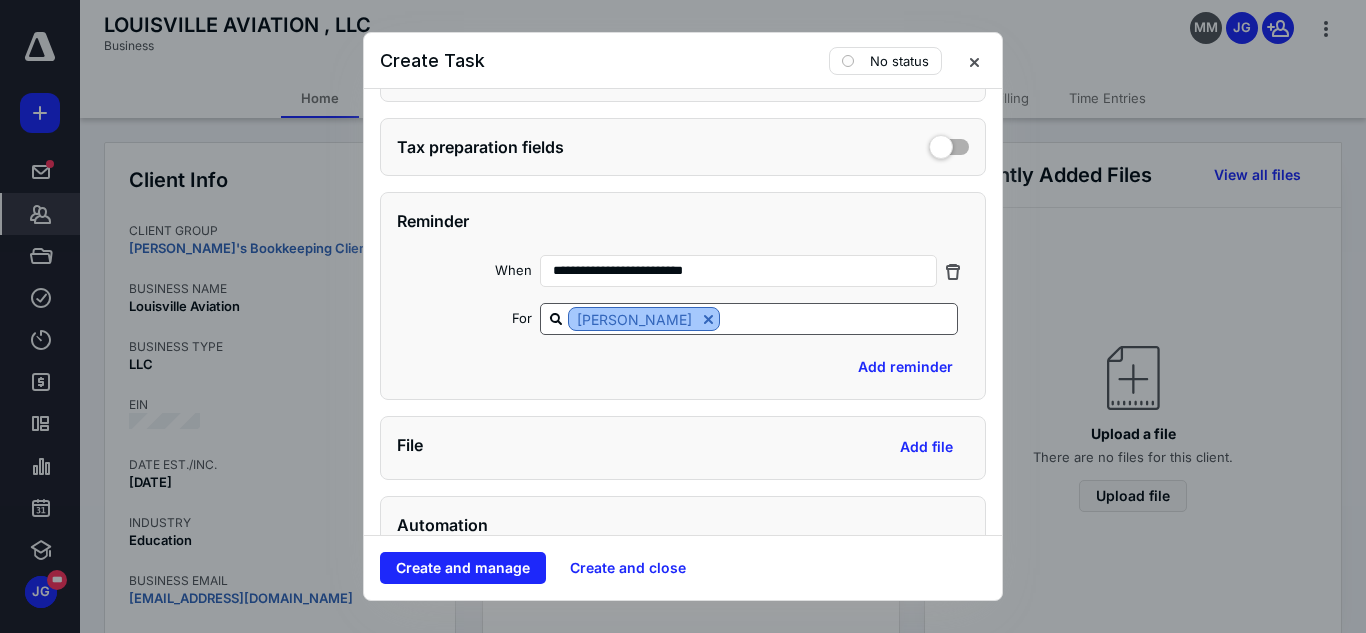 click at bounding box center (708, 319) 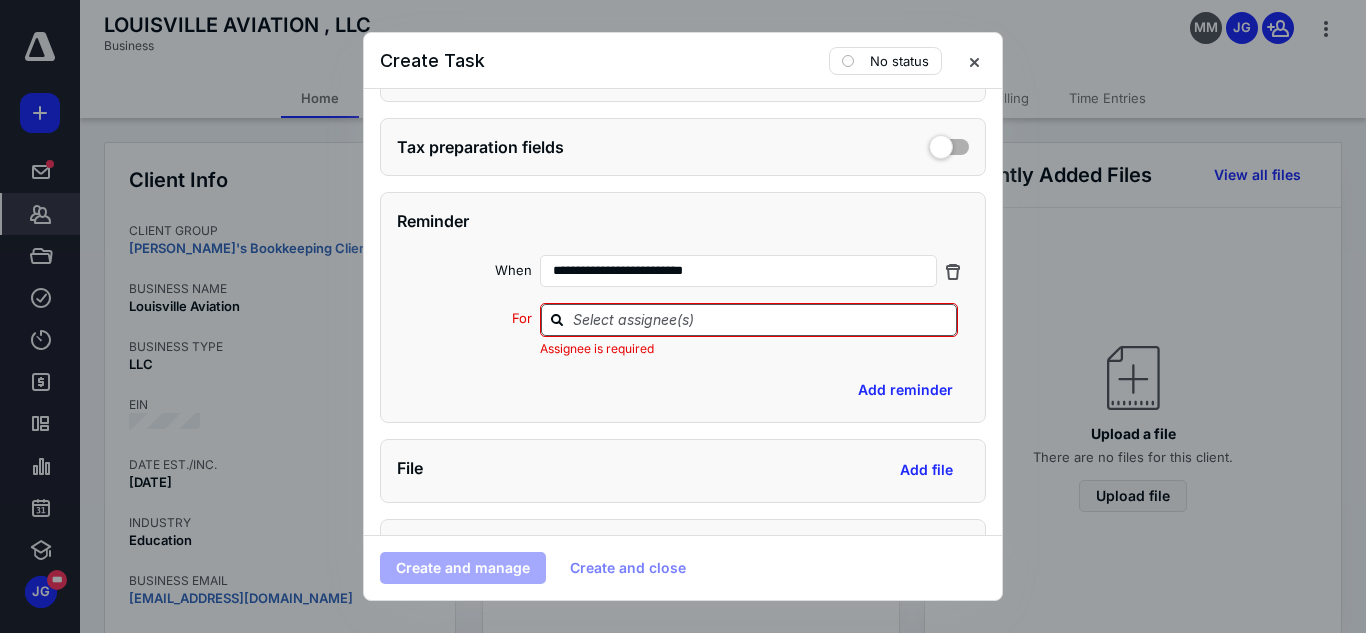 click at bounding box center [761, 319] 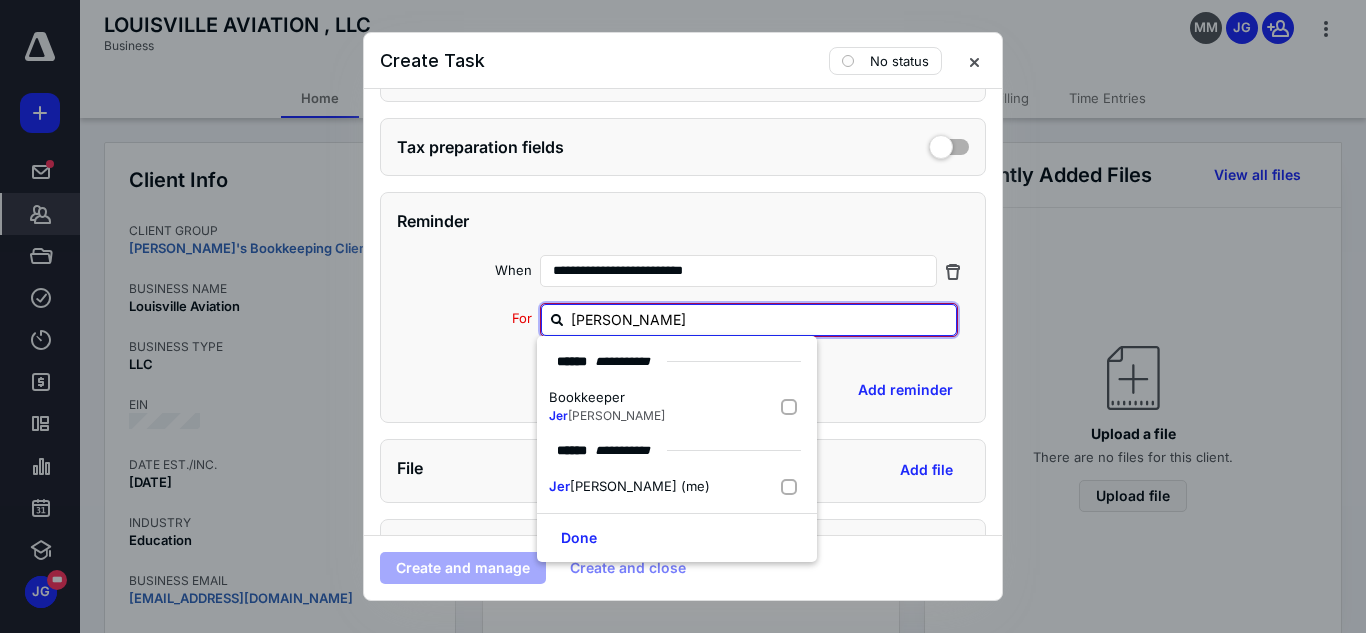 type on "jerem" 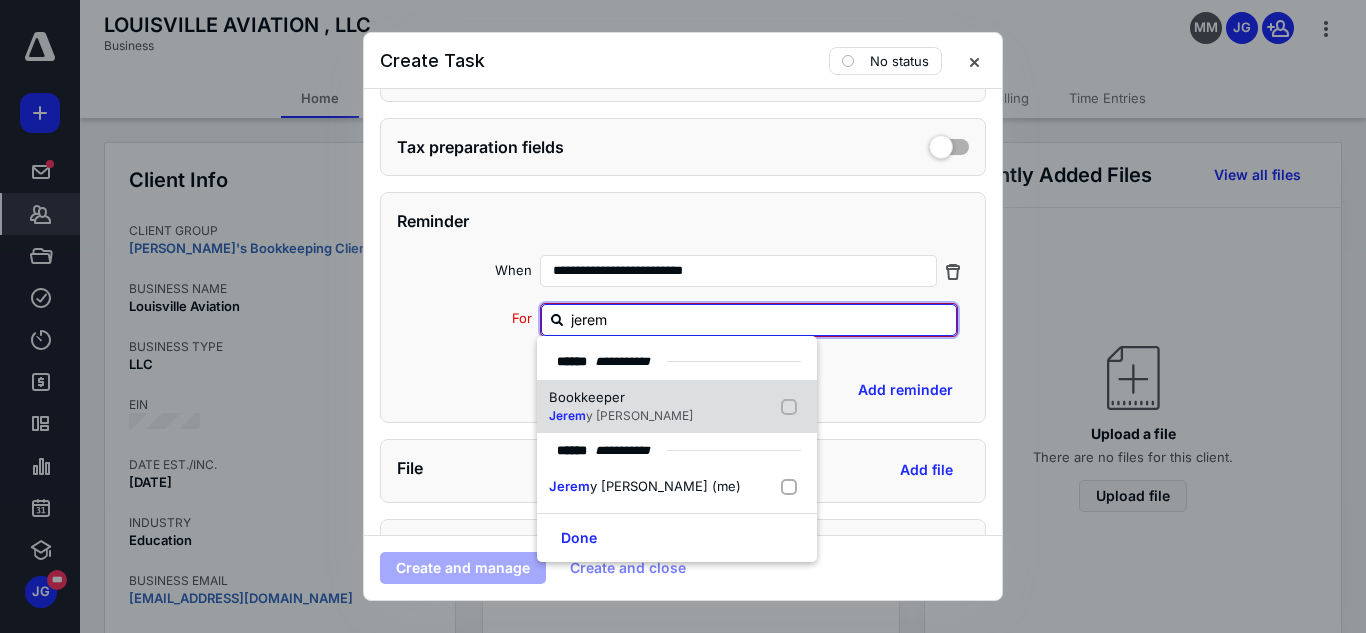click at bounding box center (793, 407) 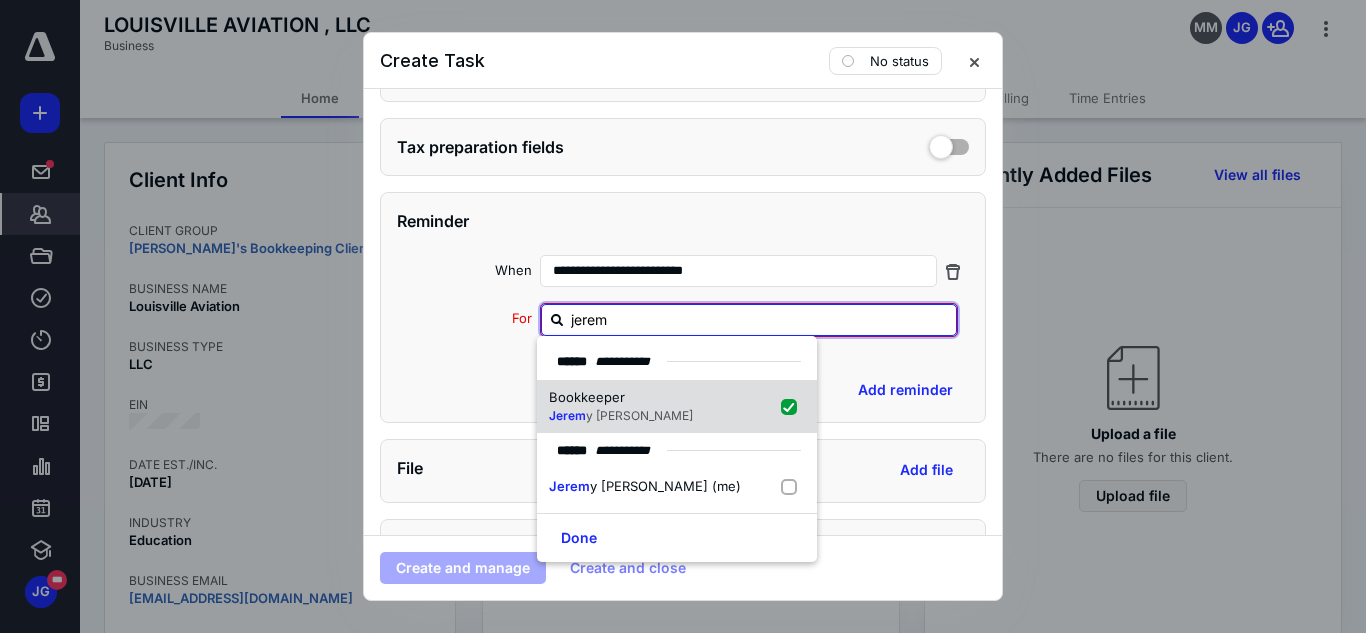checkbox on "true" 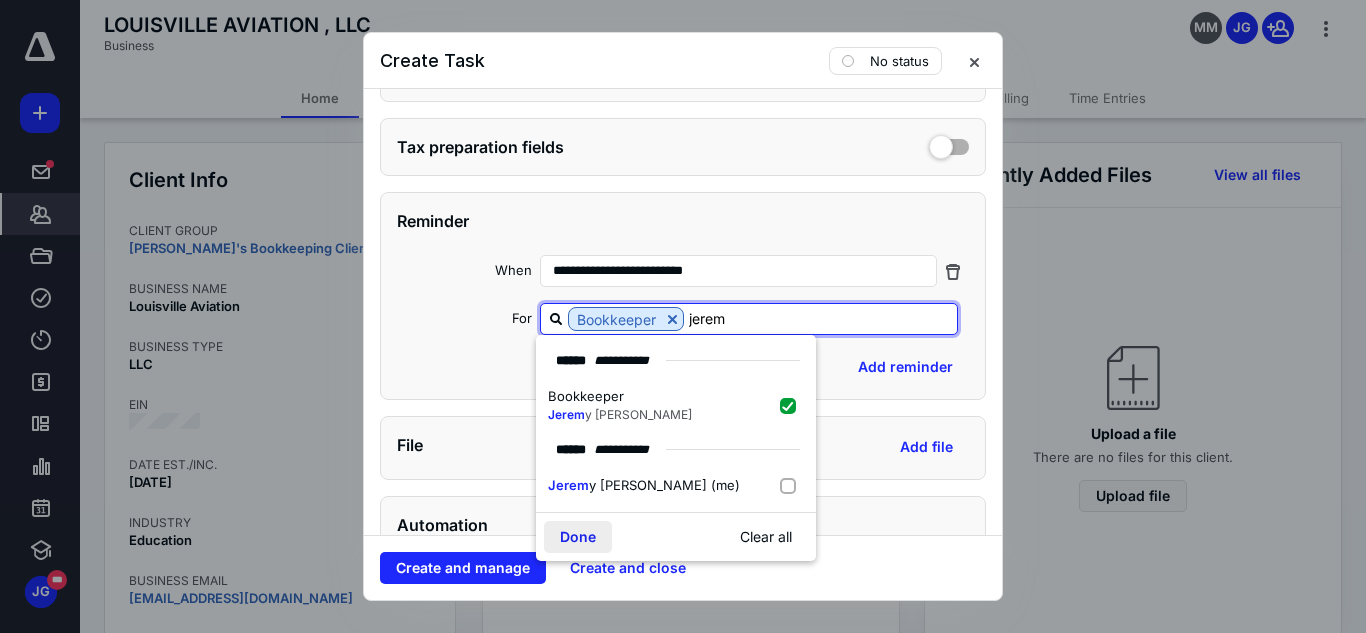 type on "jerem" 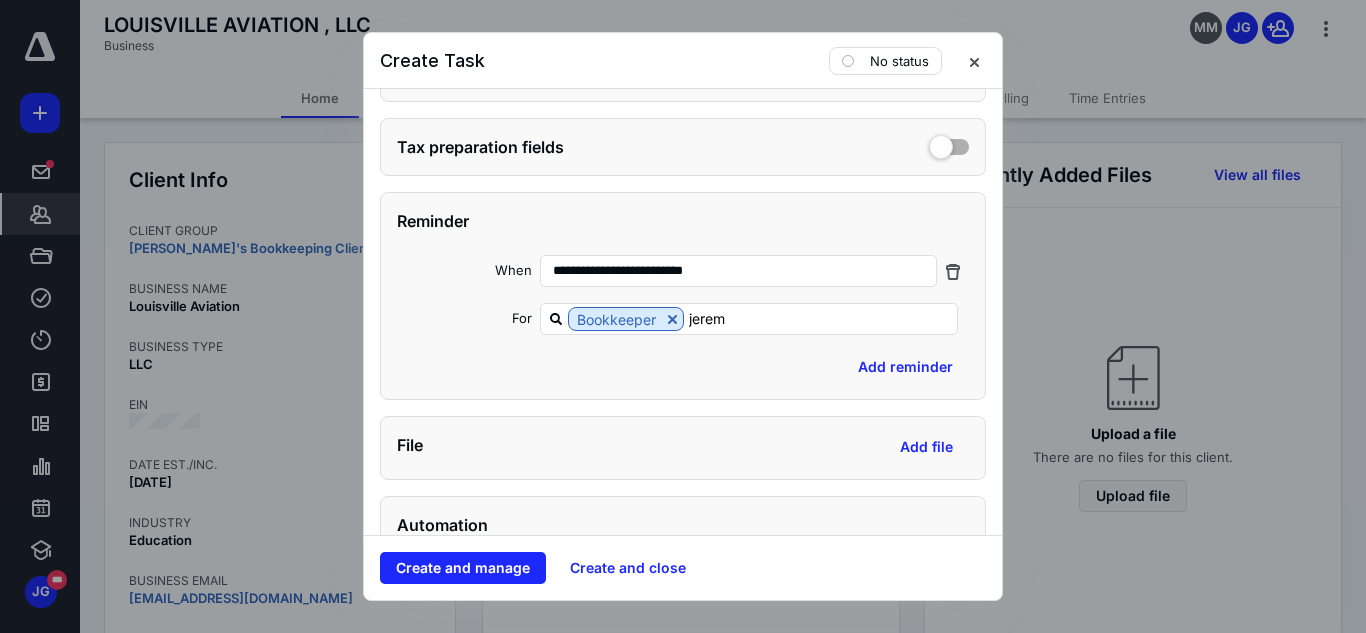 type 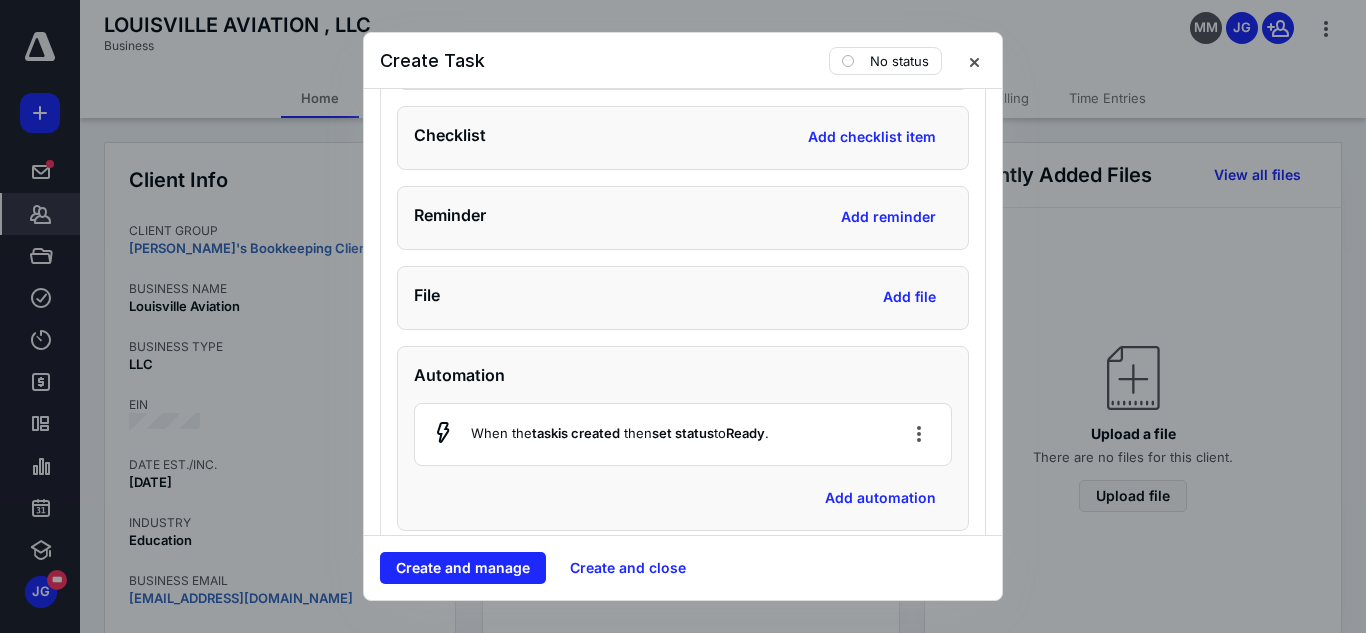 scroll, scrollTop: 2626, scrollLeft: 0, axis: vertical 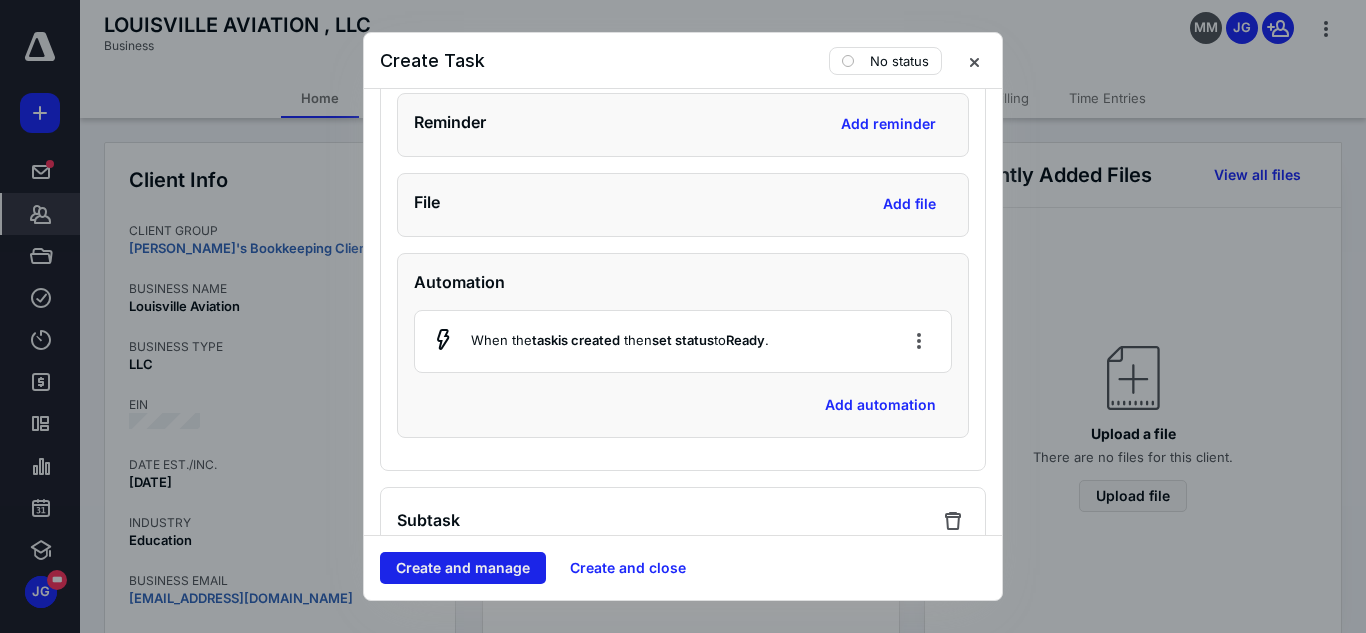 click on "Create and manage" at bounding box center (463, 568) 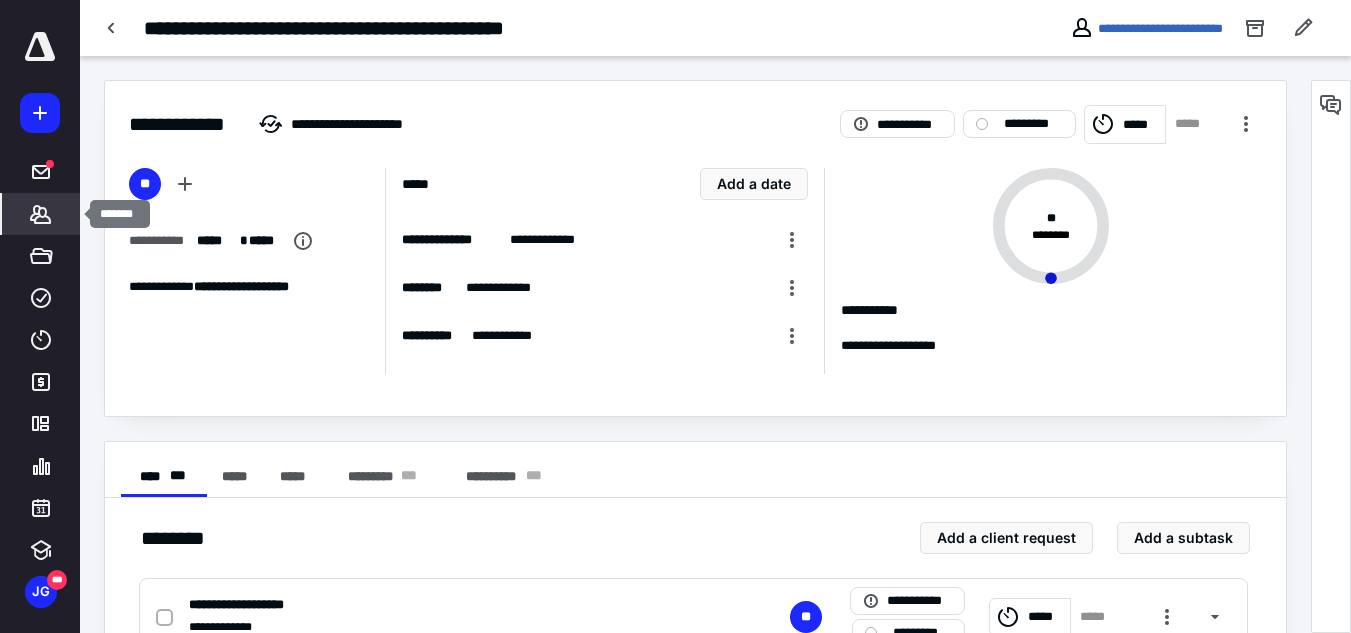 click 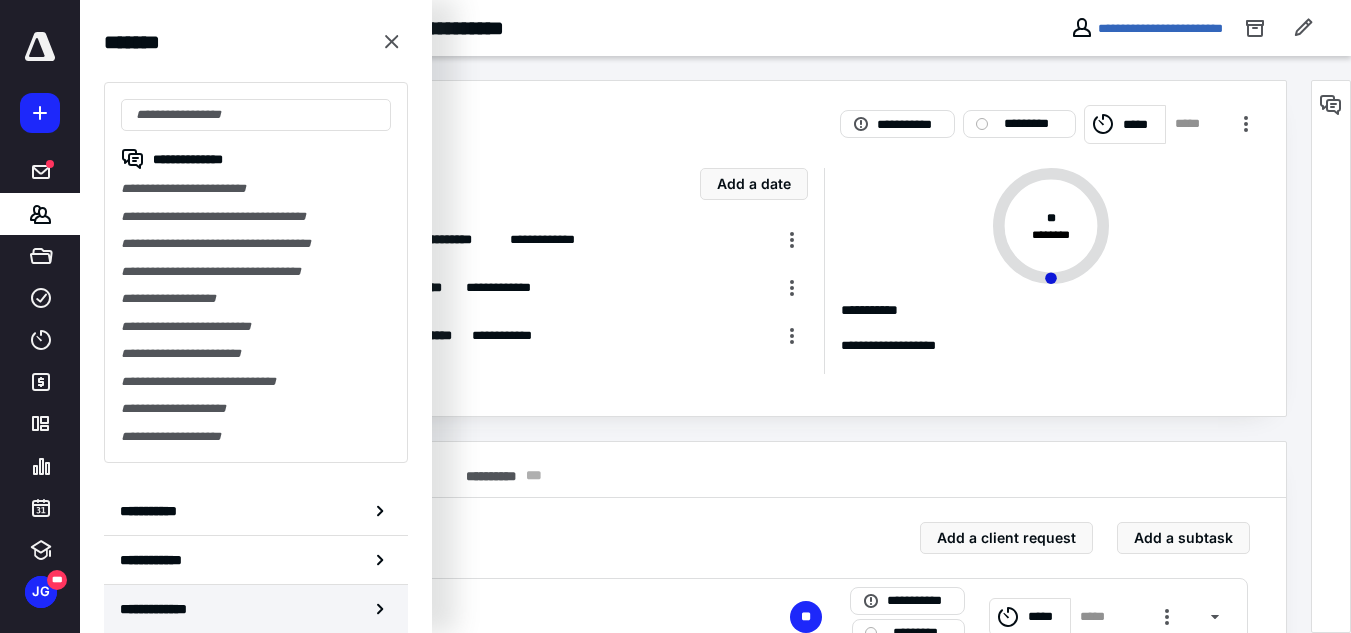 click on "**********" at bounding box center (256, 609) 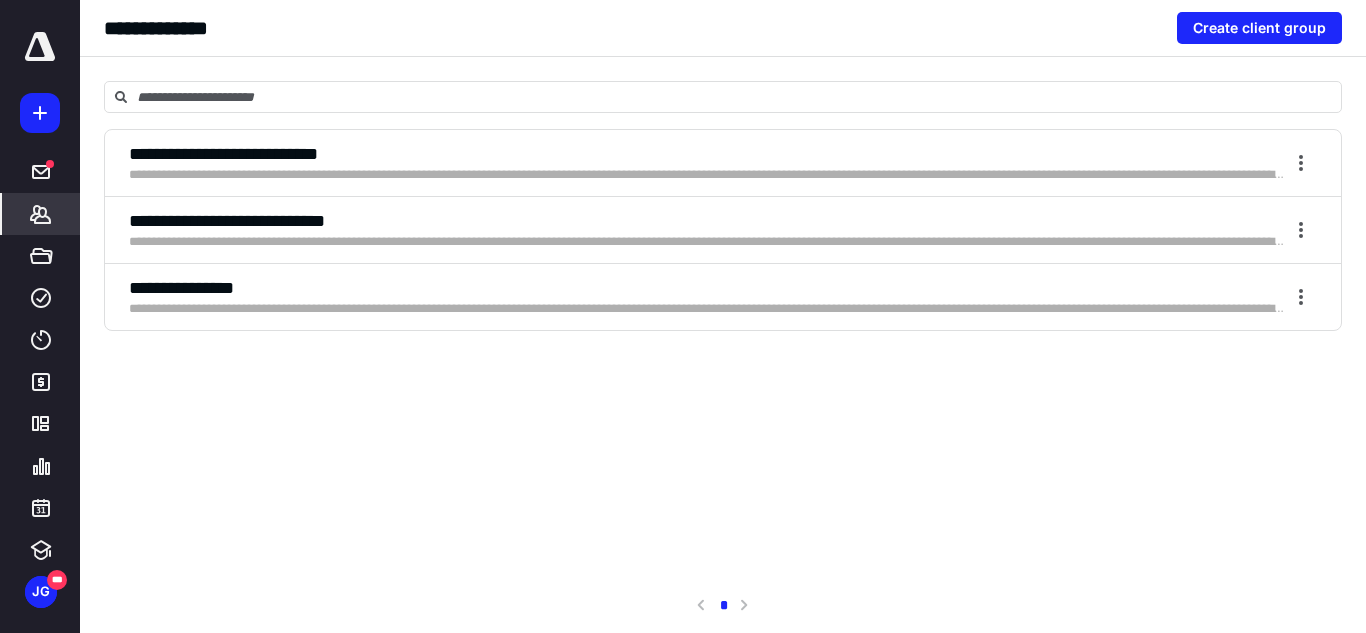 click on "**********" at bounding box center (707, 221) 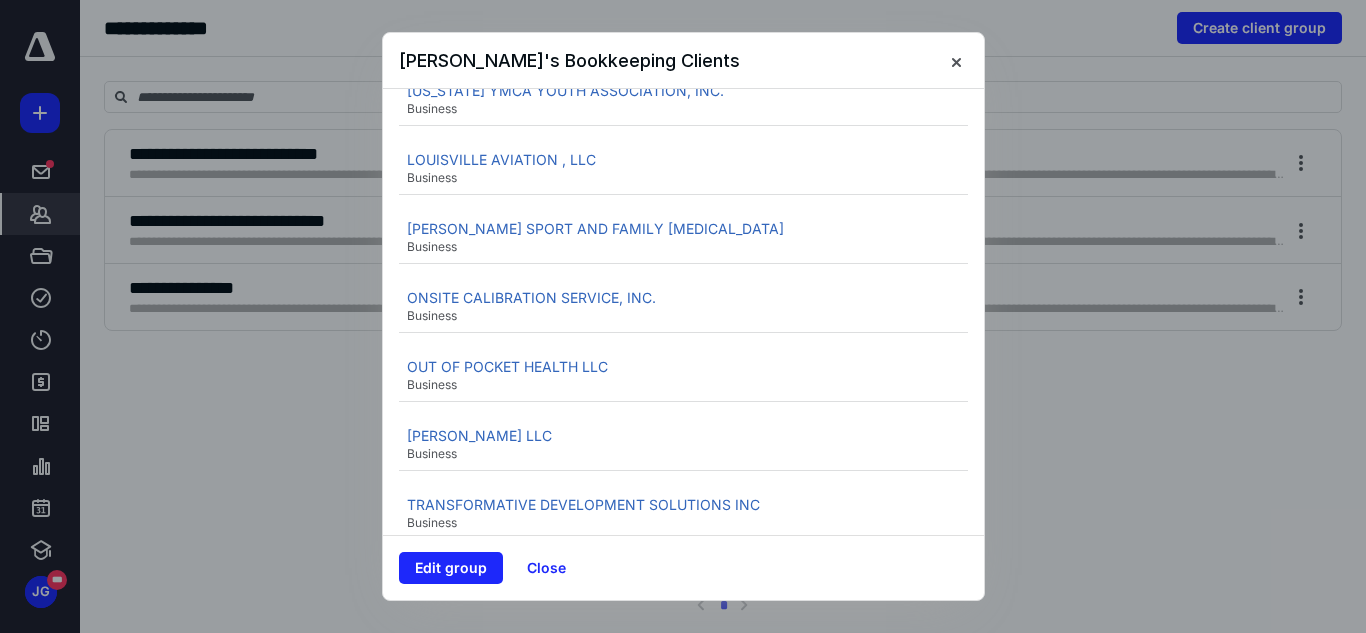 scroll, scrollTop: 1087, scrollLeft: 0, axis: vertical 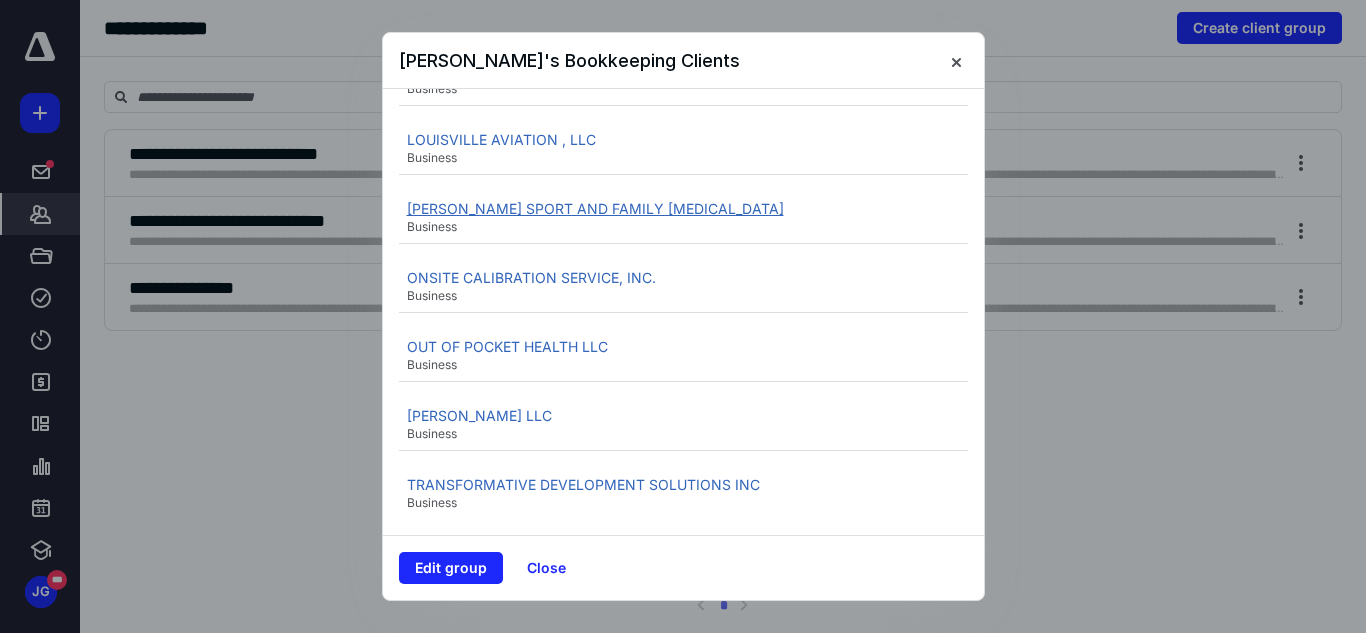 click on "[PERSON_NAME] SPORT AND FAMILY [MEDICAL_DATA]" at bounding box center (595, 208) 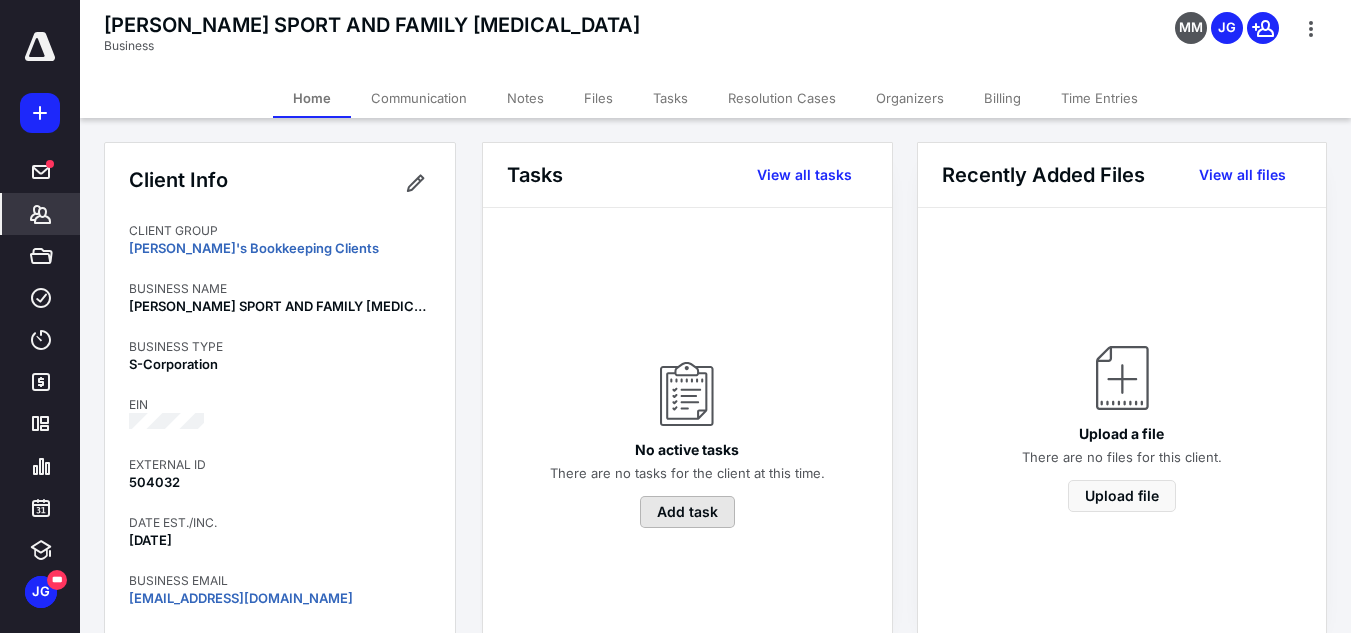 click on "Add task" at bounding box center (687, 512) 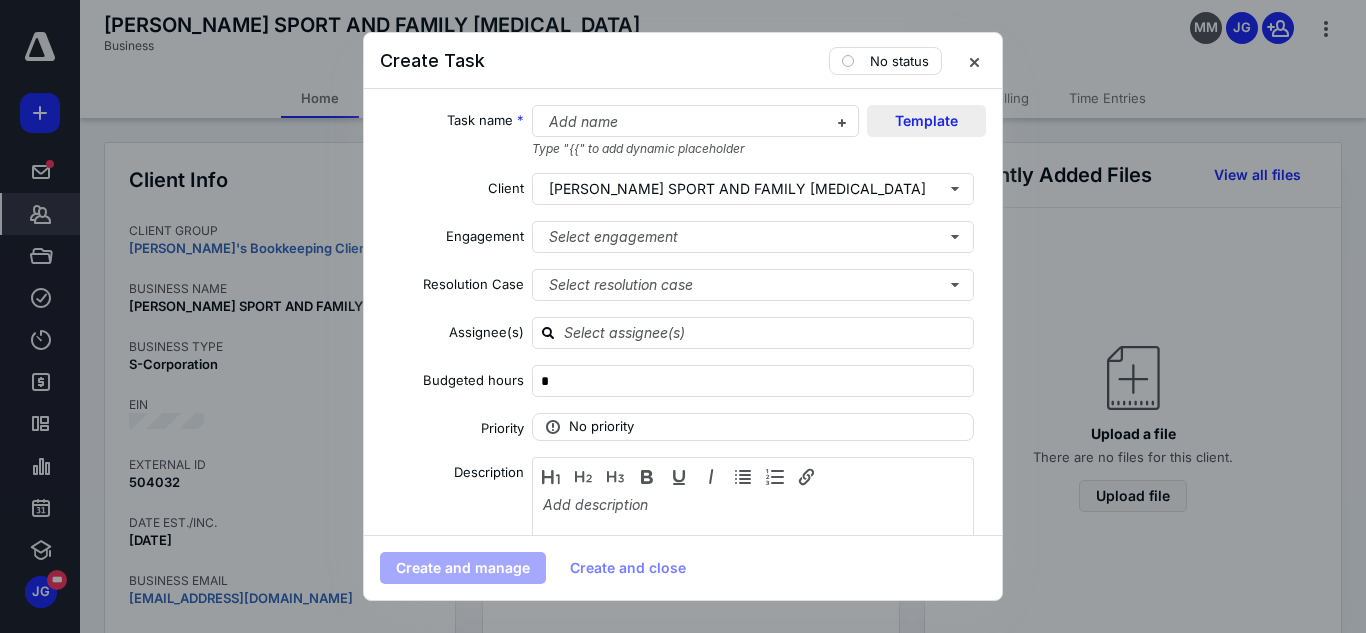 click on "Template" at bounding box center (926, 121) 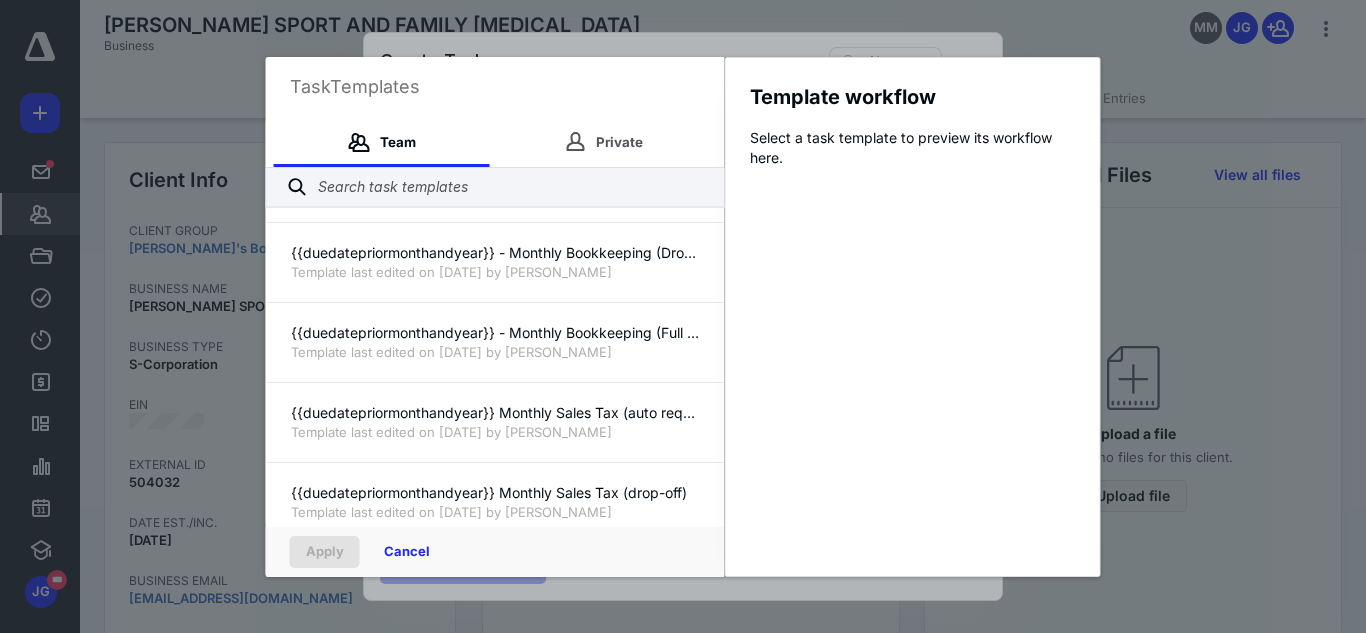 scroll, scrollTop: 267, scrollLeft: 0, axis: vertical 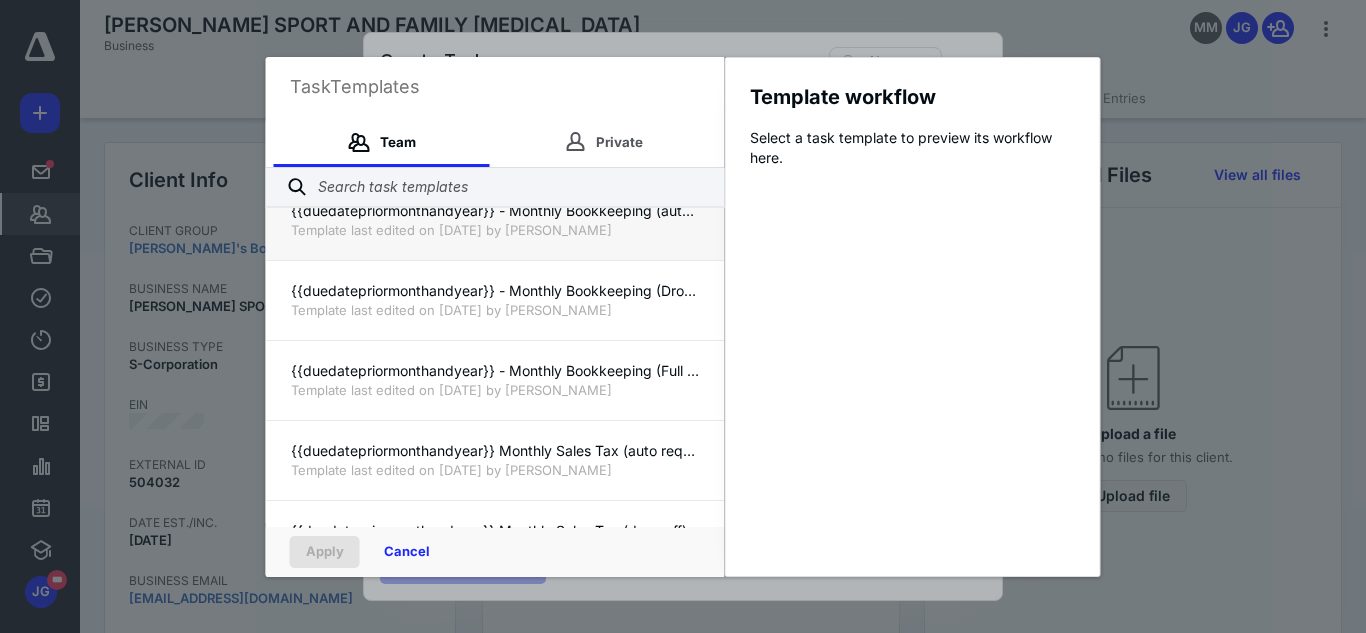click on "Template last edited on [DATE] by [PERSON_NAME]" at bounding box center [495, 230] 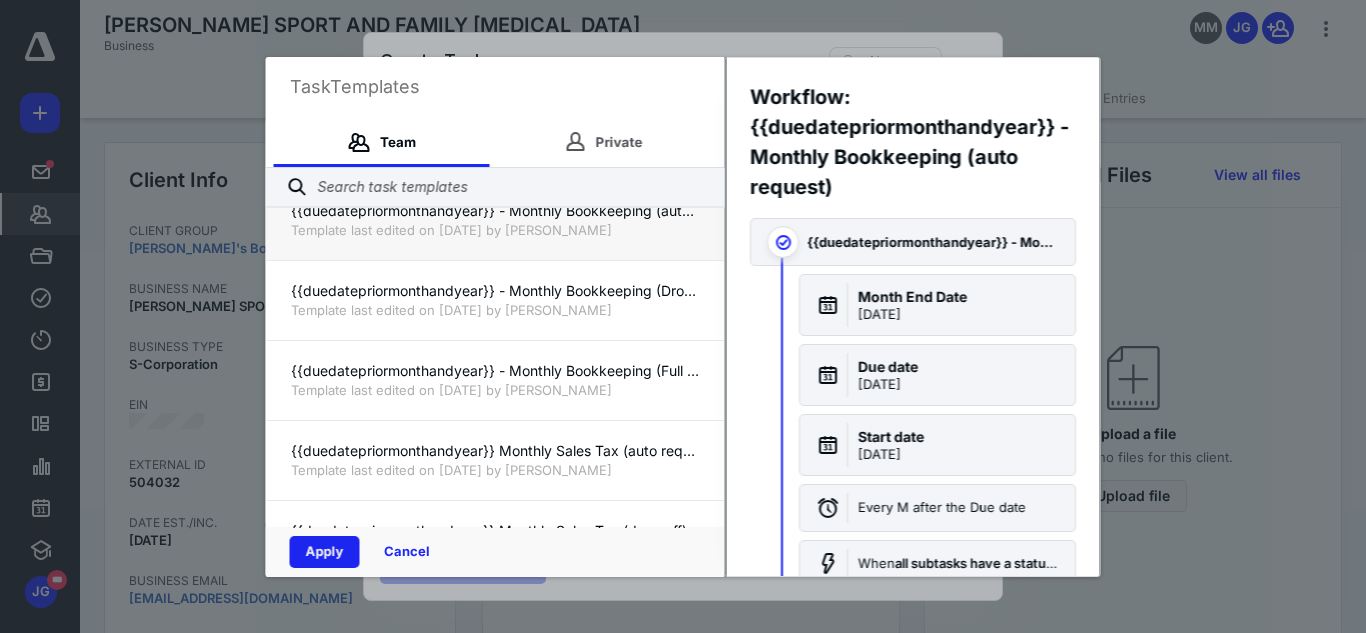 click on "Apply" at bounding box center (325, 552) 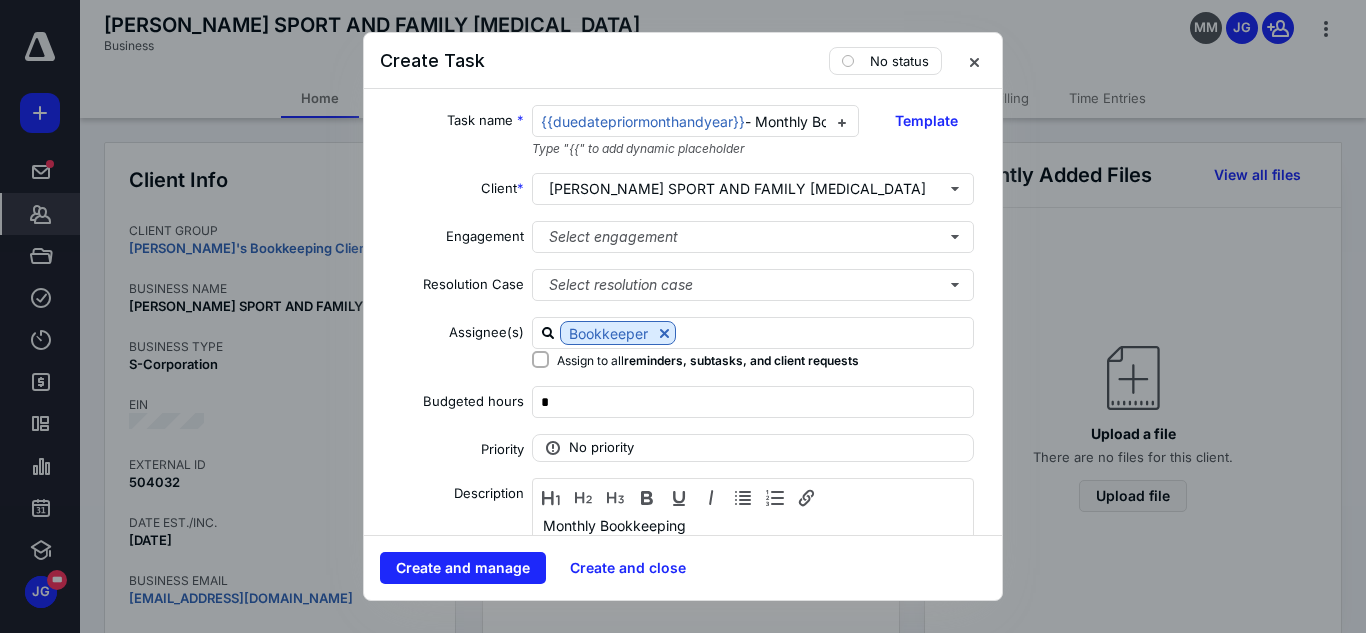 checkbox on "true" 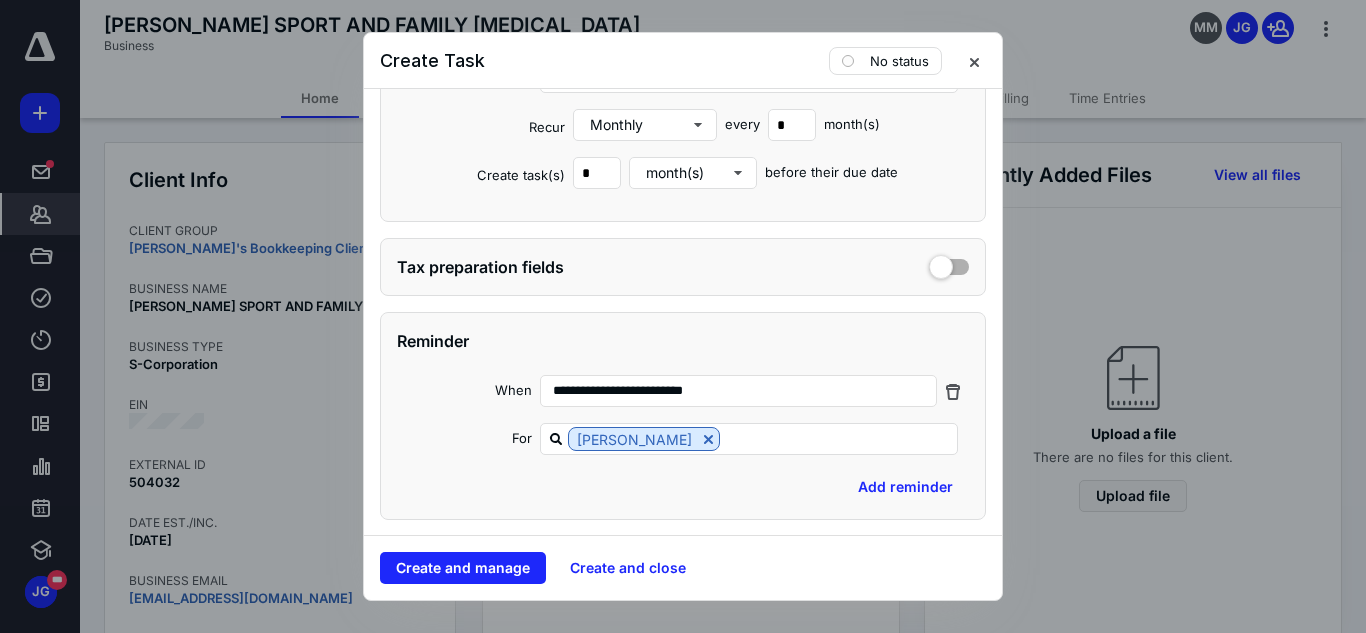scroll, scrollTop: 1173, scrollLeft: 0, axis: vertical 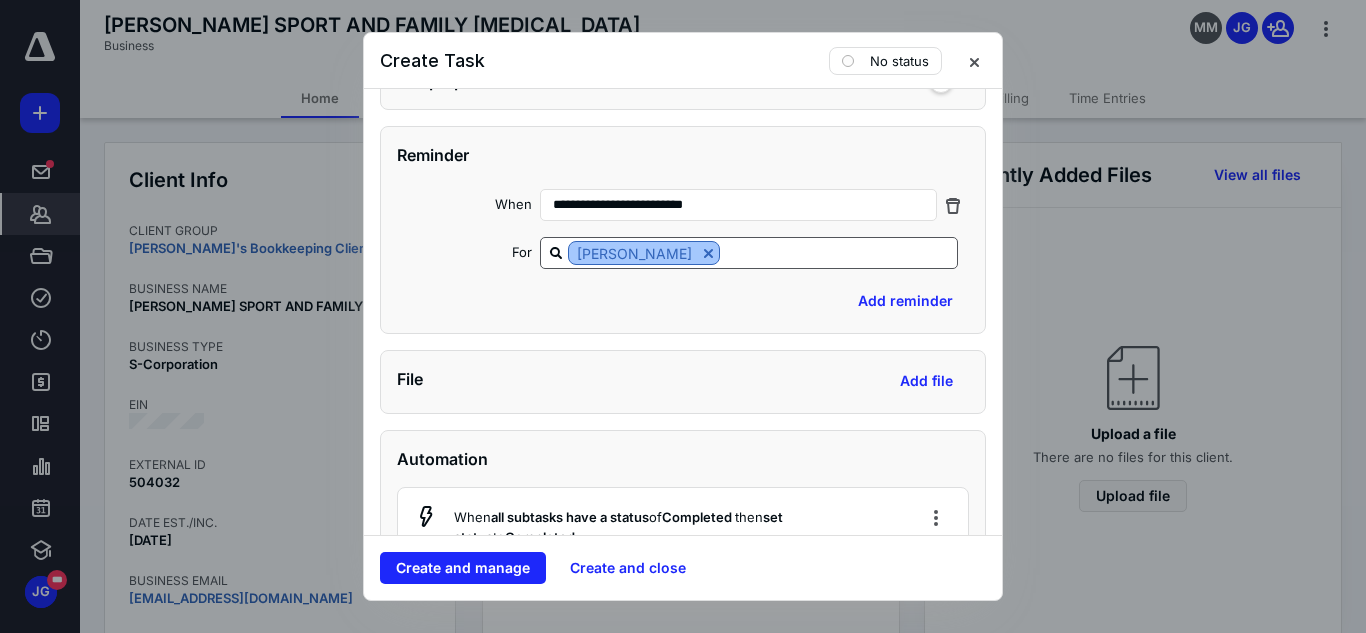 click at bounding box center [708, 253] 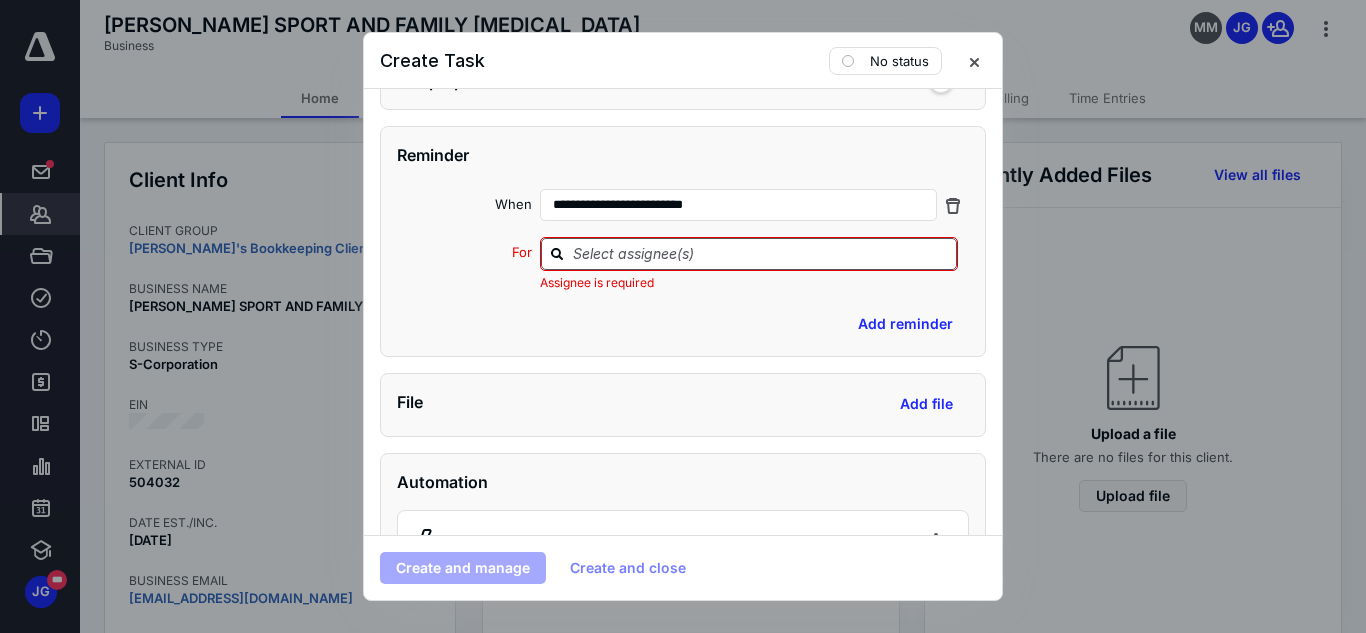 click at bounding box center [761, 253] 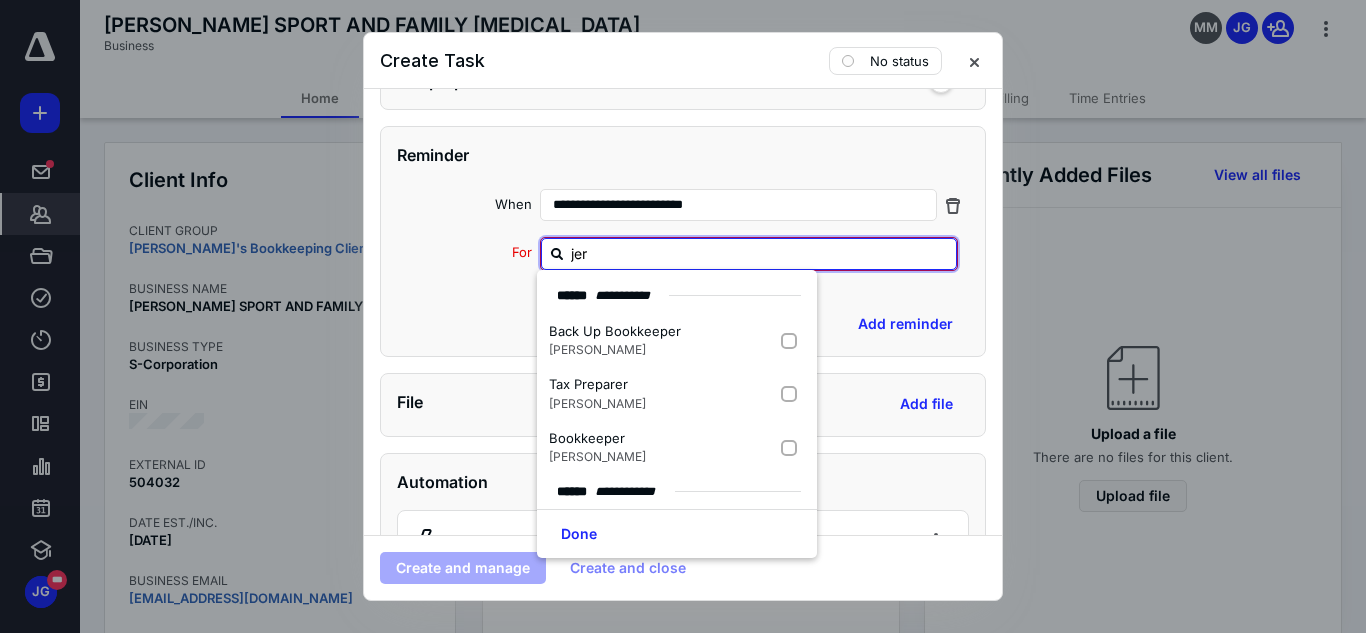 type on "[PERSON_NAME]" 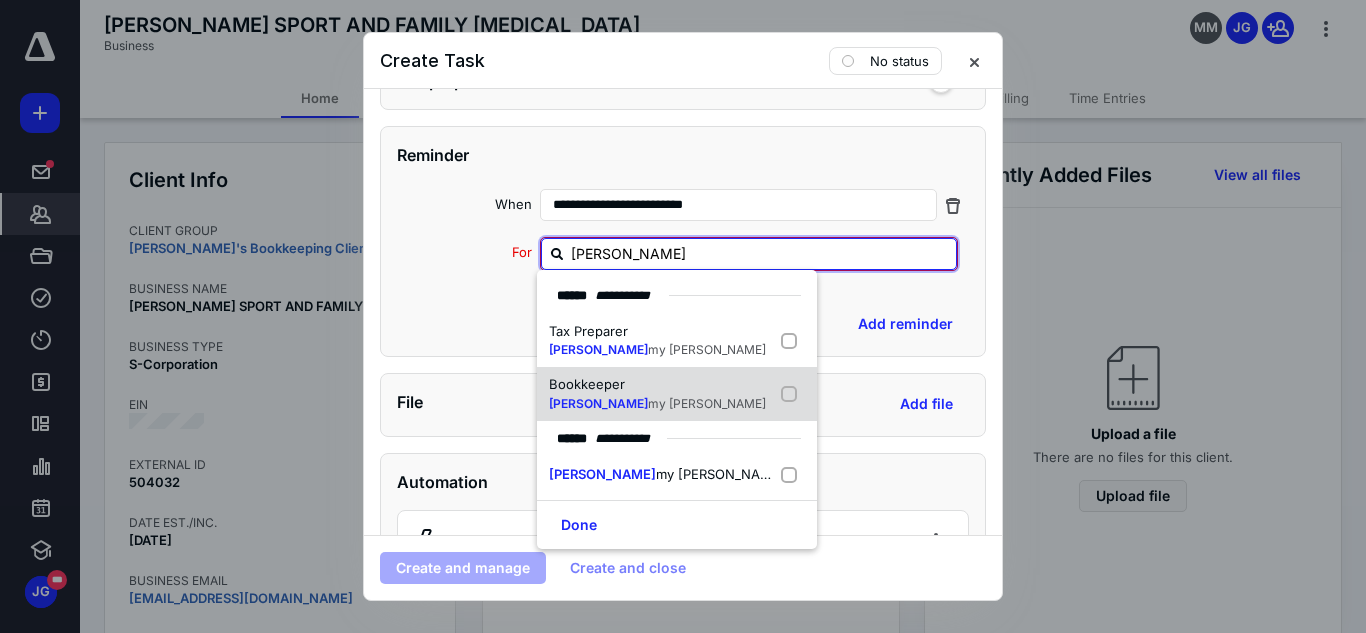 click at bounding box center (793, 394) 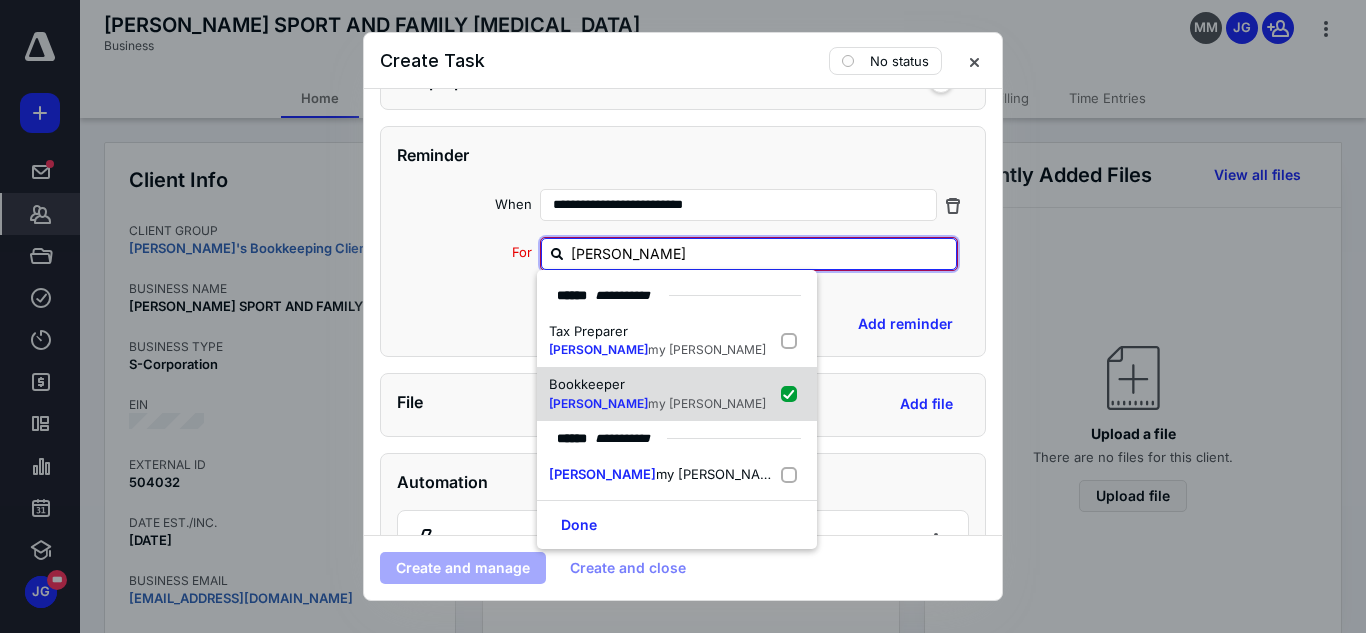 checkbox on "true" 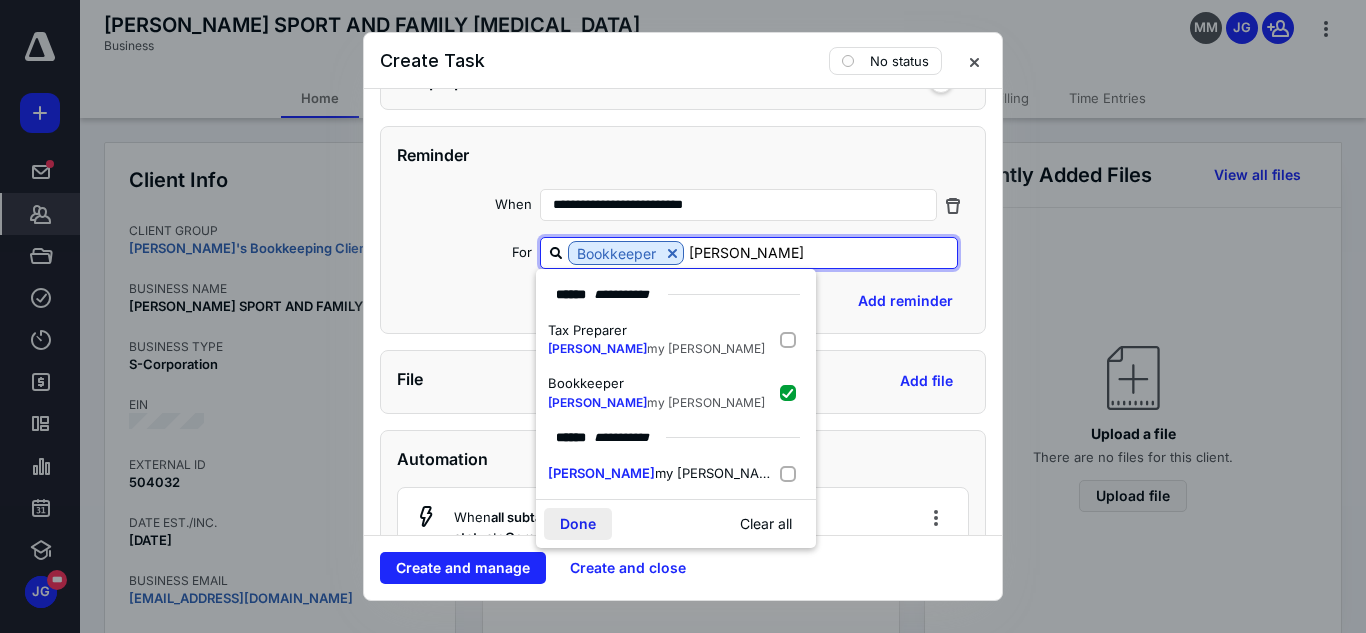 type on "[PERSON_NAME]" 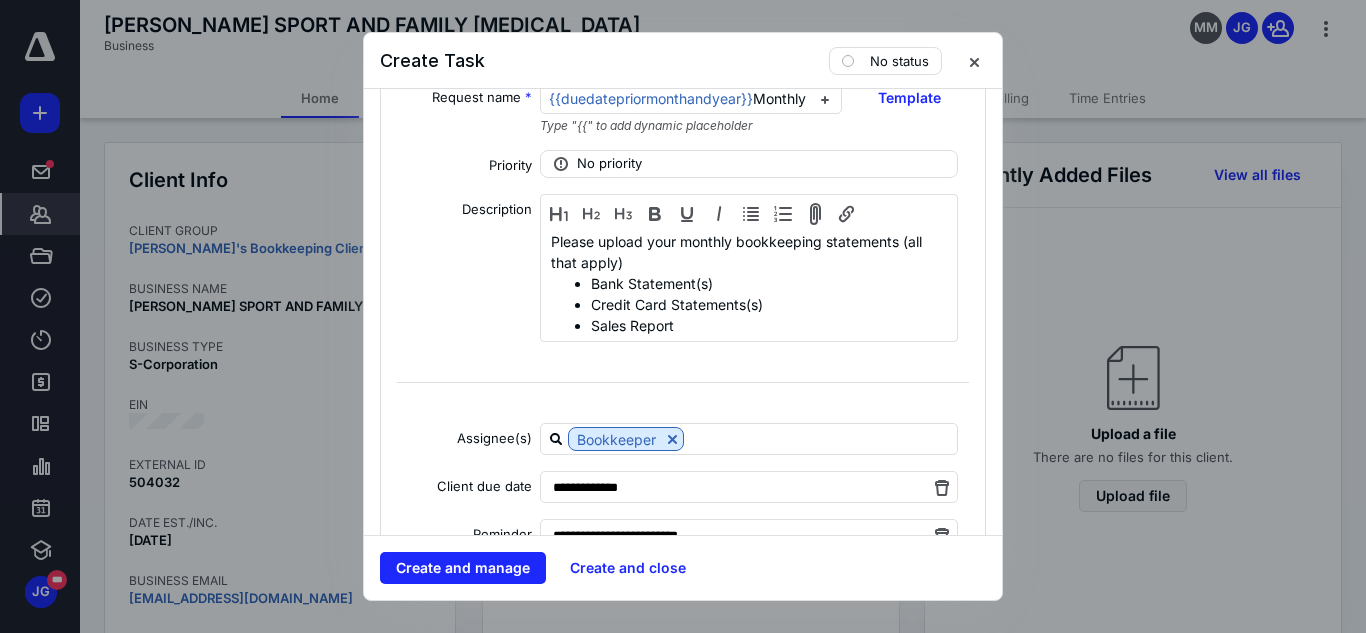 scroll, scrollTop: 2079, scrollLeft: 0, axis: vertical 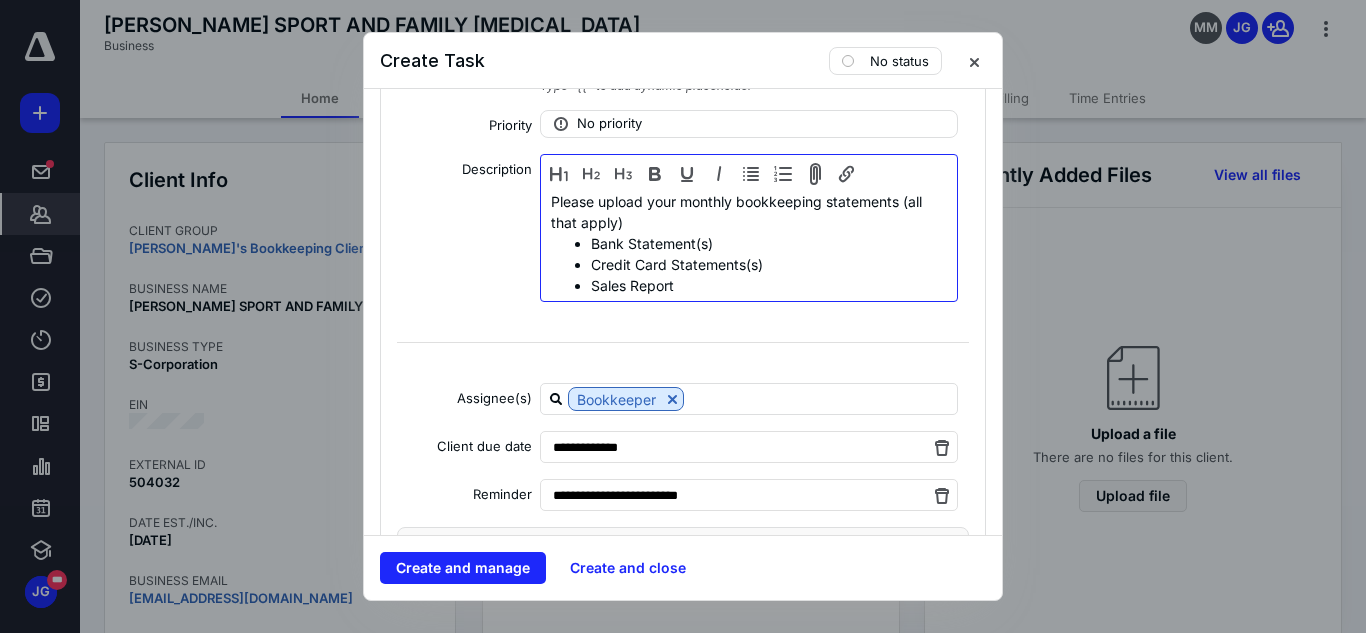 click on "Sales Report" at bounding box center (769, 285) 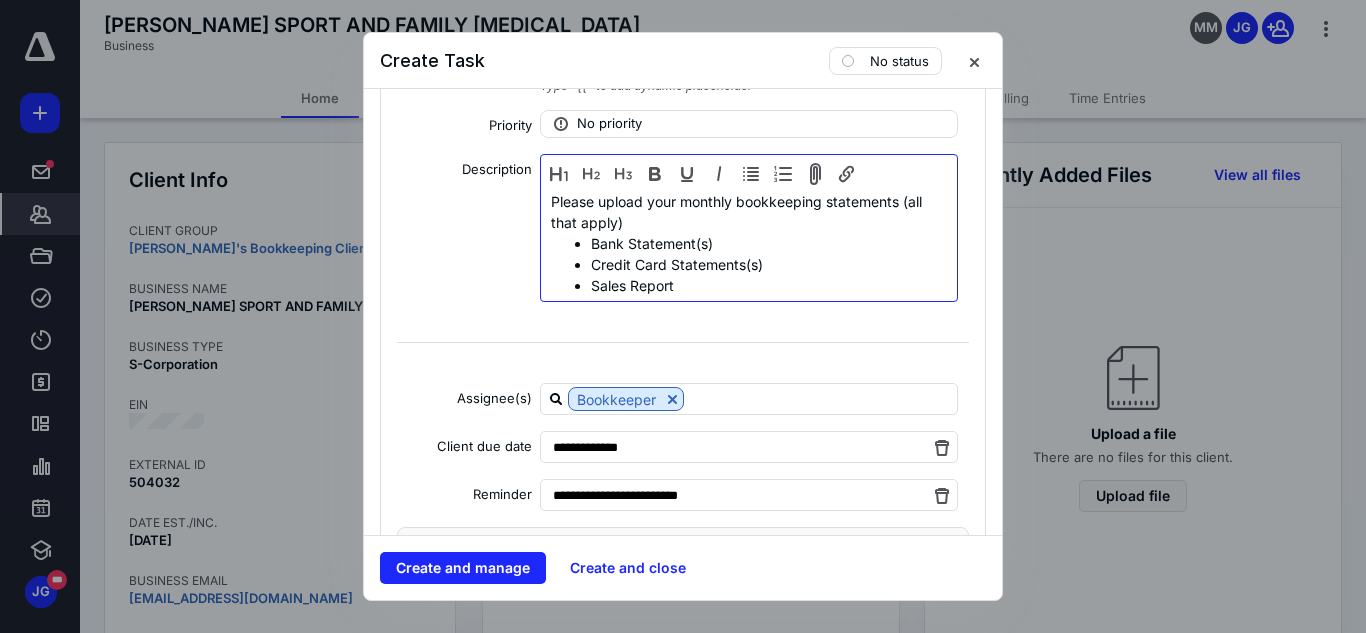 type 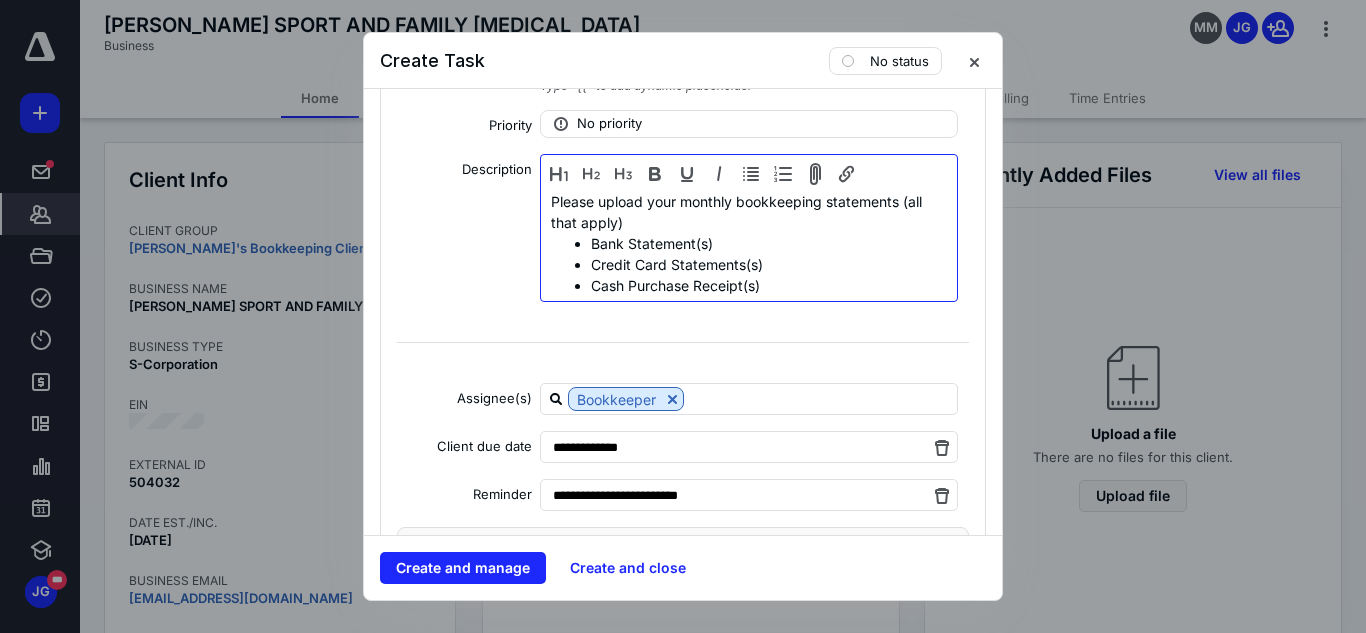 click on "Cash Purchase Receipt(s)" at bounding box center [769, 285] 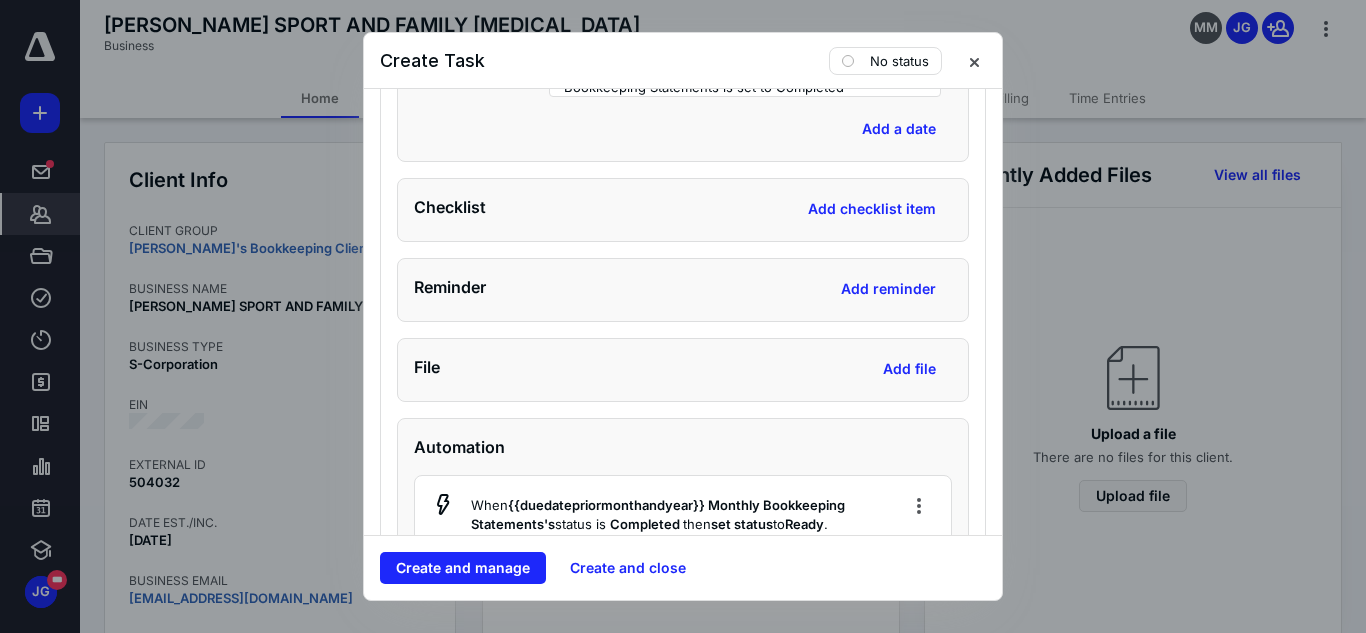 scroll, scrollTop: 3599, scrollLeft: 0, axis: vertical 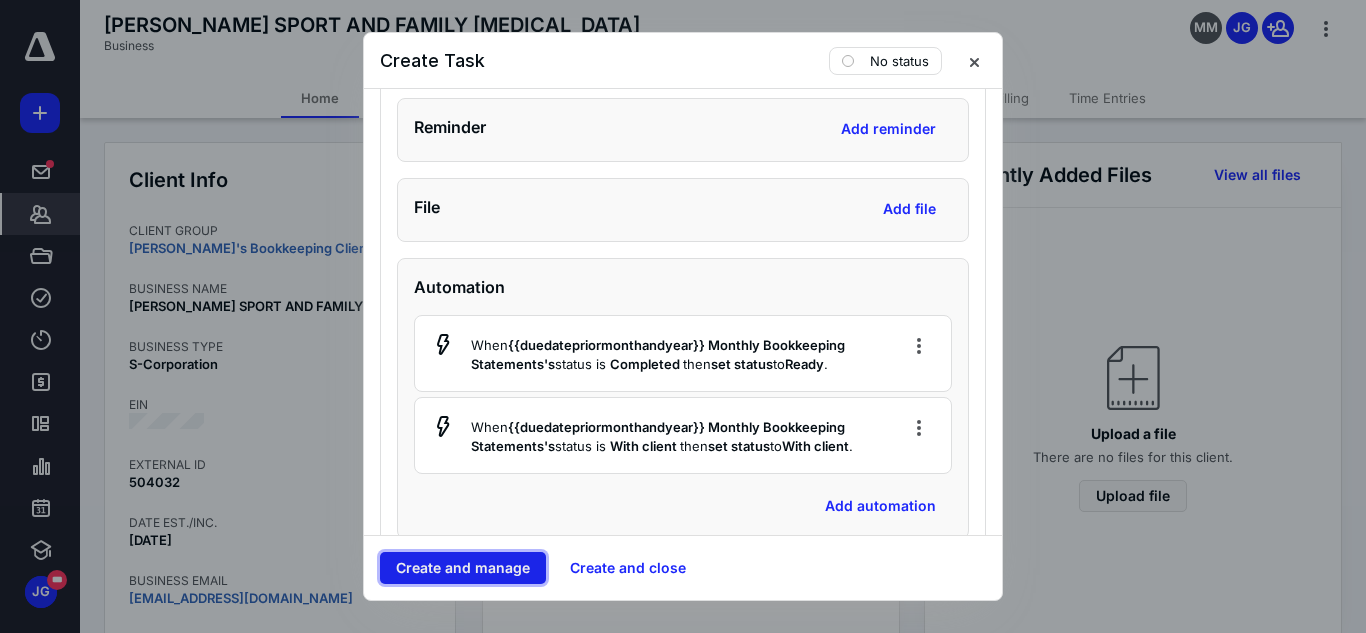 click on "Create and manage" at bounding box center [463, 568] 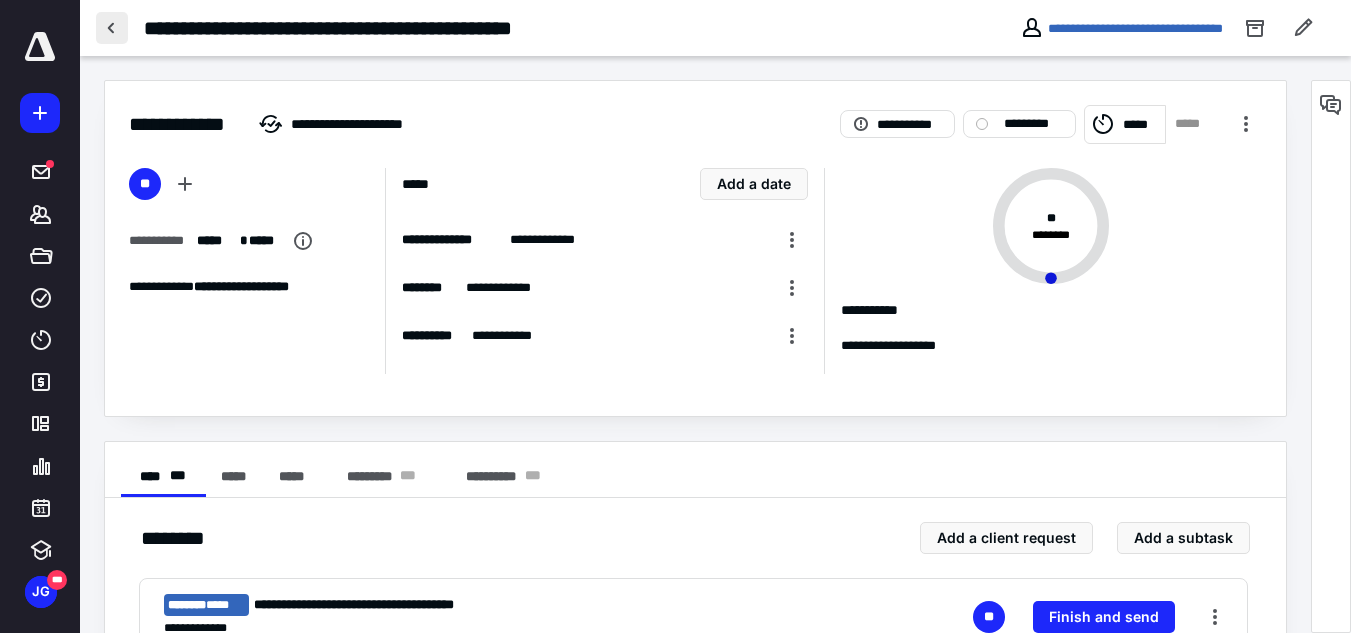 click at bounding box center (112, 28) 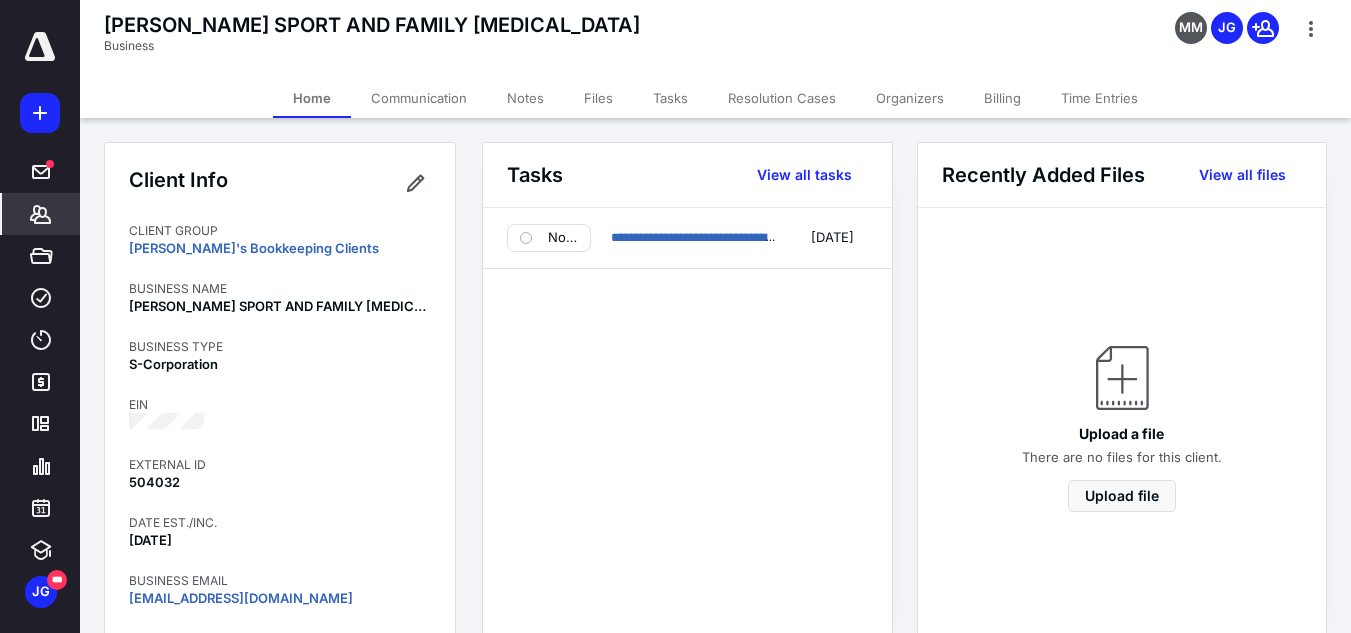 click on "**********" at bounding box center [687, 392] 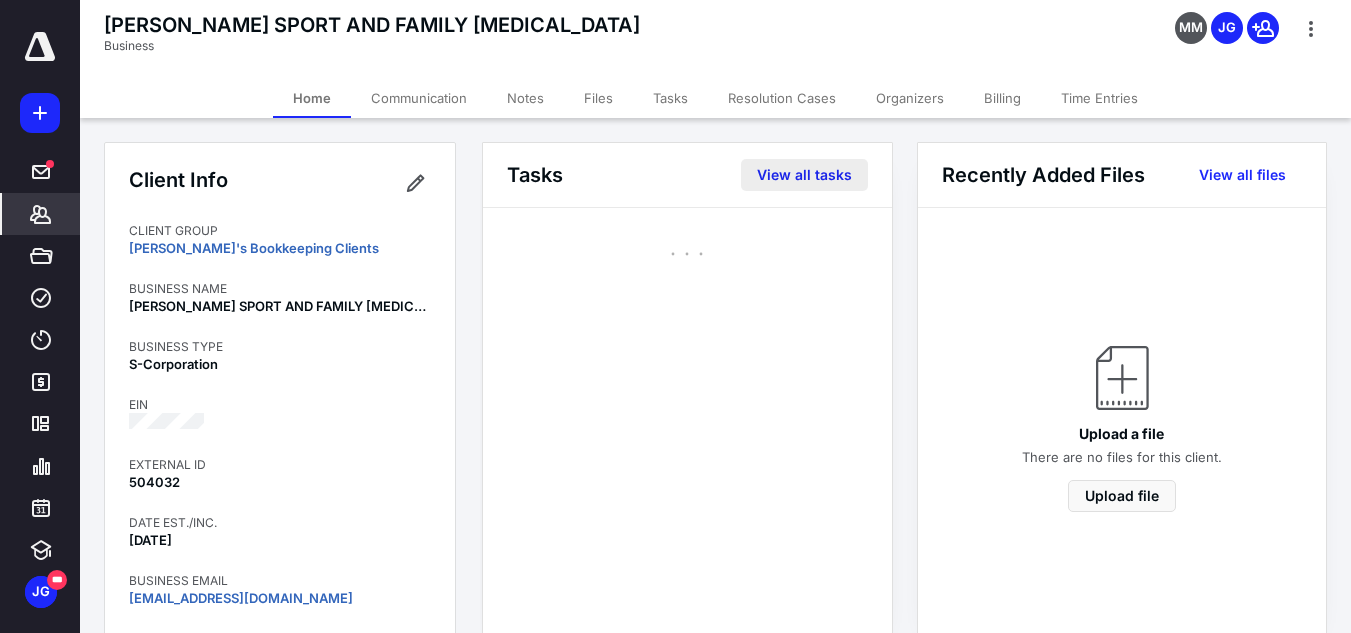 click on "View all tasks" at bounding box center (804, 175) 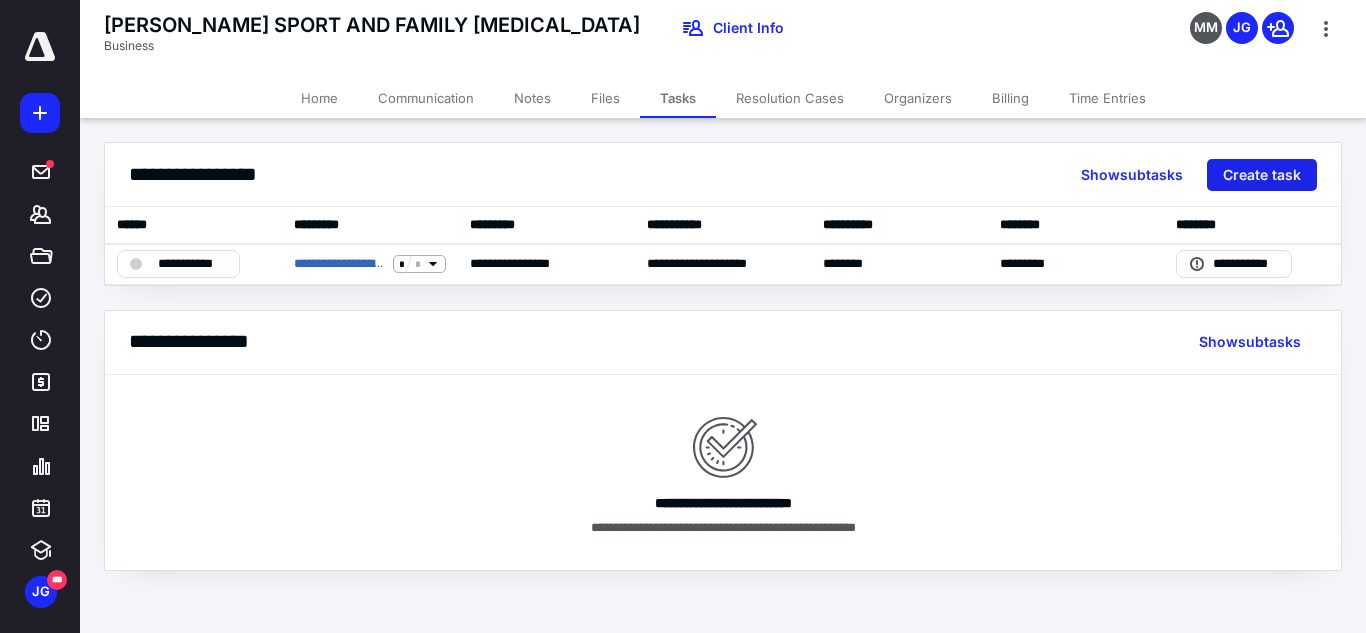 click on "Create task" at bounding box center (1262, 175) 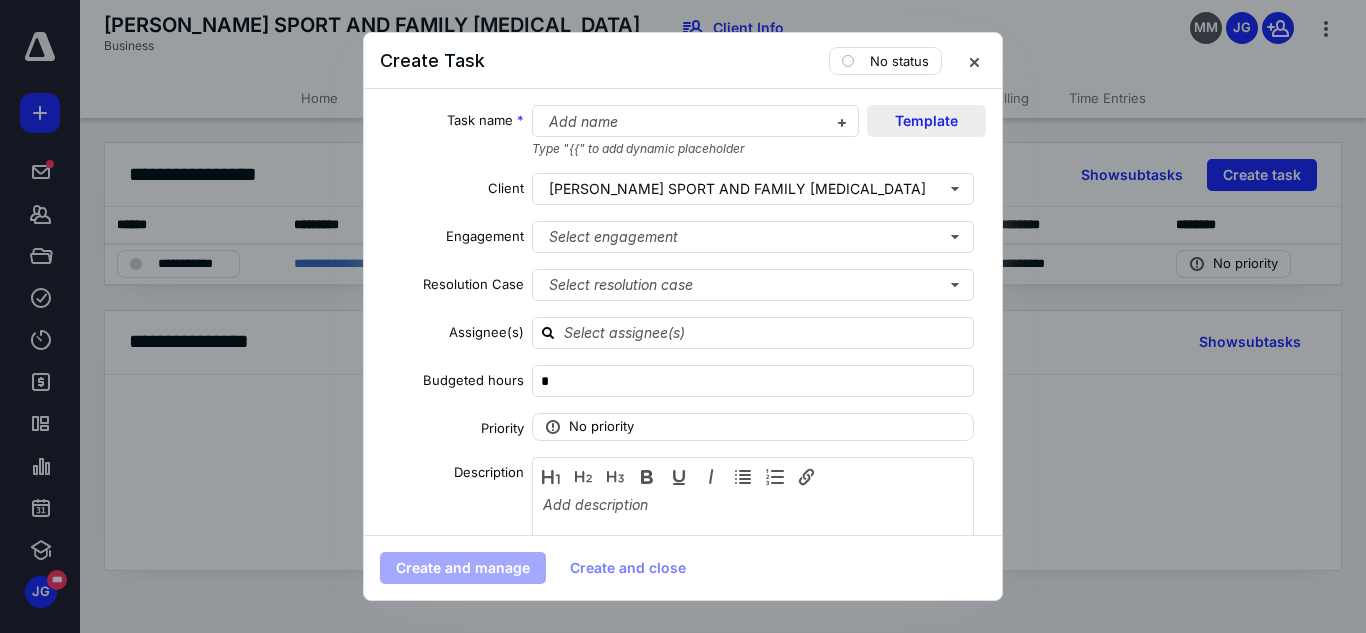 click on "Template" at bounding box center [926, 121] 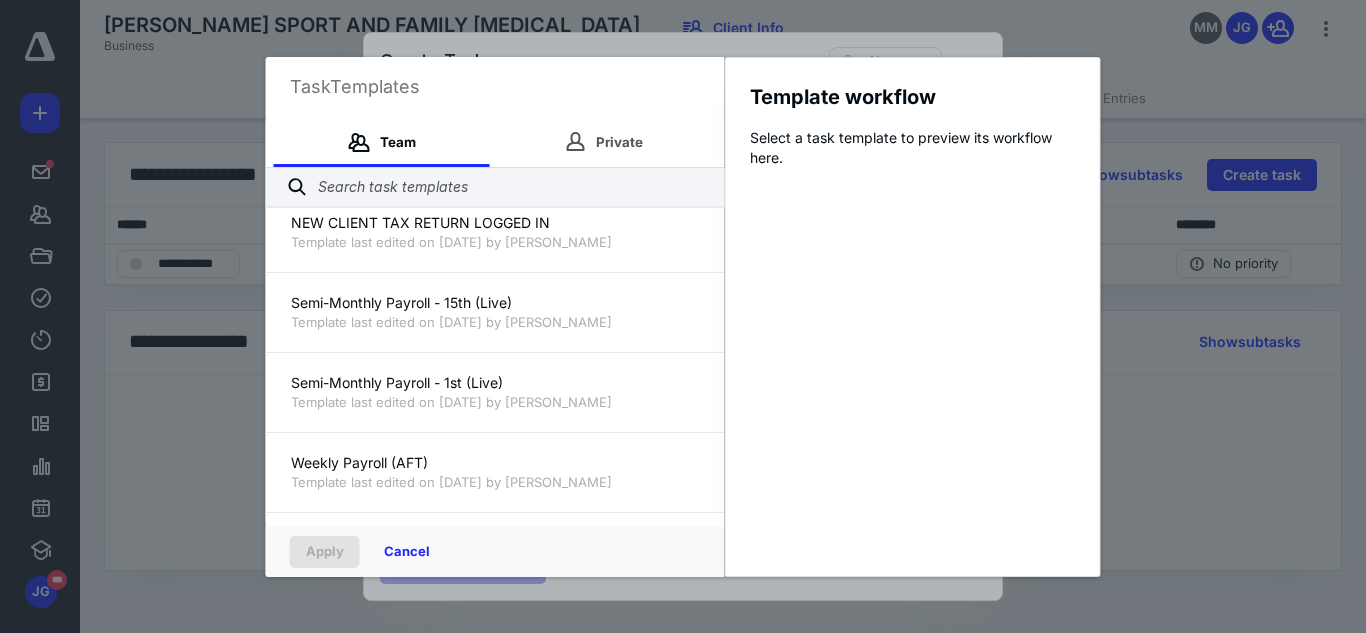 scroll, scrollTop: 1152, scrollLeft: 0, axis: vertical 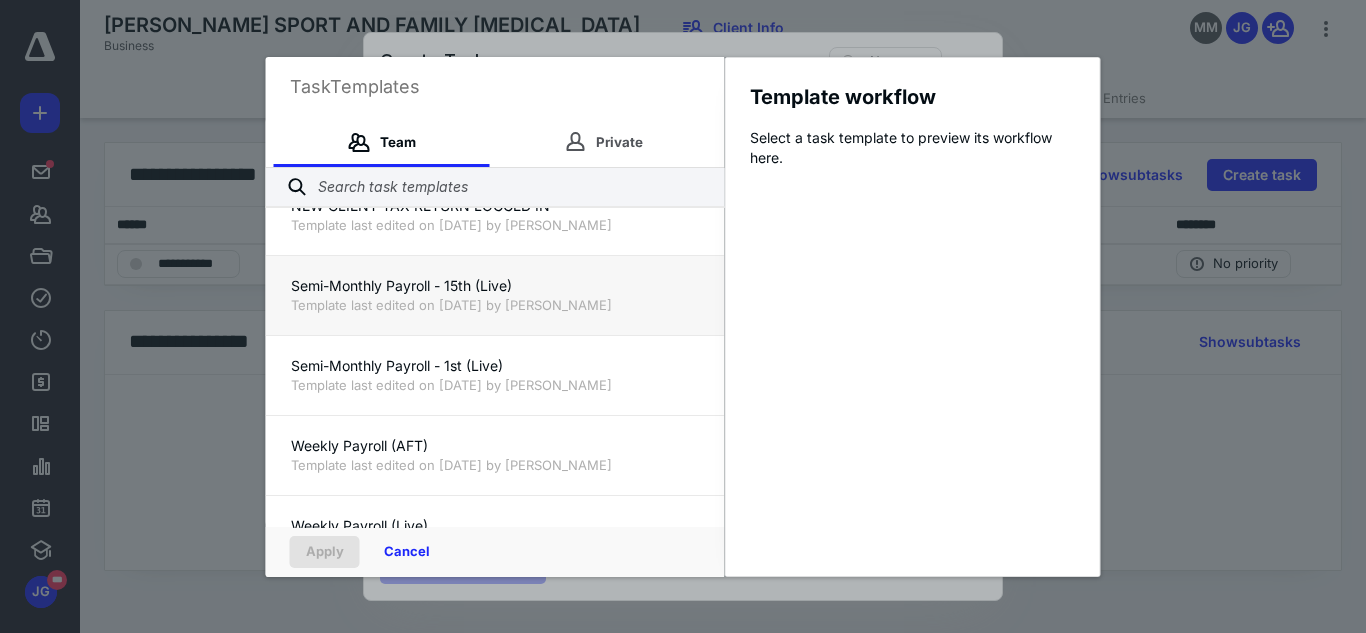 click on "Semi-Monthly Payroll - 15th (Live)" at bounding box center (495, 286) 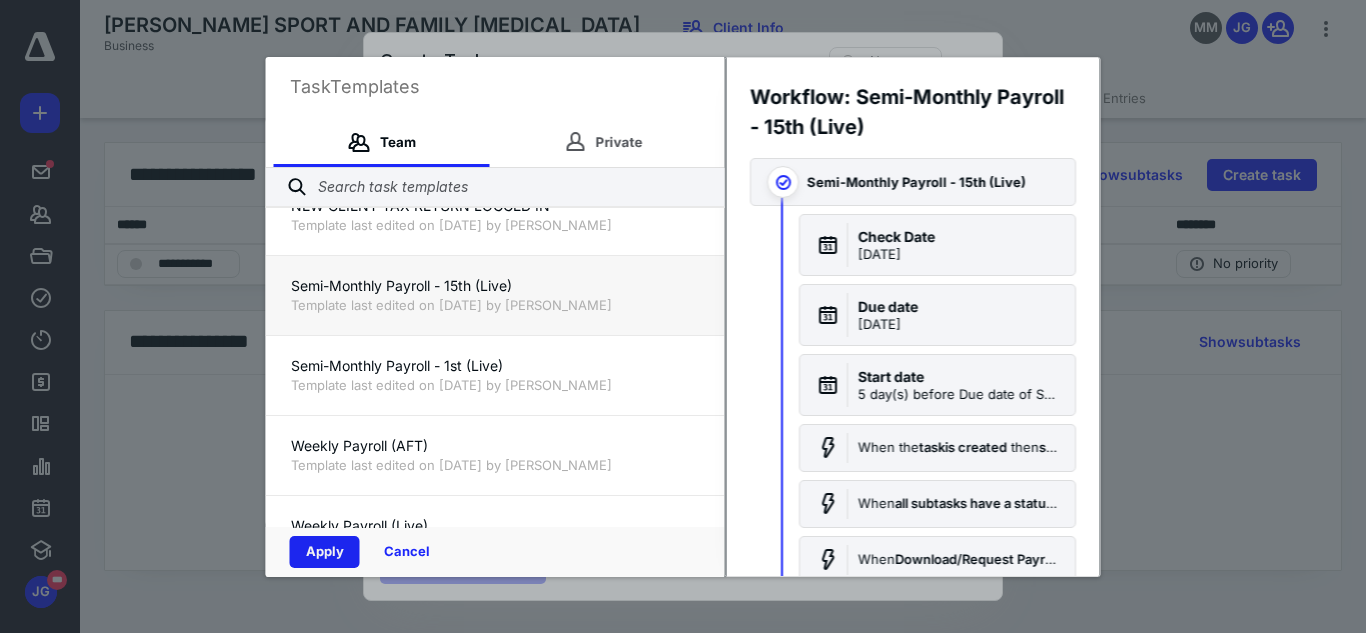click on "Apply" at bounding box center [325, 552] 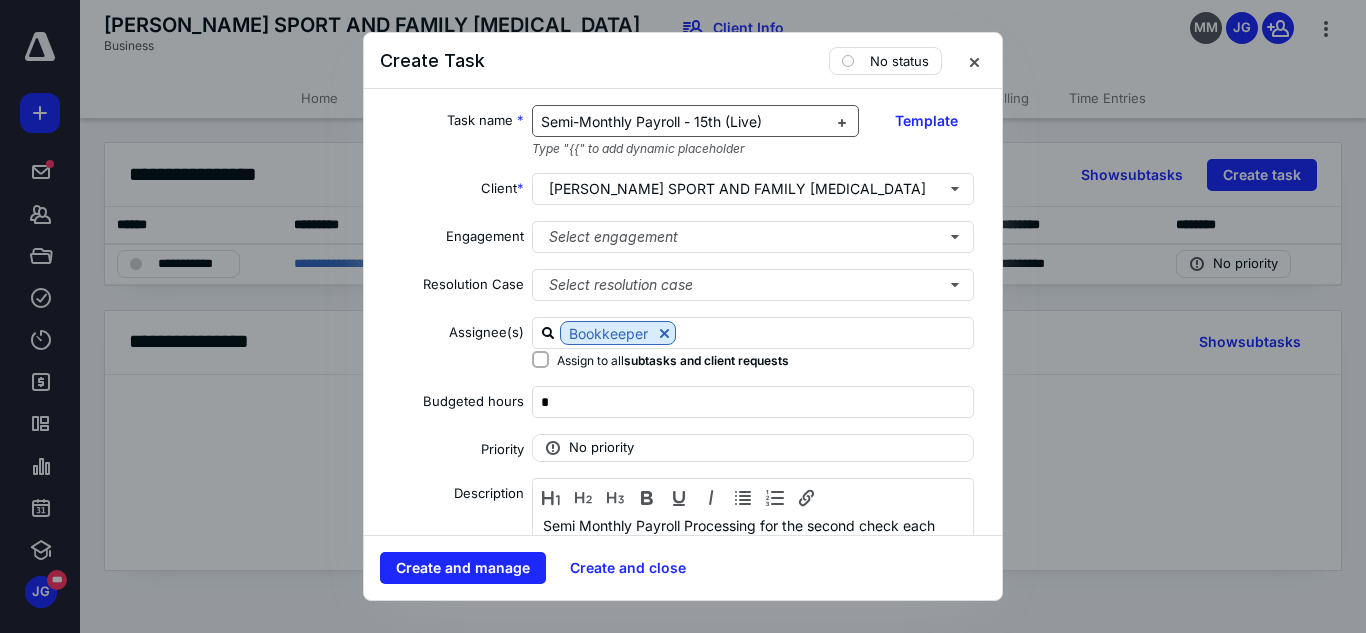 click on "Semi-Monthly Payroll - 15th (Live)" at bounding box center [651, 121] 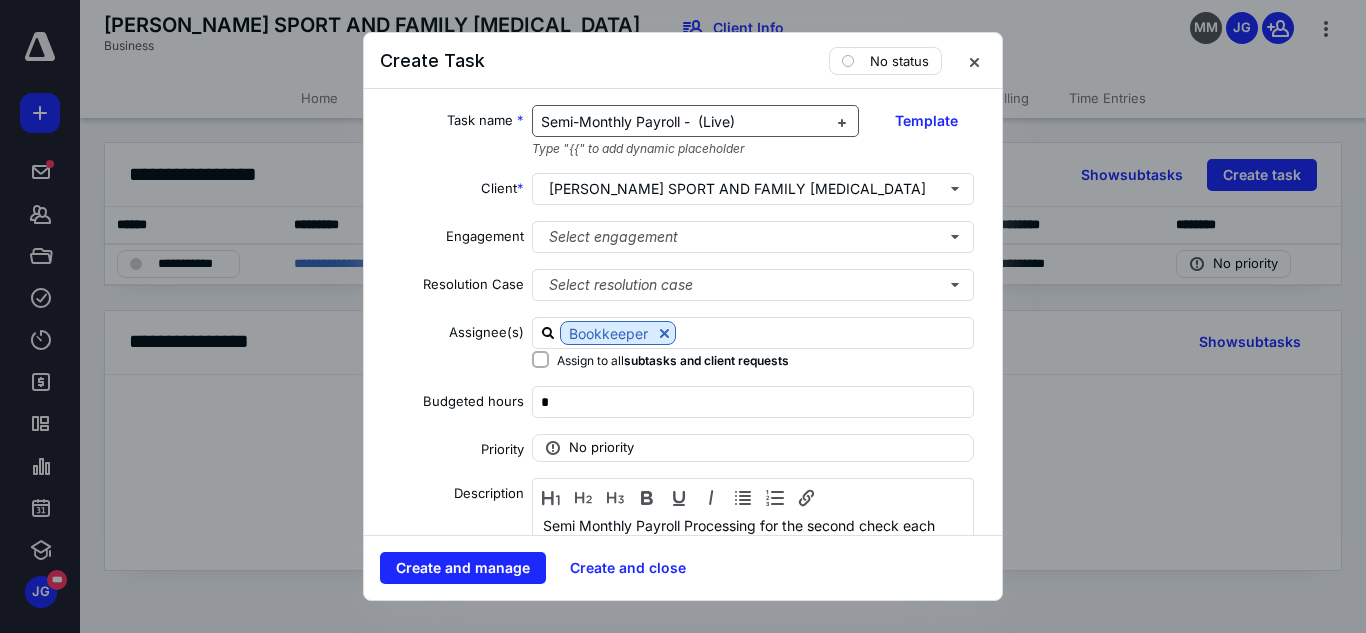 type 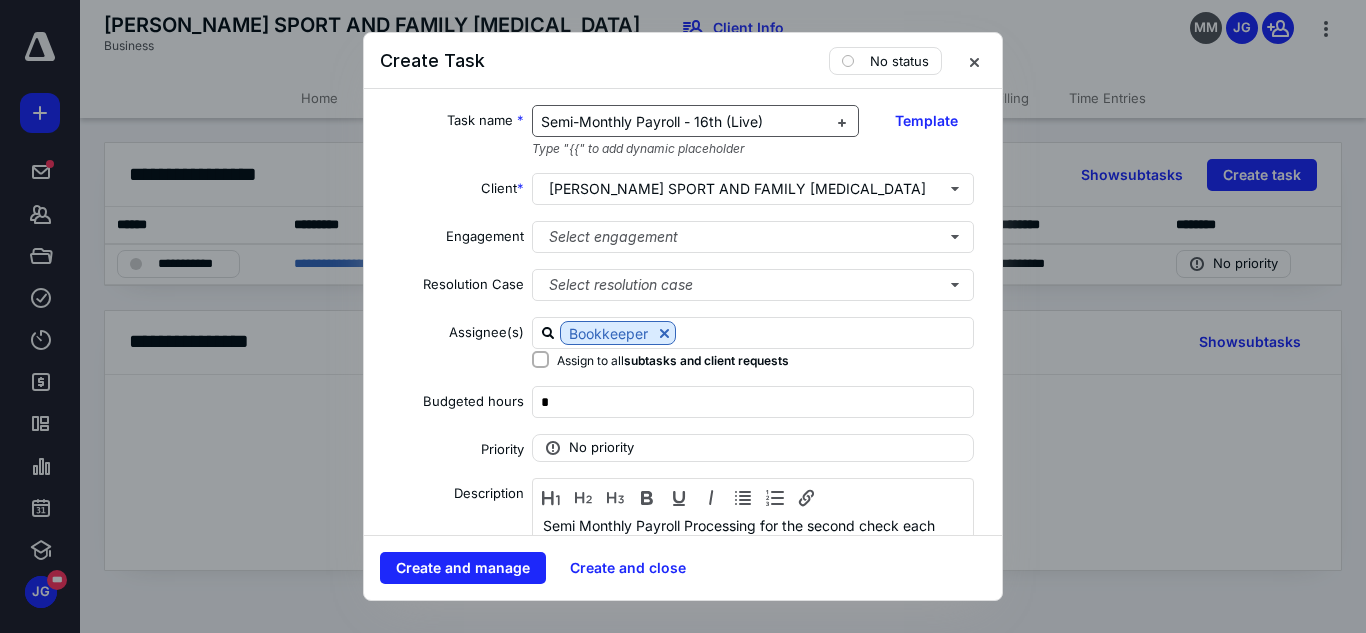 click on "Semi-Monthly Payroll - 16th (Live)" at bounding box center [652, 121] 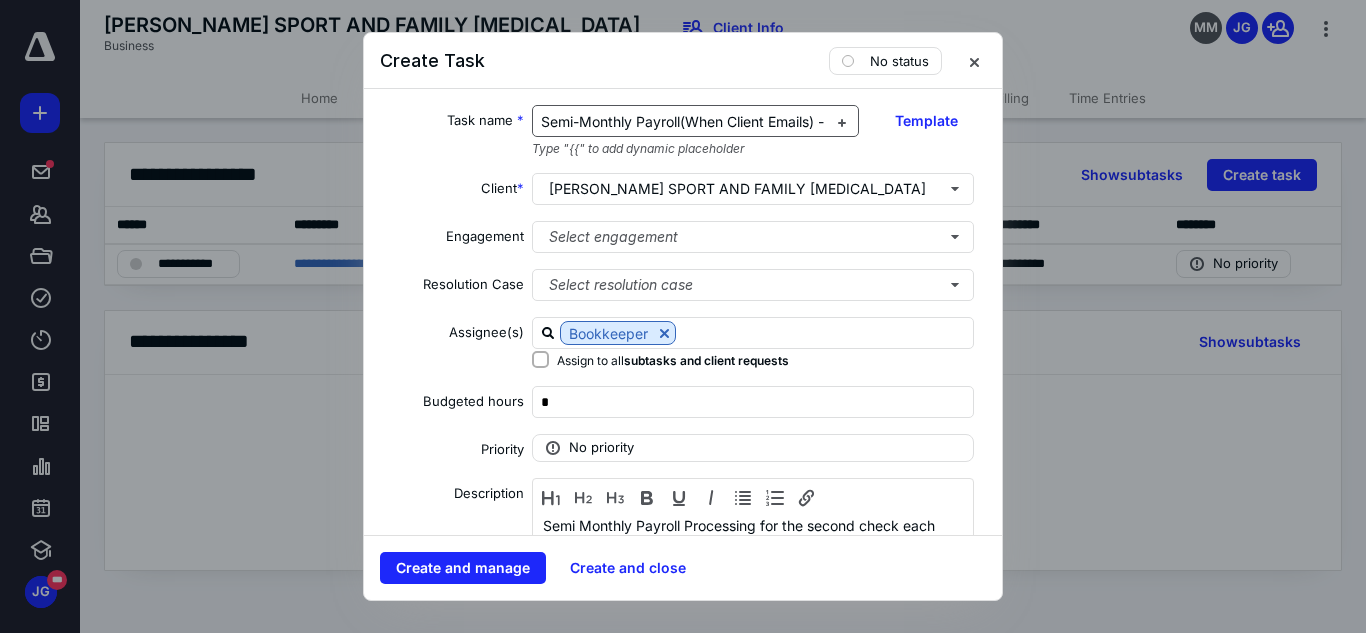 scroll, scrollTop: 0, scrollLeft: 5, axis: horizontal 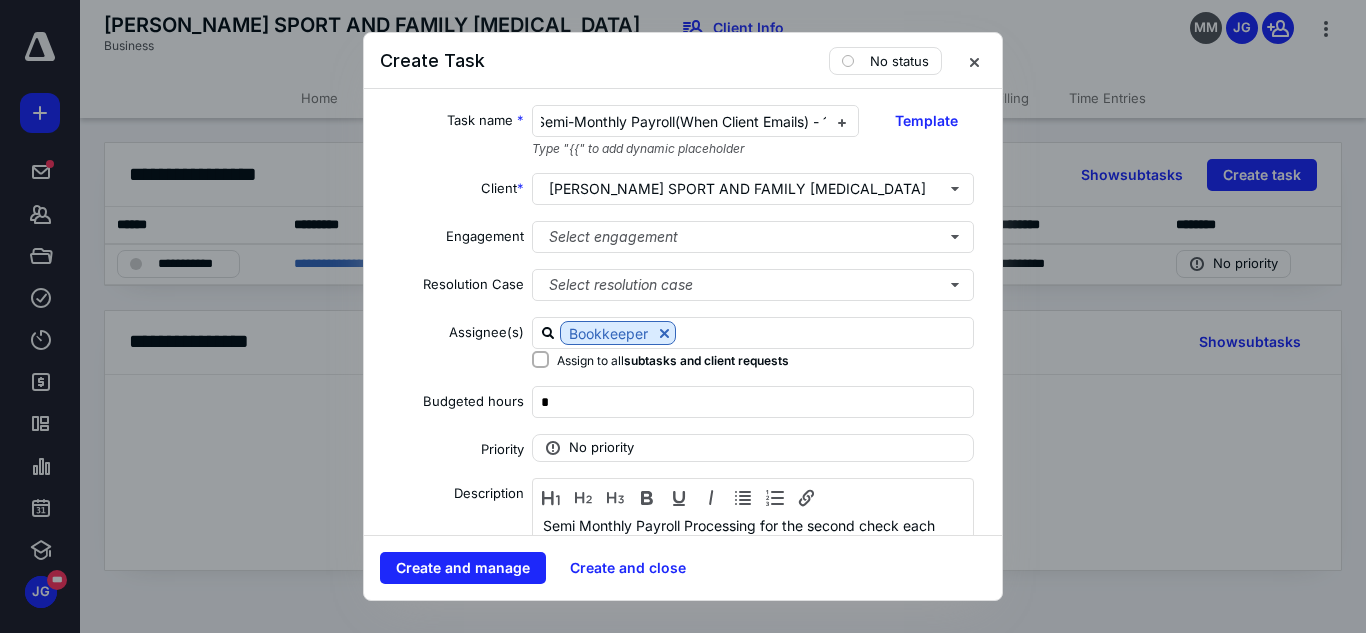 click on "Client  *" at bounding box center (452, 192) 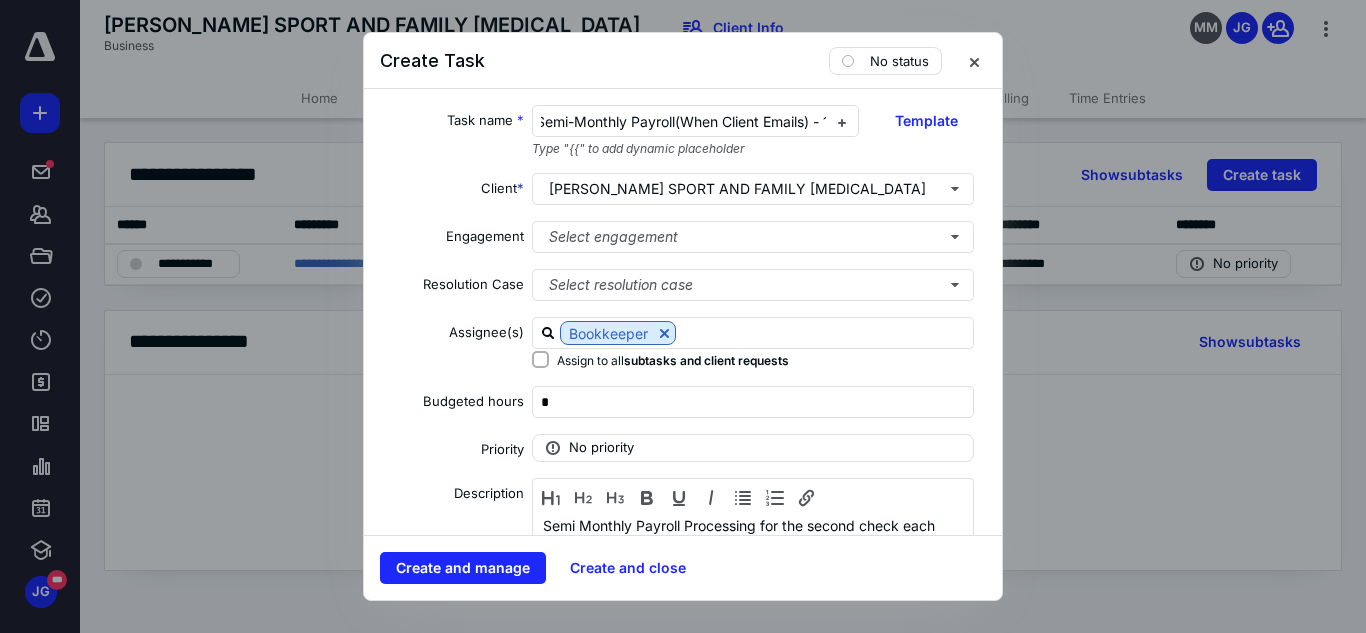 scroll, scrollTop: 40, scrollLeft: 0, axis: vertical 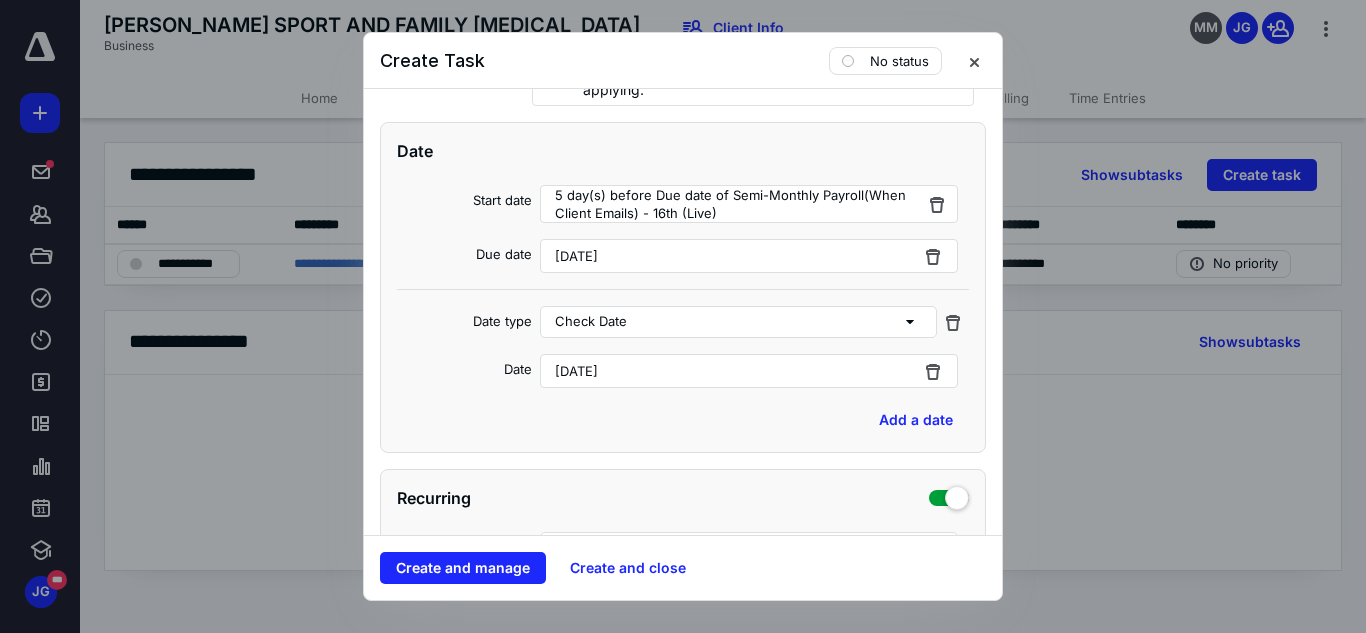 click on "[DATE]" at bounding box center [576, 256] 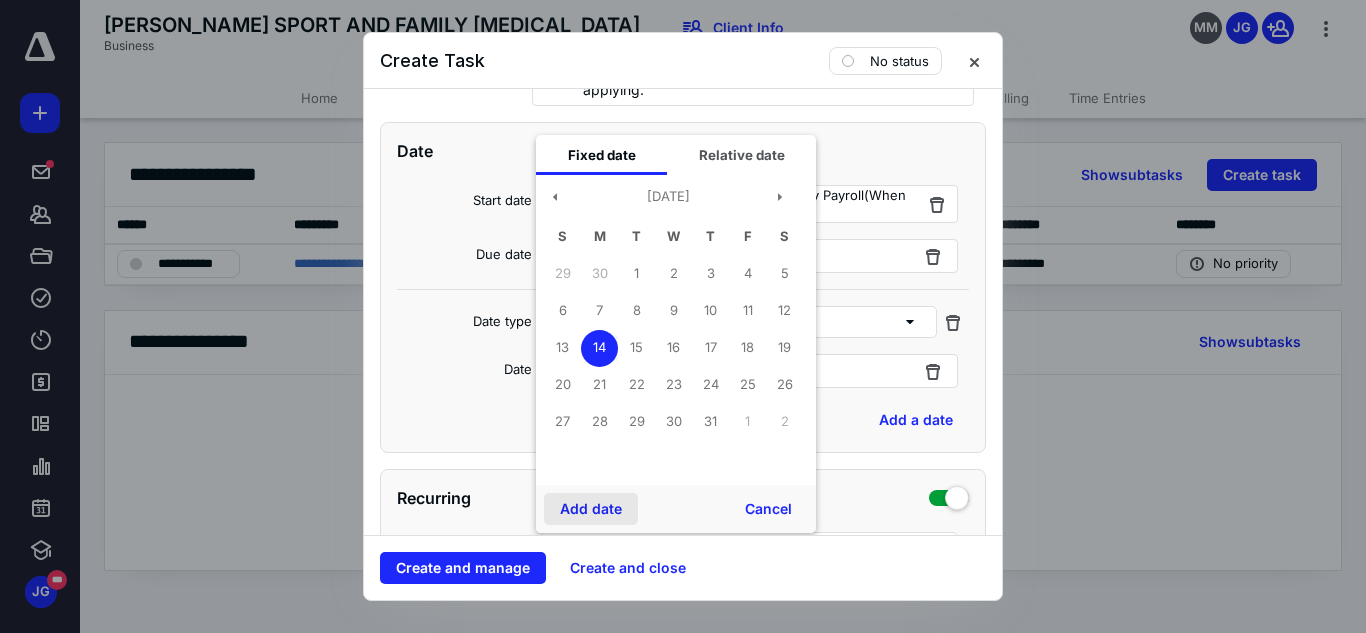 click on "Add date" at bounding box center (591, 509) 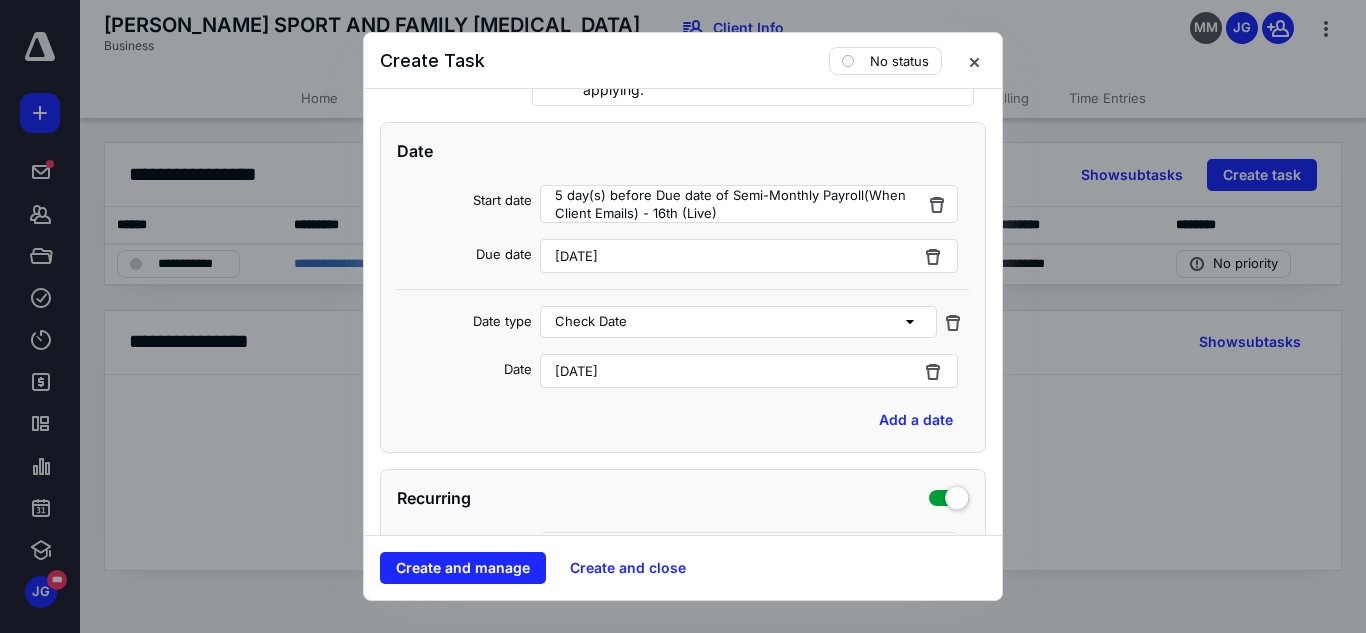 click on "Date Start date 5 day(s) before Due date of Semi-Monthly Payroll(When Client Emails) - 16th (Live) Due date [DATE] Date type Check Date Date [DATE] Add a date" at bounding box center (683, 287) 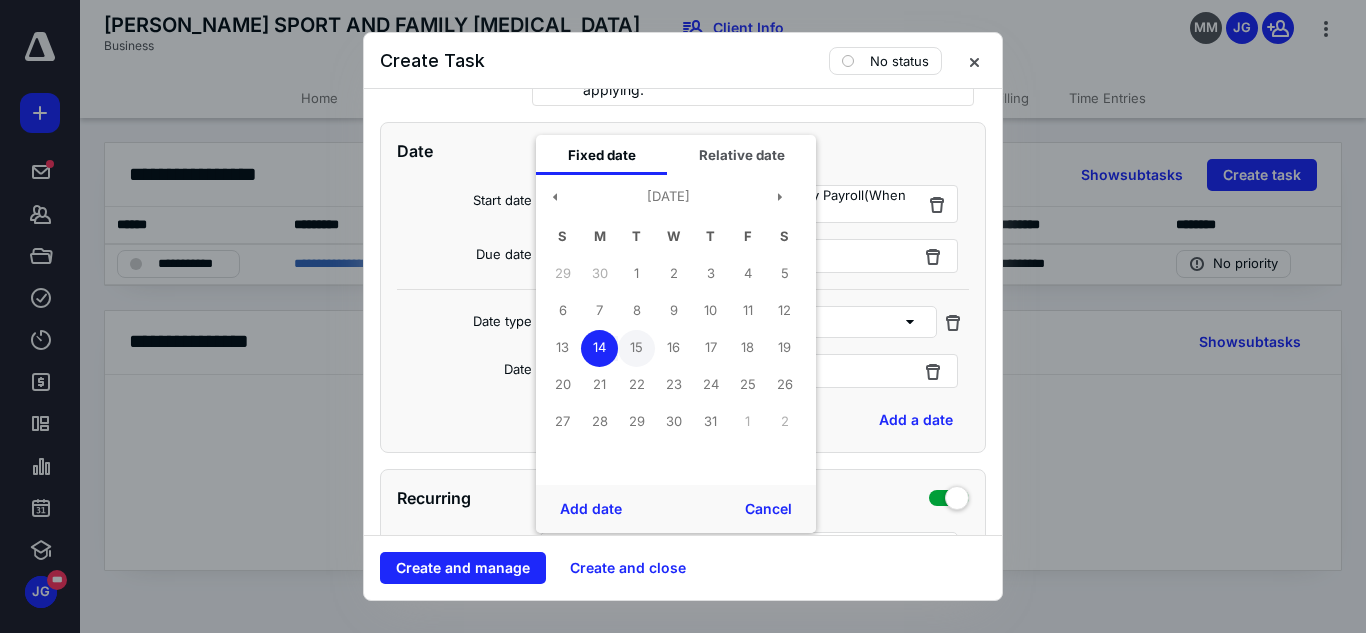 click on "15" at bounding box center [636, 348] 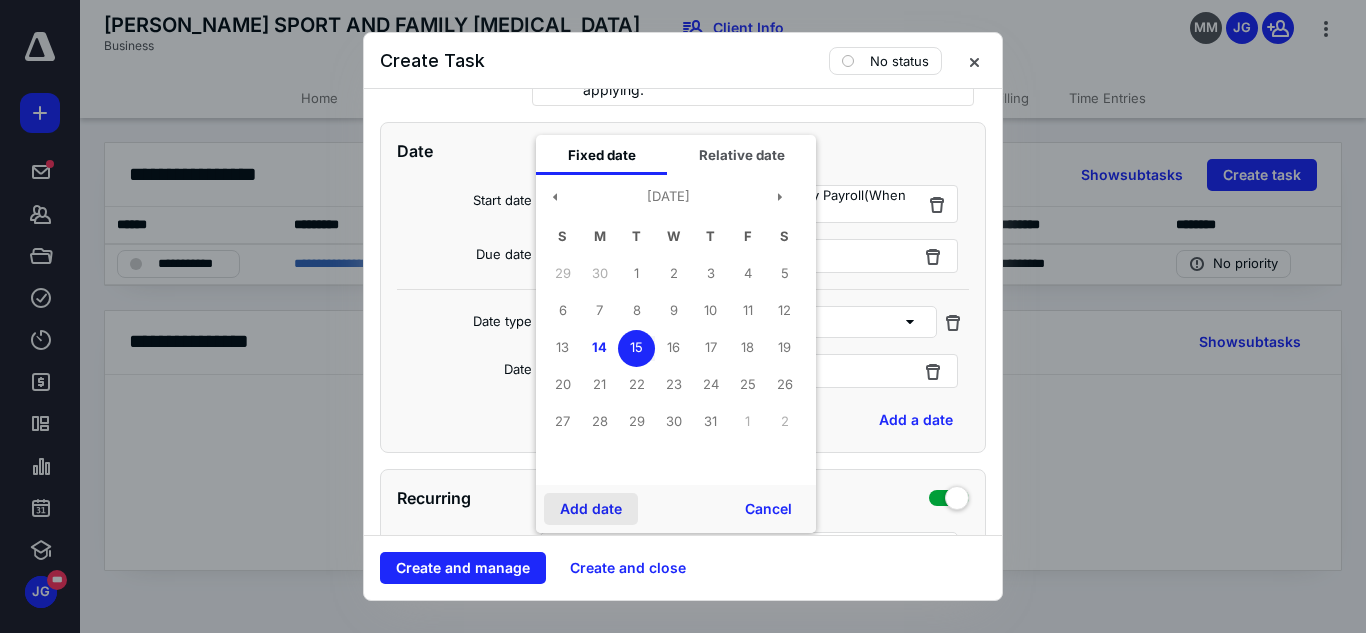 click on "Add date" at bounding box center (591, 509) 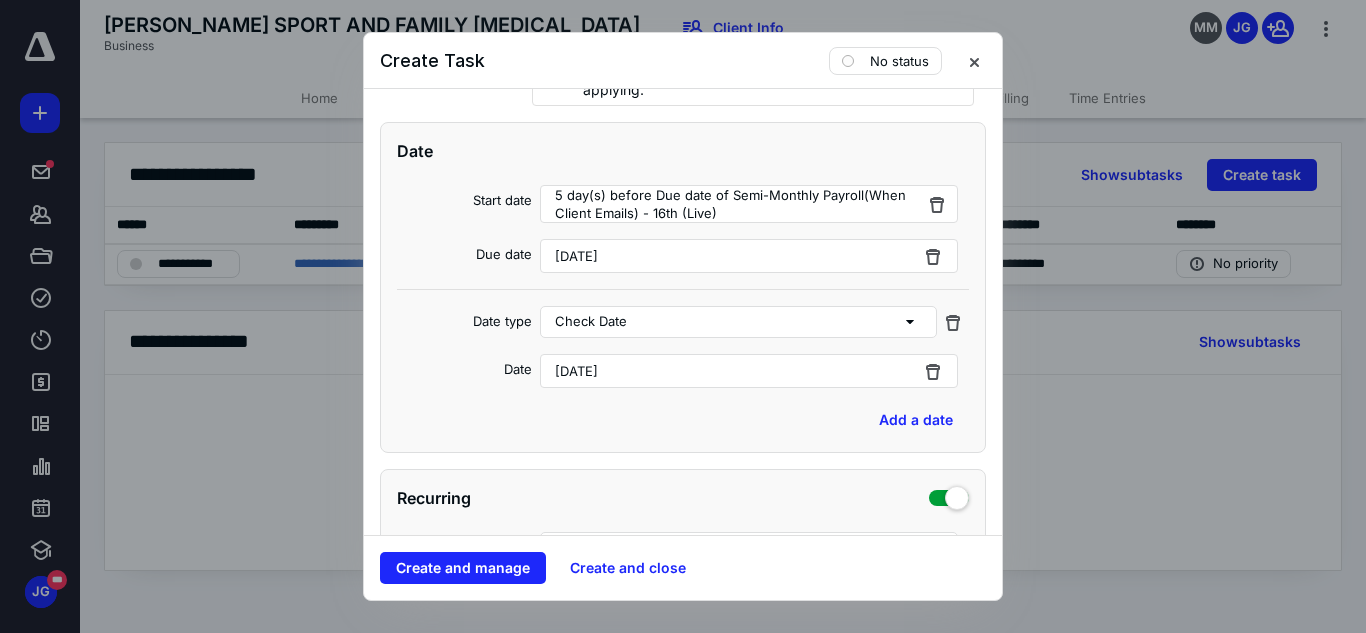 click on "[DATE]" at bounding box center [749, 371] 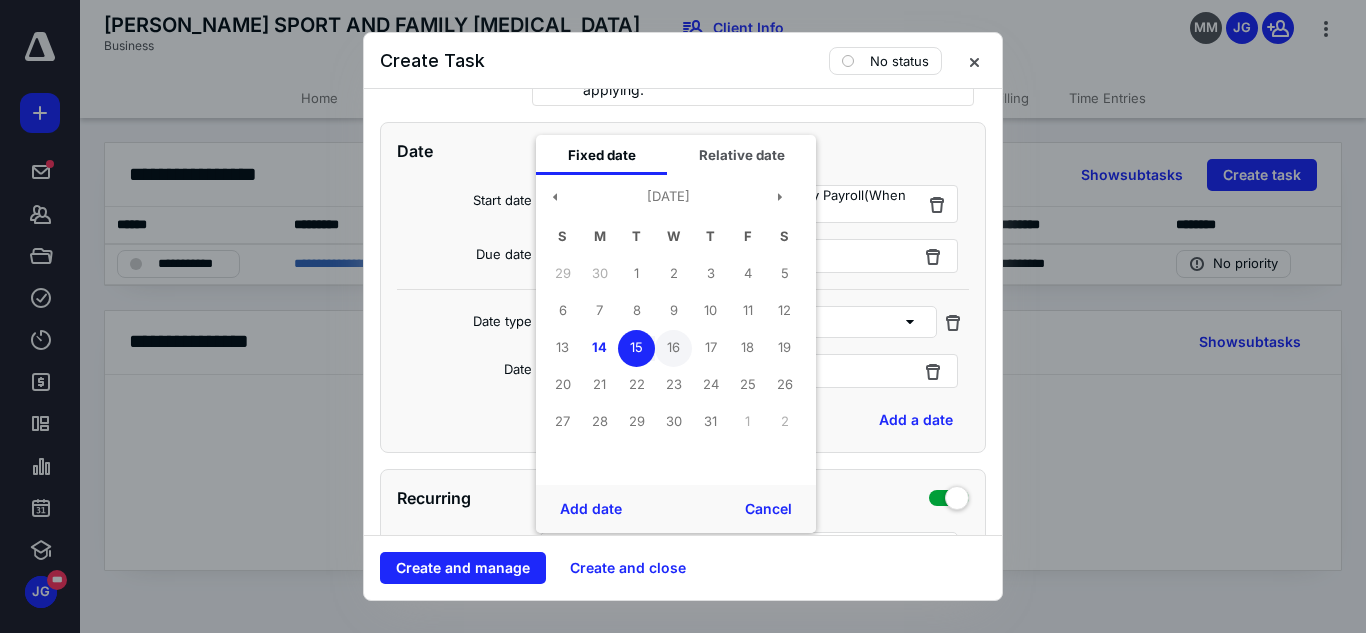 click on "16" at bounding box center [673, 348] 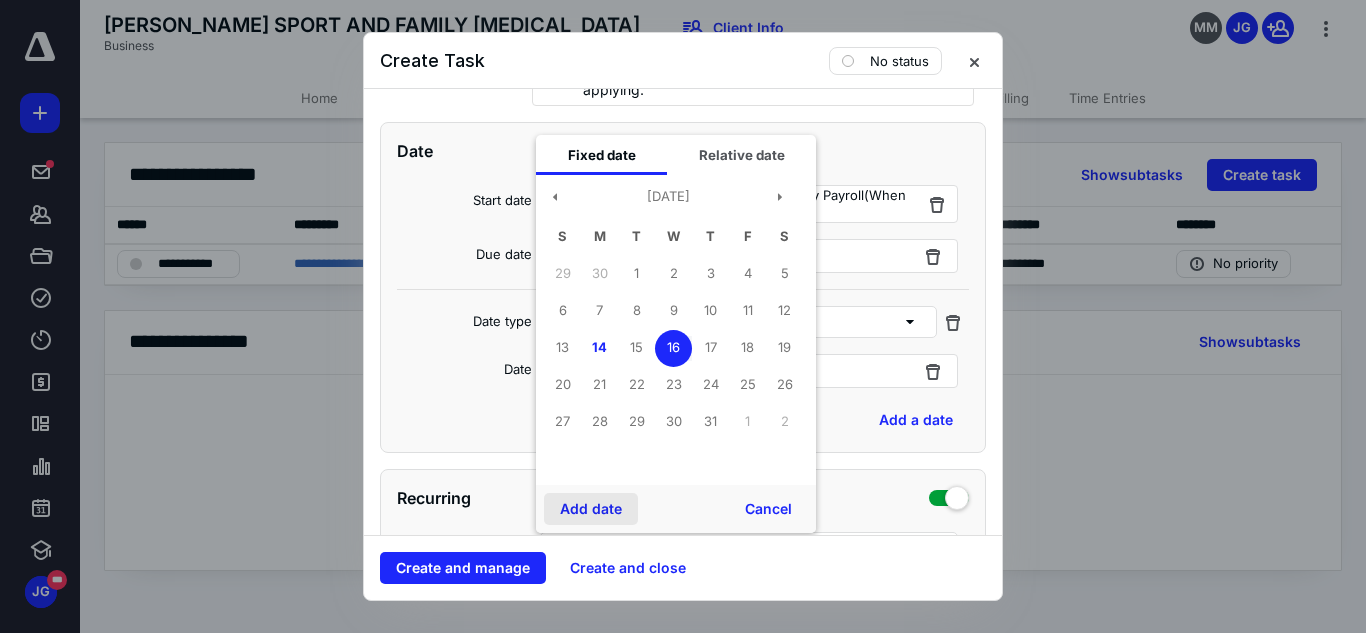 click on "Add date" at bounding box center (591, 509) 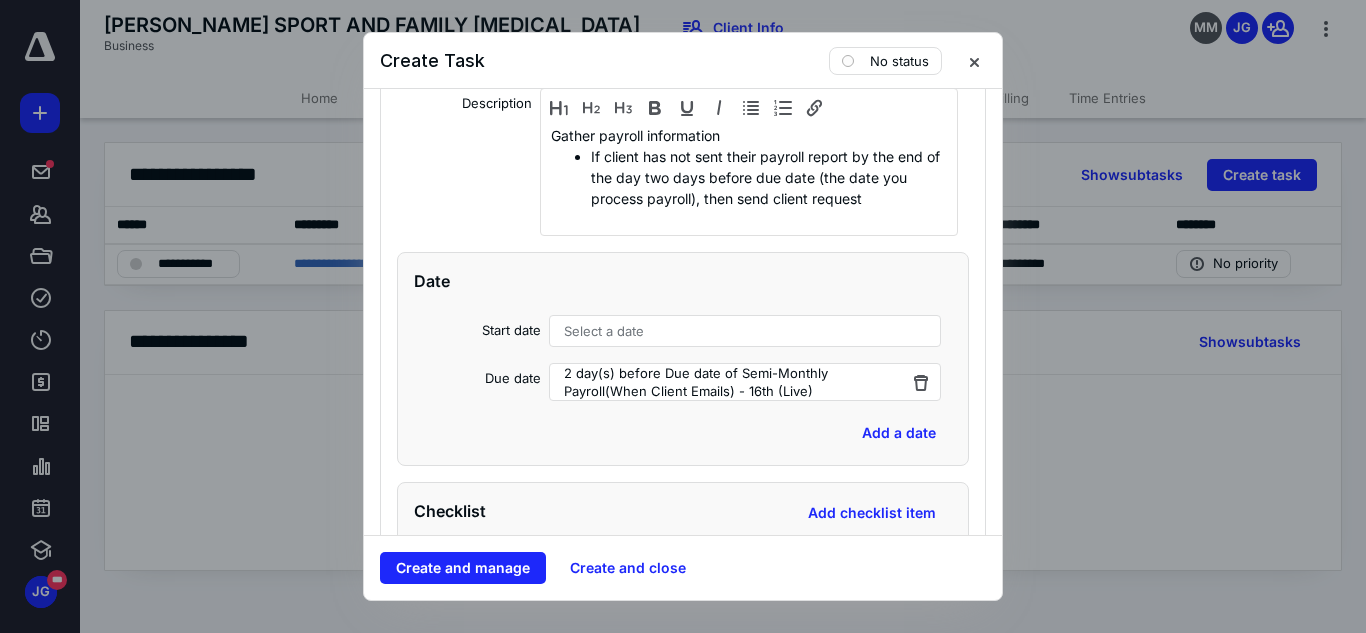 scroll, scrollTop: 2040, scrollLeft: 0, axis: vertical 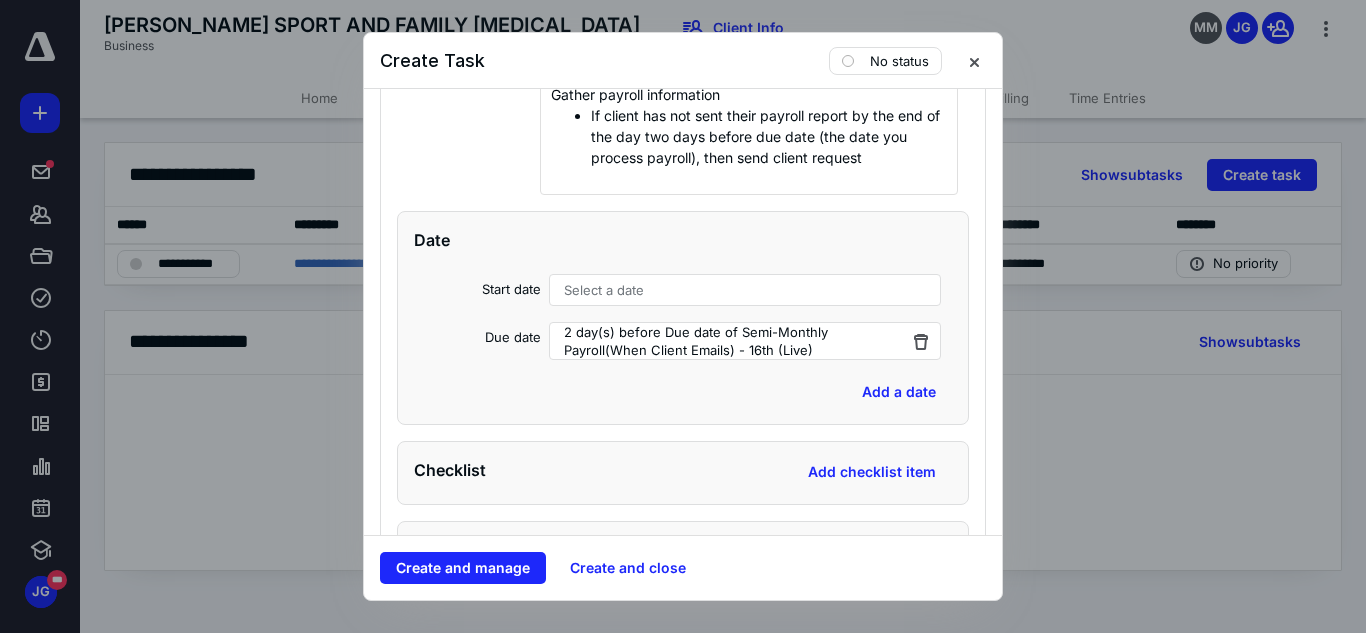 click on "Task name   * Semi-Monthly Payroll(When Client Emails) - 16th (Live) Type "{{" to add dynamic placeholder Template Client  * [PERSON_NAME] SPORT AND FAMILY [MEDICAL_DATA] Engagement Select engagement Resolution Case Select resolution case Assignee(s) Bookkeeper Assign to all  subtasks and client requests Budgeted hours * Priority No priority Description Semi Monthly Payroll Processing for the second check each month: If 2nd check of your semi-monthly payroll is not the 15th, adjust "15th" in the title to your check date before applying.  Enter Payroll Submission Due Date as the Due Date for this task.  Enter Scheduled Check Date Date Start date 5 day(s) before Due date of Semi-Monthly Payroll(When Client Emails) - 16th (Live) Due date [DATE] Date type Check Date Date [DATE] Add a date Recurring Recreate on Due date schedule Recur Monthly every * month(s) Create task(s) * day(s) before their due date Tax preparation fields Reminder Add reminder File Add file Automation When the  task  is created   then" at bounding box center (683, 312) 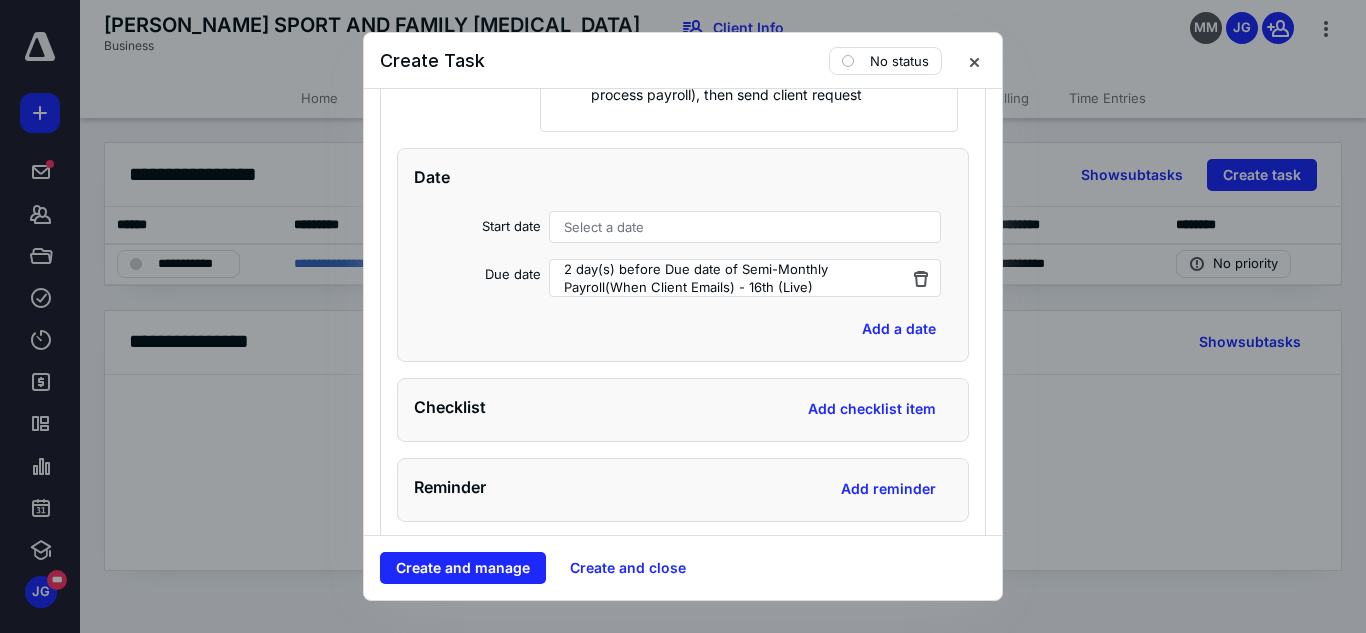 click on "Task name   * Semi-Monthly Payroll(When Client Emails) - 16th (Live) Type "{{" to add dynamic placeholder Template Client  * [PERSON_NAME] SPORT AND FAMILY [MEDICAL_DATA] Engagement Select engagement Resolution Case Select resolution case Assignee(s) Bookkeeper Assign to all  subtasks and client requests Budgeted hours * Priority No priority Description Semi Monthly Payroll Processing for the second check each month: If 2nd check of your semi-monthly payroll is not the 15th, adjust "15th" in the title to your check date before applying.  Enter Payroll Submission Due Date as the Due Date for this task.  Enter Scheduled Check Date Date Start date 5 day(s) before Due date of Semi-Monthly Payroll(When Client Emails) - 16th (Live) Due date [DATE] Date type Check Date Date [DATE] Add a date Recurring Recreate on Due date schedule Recur Monthly every * month(s) Create task(s) * day(s) before their due date Tax preparation fields Reminder Add reminder File Add file Automation When the  task  is created   then" at bounding box center (683, 312) 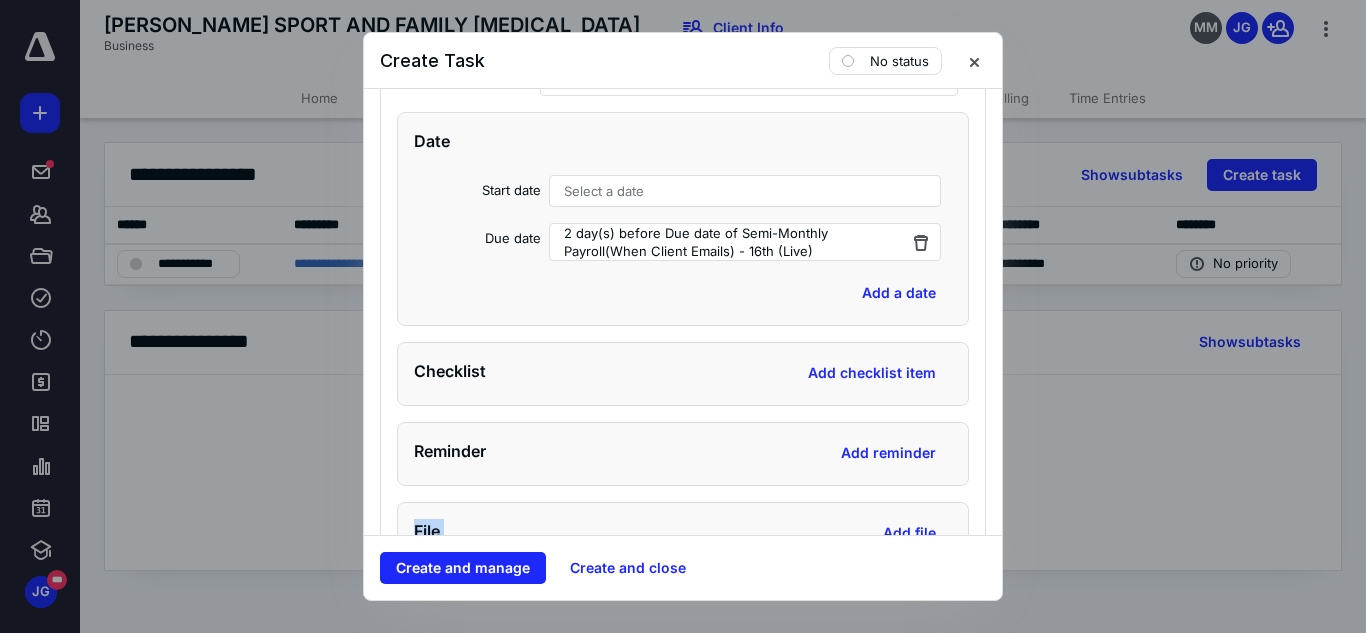 click on "Task name   * Semi-Monthly Payroll(When Client Emails) - 16th (Live) Type "{{" to add dynamic placeholder Template Client  * [PERSON_NAME] SPORT AND FAMILY [MEDICAL_DATA] Engagement Select engagement Resolution Case Select resolution case Assignee(s) Bookkeeper Assign to all  subtasks and client requests Budgeted hours * Priority No priority Description Semi Monthly Payroll Processing for the second check each month: If 2nd check of your semi-monthly payroll is not the 15th, adjust "15th" in the title to your check date before applying.  Enter Payroll Submission Due Date as the Due Date for this task.  Enter Scheduled Check Date Date Start date 5 day(s) before Due date of Semi-Monthly Payroll(When Client Emails) - 16th (Live) Due date [DATE] Date type Check Date Date [DATE] Add a date Recurring Recreate on Due date schedule Recur Monthly every * month(s) Create task(s) * day(s) before their due date Tax preparation fields Reminder Add reminder File Add file Automation When the  task  is created   then" at bounding box center [683, 312] 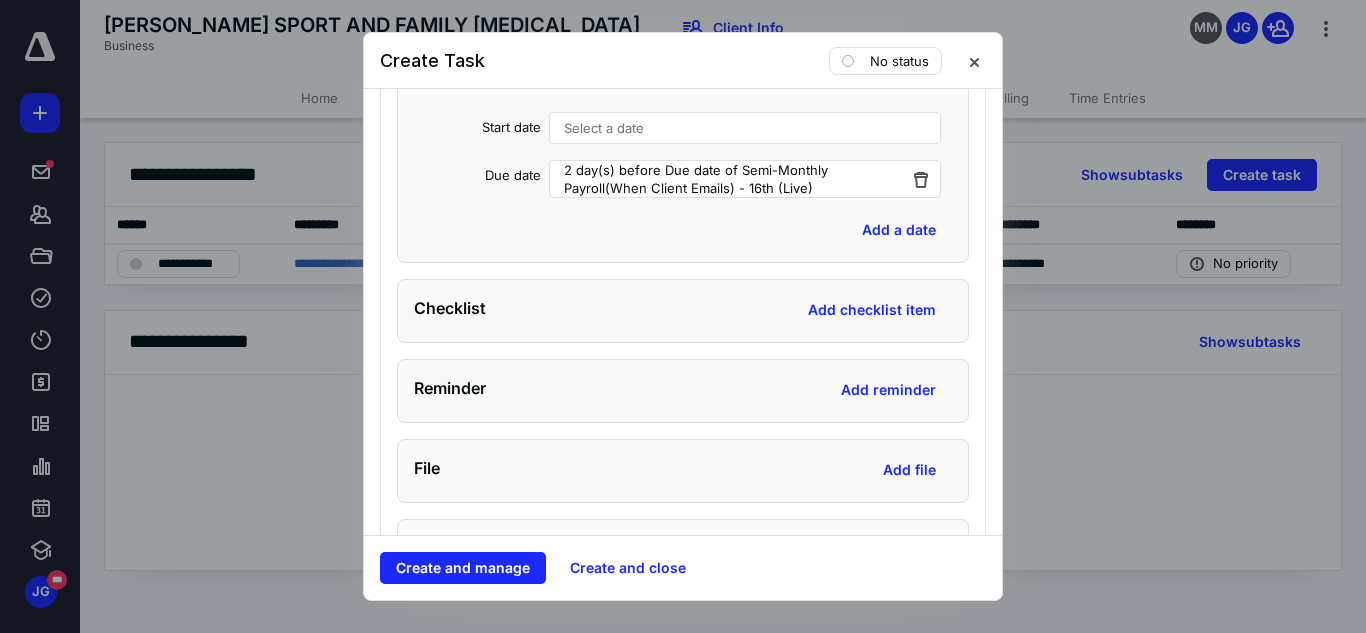 click on "Task name   * Semi-Monthly Payroll(When Client Emails) - 16th (Live) Type "{{" to add dynamic placeholder Template Client  * [PERSON_NAME] SPORT AND FAMILY [MEDICAL_DATA] Engagement Select engagement Resolution Case Select resolution case Assignee(s) Bookkeeper Assign to all  subtasks and client requests Budgeted hours * Priority No priority Description Semi Monthly Payroll Processing for the second check each month: If 2nd check of your semi-monthly payroll is not the 15th, adjust "15th" in the title to your check date before applying.  Enter Payroll Submission Due Date as the Due Date for this task.  Enter Scheduled Check Date Date Start date 5 day(s) before Due date of Semi-Monthly Payroll(When Client Emails) - 16th (Live) Due date [DATE] Date type Check Date Date [DATE] Add a date Recurring Recreate on Due date schedule Recur Monthly every * month(s) Create task(s) * day(s) before their due date Tax preparation fields Reminder Add reminder File Add file Automation When the  task  is created   then" at bounding box center [683, 312] 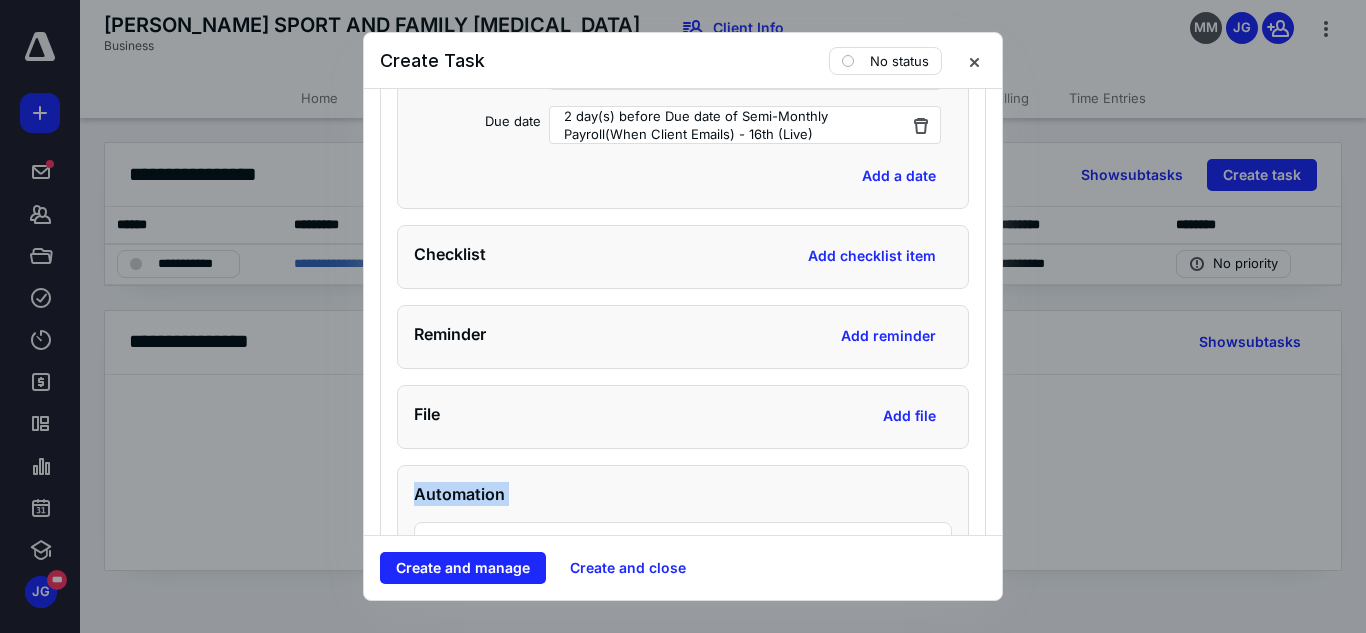 click on "Task name   * Semi-Monthly Payroll(When Client Emails) - 16th (Live) Type "{{" to add dynamic placeholder Template Client  * [PERSON_NAME] SPORT AND FAMILY [MEDICAL_DATA] Engagement Select engagement Resolution Case Select resolution case Assignee(s) Bookkeeper Assign to all  subtasks and client requests Budgeted hours * Priority No priority Description Semi Monthly Payroll Processing for the second check each month: If 2nd check of your semi-monthly payroll is not the 15th, adjust "15th" in the title to your check date before applying.  Enter Payroll Submission Due Date as the Due Date for this task.  Enter Scheduled Check Date Date Start date 5 day(s) before Due date of Semi-Monthly Payroll(When Client Emails) - 16th (Live) Due date [DATE] Date type Check Date Date [DATE] Add a date Recurring Recreate on Due date schedule Recur Monthly every * month(s) Create task(s) * day(s) before their due date Tax preparation fields Reminder Add reminder File Add file Automation When the  task  is created   then" at bounding box center [683, 312] 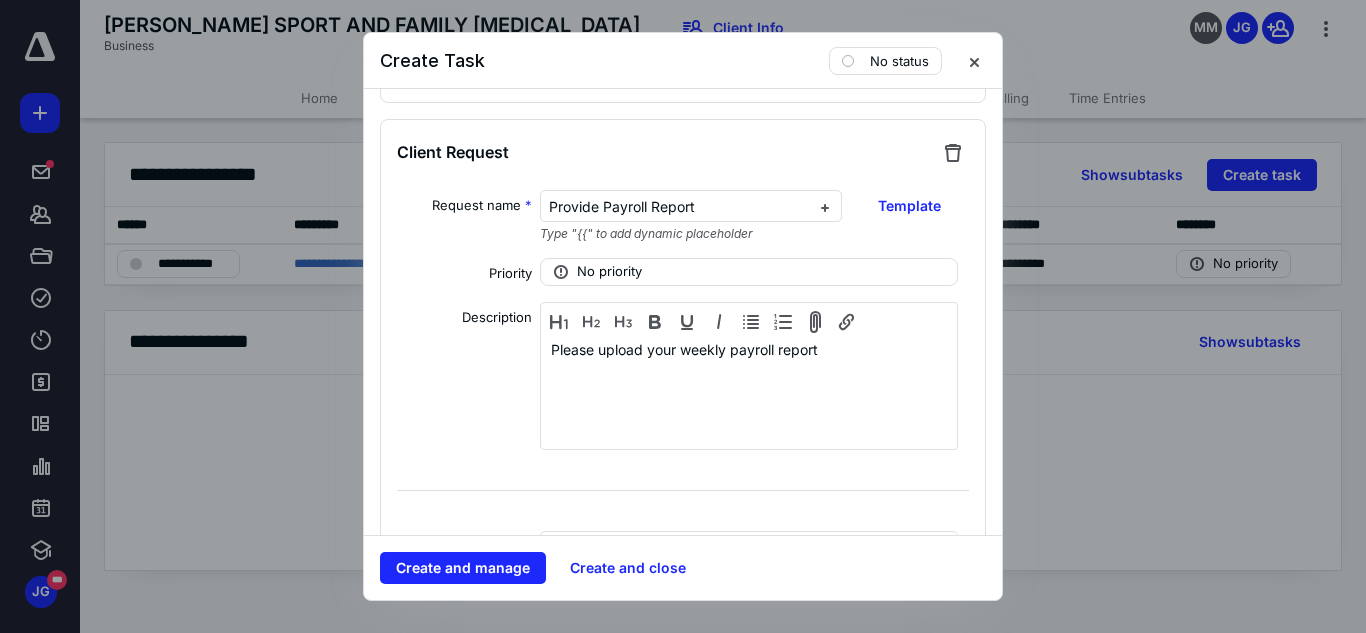 scroll, scrollTop: 2972, scrollLeft: 0, axis: vertical 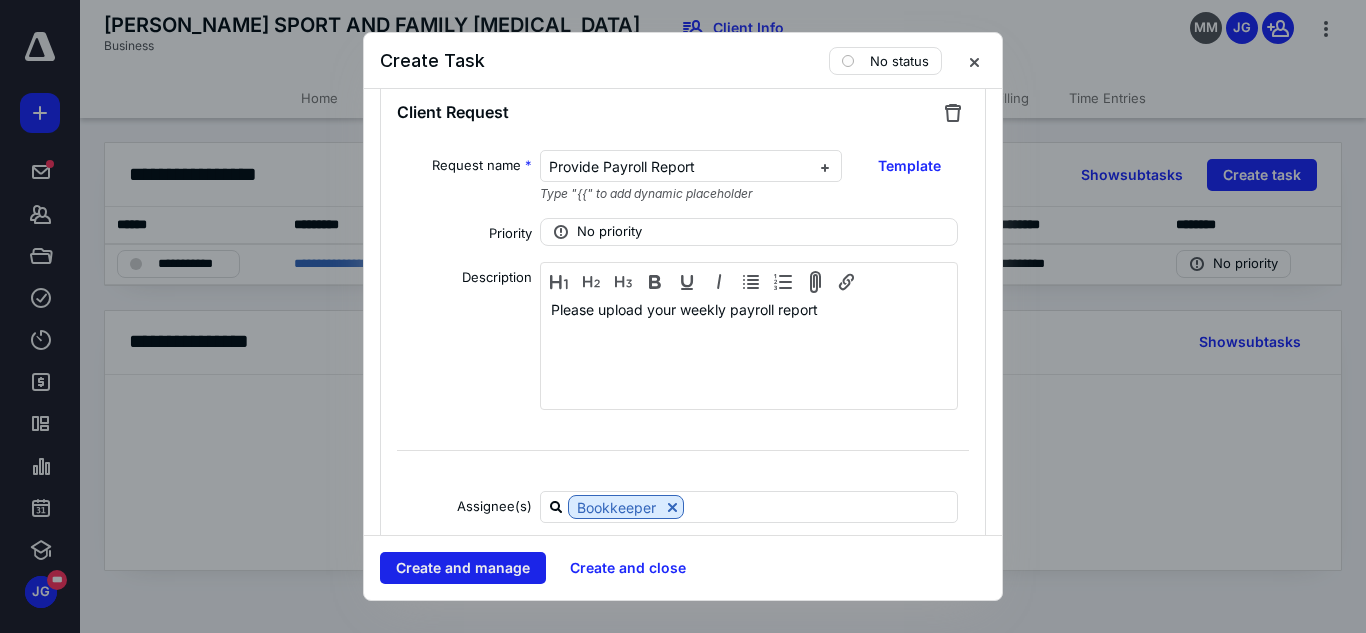 click on "Create and manage" at bounding box center (463, 568) 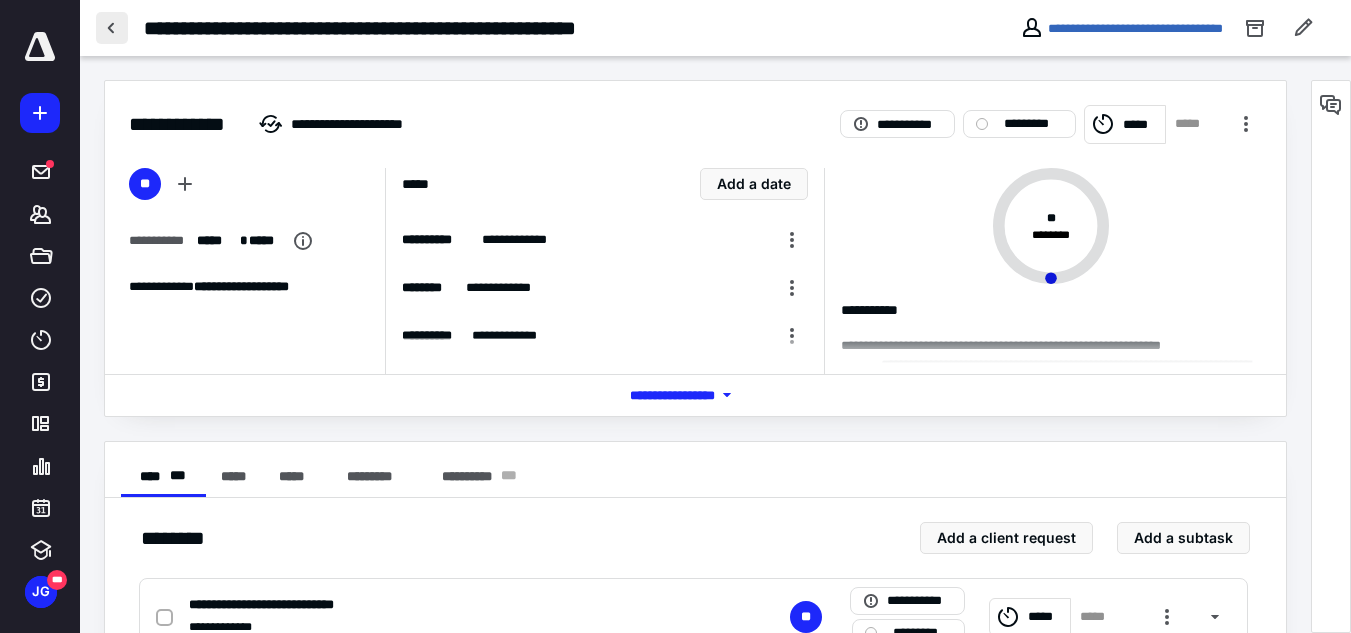 click at bounding box center (112, 28) 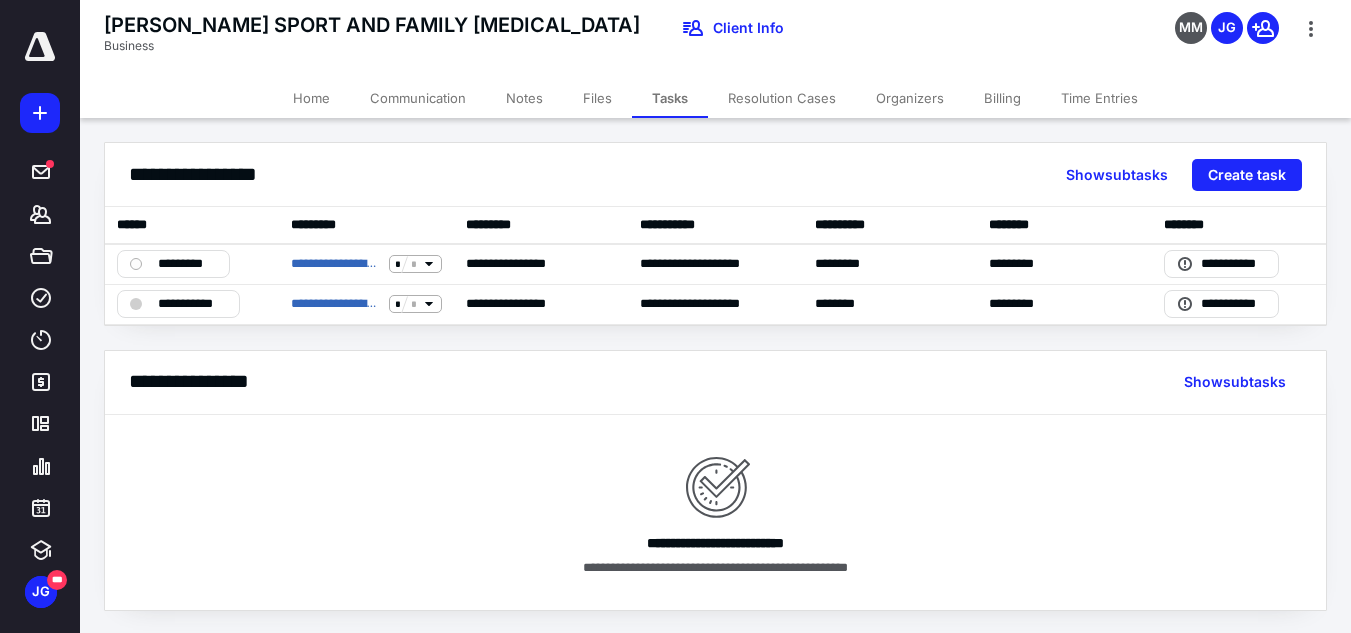 click on "******   *****   *** Show  subtasks Create task" at bounding box center (715, 175) 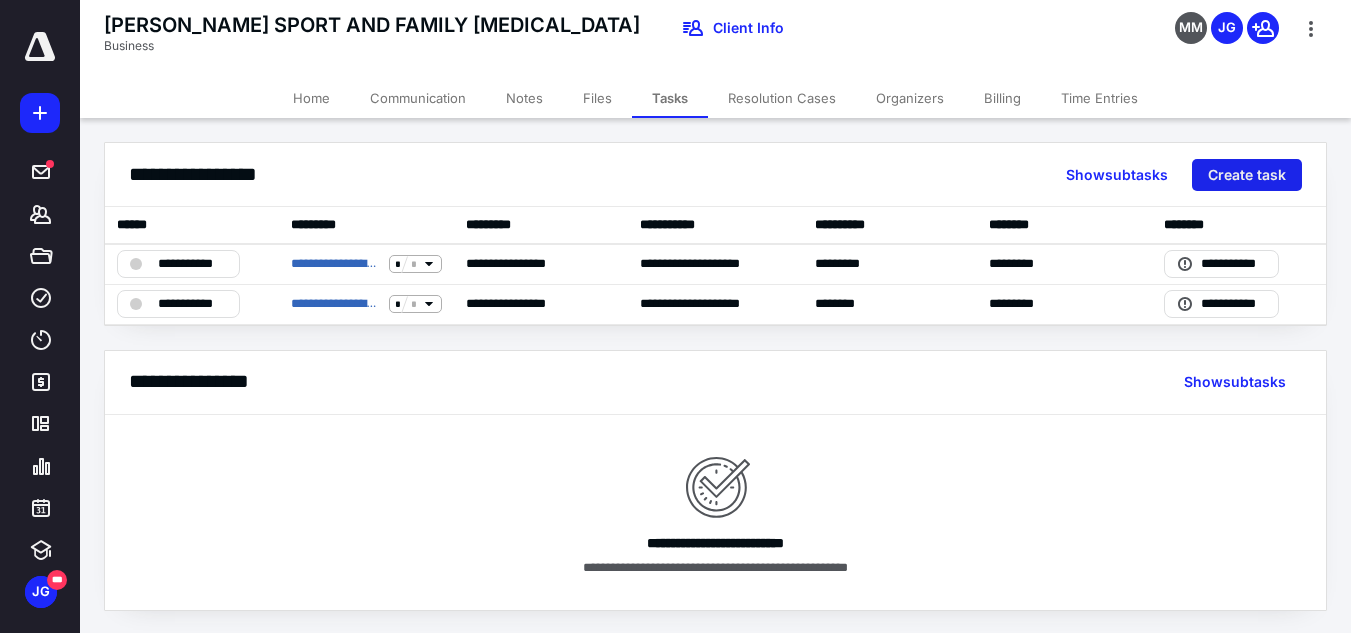 click on "Create task" at bounding box center [1247, 175] 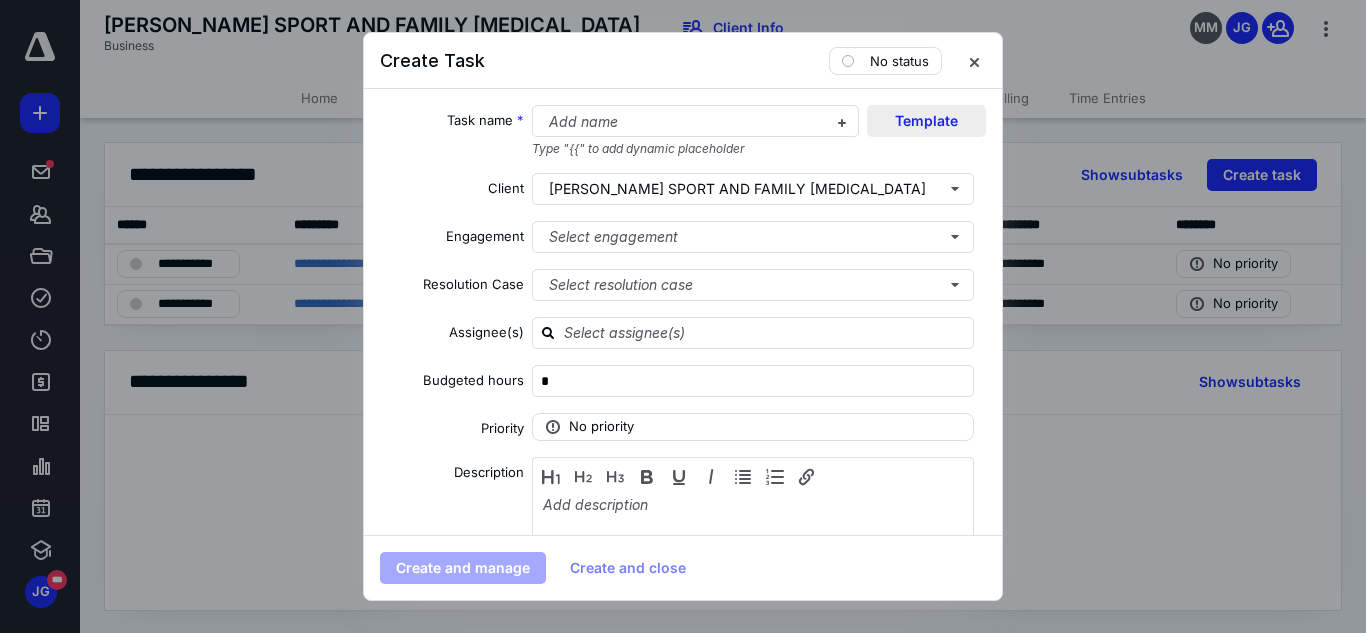 click on "Template" at bounding box center [926, 121] 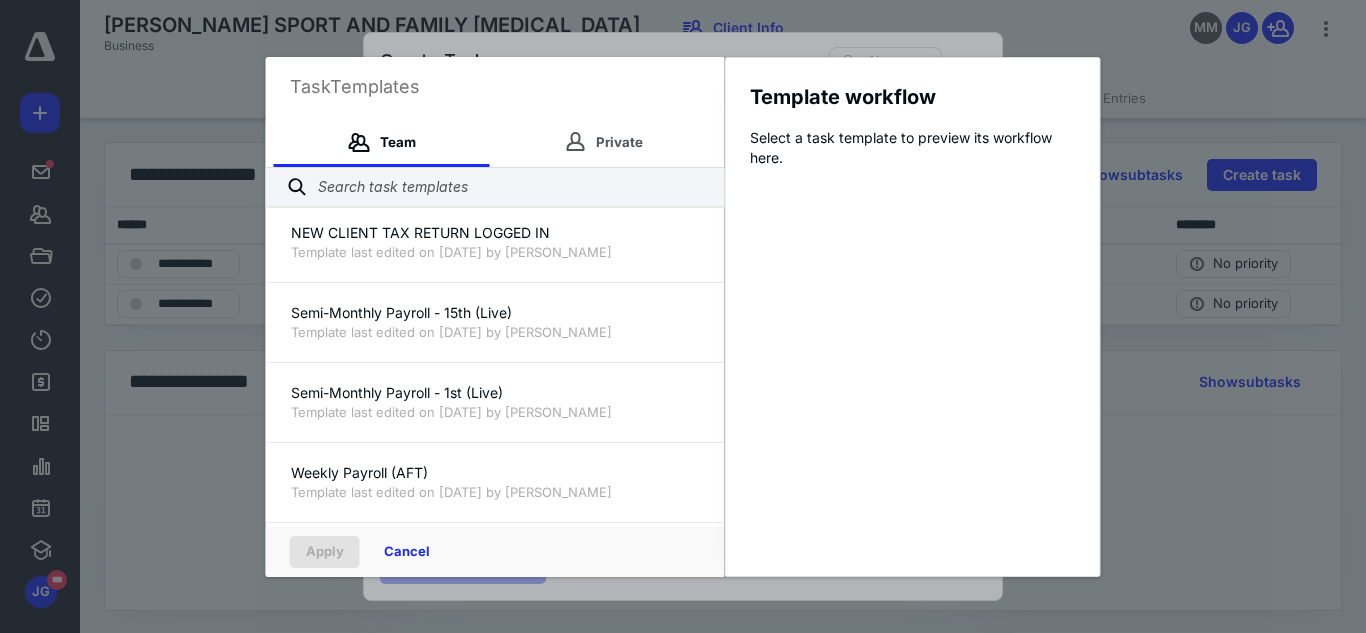 scroll, scrollTop: 1146, scrollLeft: 0, axis: vertical 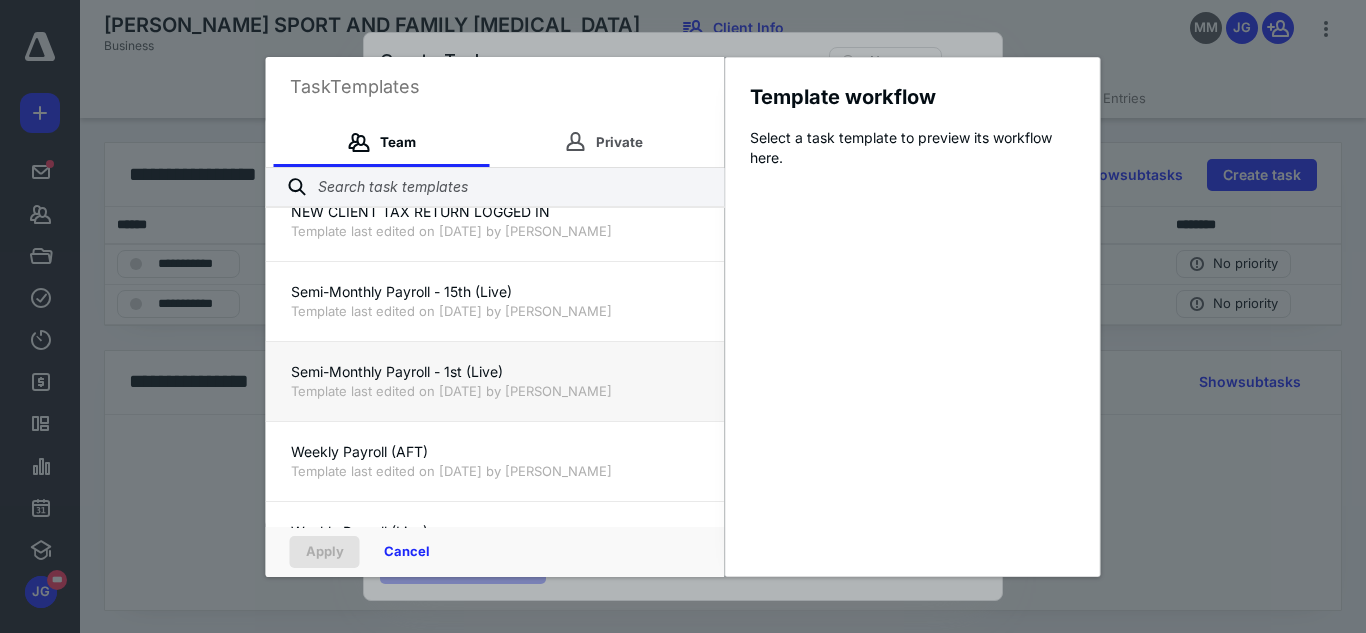 click on "Template last edited on [DATE] by [PERSON_NAME]" at bounding box center (495, 391) 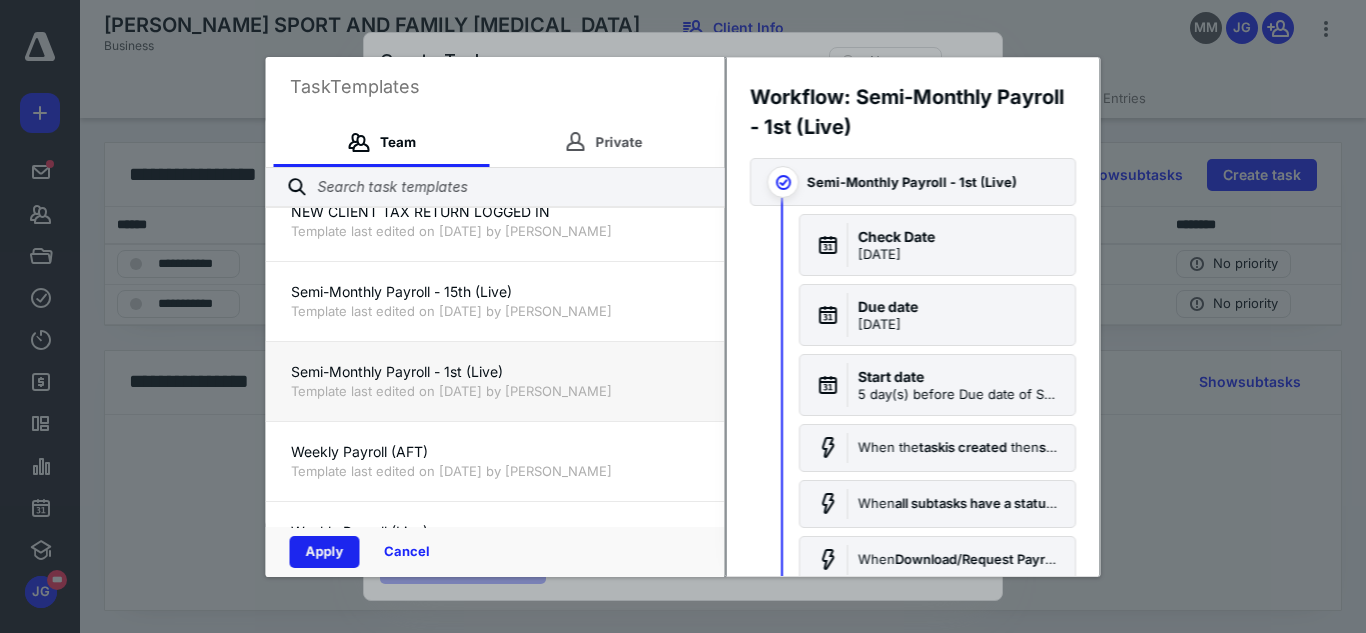 click on "Apply" at bounding box center (325, 552) 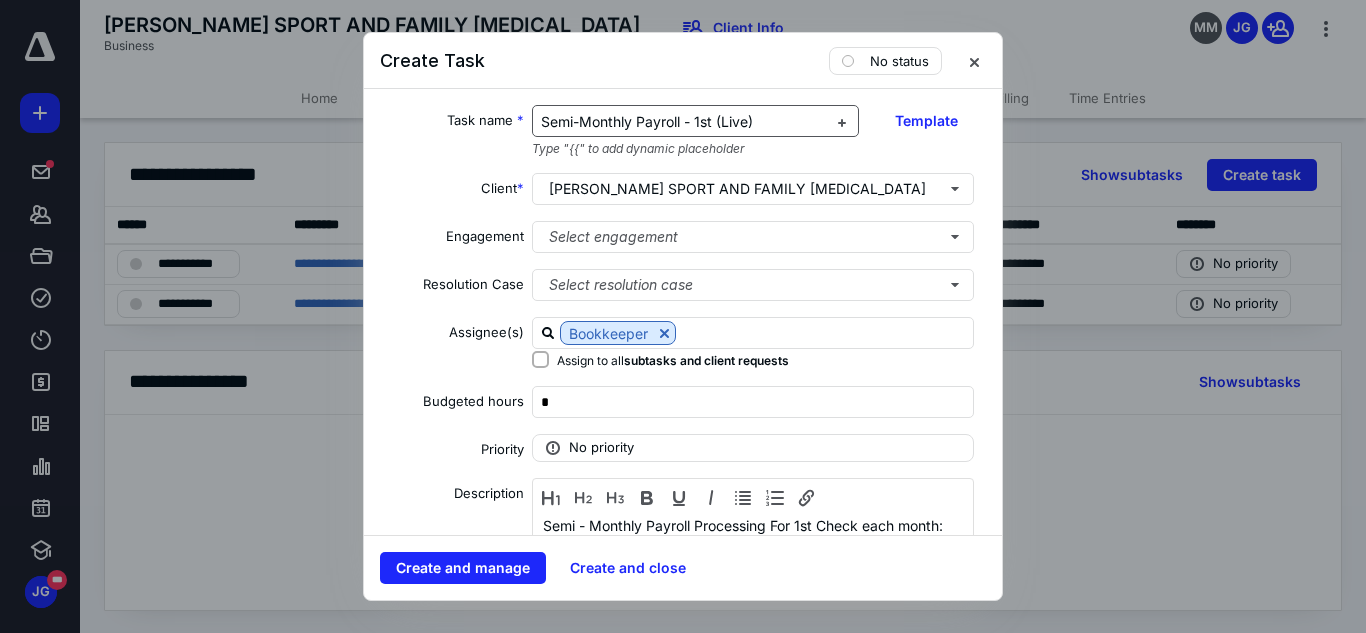 click on "Semi-Monthly Payroll - 1st (Live)" at bounding box center [647, 121] 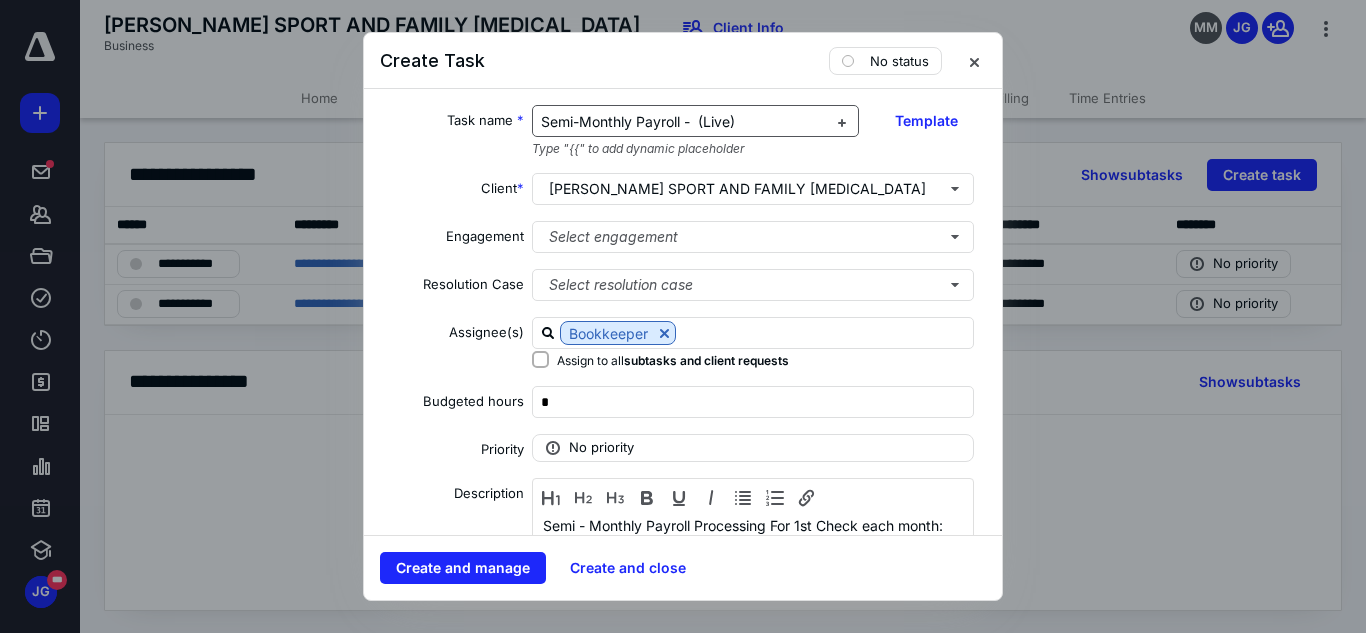 type 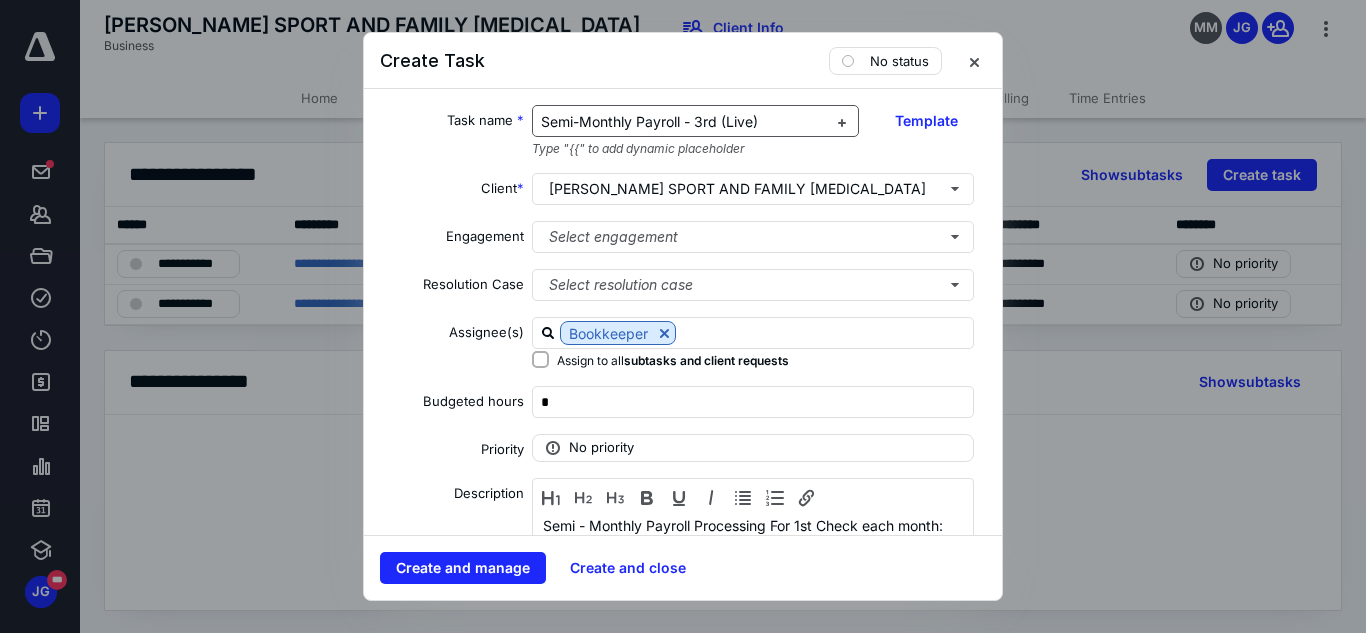 click on "Semi-Monthly Payroll - 3rd (Live)" at bounding box center (649, 121) 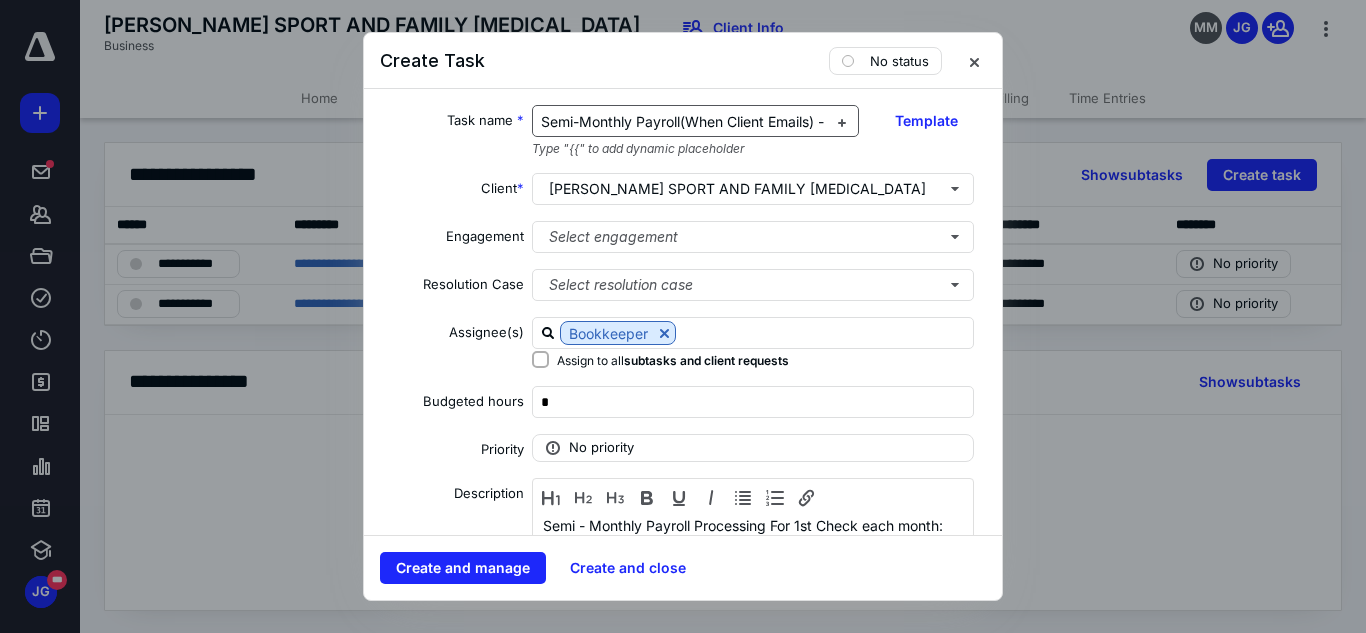 scroll, scrollTop: 0, scrollLeft: 5, axis: horizontal 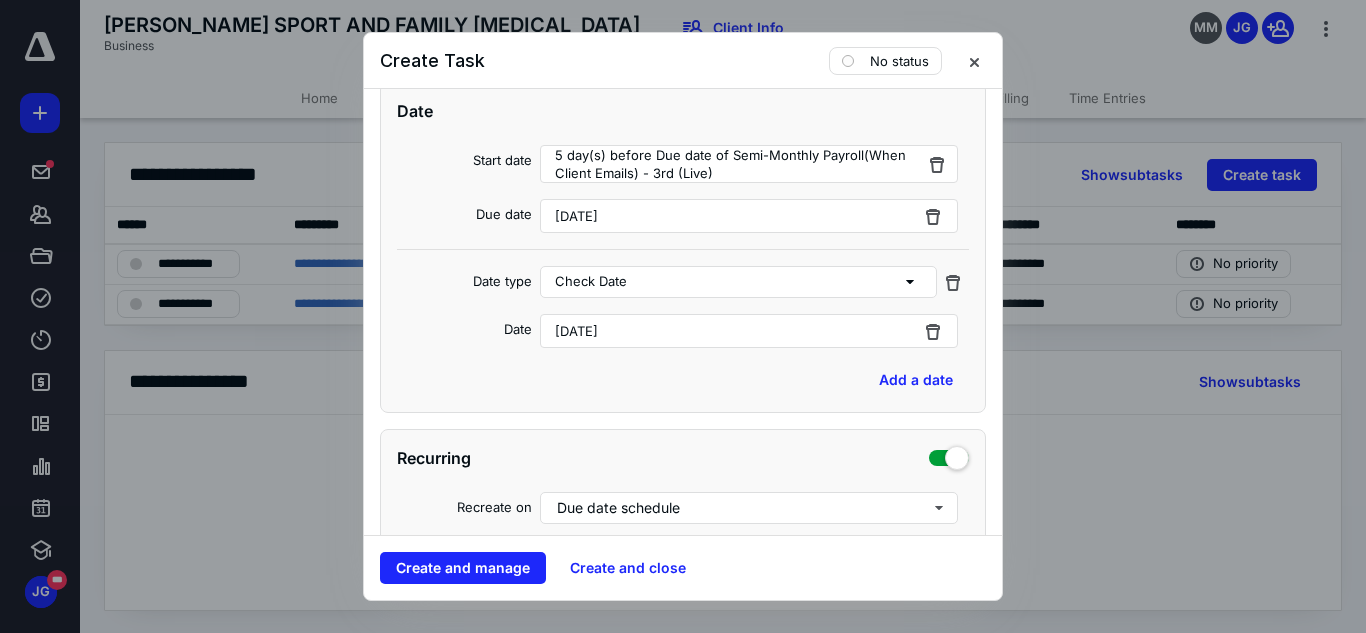 click on "[DATE]" at bounding box center (576, 216) 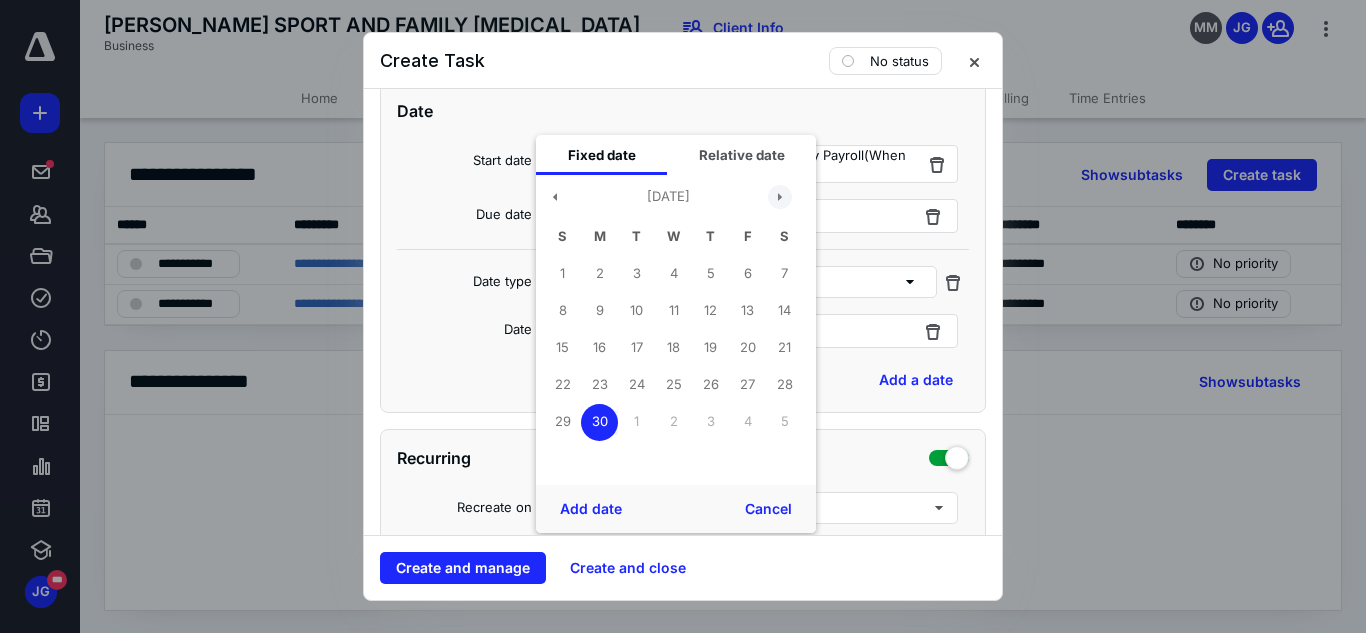 click at bounding box center (780, 197) 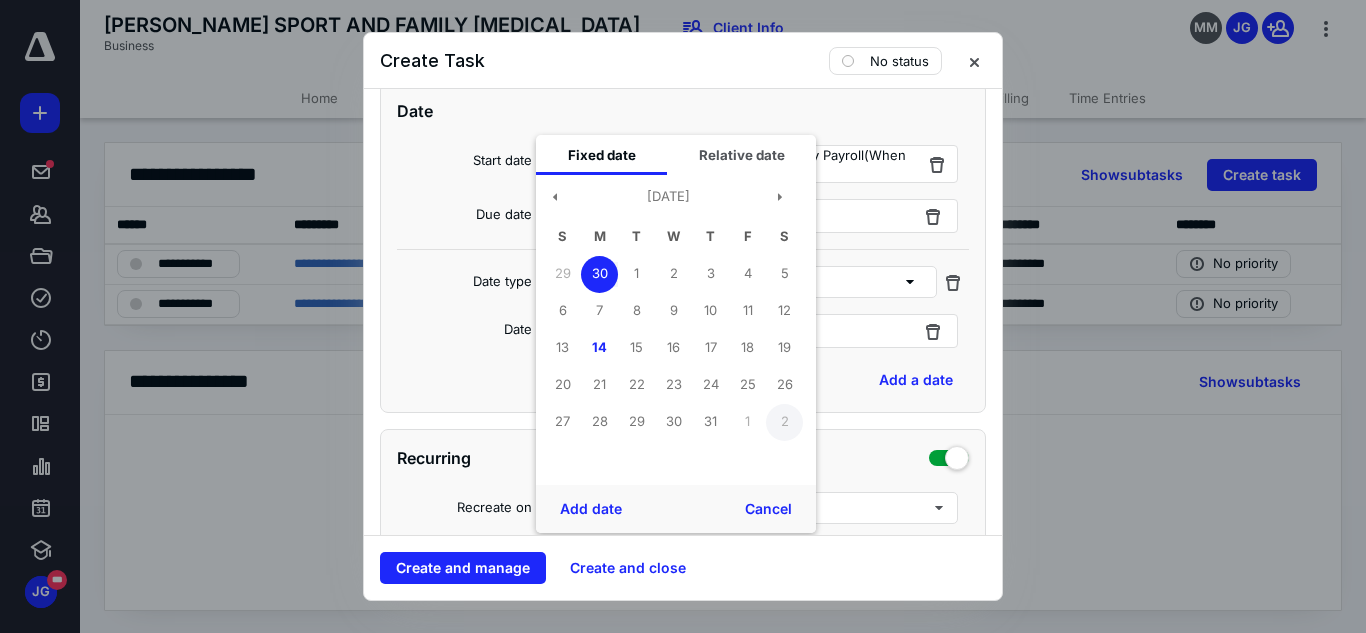 click on "2" at bounding box center [784, 422] 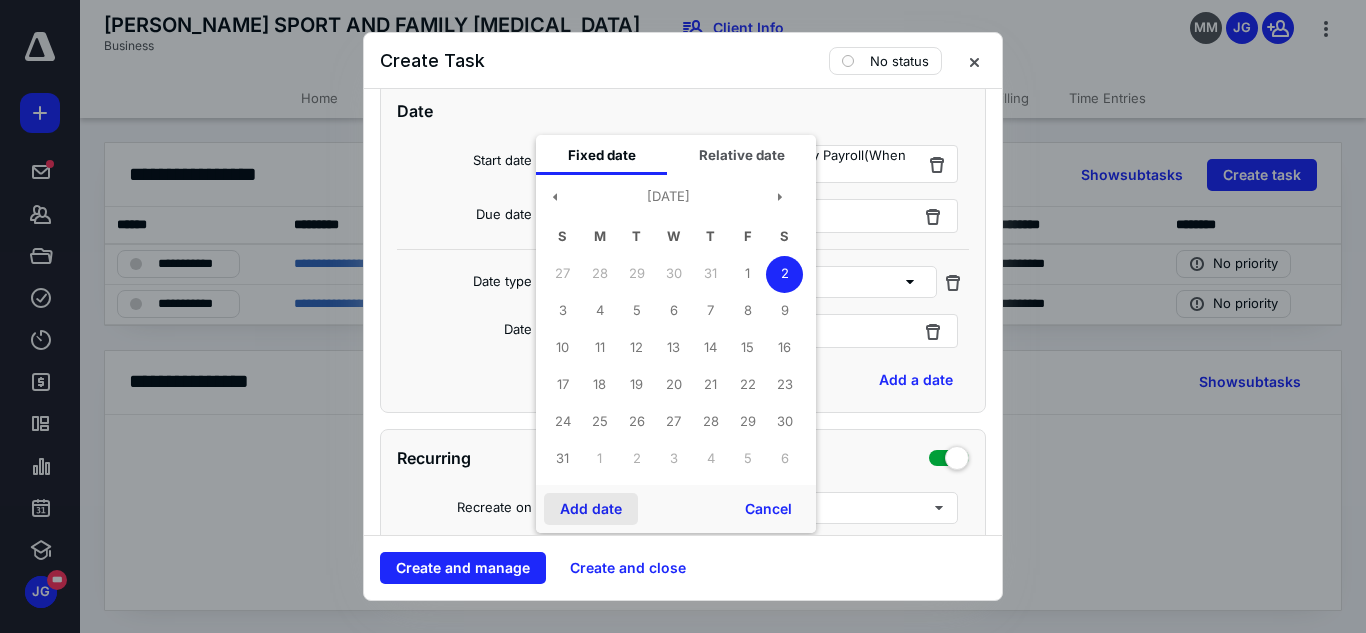 click on "Add date" at bounding box center [591, 509] 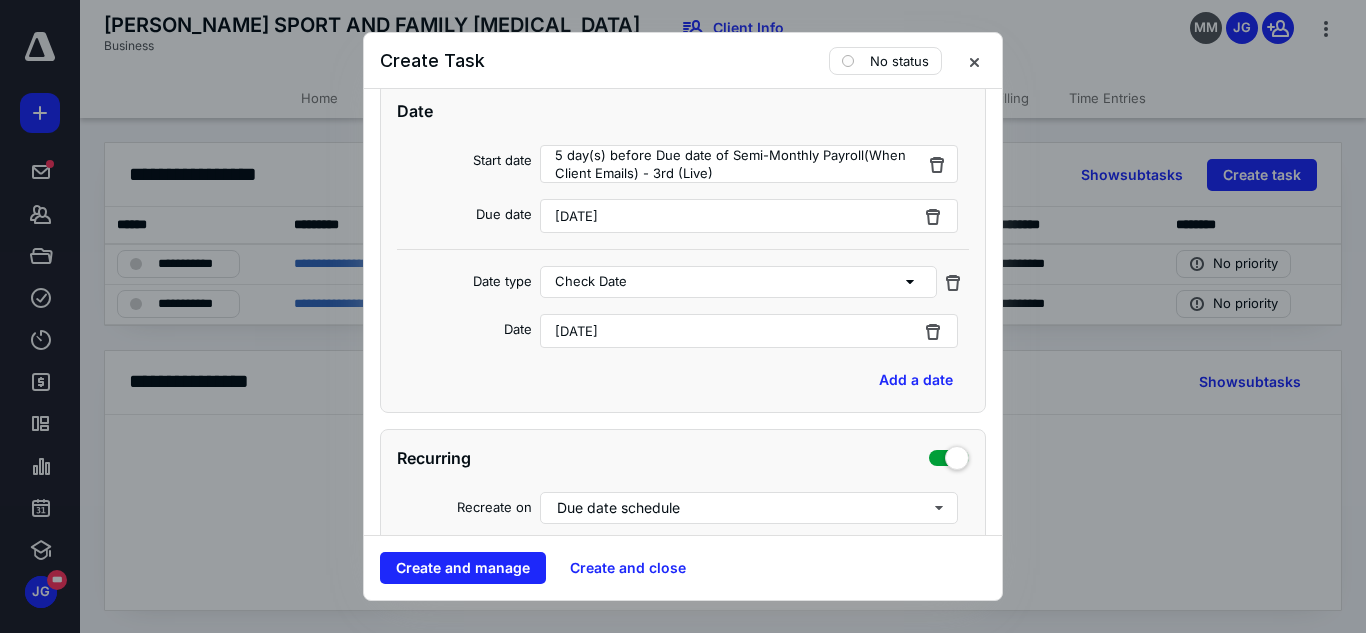 click on "[DATE]" at bounding box center [576, 331] 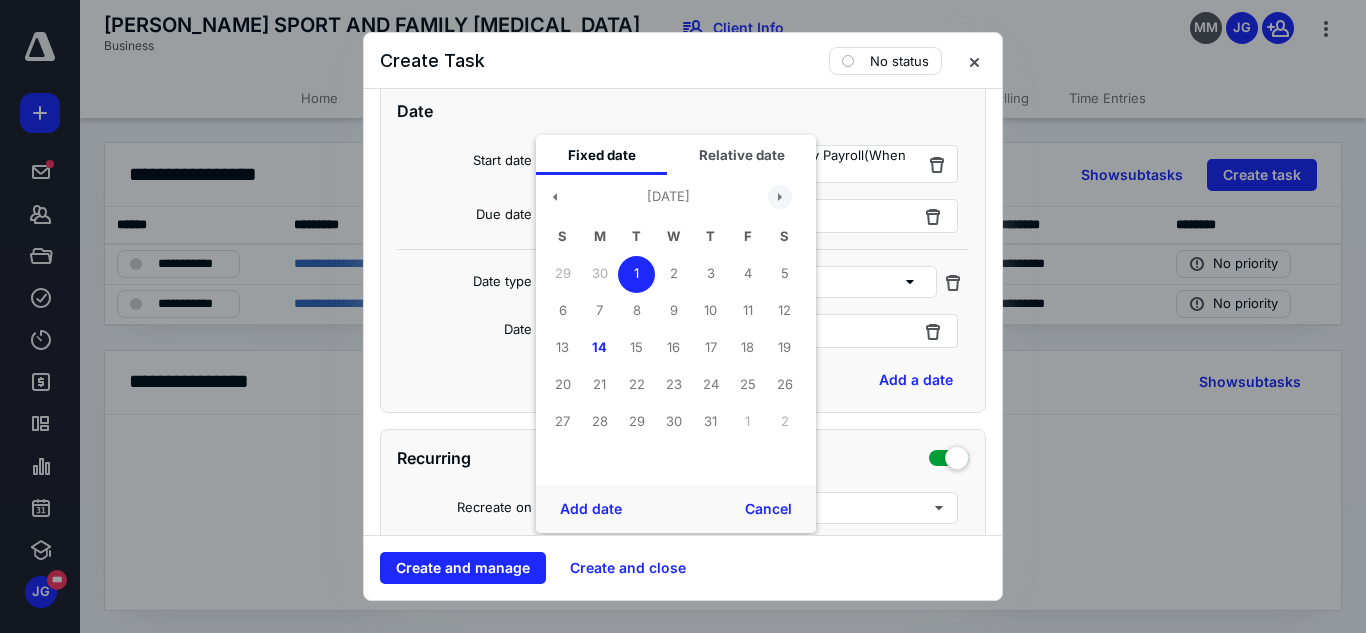 click at bounding box center (780, 197) 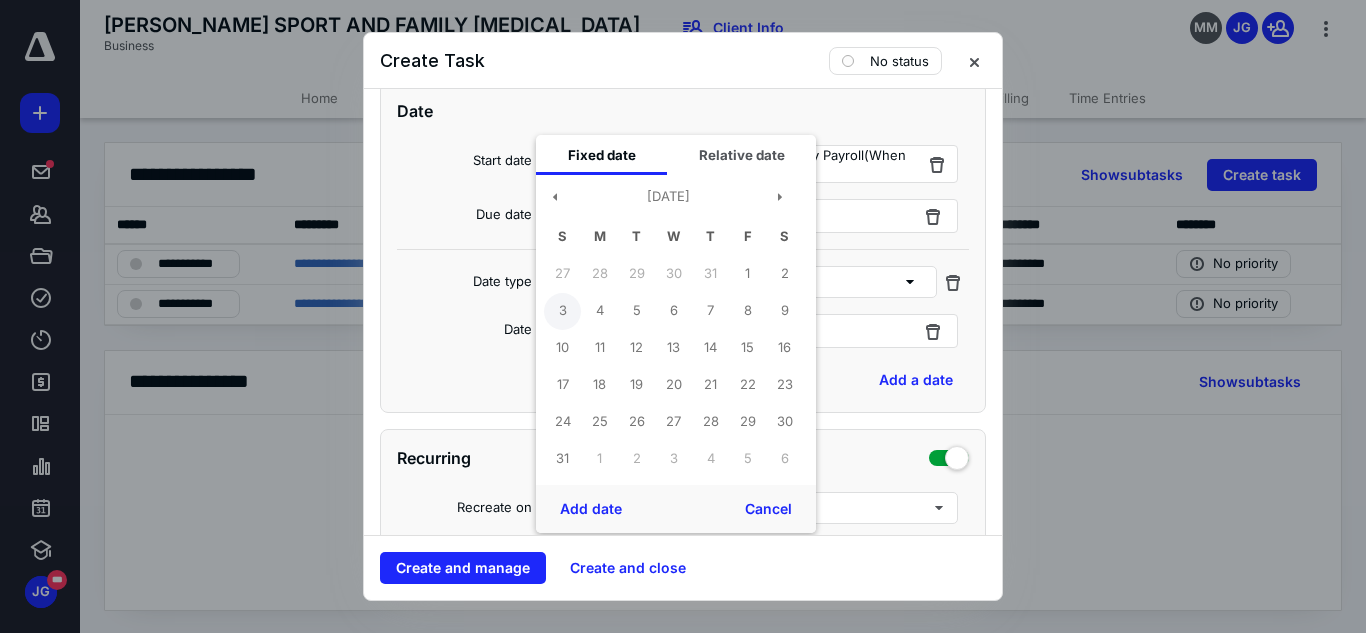 click on "3" at bounding box center (562, 311) 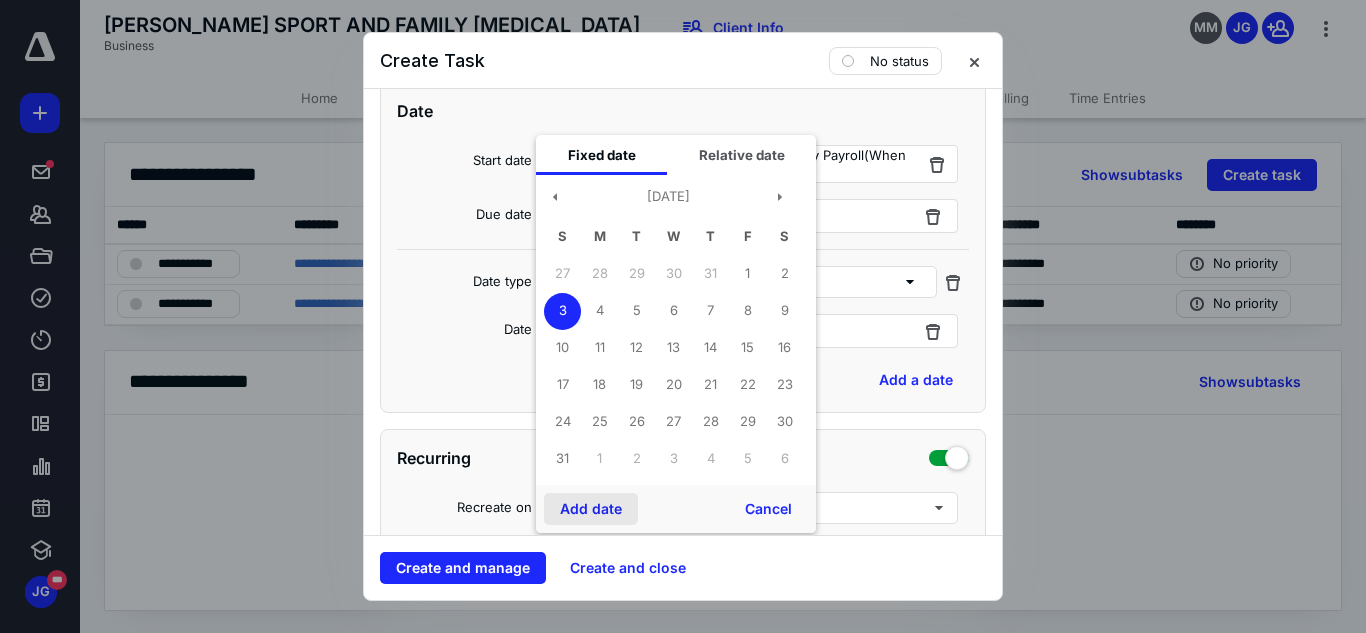 click on "Add date" at bounding box center [591, 509] 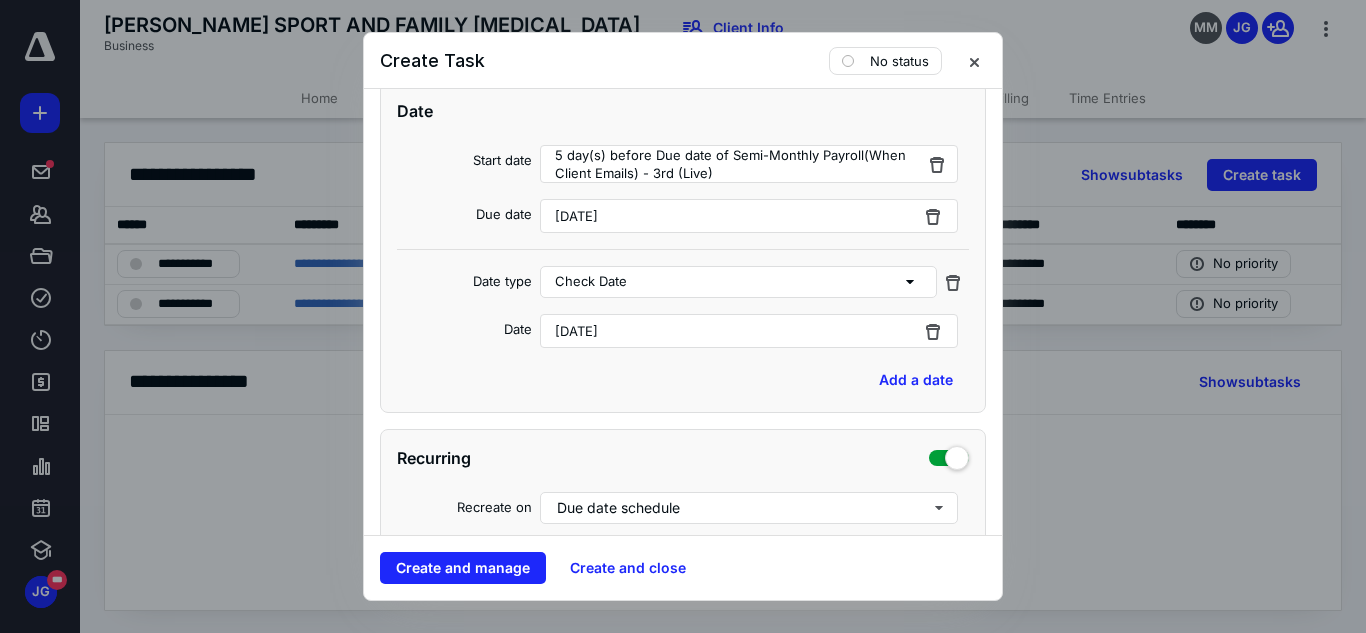 scroll, scrollTop: 0, scrollLeft: 0, axis: both 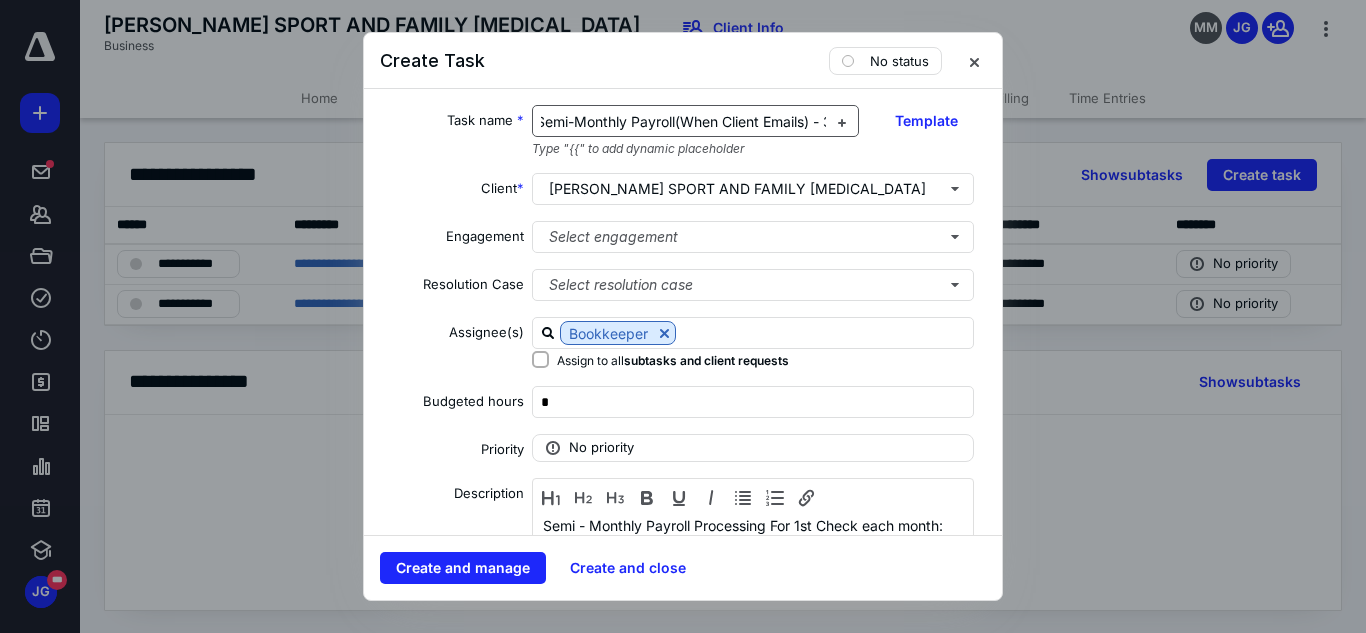 click on "Semi-Monthly Payroll(When Client Emails) - 3rd (Live)" at bounding box center (711, 121) 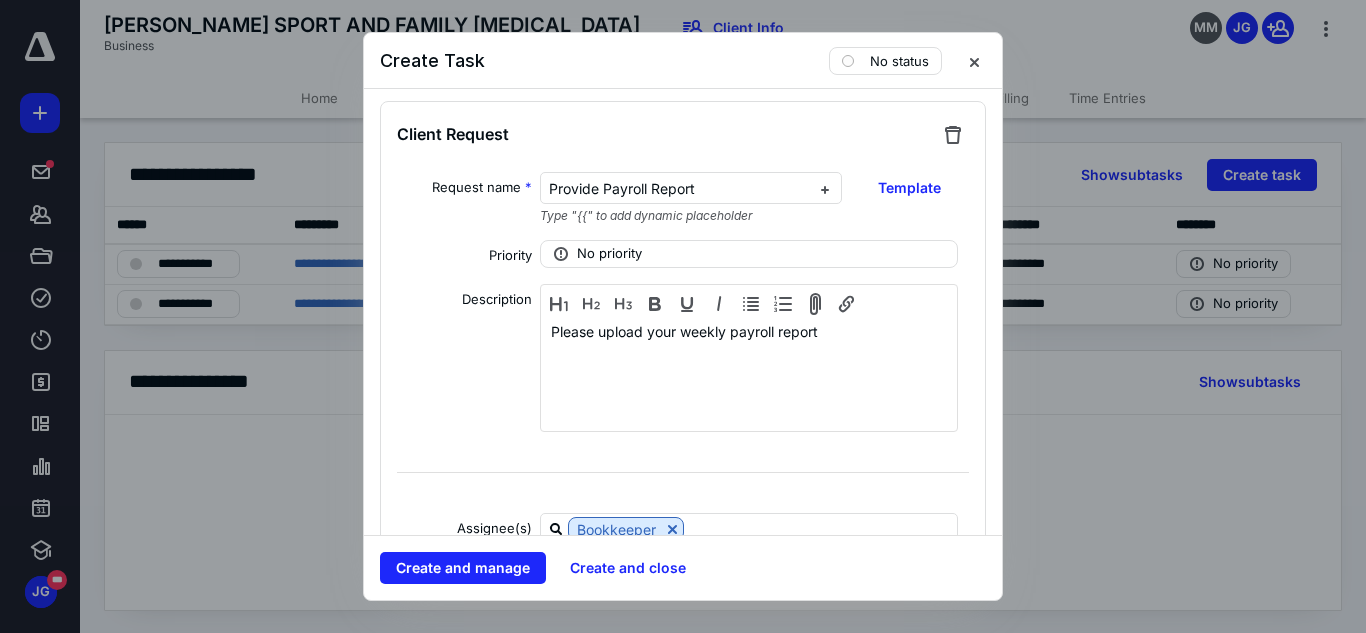 scroll, scrollTop: 2881, scrollLeft: 0, axis: vertical 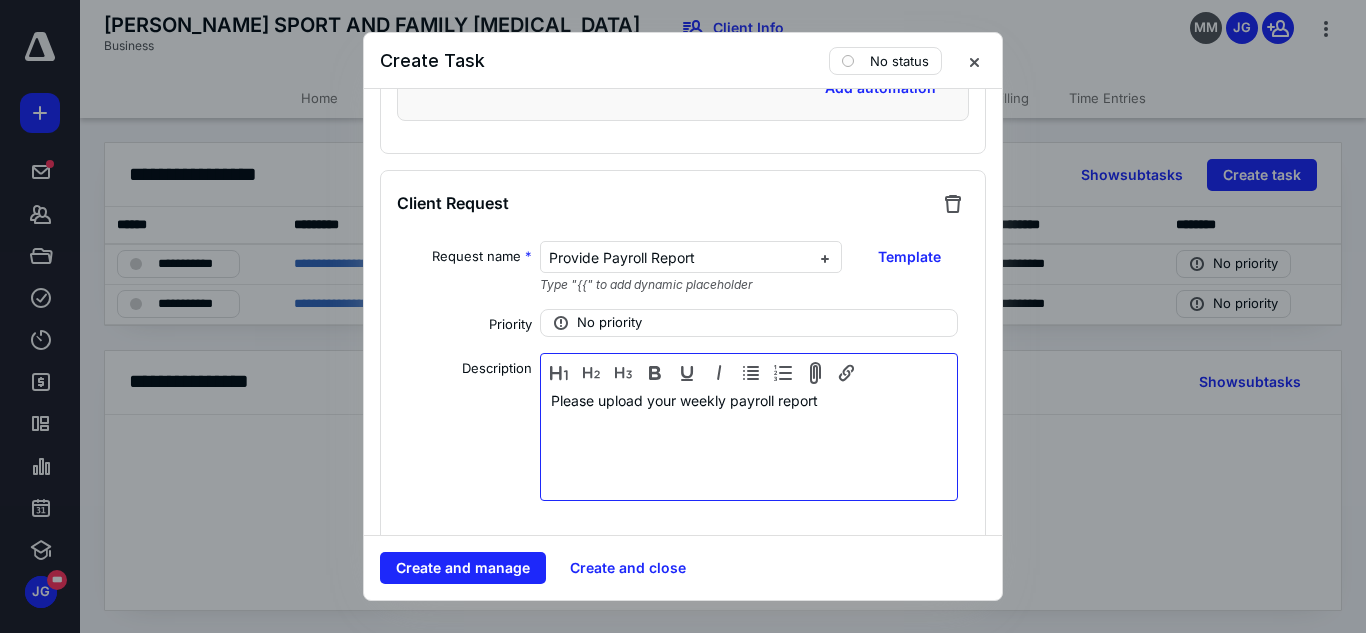 click on "Please upload your weekly payroll report" at bounding box center (749, 429) 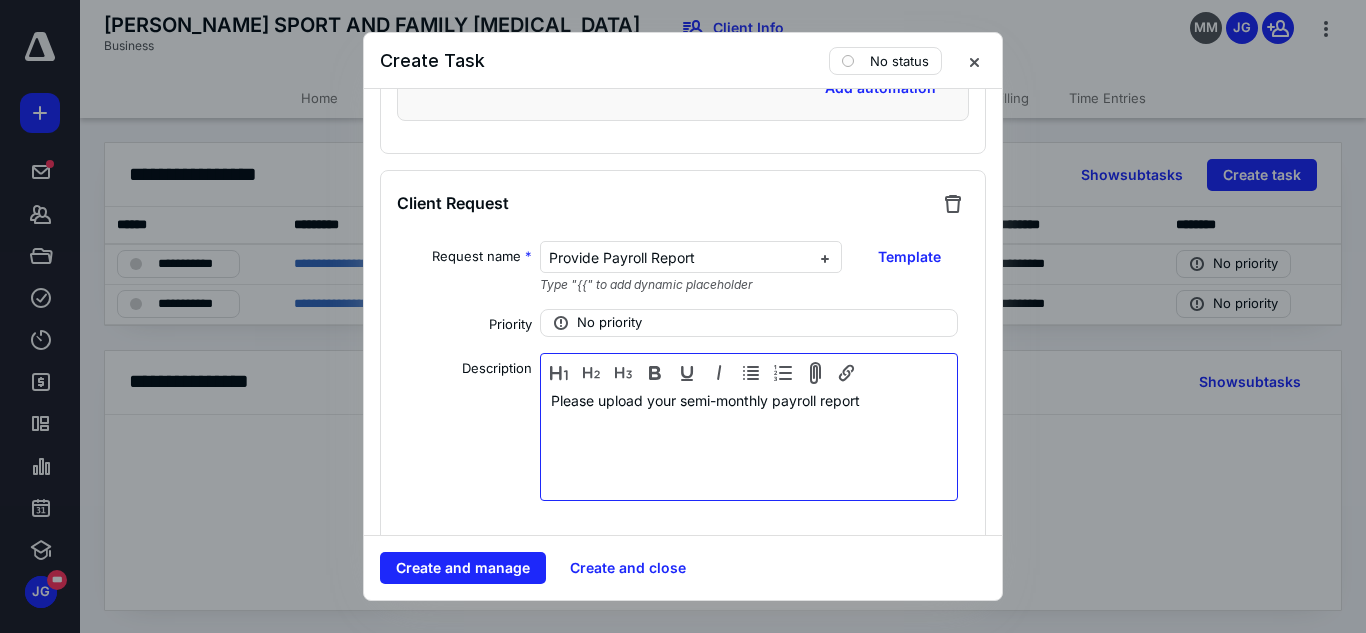 click on "Please upload your semi-monthly payroll report" at bounding box center [749, 429] 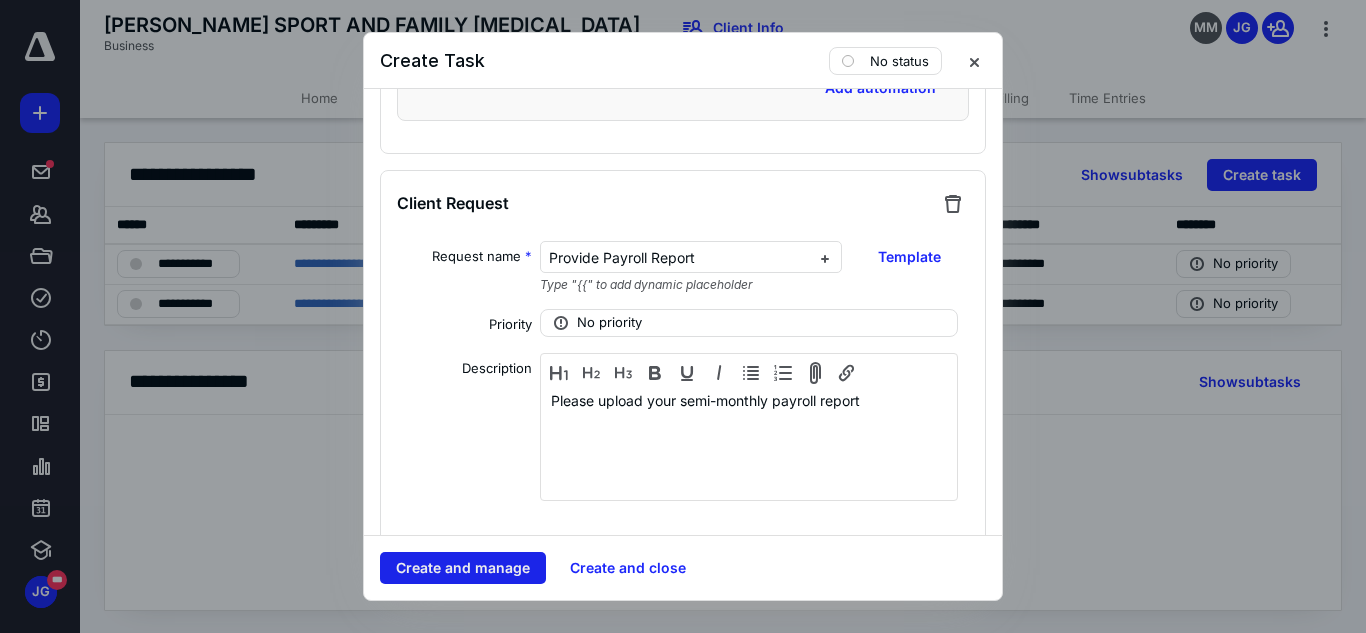 click on "Create and manage" at bounding box center (463, 568) 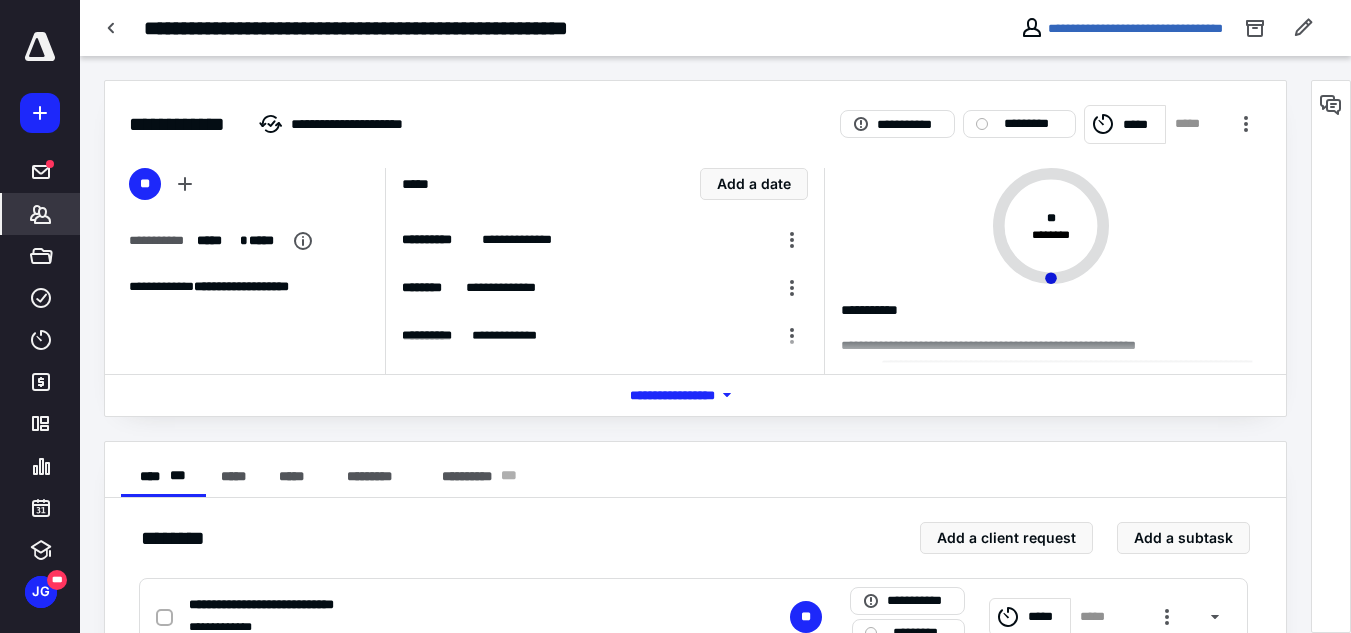 click 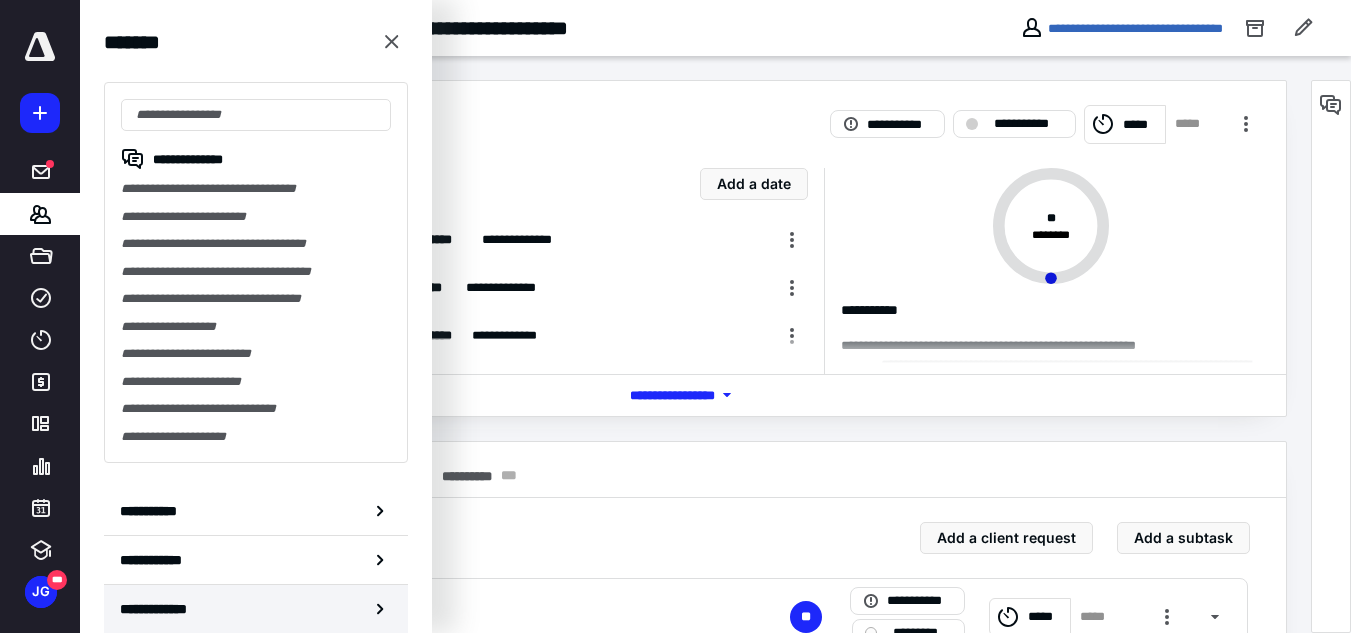 click 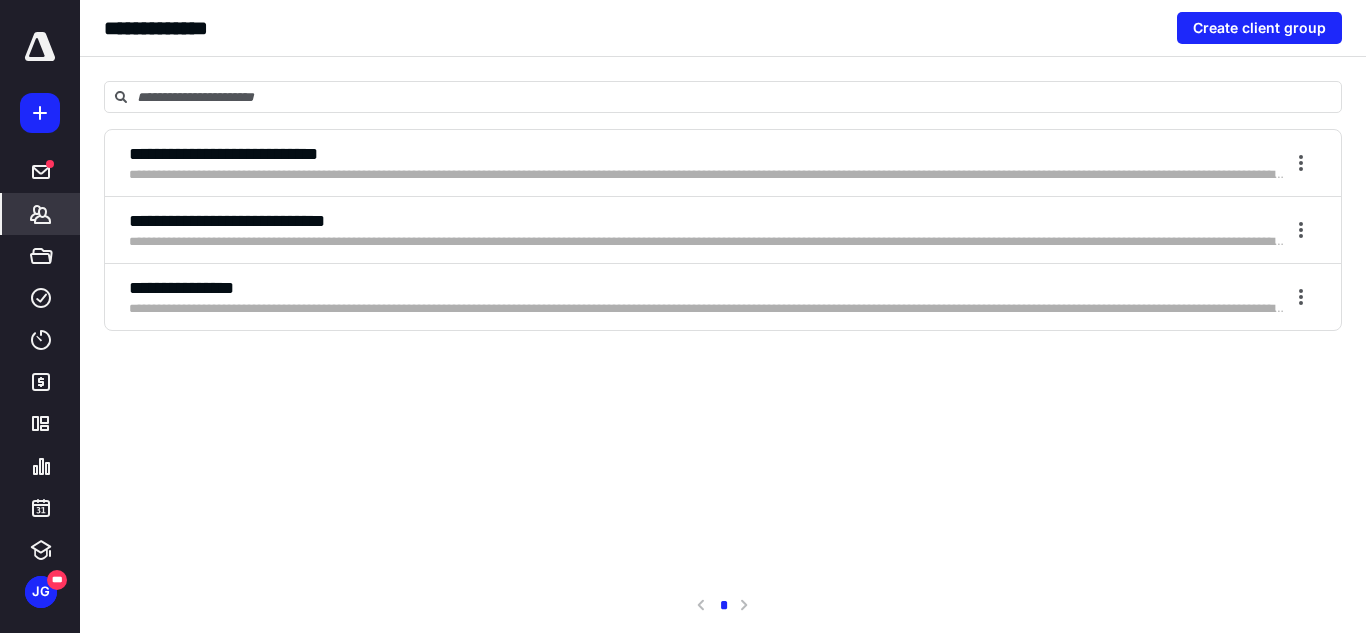 click on "**********" at bounding box center [707, 242] 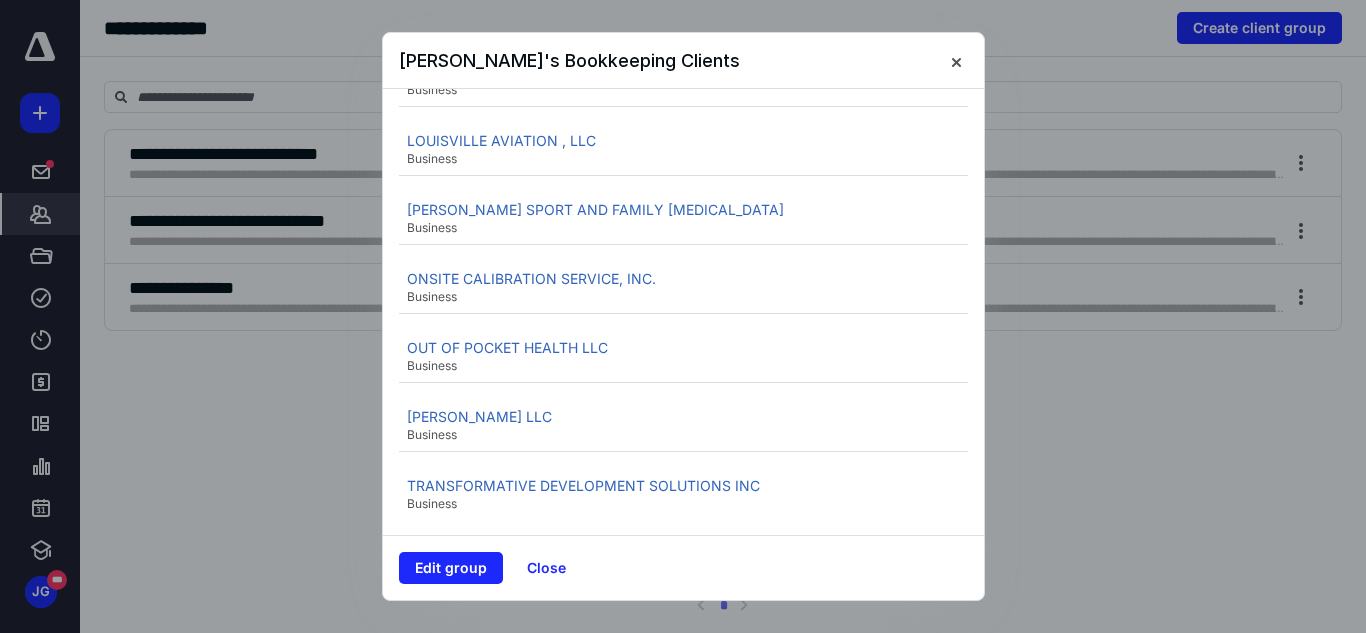 scroll, scrollTop: 1087, scrollLeft: 0, axis: vertical 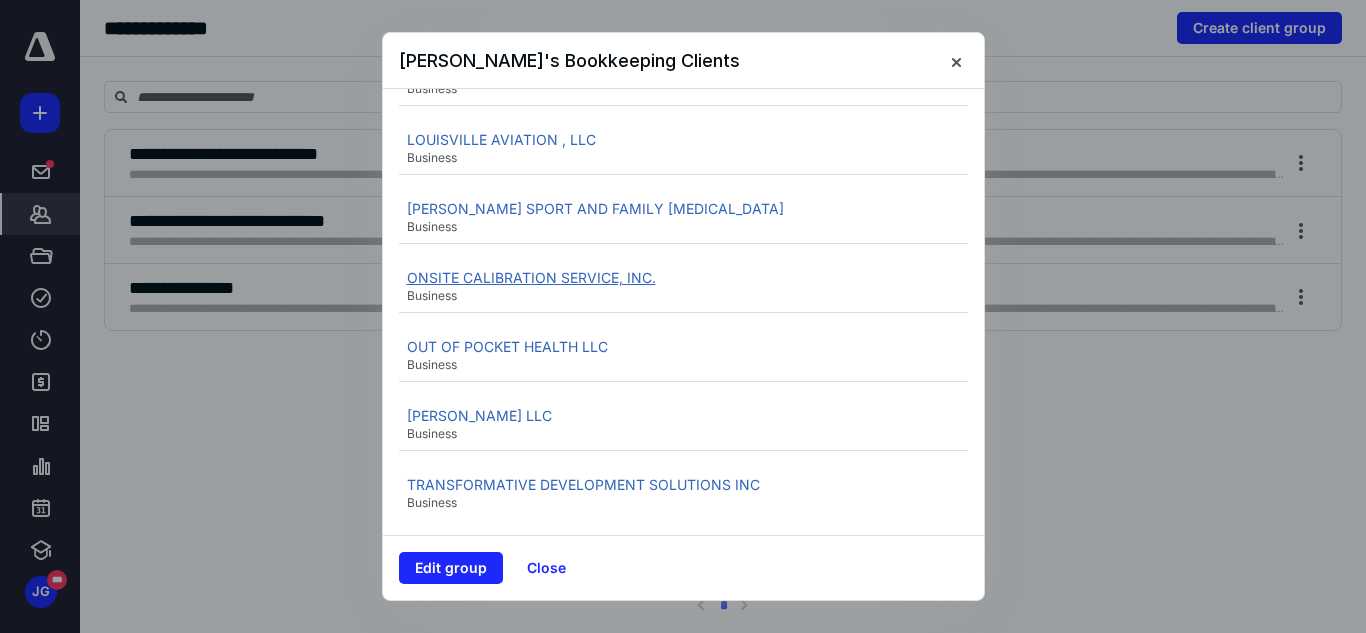 click on "ONSITE CALIBRATION SERVICE, INC." at bounding box center [531, 277] 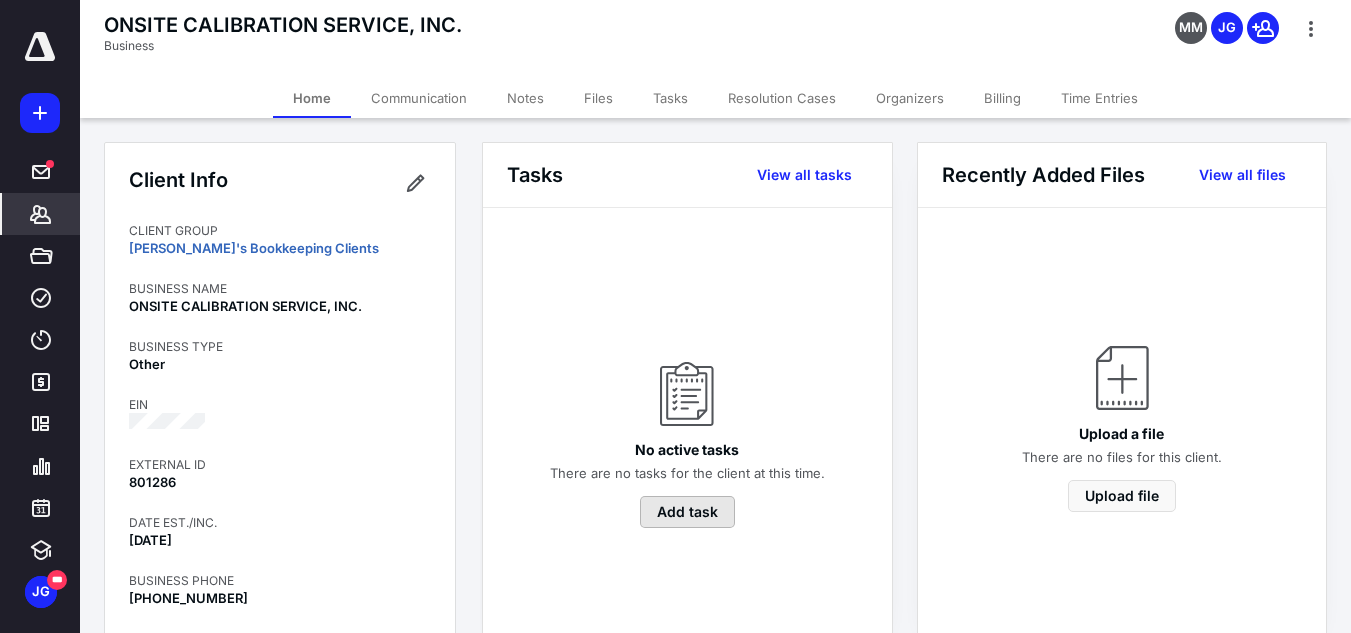 click on "Add task" at bounding box center (687, 512) 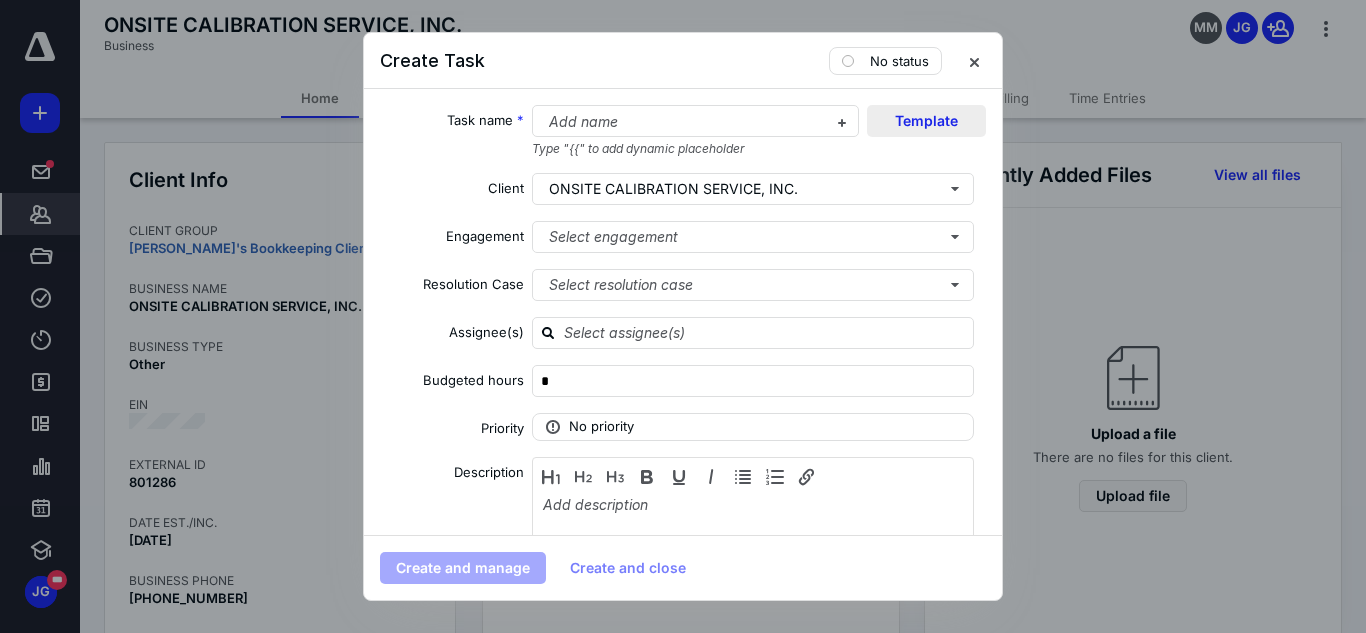 click on "Template" at bounding box center (926, 121) 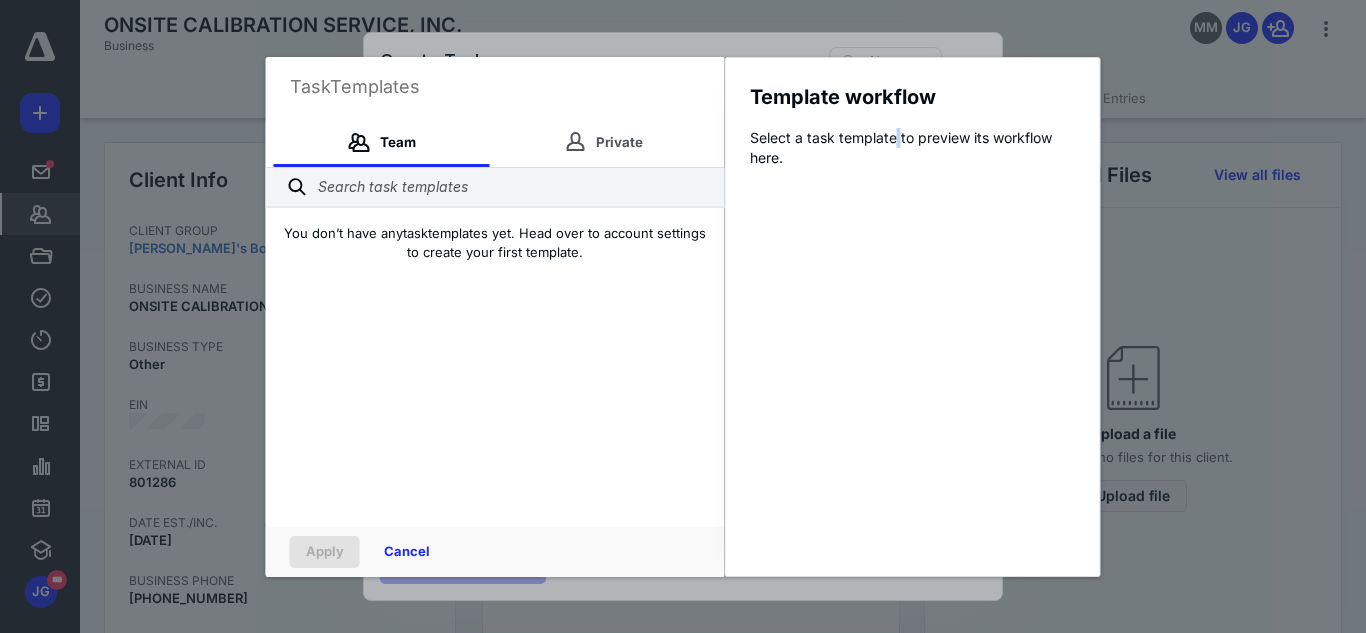 click on "Template workflow Select a task template to preview its workflow here." at bounding box center [913, 317] 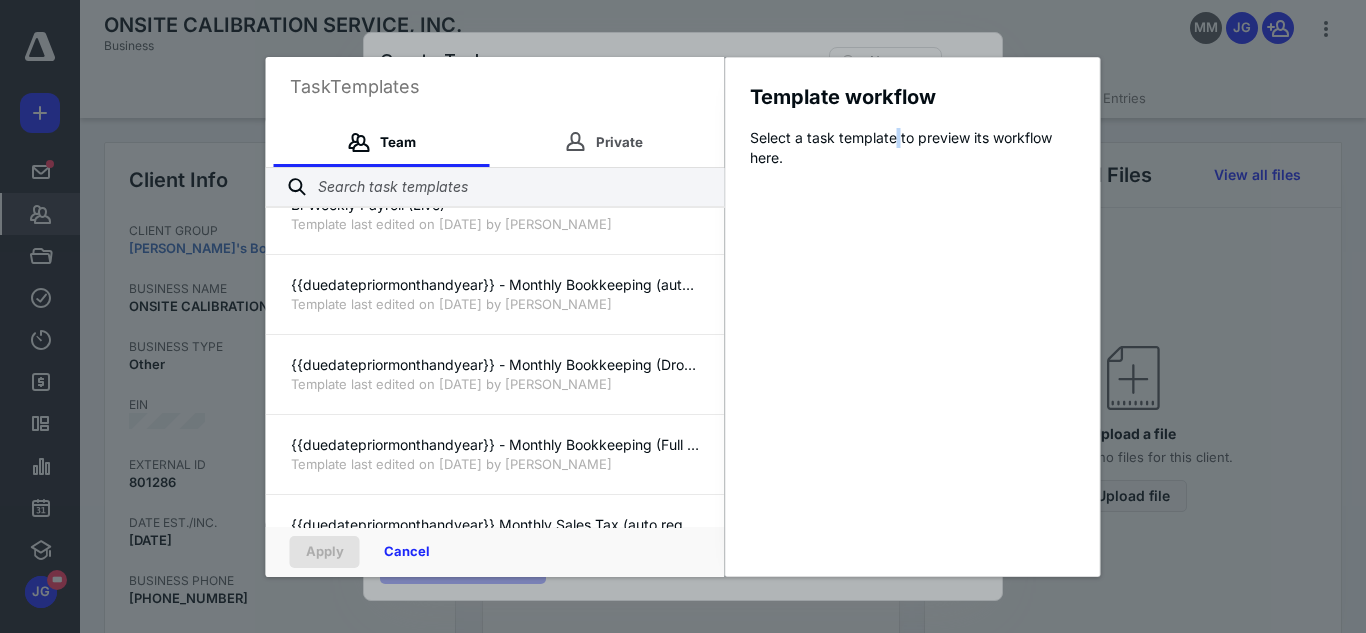 scroll, scrollTop: 198, scrollLeft: 0, axis: vertical 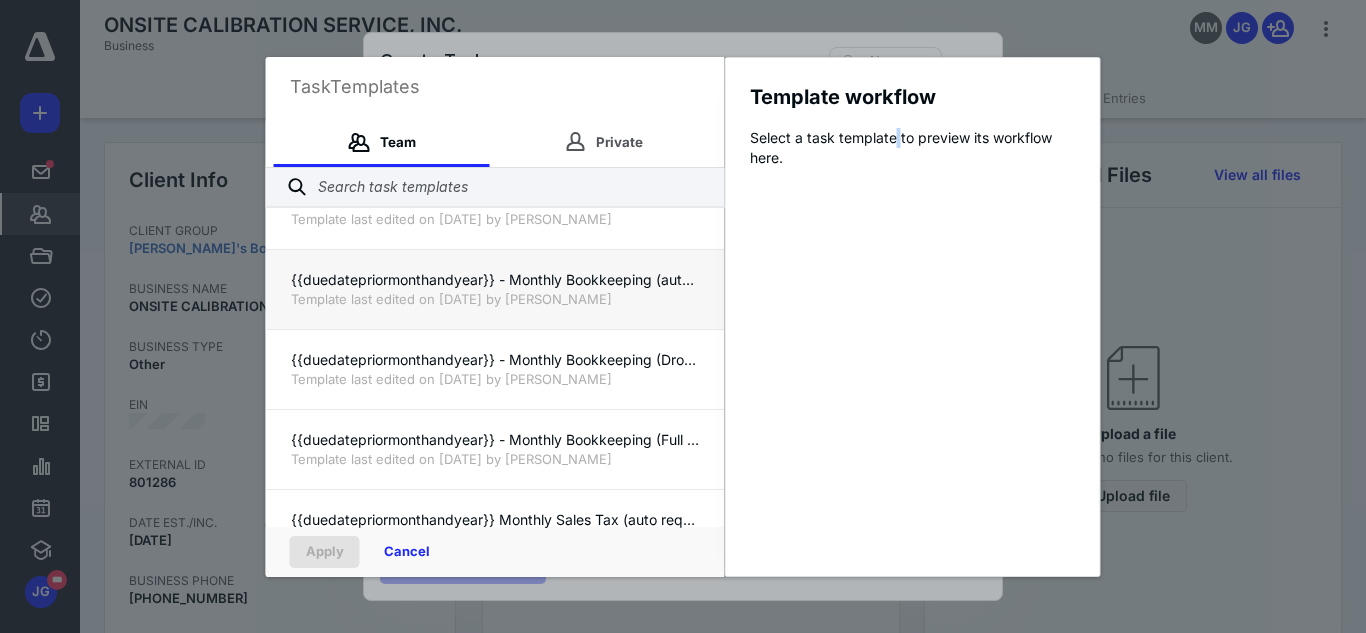 click on "{{duedatepriormonthandyear}} - Monthly Bookkeeping (auto request)" at bounding box center [495, 280] 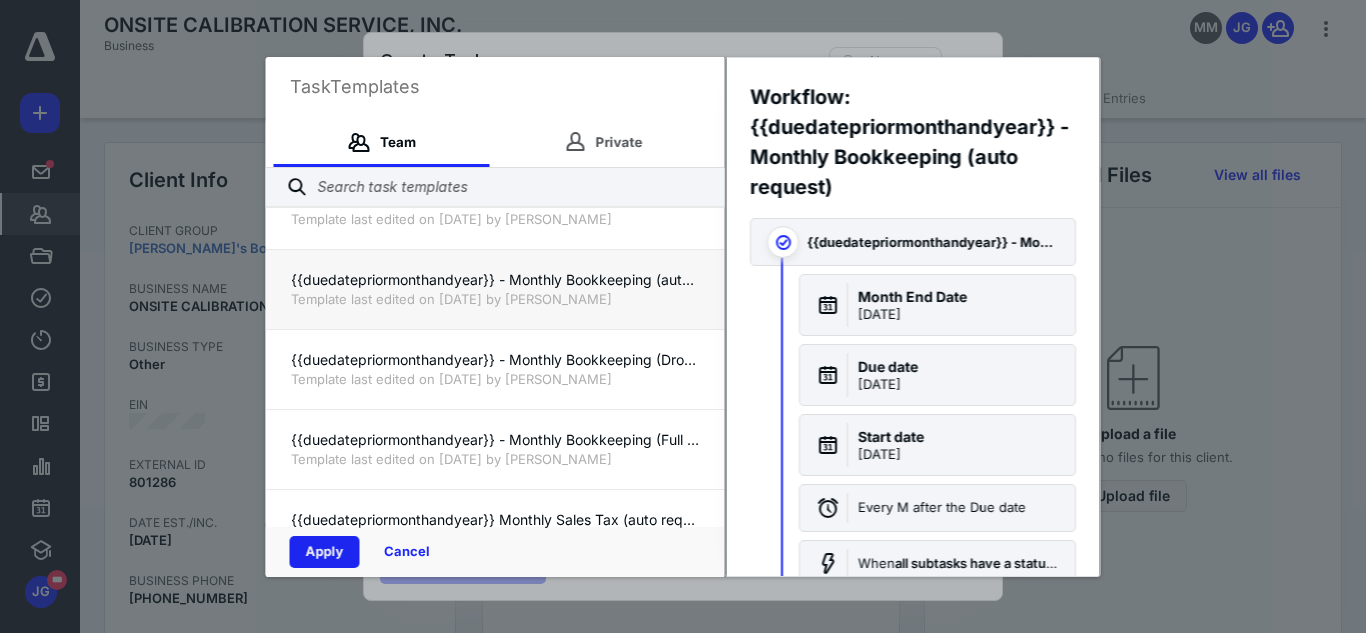 click on "Apply" at bounding box center (325, 552) 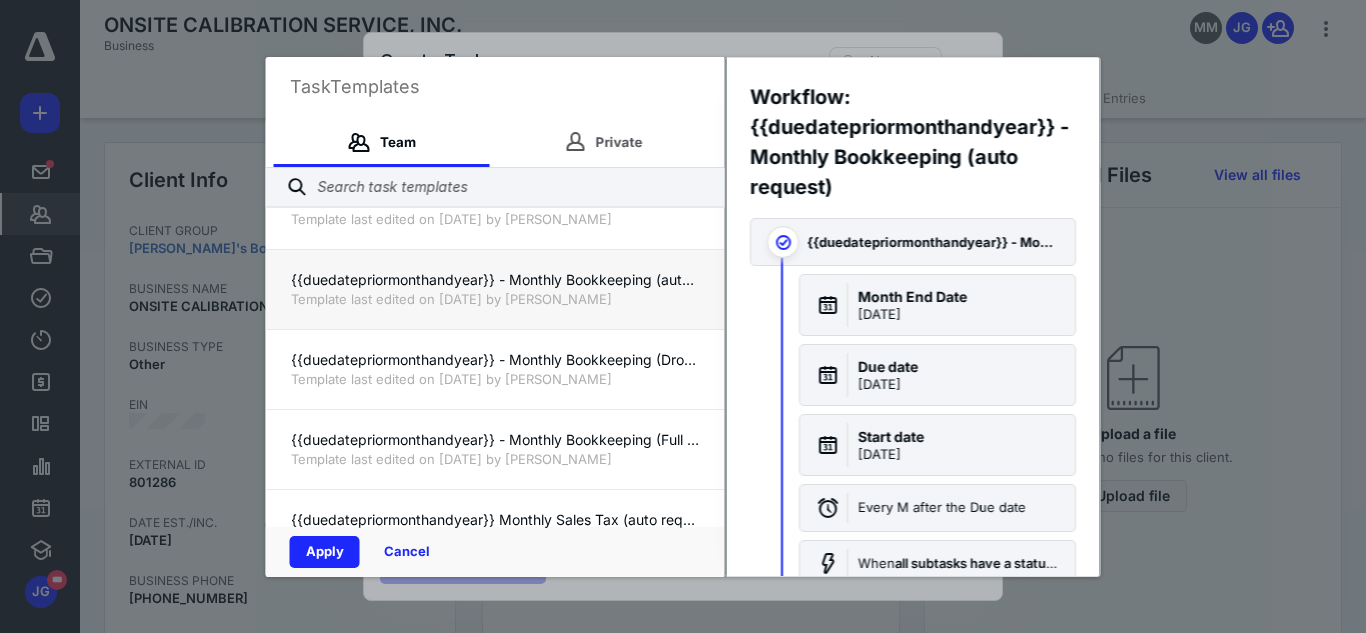 checkbox on "true" 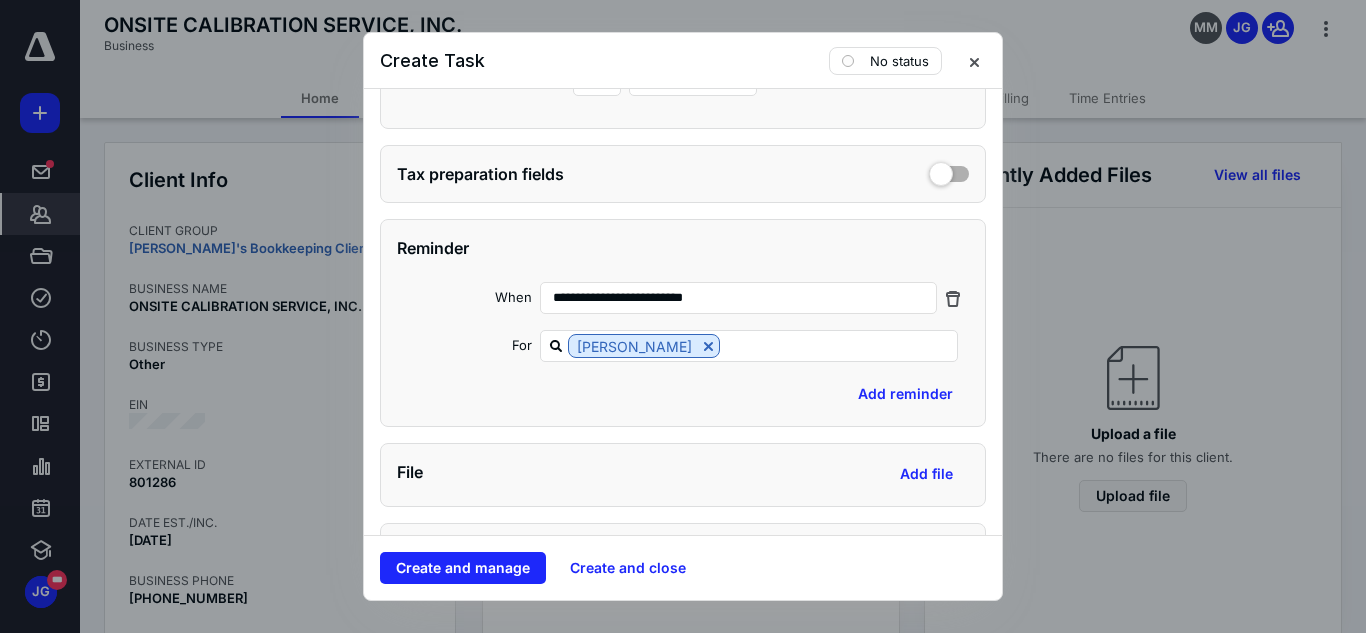 scroll, scrollTop: 1120, scrollLeft: 0, axis: vertical 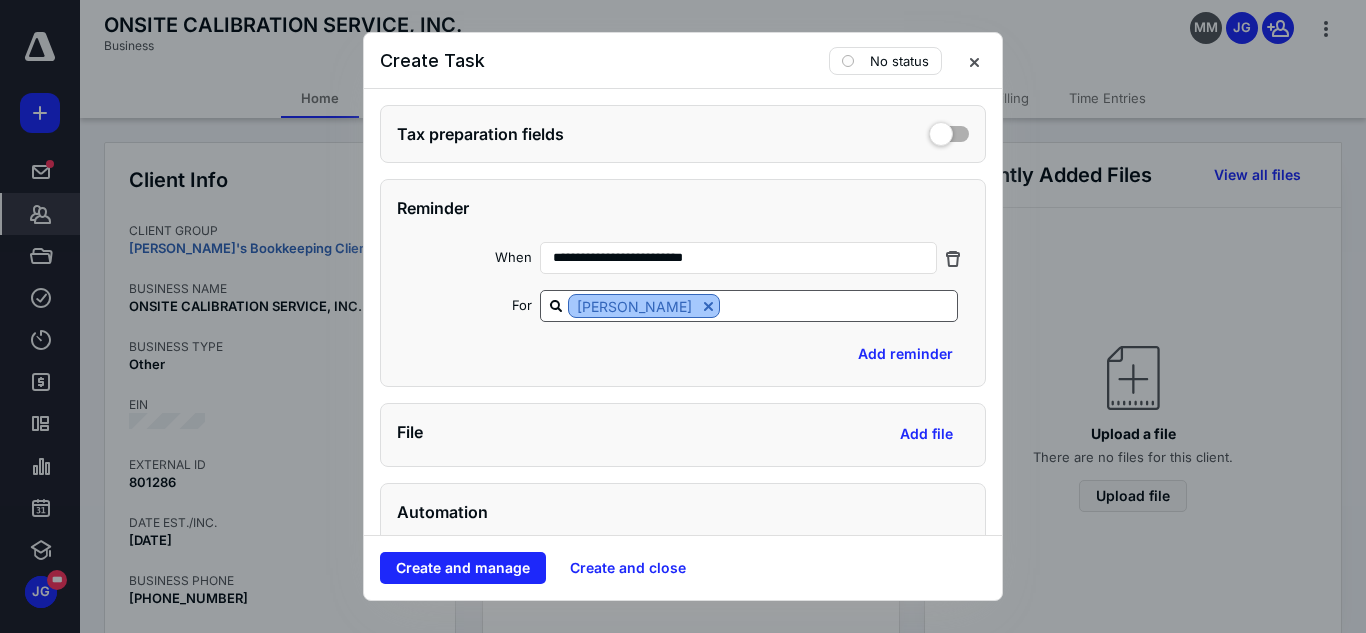 click at bounding box center [708, 306] 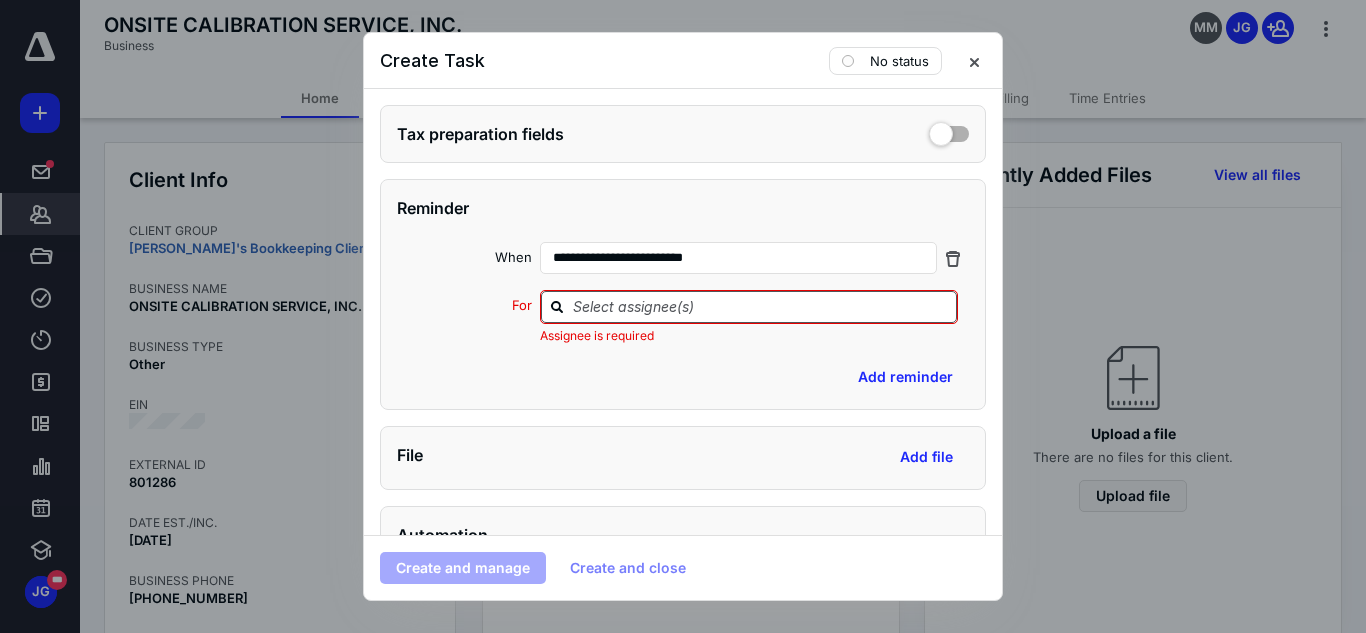 click at bounding box center [761, 306] 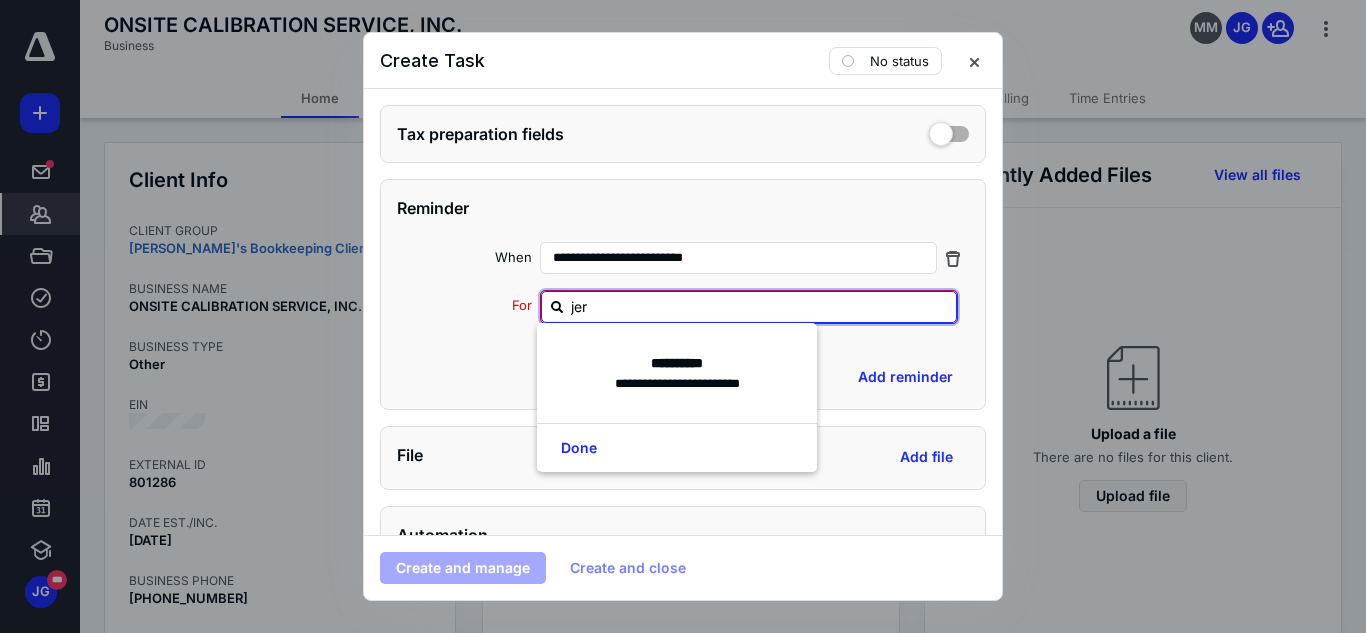 type on "[PERSON_NAME]" 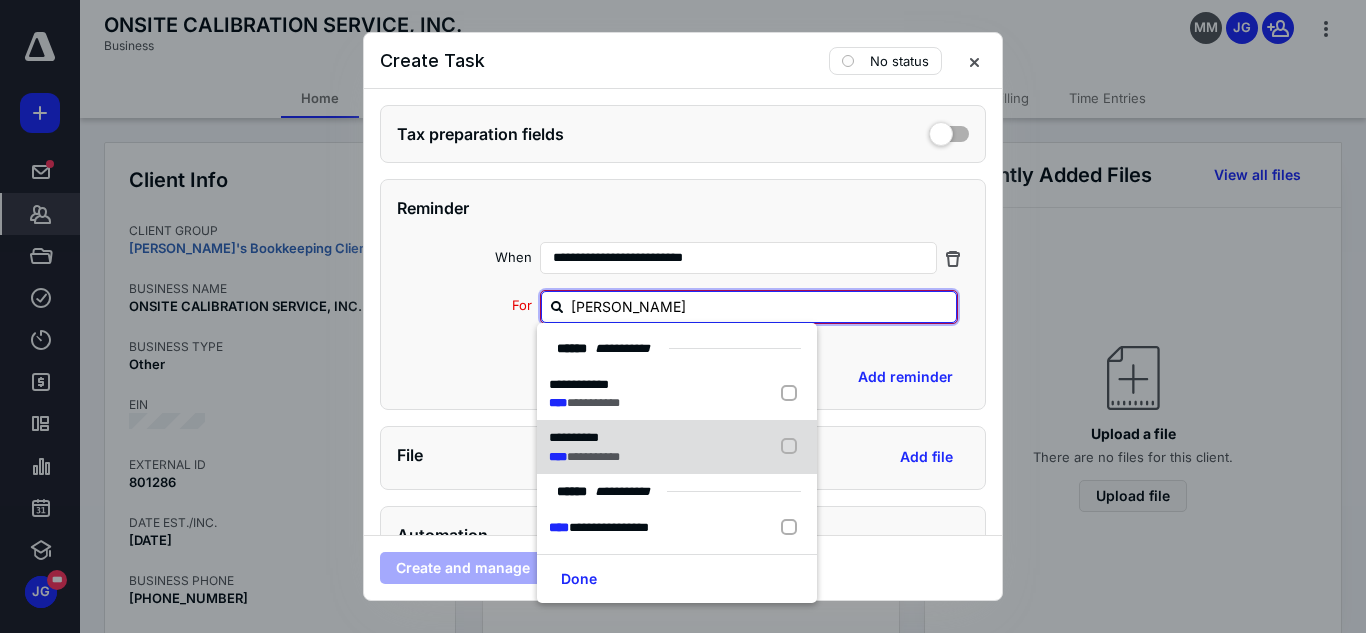 click at bounding box center (793, 447) 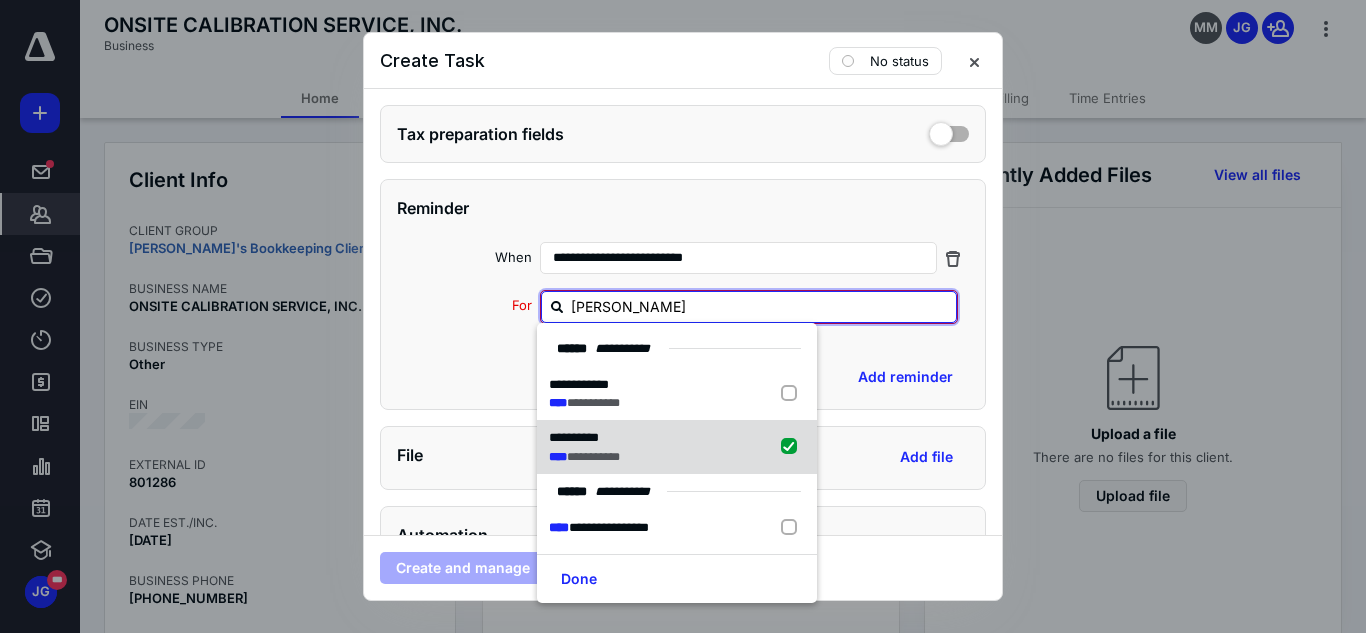 checkbox on "true" 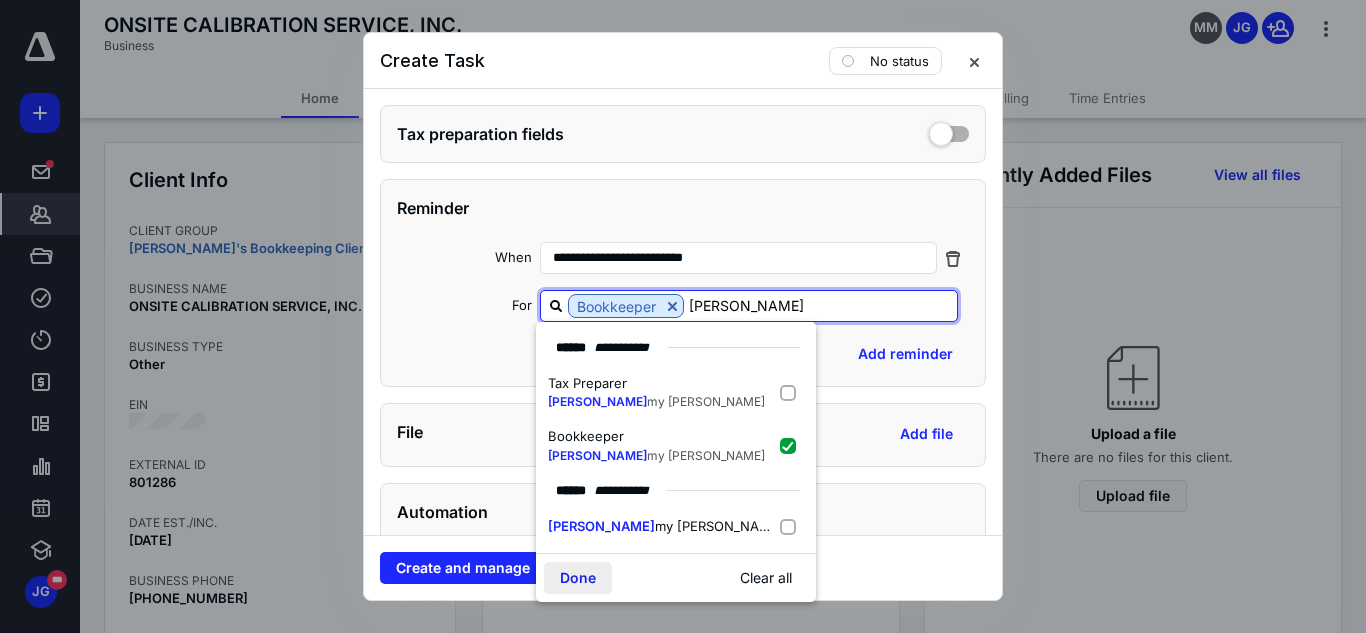 type on "[PERSON_NAME]" 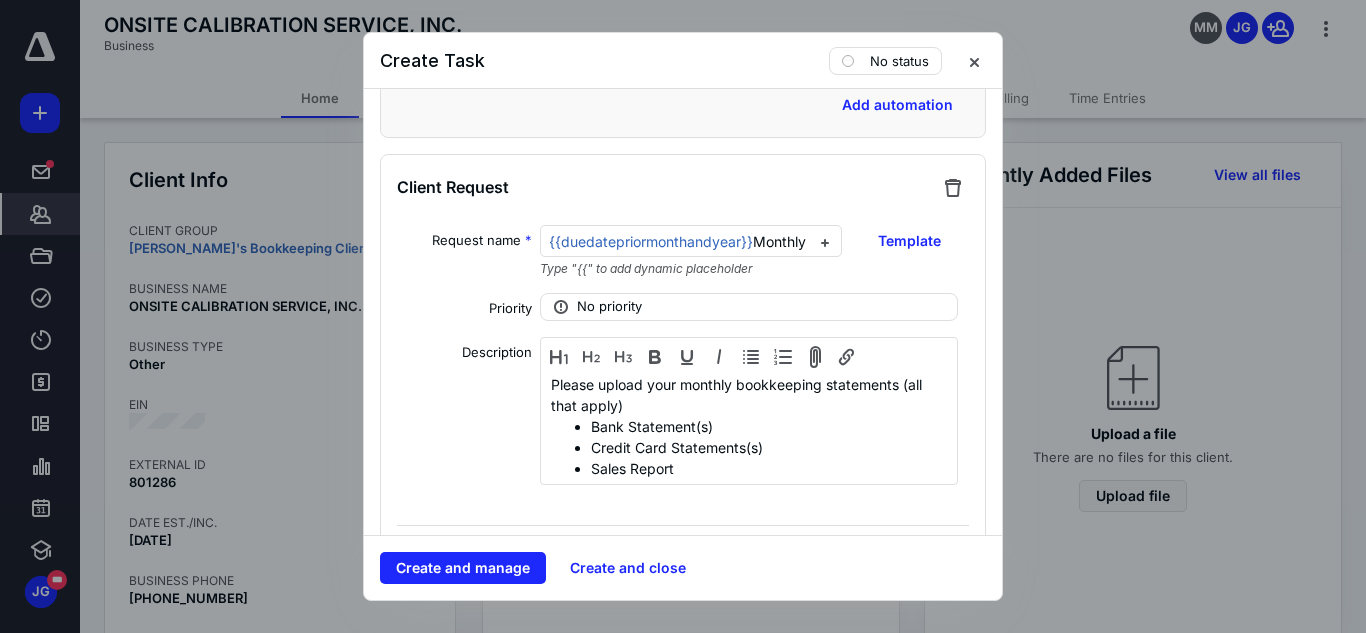 scroll, scrollTop: 1933, scrollLeft: 0, axis: vertical 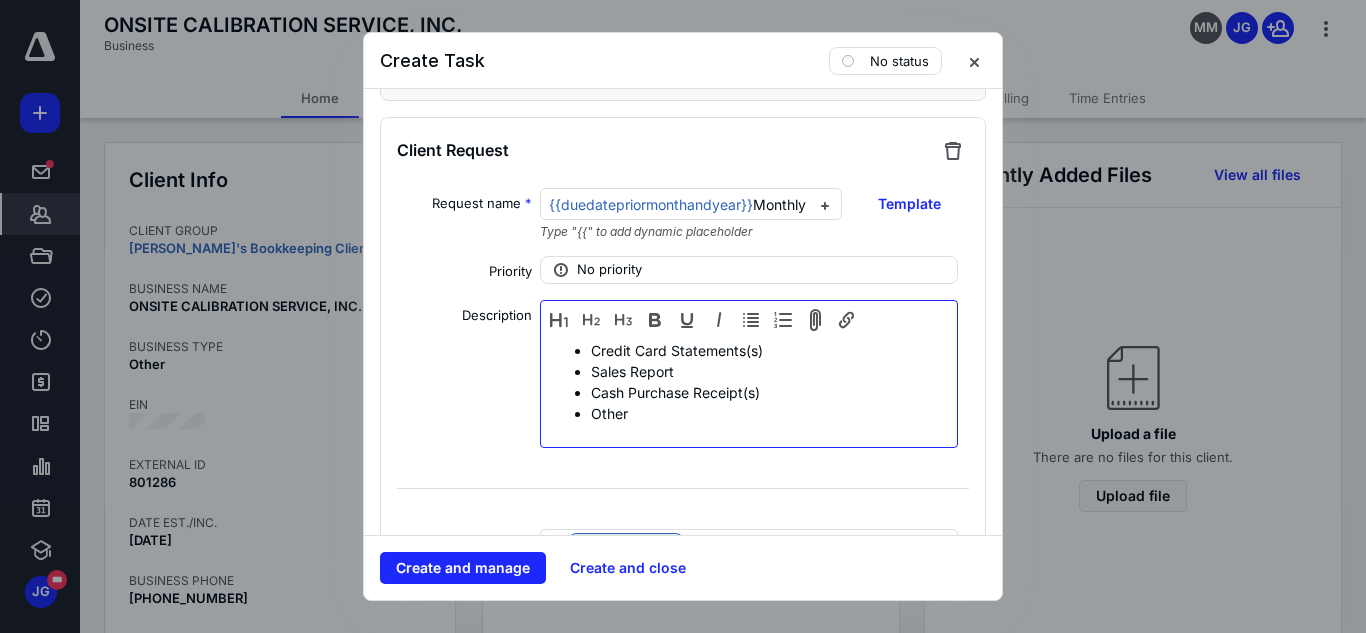 click on "Cash Purchase Receipt(s)" at bounding box center (763, 392) 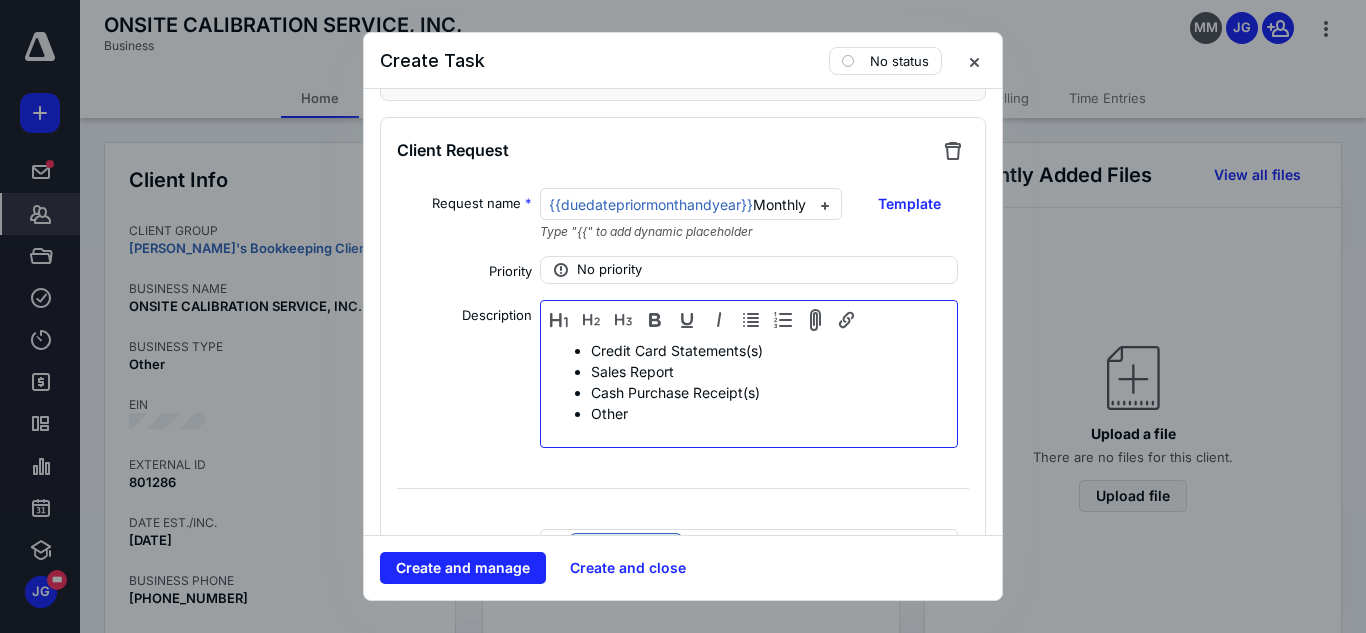 type 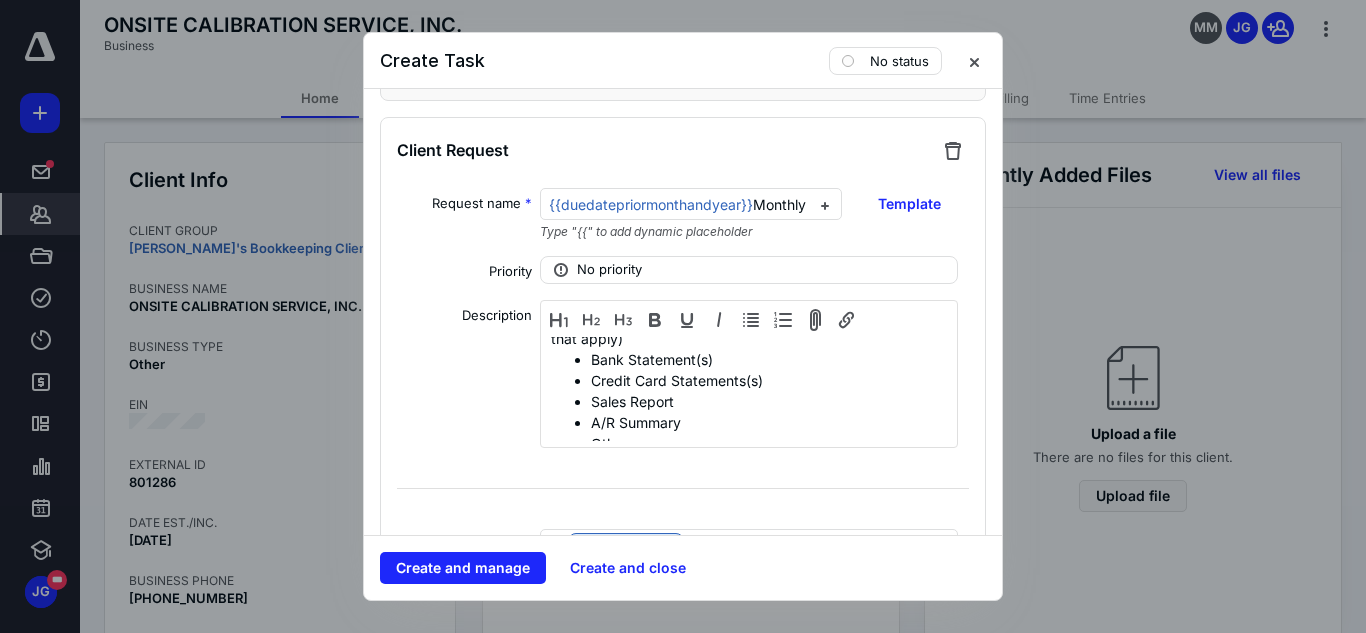 scroll, scrollTop: 39, scrollLeft: 0, axis: vertical 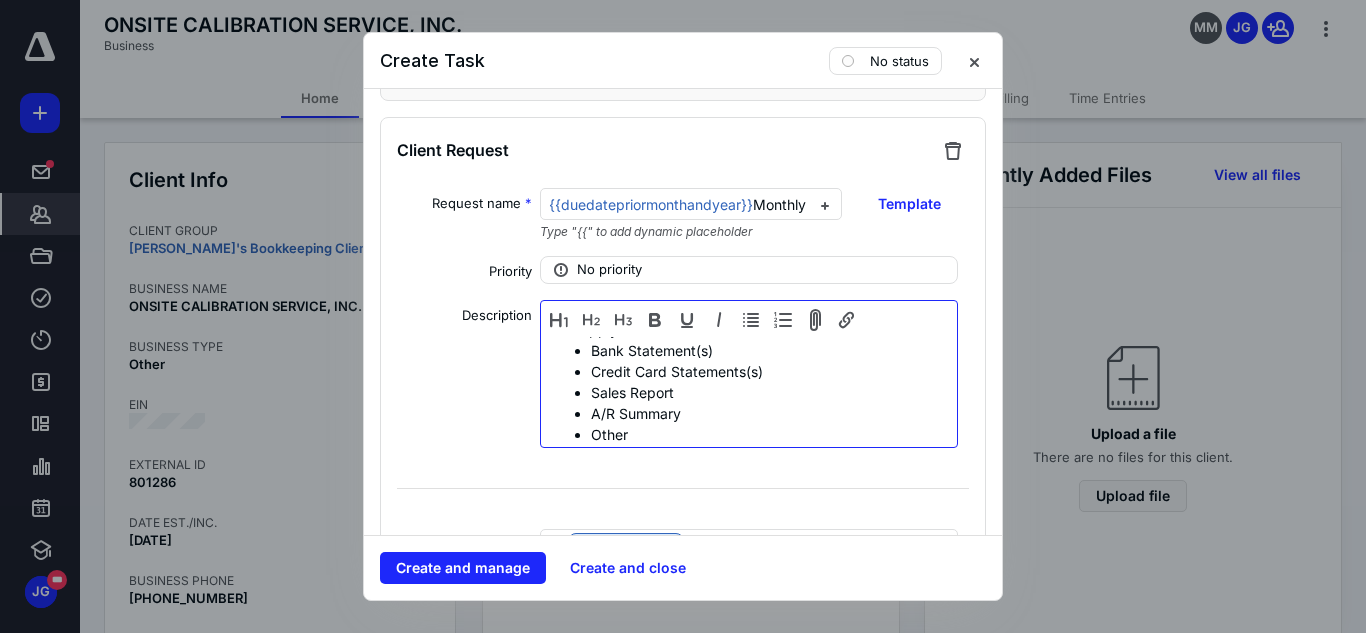 click on "A/R Summary" at bounding box center (763, 413) 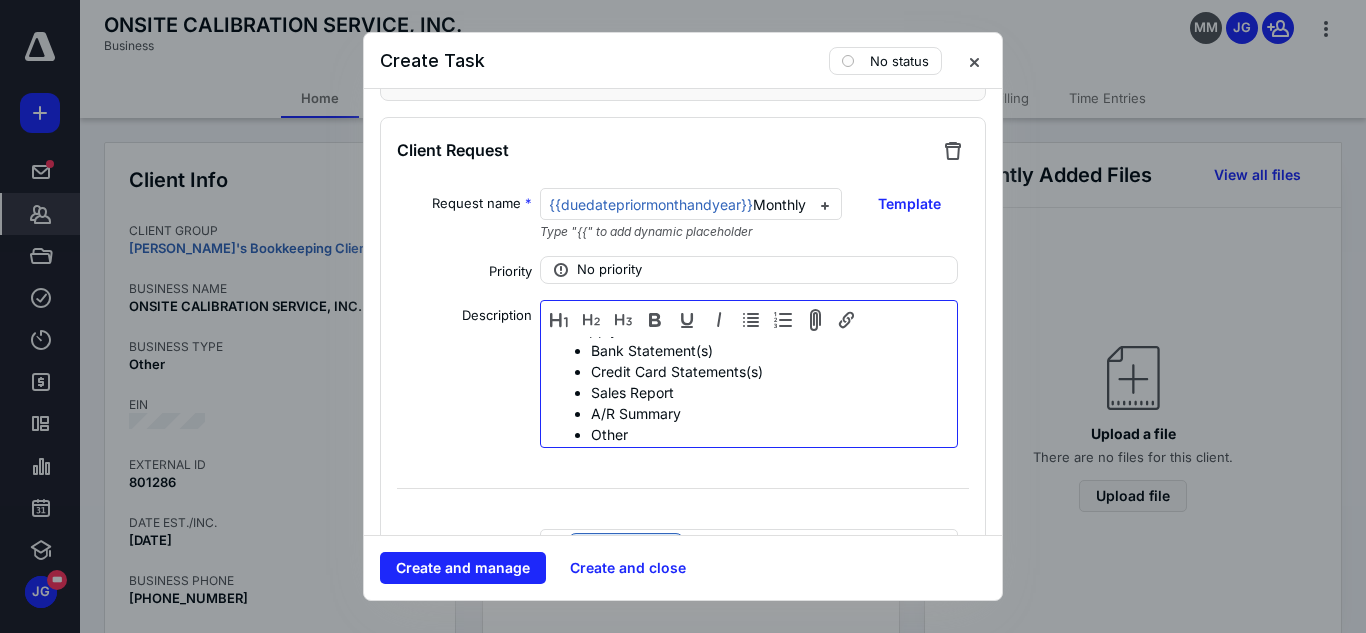 click on "Sales Report" at bounding box center (763, 392) 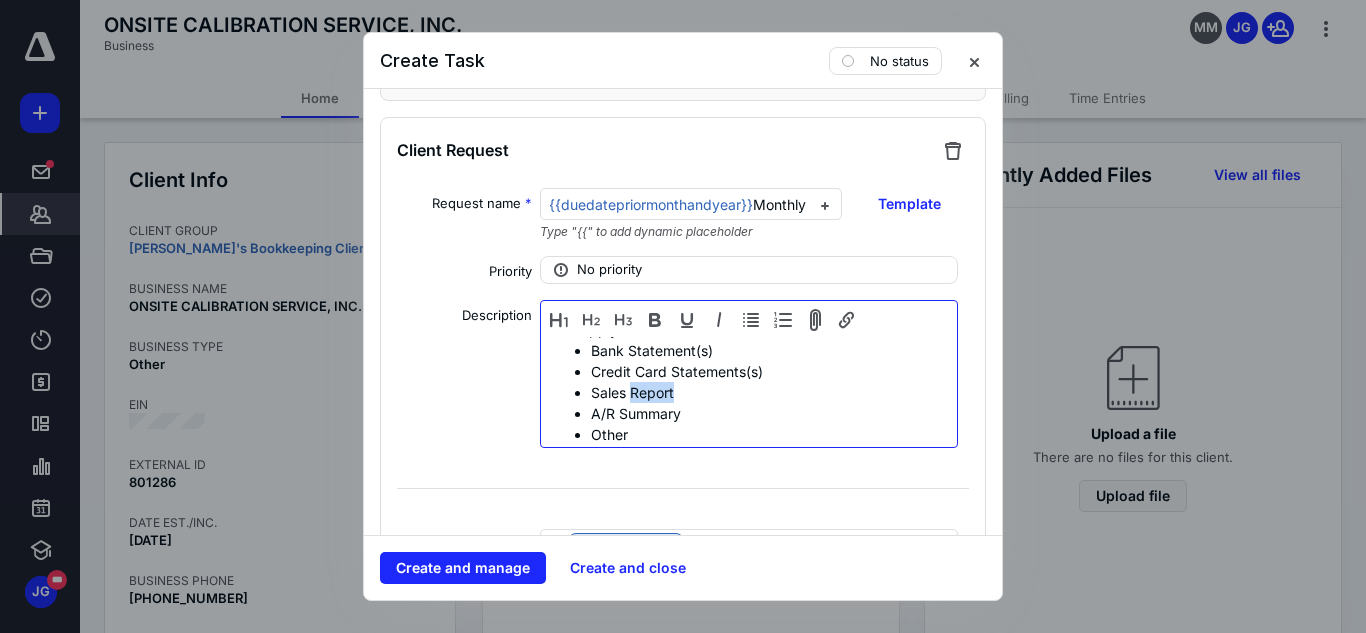 click on "Sales Report" at bounding box center (763, 392) 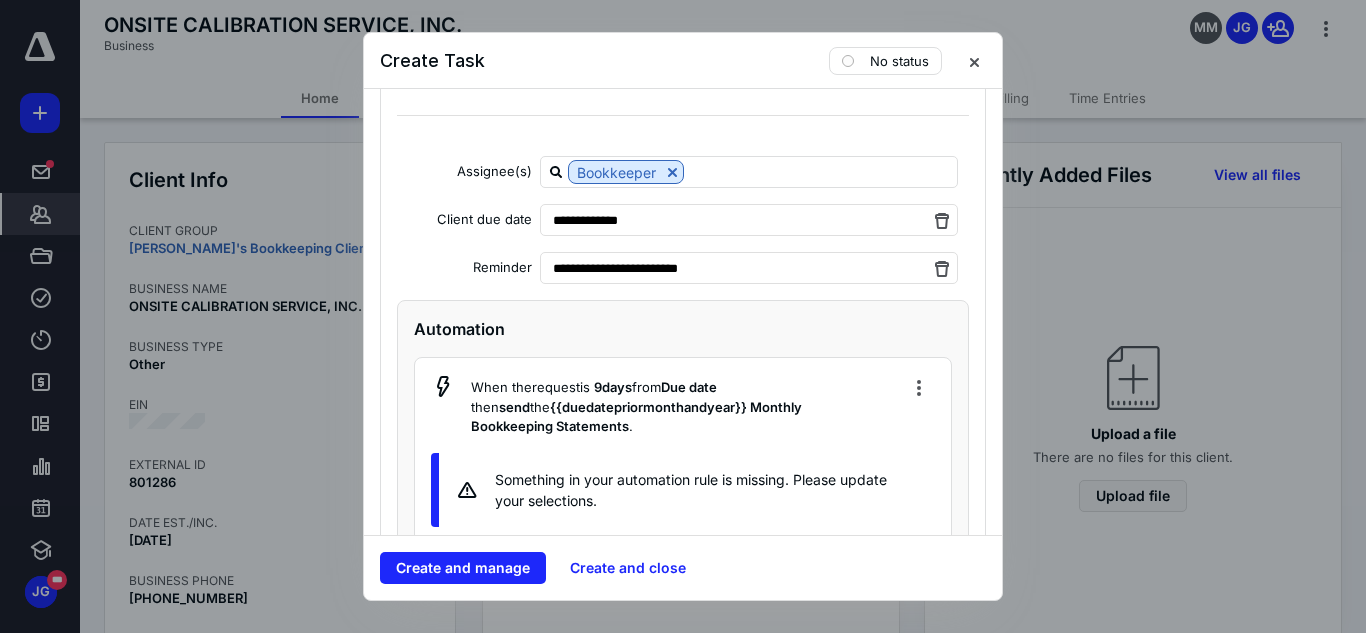 scroll, scrollTop: 2346, scrollLeft: 0, axis: vertical 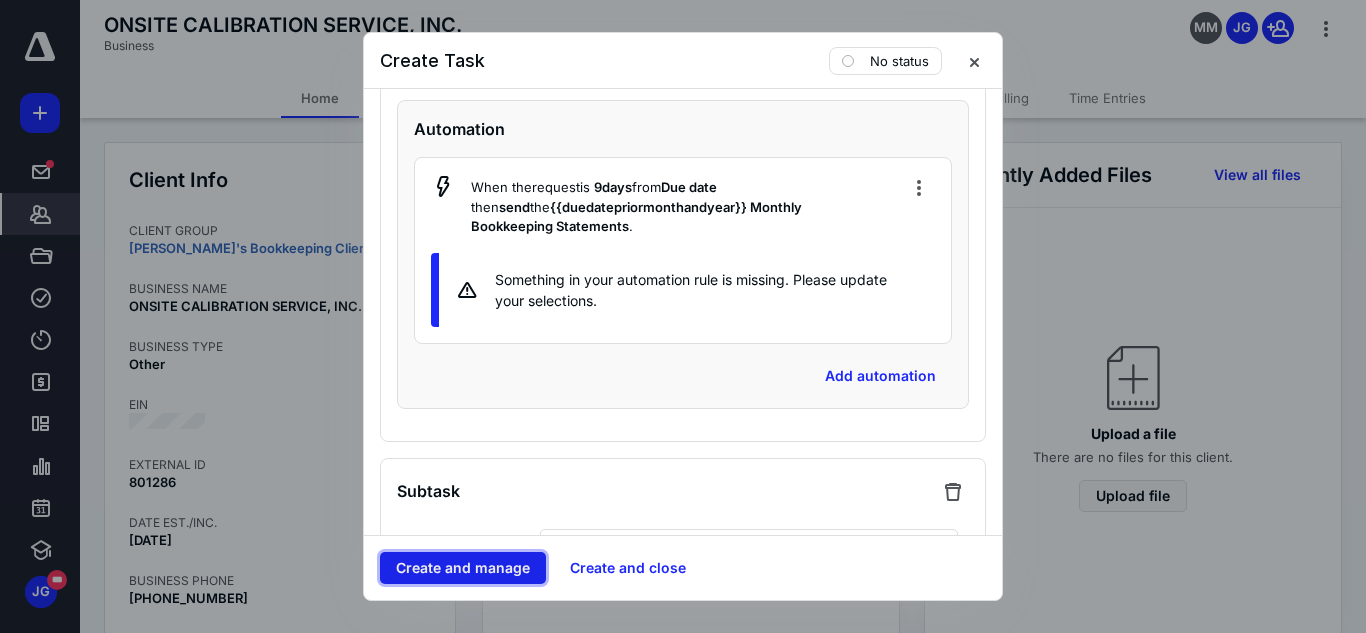 click on "Create and manage" at bounding box center [463, 568] 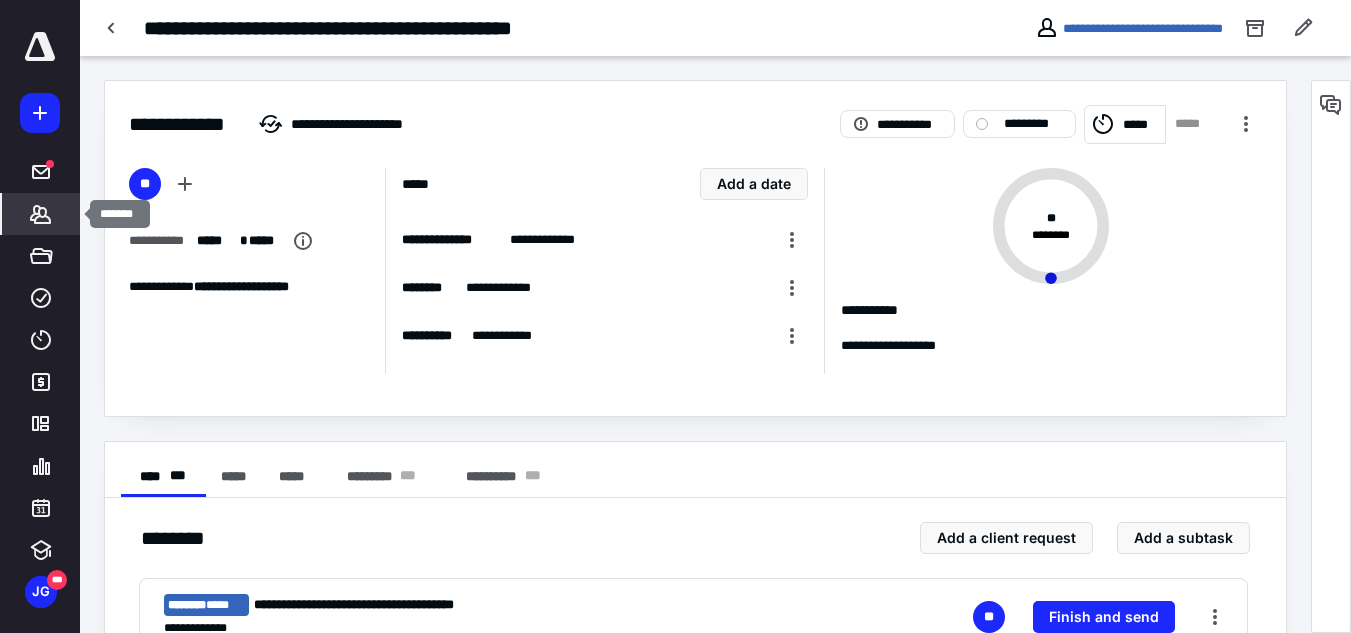 click 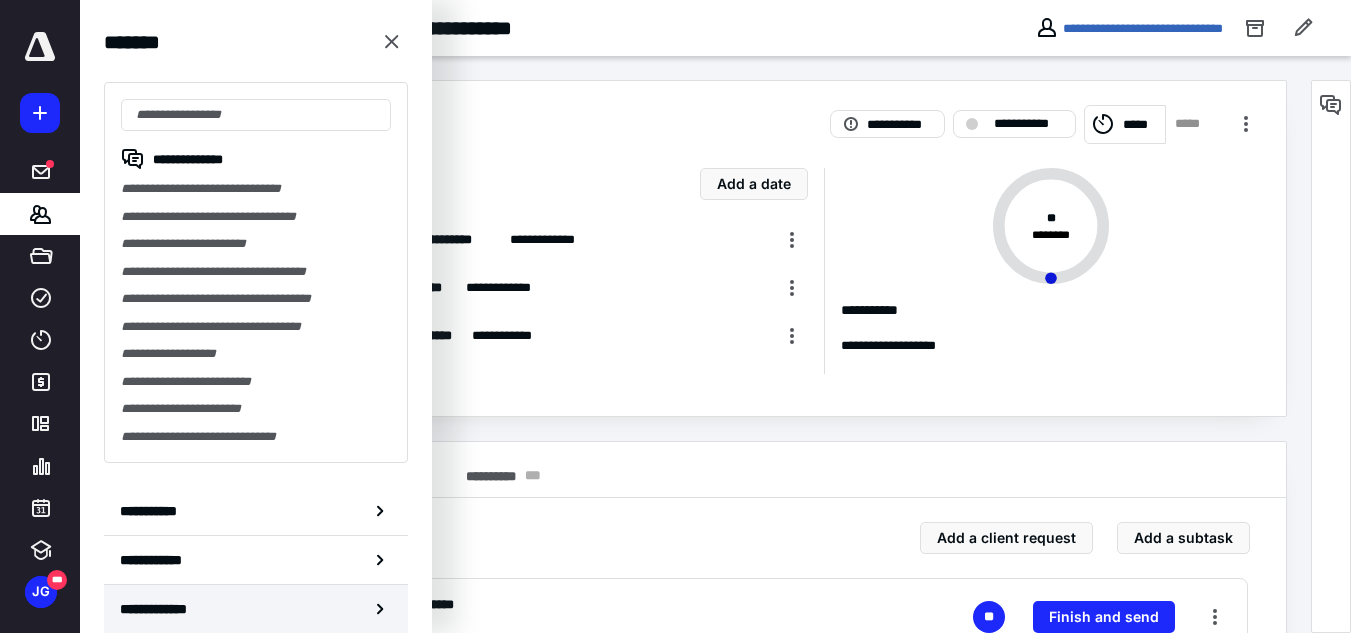 click 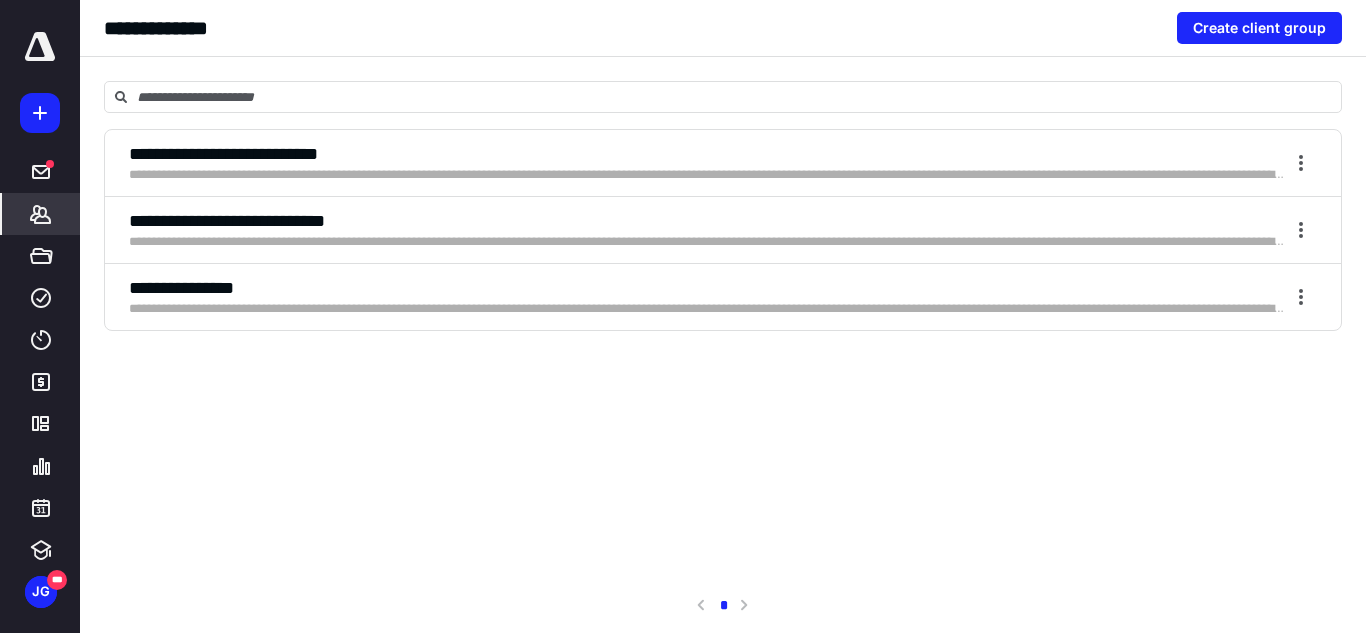 click on "**********" at bounding box center (707, 242) 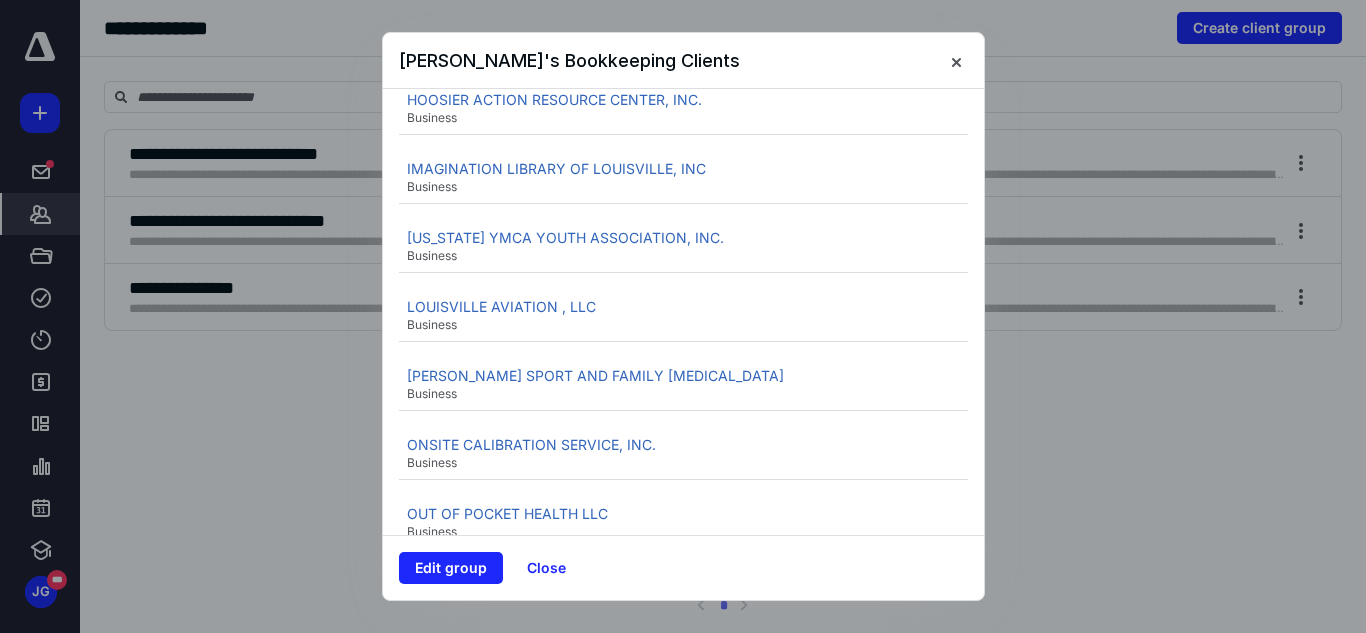 scroll, scrollTop: 1087, scrollLeft: 0, axis: vertical 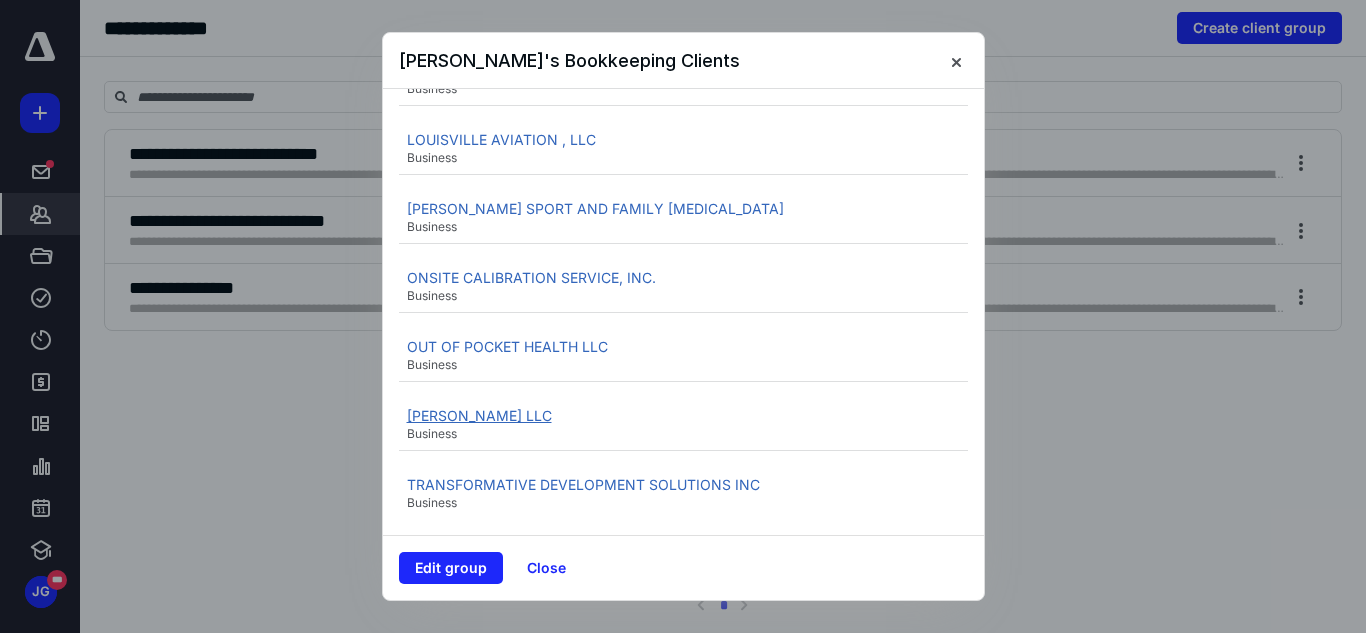 click on "[PERSON_NAME] LLC" at bounding box center [479, 415] 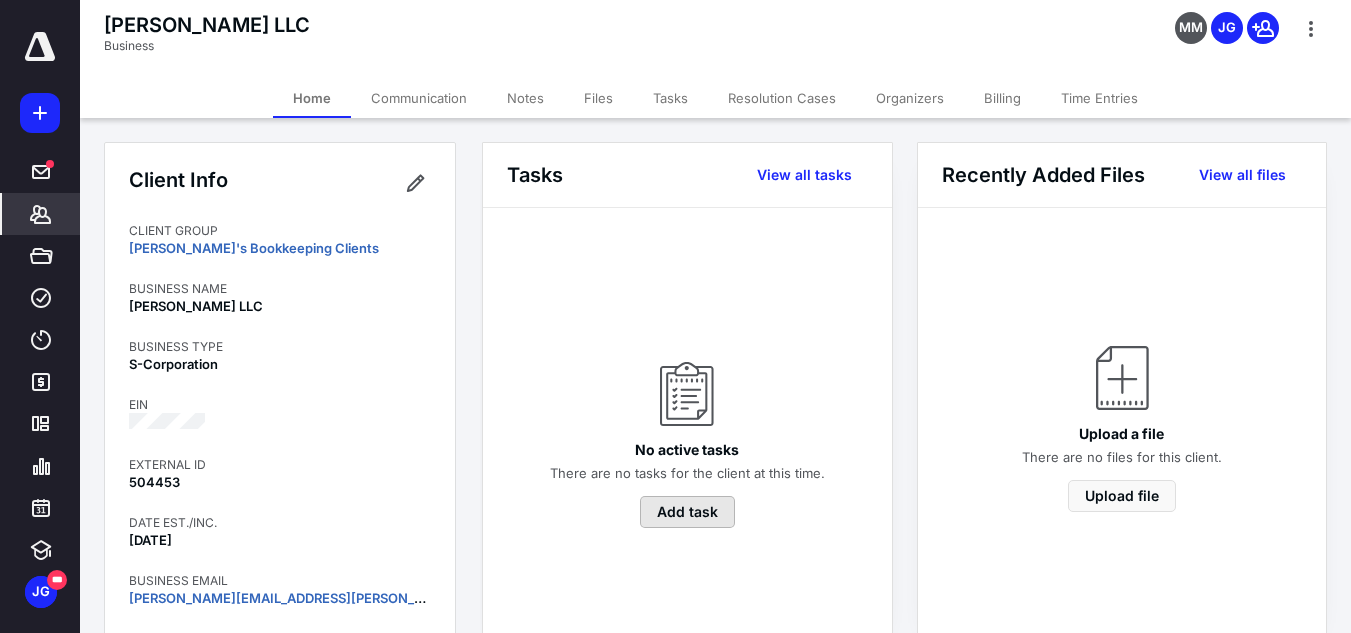 click on "Add task" at bounding box center [687, 512] 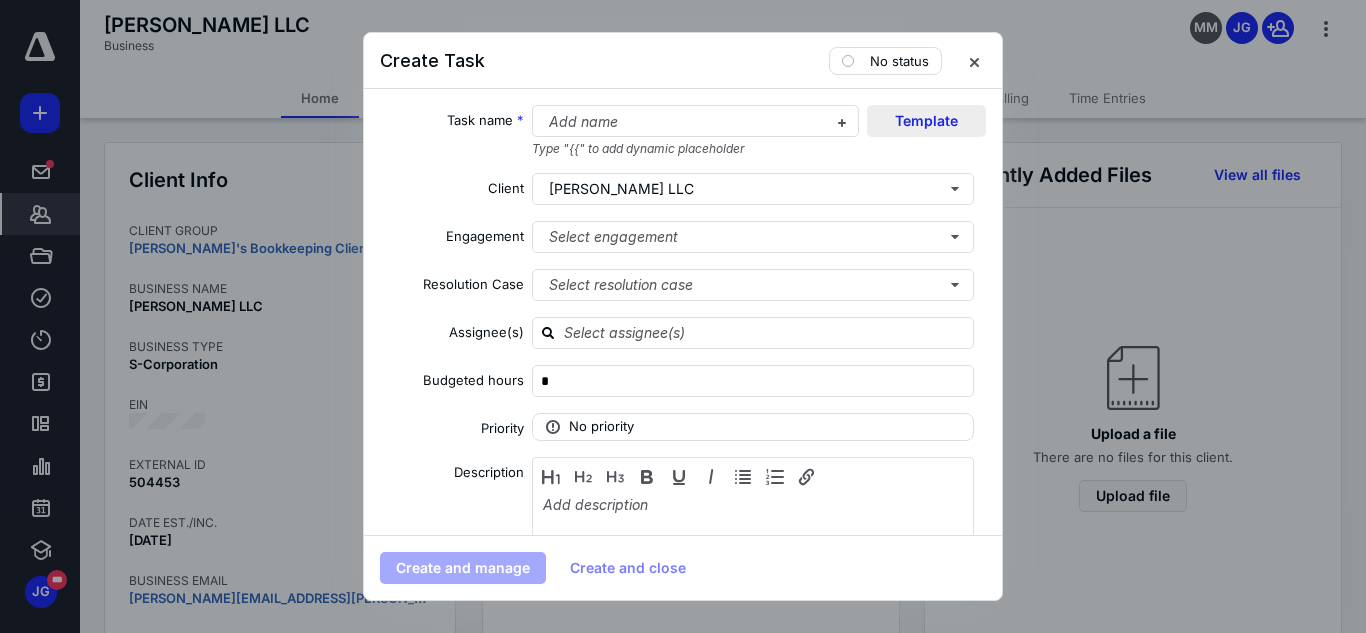 click on "Template" at bounding box center (926, 121) 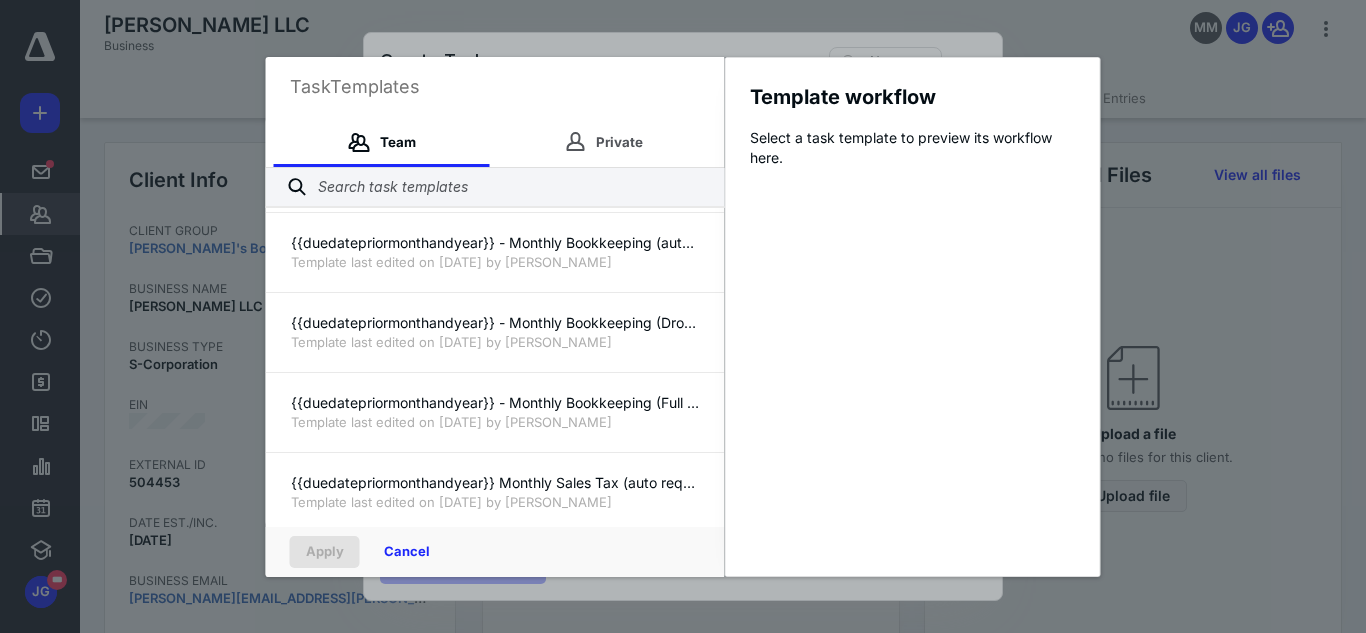 scroll, scrollTop: 278, scrollLeft: 0, axis: vertical 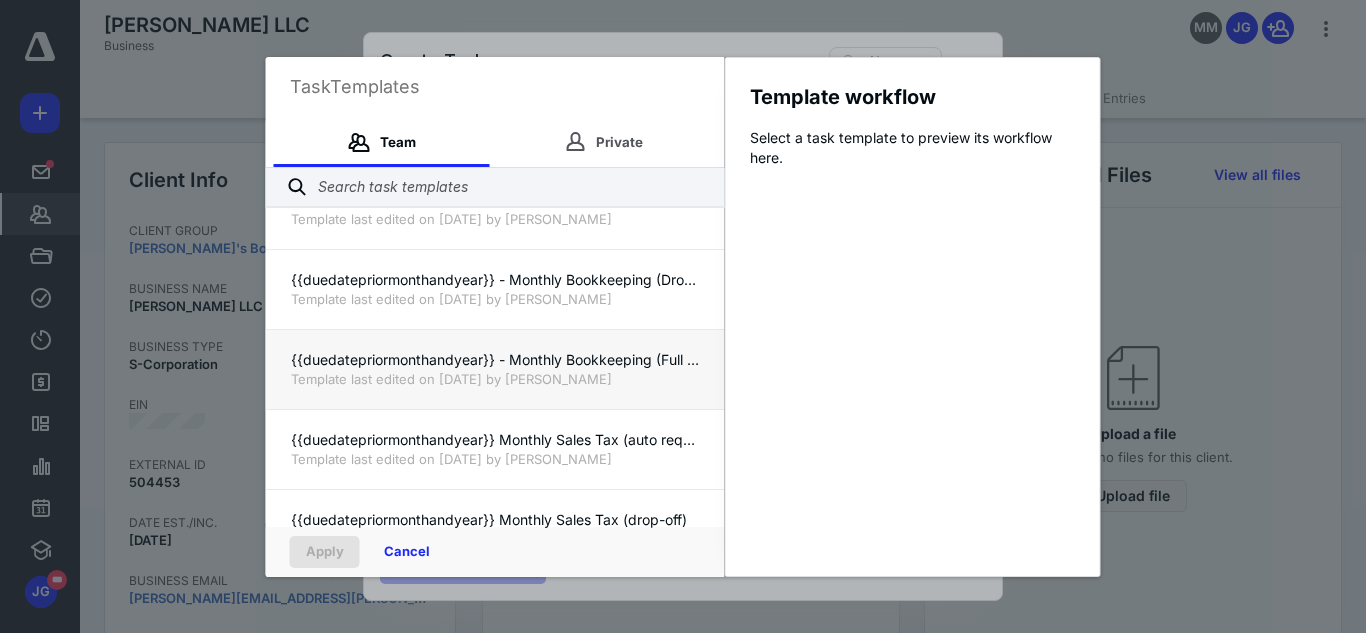 click on "{{duedatepriormonthandyear}} - Monthly Bookkeeping (Full Access)" at bounding box center (495, 360) 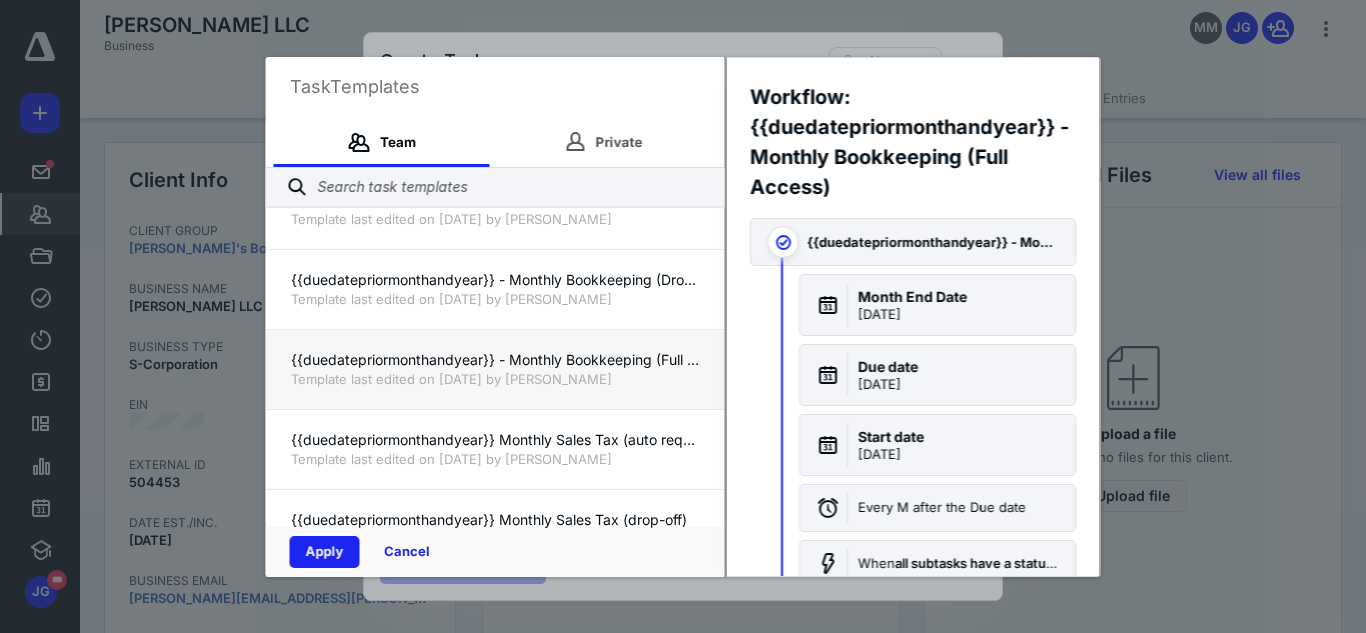 click on "Apply" at bounding box center [325, 552] 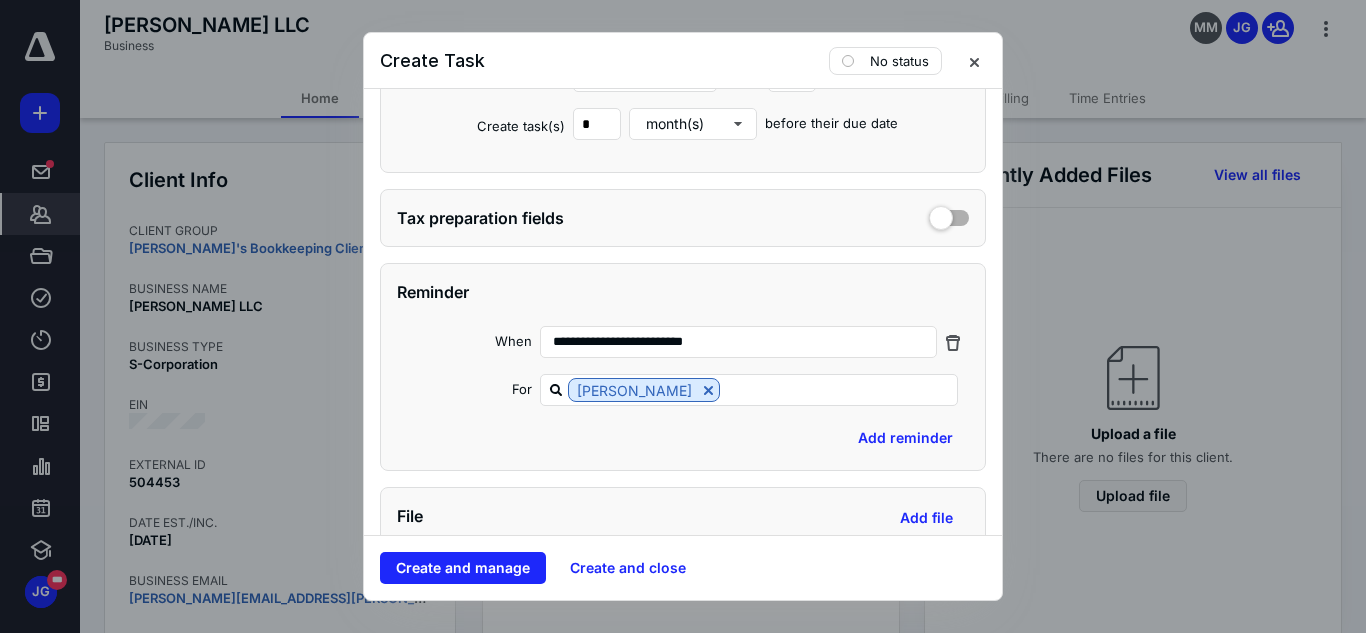 scroll, scrollTop: 1080, scrollLeft: 0, axis: vertical 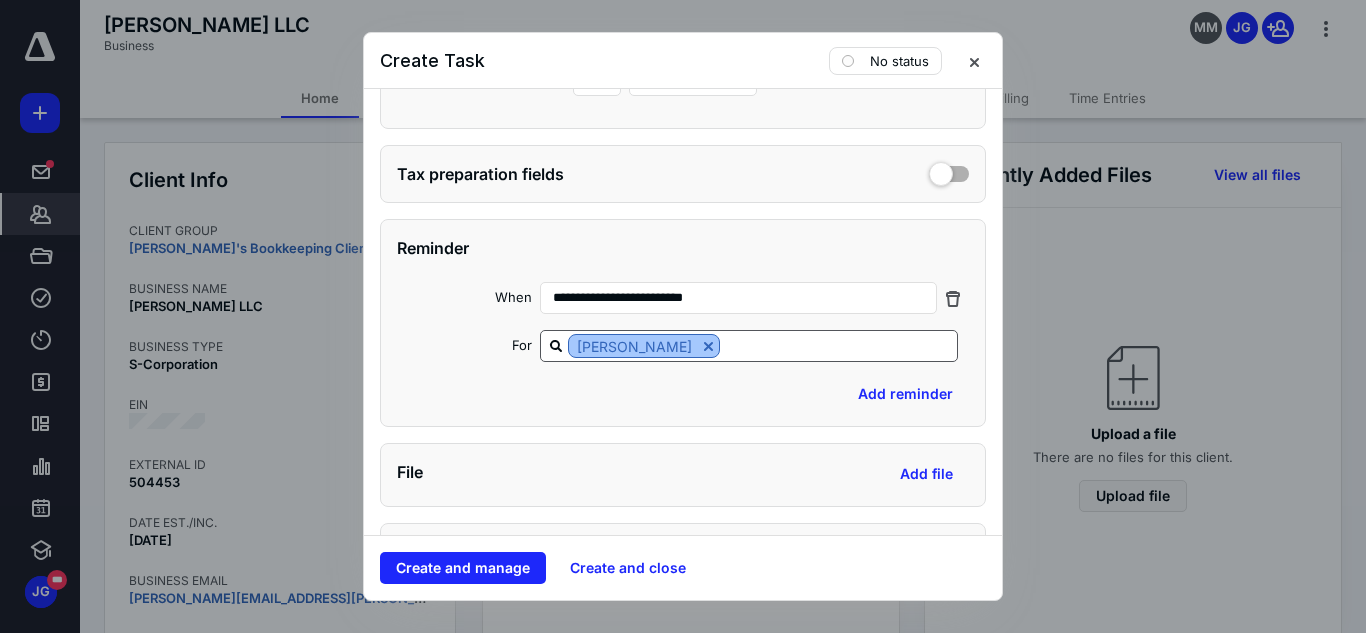click at bounding box center [708, 346] 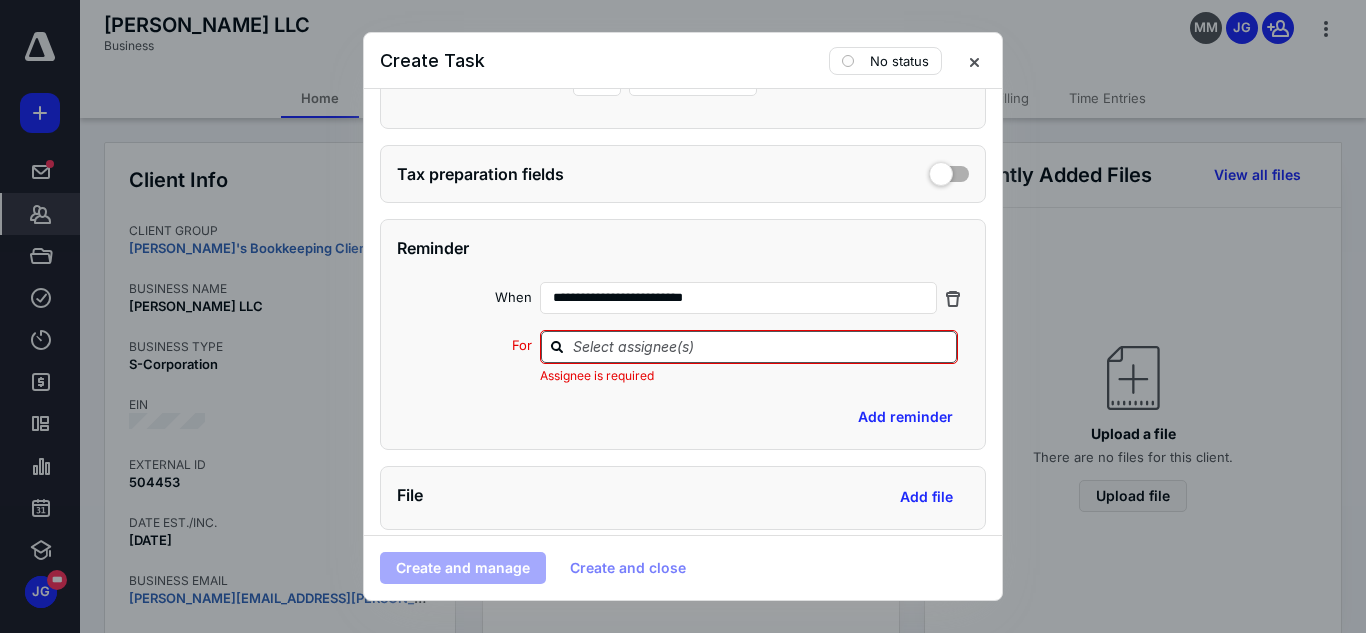 click at bounding box center (761, 346) 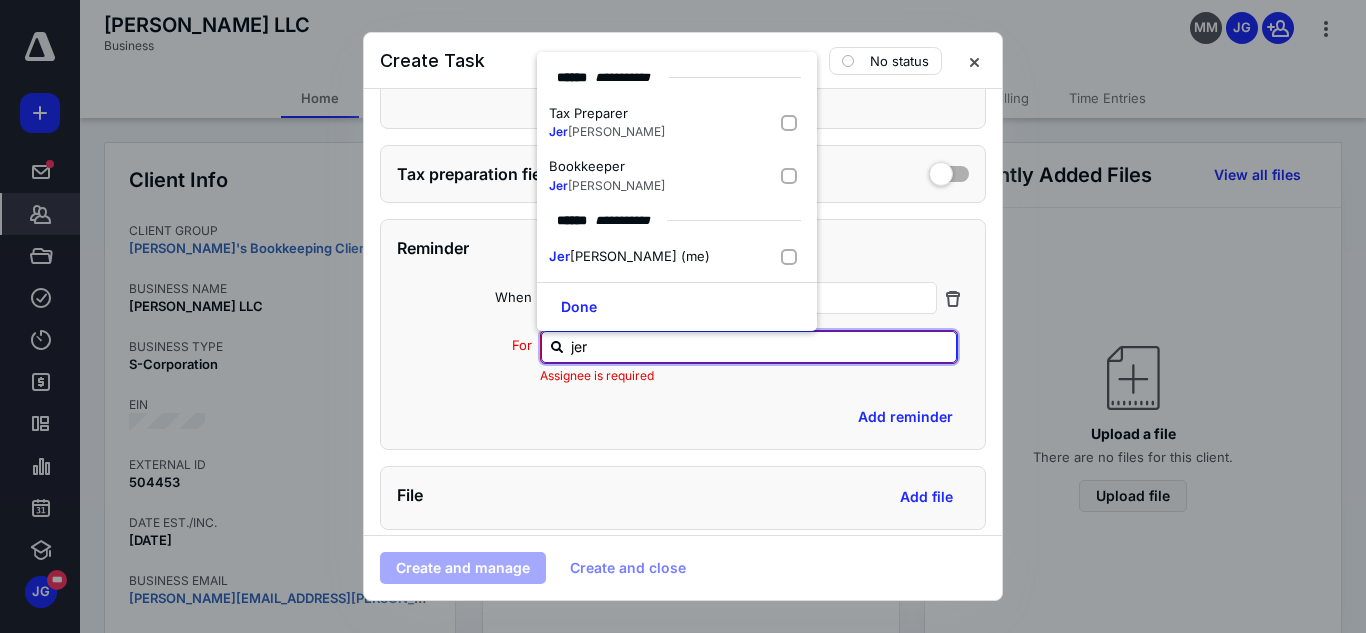 type on "[PERSON_NAME]" 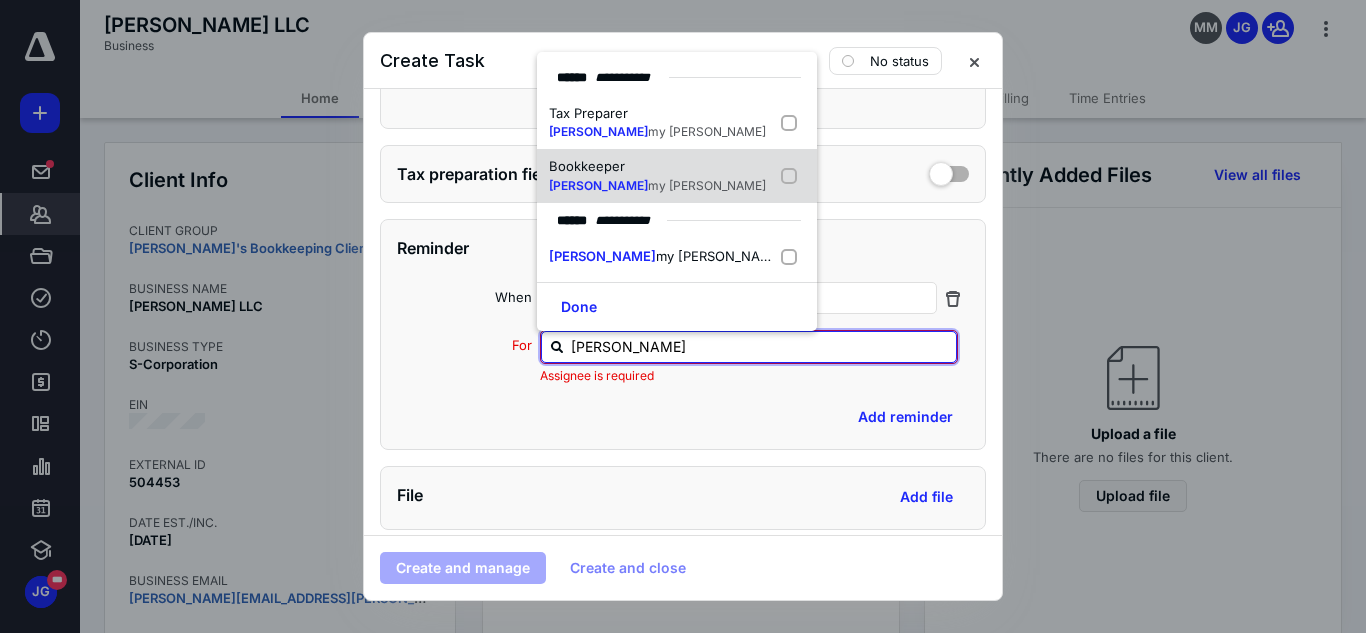 click at bounding box center (793, 176) 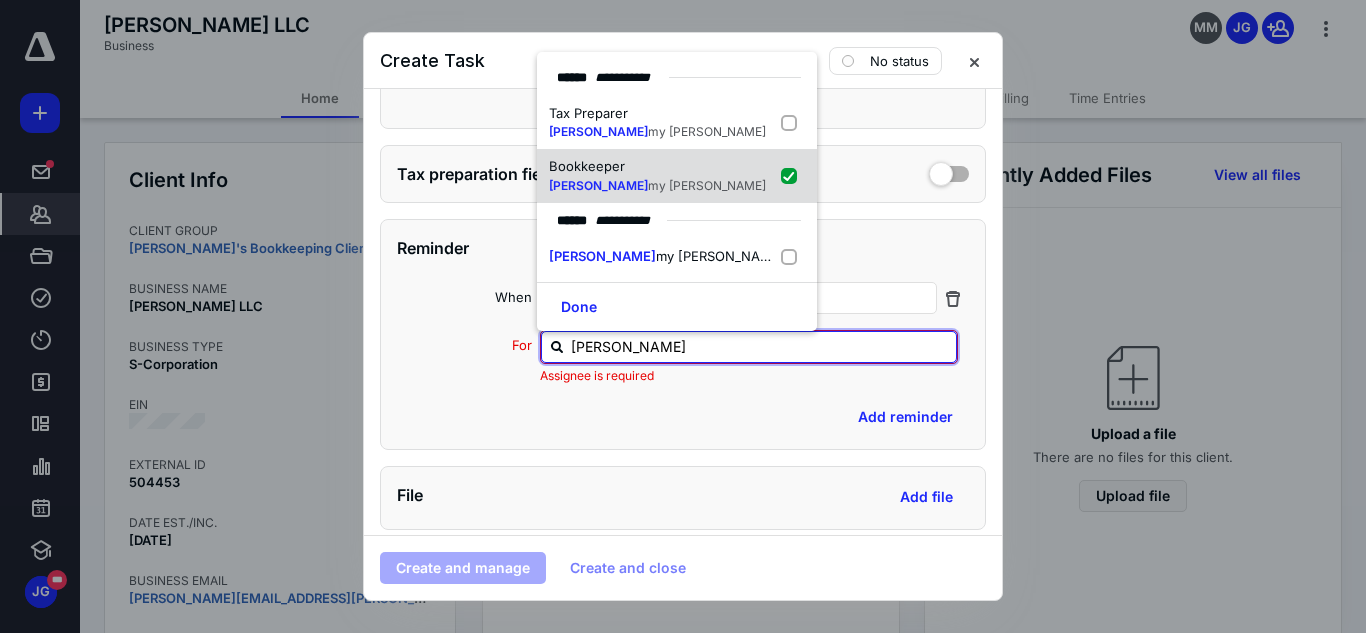 checkbox on "true" 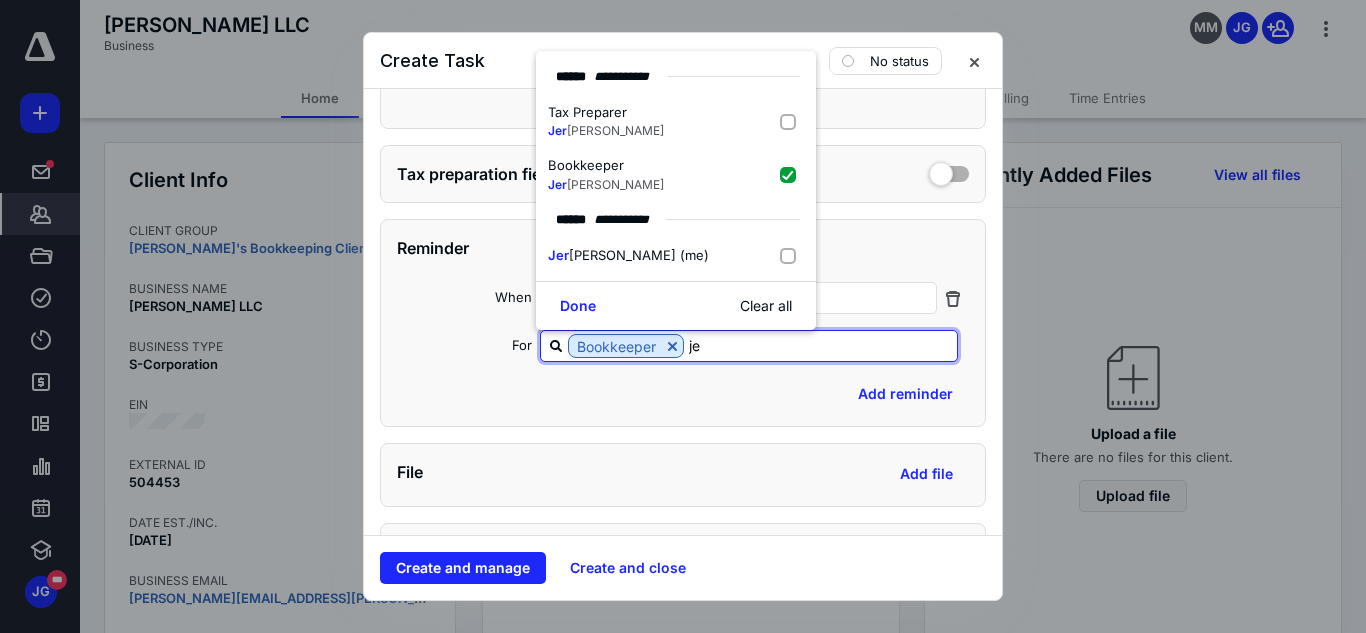 type on "j" 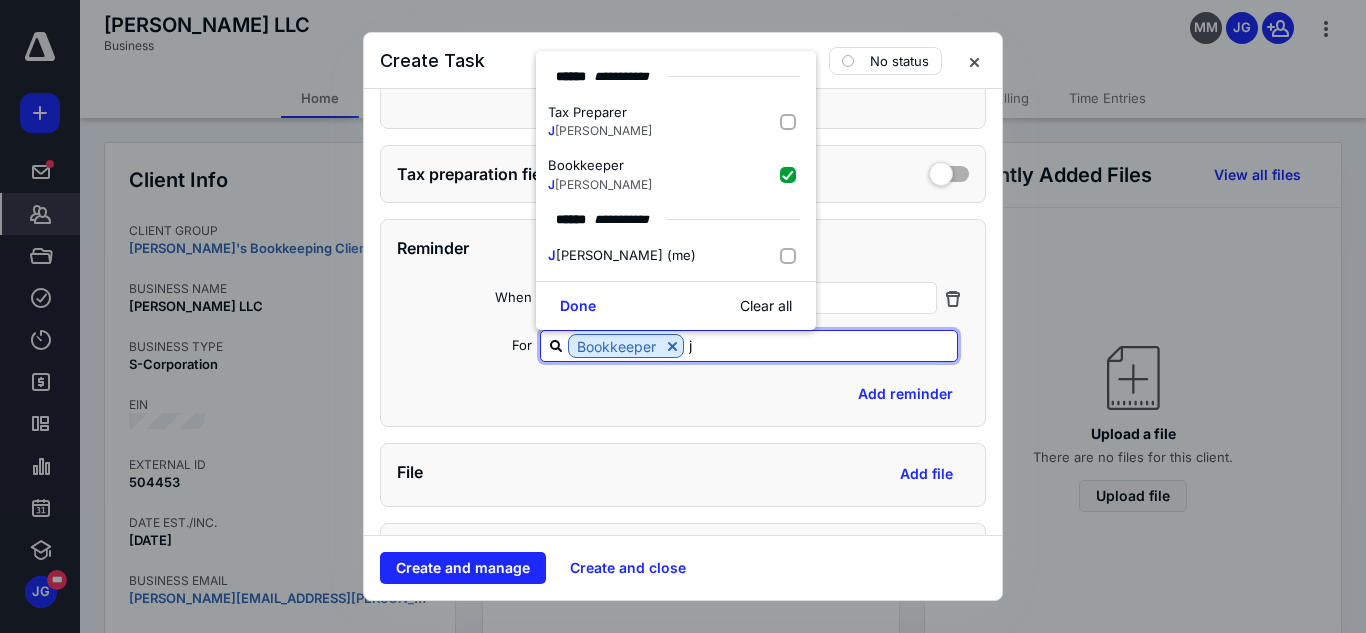 type 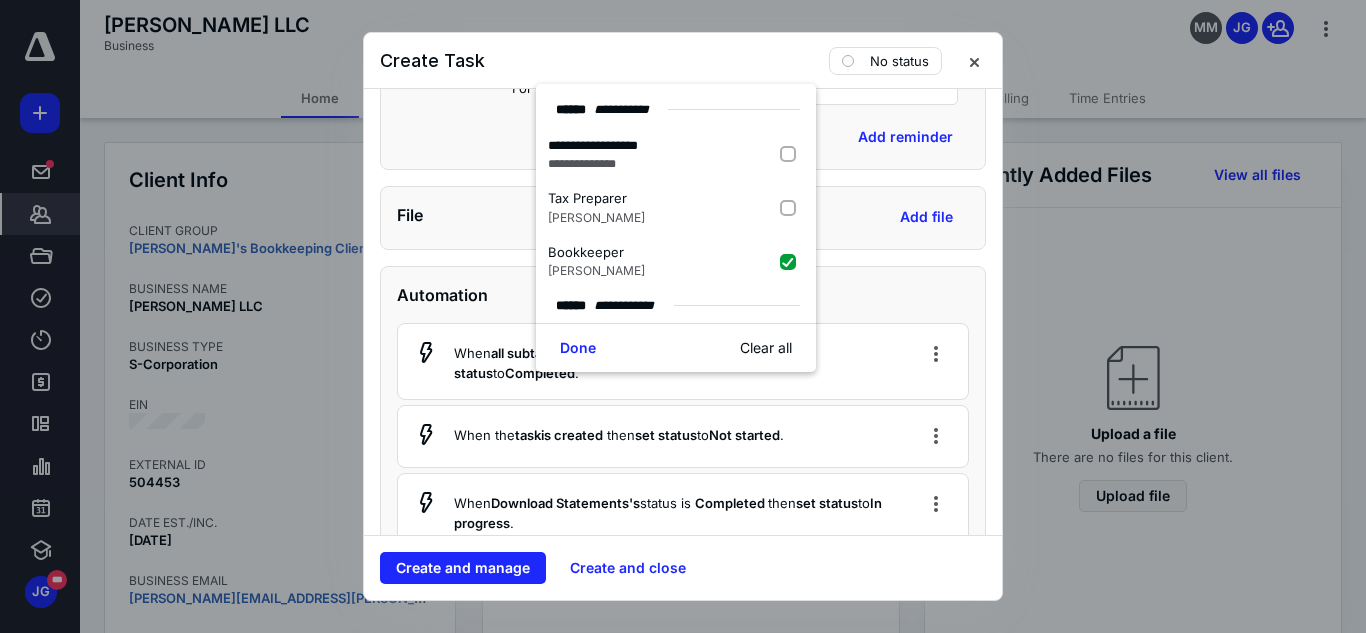 scroll, scrollTop: 1360, scrollLeft: 0, axis: vertical 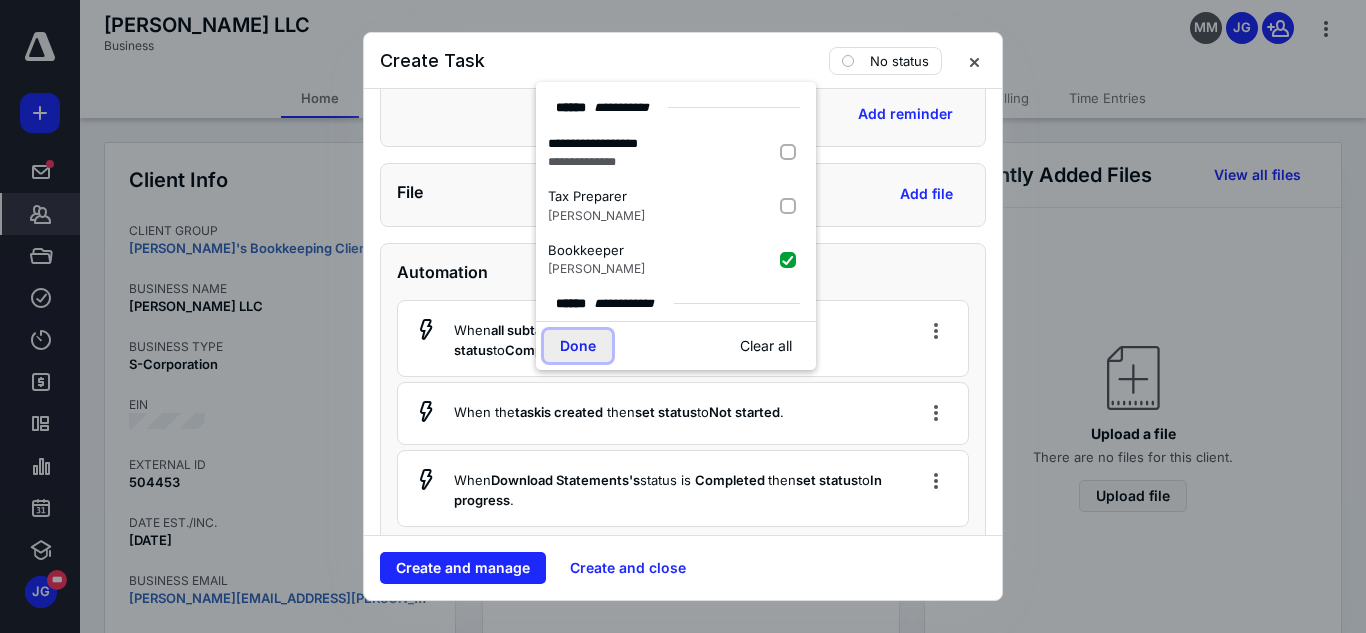 click on "Done" at bounding box center [578, 346] 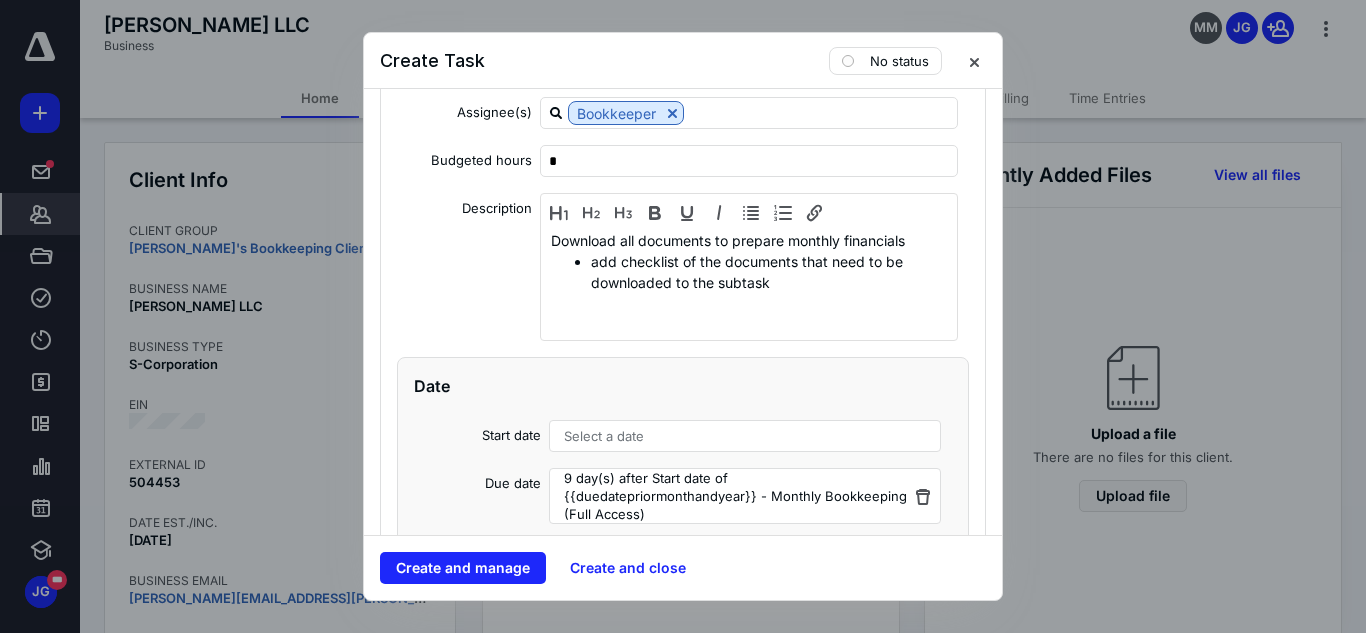 scroll, scrollTop: 2080, scrollLeft: 0, axis: vertical 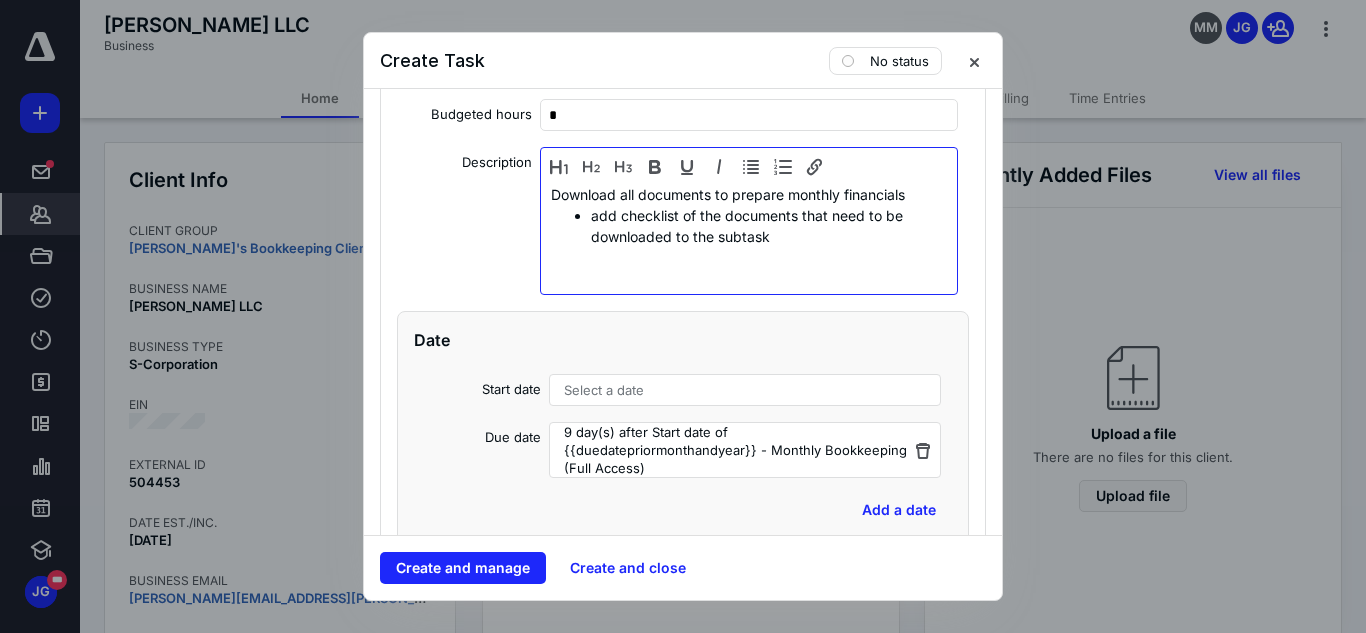 click on "add checklist of the documents that need to be downloaded to the subtask" at bounding box center [769, 226] 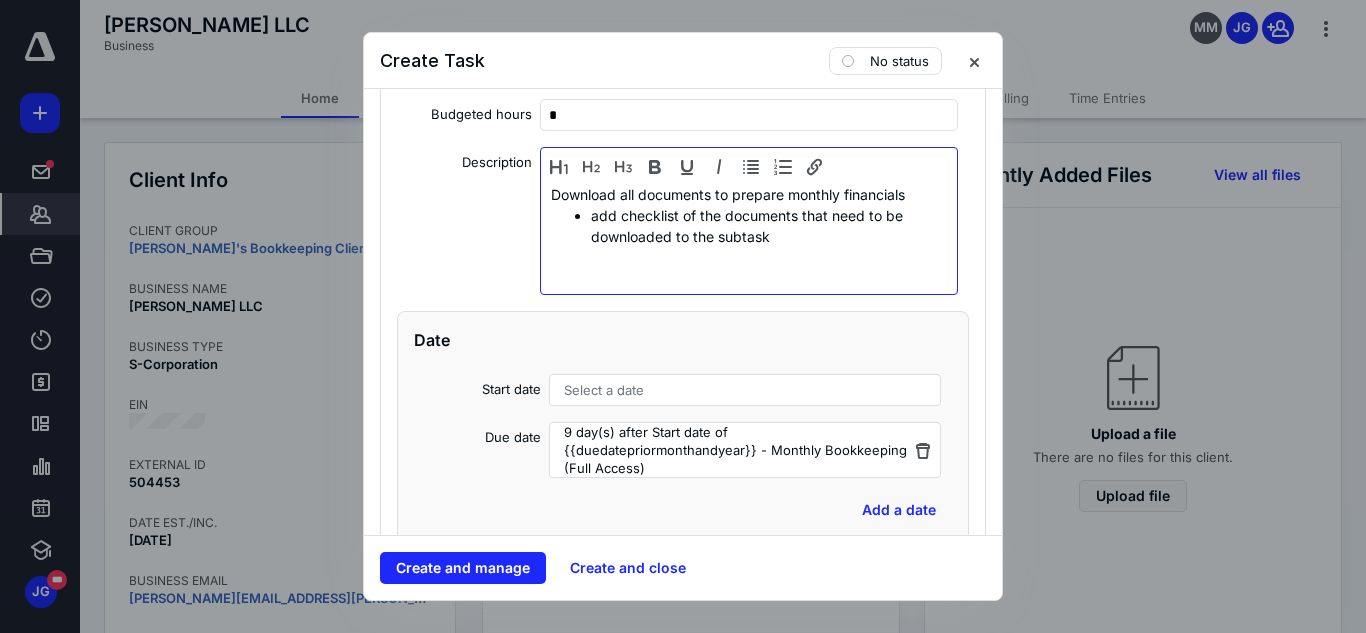 type 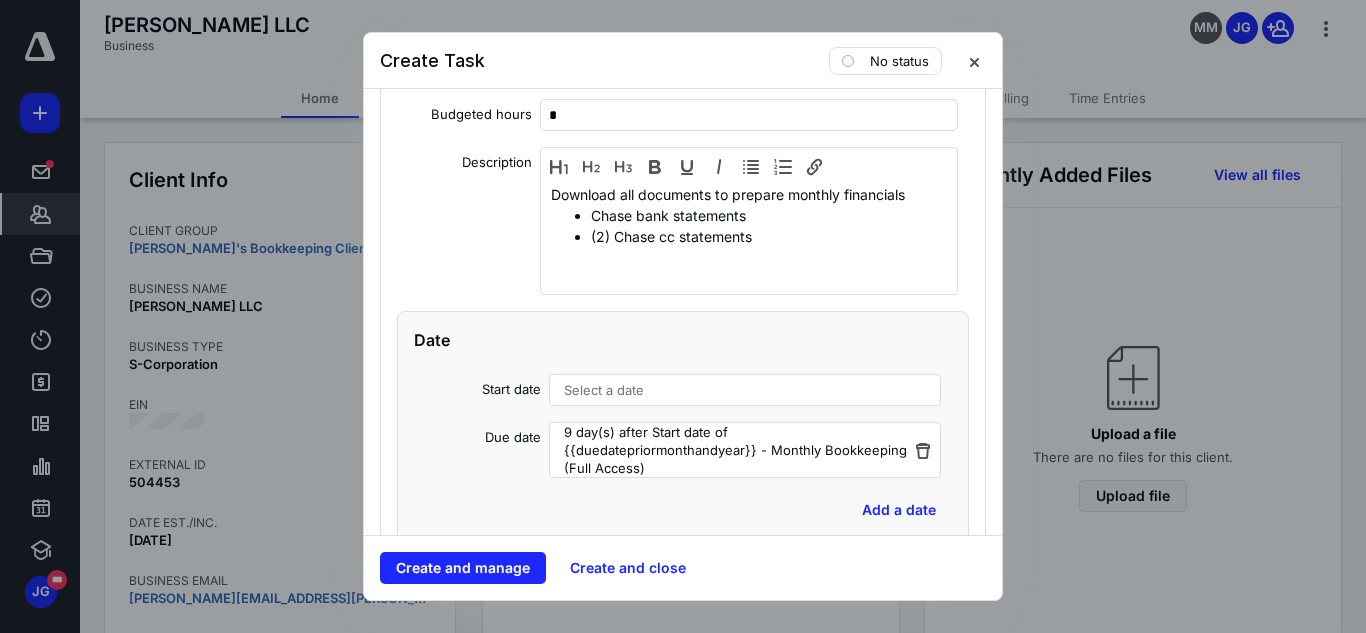 click on "**********" at bounding box center [683, 452] 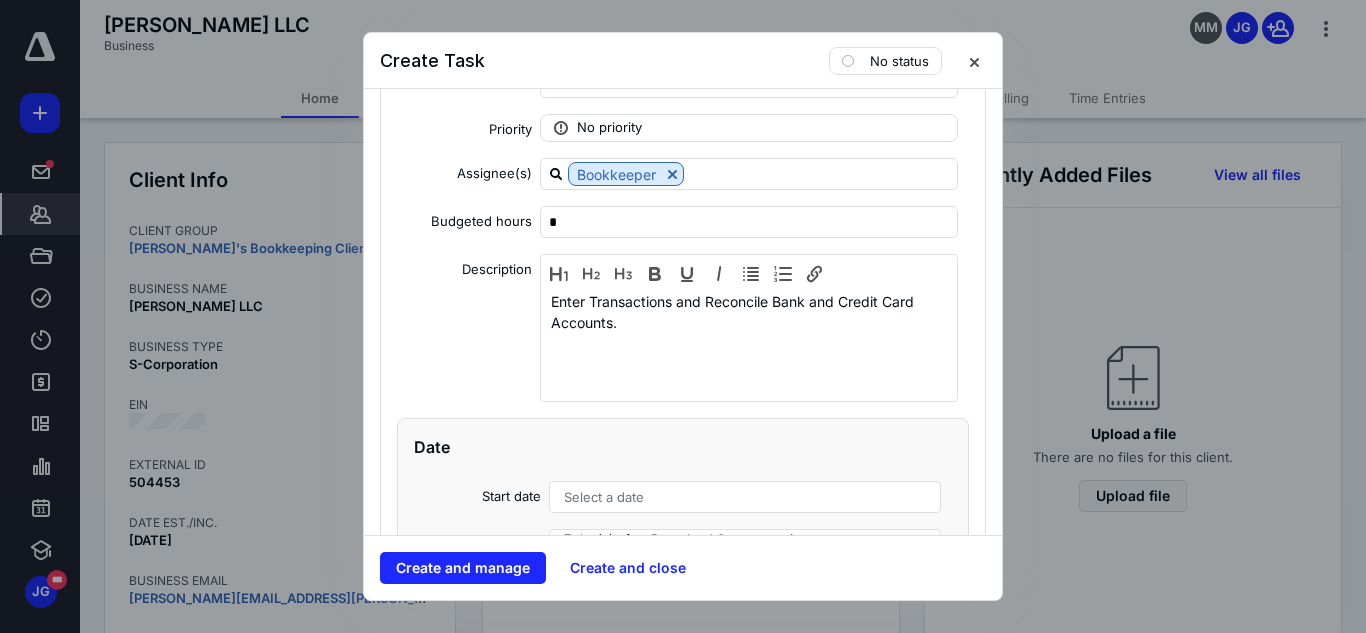 scroll, scrollTop: 3120, scrollLeft: 0, axis: vertical 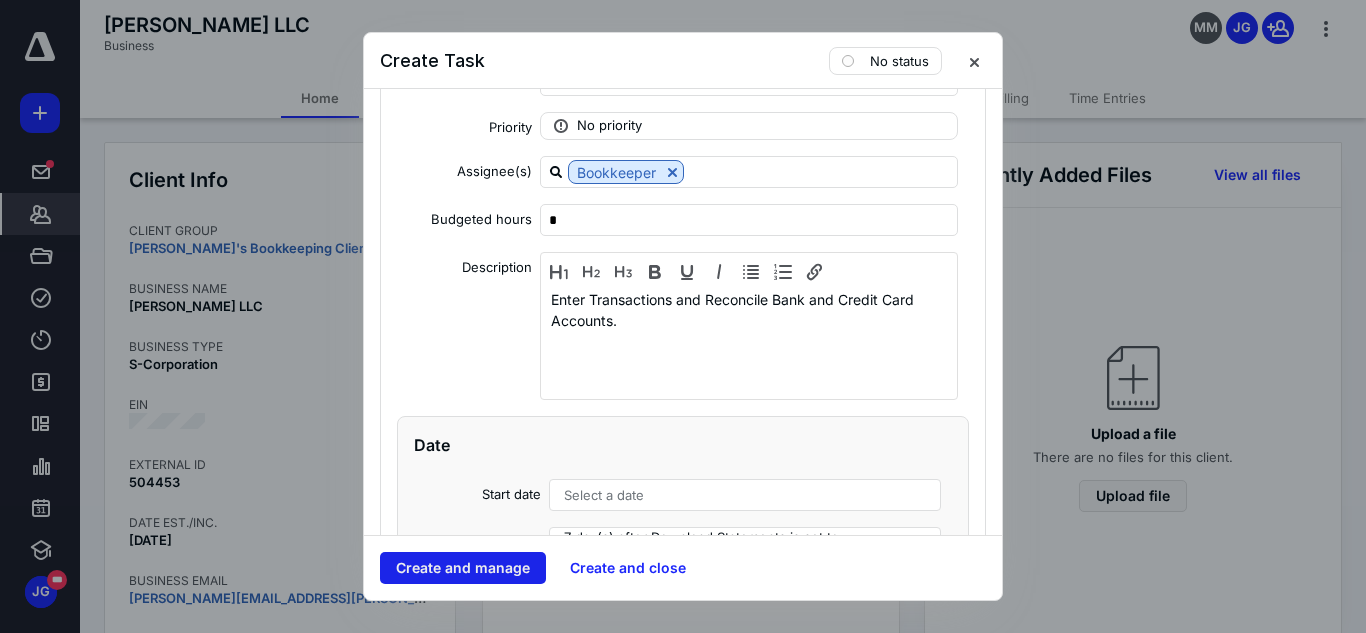 click on "Create and manage" at bounding box center (463, 568) 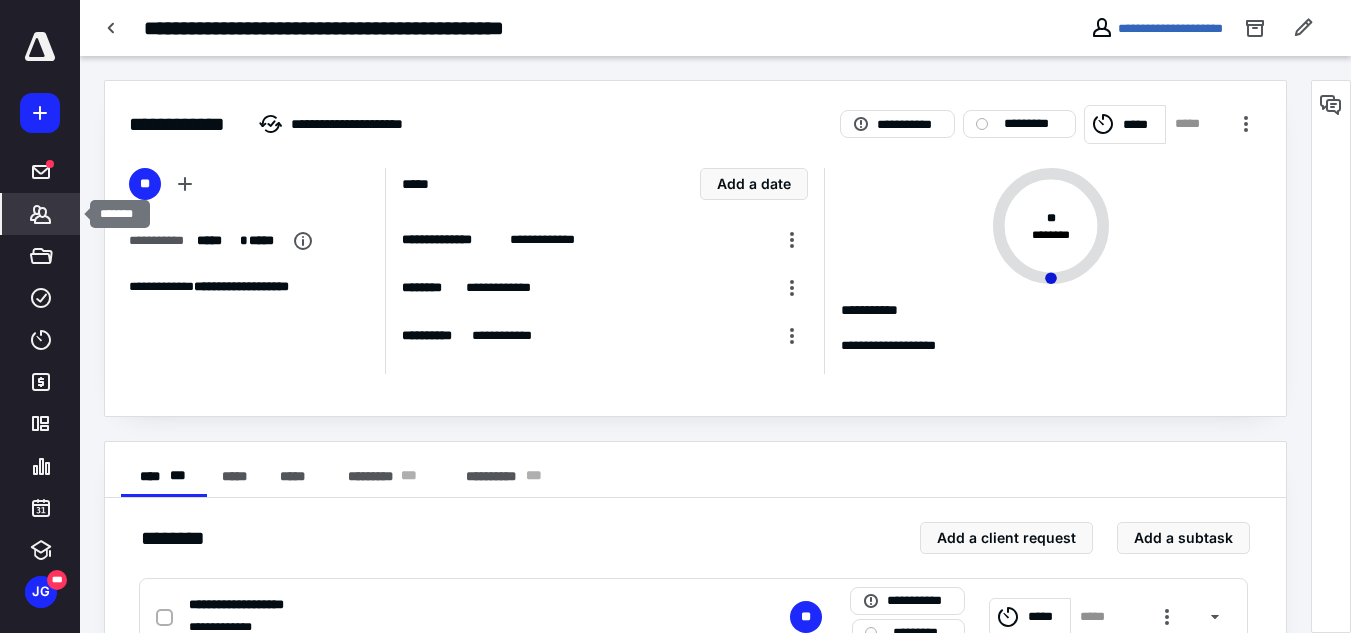 click 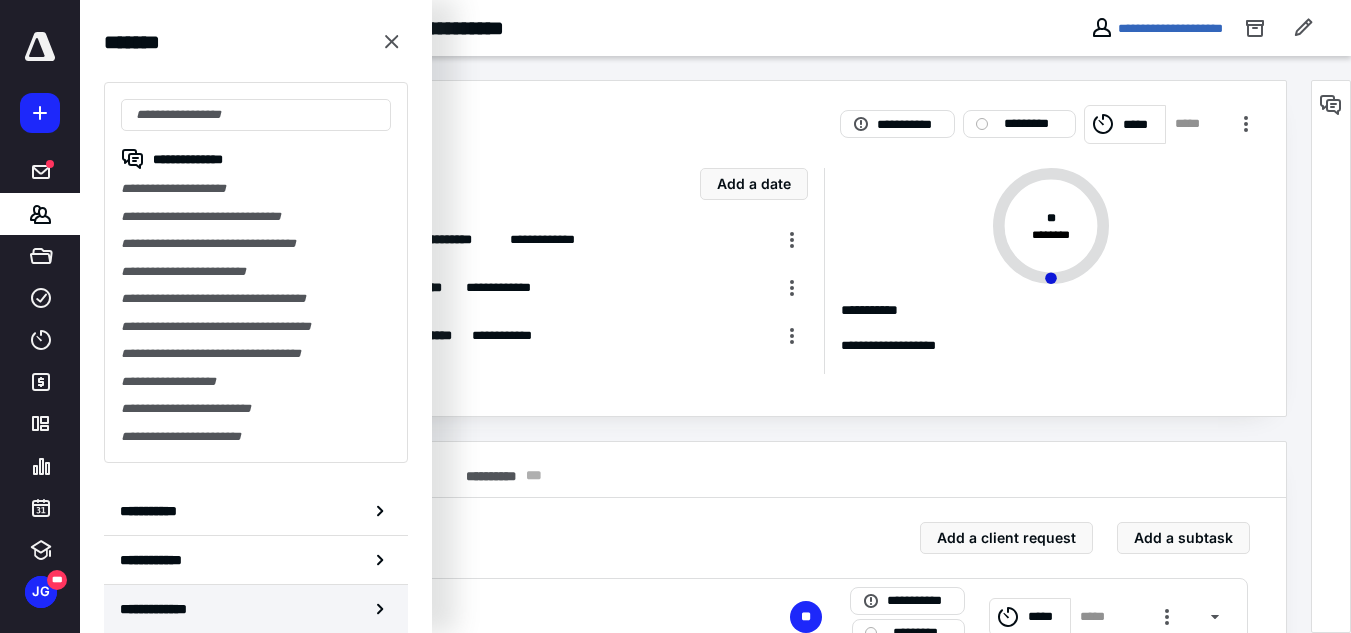 click on "**********" at bounding box center (256, 609) 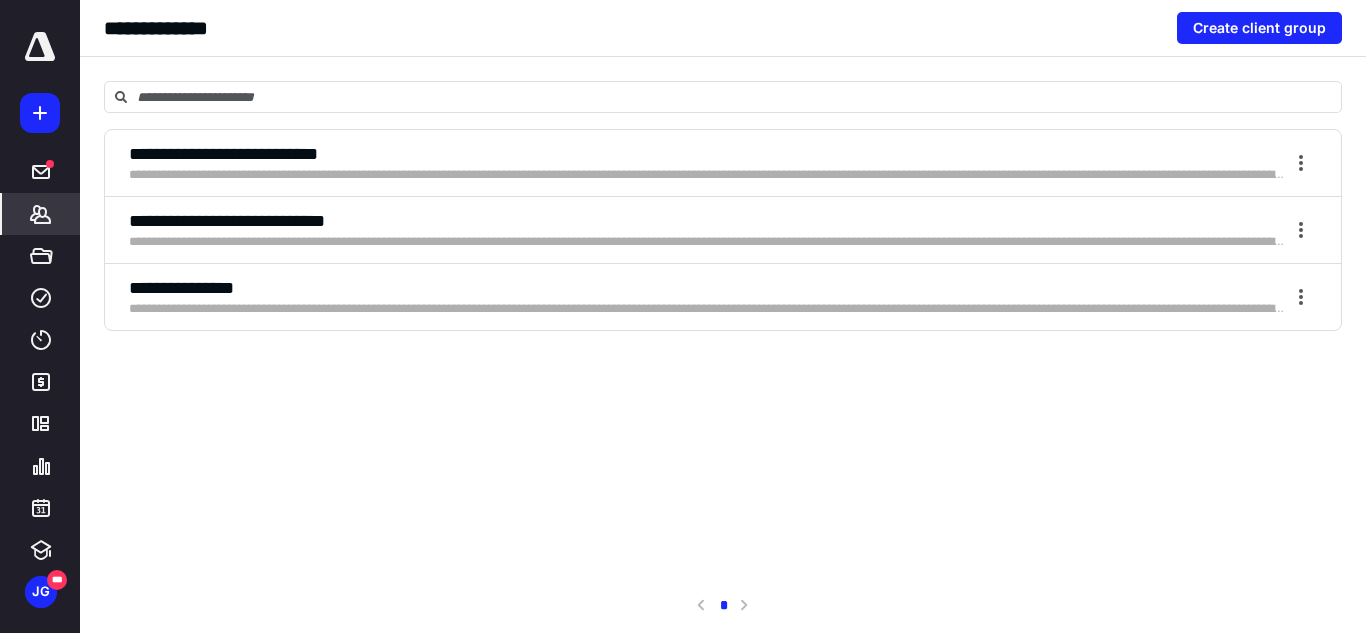 click on "**********" at bounding box center [707, 242] 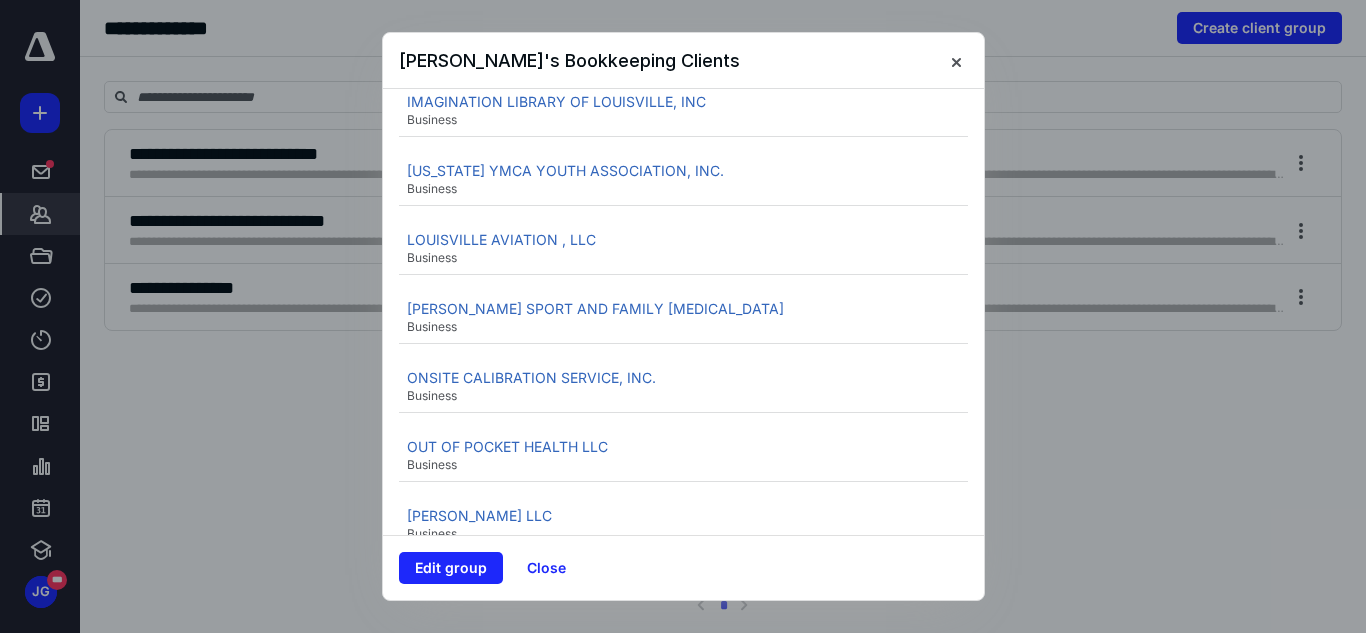 scroll, scrollTop: 1087, scrollLeft: 0, axis: vertical 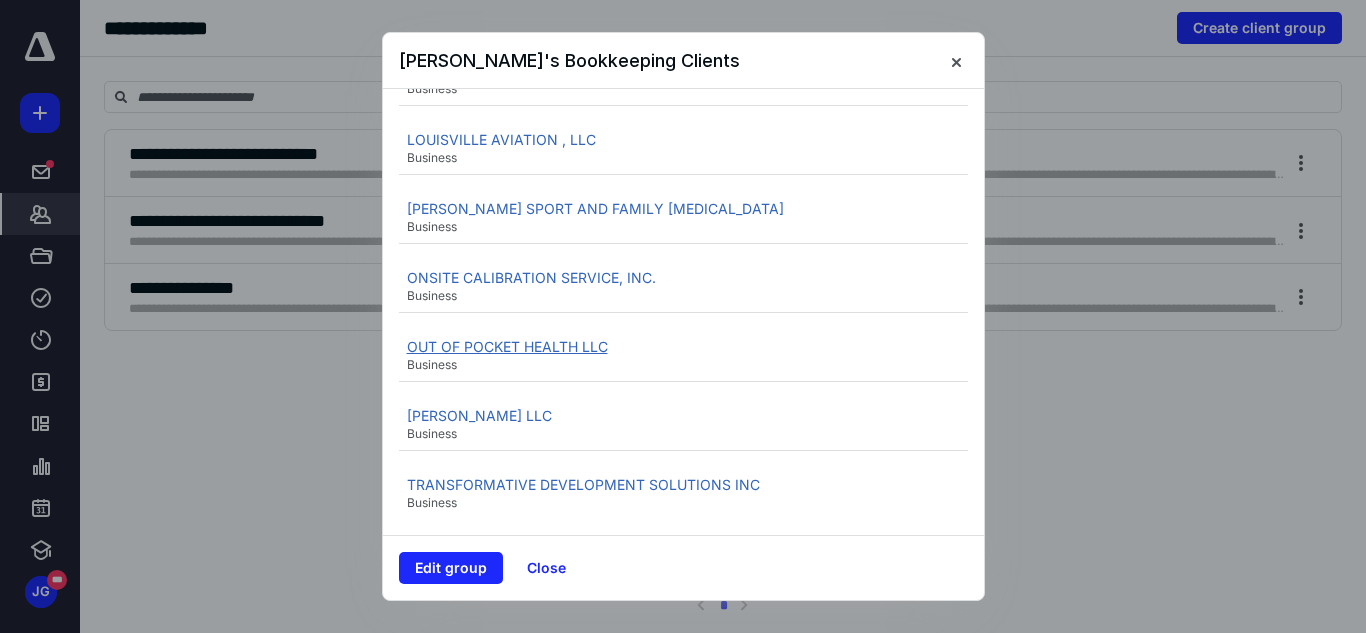 click on "OUT OF POCKET HEALTH LLC" at bounding box center [507, 346] 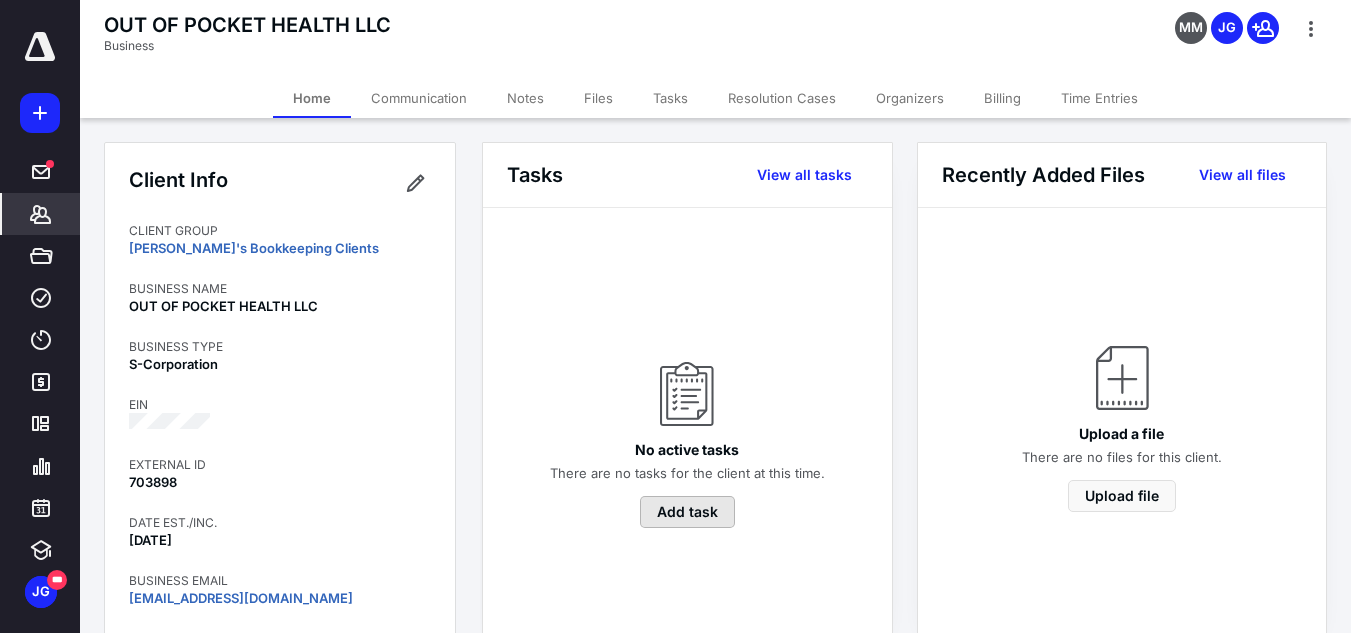 click on "Add task" at bounding box center (687, 512) 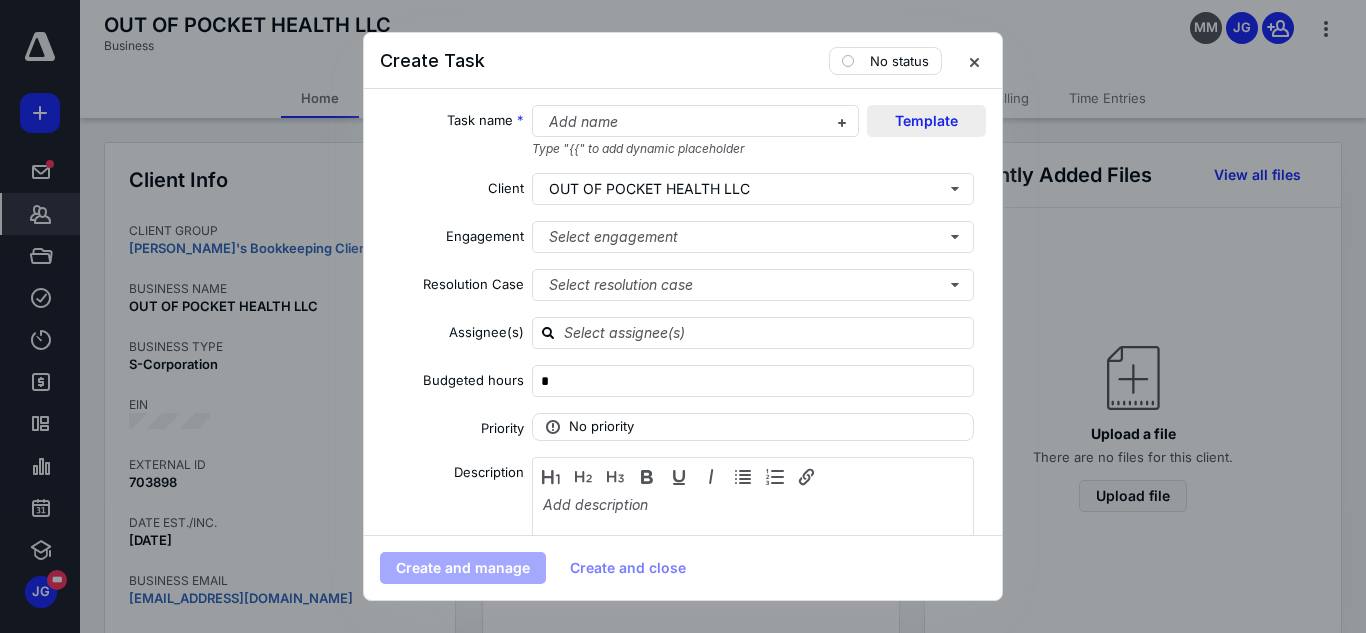 click on "Template" at bounding box center (926, 121) 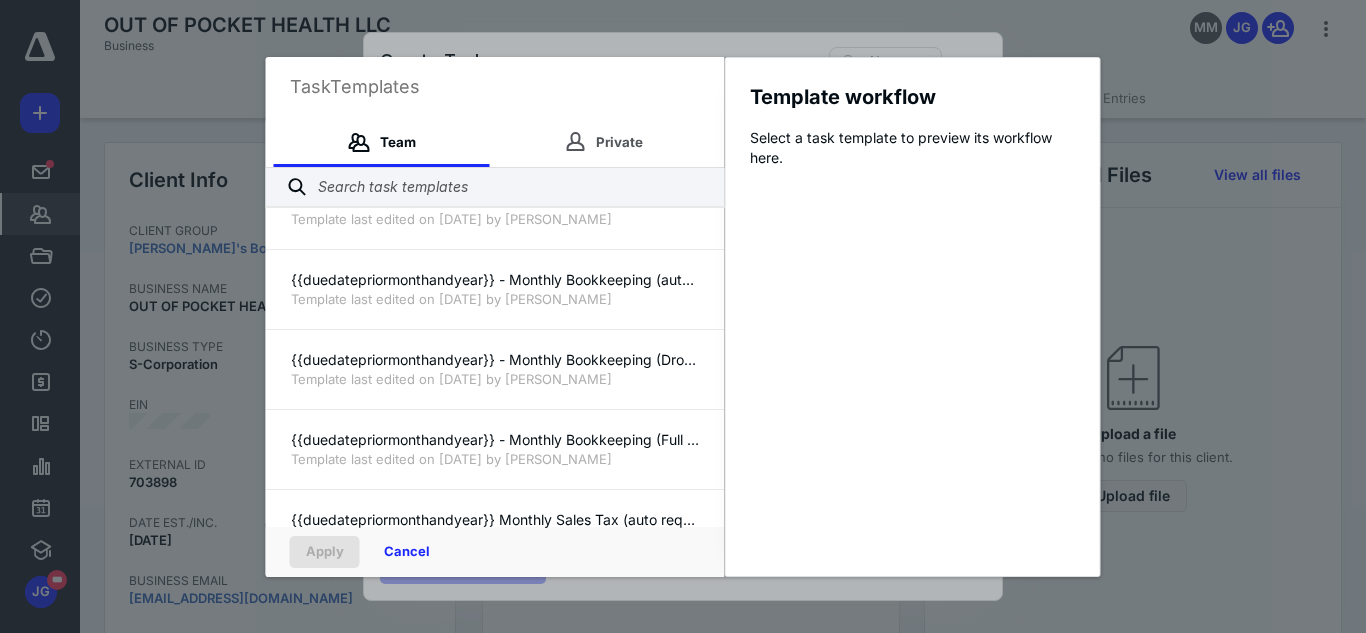 scroll, scrollTop: 220, scrollLeft: 0, axis: vertical 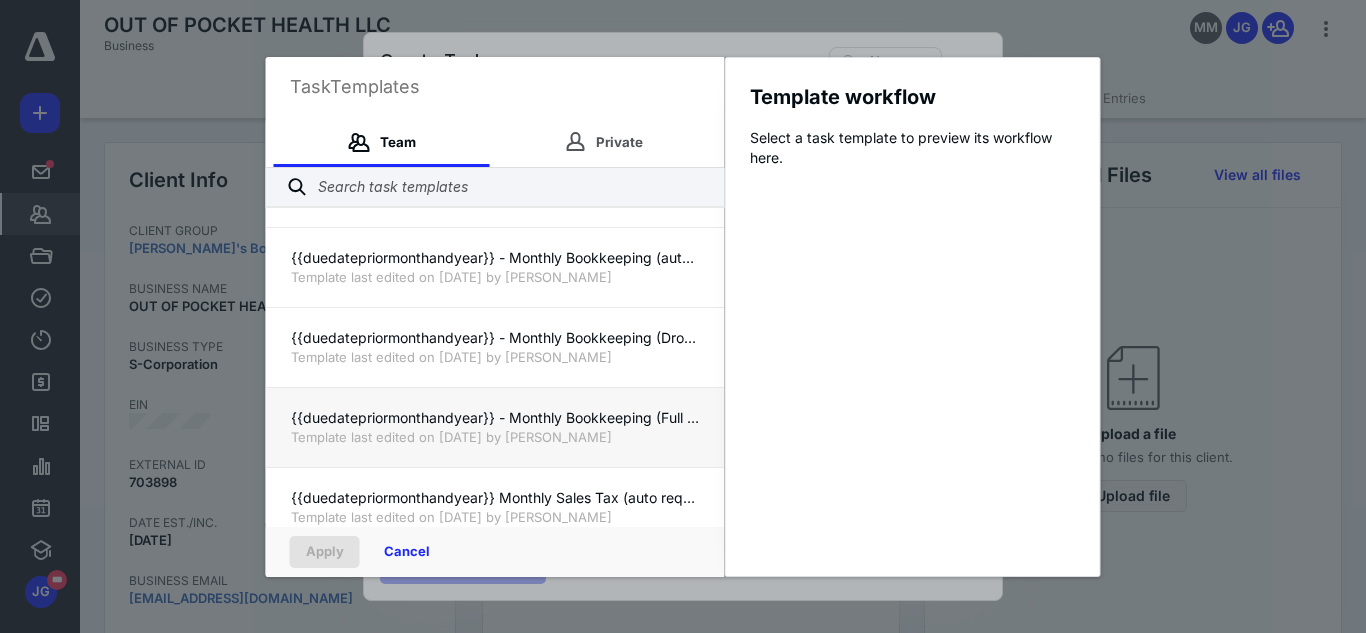 click on "{{duedatepriormonthandyear}} - Monthly Bookkeeping (Full Access)" at bounding box center (495, 418) 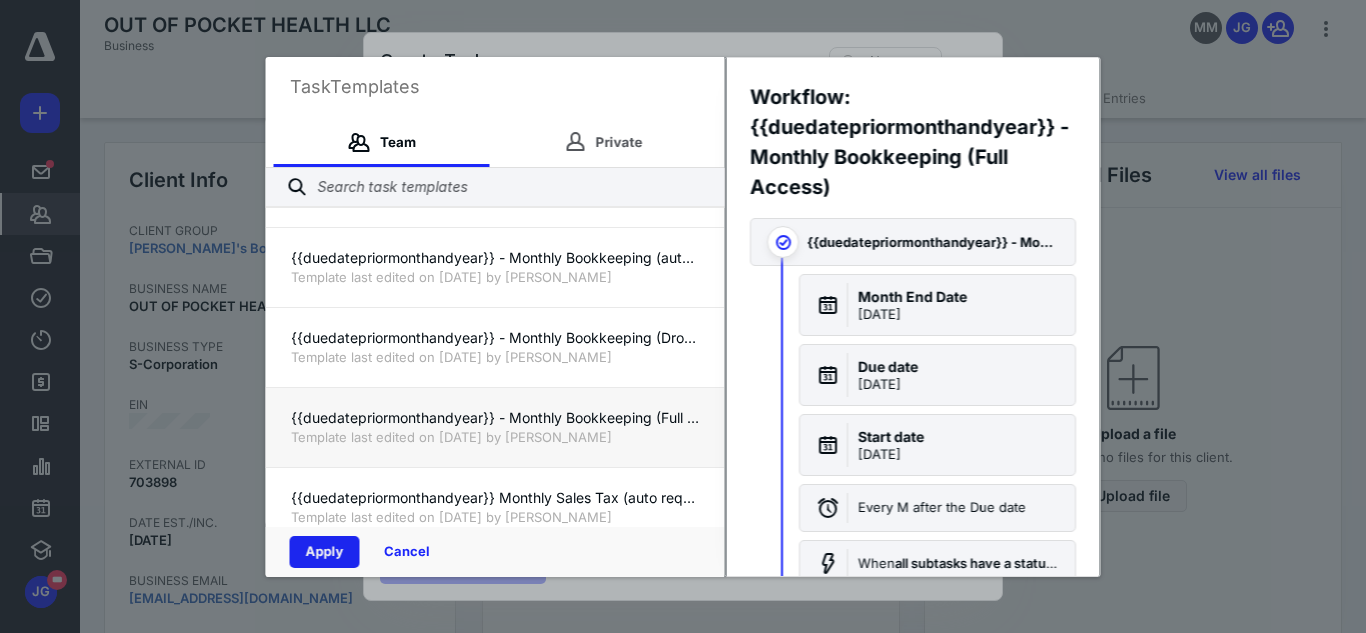 click on "Apply" at bounding box center [325, 552] 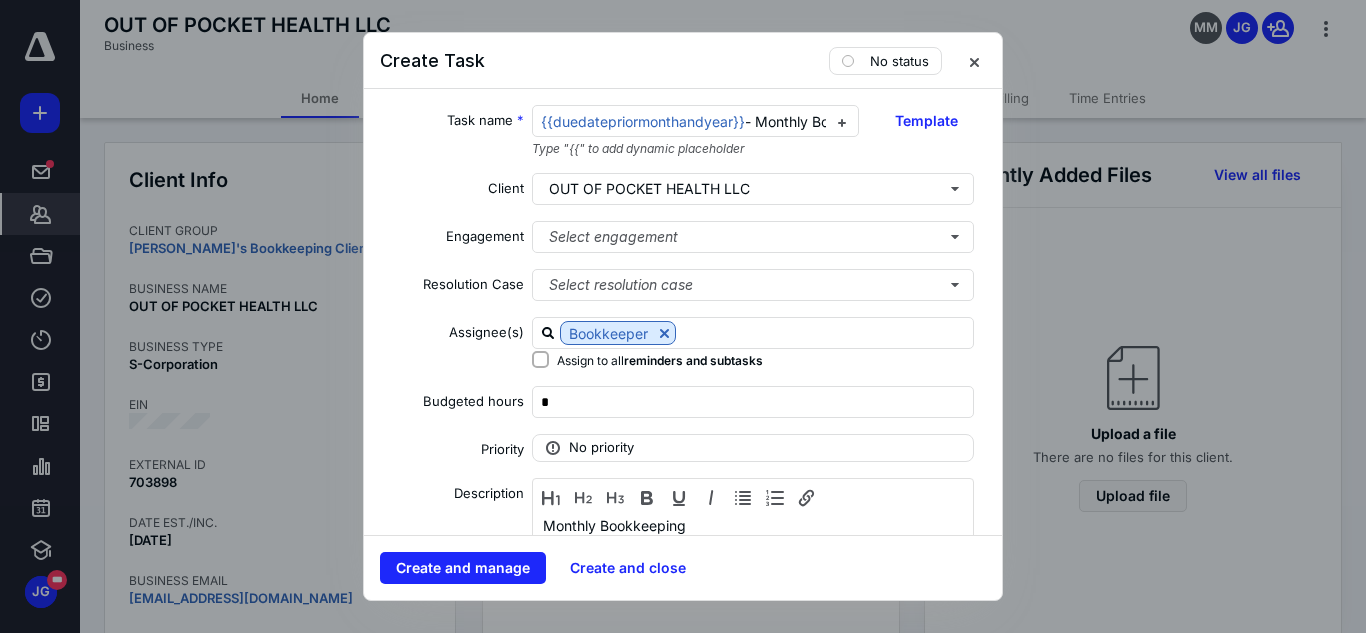 click on "**********" at bounding box center [683, 312] 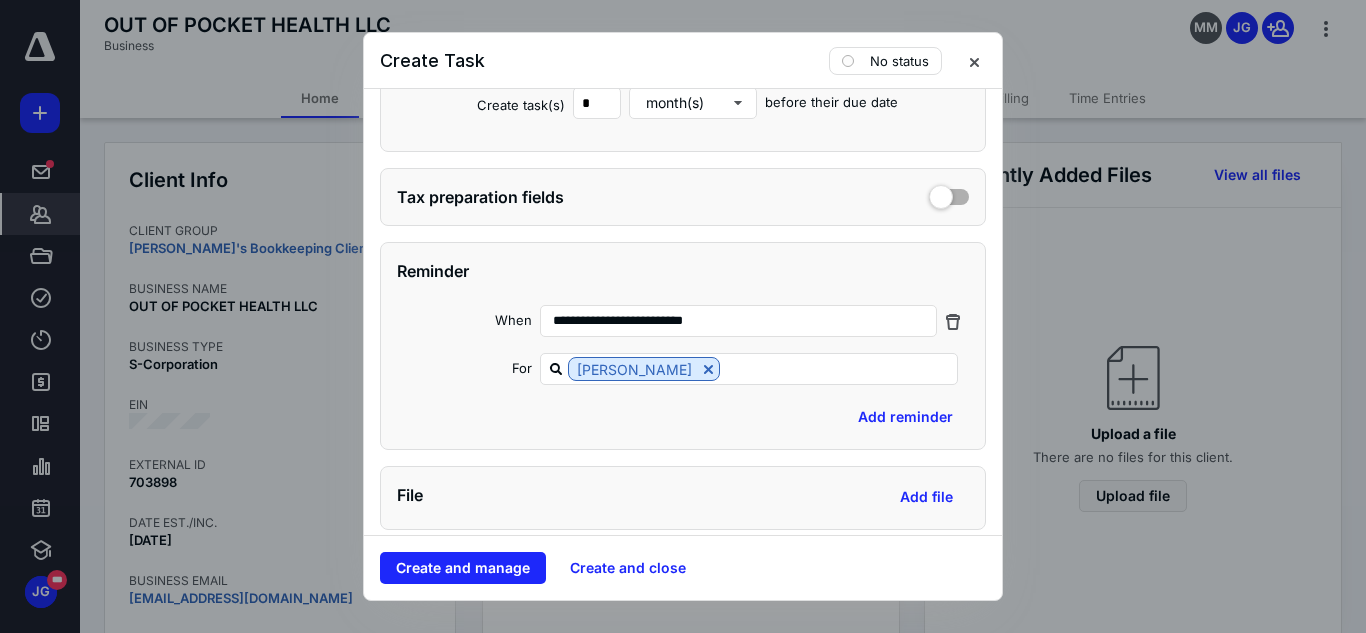 scroll, scrollTop: 1080, scrollLeft: 0, axis: vertical 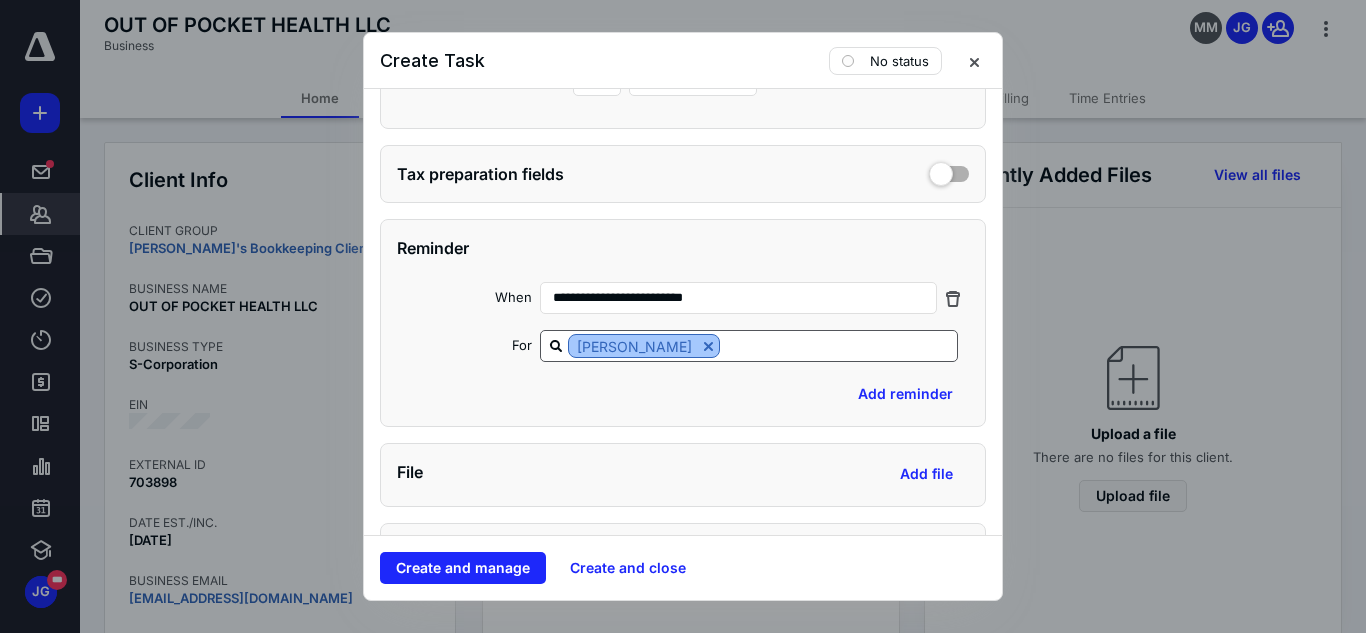 click at bounding box center (708, 346) 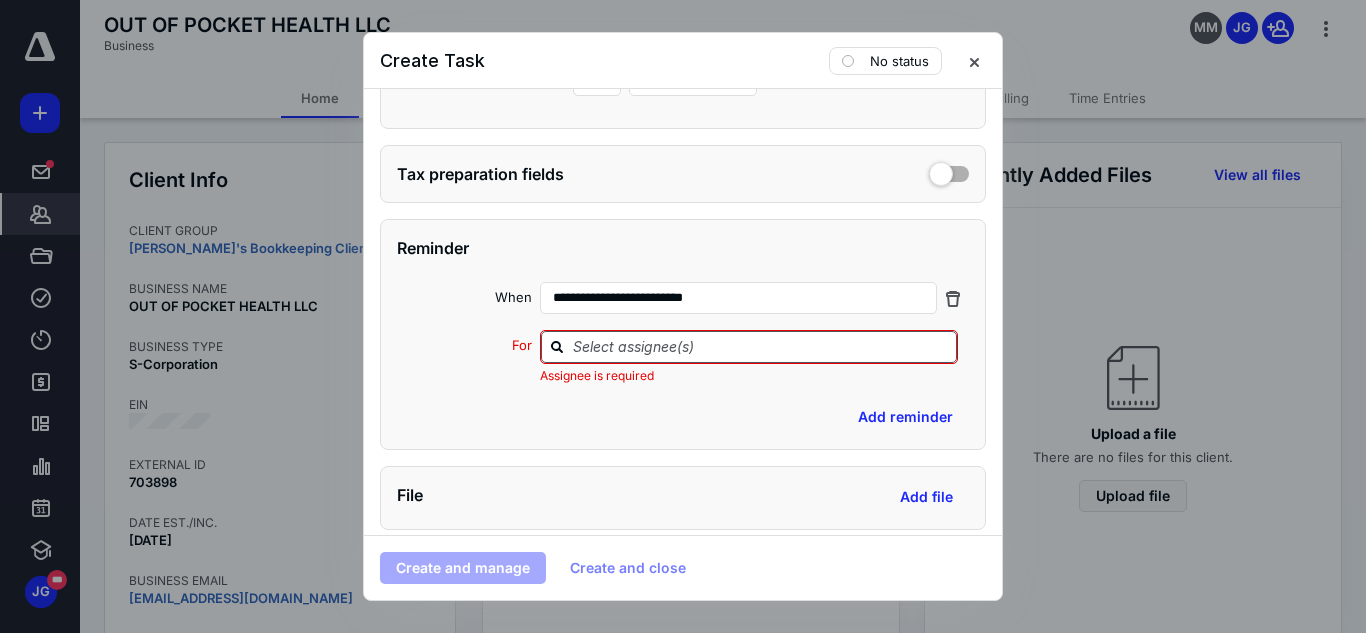 click at bounding box center [761, 346] 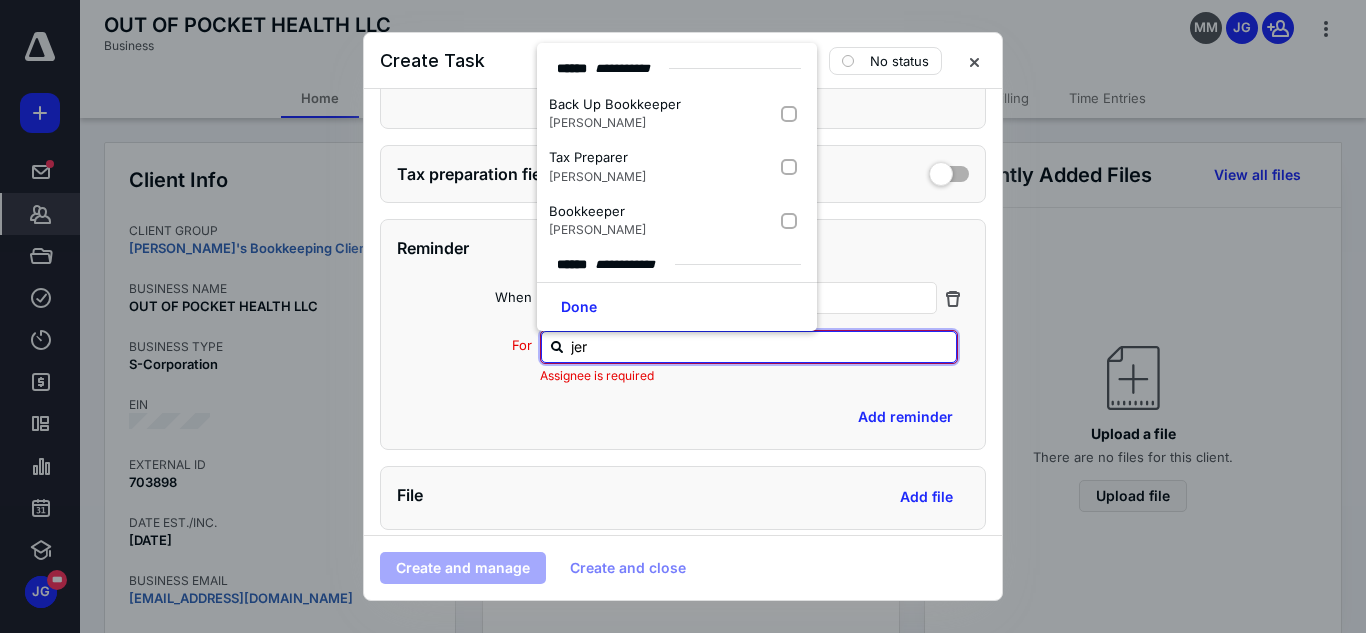 type on "[PERSON_NAME]" 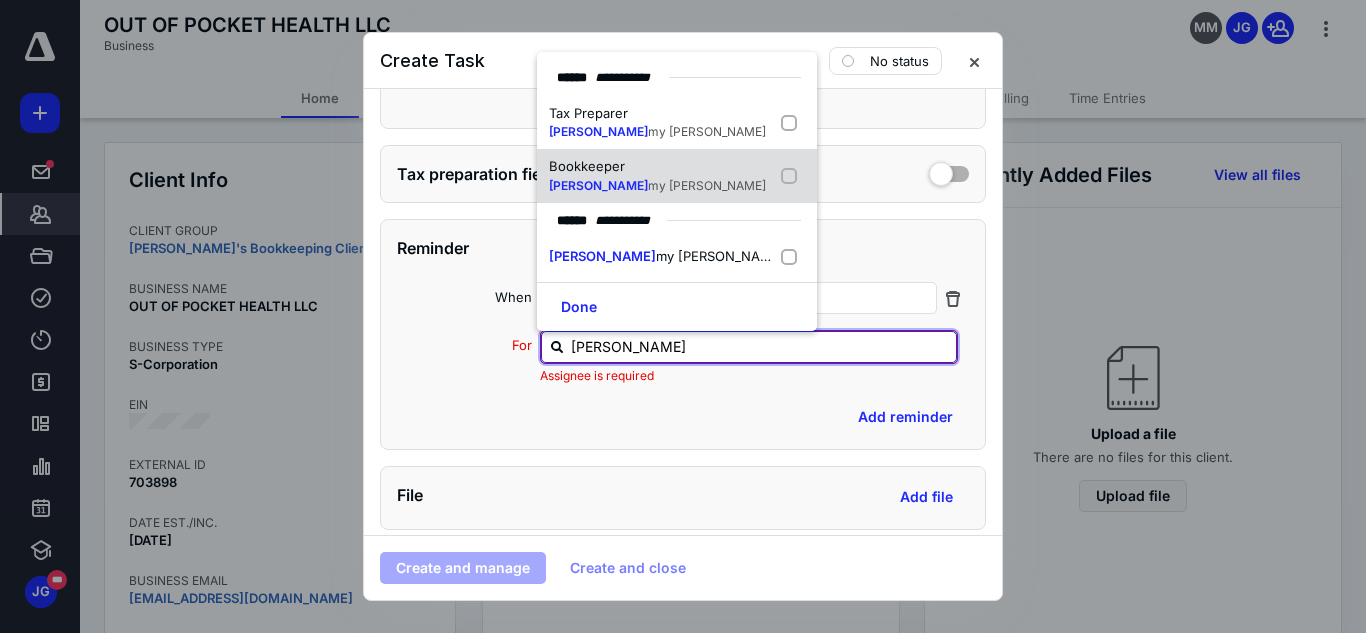 click at bounding box center [793, 176] 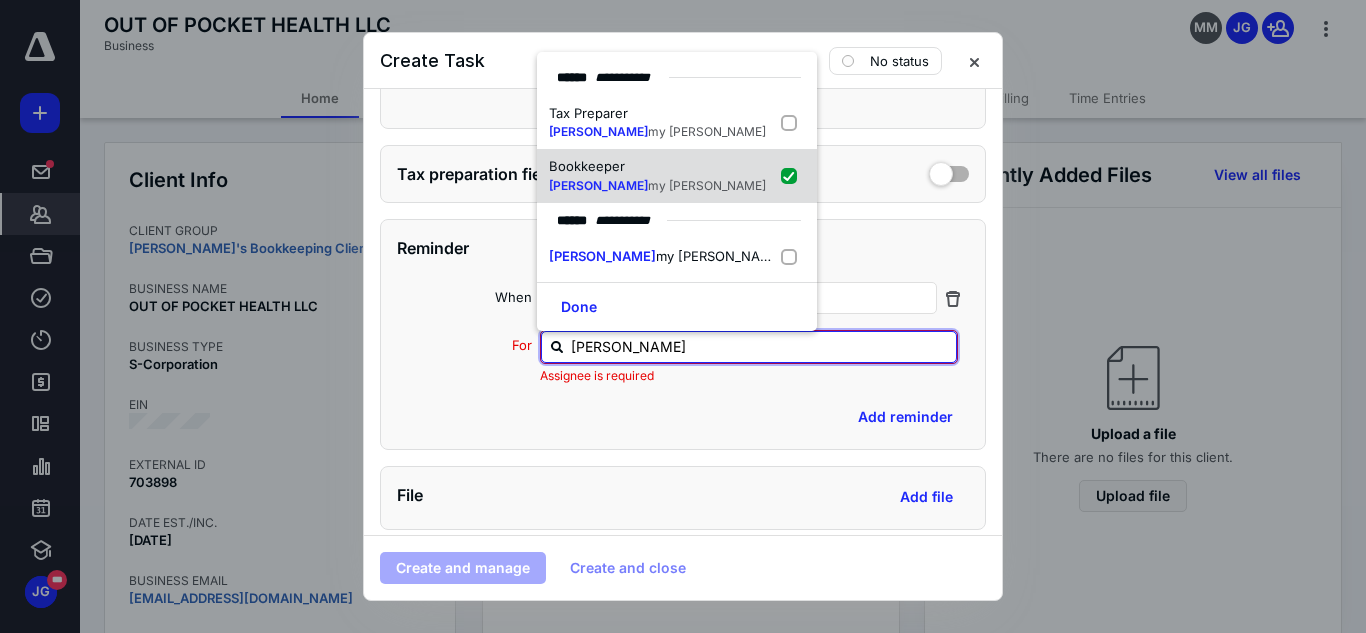 checkbox on "true" 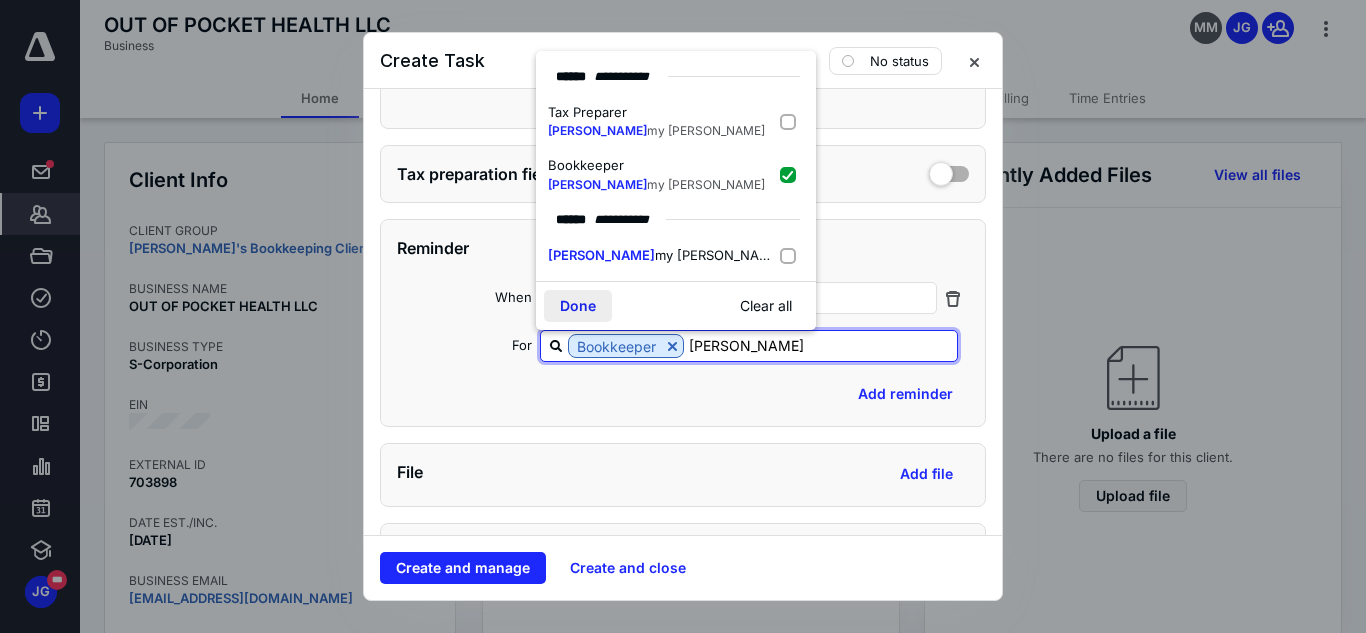 type on "[PERSON_NAME]" 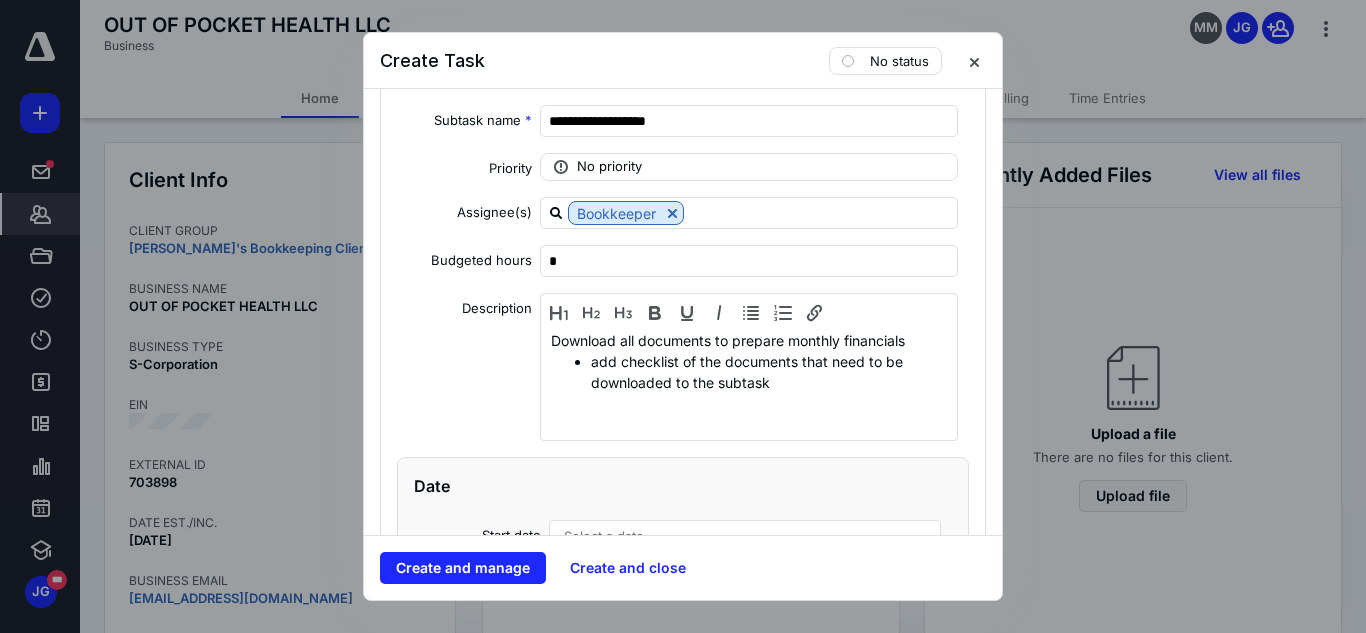 scroll, scrollTop: 1960, scrollLeft: 0, axis: vertical 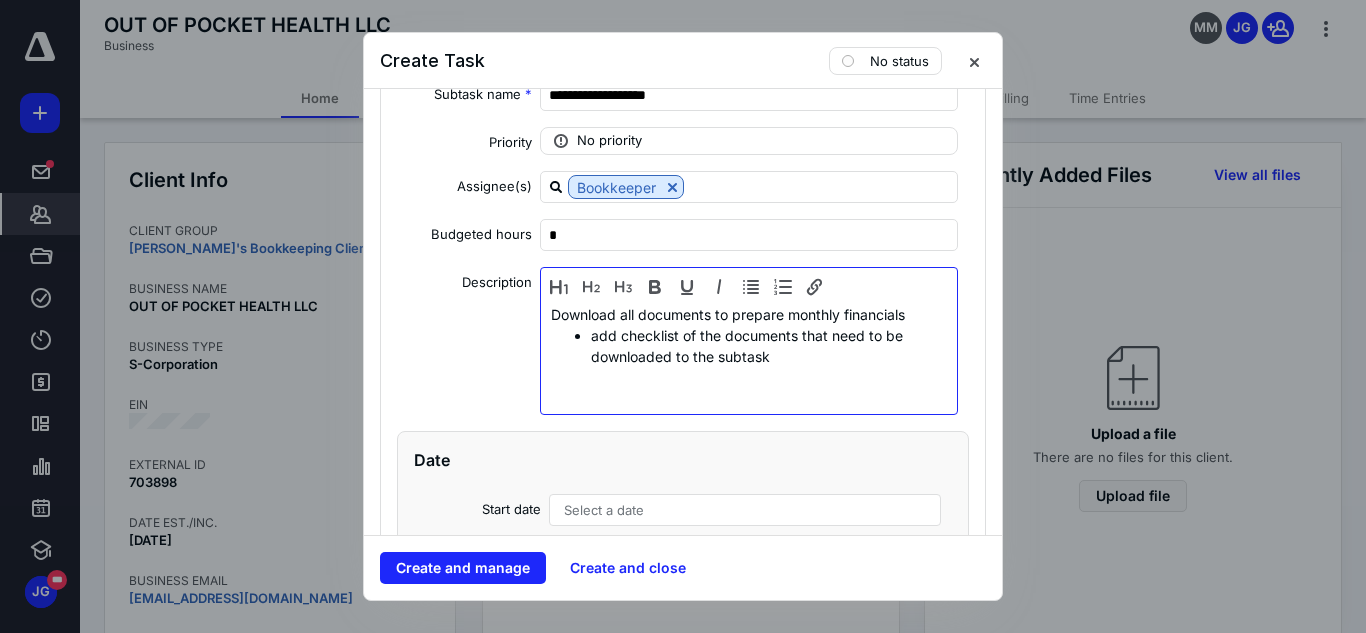 click on "add checklist of the documents that need to be downloaded to the subtask" at bounding box center (769, 346) 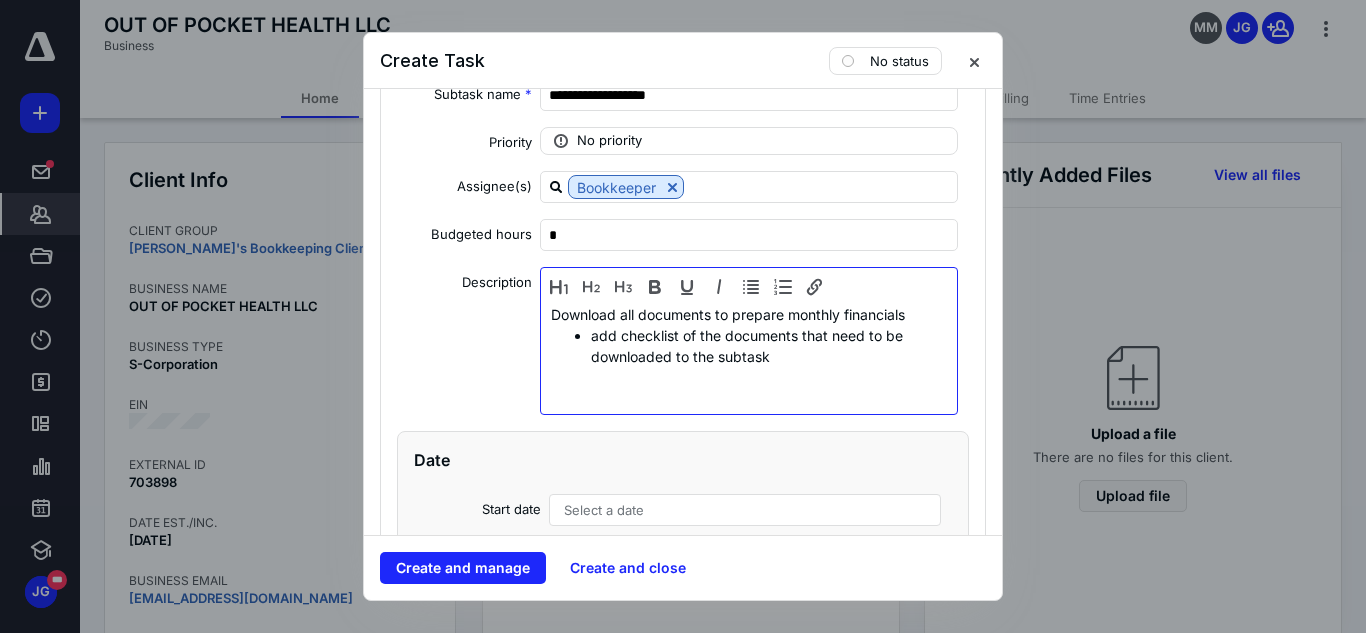 type 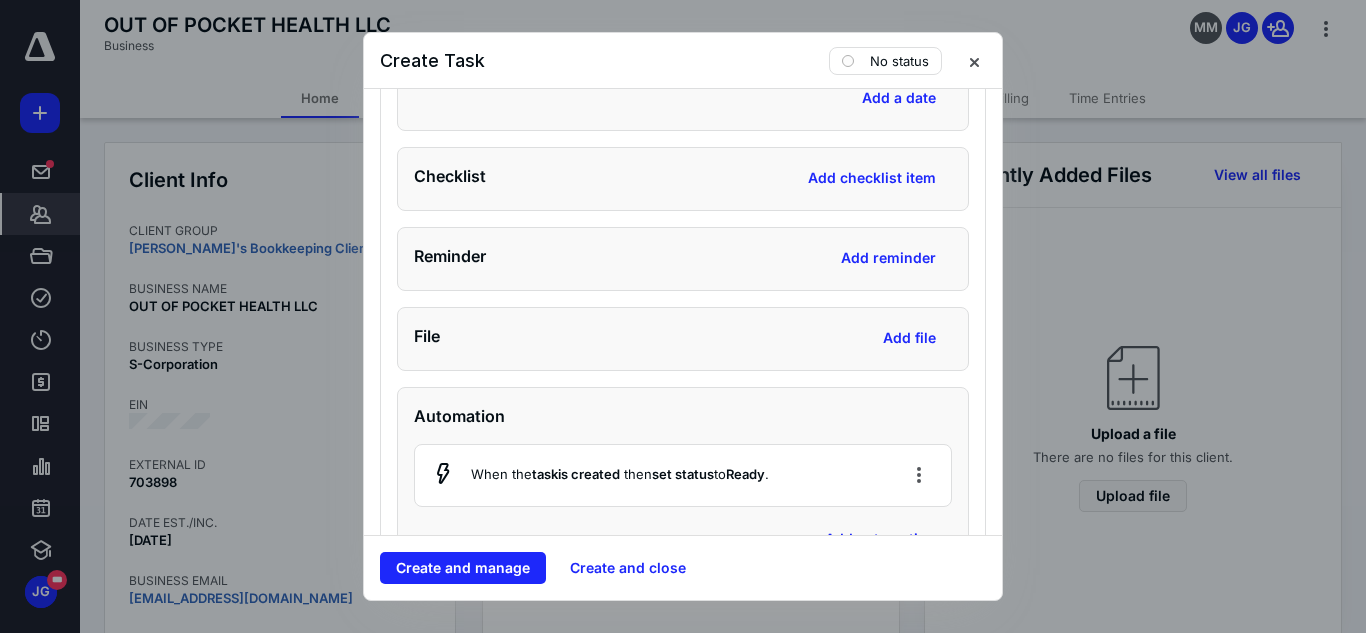 scroll, scrollTop: 2520, scrollLeft: 0, axis: vertical 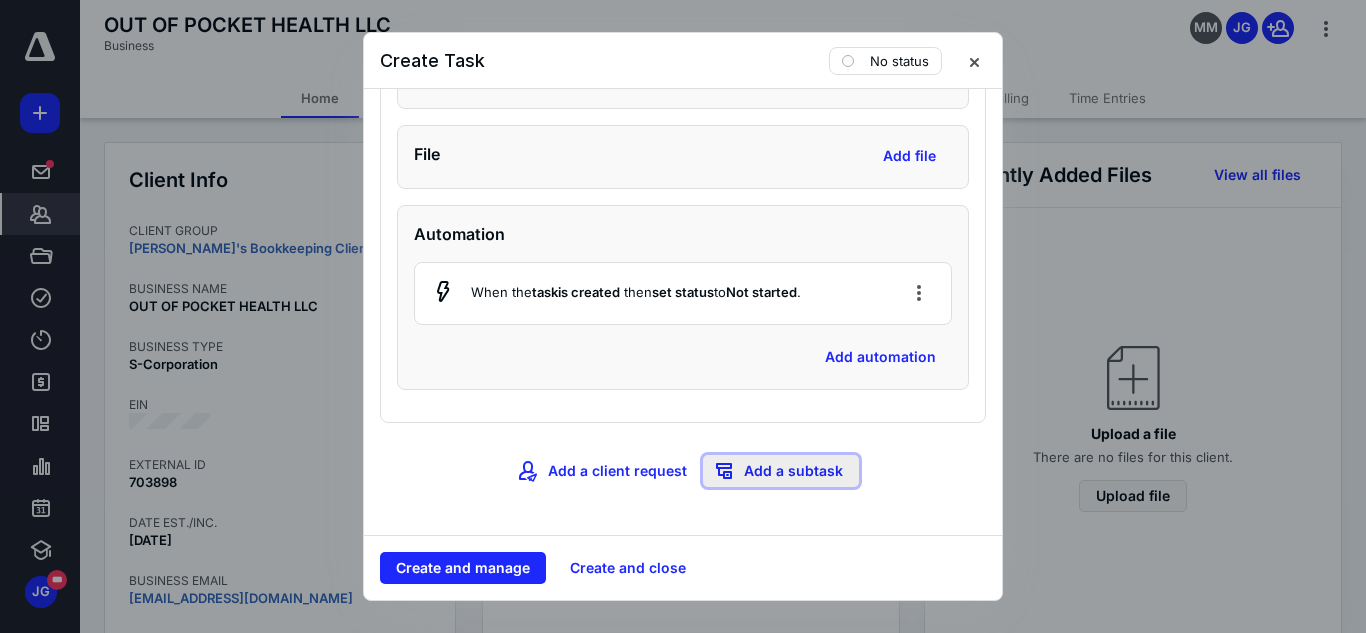 click on "Add a subtask" at bounding box center [781, 471] 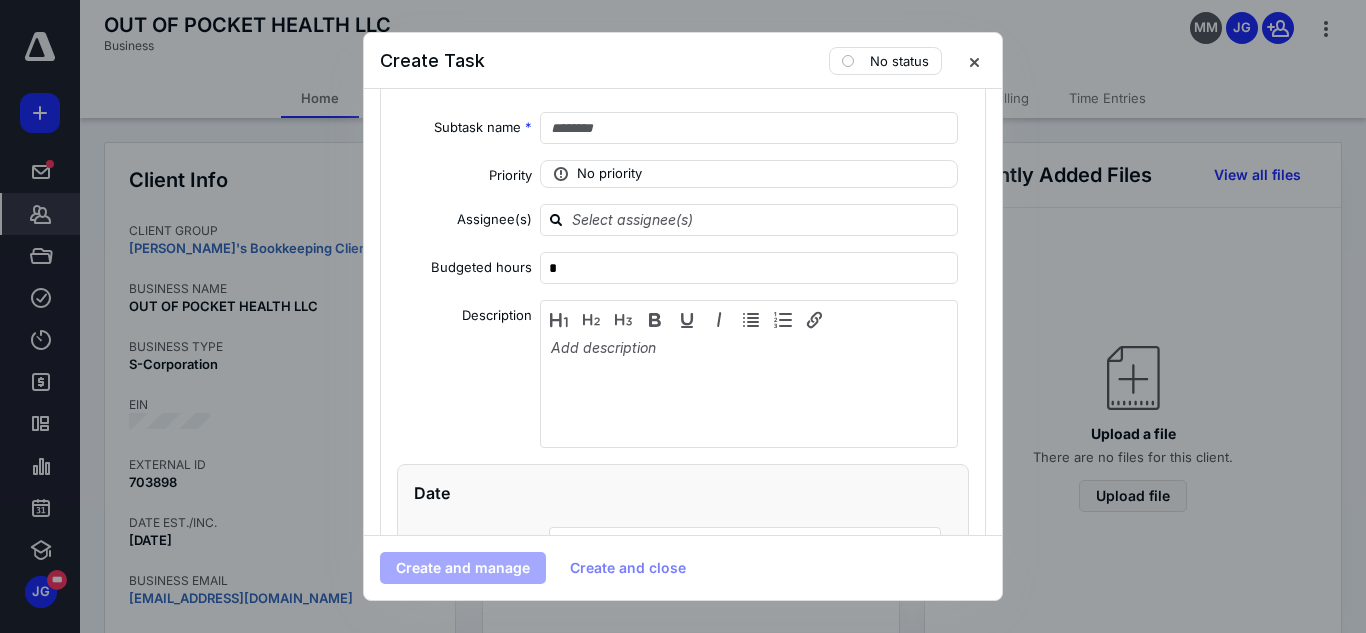 scroll, scrollTop: 6831, scrollLeft: 0, axis: vertical 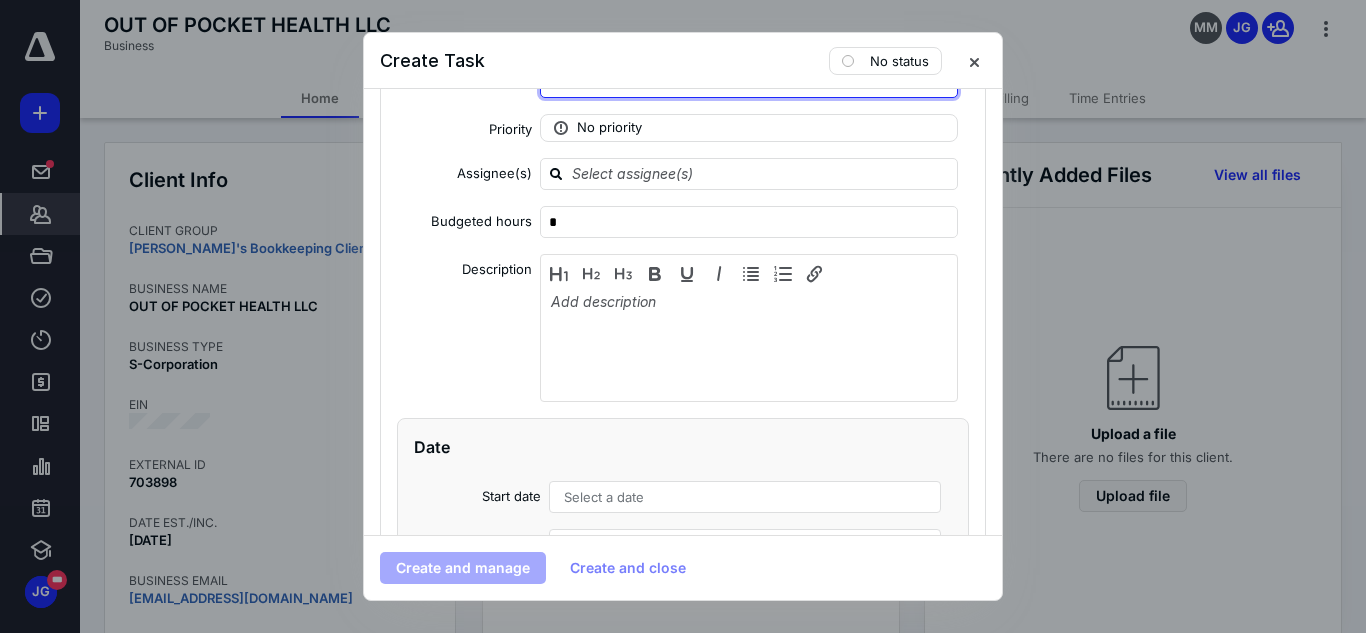 click at bounding box center (749, 82) 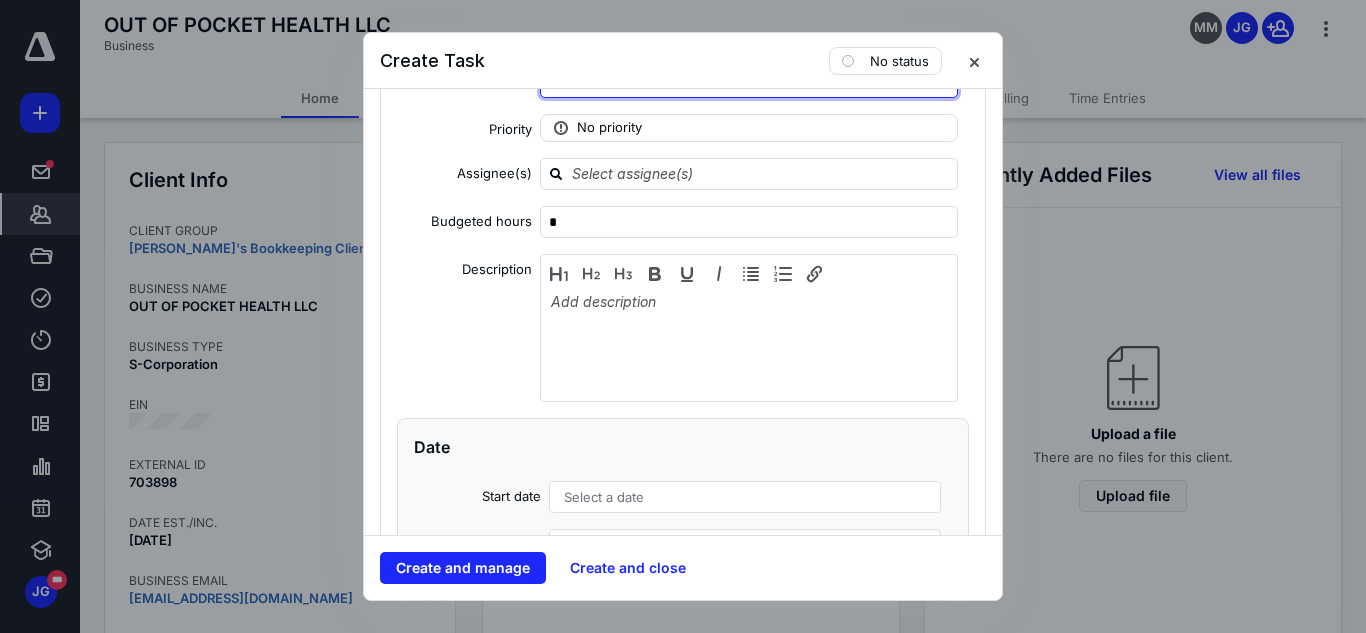scroll, scrollTop: 6819, scrollLeft: 0, axis: vertical 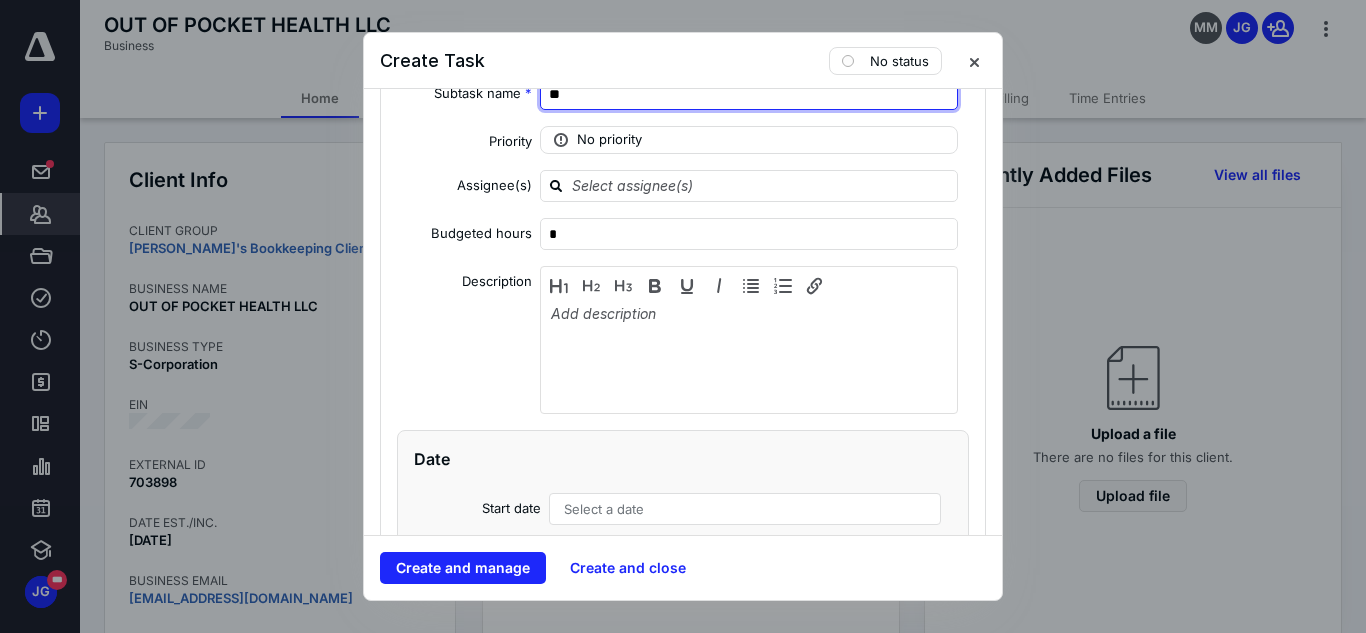 type on "*" 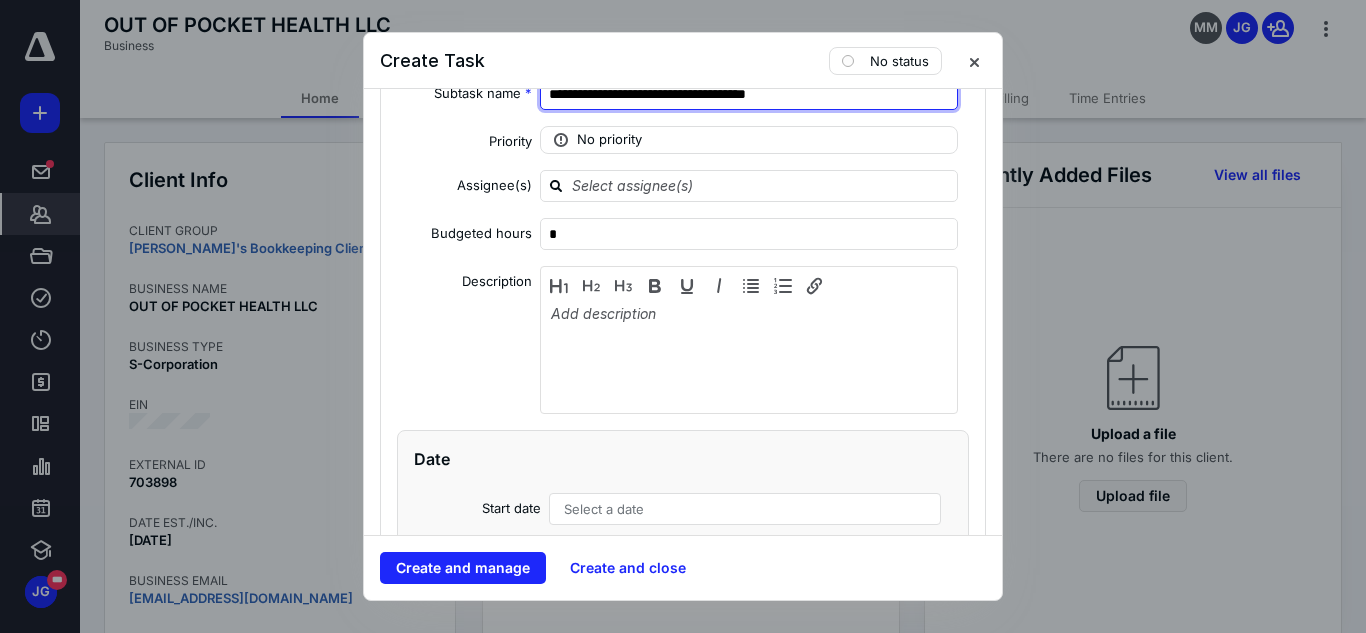 type on "**********" 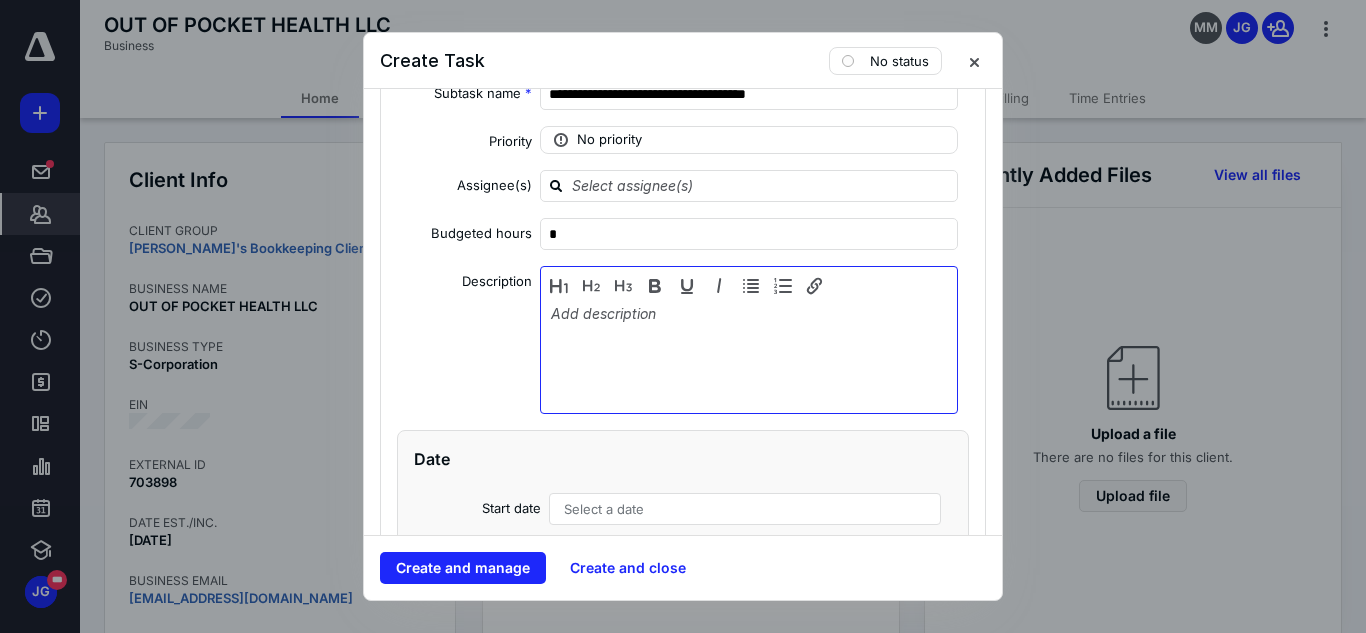 click at bounding box center [749, 355] 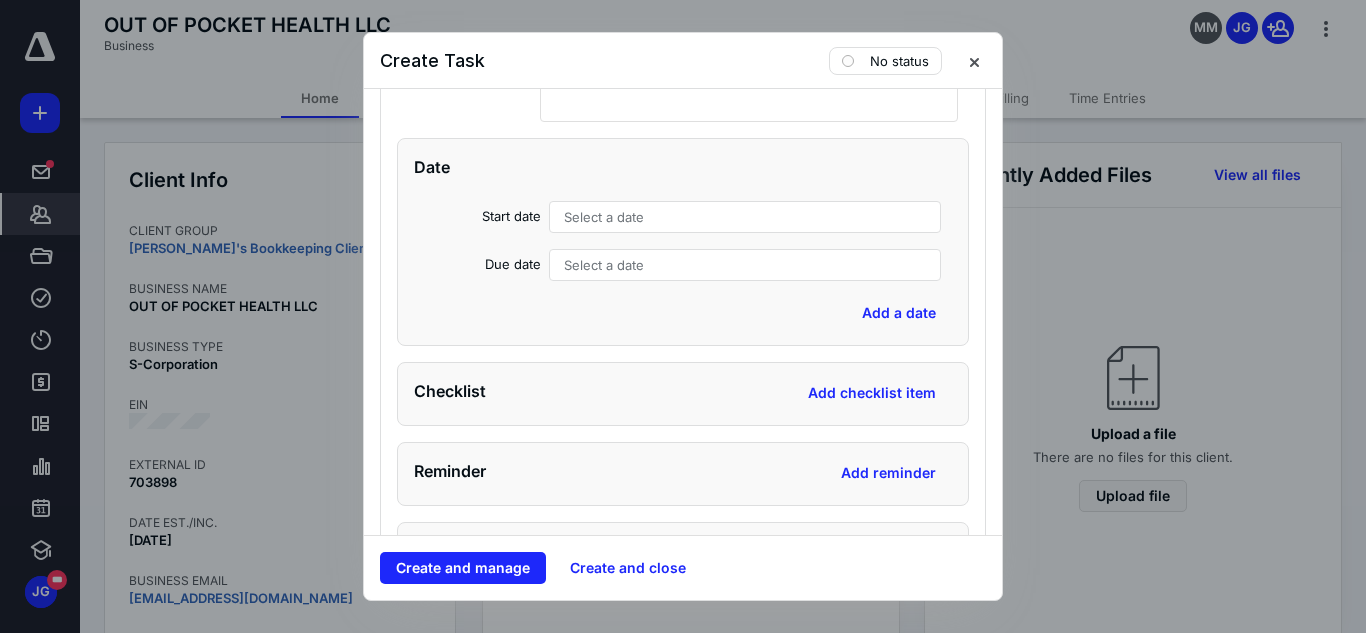 scroll, scrollTop: 7139, scrollLeft: 0, axis: vertical 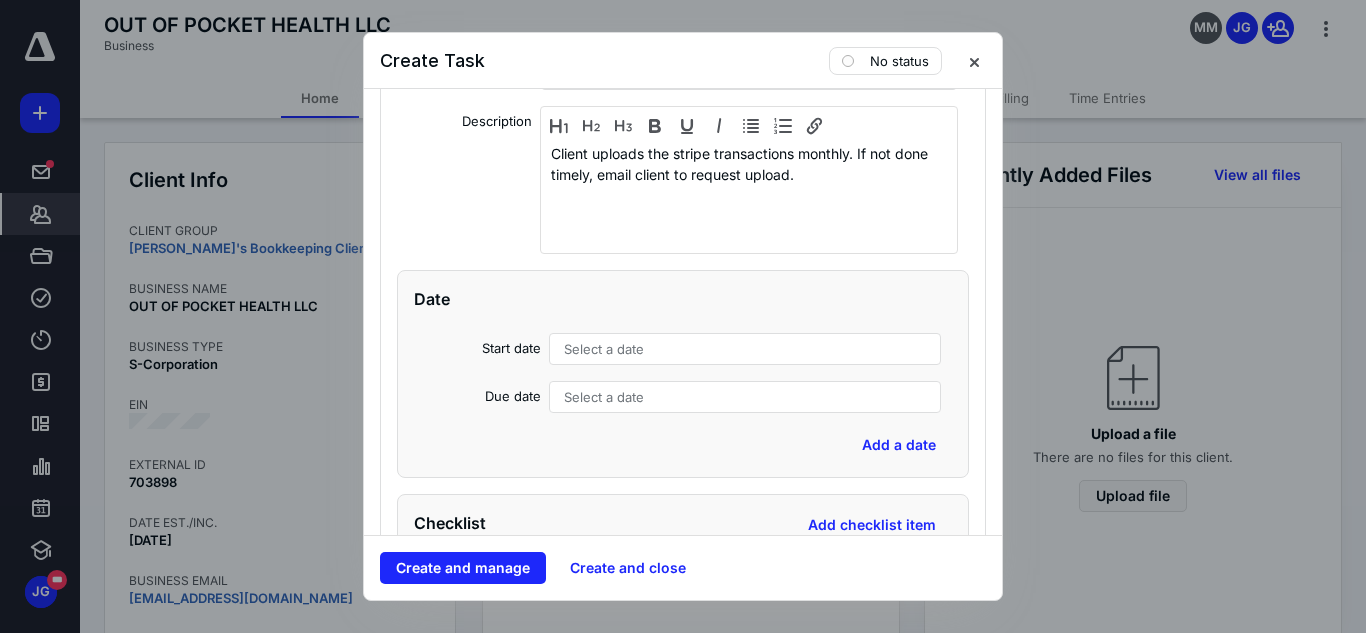 click on "Select a date" at bounding box center (604, 349) 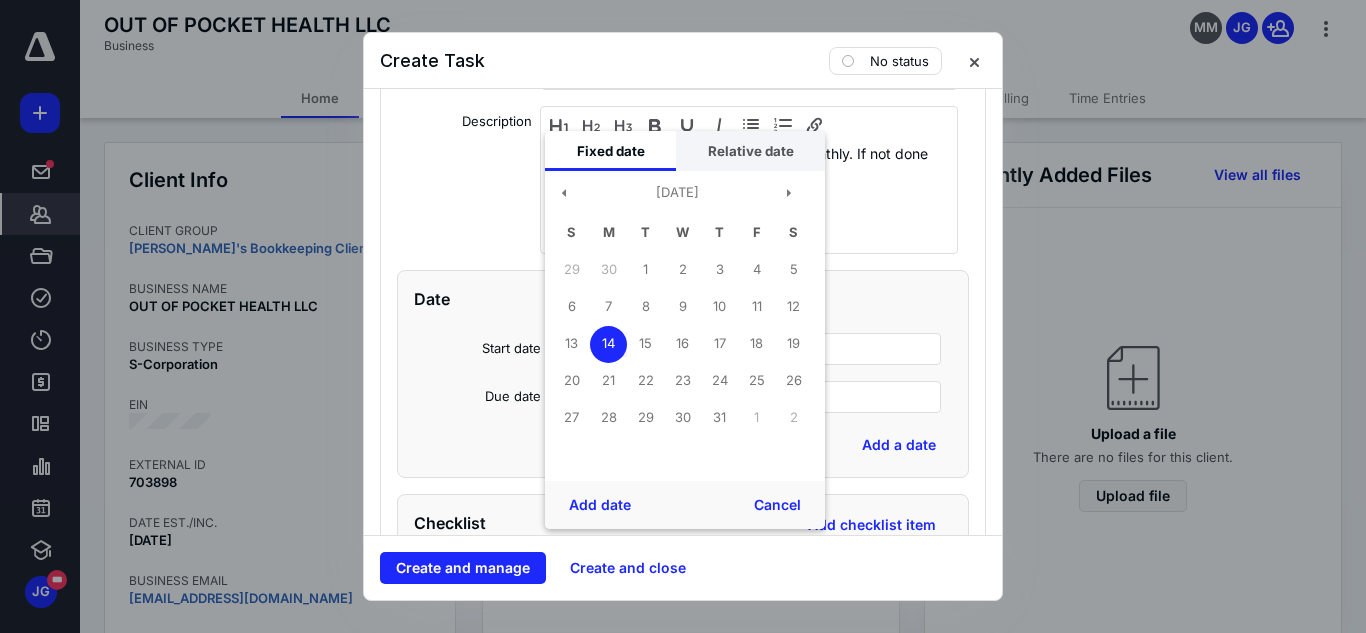 click on "Relative date" at bounding box center (750, 151) 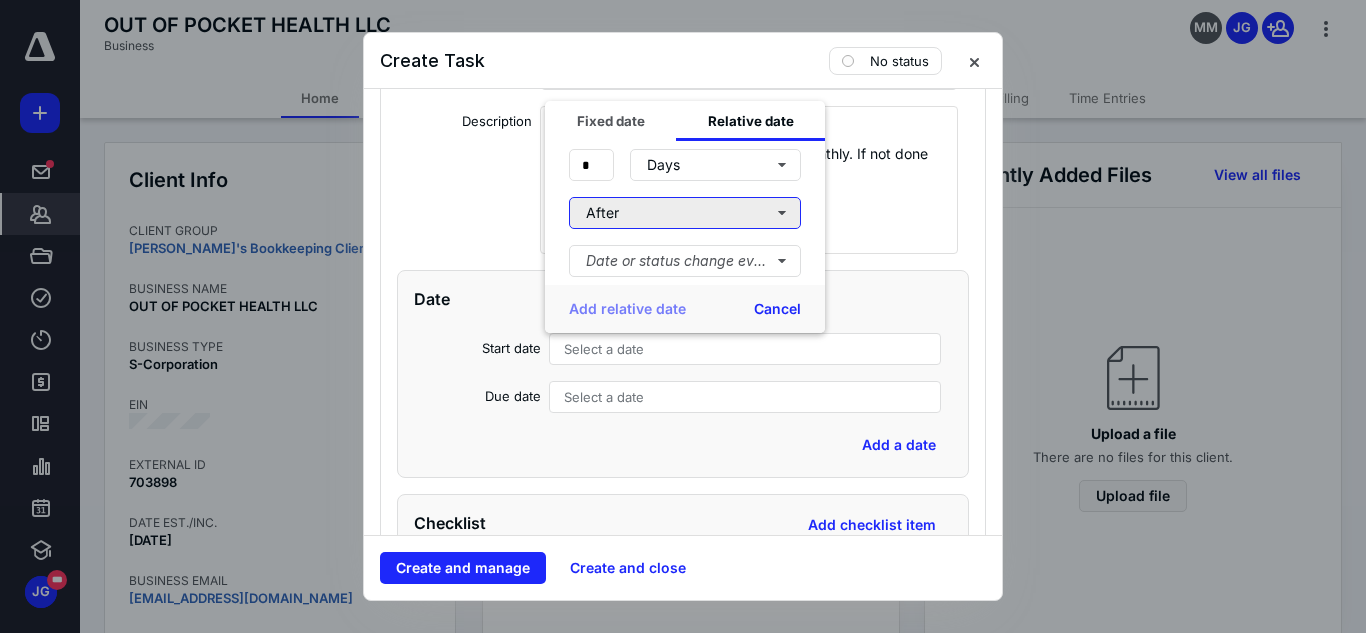 click on "After" at bounding box center [685, 213] 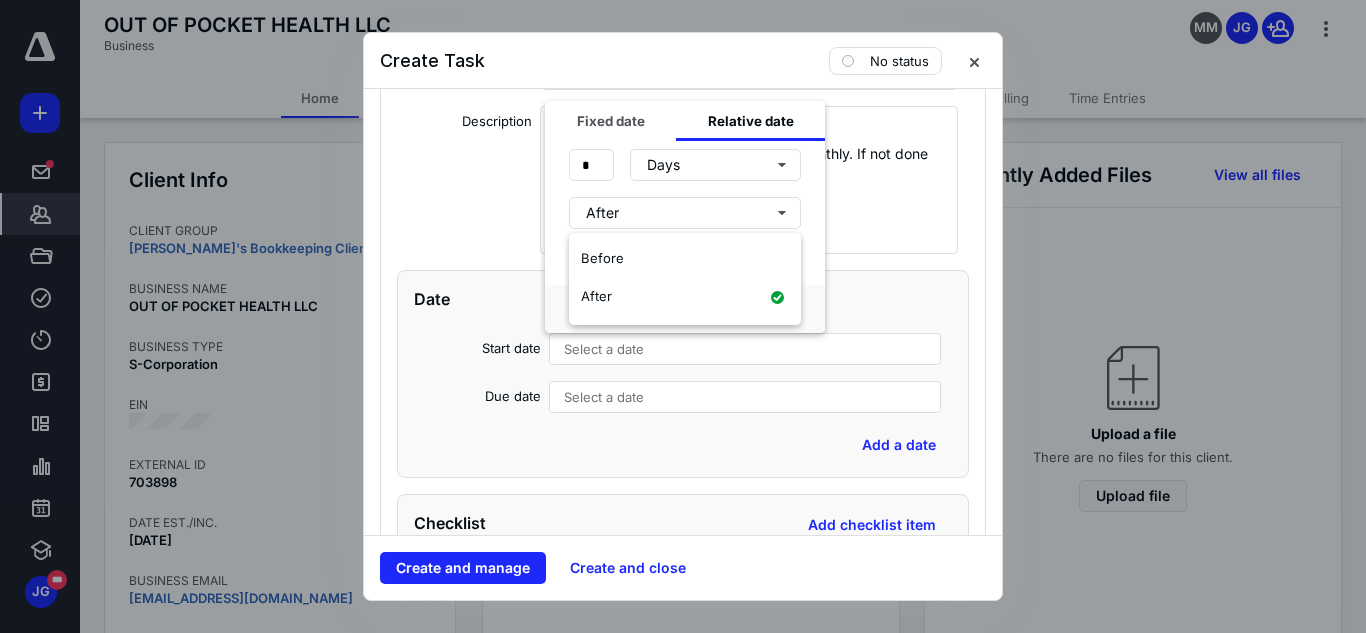click on "Date or status change event" at bounding box center (685, 261) 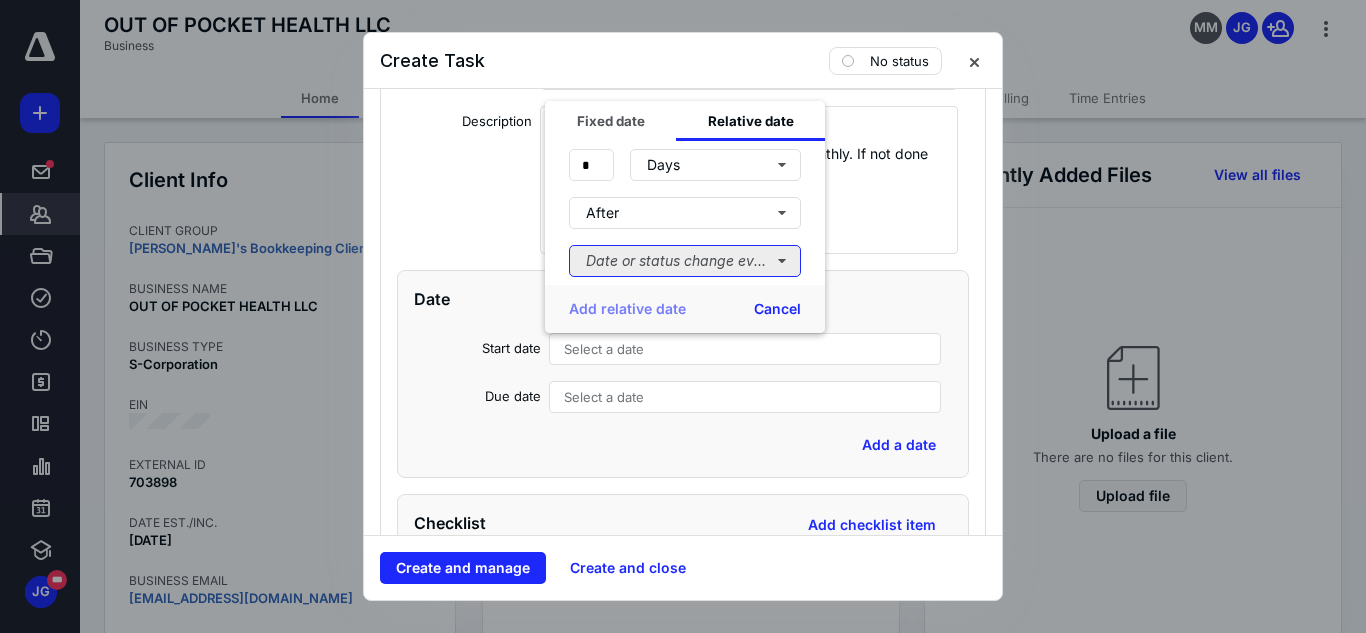 click on "Date or status change event" at bounding box center (685, 261) 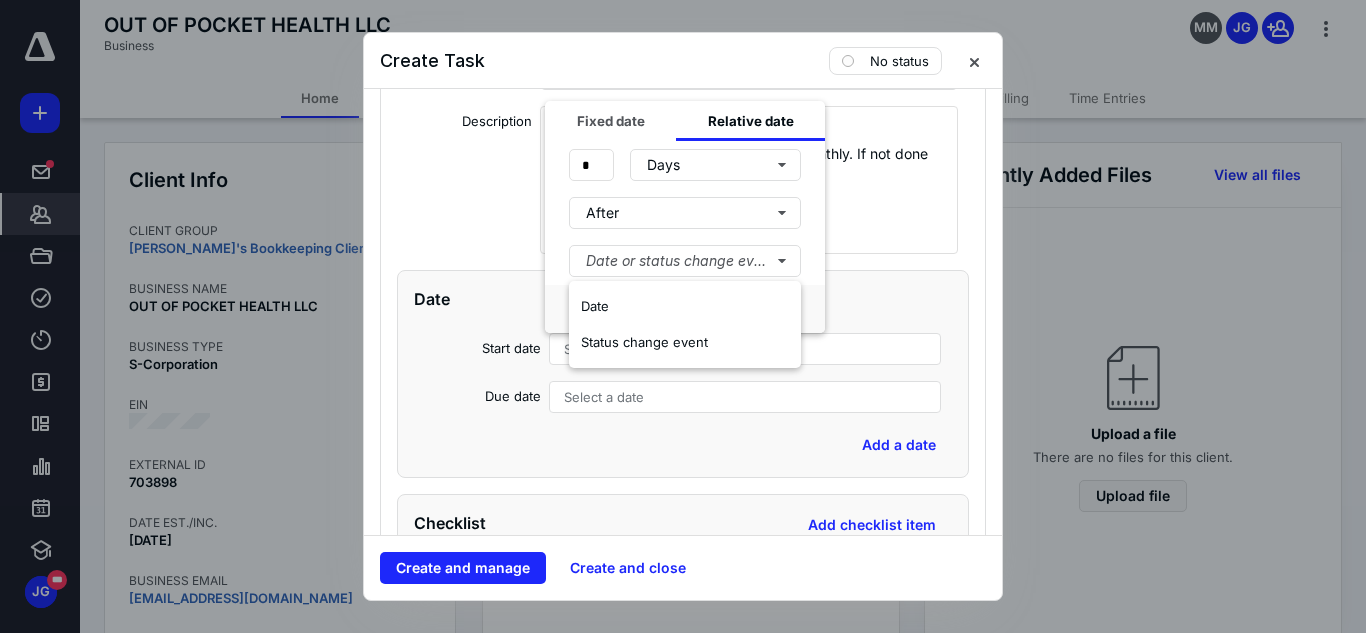 click on "Date or status change event" at bounding box center [685, 261] 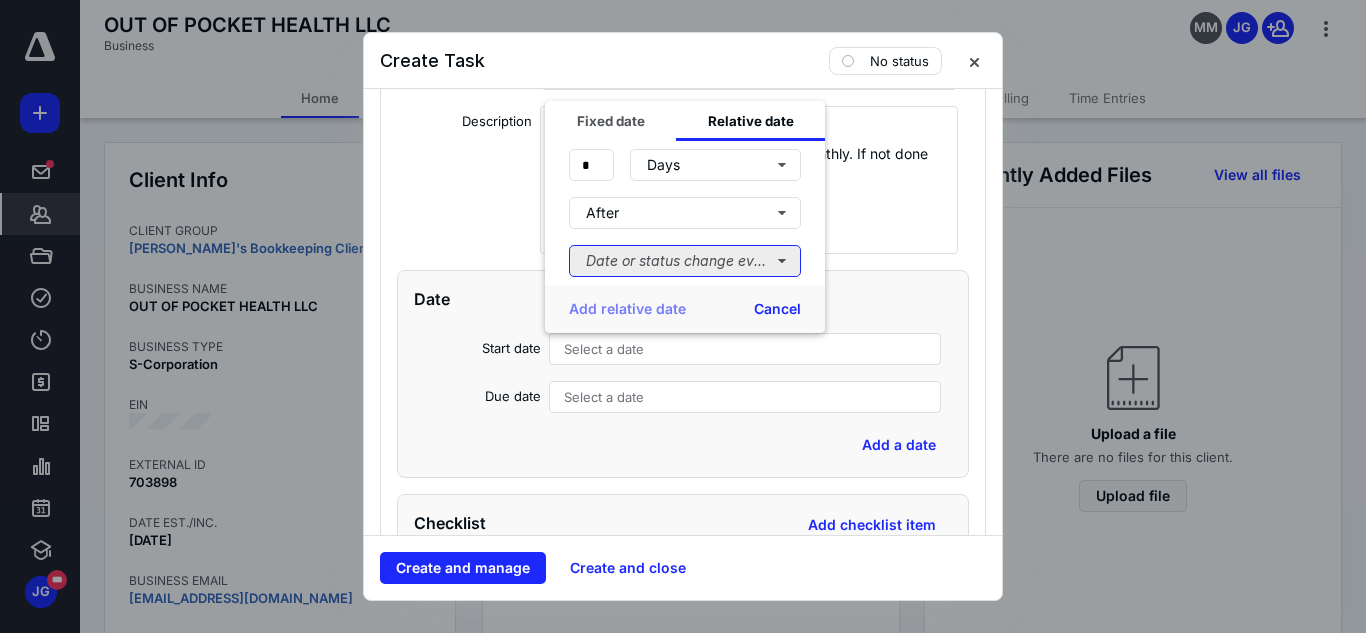 click on "Date or status change event" at bounding box center [685, 261] 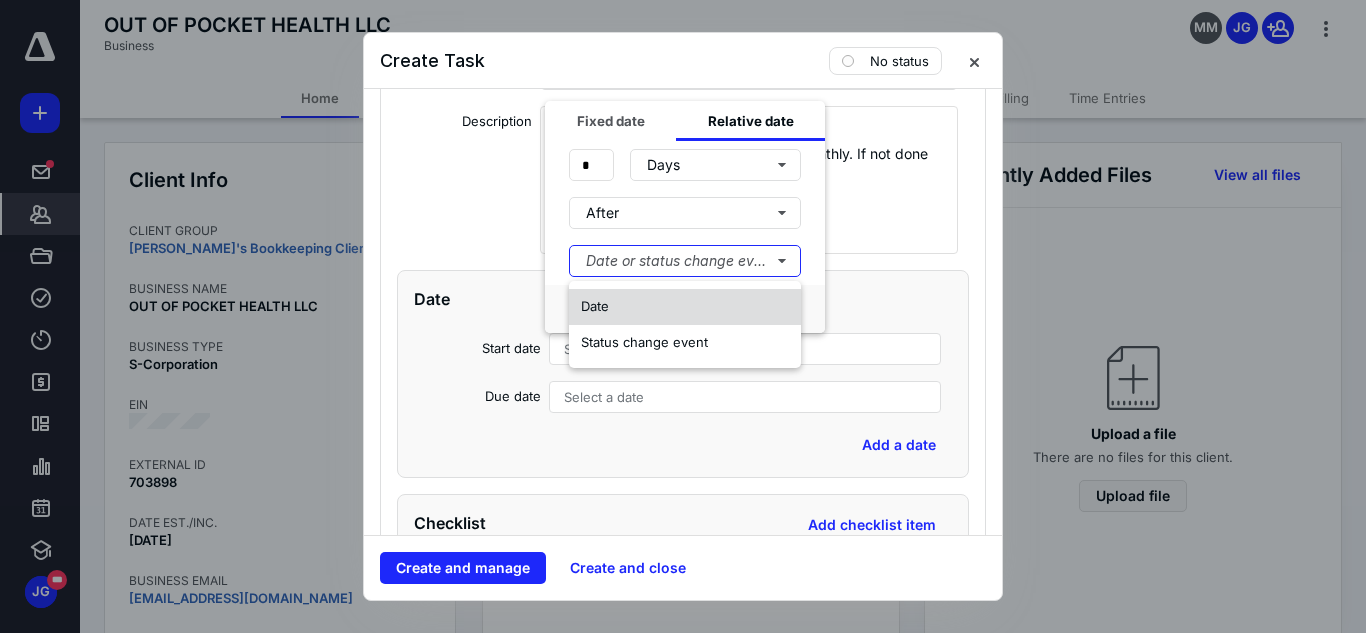 click on "Date" at bounding box center (595, 306) 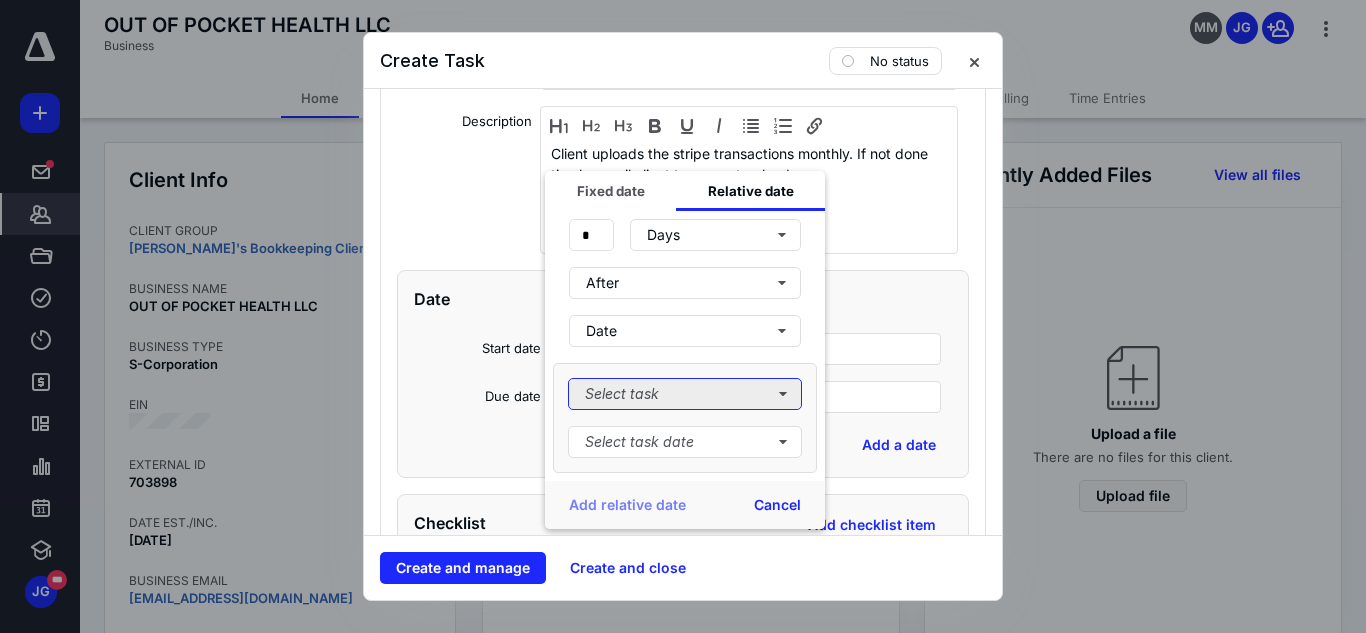 click on "Select task" at bounding box center [685, 394] 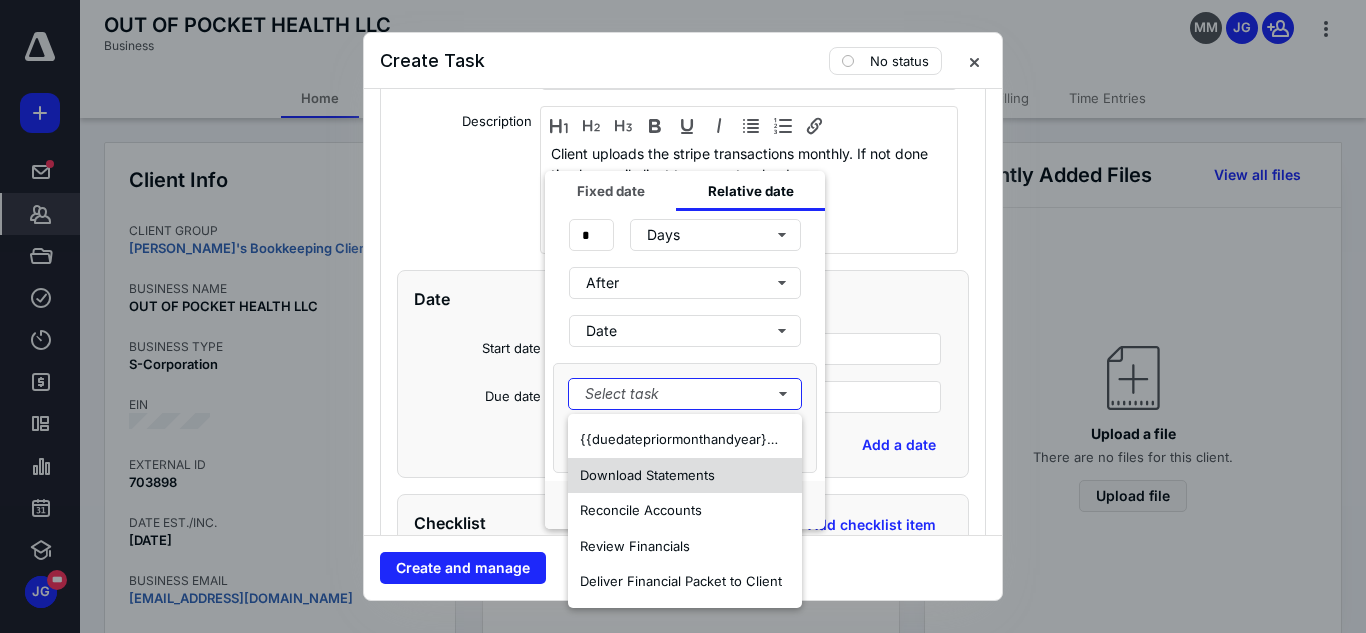 click on "Download Statements" at bounding box center [647, 475] 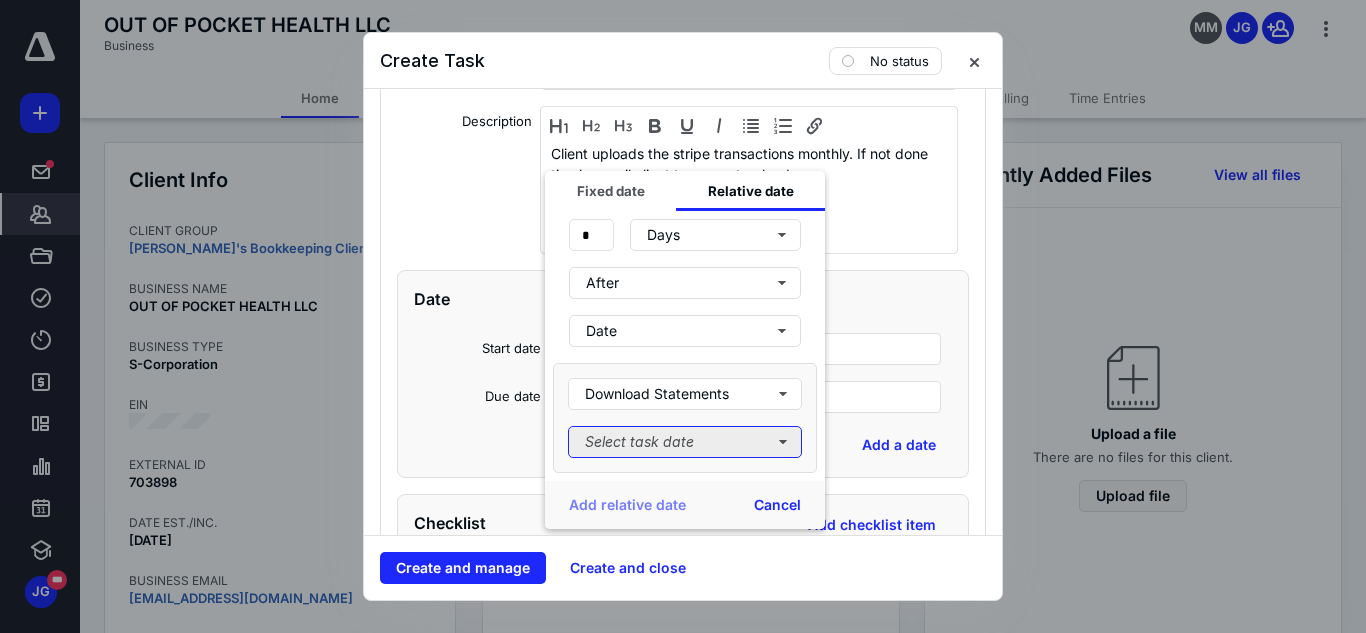 click on "Select task date" at bounding box center [685, 442] 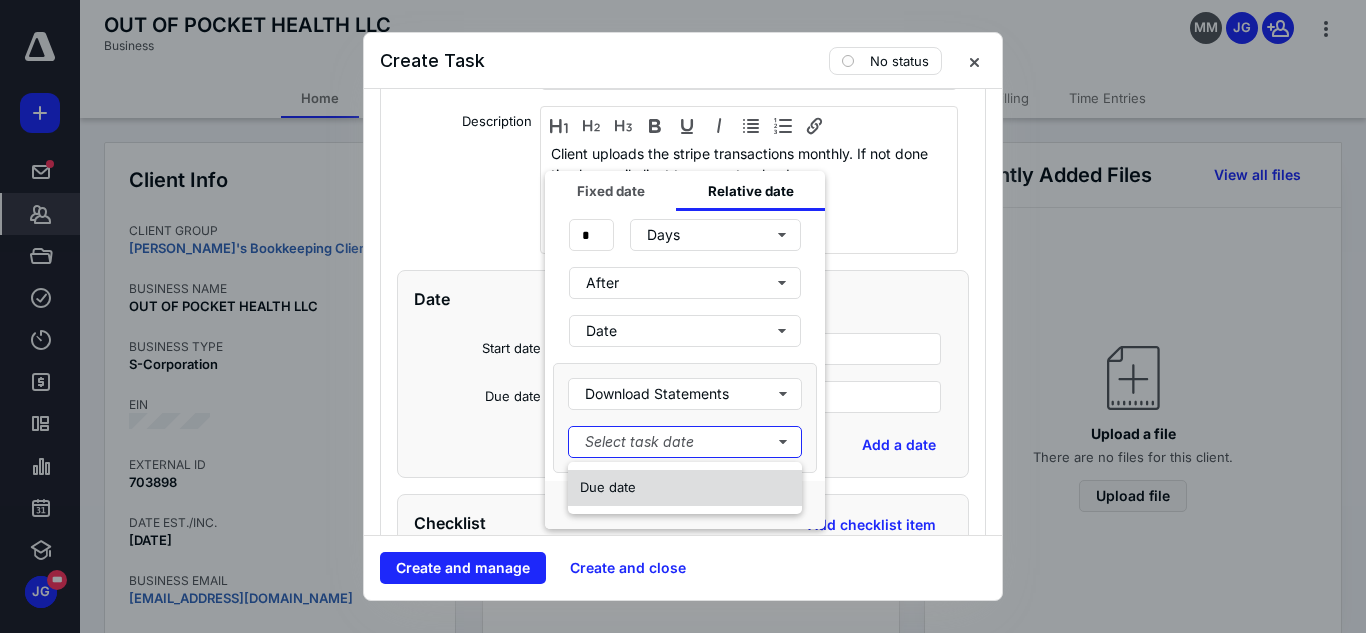 click on "Due date" at bounding box center [608, 487] 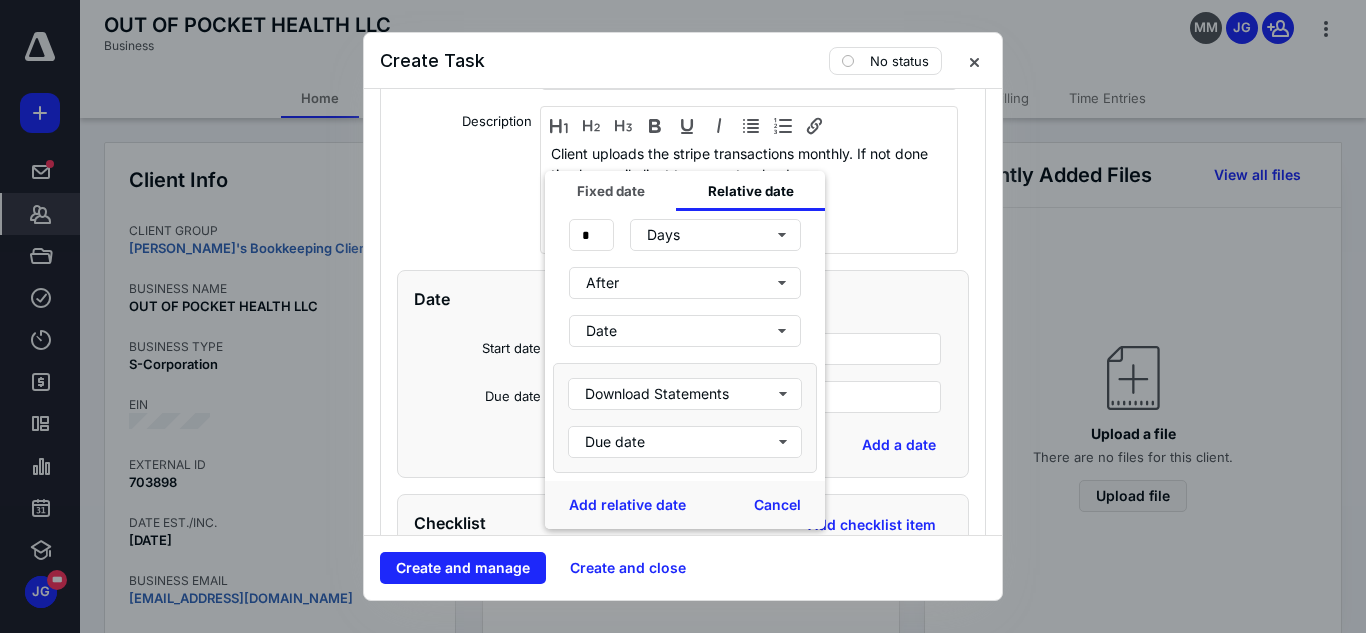 click on "Date" at bounding box center [685, 331] 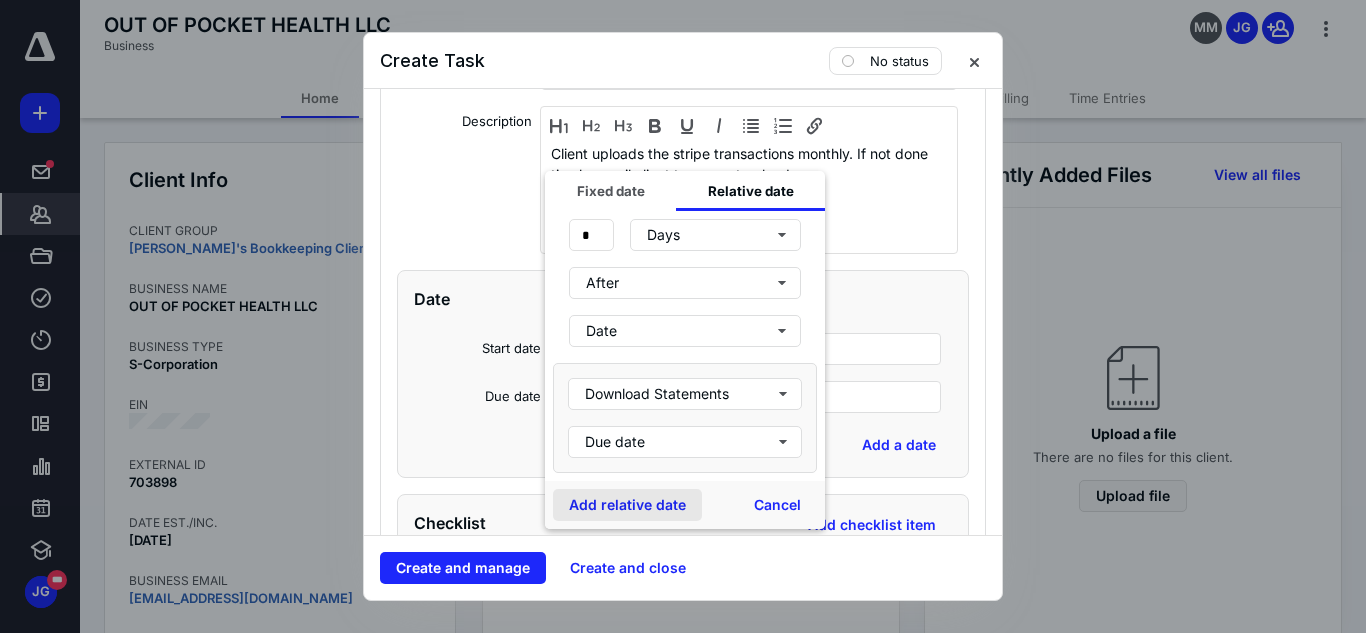 click on "Add relative date" at bounding box center [627, 505] 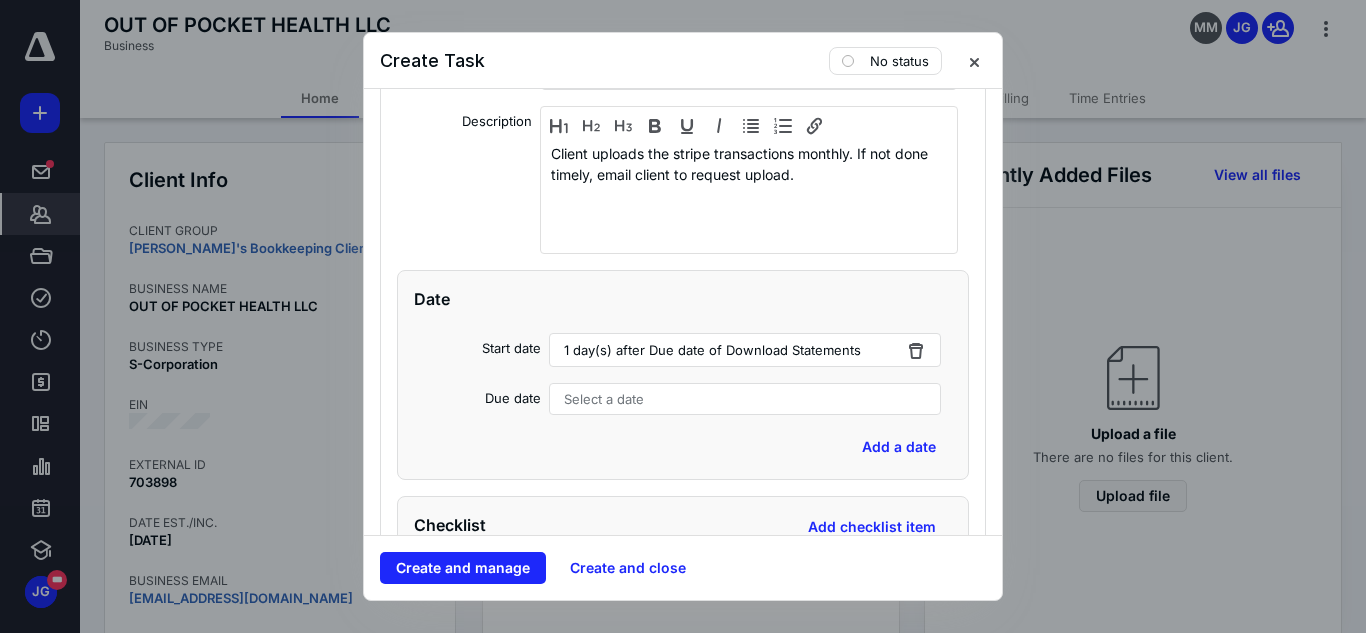 click on "Date Start date 1 day(s) after Due date of Download Statements Due date Select a date Add a date" at bounding box center [683, 375] 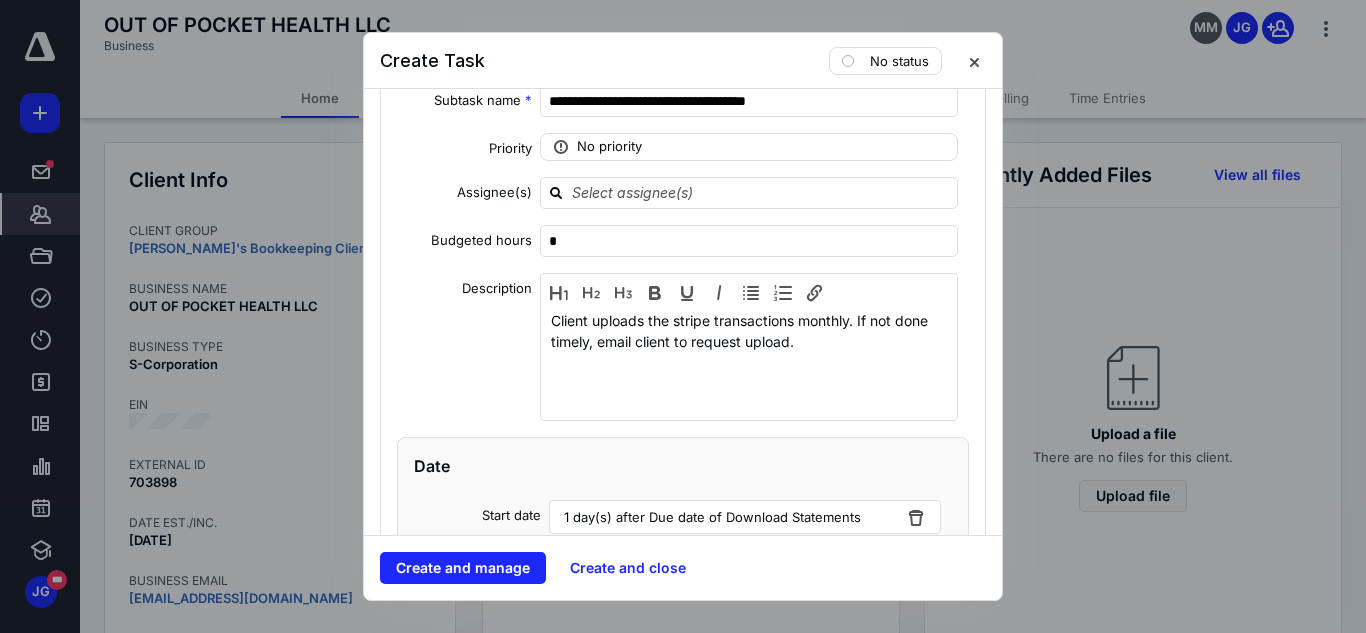 scroll, scrollTop: 6779, scrollLeft: 0, axis: vertical 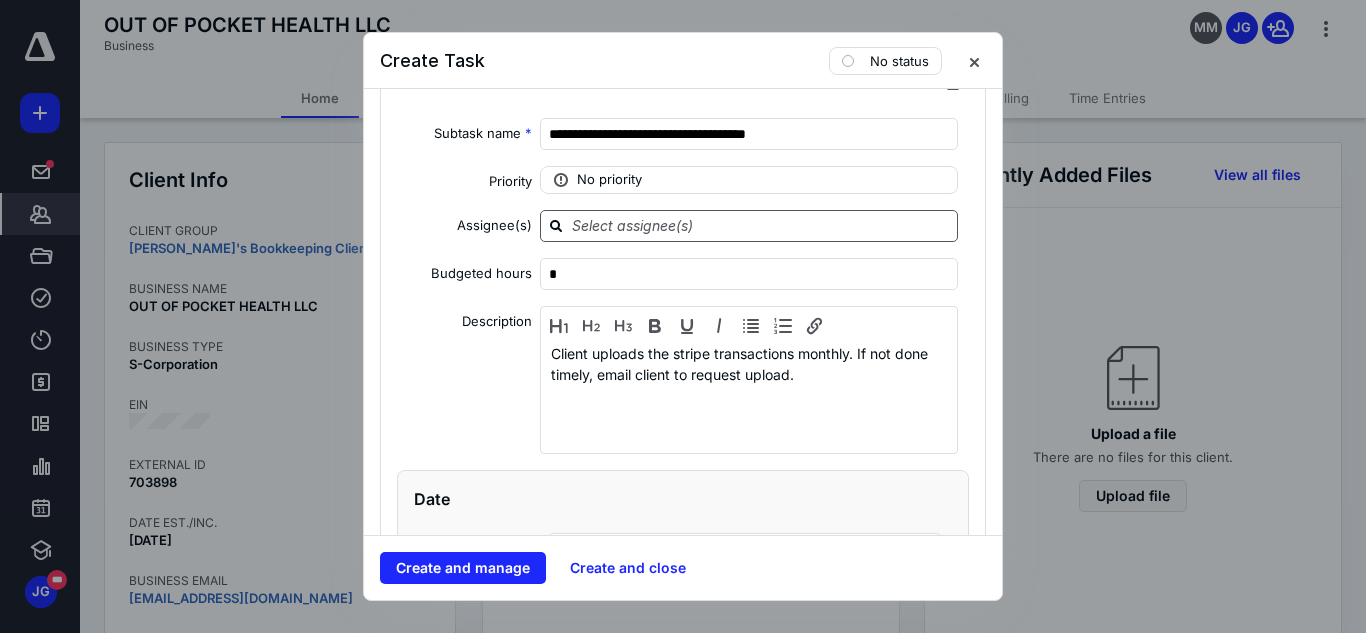 click at bounding box center (761, 225) 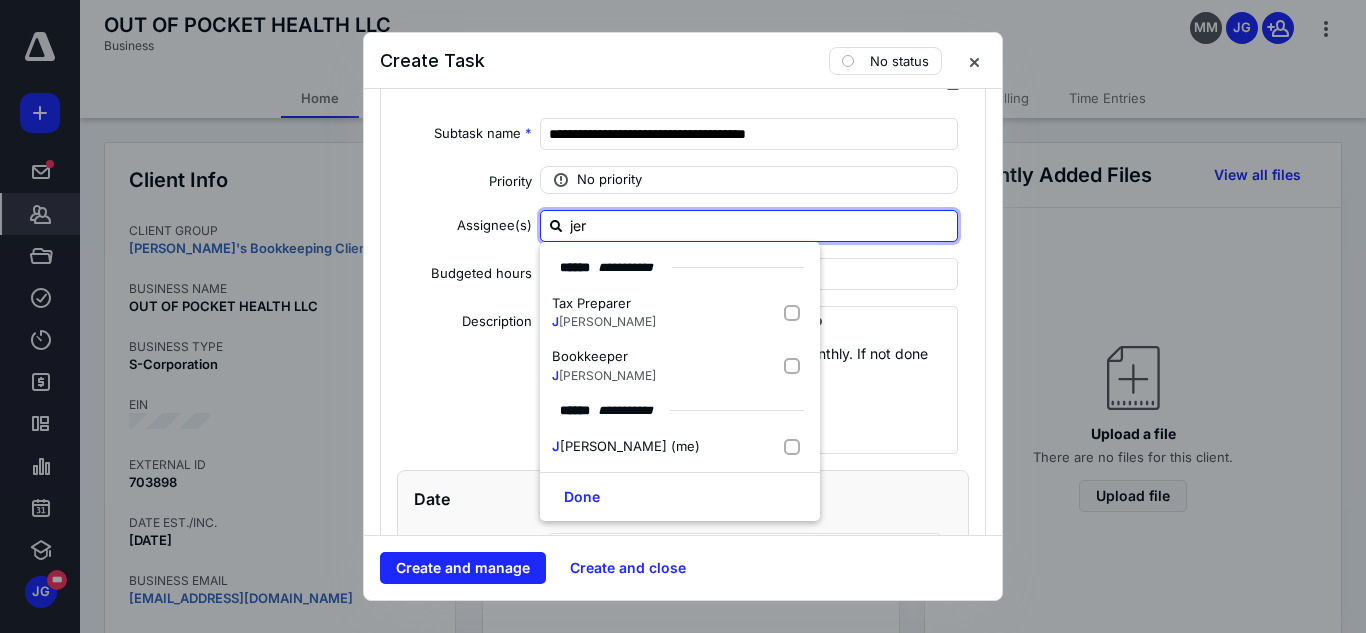 type on "[PERSON_NAME]" 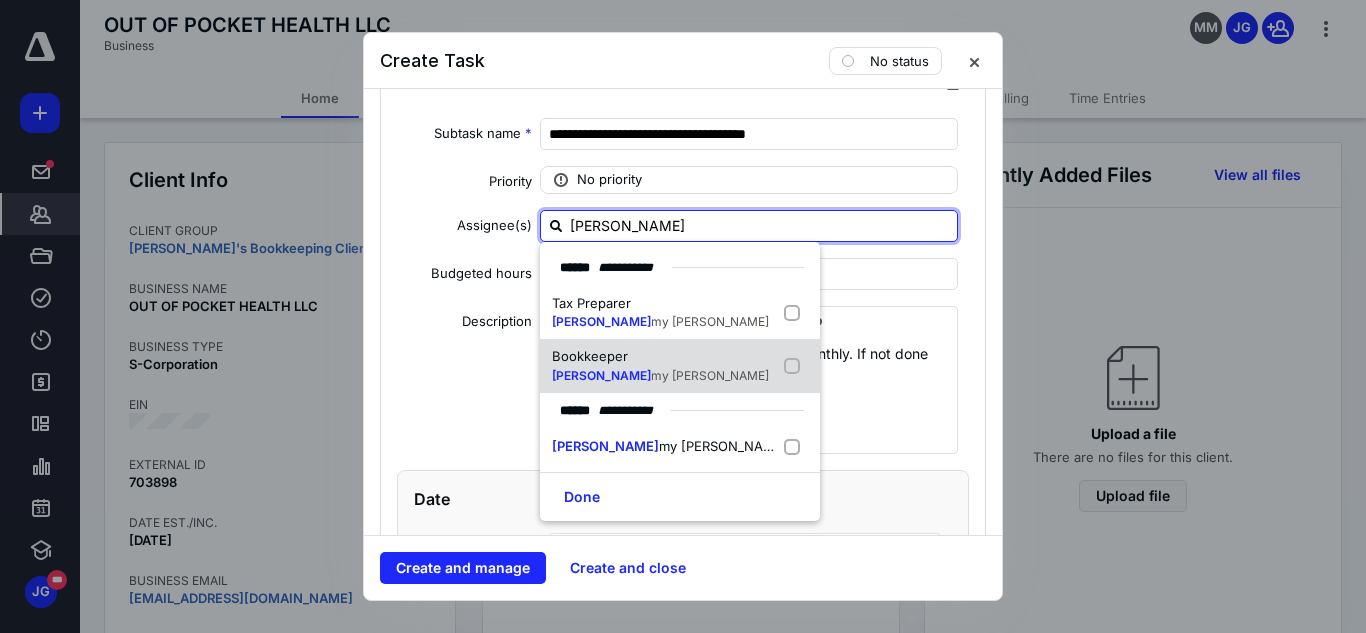 click at bounding box center [796, 366] 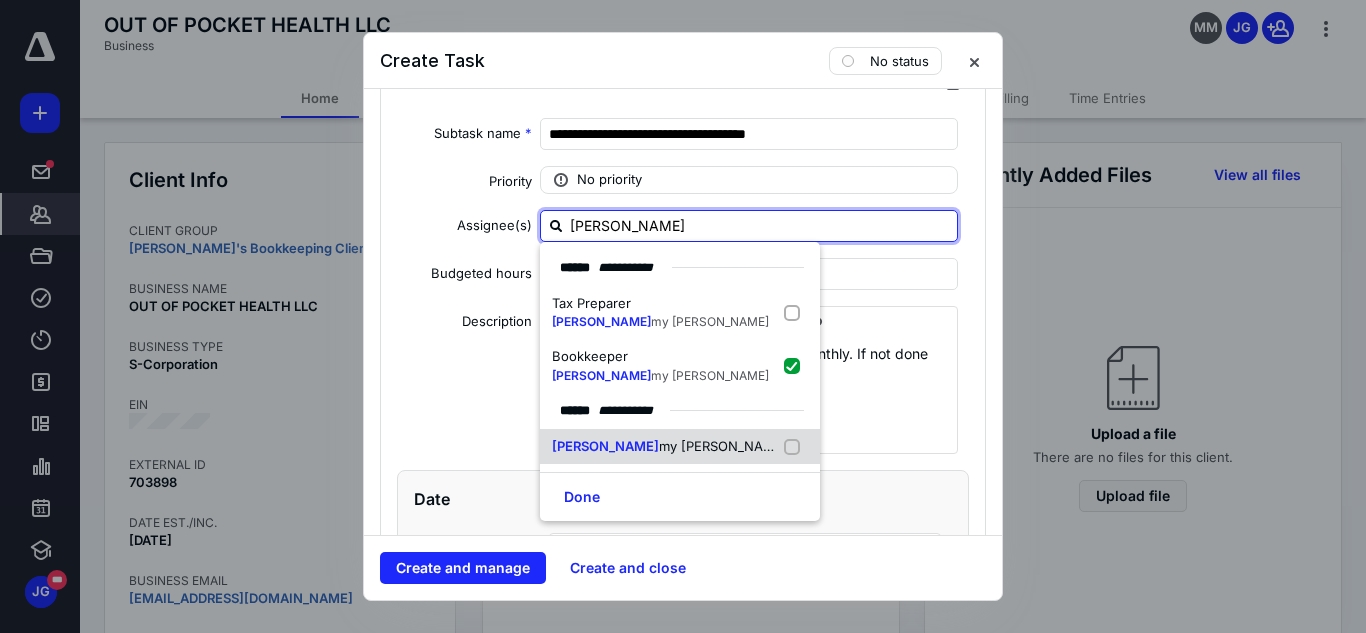 checkbox on "true" 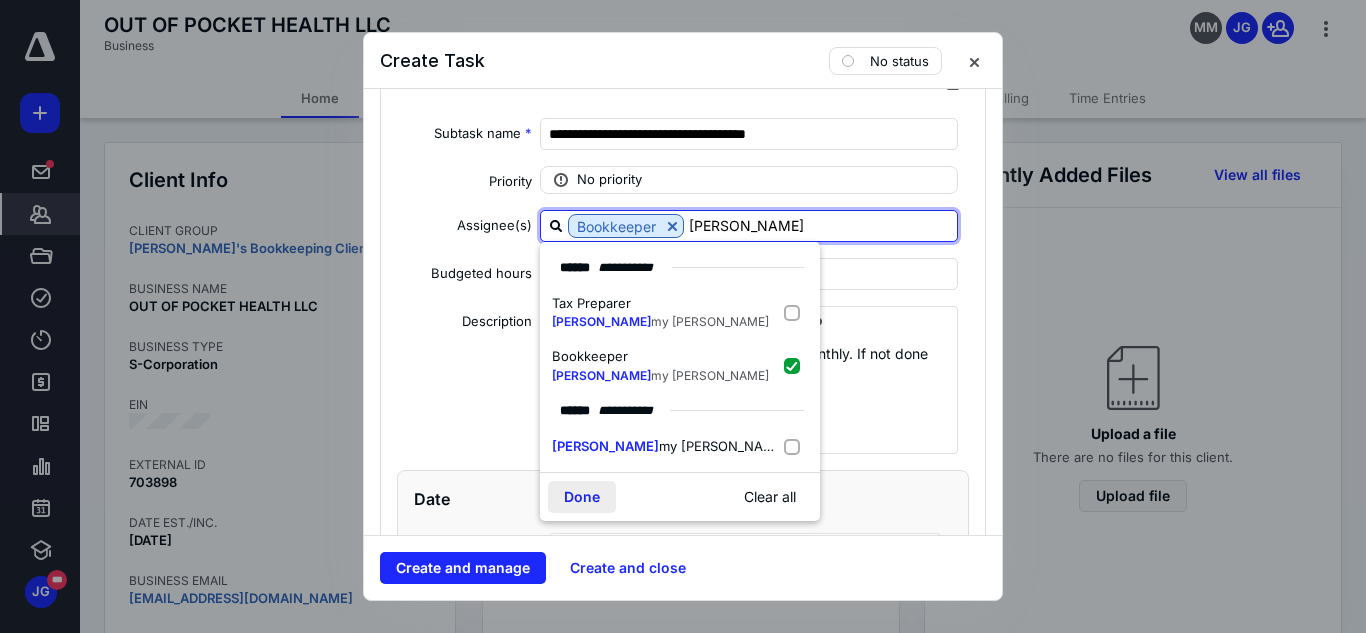 type on "[PERSON_NAME]" 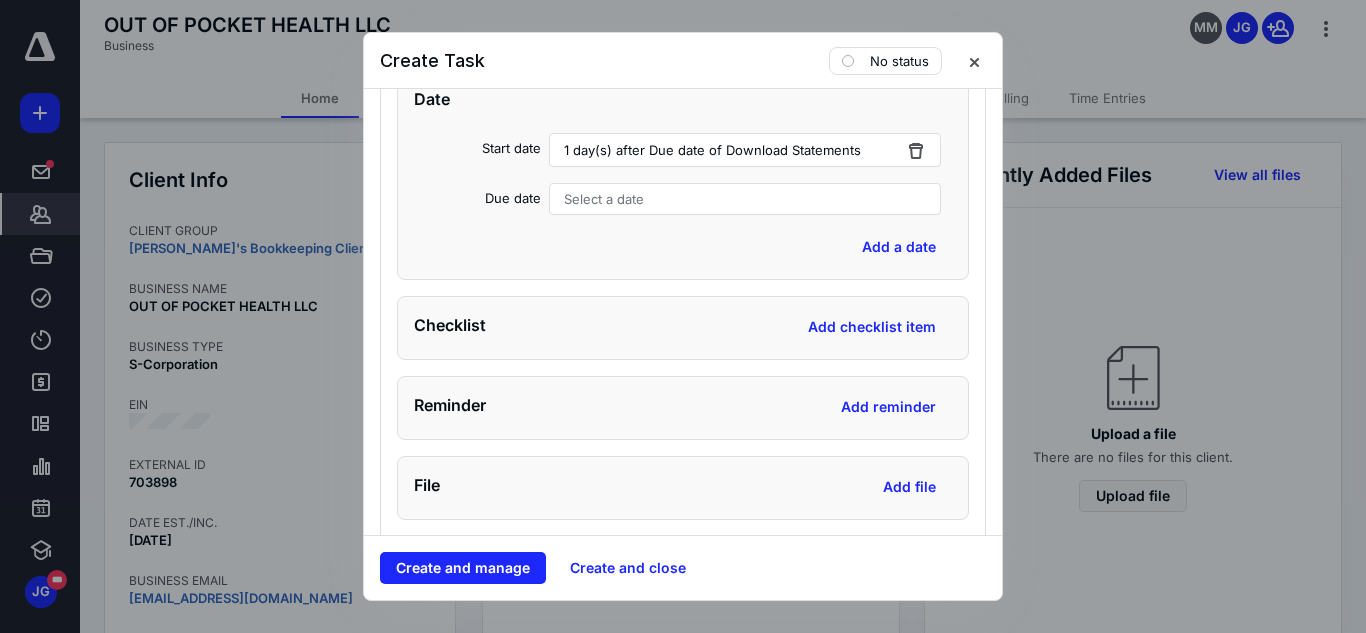 scroll, scrollTop: 7192, scrollLeft: 0, axis: vertical 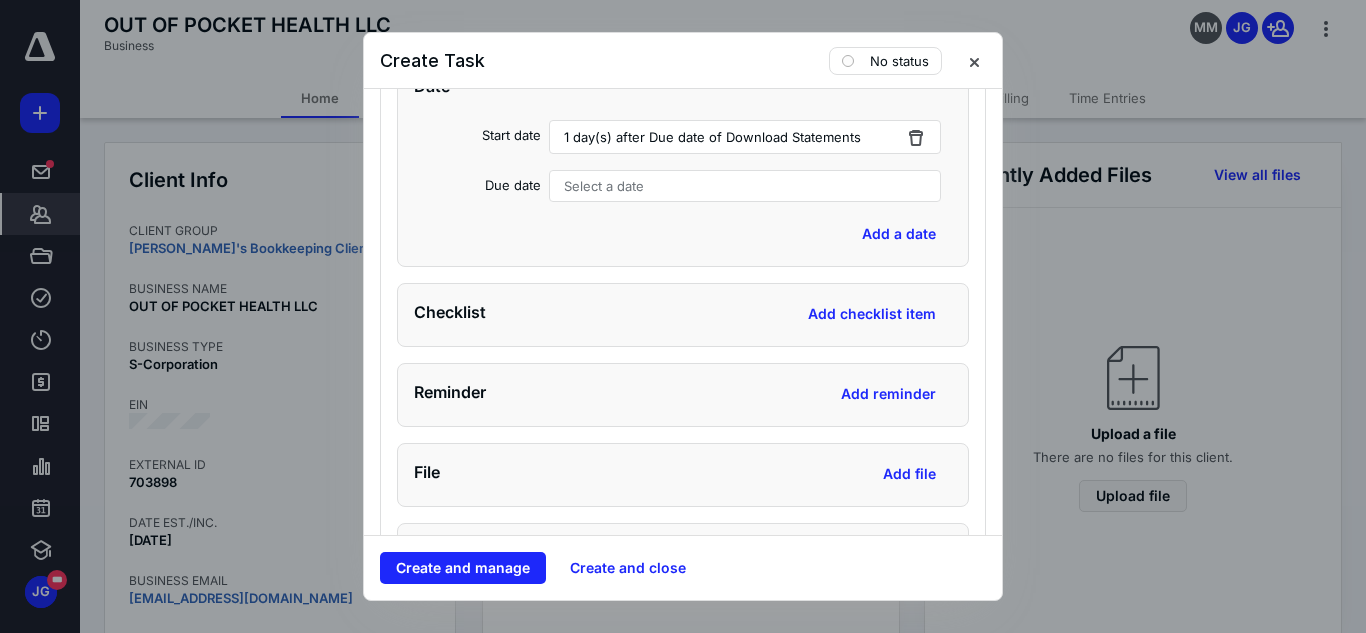 click on "Select a date" at bounding box center (604, 186) 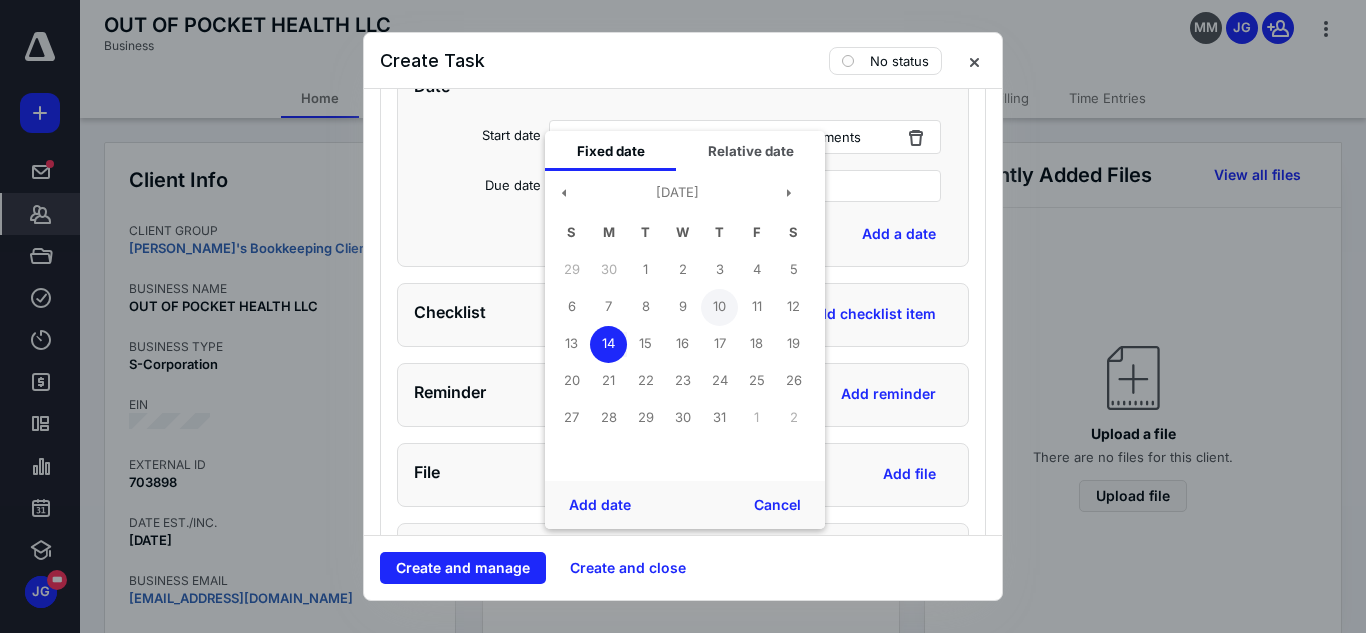 click on "10" at bounding box center (719, 307) 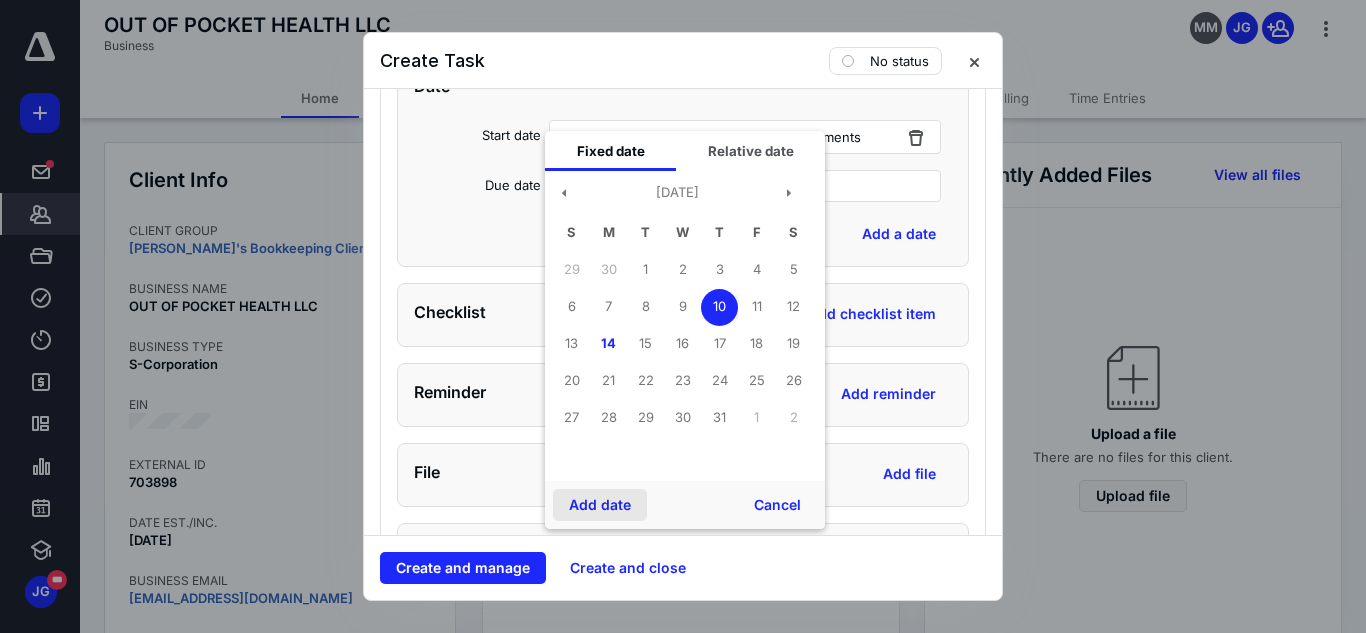 click on "Add date" at bounding box center (600, 505) 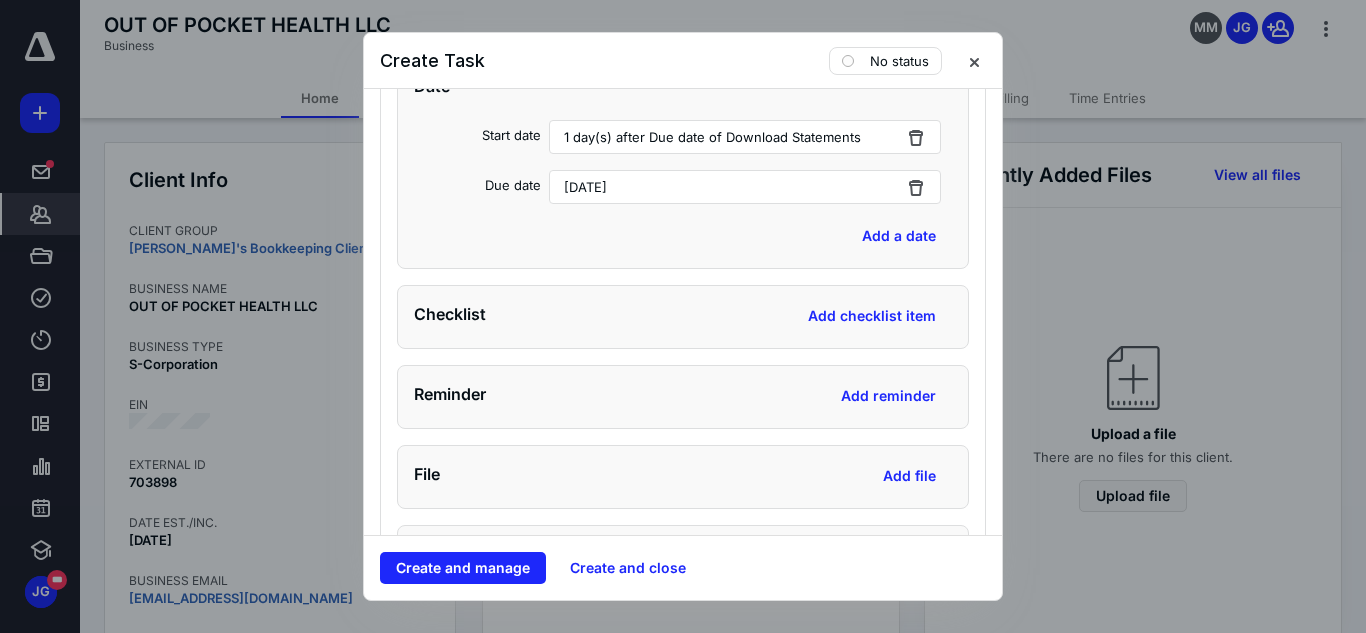 click on "Date Start date 1 day(s) after Due date of Download Statements Due date [DATE] Add a date" at bounding box center (683, 163) 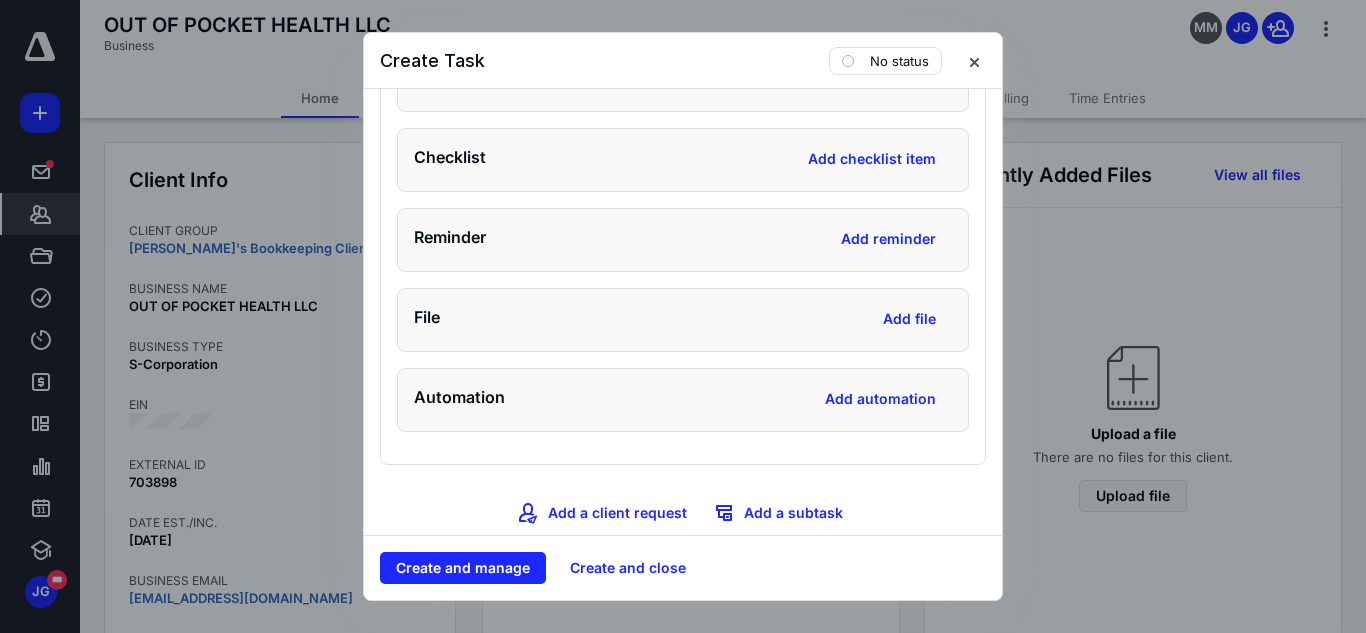 scroll, scrollTop: 7352, scrollLeft: 0, axis: vertical 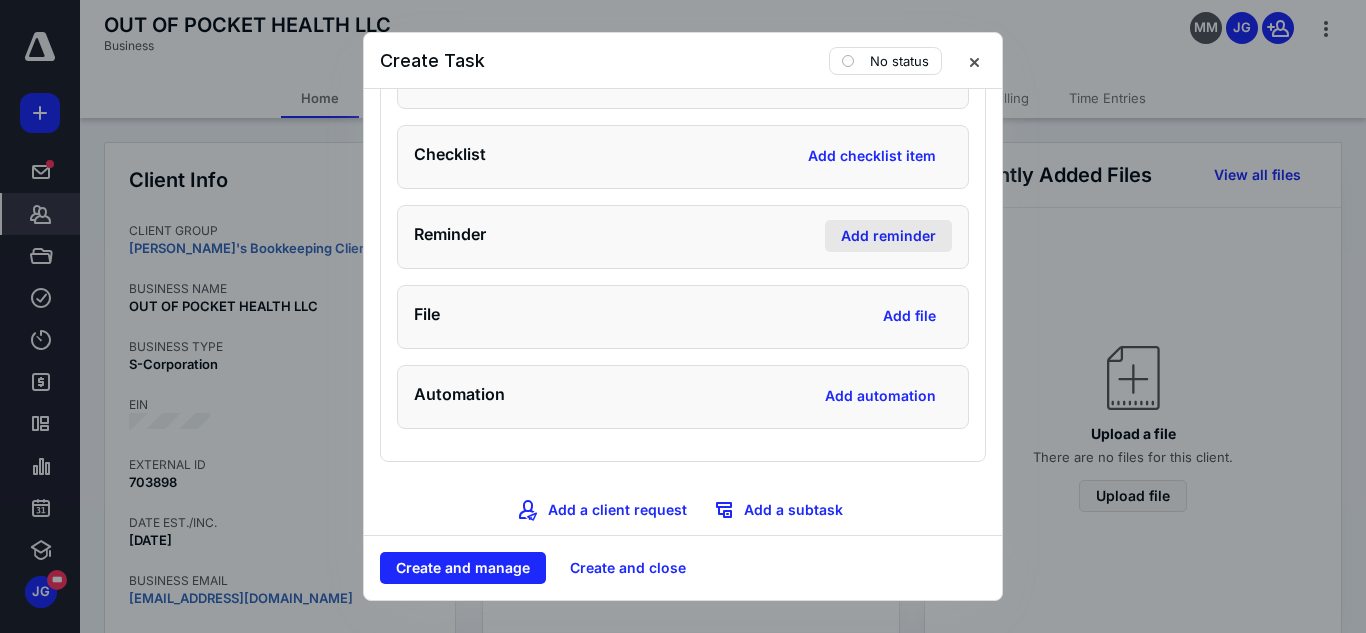 click on "Add reminder" at bounding box center (888, 236) 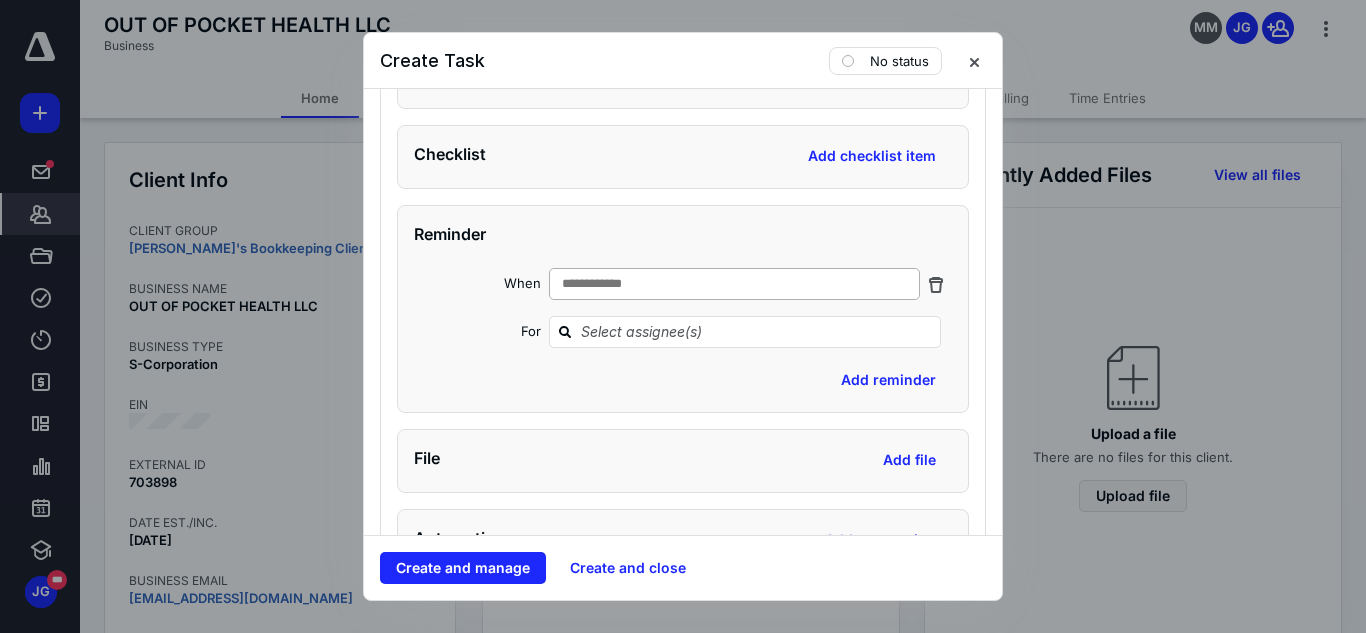 click on "**********" at bounding box center (603, 284) 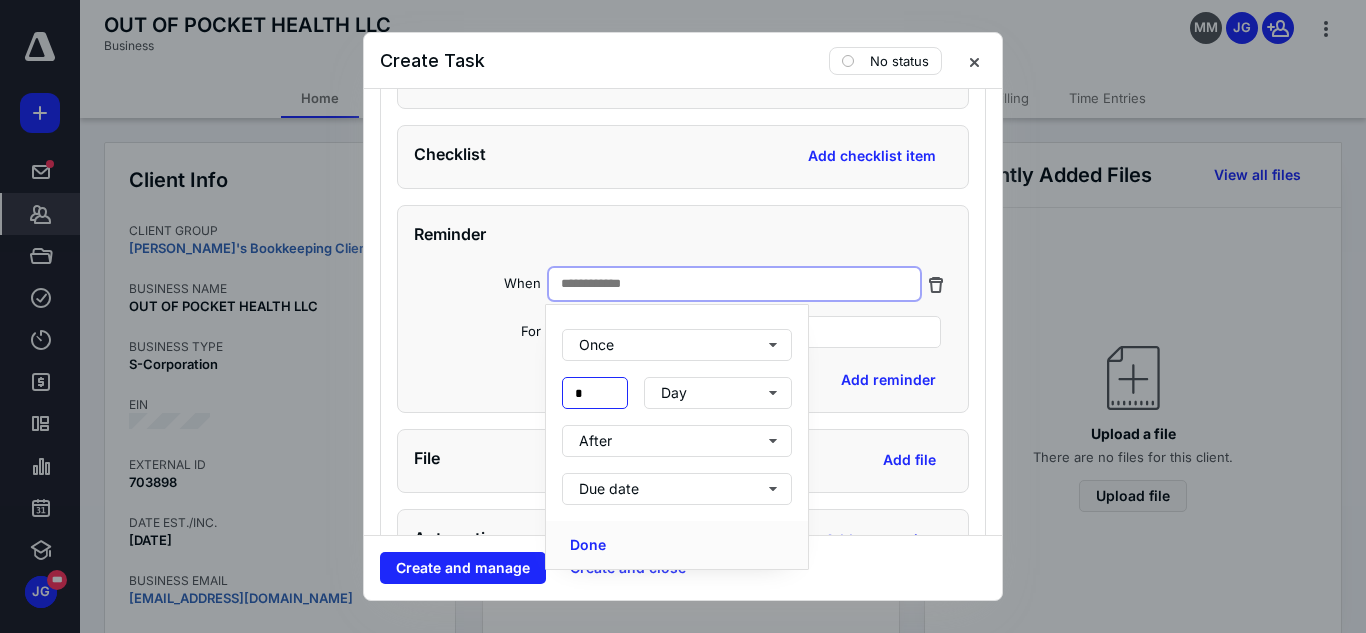 click on "*" at bounding box center [595, 393] 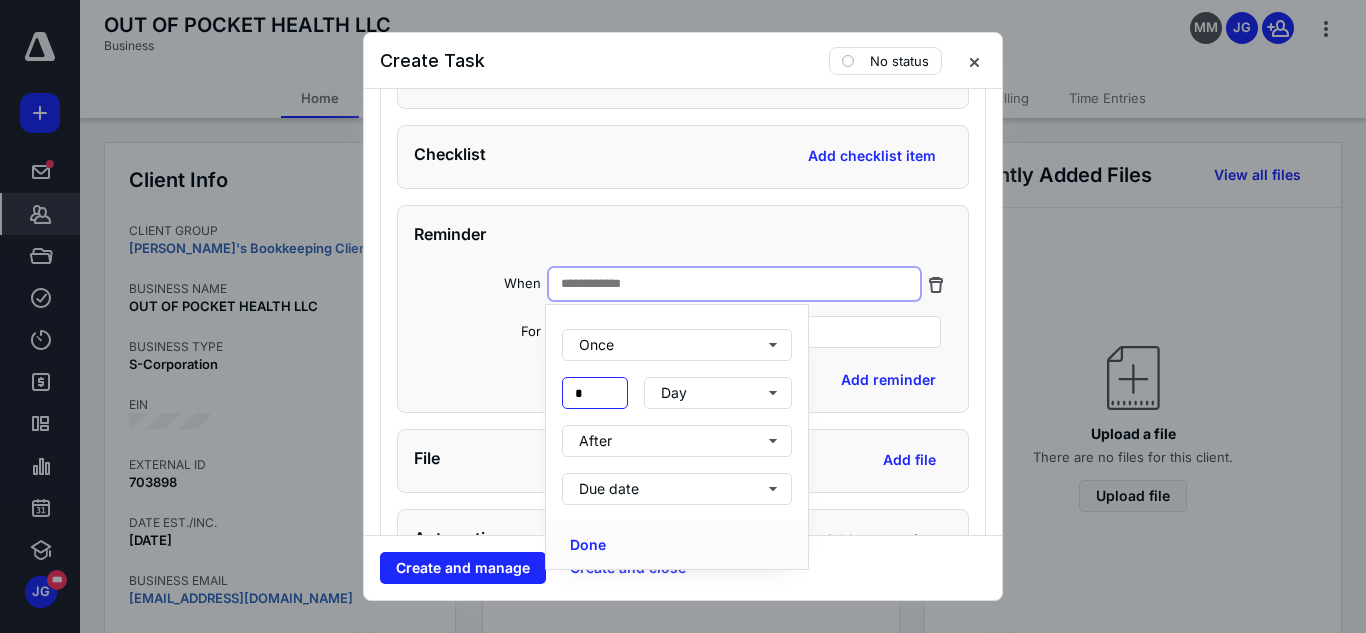 type on "*" 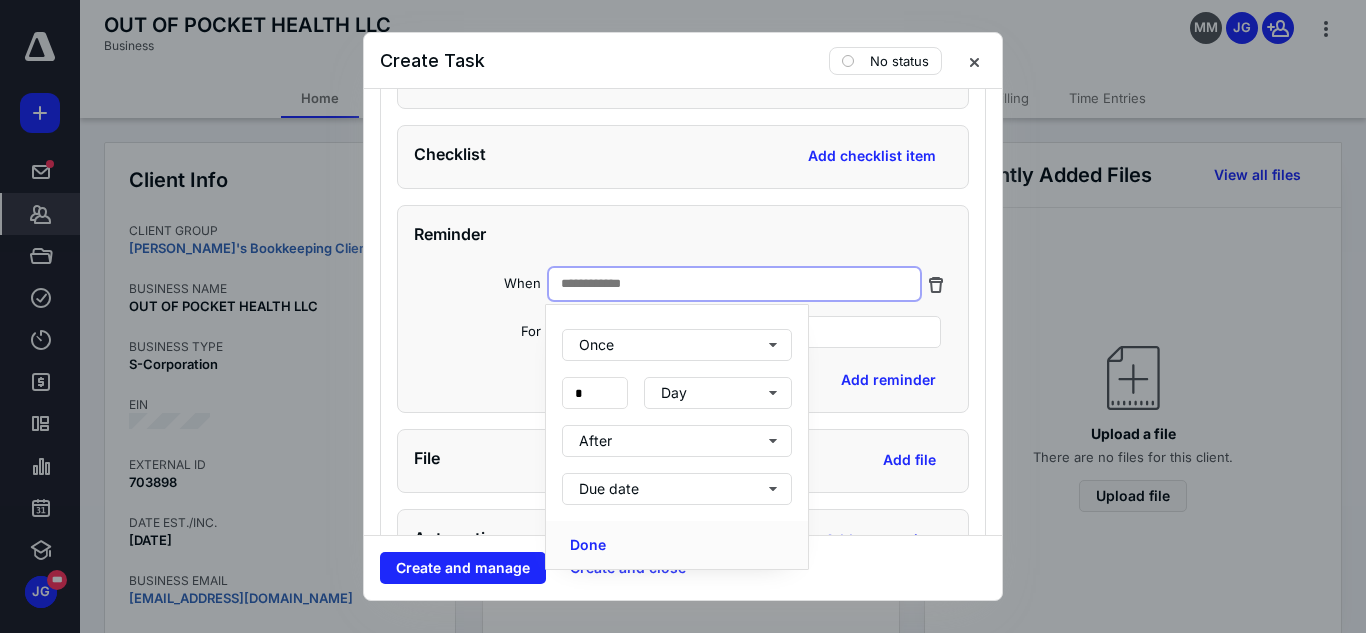 click on "Once * Day After Due date" at bounding box center [677, 405] 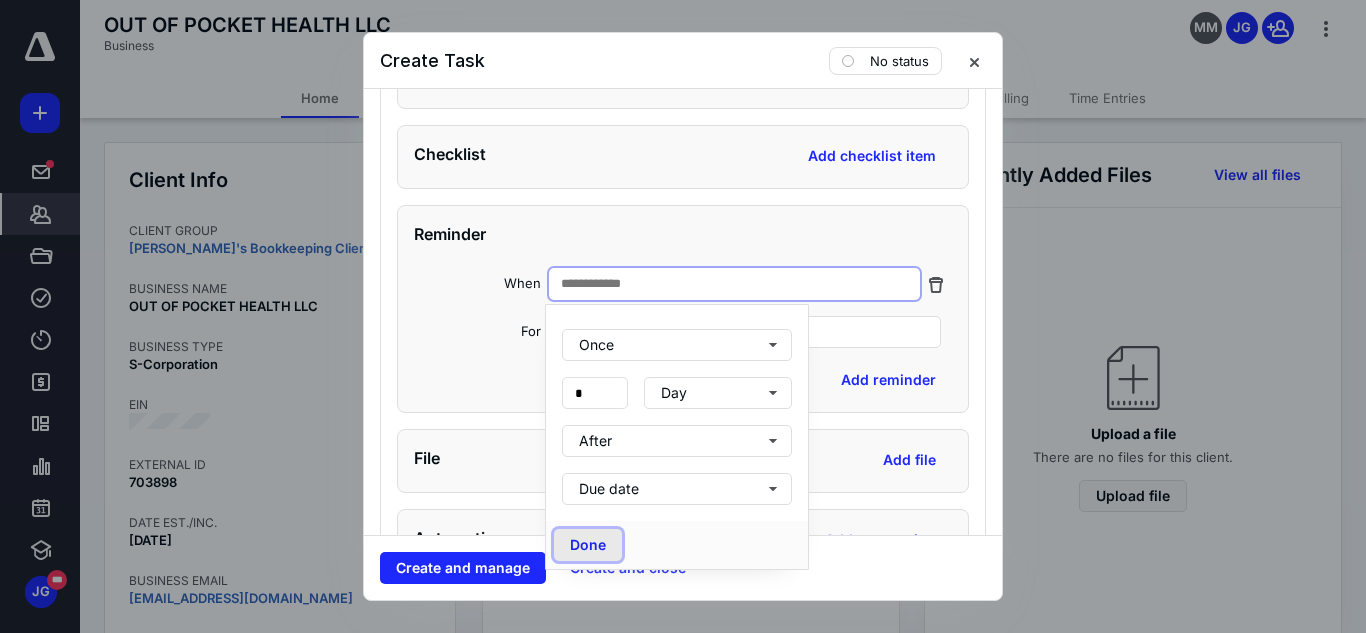 click on "Done" at bounding box center [588, 545] 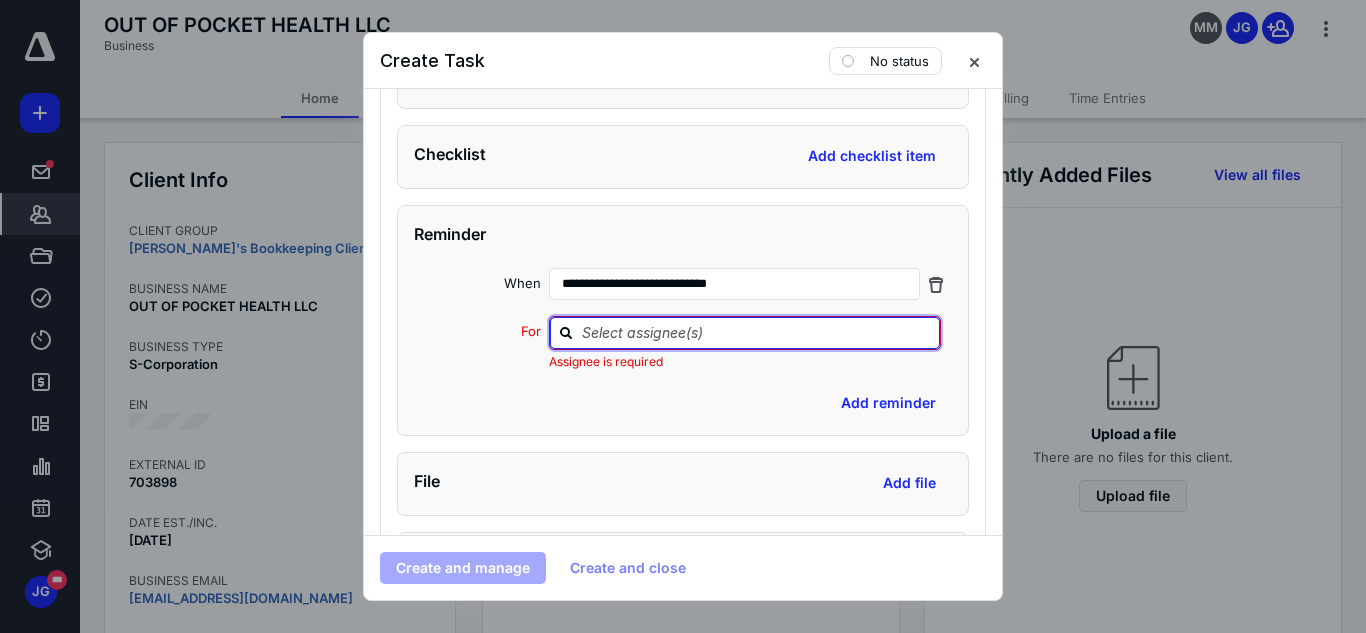 click at bounding box center [757, 332] 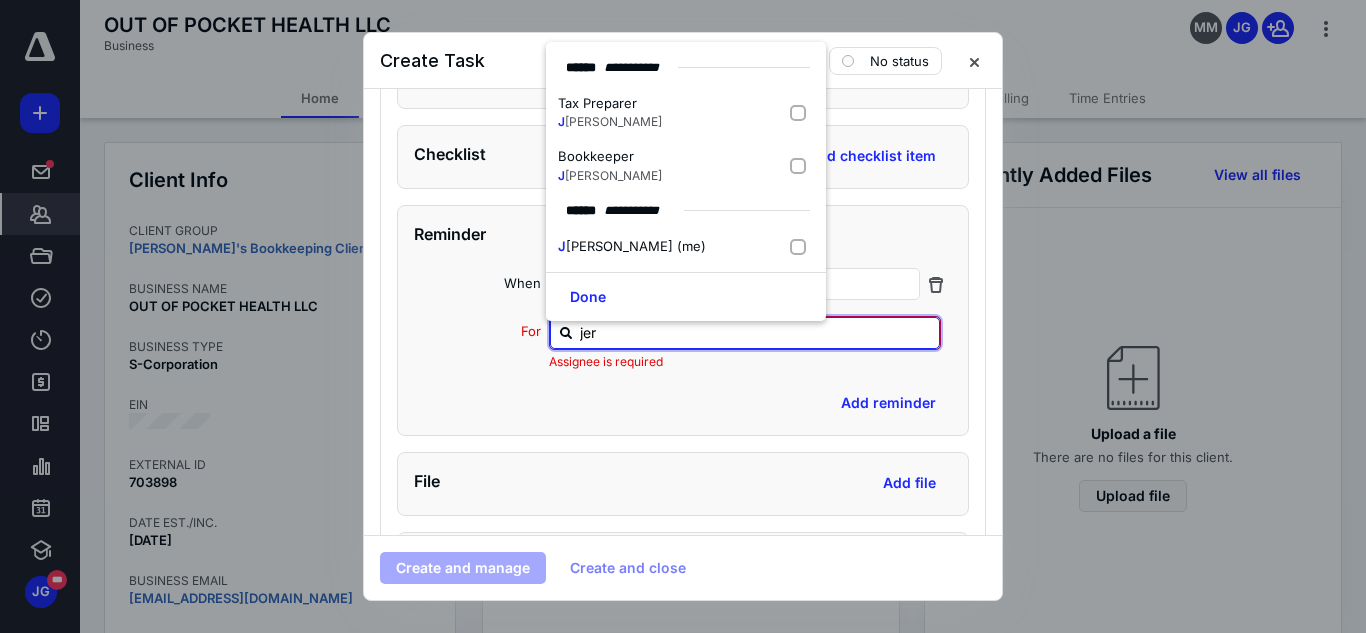 type on "[PERSON_NAME]" 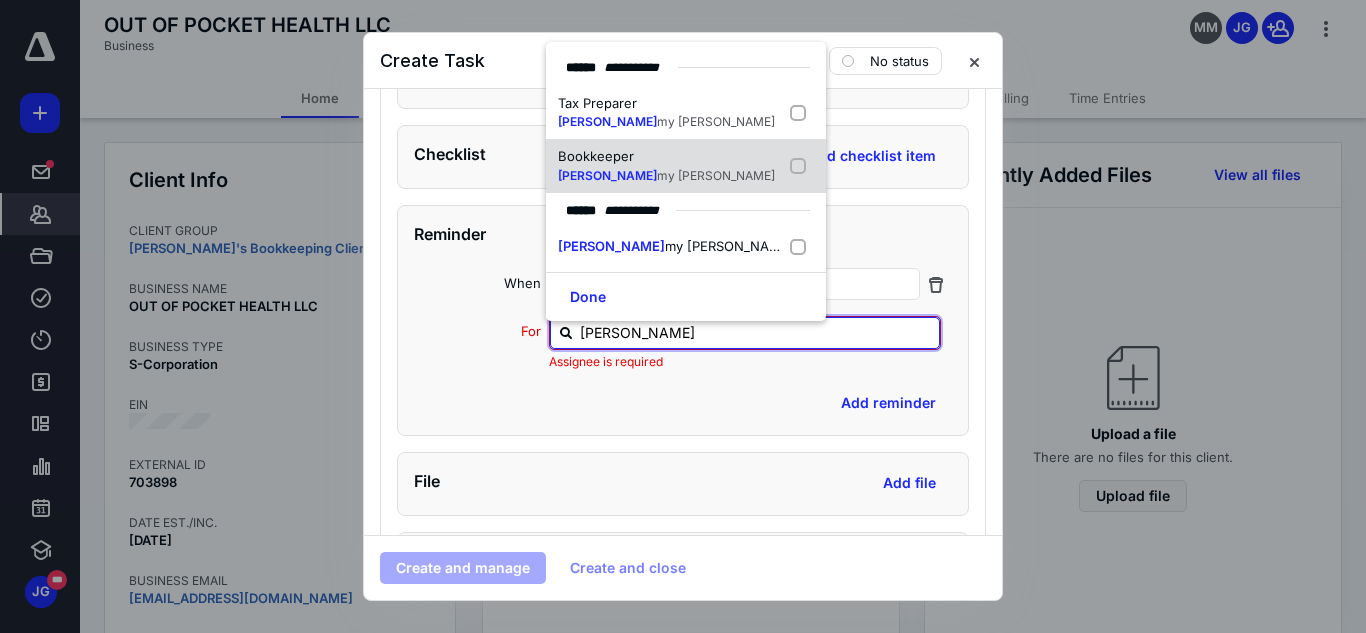 click at bounding box center (802, 166) 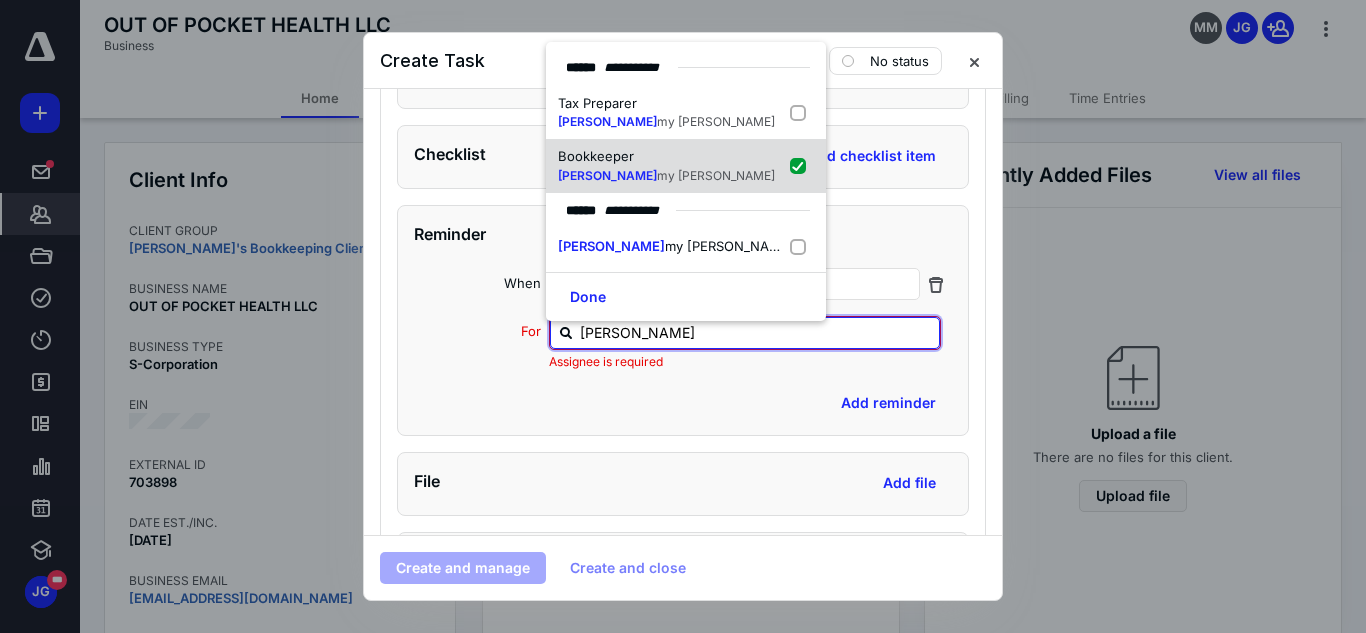 checkbox on "true" 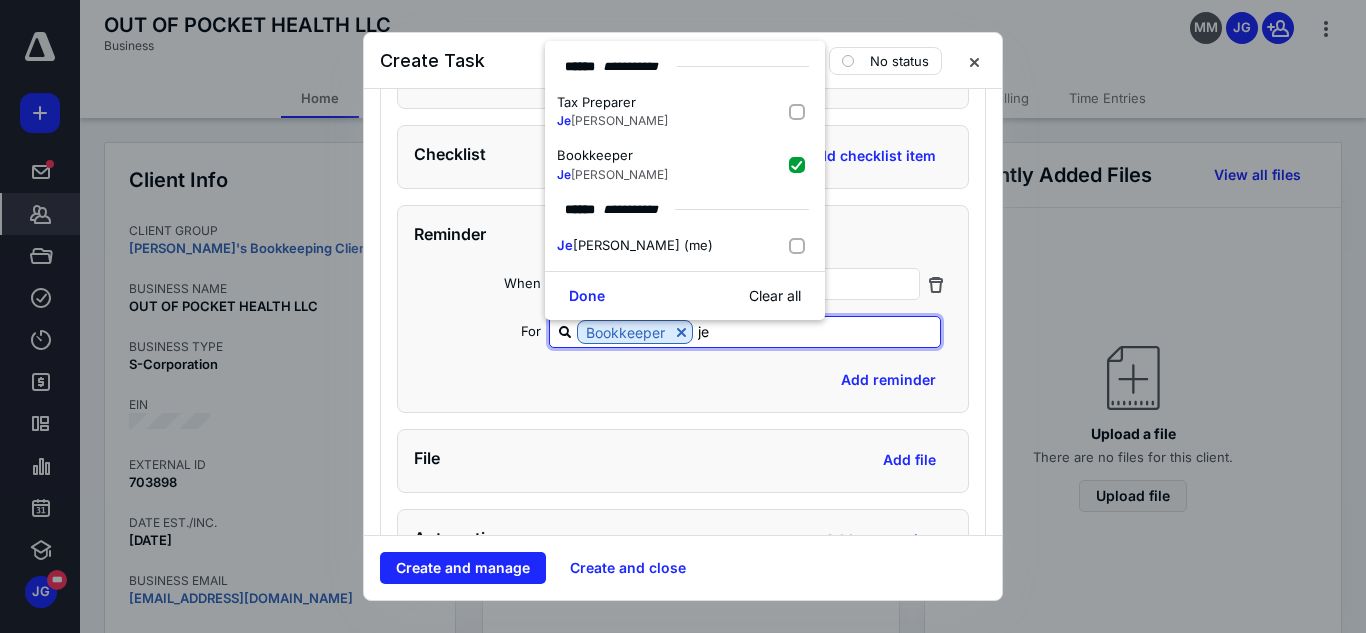 type on "j" 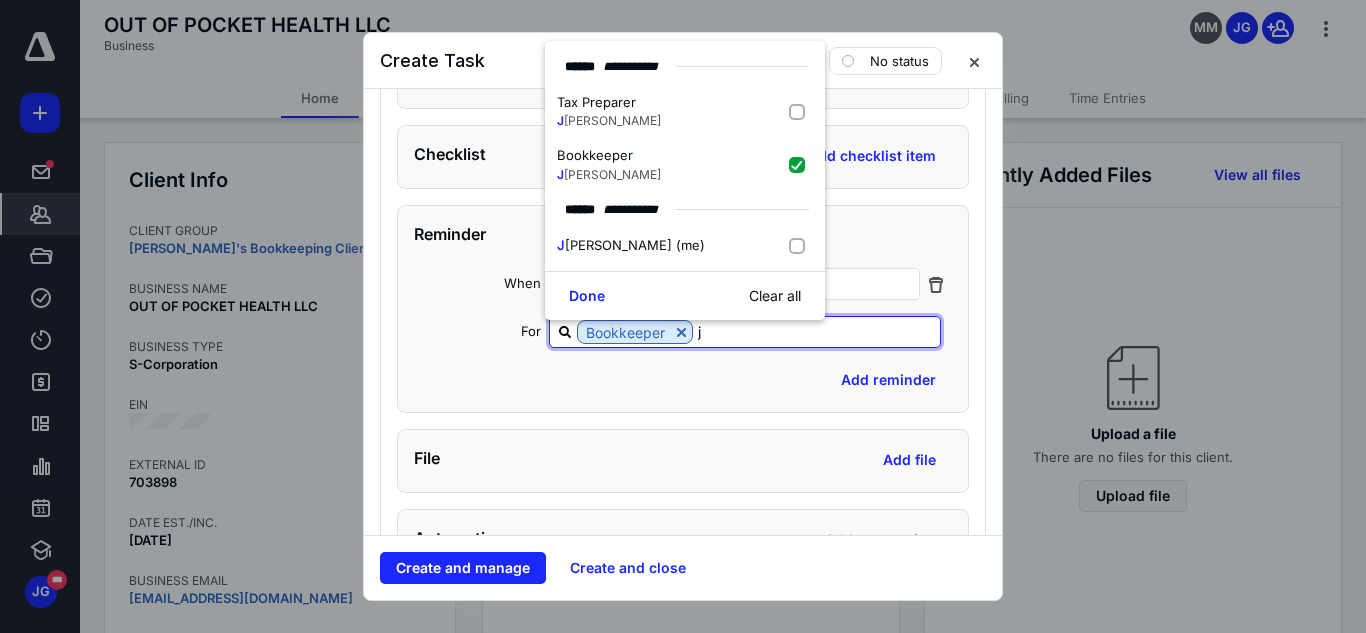 type 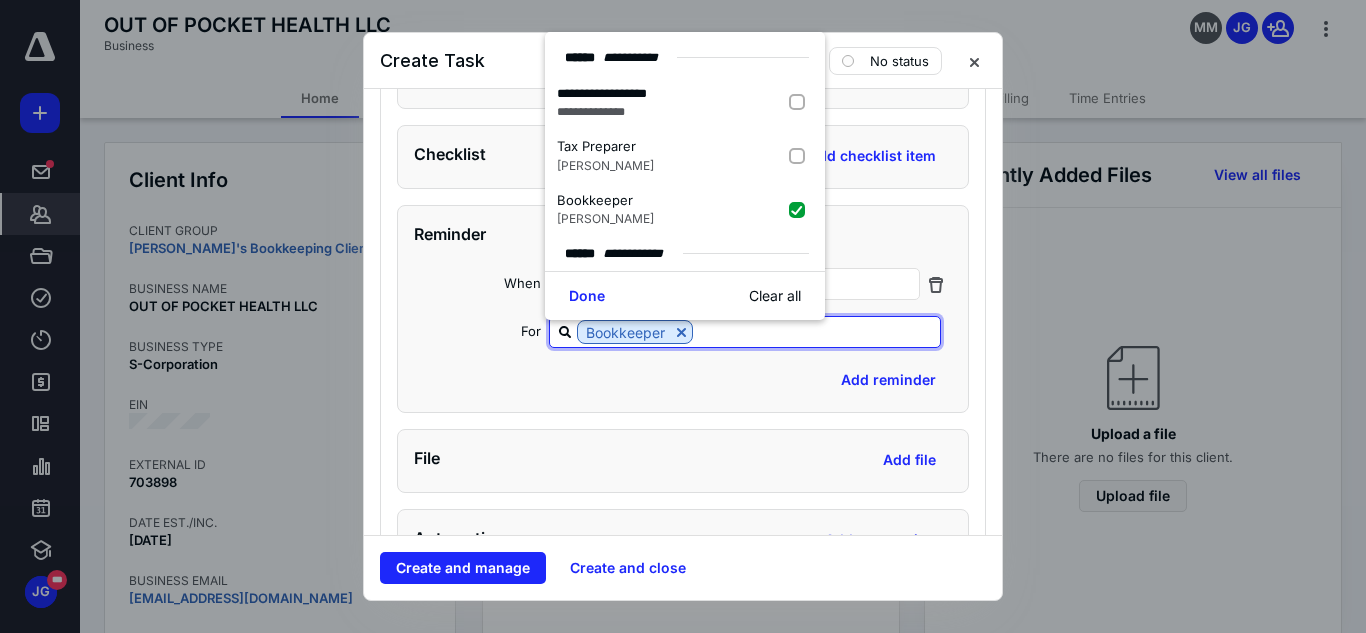 click on "**********" at bounding box center [683, 309] 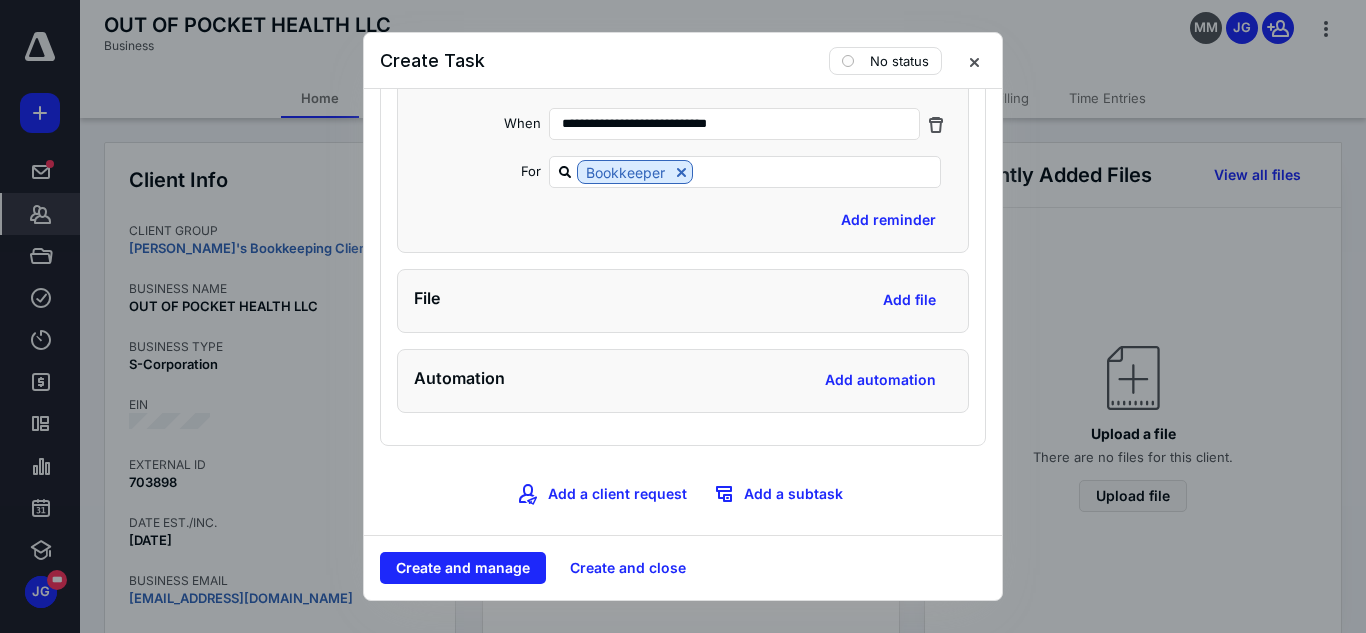 scroll, scrollTop: 7539, scrollLeft: 0, axis: vertical 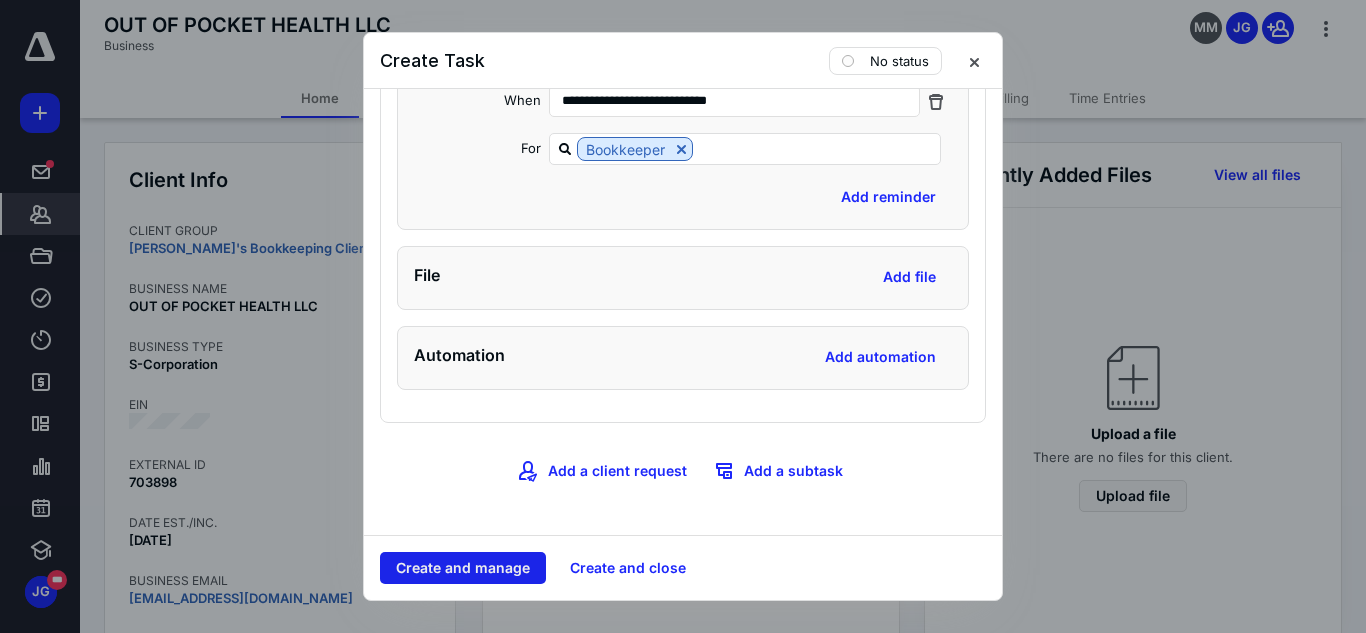 click on "Create and manage" at bounding box center [463, 568] 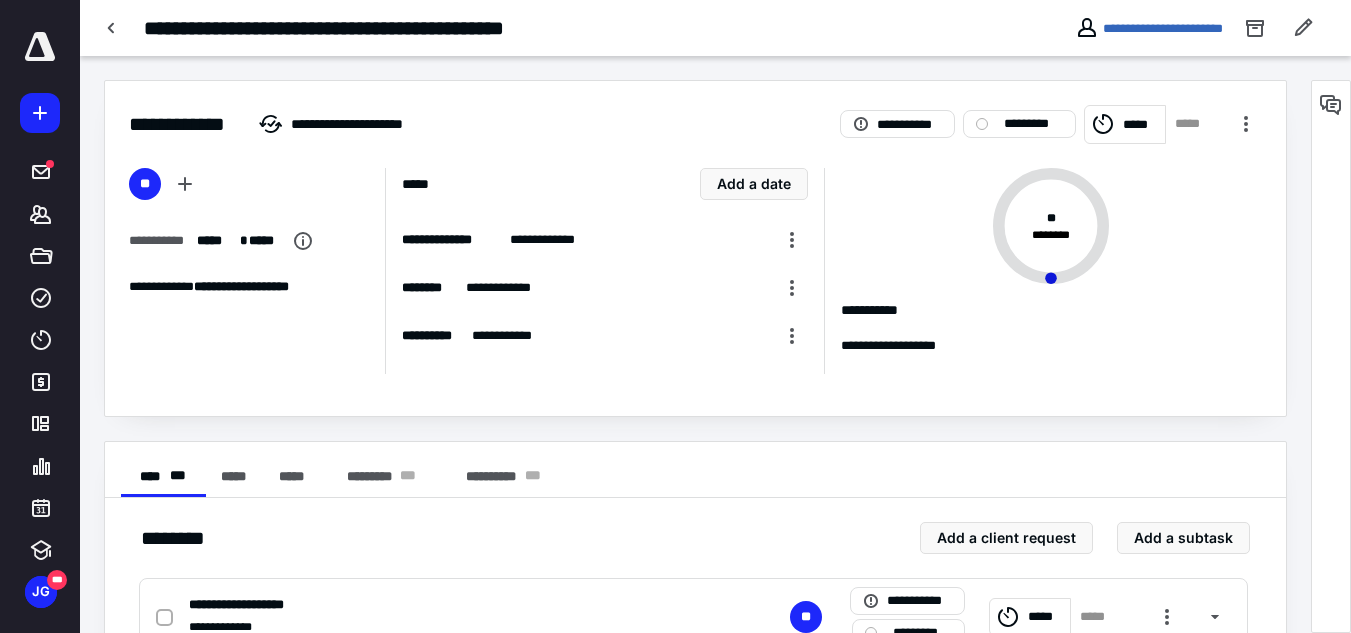 click on "**********" at bounding box center [695, 568] 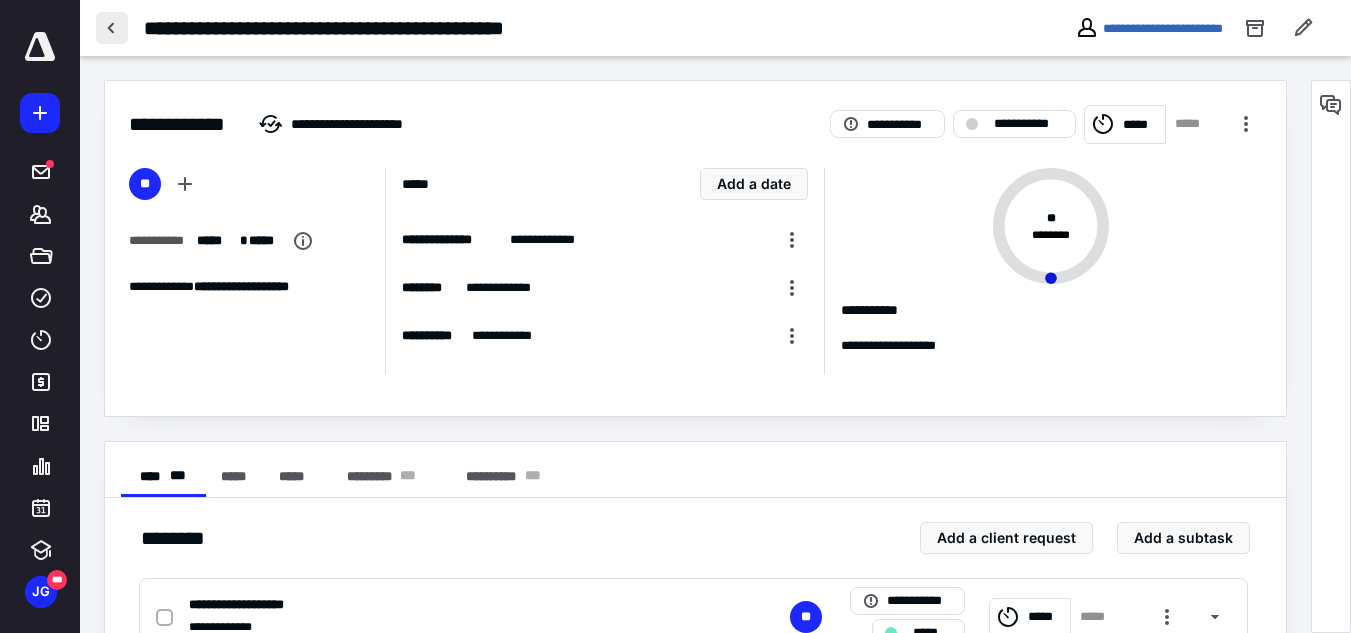 click at bounding box center (112, 28) 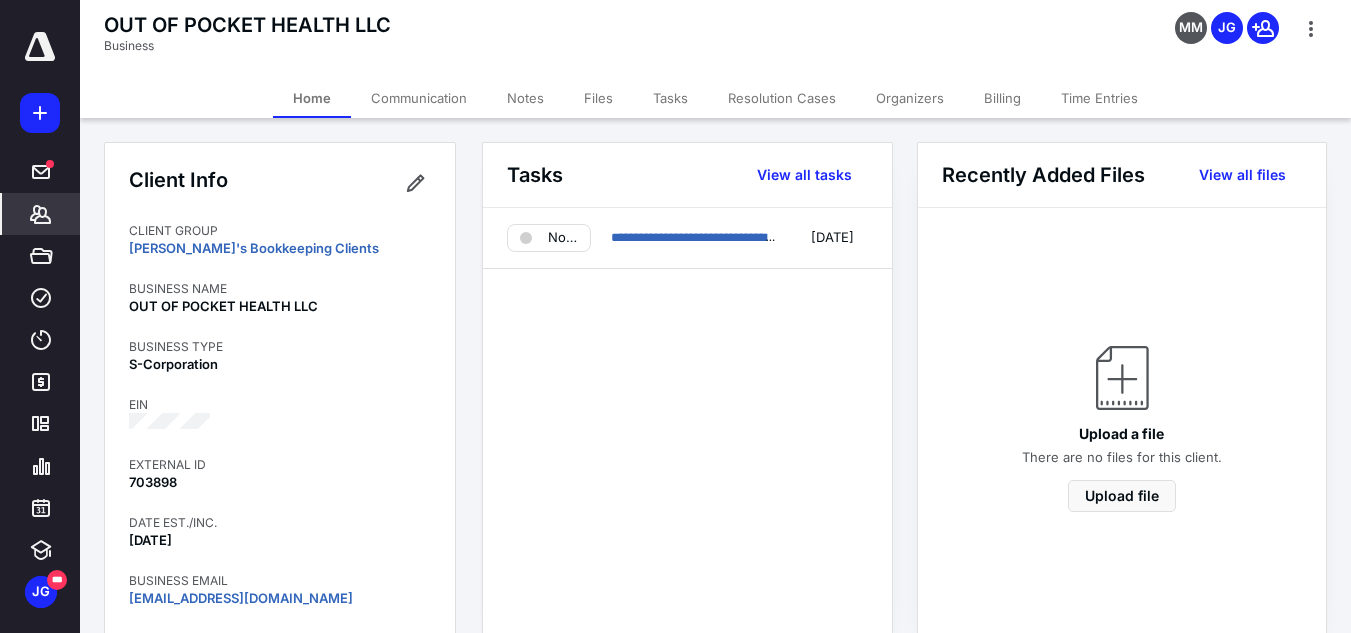 click on "**********" at bounding box center [915, 884] 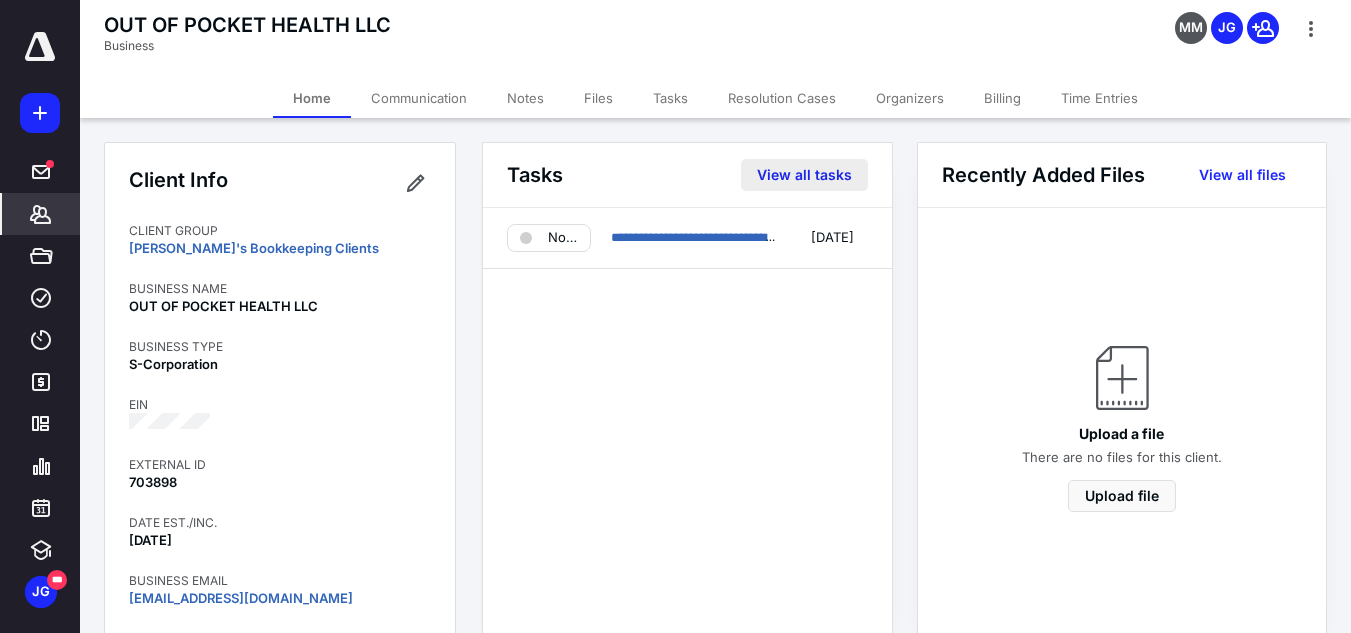 click on "View all tasks" at bounding box center (804, 175) 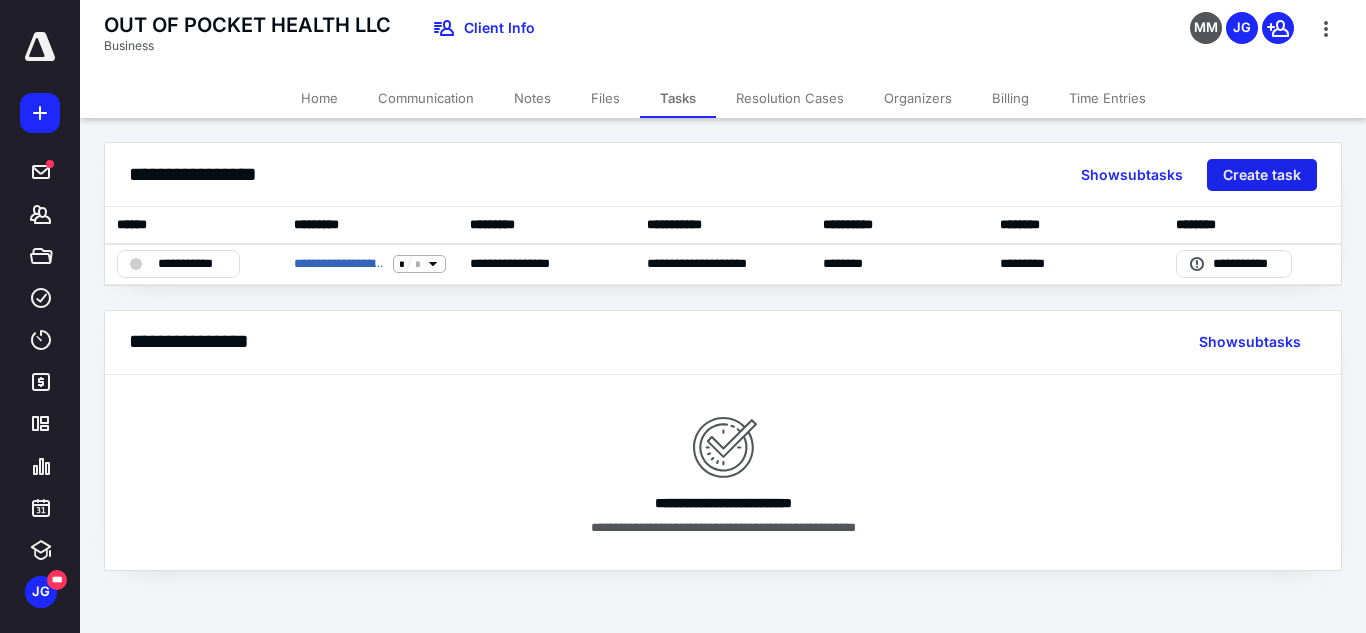 click on "Create task" at bounding box center (1262, 175) 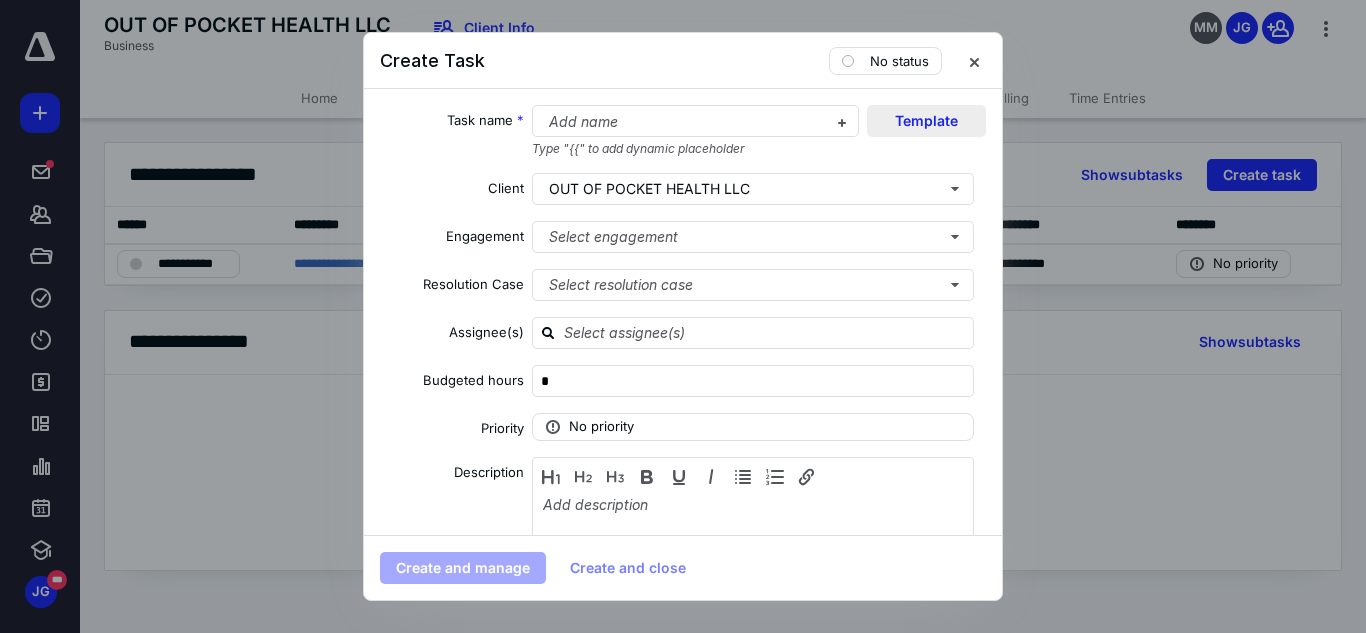 click on "Template" at bounding box center (926, 121) 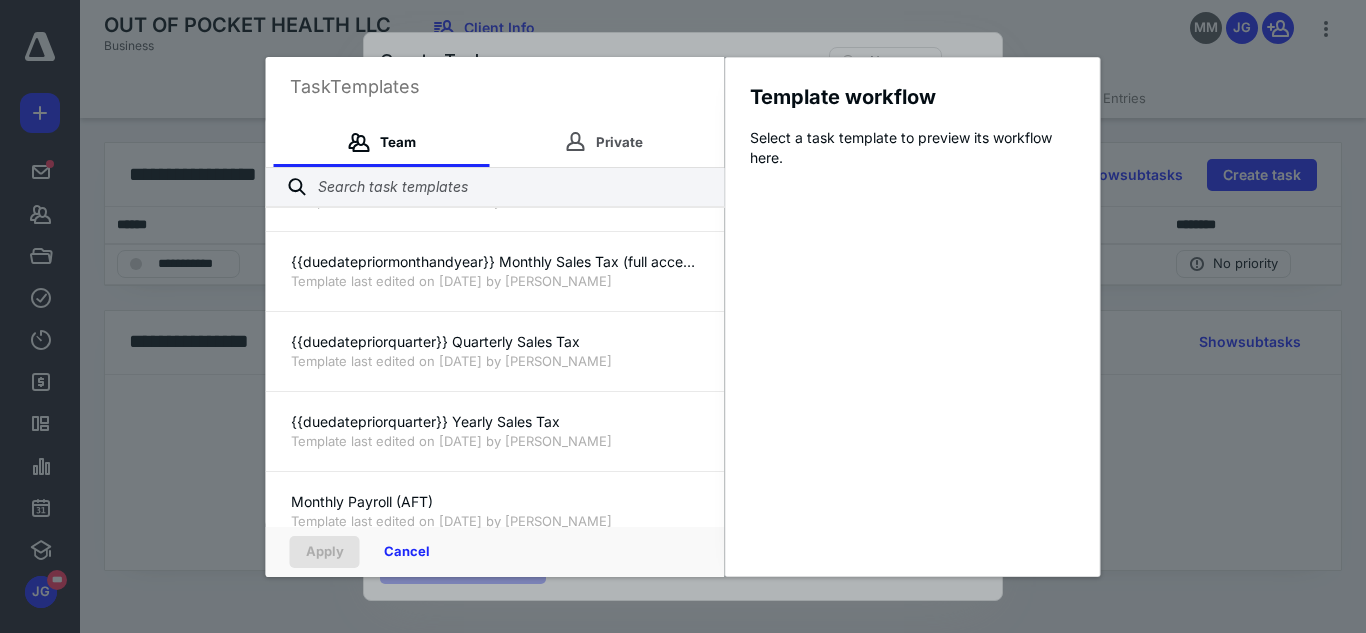scroll, scrollTop: 686, scrollLeft: 0, axis: vertical 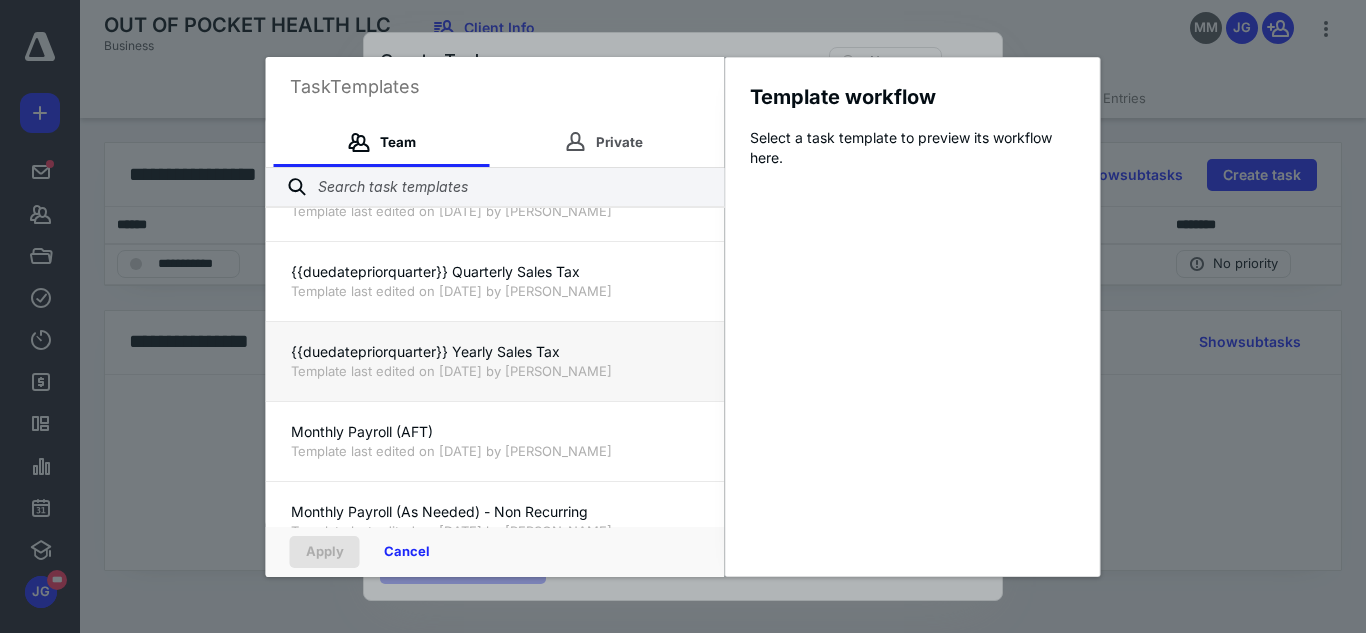 click on "Template last edited on [DATE] by [PERSON_NAME]" at bounding box center (495, 371) 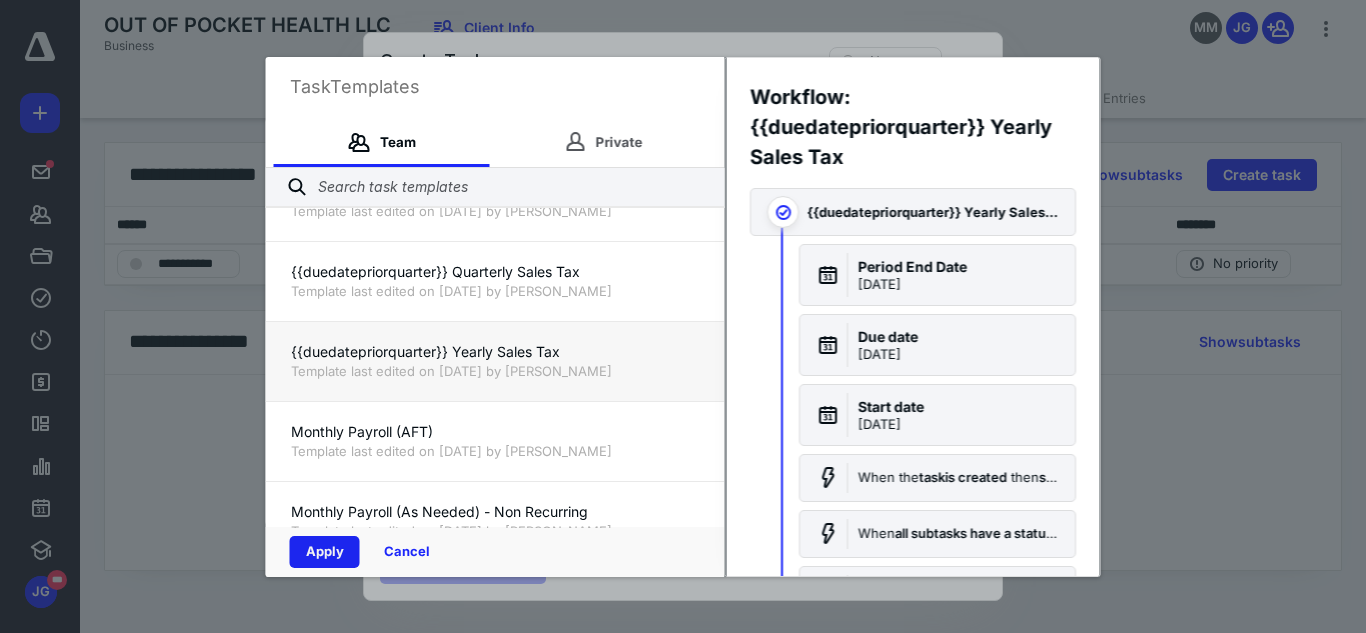 click on "Apply" at bounding box center (325, 552) 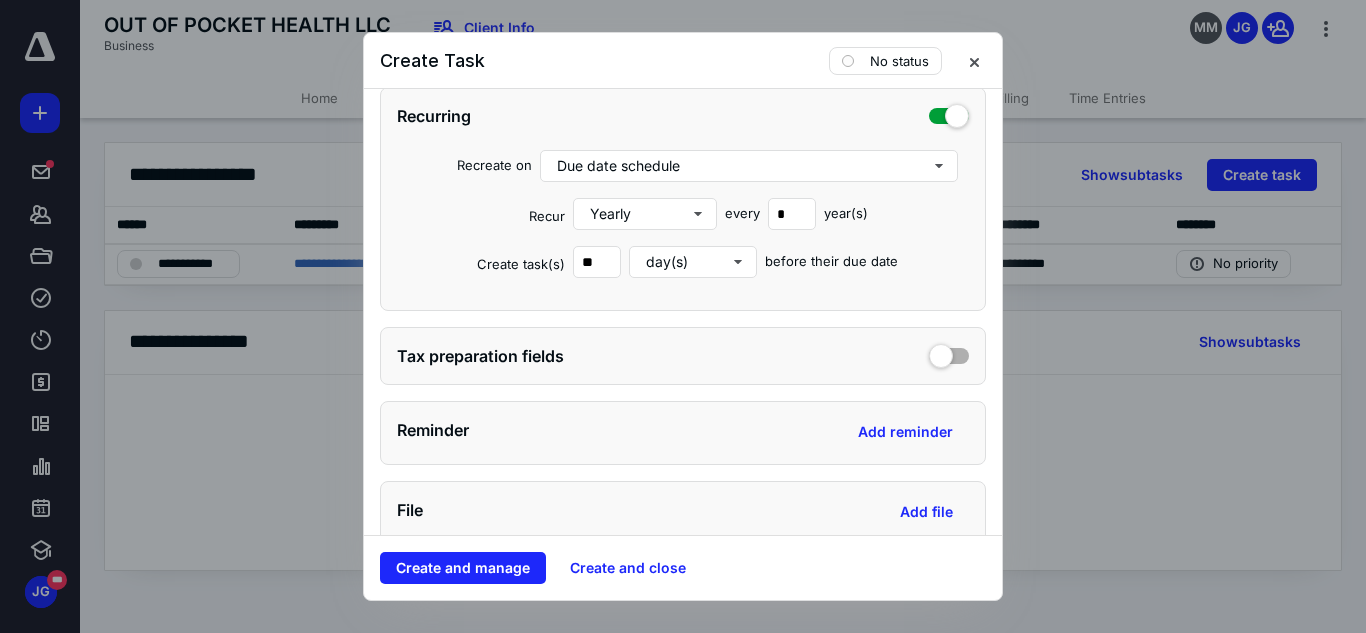 scroll, scrollTop: 906, scrollLeft: 0, axis: vertical 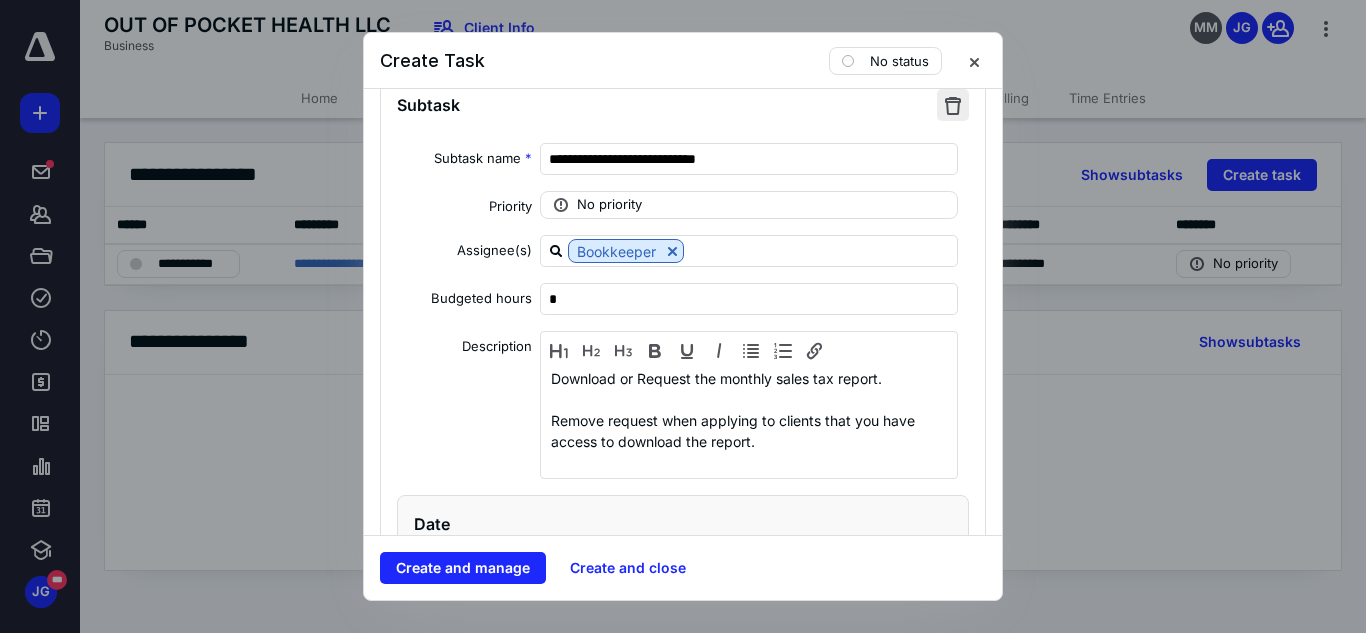 click at bounding box center (953, 105) 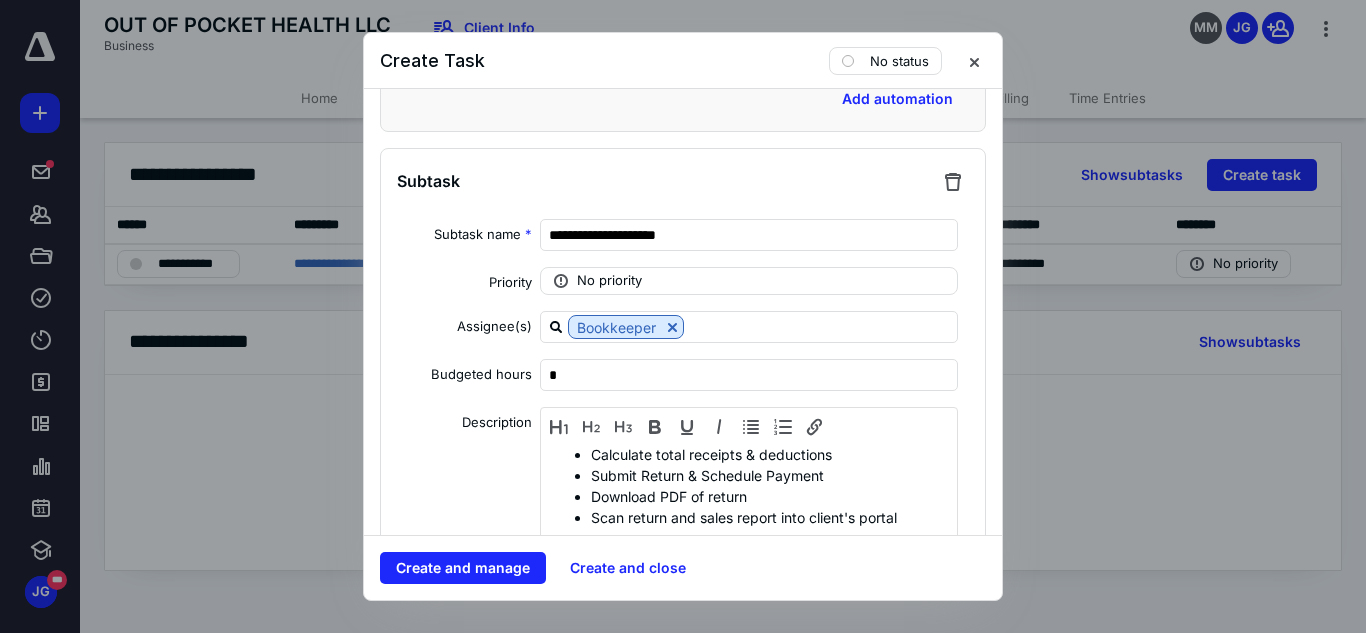 scroll, scrollTop: 1830, scrollLeft: 0, axis: vertical 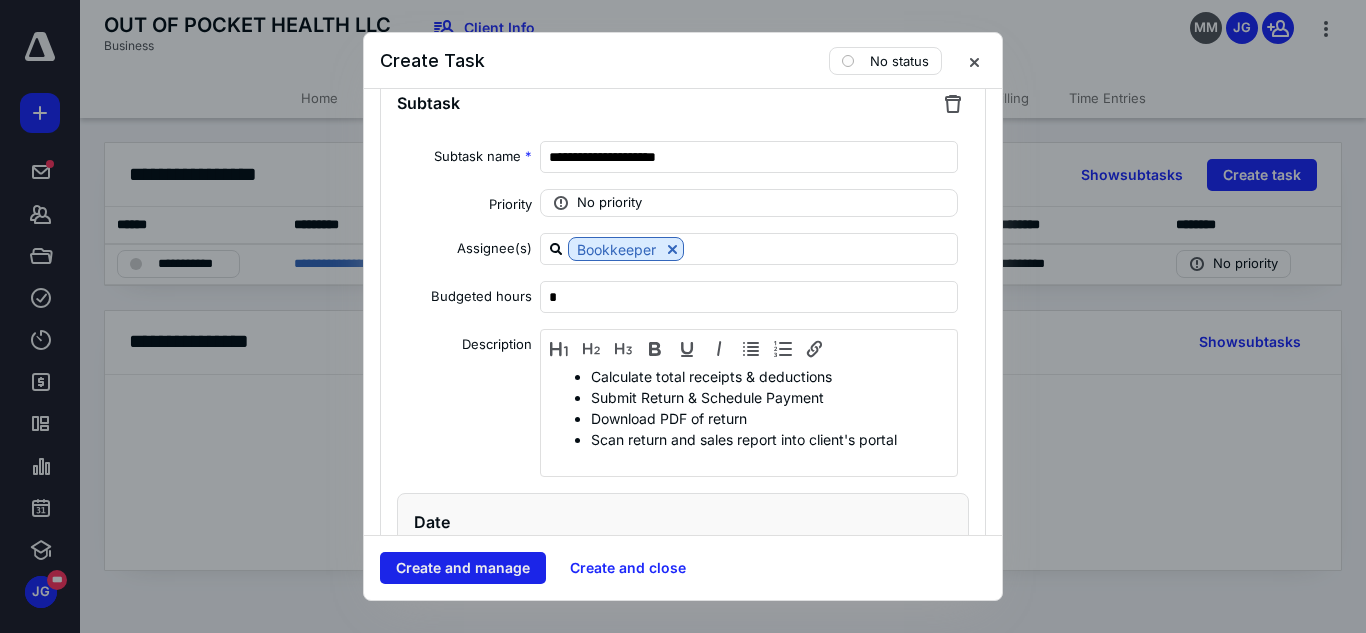 click on "Create and manage" at bounding box center (463, 568) 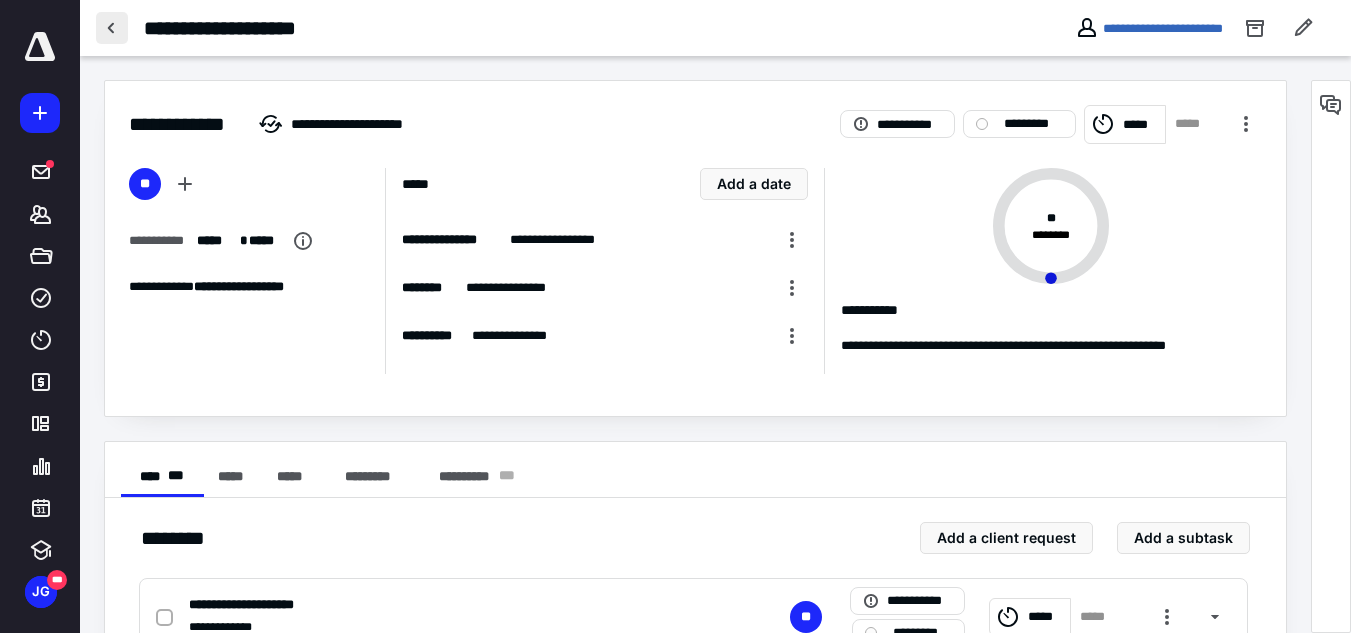 click at bounding box center [112, 28] 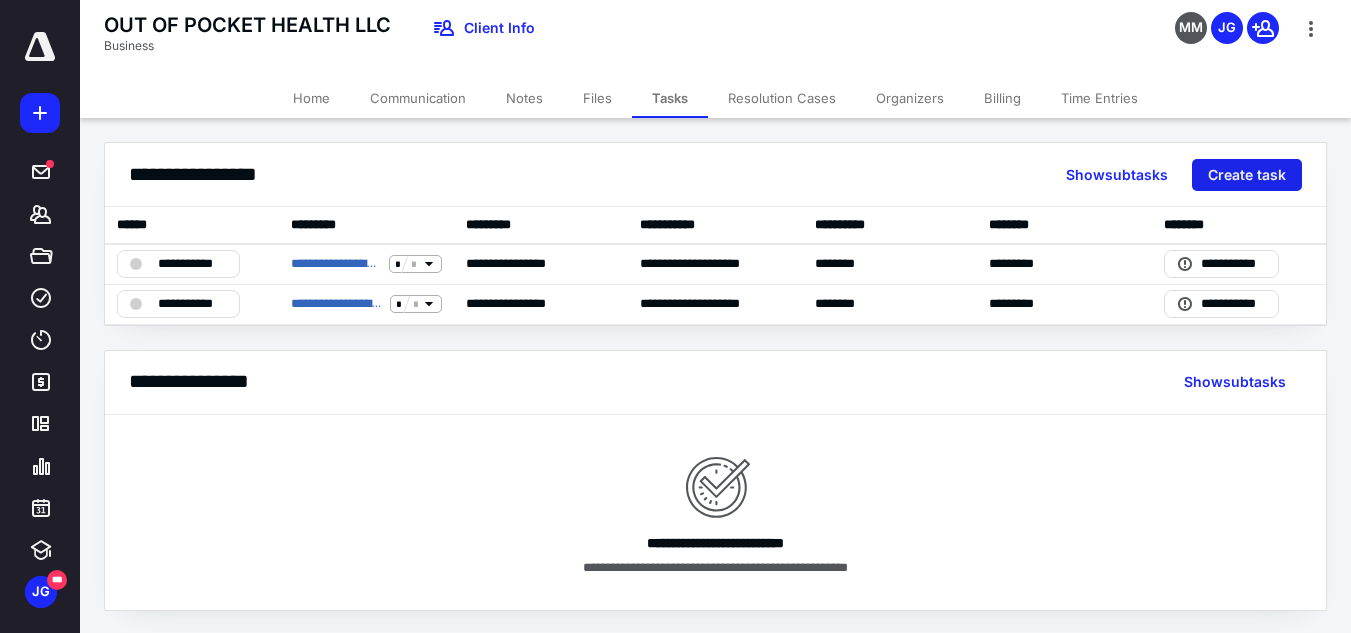 click on "Create task" at bounding box center [1247, 175] 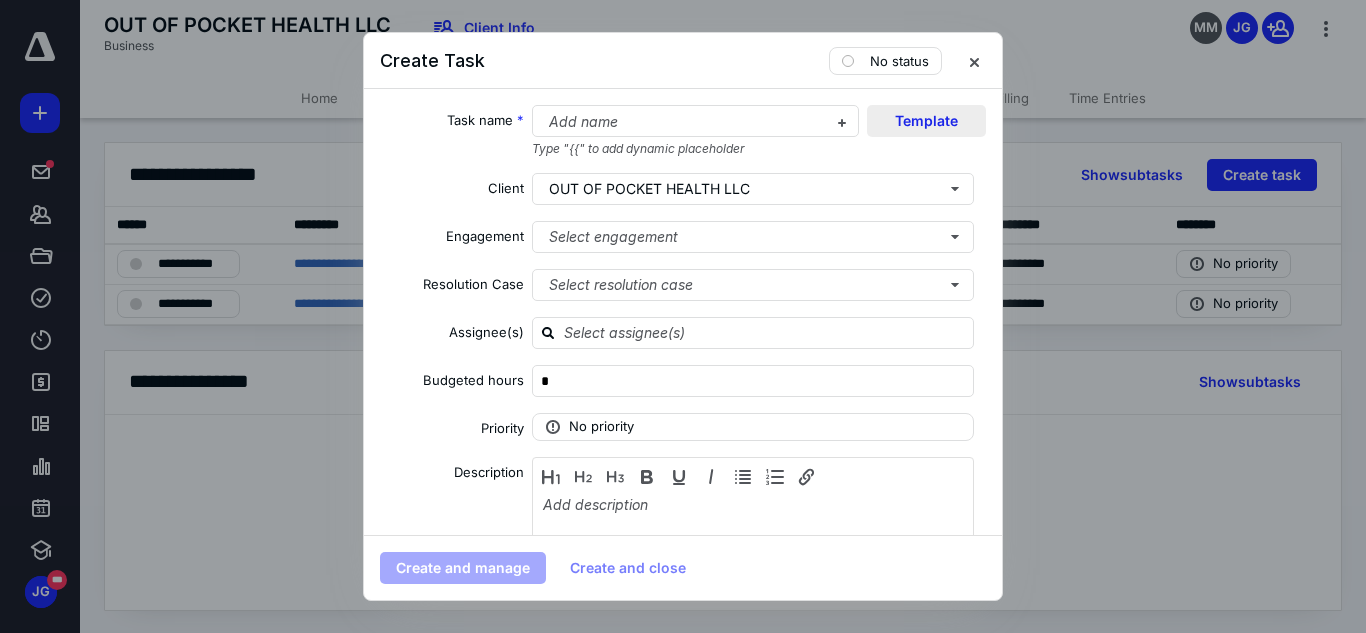 click on "Template" at bounding box center [926, 121] 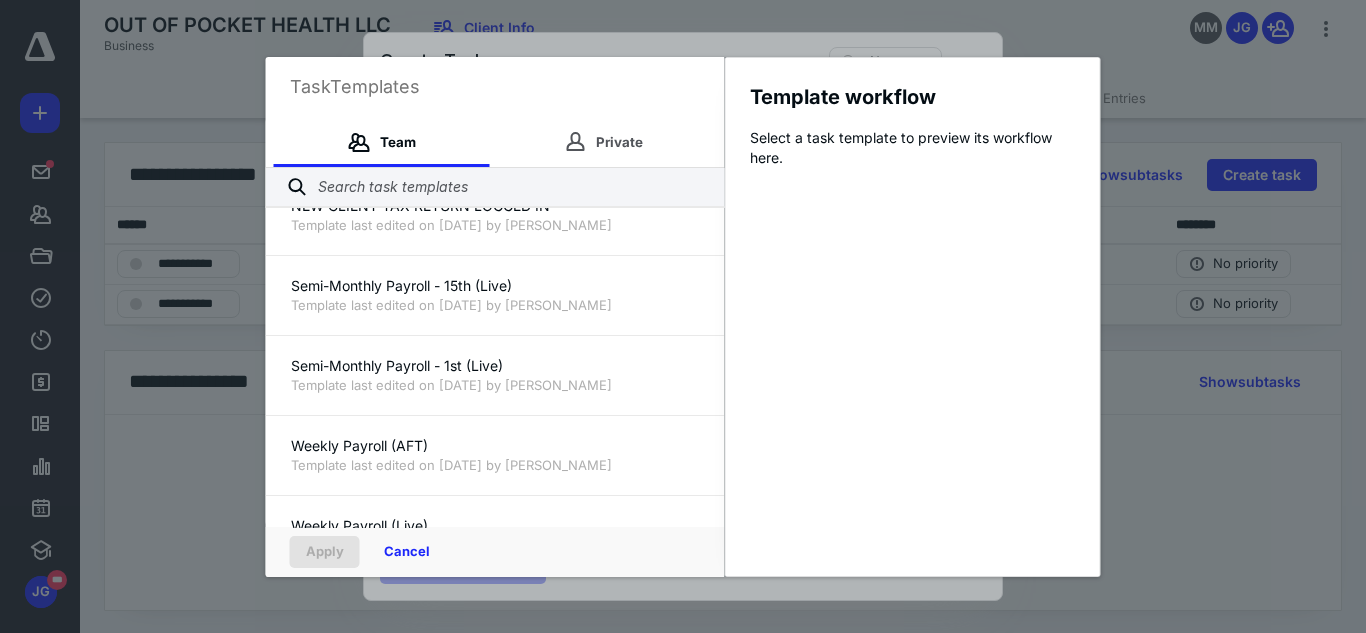 scroll, scrollTop: 1200, scrollLeft: 0, axis: vertical 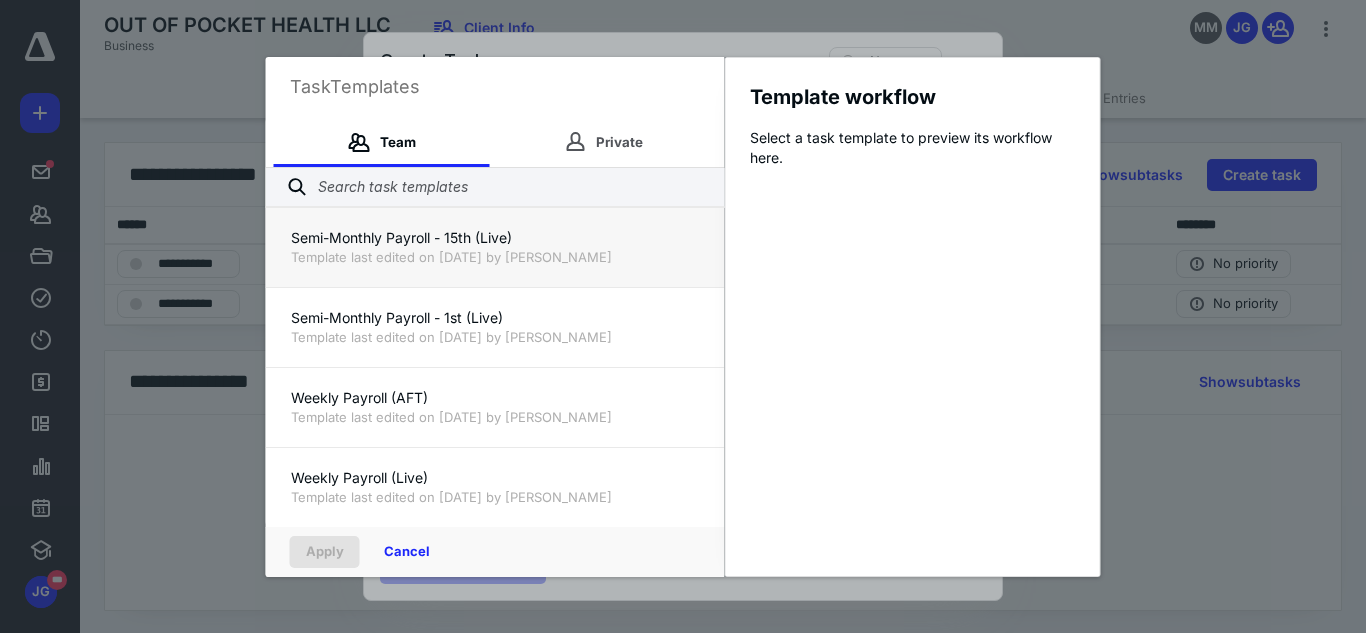 click on "Semi-Monthly Payroll - 15th (Live)" at bounding box center [495, 238] 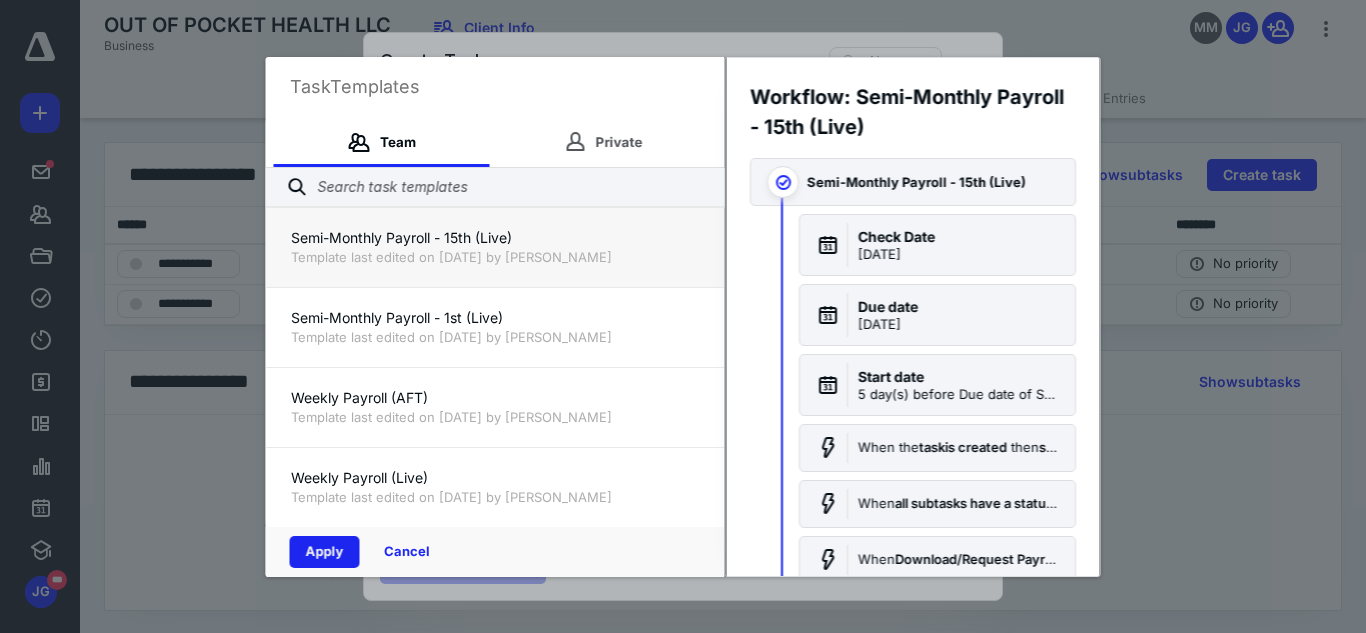 click on "Apply" at bounding box center (325, 552) 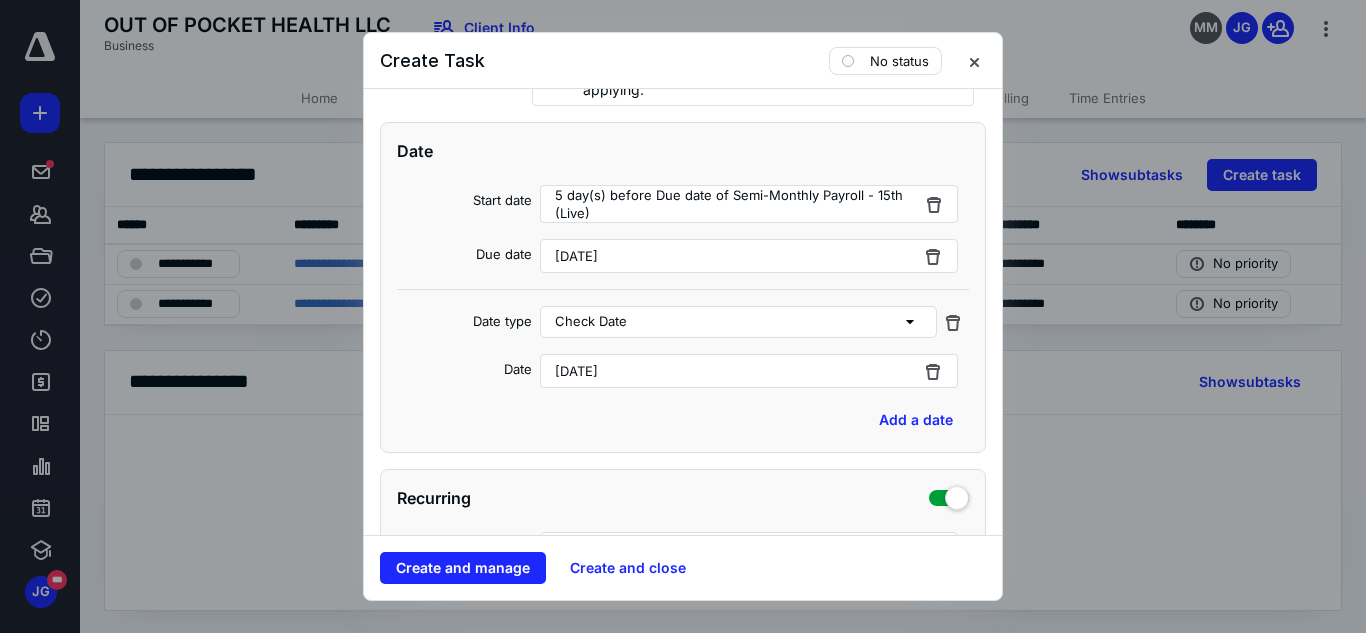 scroll, scrollTop: 560, scrollLeft: 0, axis: vertical 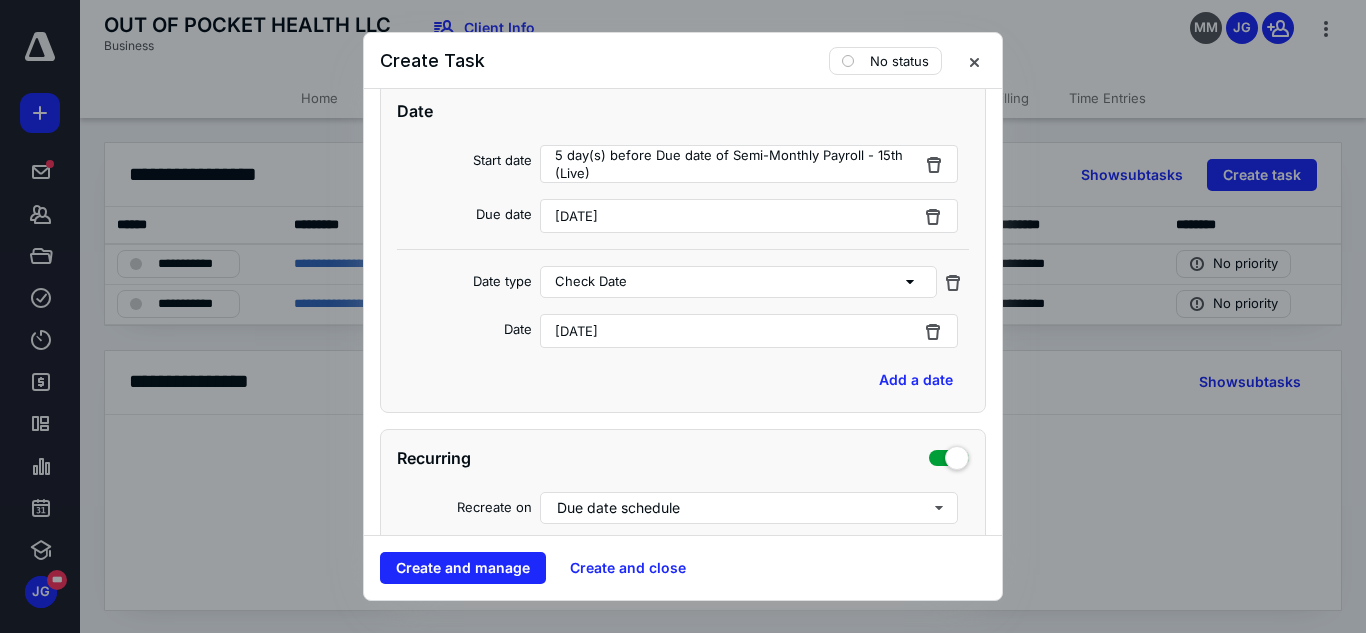 click on "[DATE]" at bounding box center [576, 216] 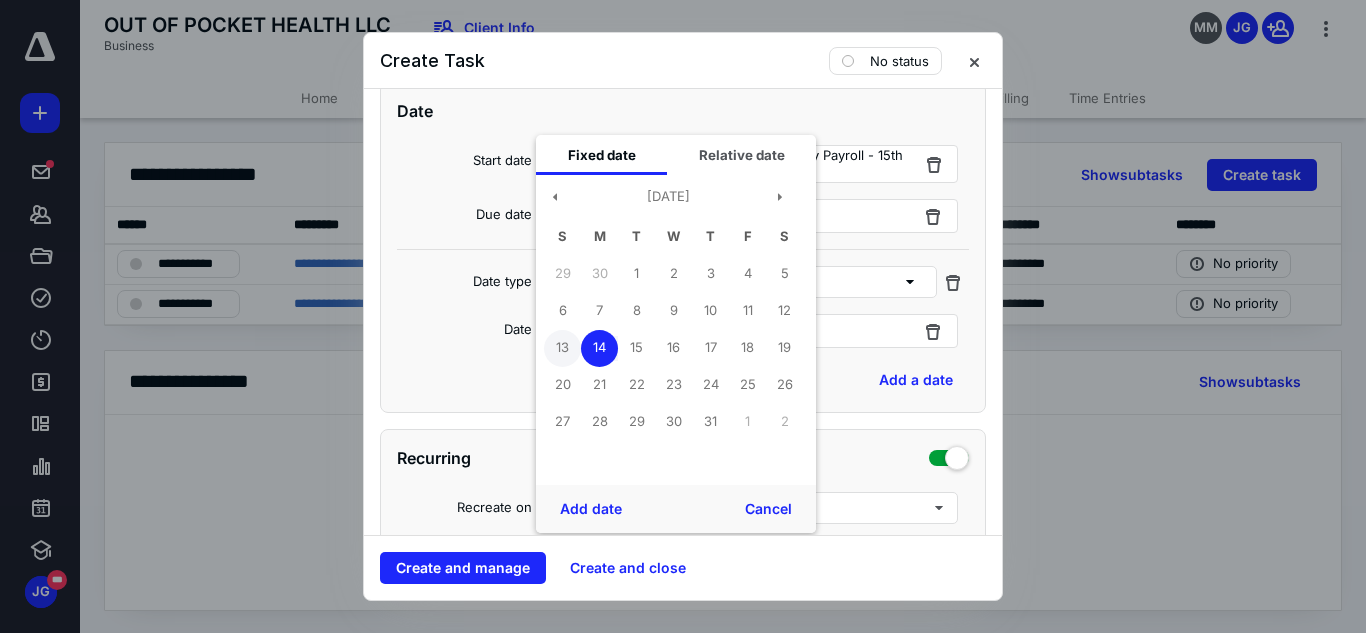 click on "13" at bounding box center [562, 348] 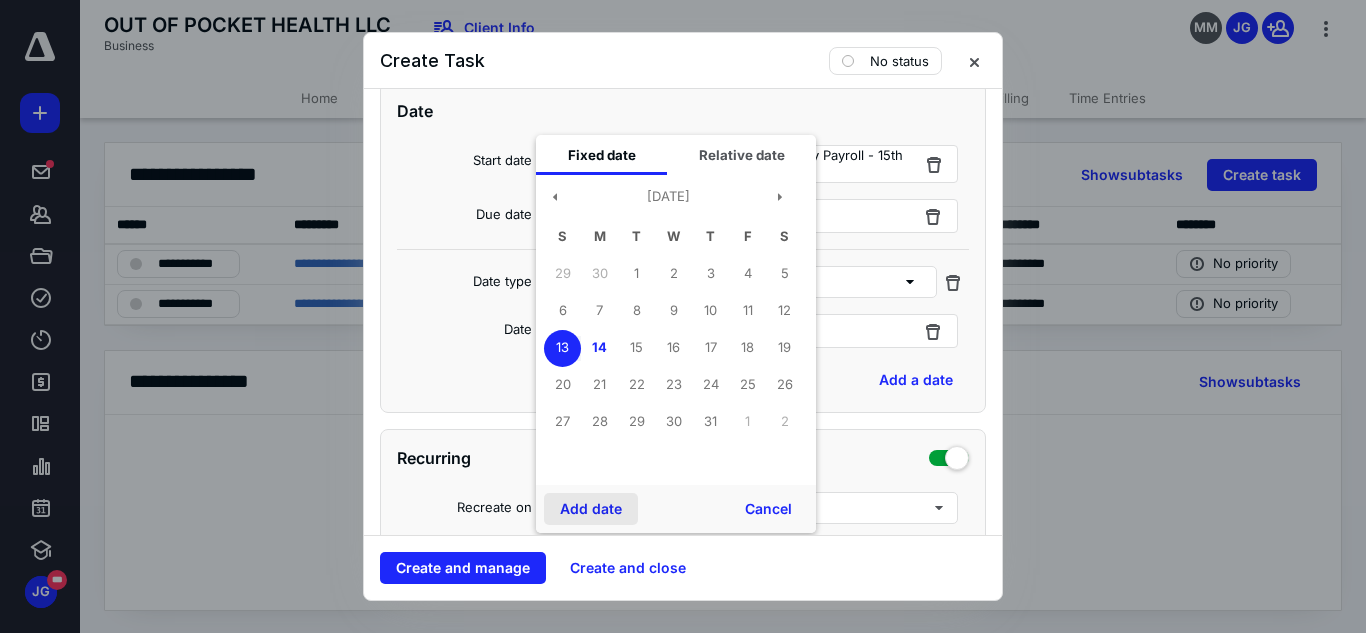 click on "Add date" at bounding box center [591, 509] 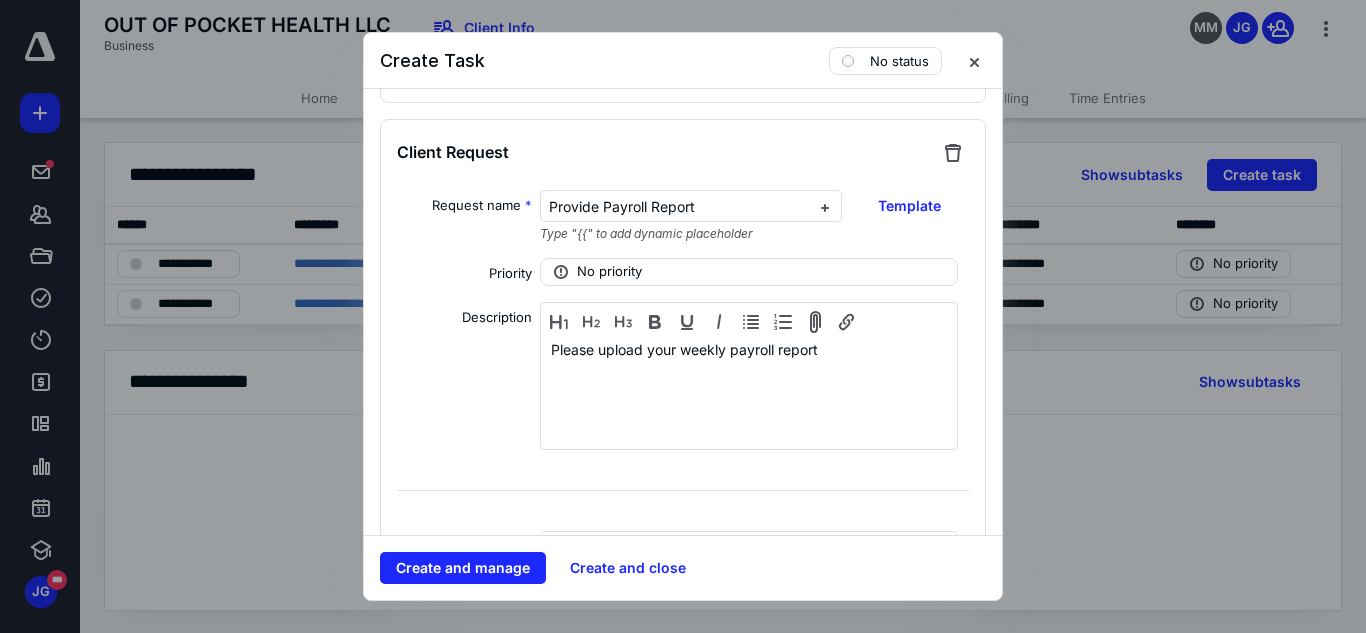 scroll, scrollTop: 2920, scrollLeft: 0, axis: vertical 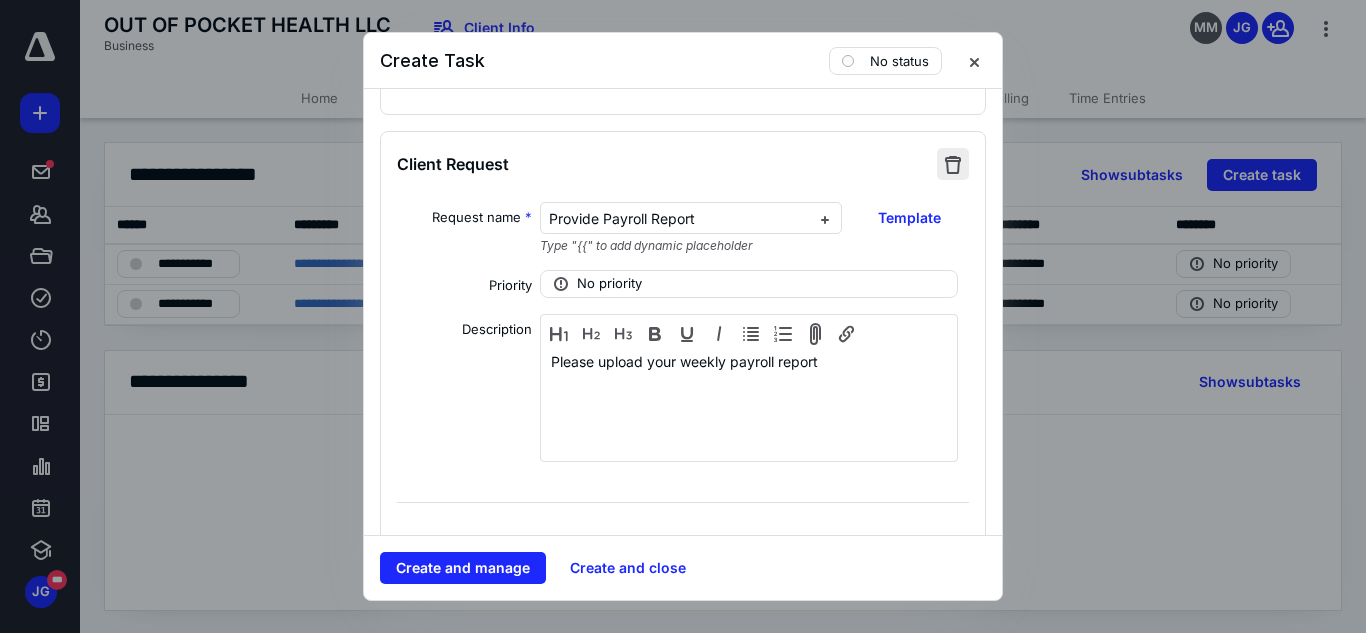 click at bounding box center (953, 164) 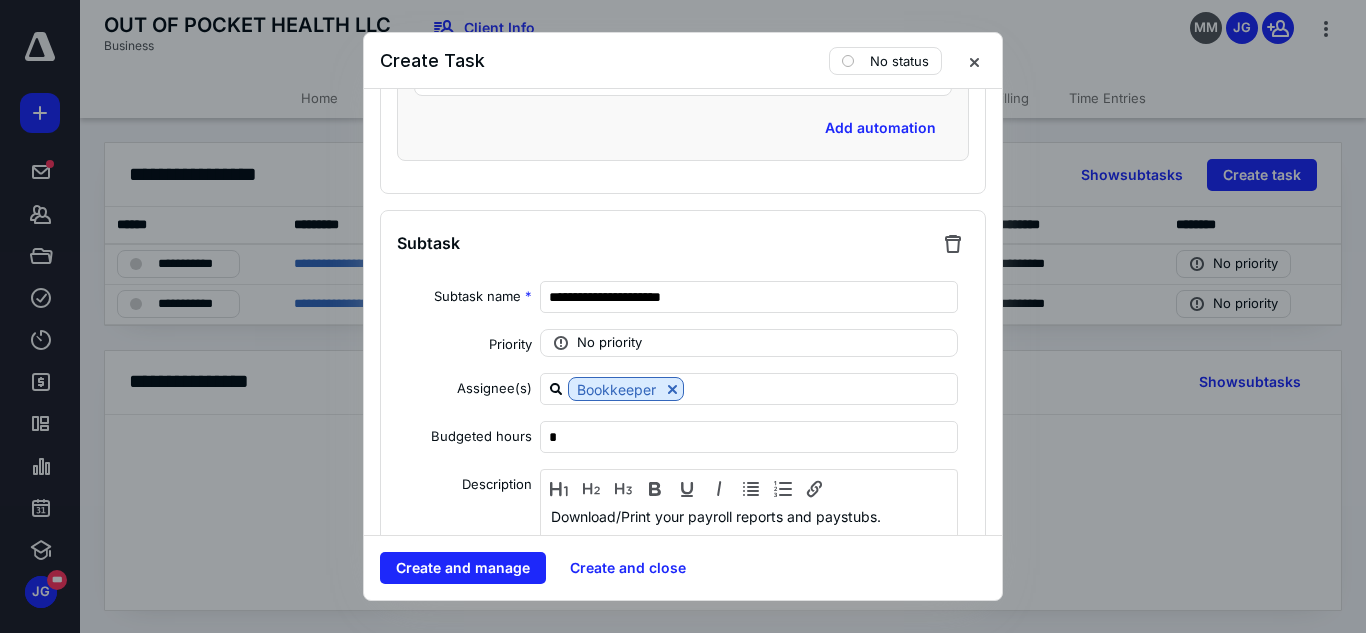 scroll, scrollTop: 5319, scrollLeft: 0, axis: vertical 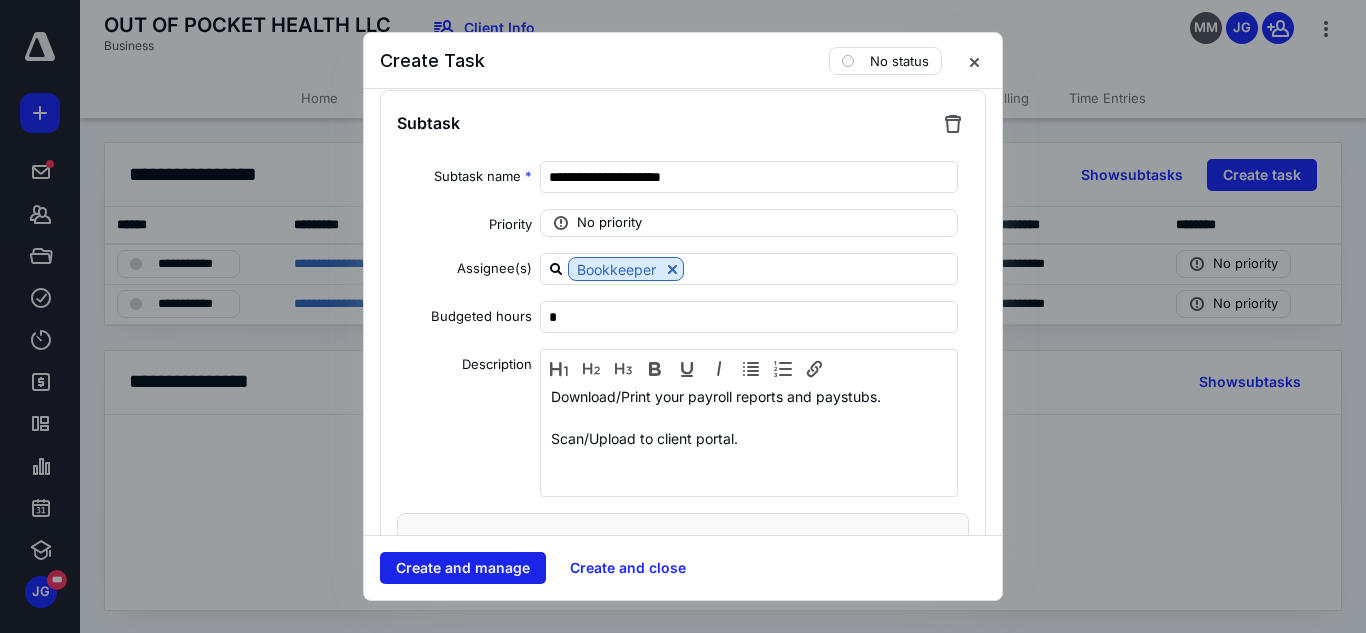 click on "Create and manage" at bounding box center (463, 568) 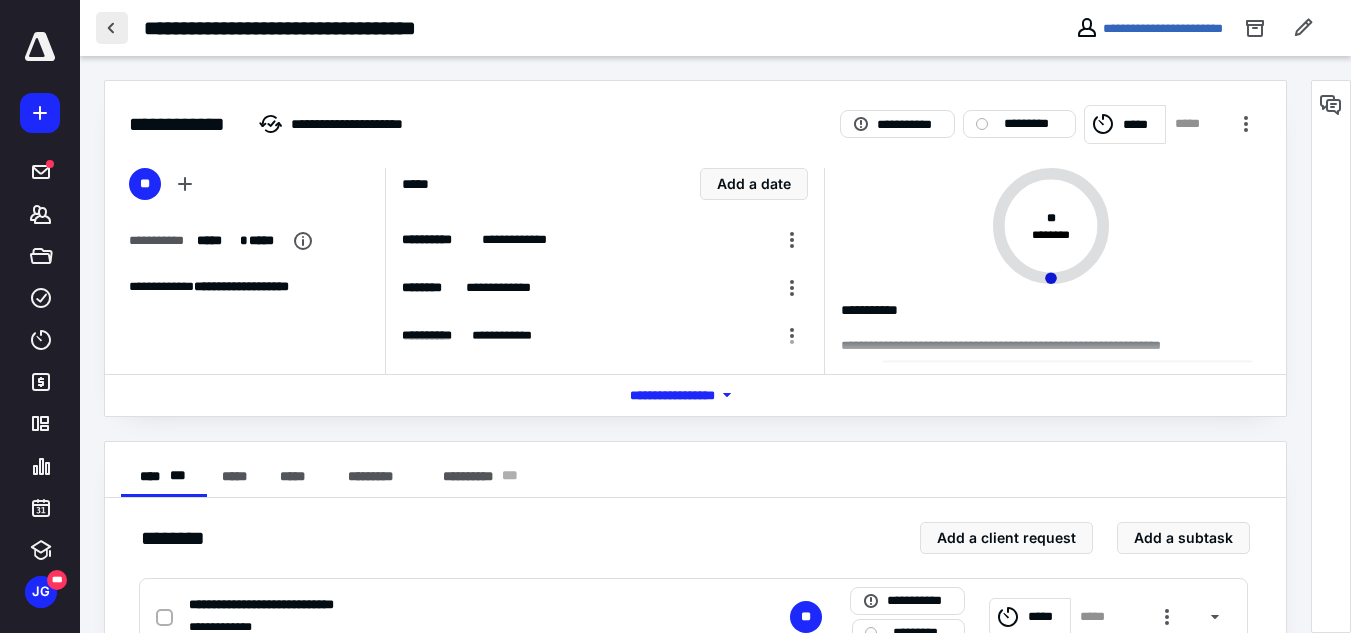 click at bounding box center (112, 28) 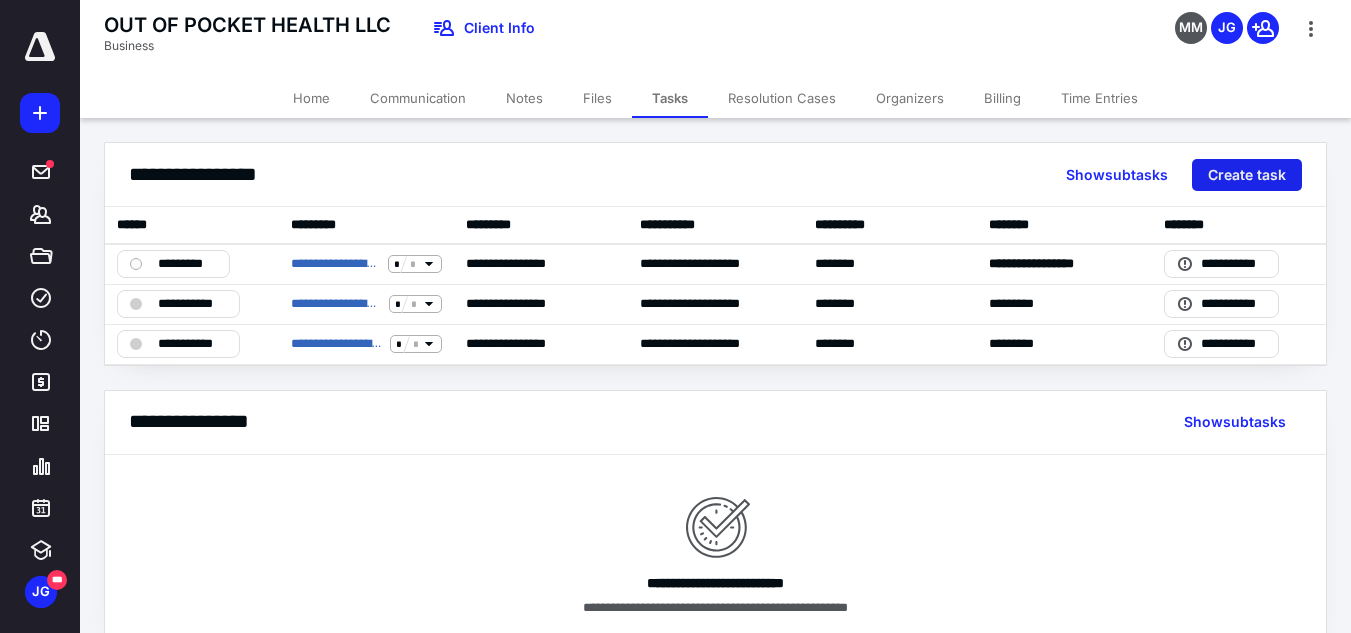 click on "Create task" at bounding box center [1247, 175] 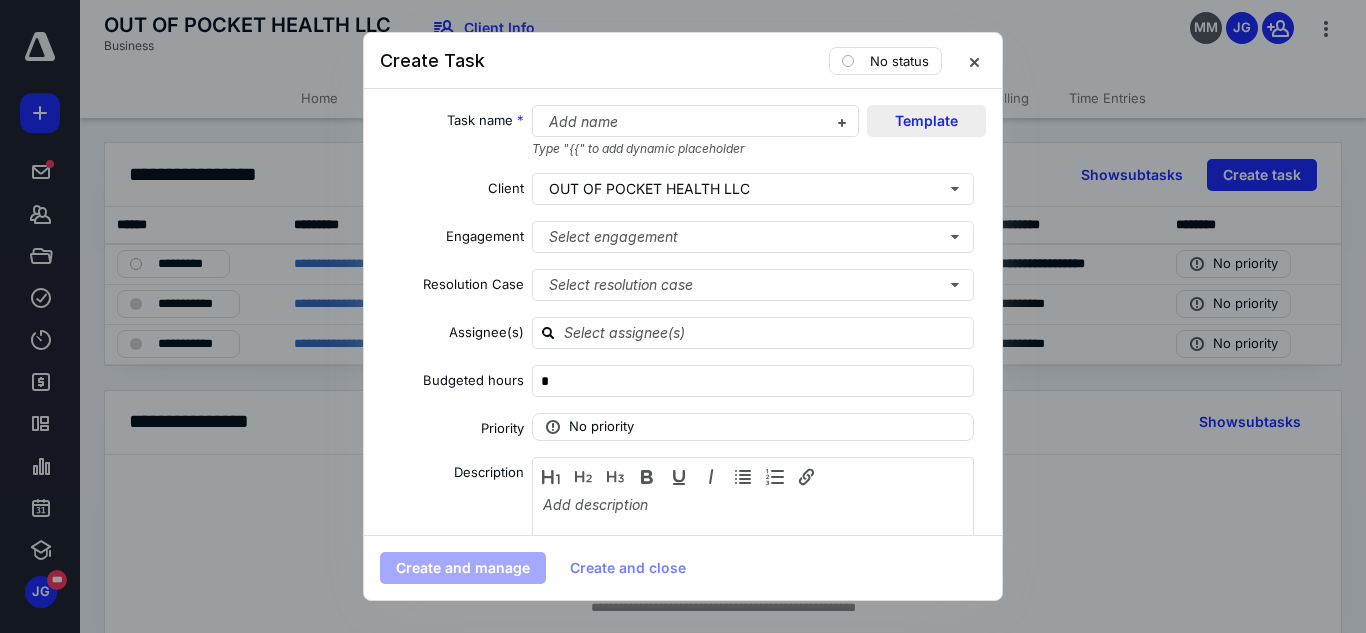 click on "Template" at bounding box center (926, 121) 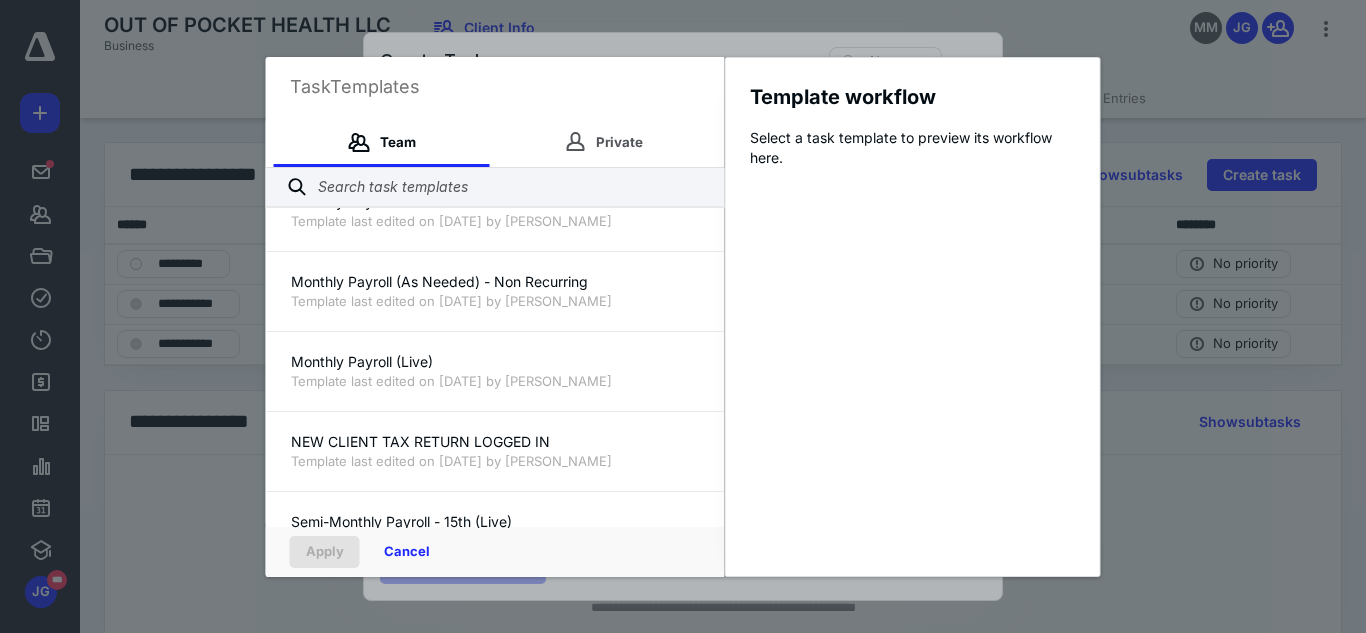 scroll, scrollTop: 1200, scrollLeft: 0, axis: vertical 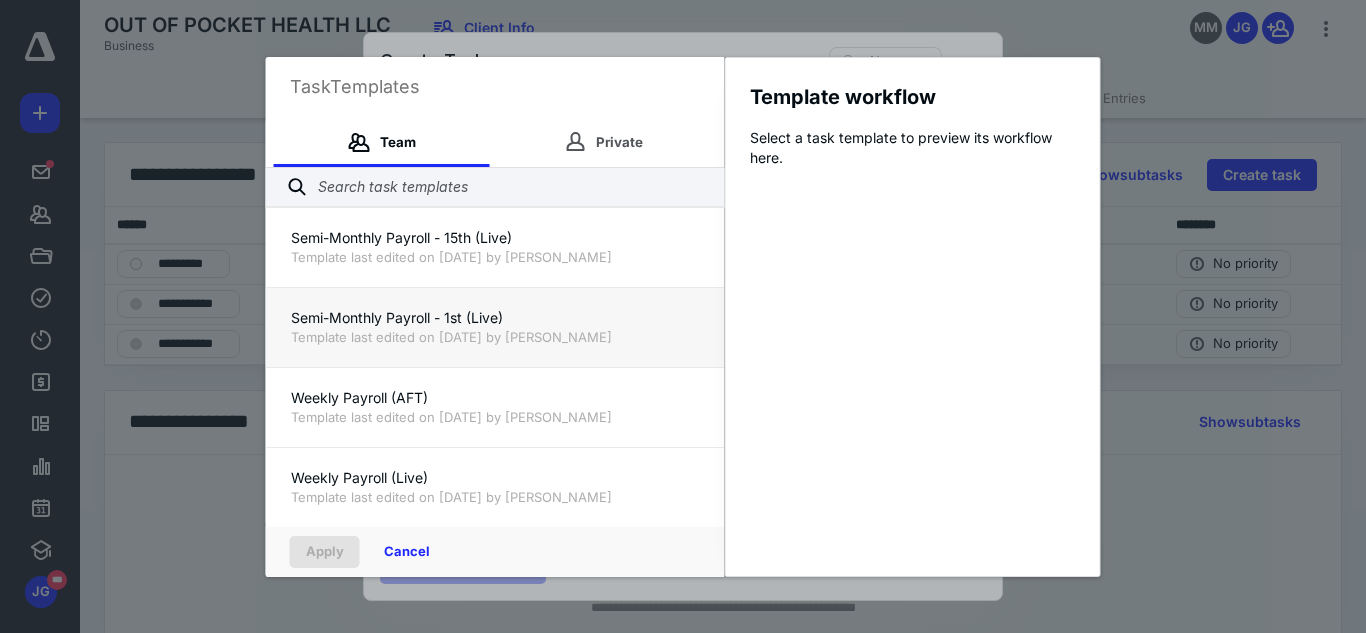 click on "Semi-Monthly Payroll - 1st (Live)" at bounding box center (495, 318) 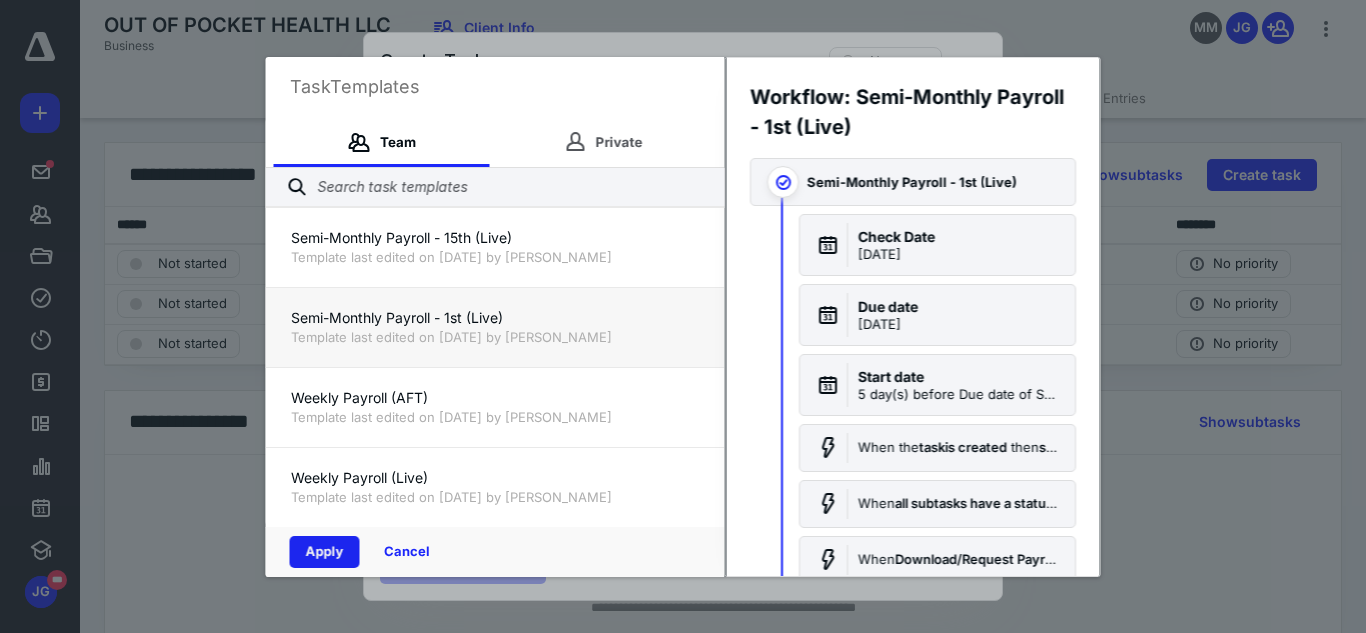 click on "Apply" at bounding box center [325, 552] 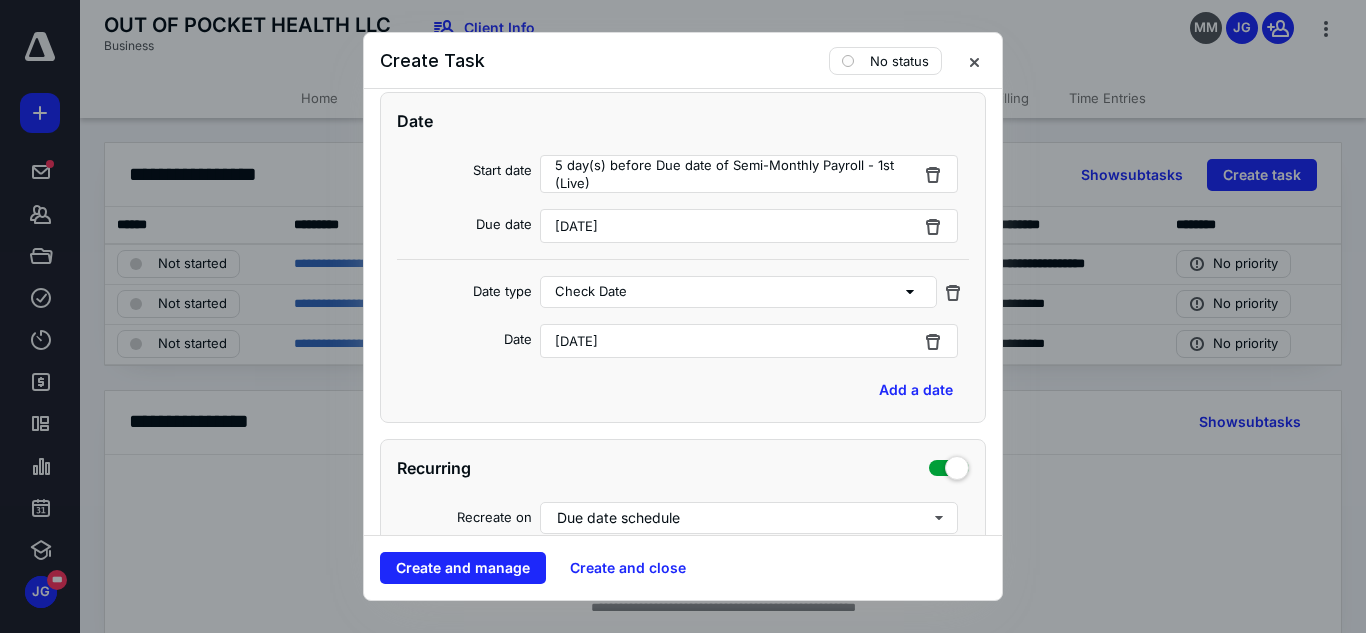 scroll, scrollTop: 560, scrollLeft: 0, axis: vertical 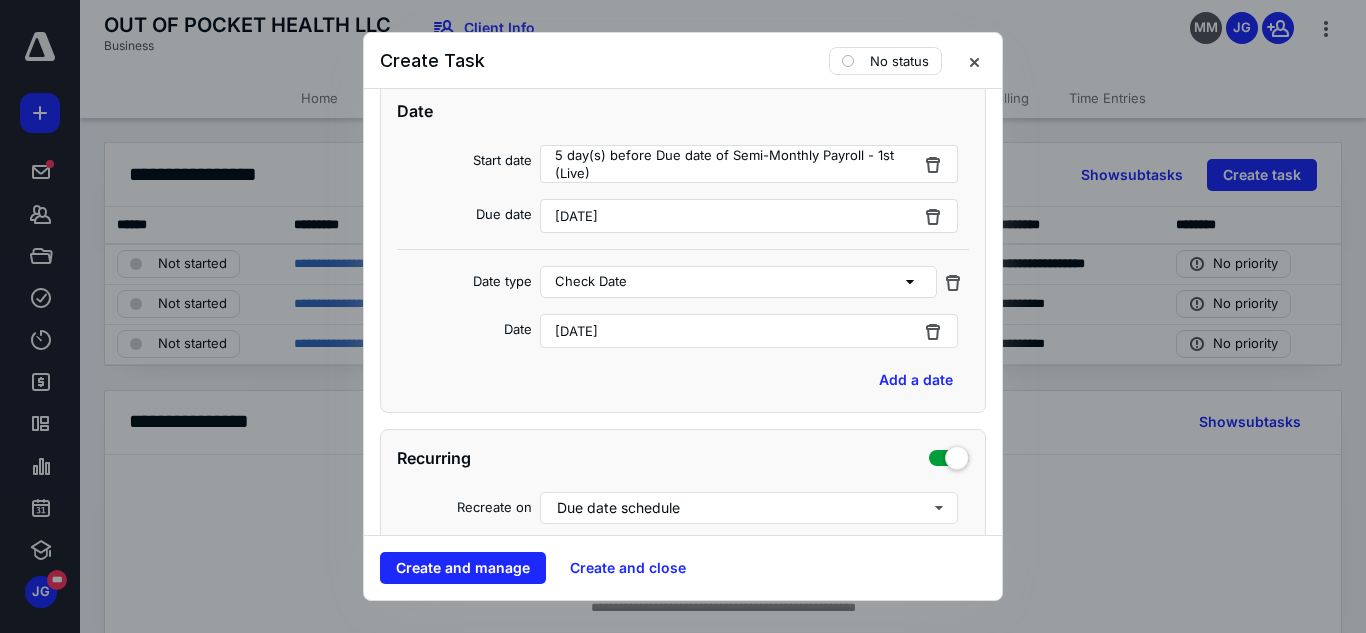 click on "[DATE]" at bounding box center [576, 331] 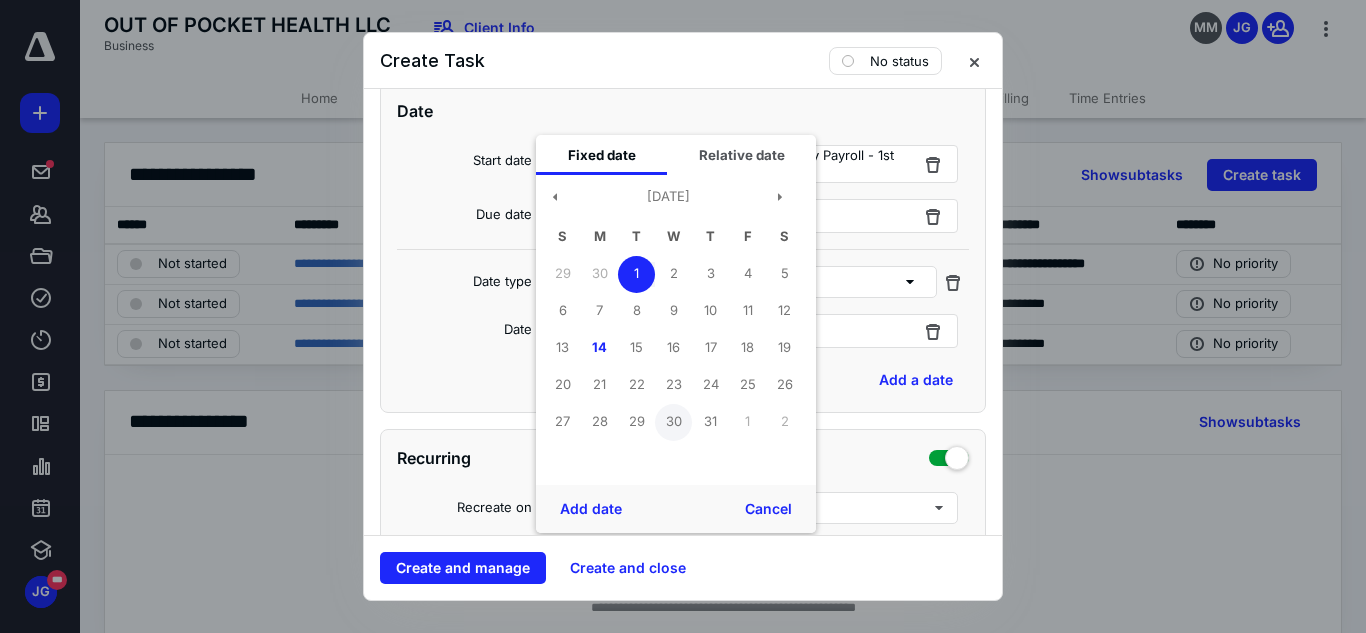 click on "30" at bounding box center (673, 422) 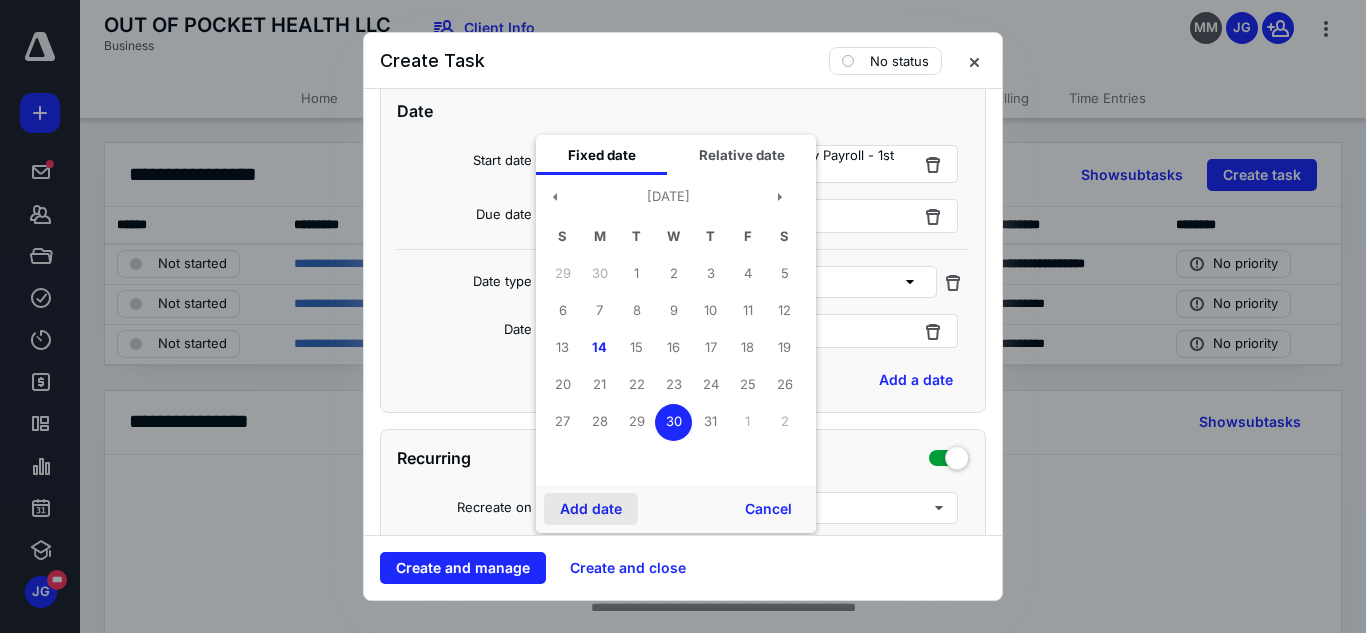 click on "Add date" at bounding box center [591, 509] 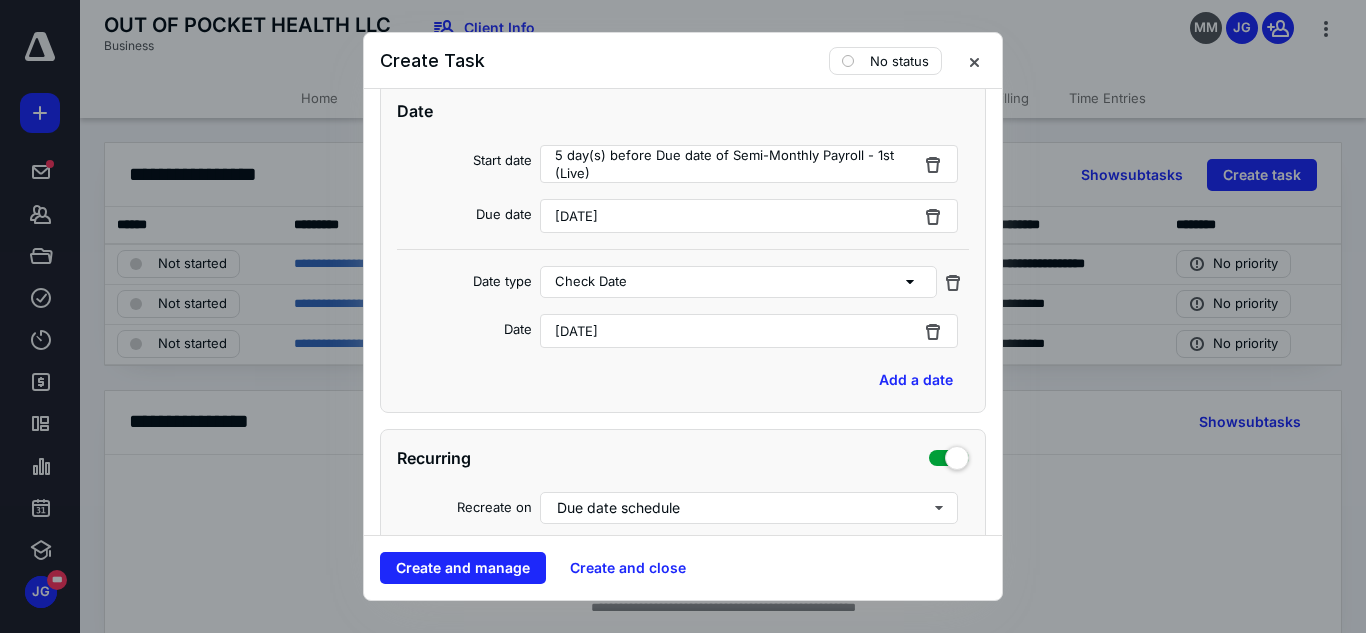 click on "[DATE]" at bounding box center [749, 216] 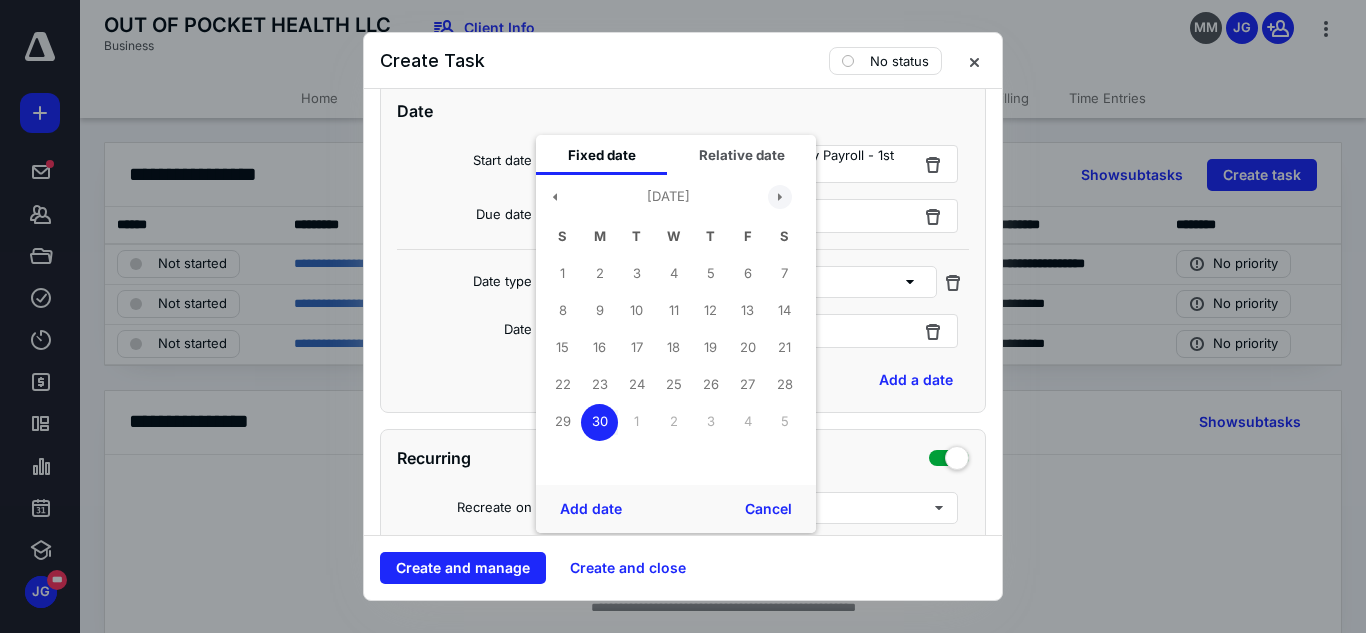 click at bounding box center (780, 197) 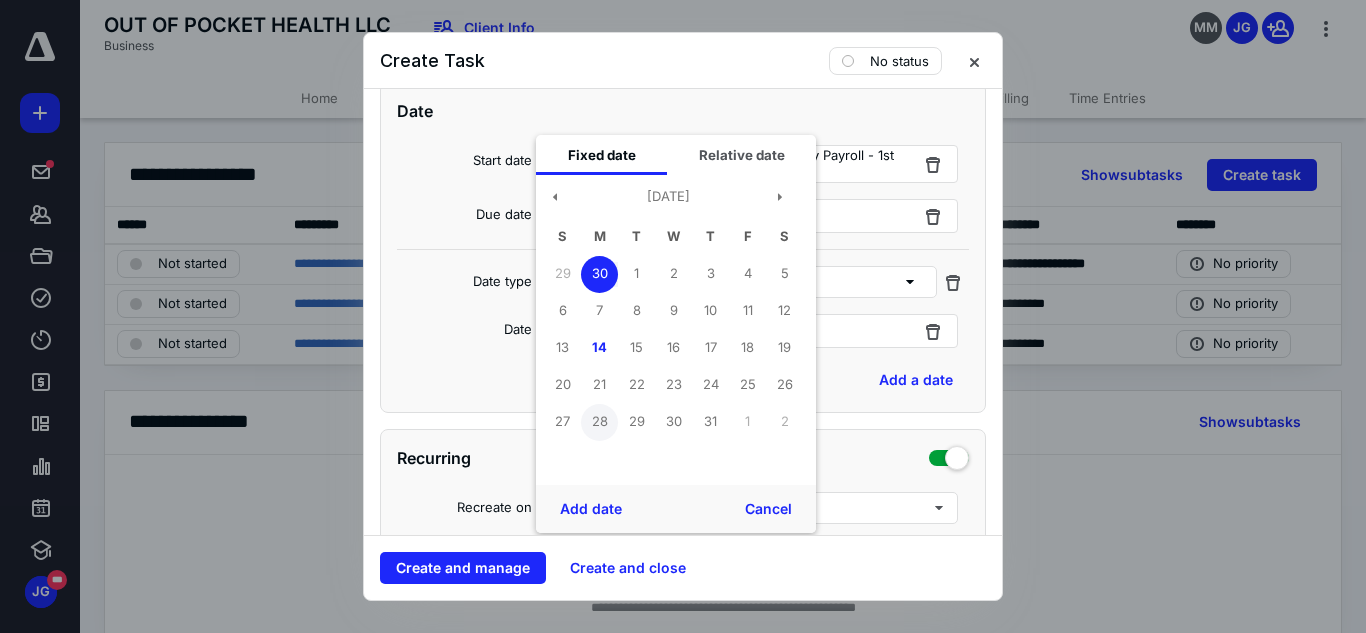 click on "28" at bounding box center (599, 422) 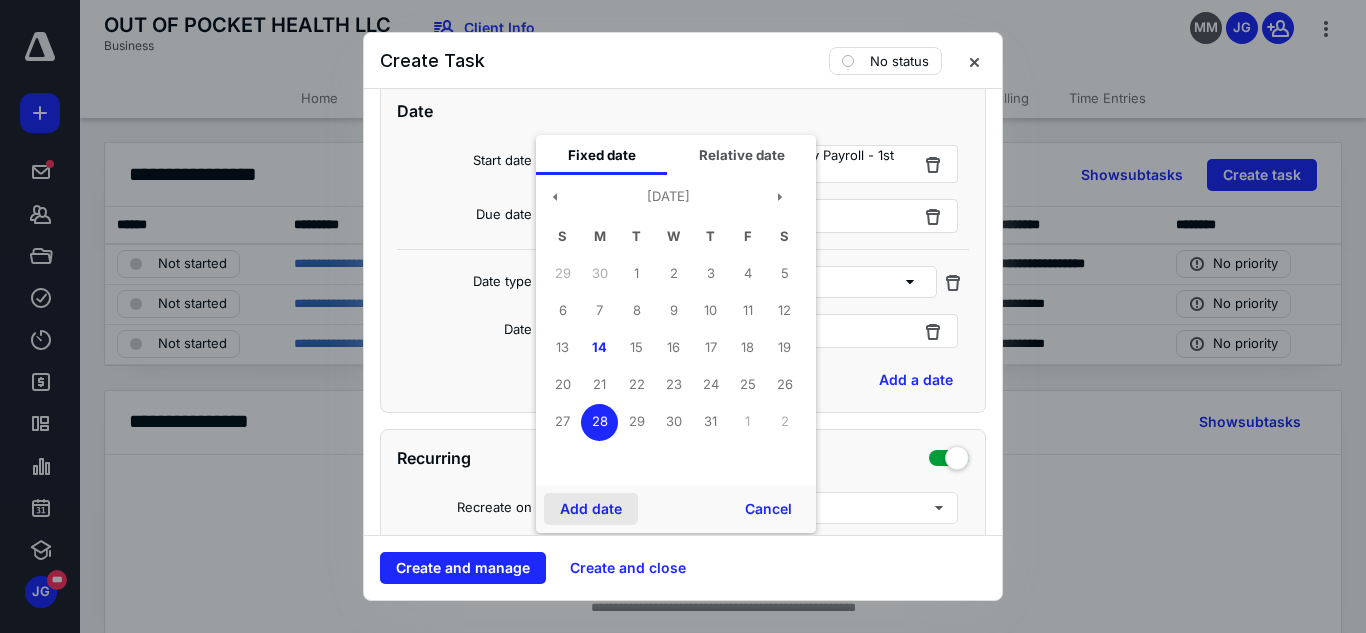 click on "Add date" at bounding box center [591, 509] 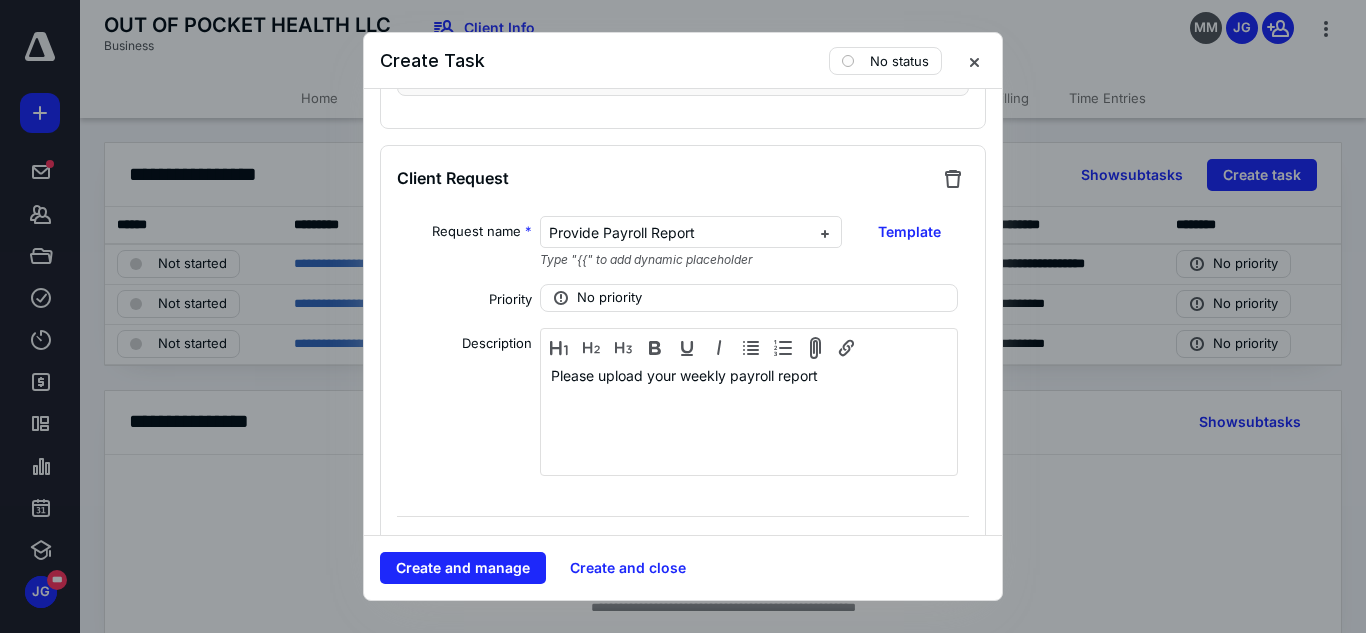 scroll, scrollTop: 2933, scrollLeft: 0, axis: vertical 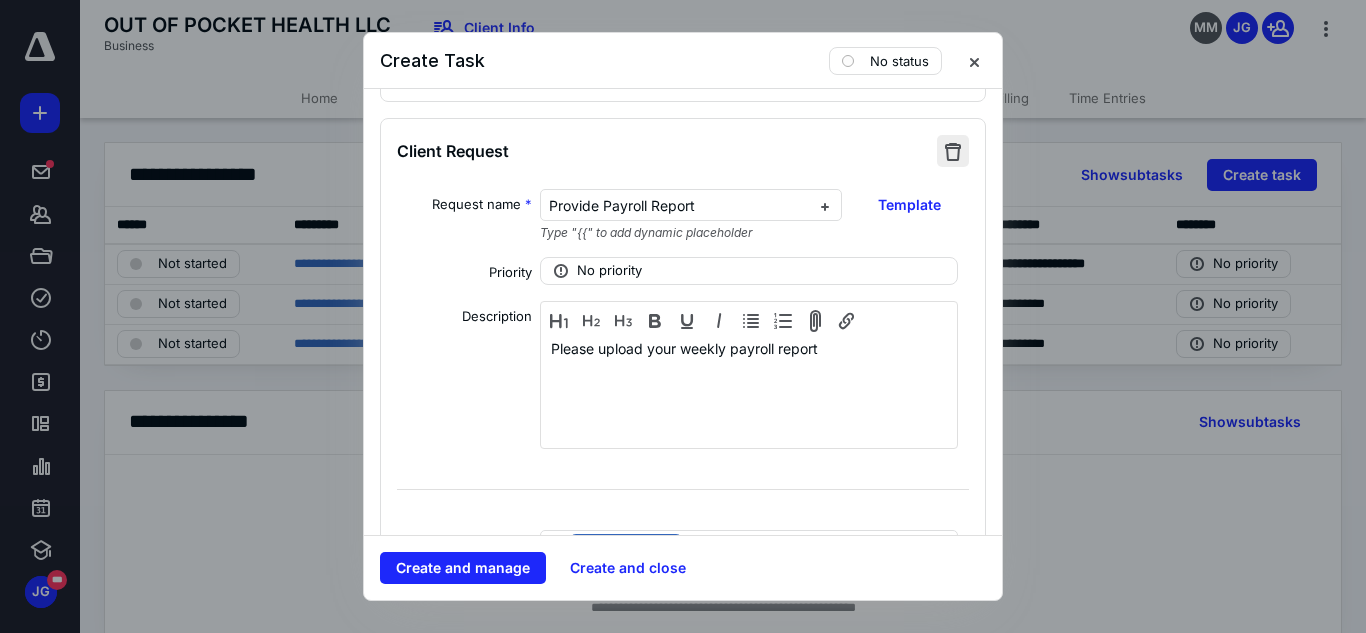 click at bounding box center (953, 151) 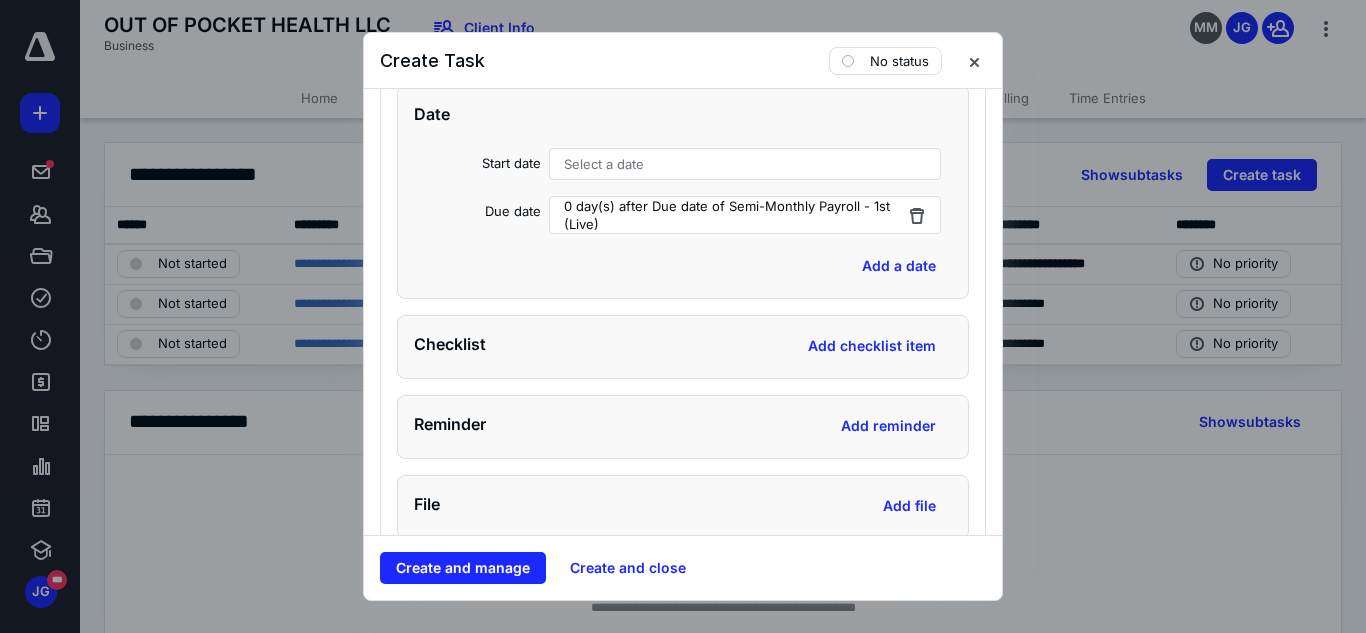 scroll, scrollTop: 3612, scrollLeft: 0, axis: vertical 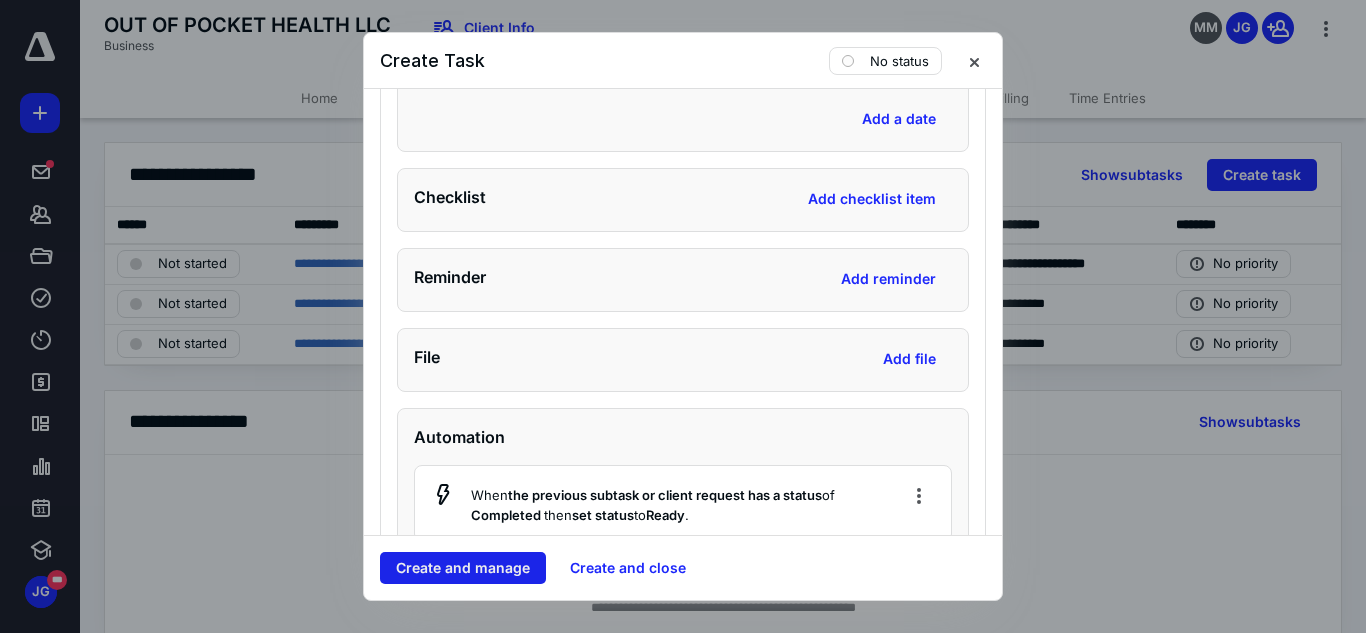 click on "Create and manage" at bounding box center [463, 568] 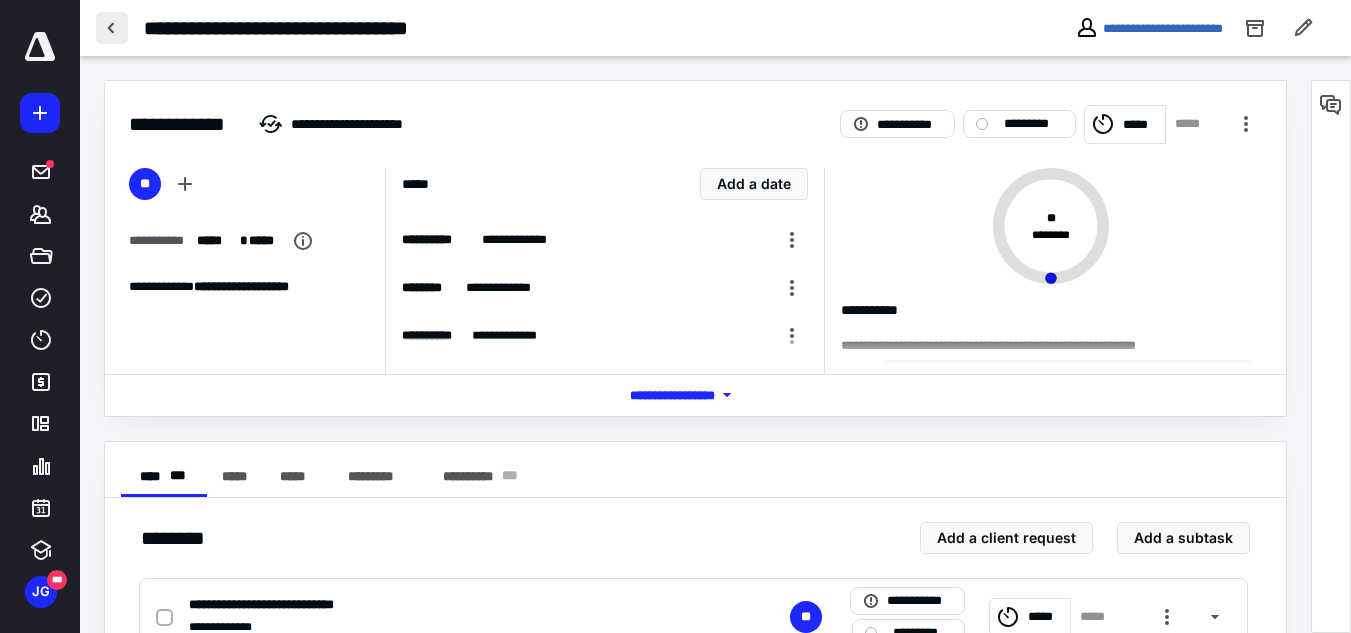 click at bounding box center [112, 28] 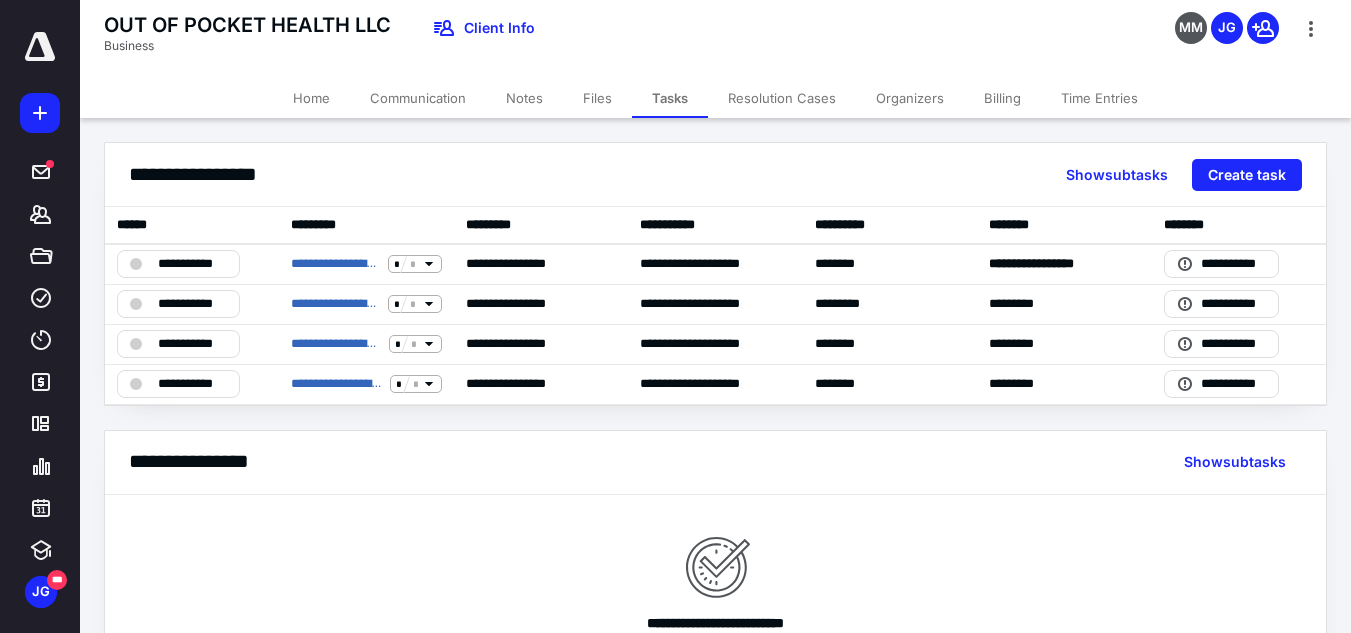 click on "**********" at bounding box center [715, 416] 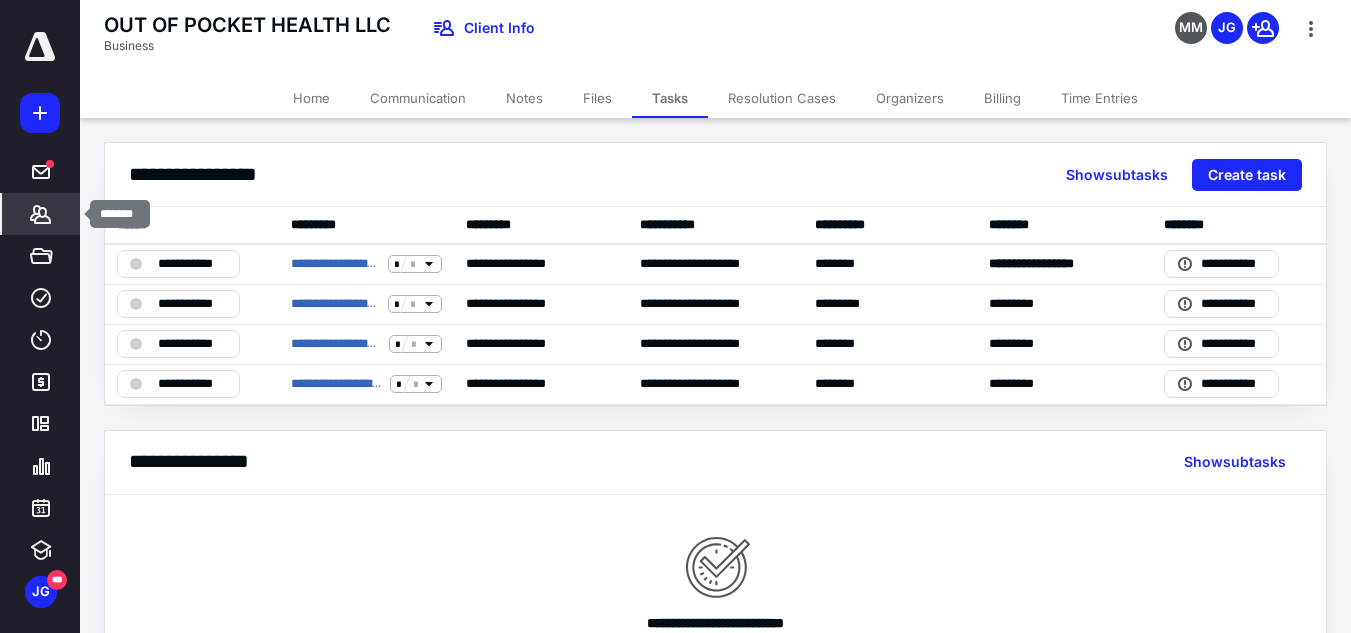 click 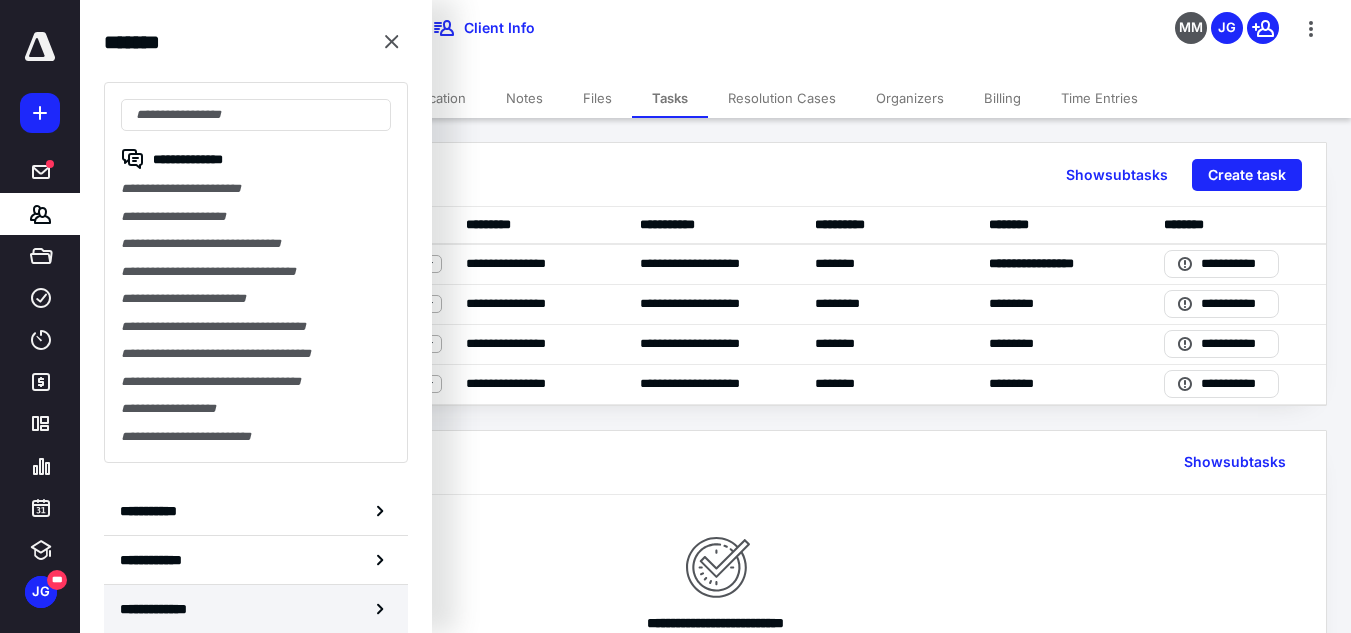 click on "**********" at bounding box center (256, 609) 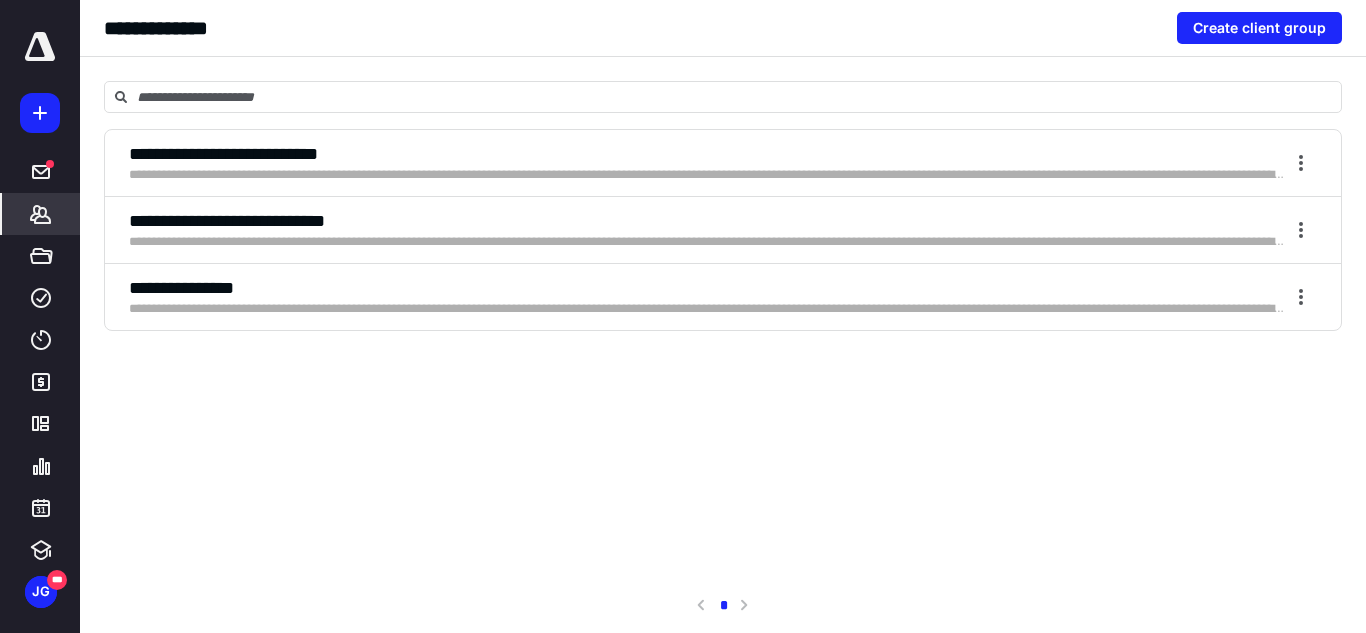 click on "**********" at bounding box center [707, 221] 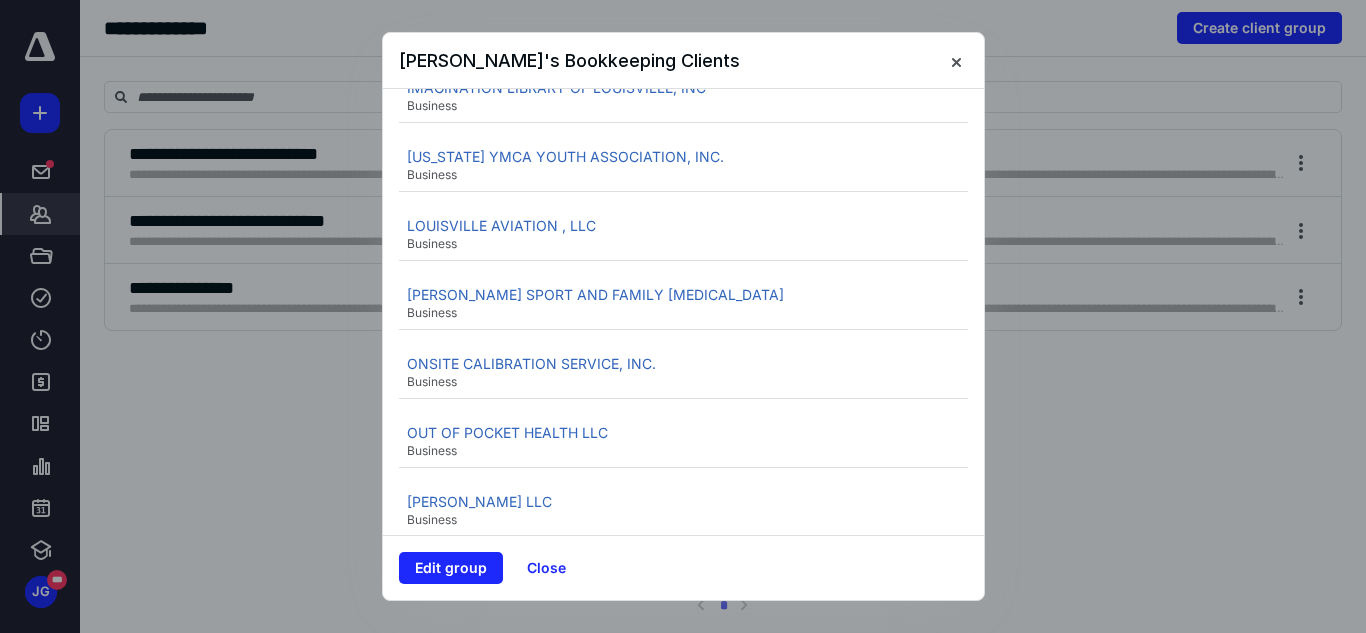 scroll, scrollTop: 1087, scrollLeft: 0, axis: vertical 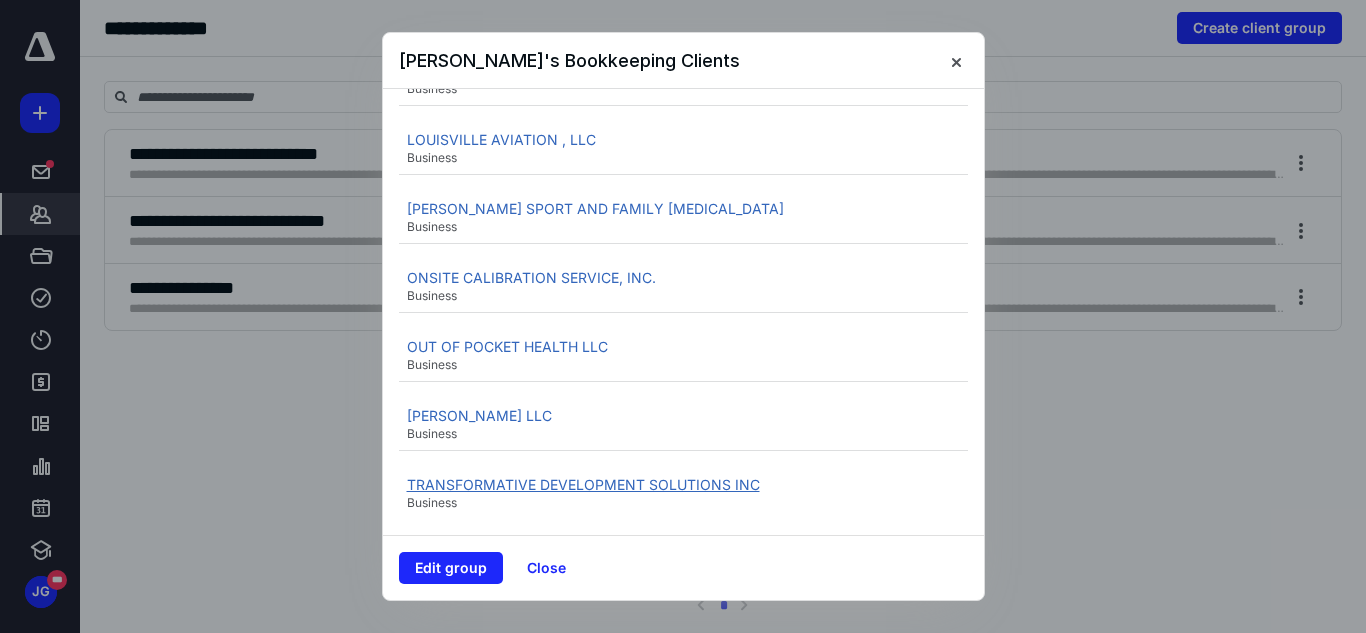 click on "TRANSFORMATIVE DEVELOPMENT SOLUTIONS INC" at bounding box center [583, 484] 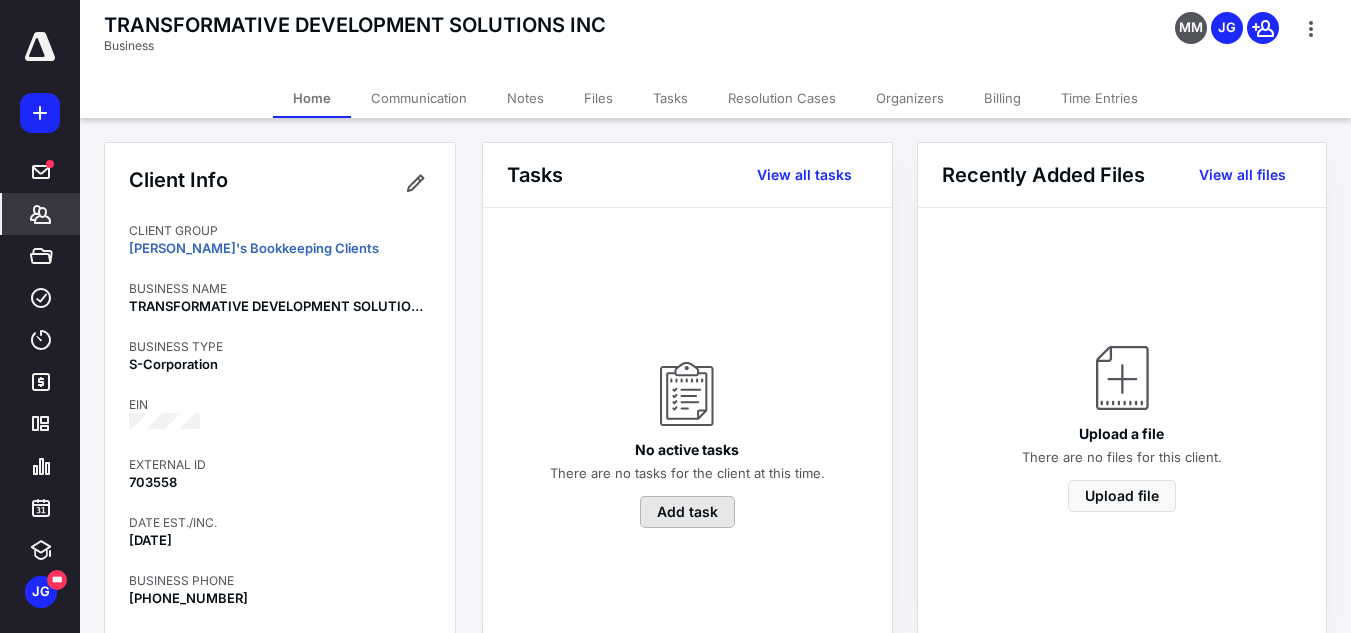 click on "Add task" at bounding box center [687, 512] 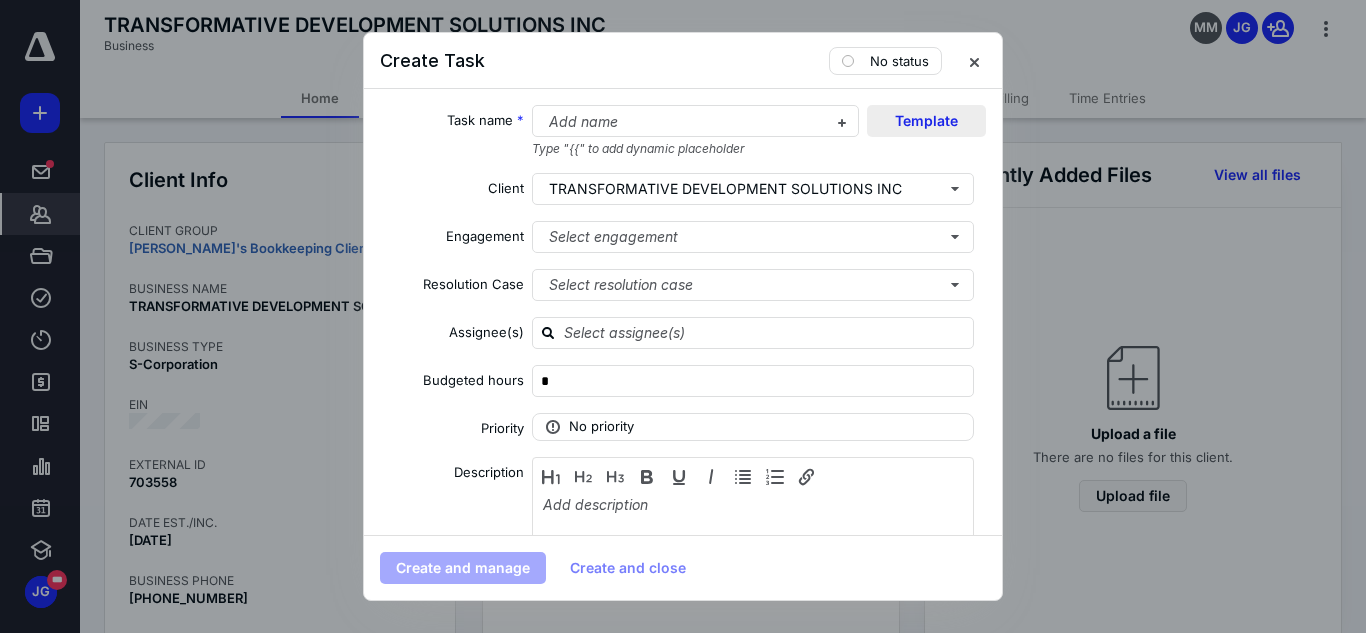 click on "Template" at bounding box center [926, 121] 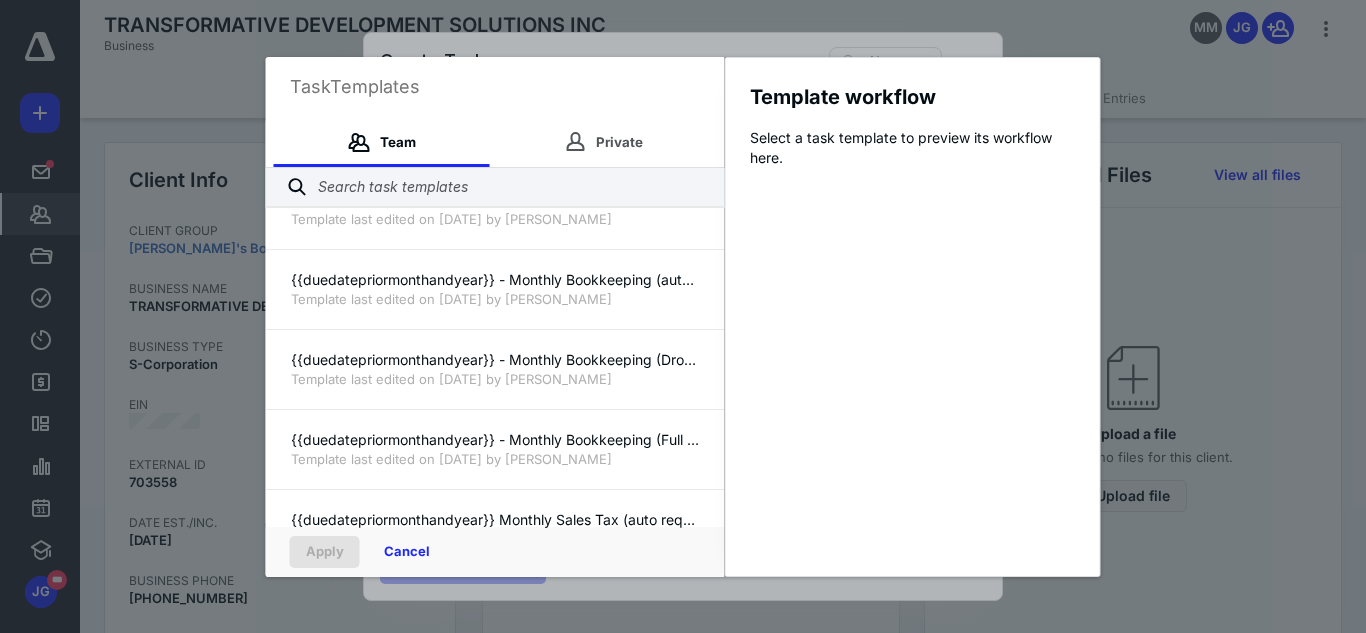 scroll, scrollTop: 209, scrollLeft: 0, axis: vertical 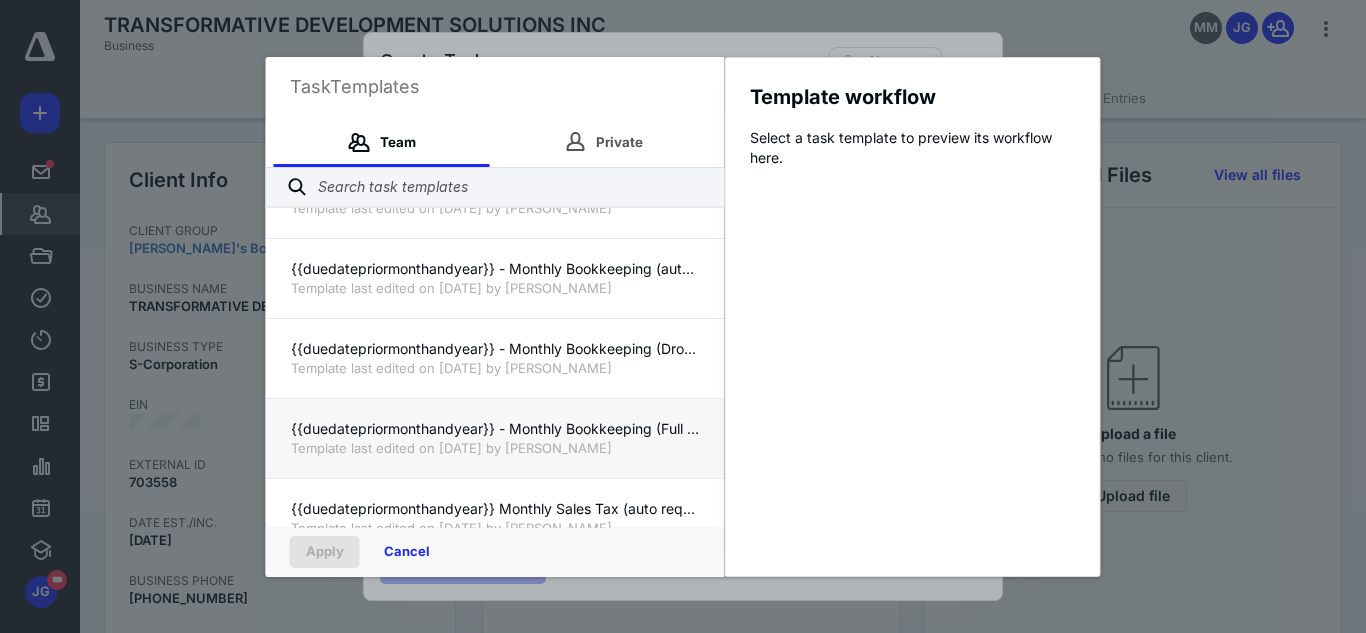 click on "{{duedatepriormonthandyear}} - Monthly Bookkeeping (Full Access)" at bounding box center [495, 429] 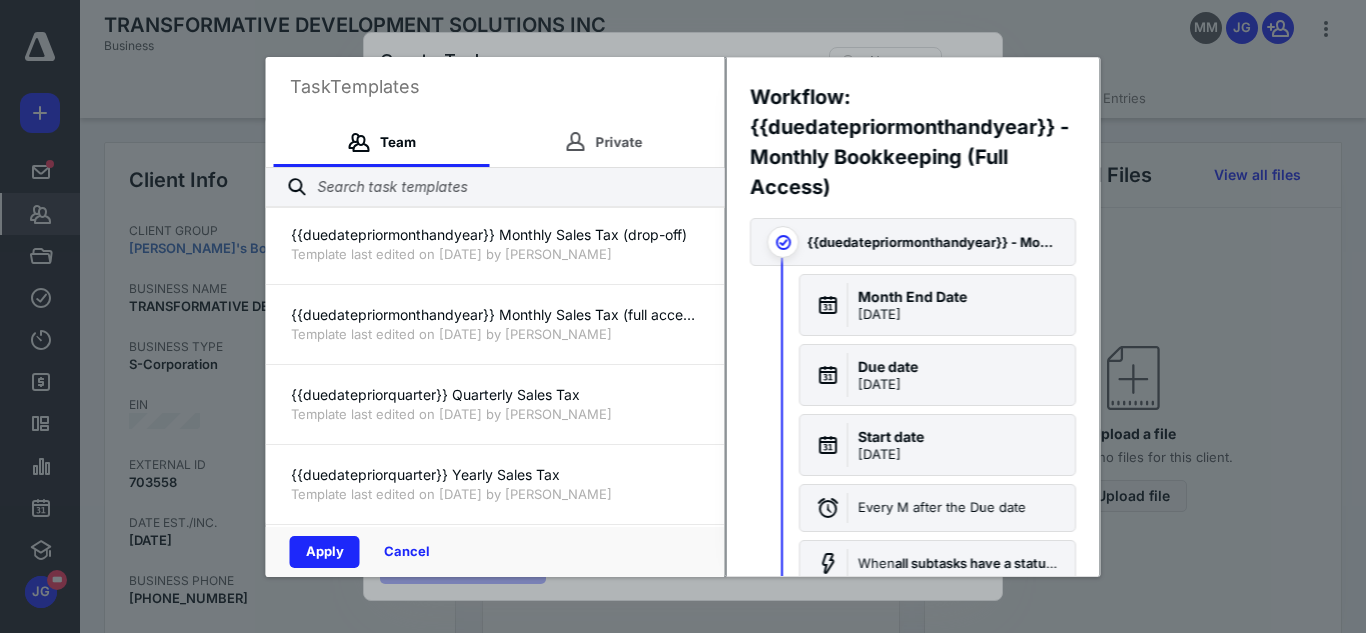 scroll, scrollTop: 568, scrollLeft: 0, axis: vertical 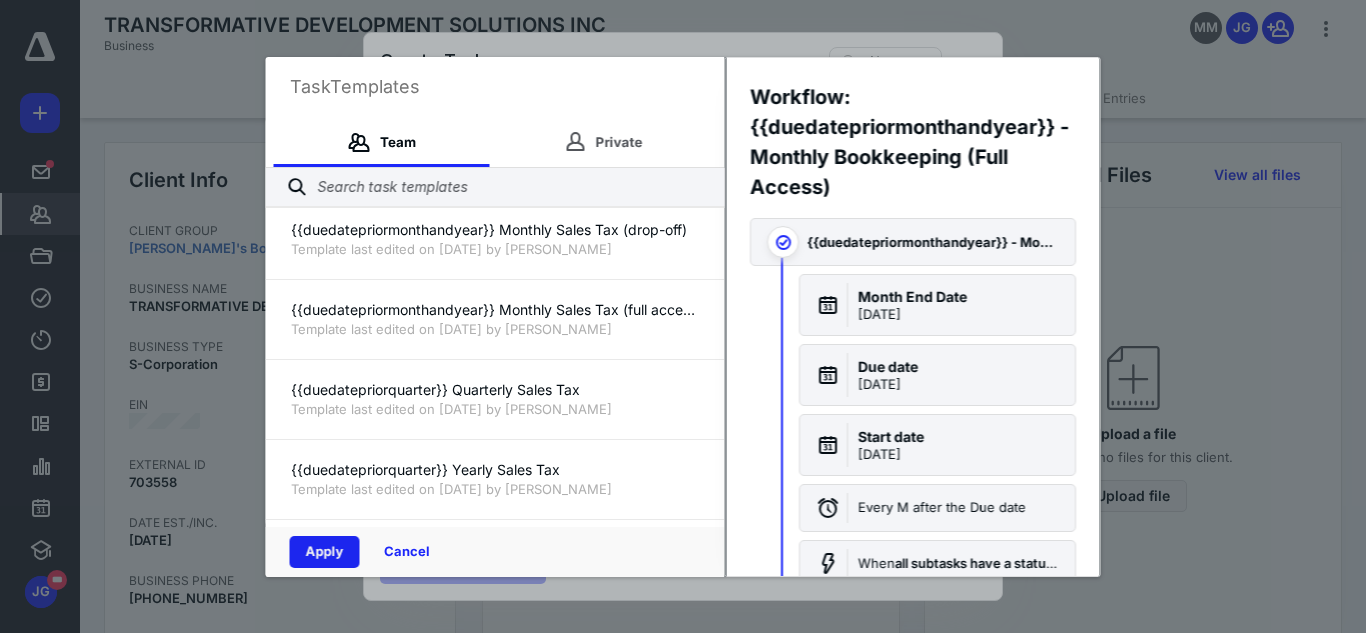 click on "Apply" at bounding box center [325, 552] 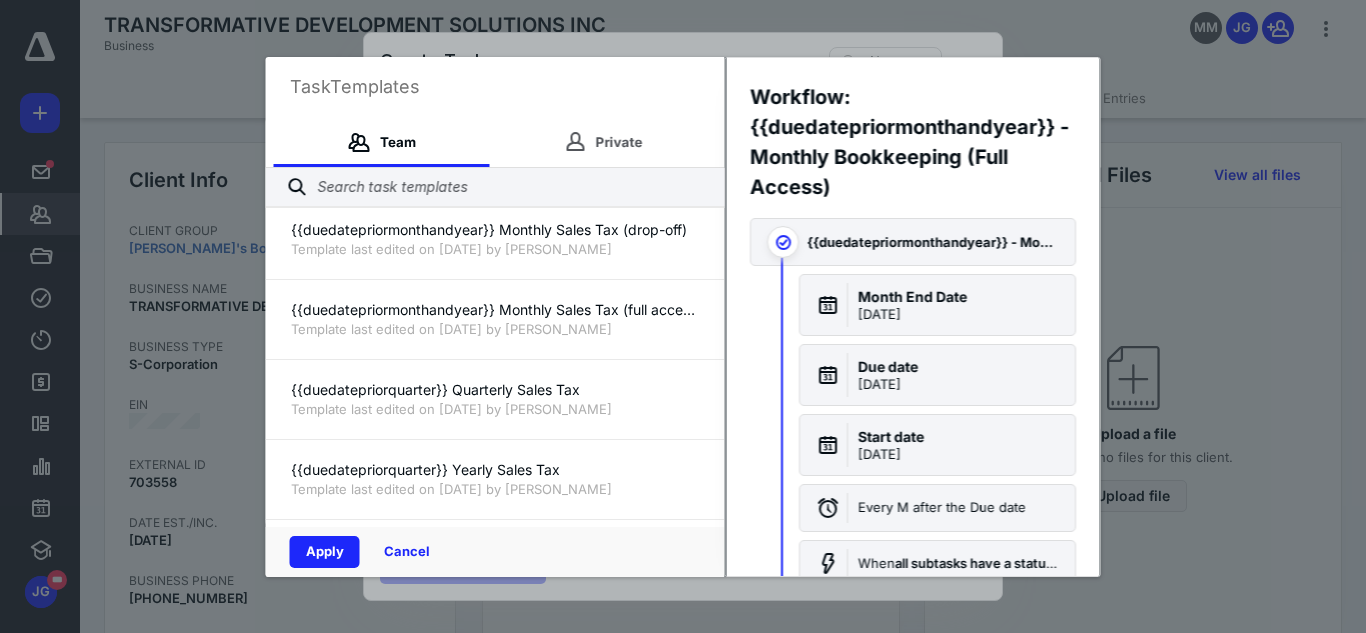 checkbox on "true" 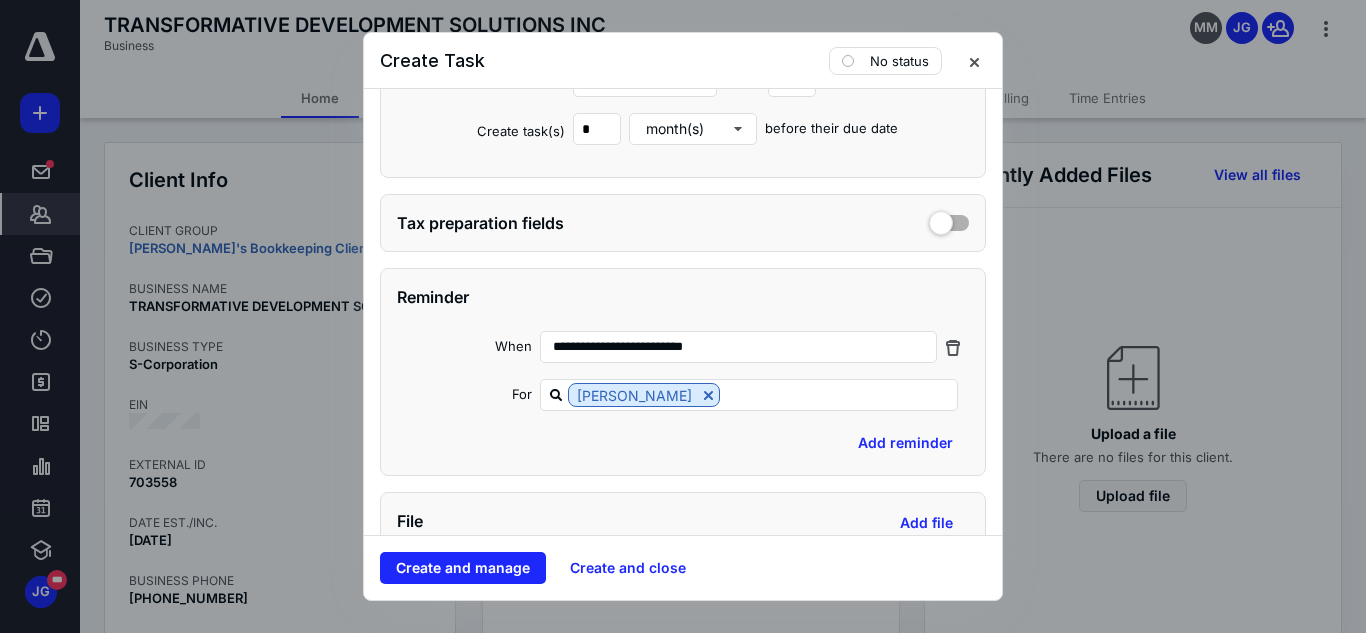 scroll, scrollTop: 1080, scrollLeft: 0, axis: vertical 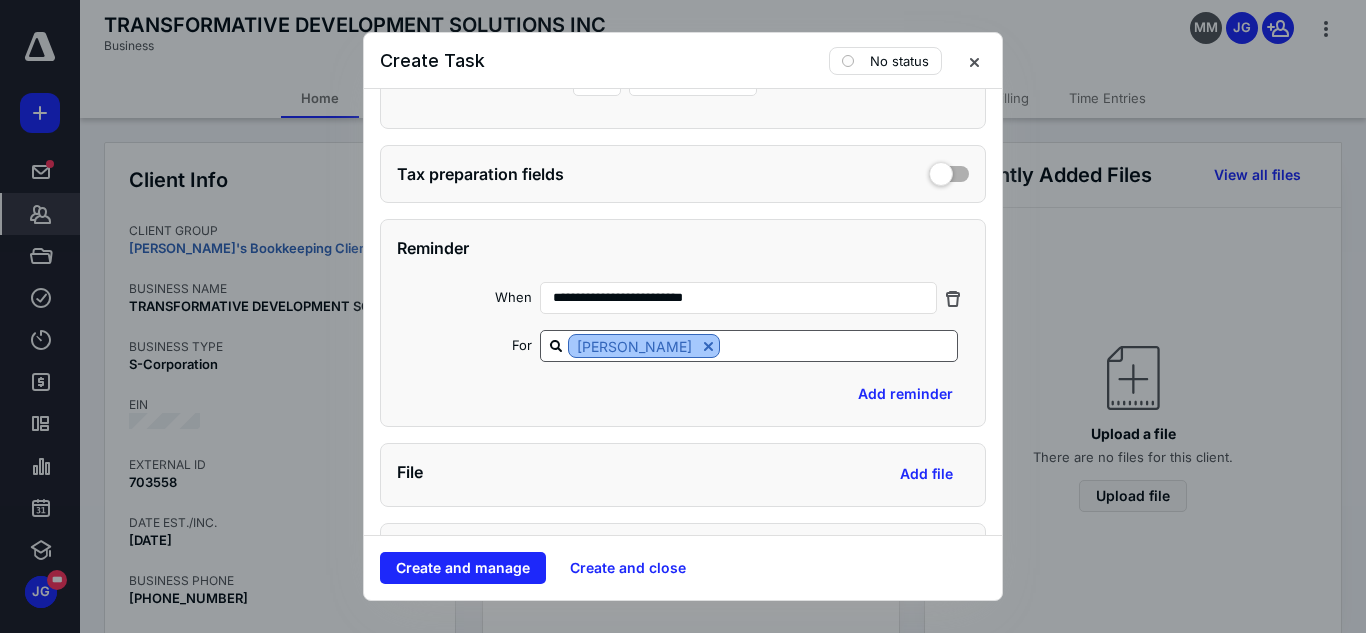 click at bounding box center [708, 346] 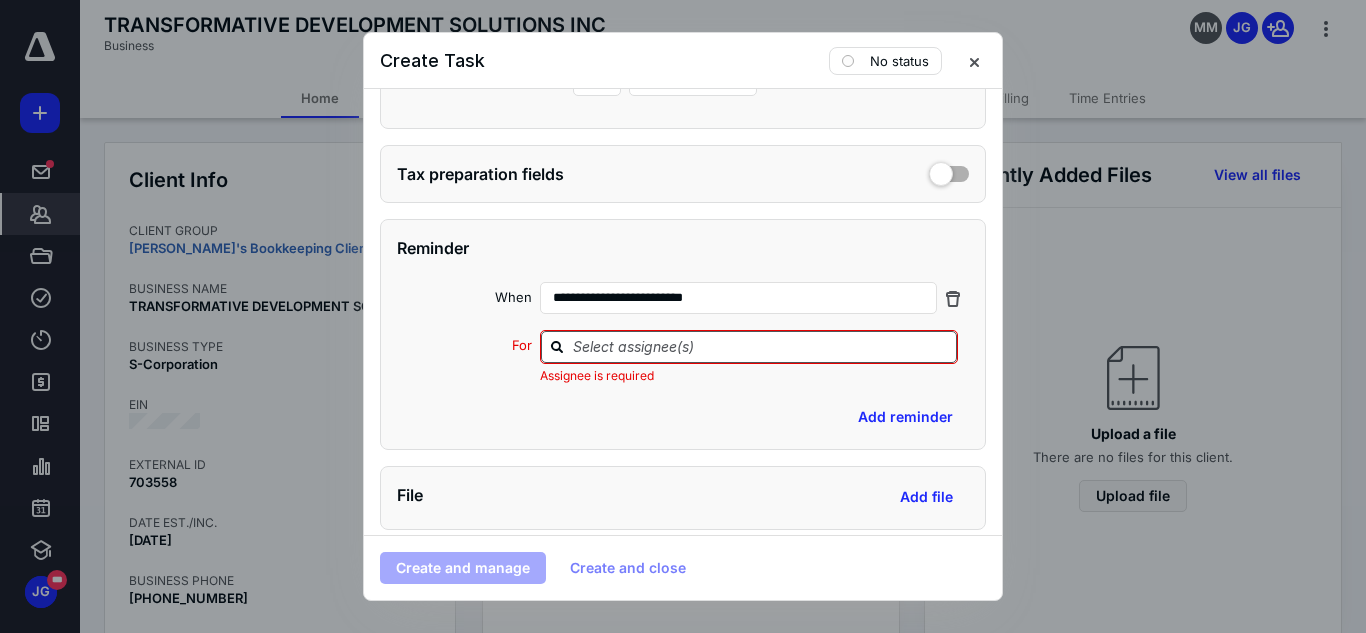 click at bounding box center [761, 346] 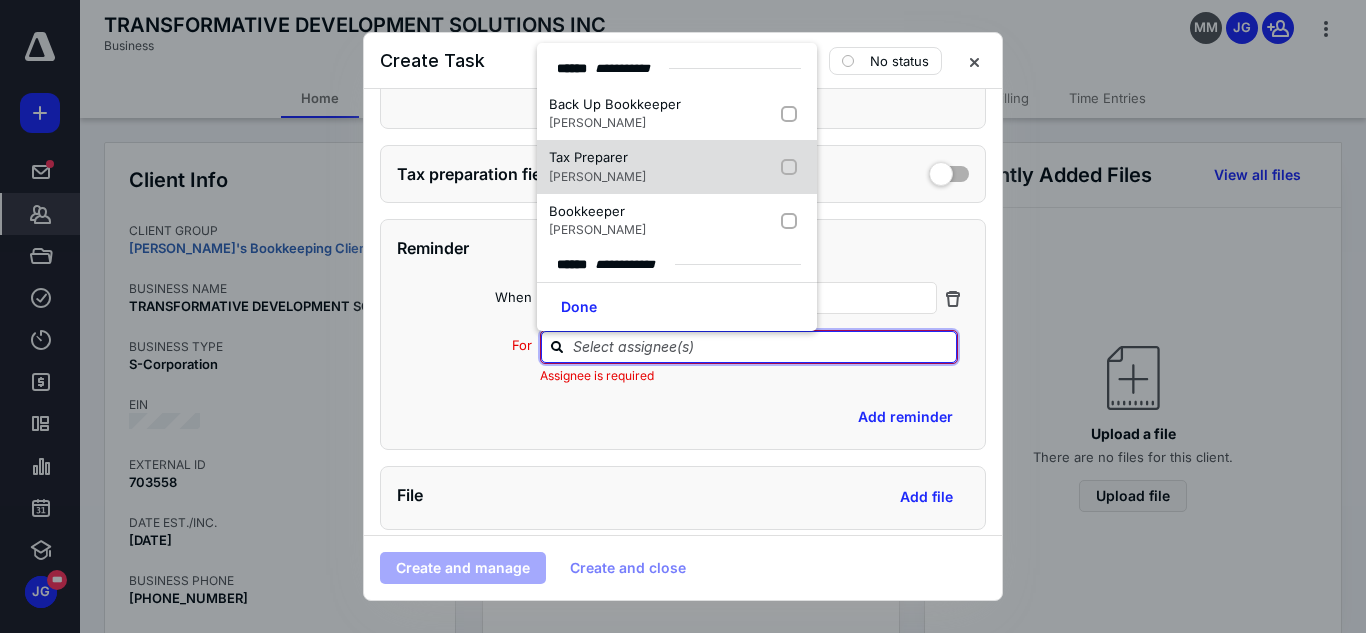 click at bounding box center [793, 167] 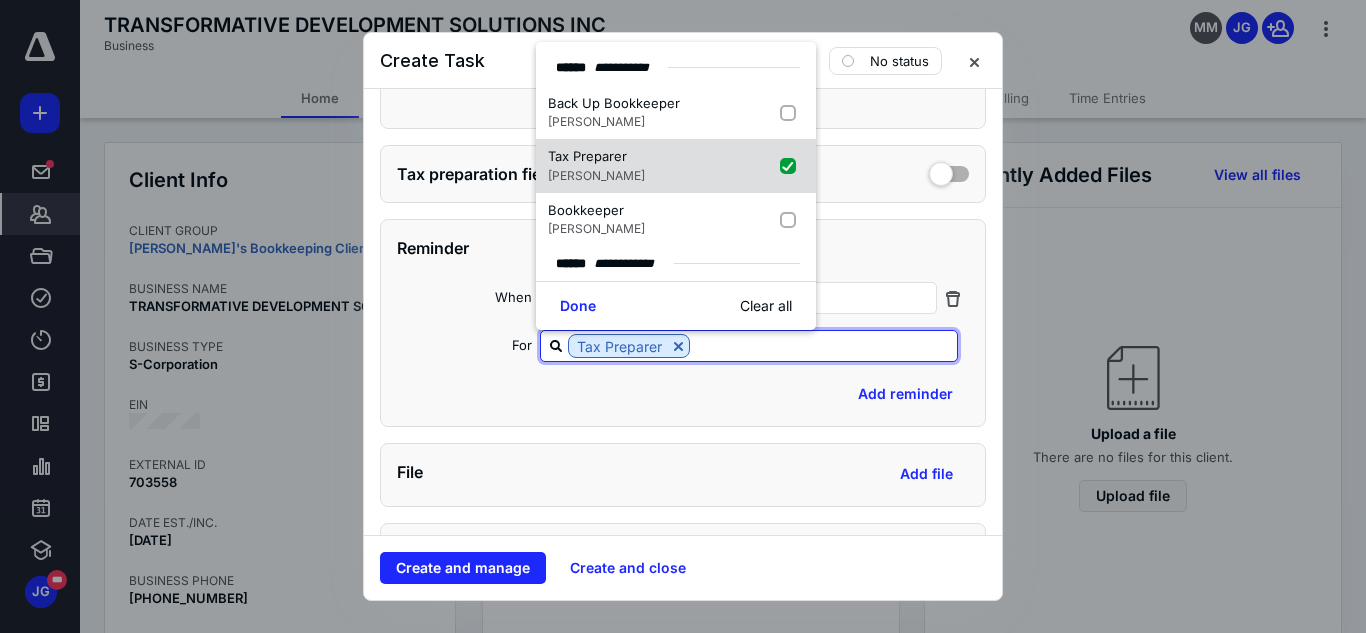 click at bounding box center (792, 166) 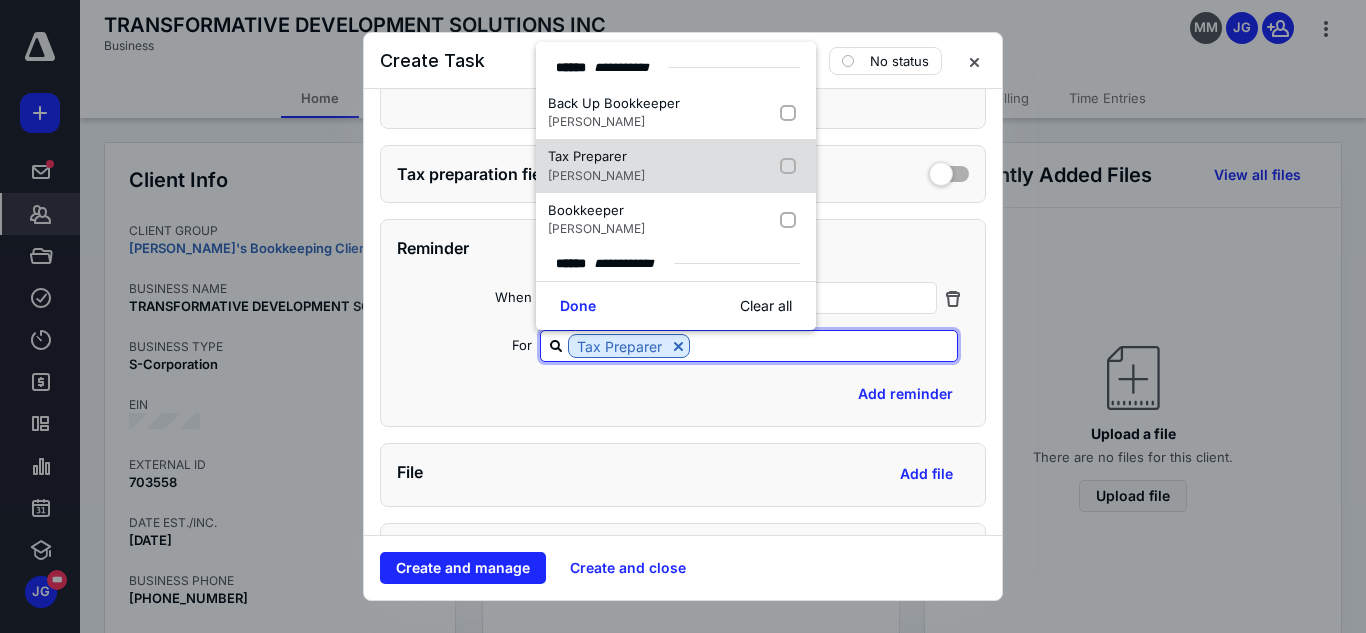 checkbox on "false" 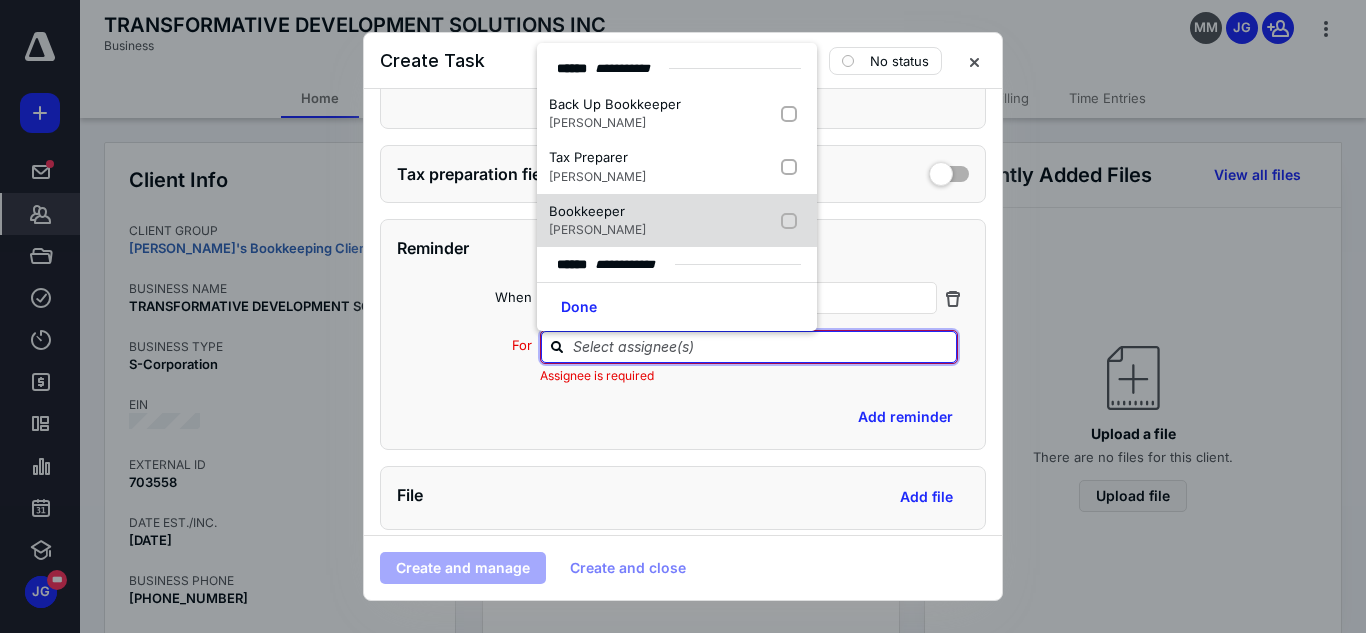 click at bounding box center (793, 221) 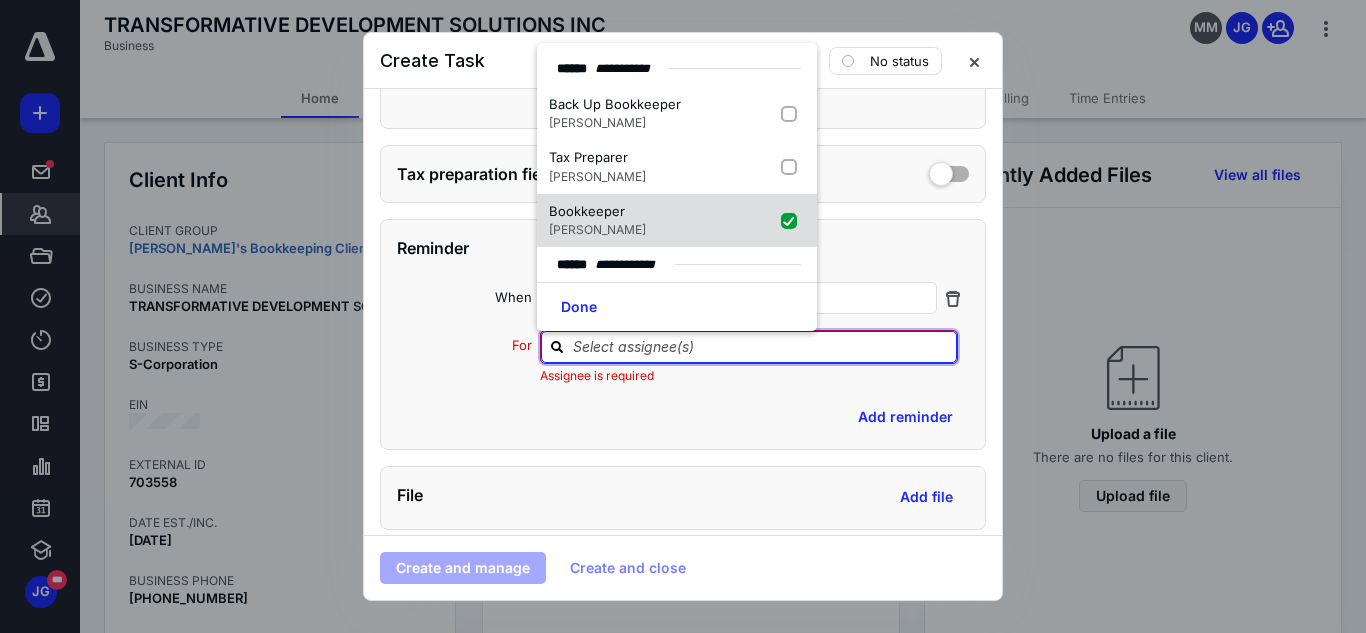 checkbox on "true" 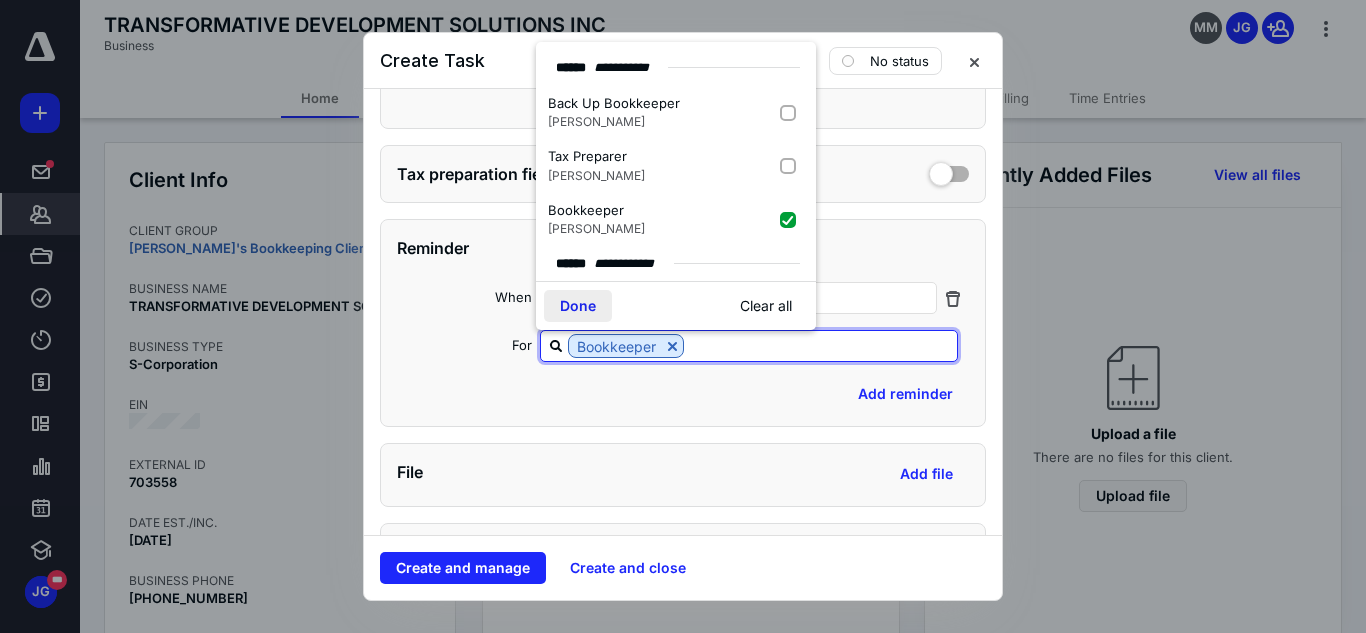 click on "Done" at bounding box center (578, 306) 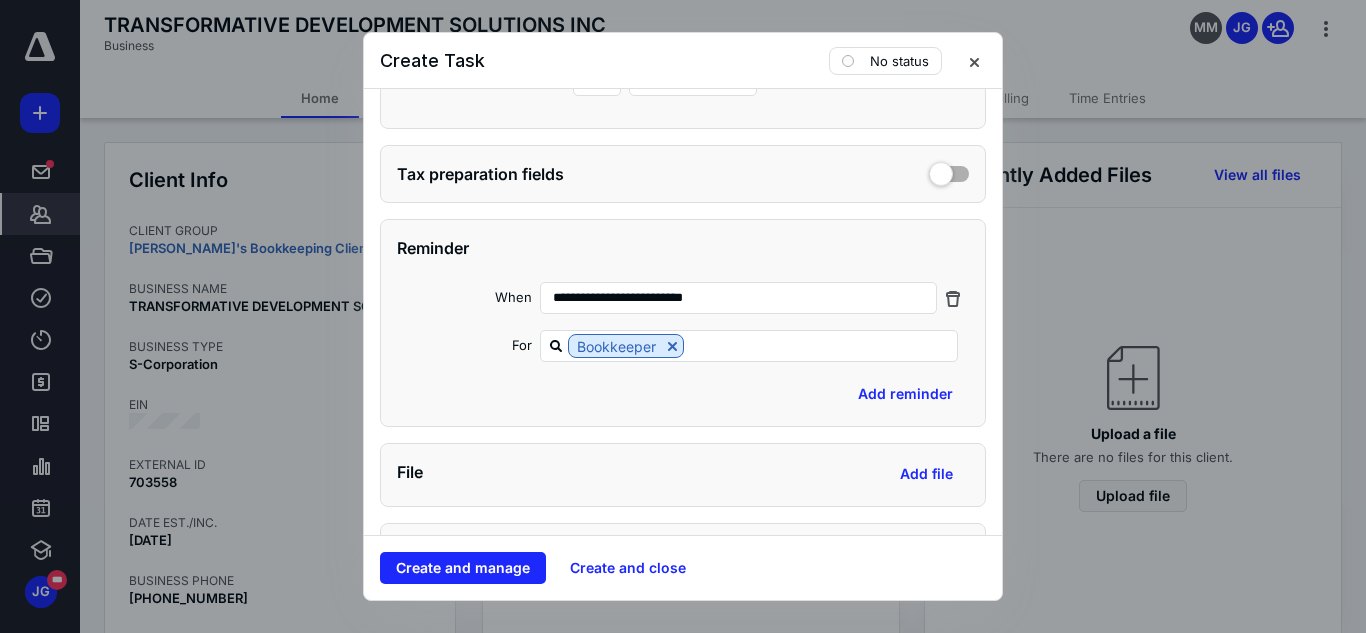 click on "Add reminder" at bounding box center [683, 394] 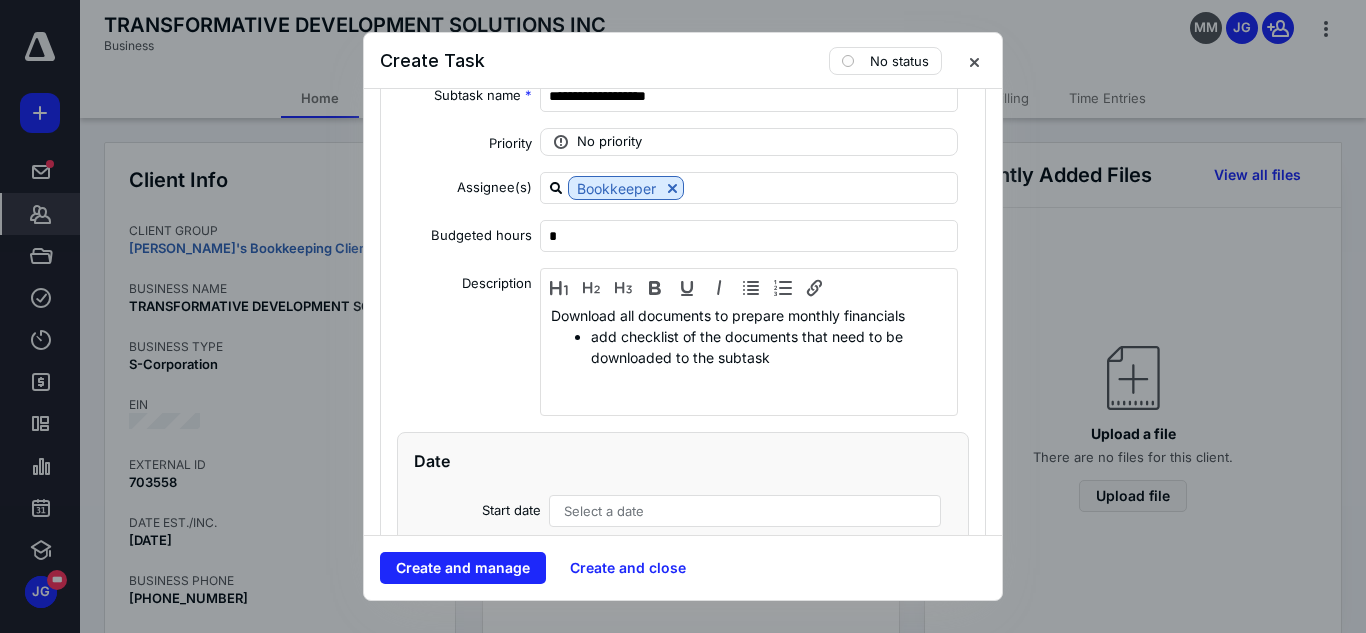 scroll, scrollTop: 1960, scrollLeft: 0, axis: vertical 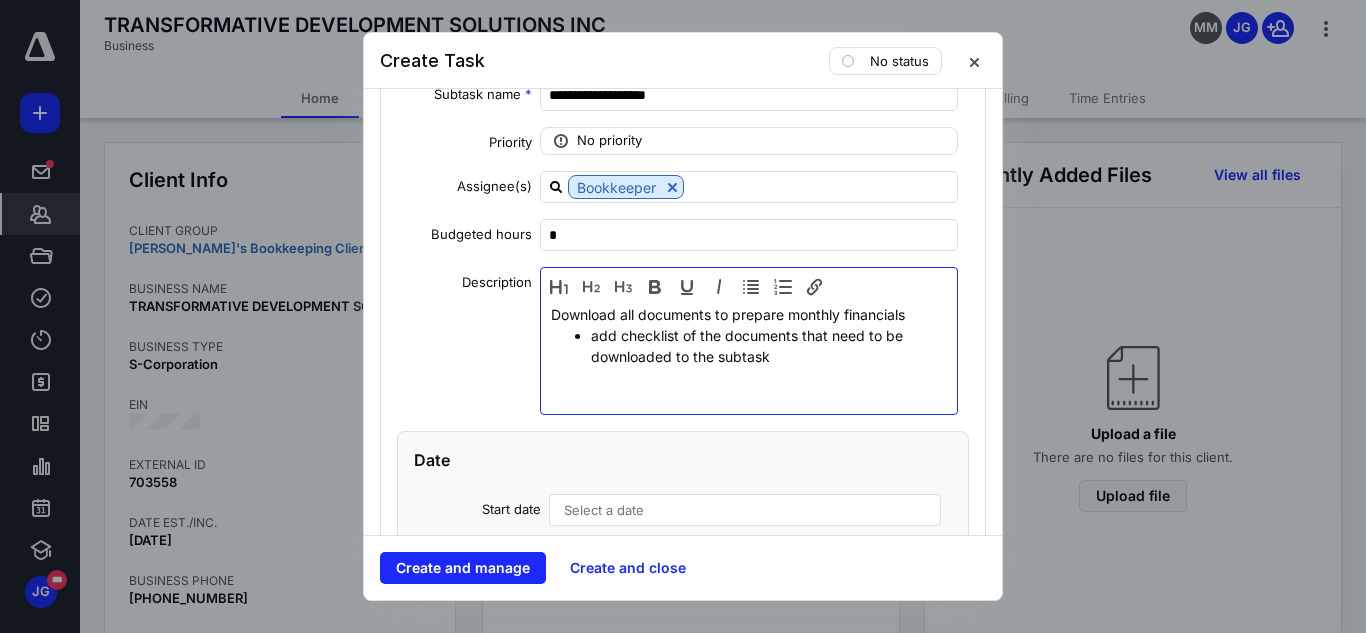 click on "add checklist of the documents that need to be downloaded to the subtask" at bounding box center [769, 346] 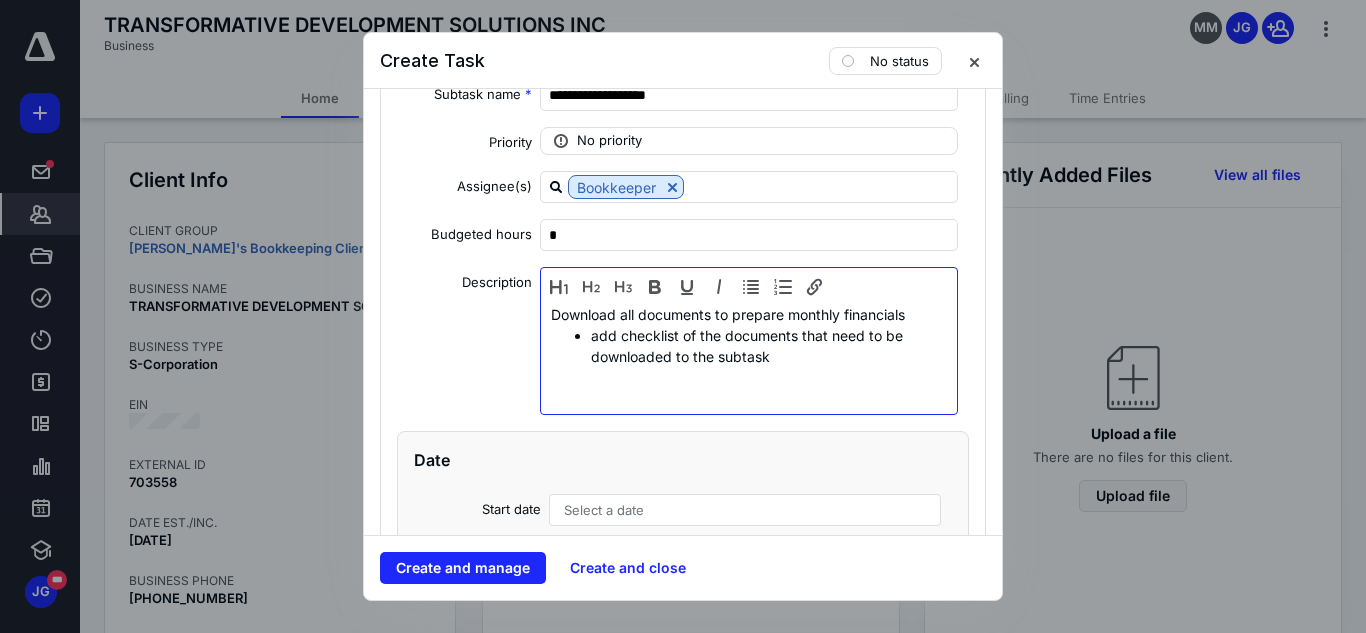type 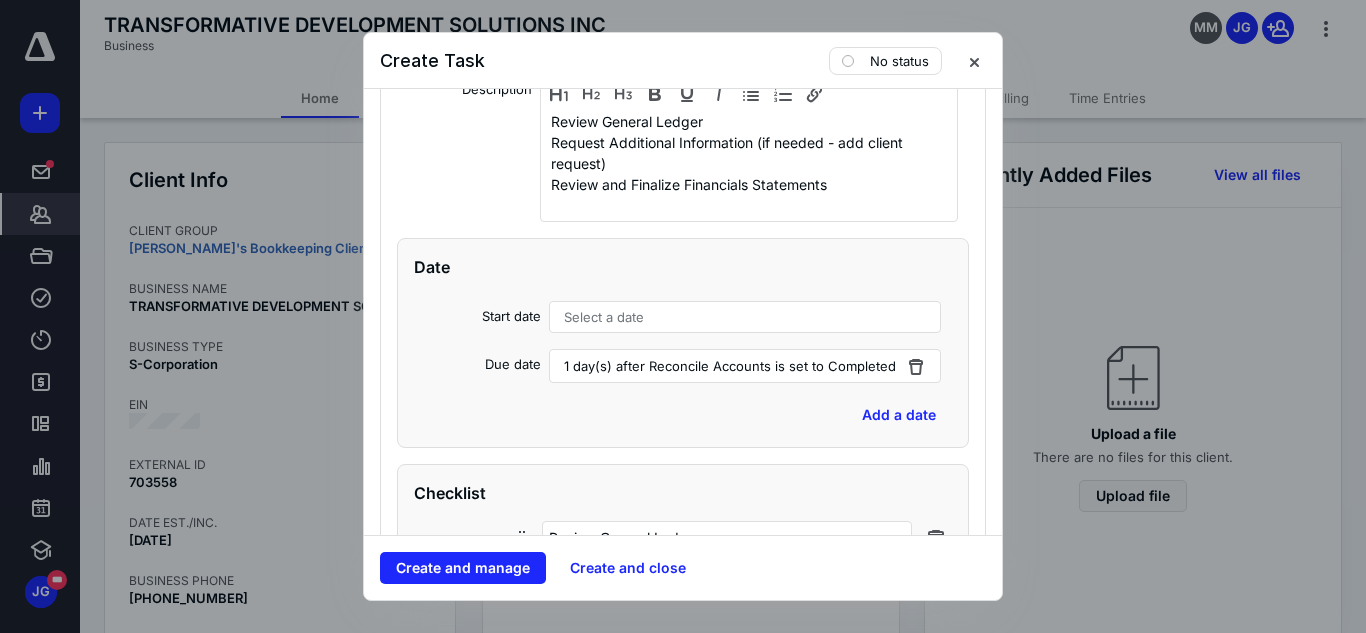 scroll, scrollTop: 4533, scrollLeft: 0, axis: vertical 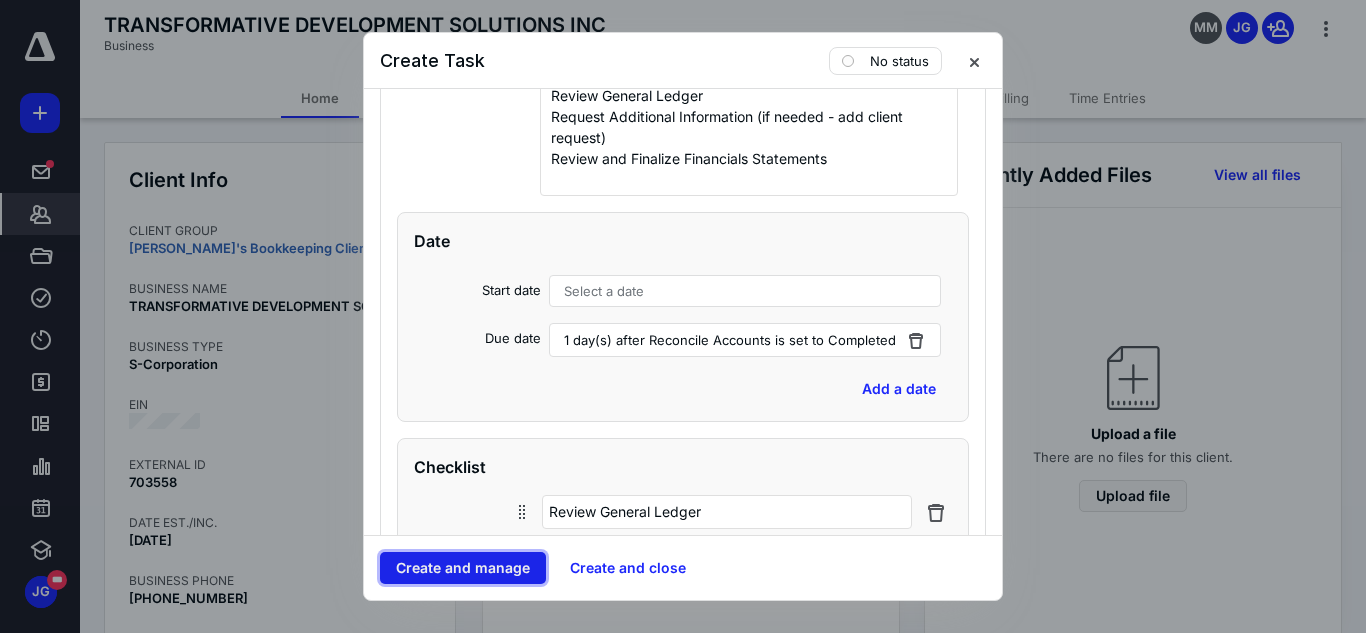 click on "Create and manage" at bounding box center (463, 568) 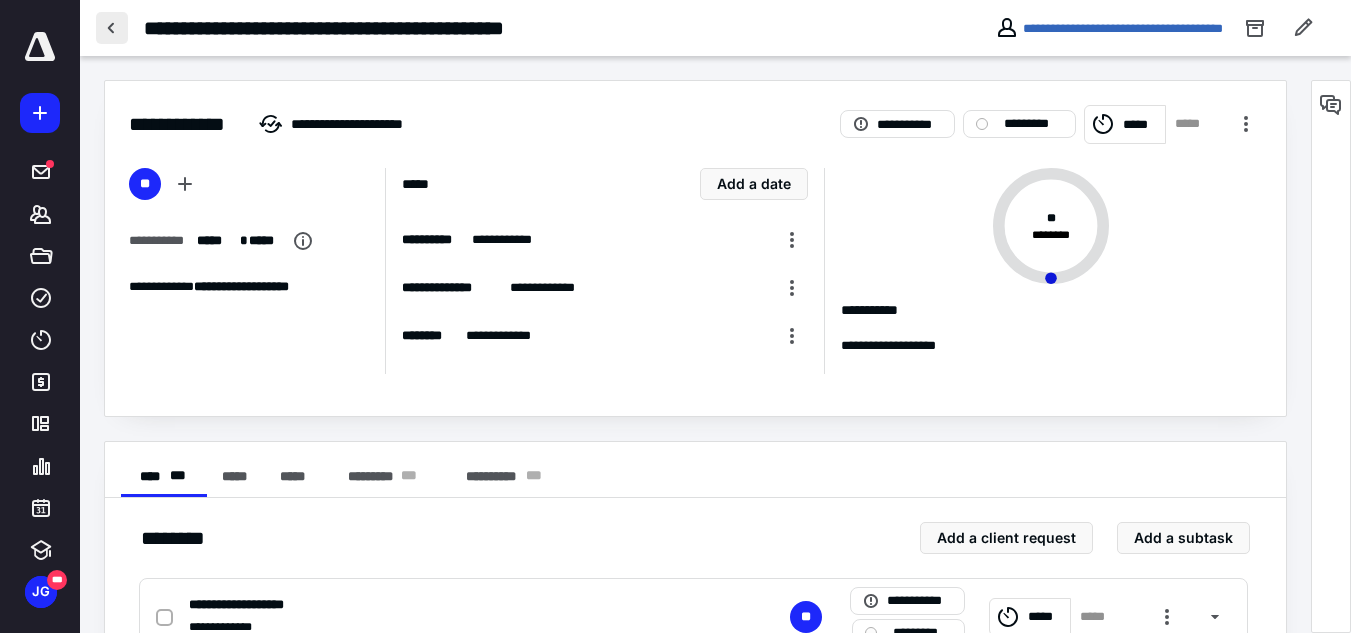 click at bounding box center (112, 28) 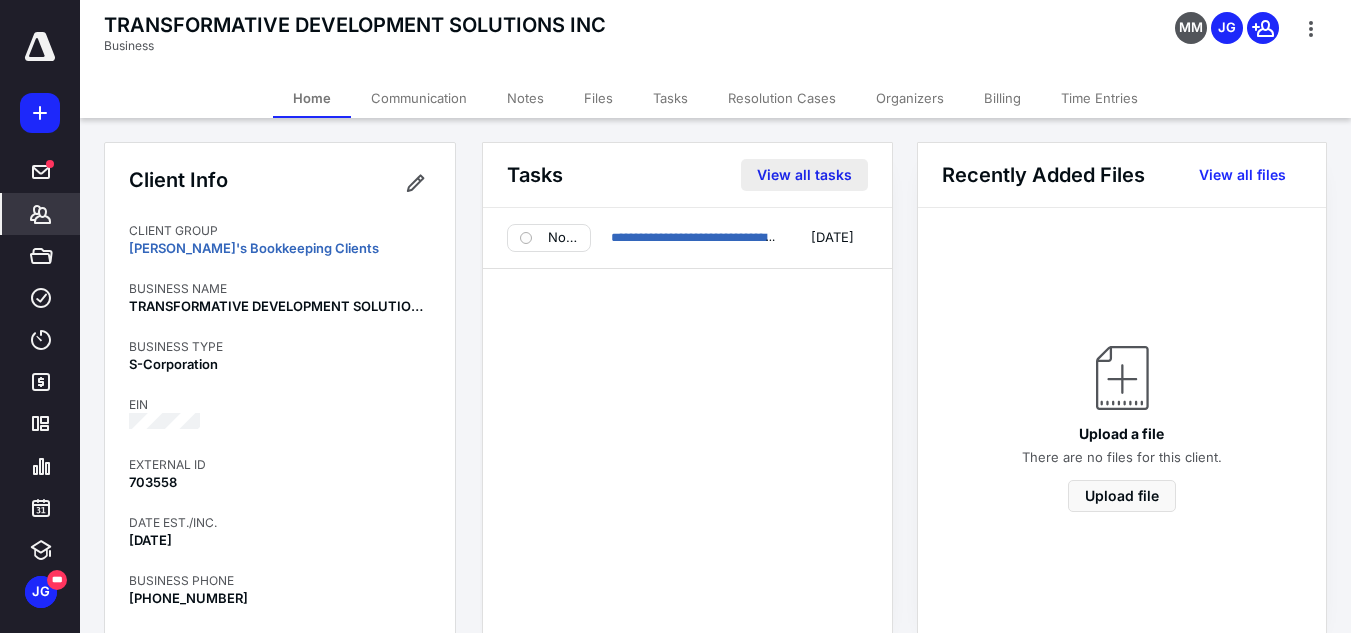 click on "View all tasks" at bounding box center [804, 175] 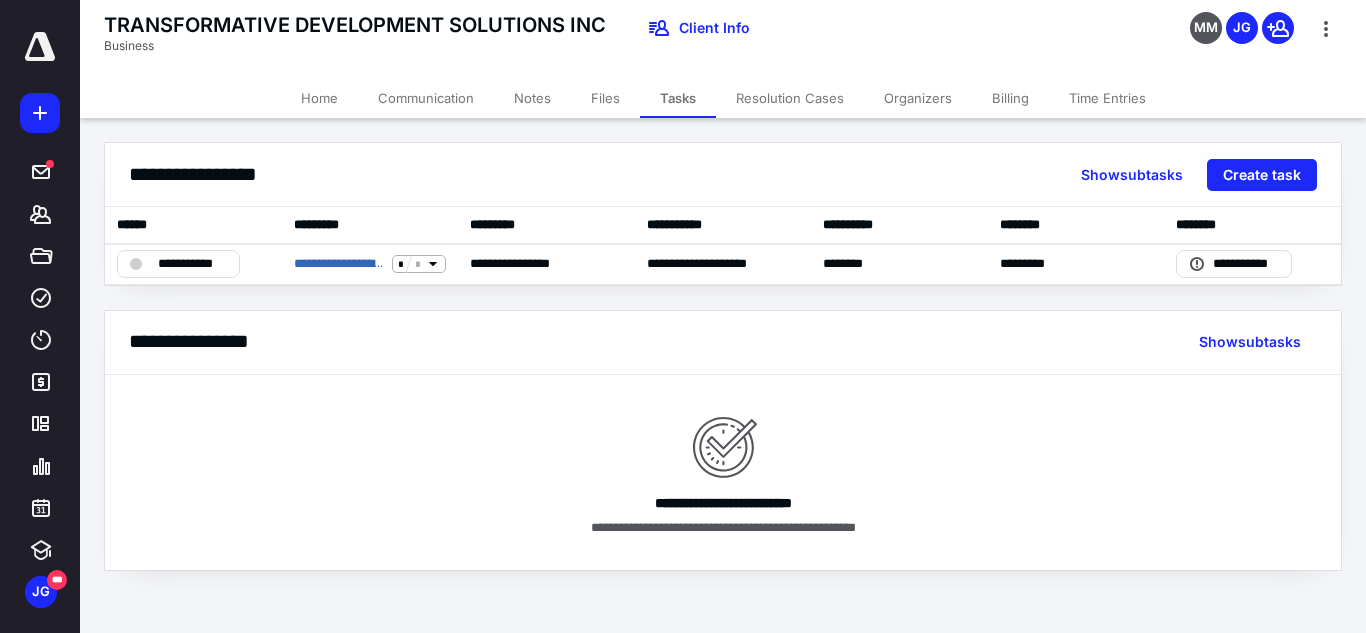 click on "**********" at bounding box center [723, 356] 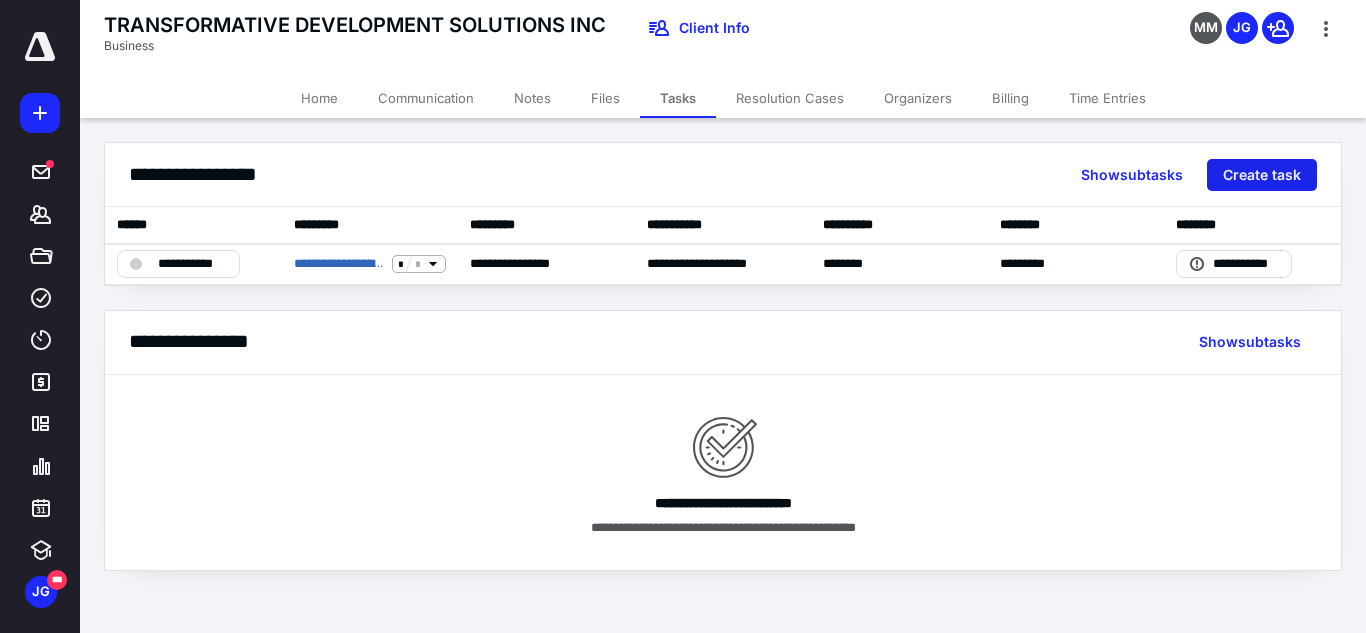 click on "Create task" at bounding box center [1262, 175] 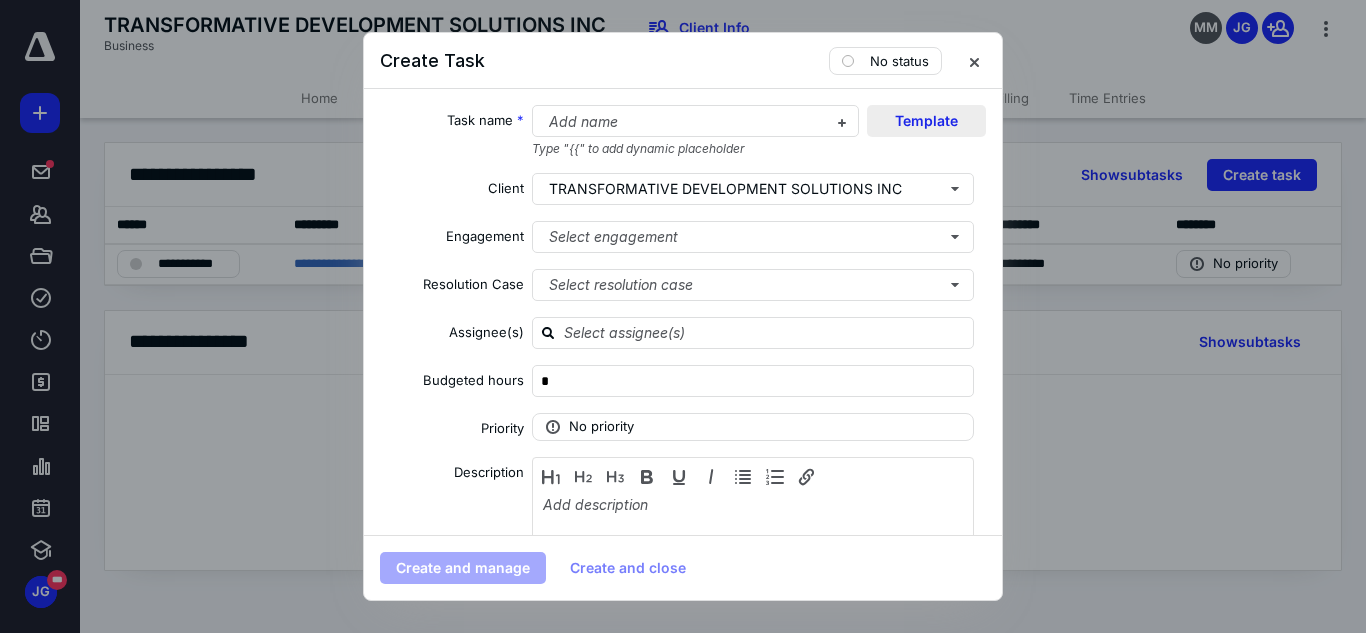 click on "Template" at bounding box center (926, 121) 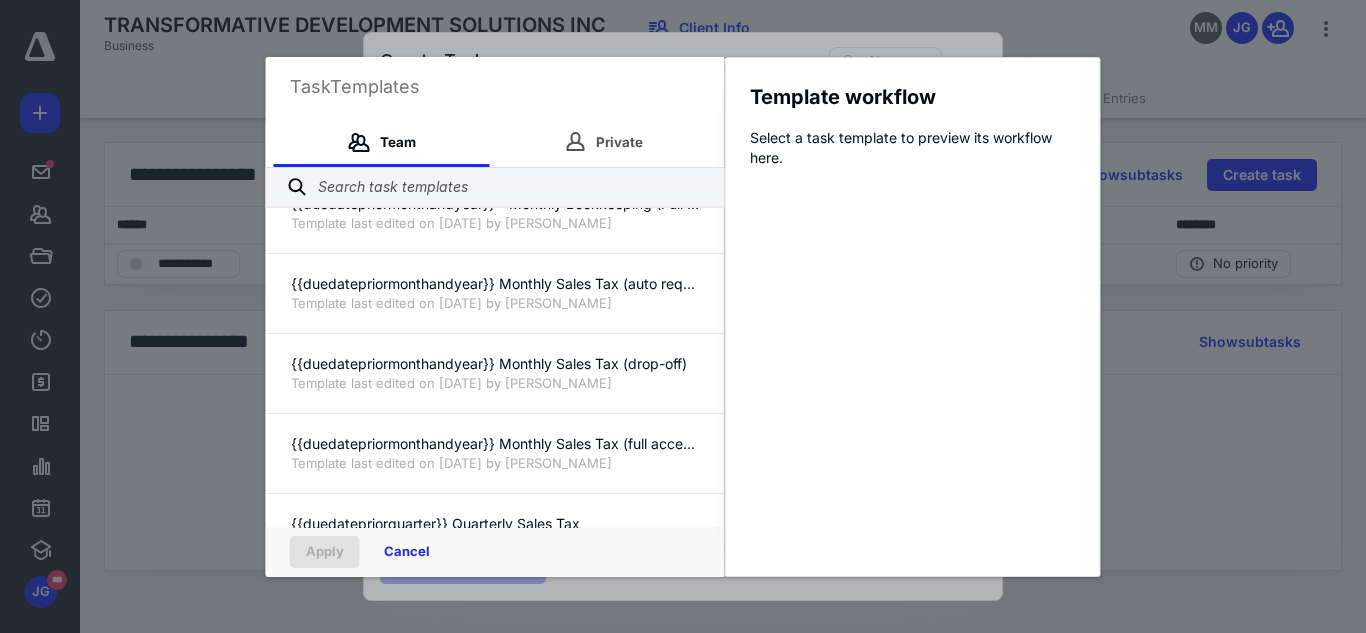 scroll, scrollTop: 450, scrollLeft: 0, axis: vertical 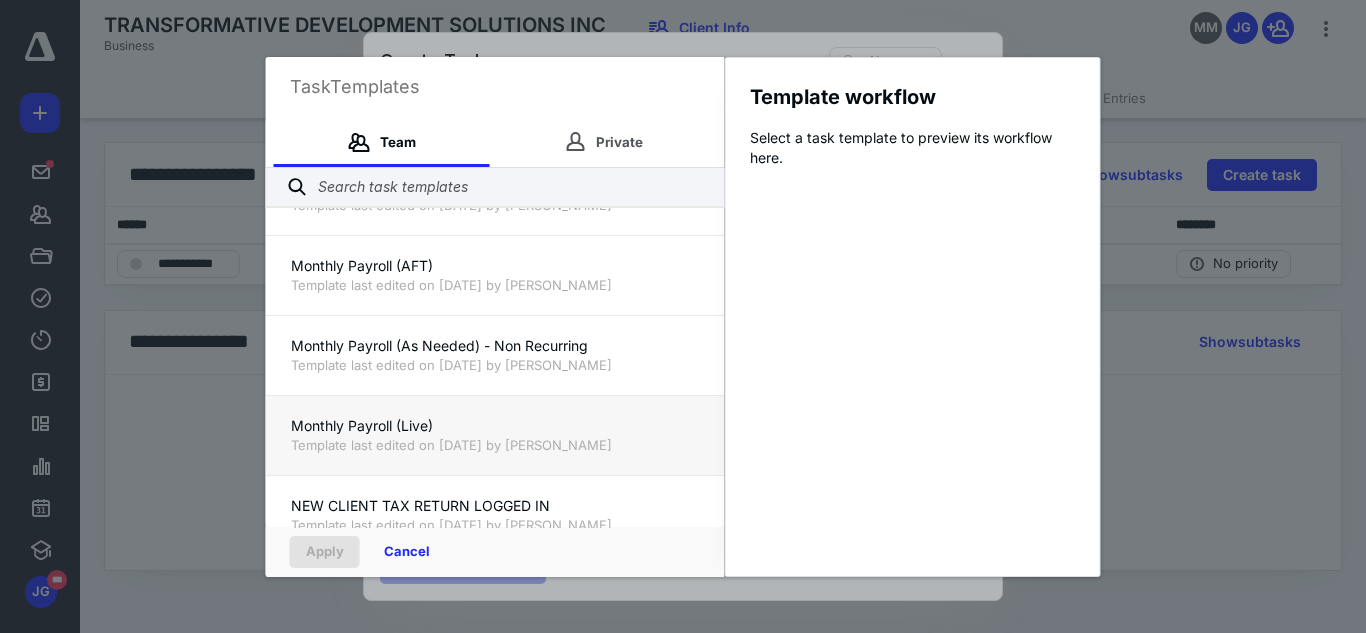 click on "Template last edited on [DATE] by [PERSON_NAME]" at bounding box center (495, 445) 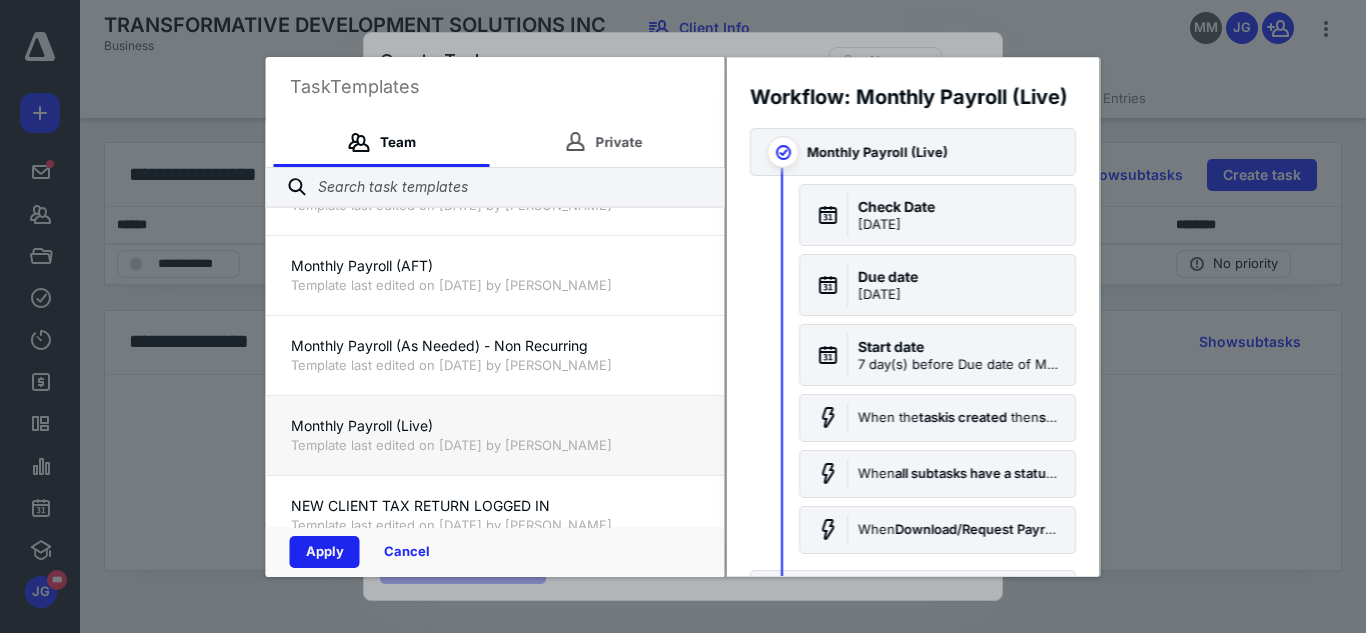 click on "Apply" at bounding box center [325, 552] 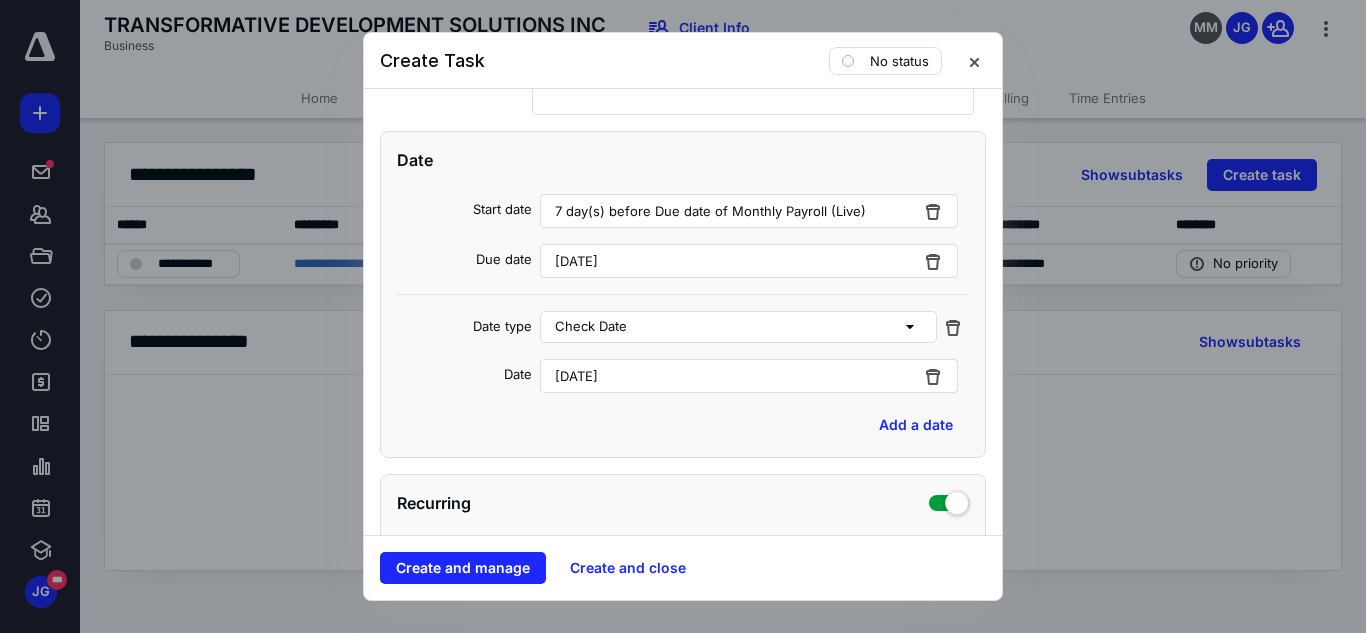 scroll, scrollTop: 520, scrollLeft: 0, axis: vertical 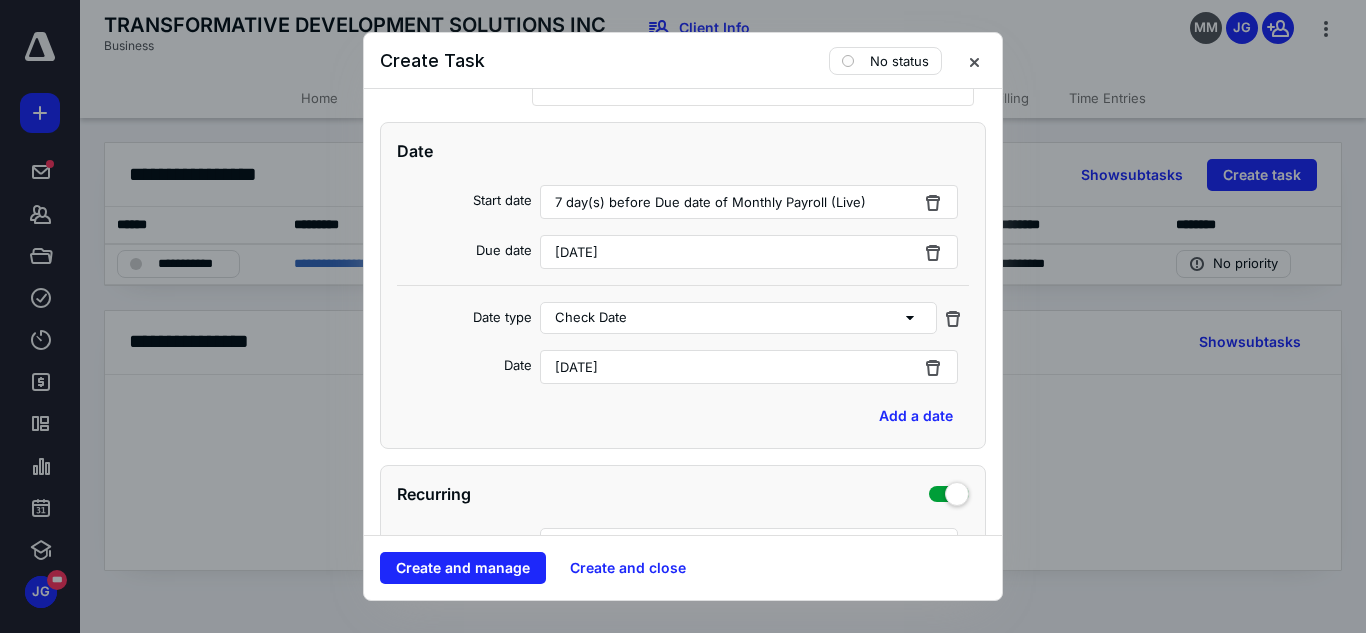 click on "[DATE]" at bounding box center (576, 252) 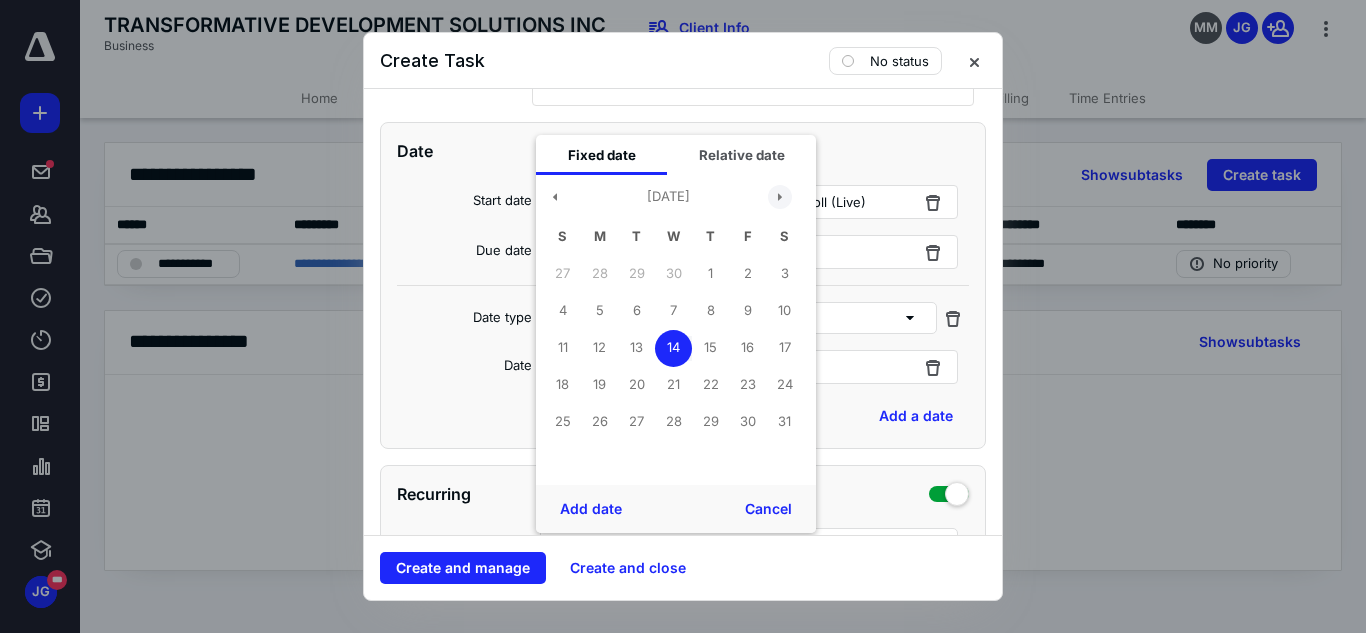 click at bounding box center [780, 197] 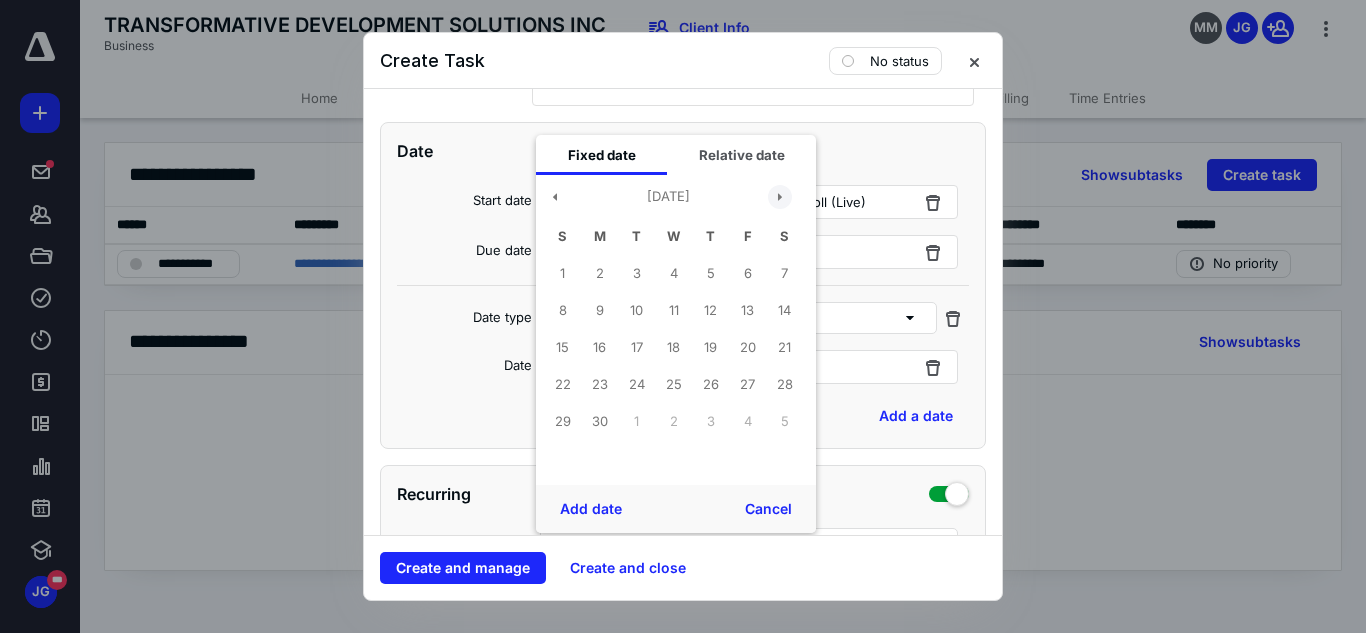 click at bounding box center (780, 197) 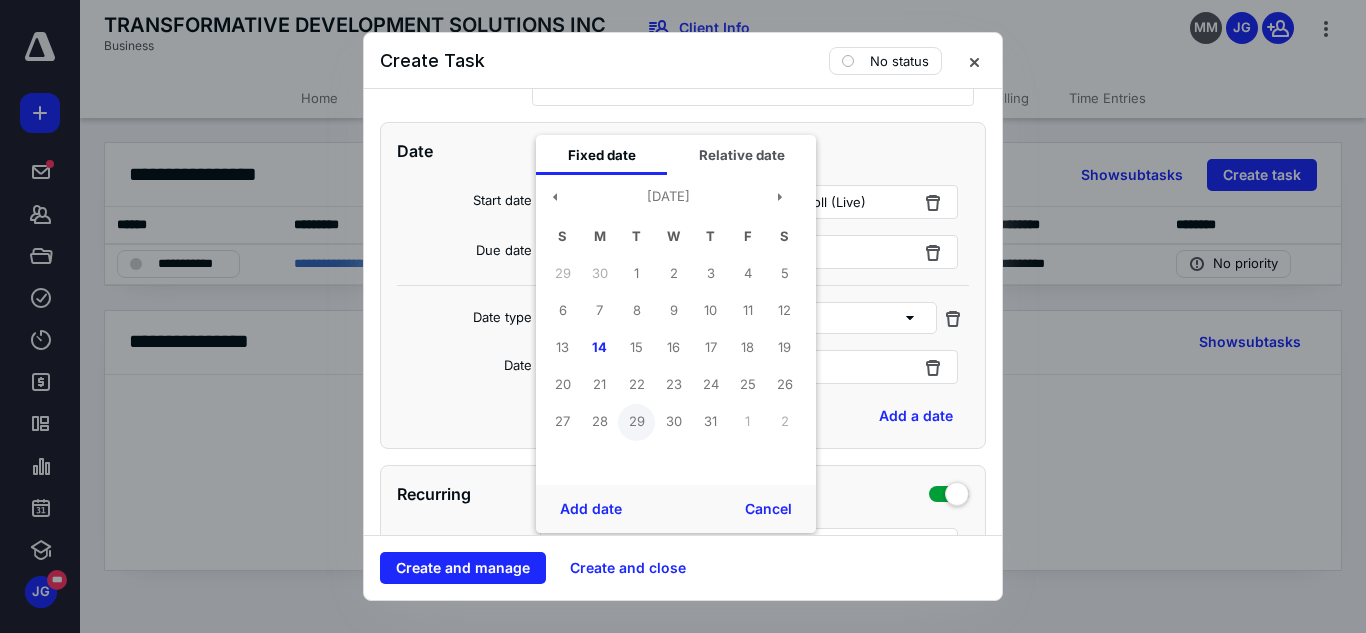 click on "29" at bounding box center [636, 422] 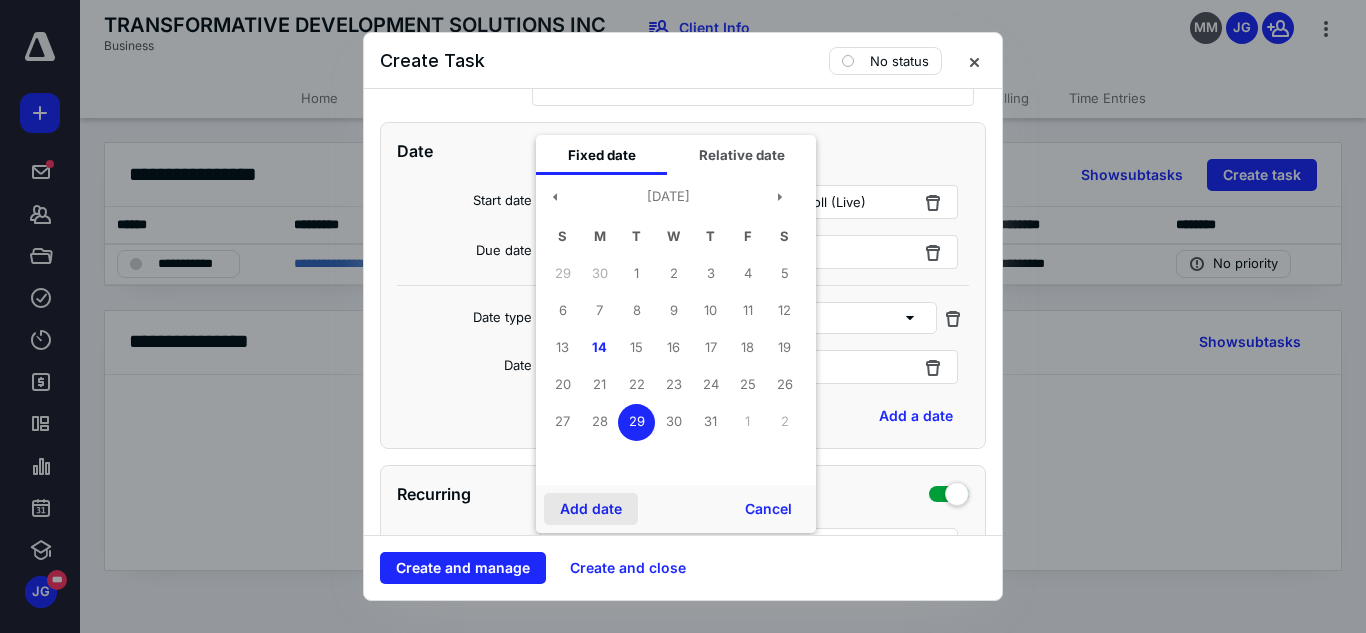 click on "Add date" at bounding box center (591, 509) 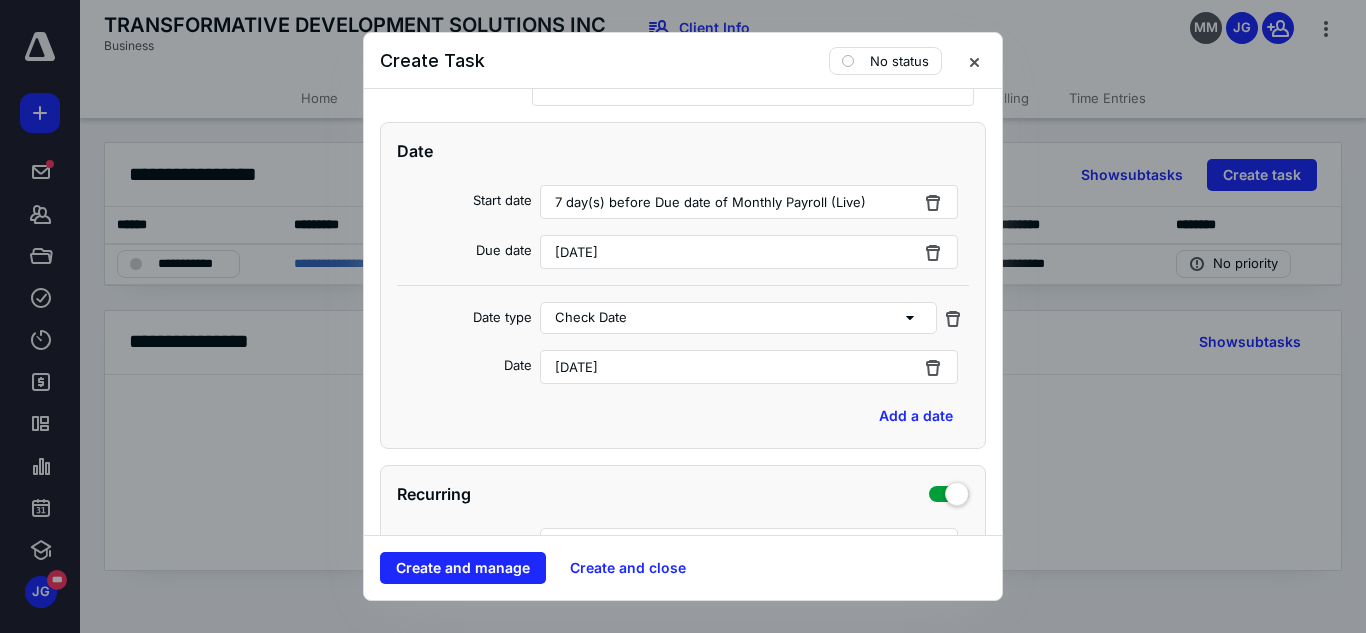click on "[DATE]" at bounding box center (749, 367) 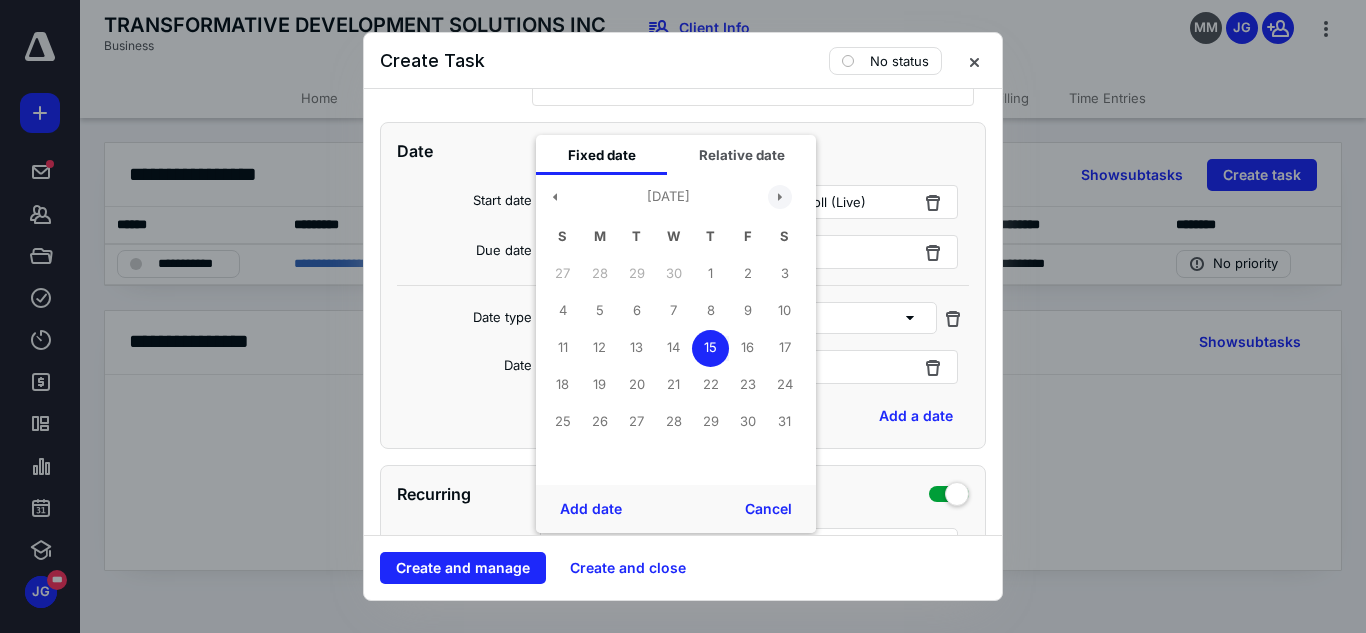 click at bounding box center [780, 197] 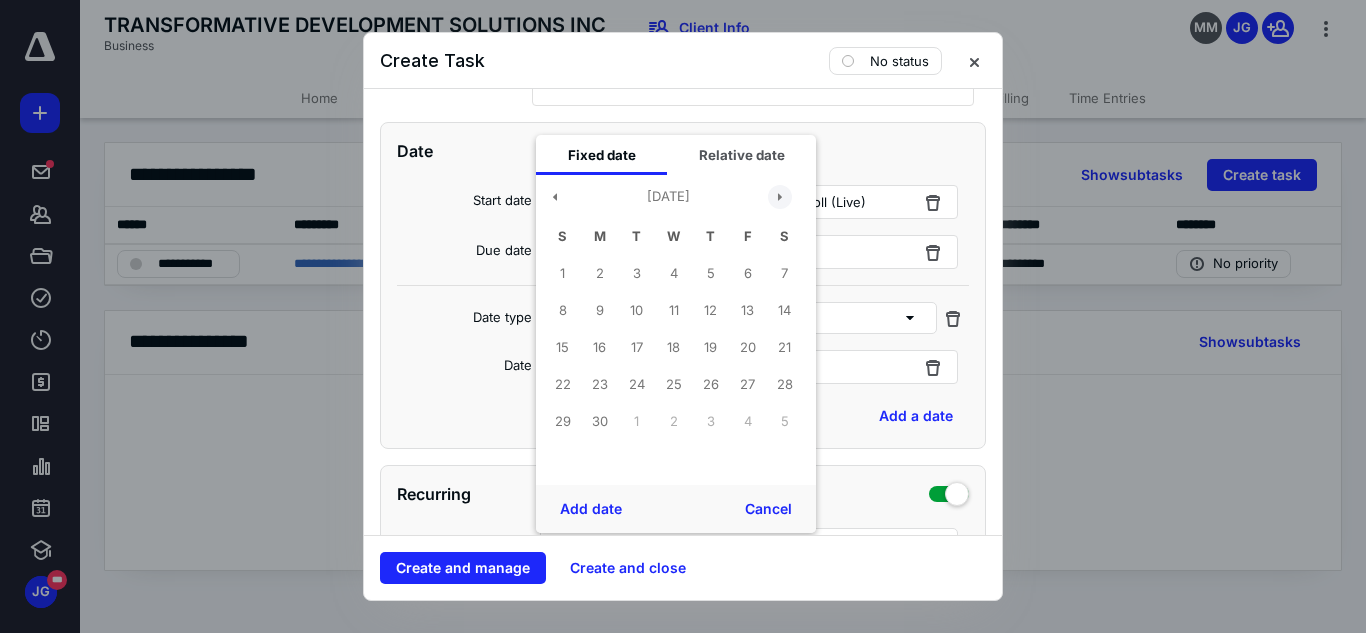 click at bounding box center [780, 197] 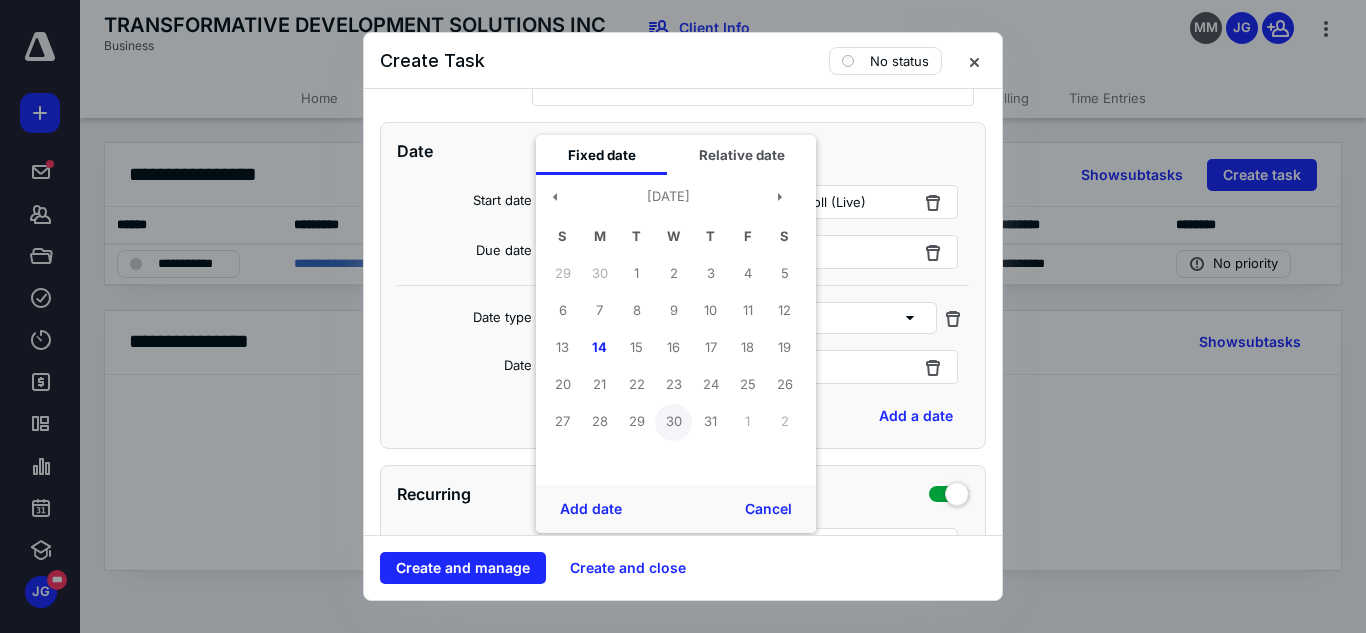 click on "30" at bounding box center [673, 422] 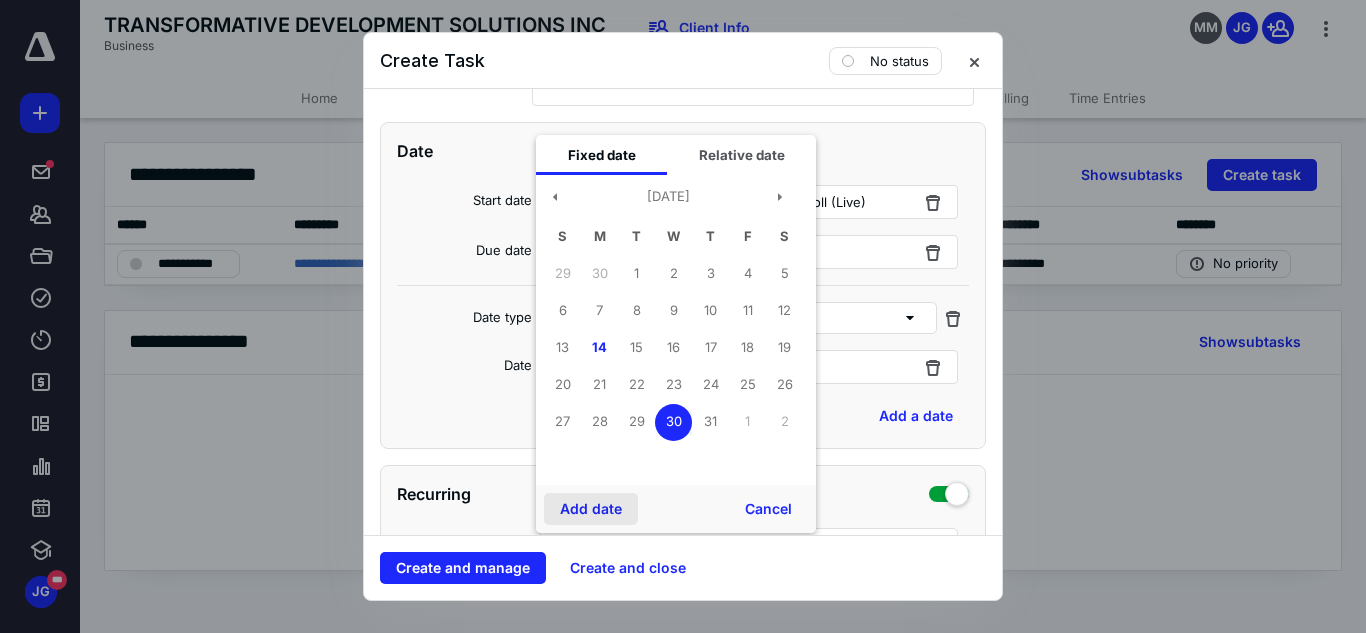 click on "Add date" at bounding box center (591, 509) 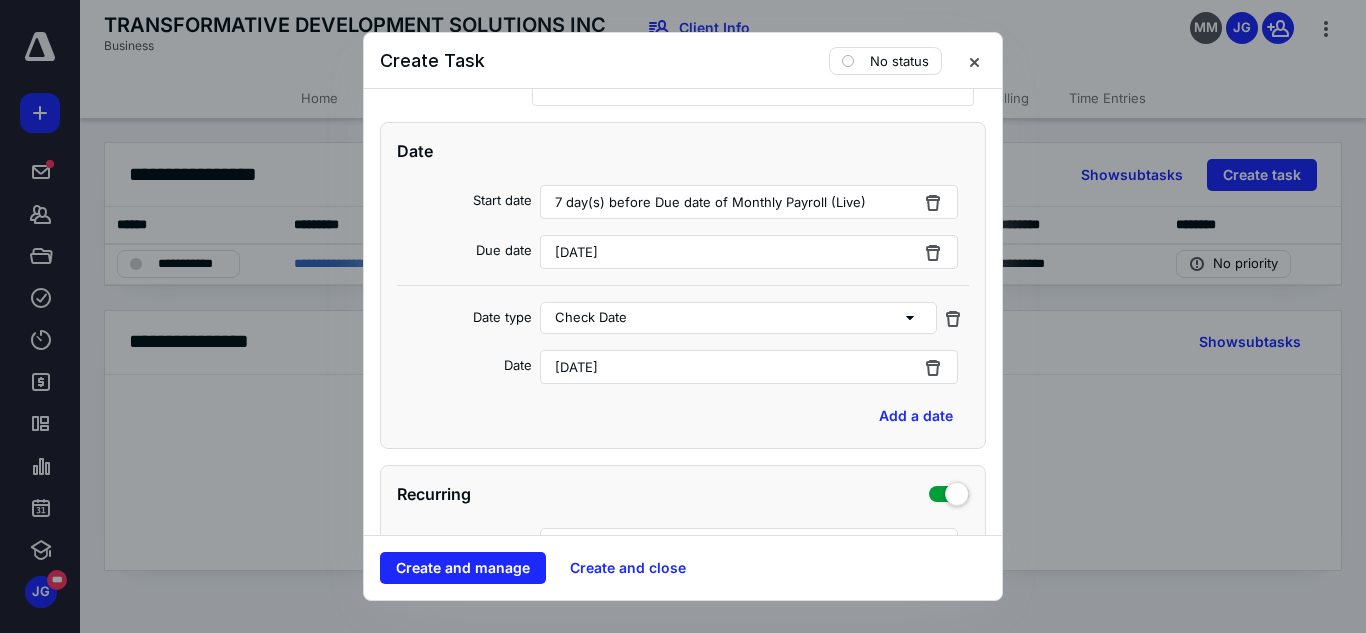 click on "Date Start date 7 day(s) before Due date of Monthly Payroll (Live) Due date [DATE] Date type Check Date Date [DATE] Add a date" at bounding box center (683, 285) 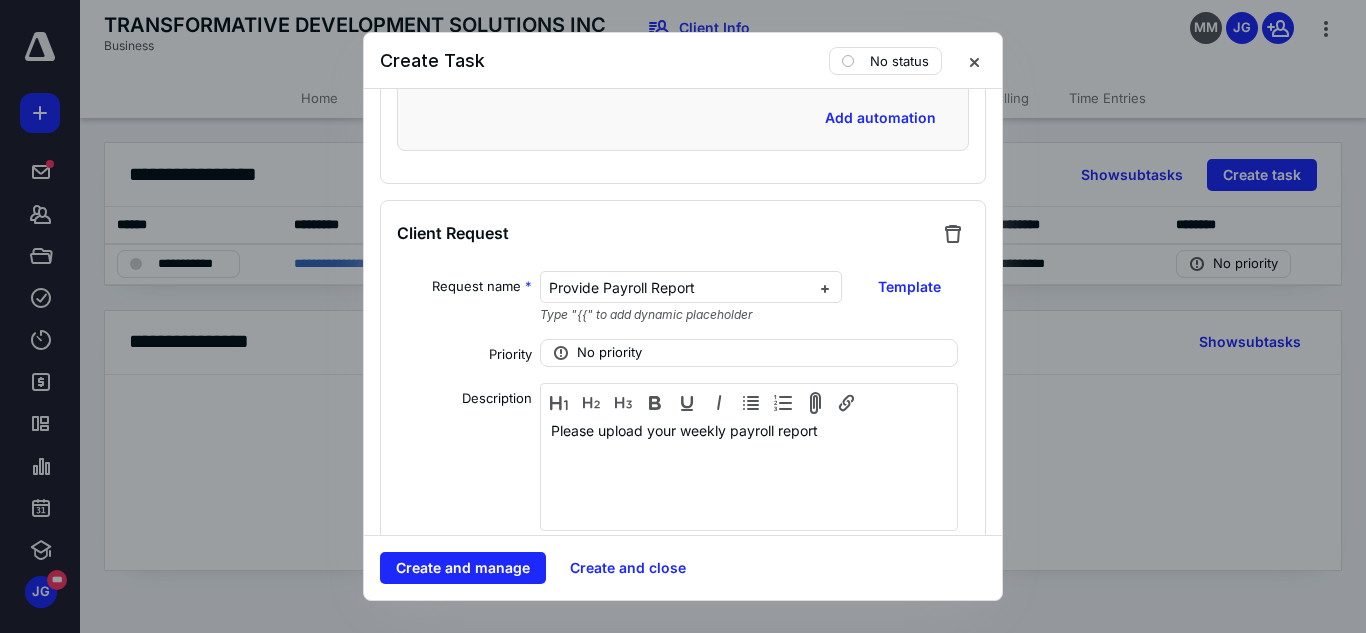 scroll, scrollTop: 2878, scrollLeft: 0, axis: vertical 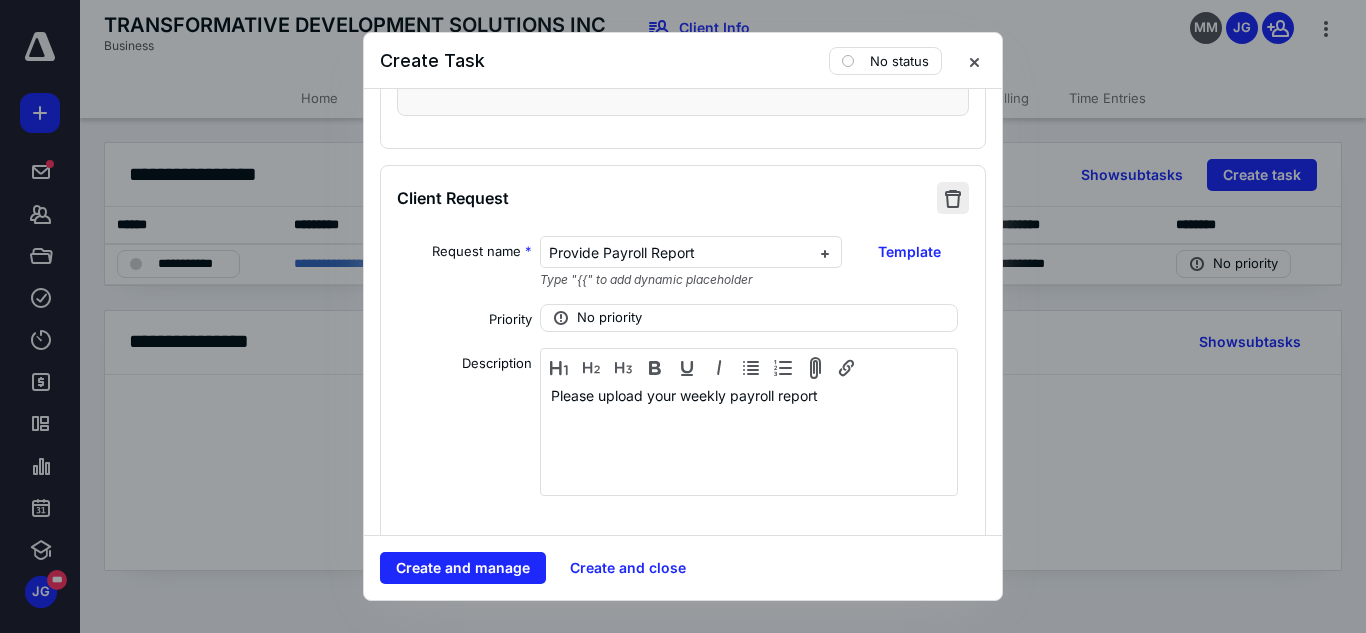click at bounding box center (953, 198) 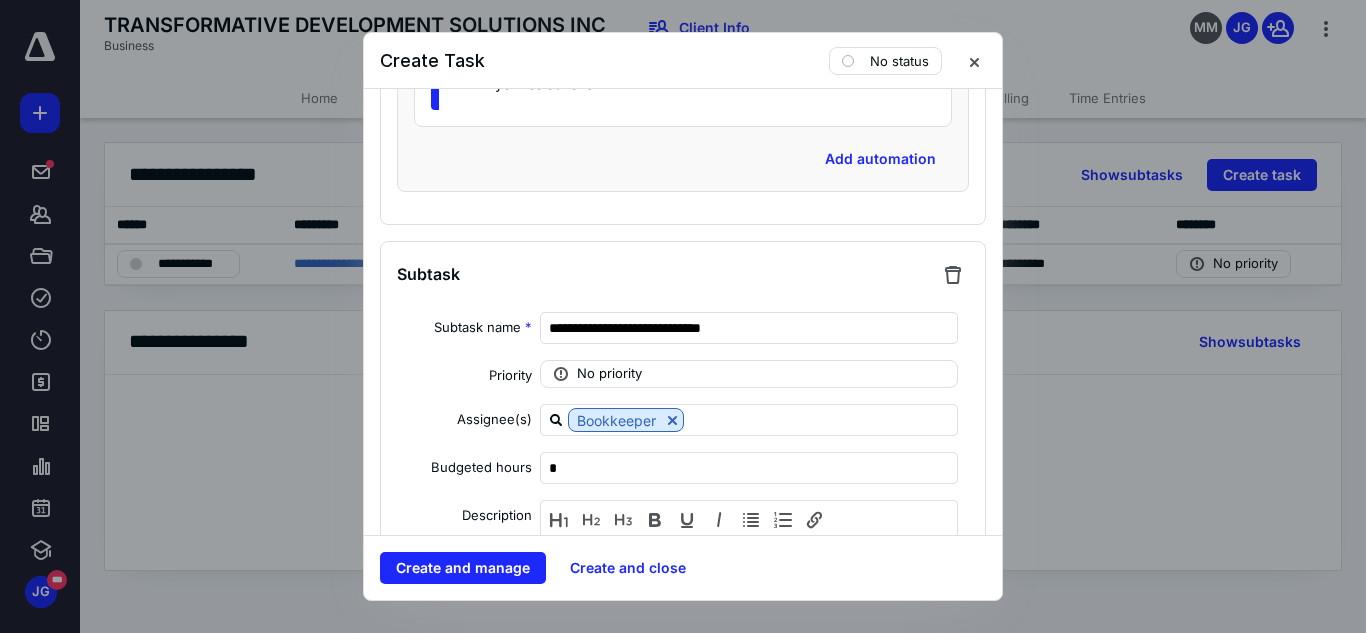 scroll, scrollTop: 2970, scrollLeft: 0, axis: vertical 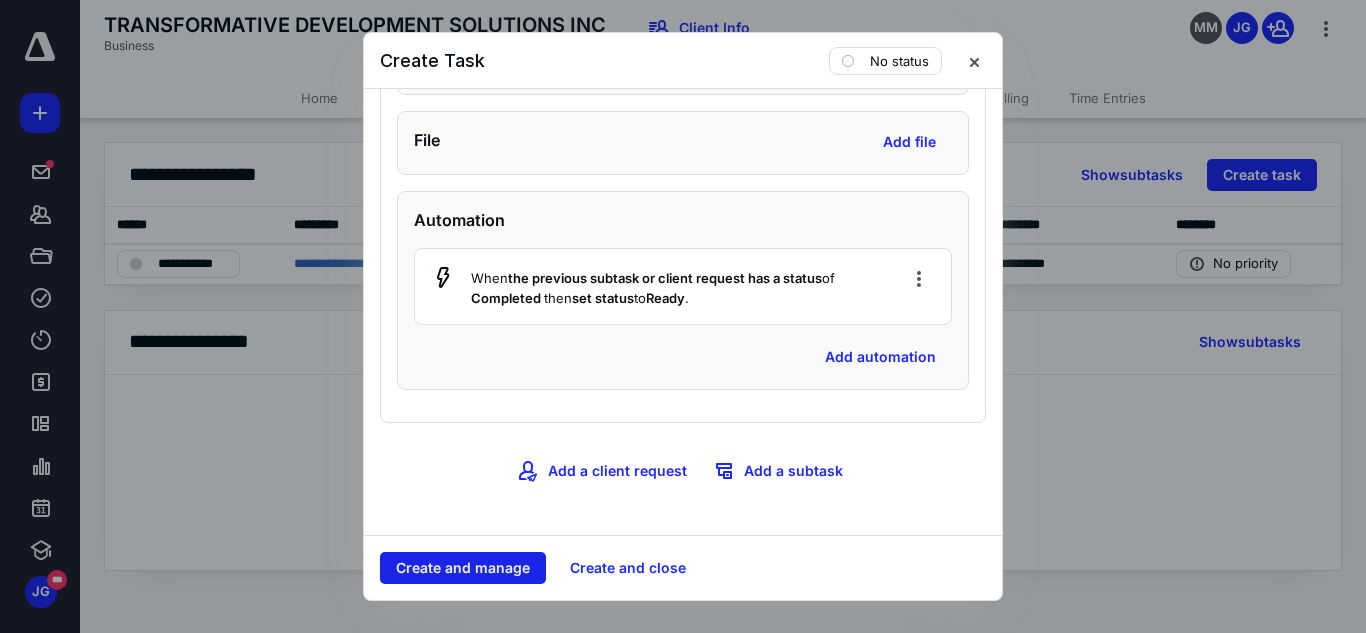 click on "Create and manage" at bounding box center [463, 568] 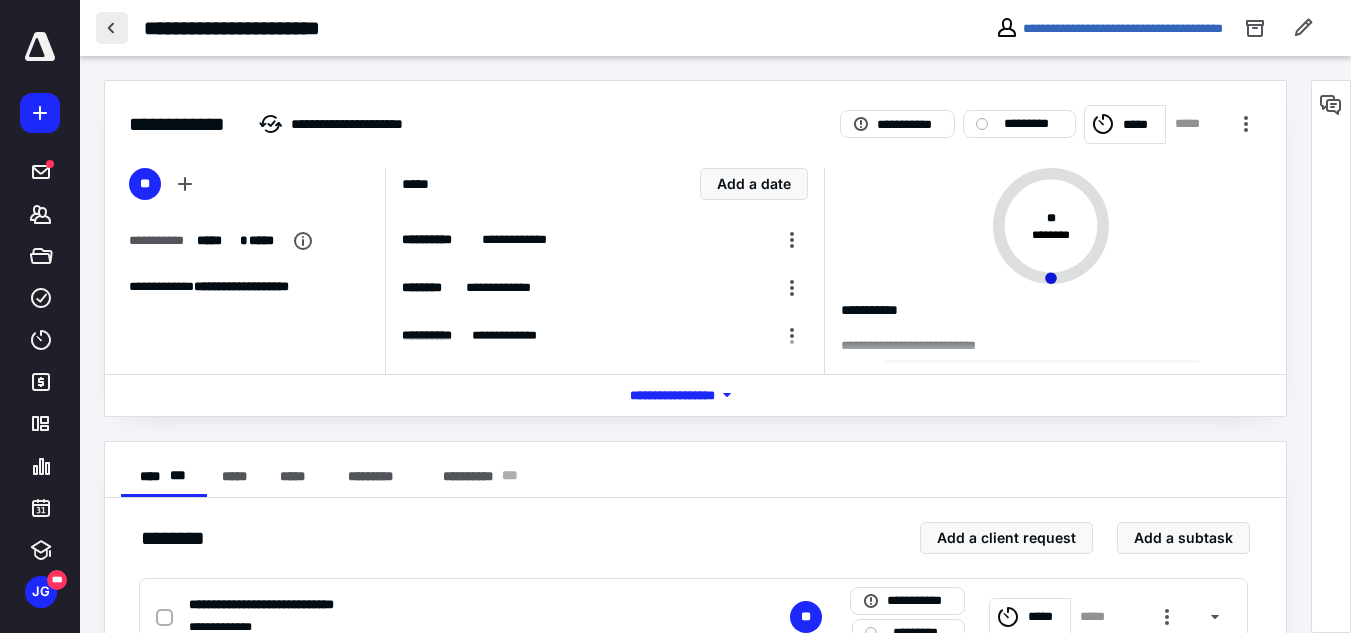click at bounding box center (112, 28) 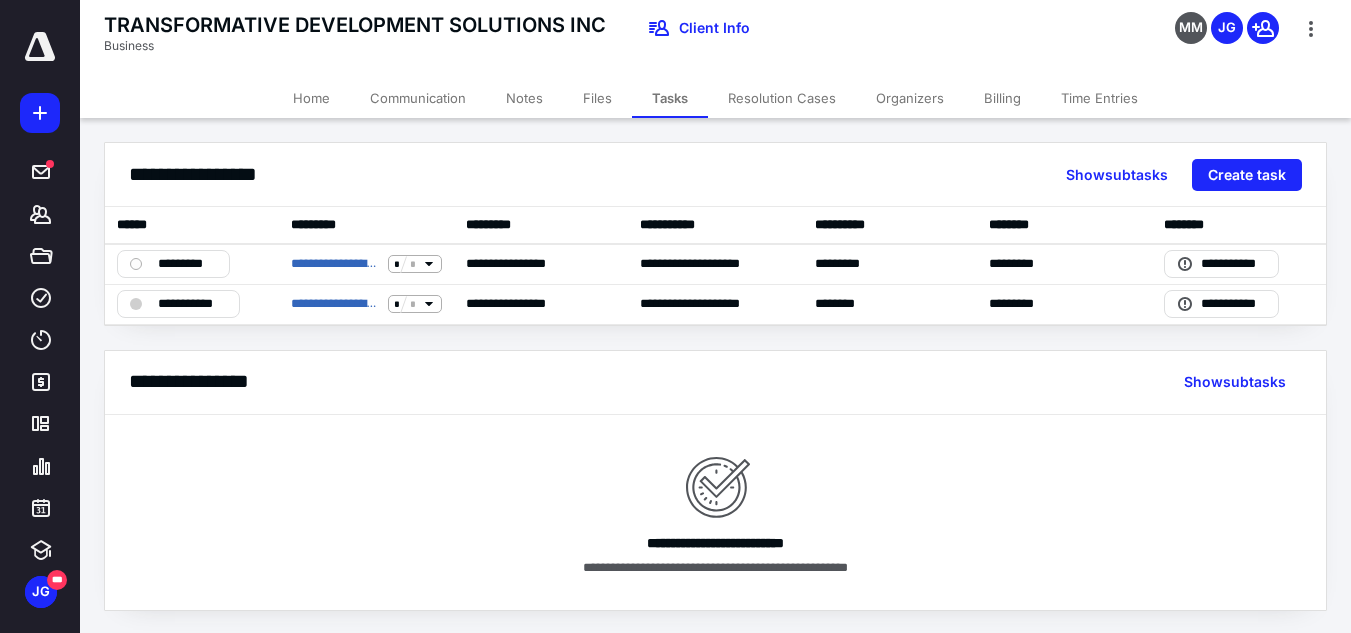 click on "**********" at bounding box center (715, 376) 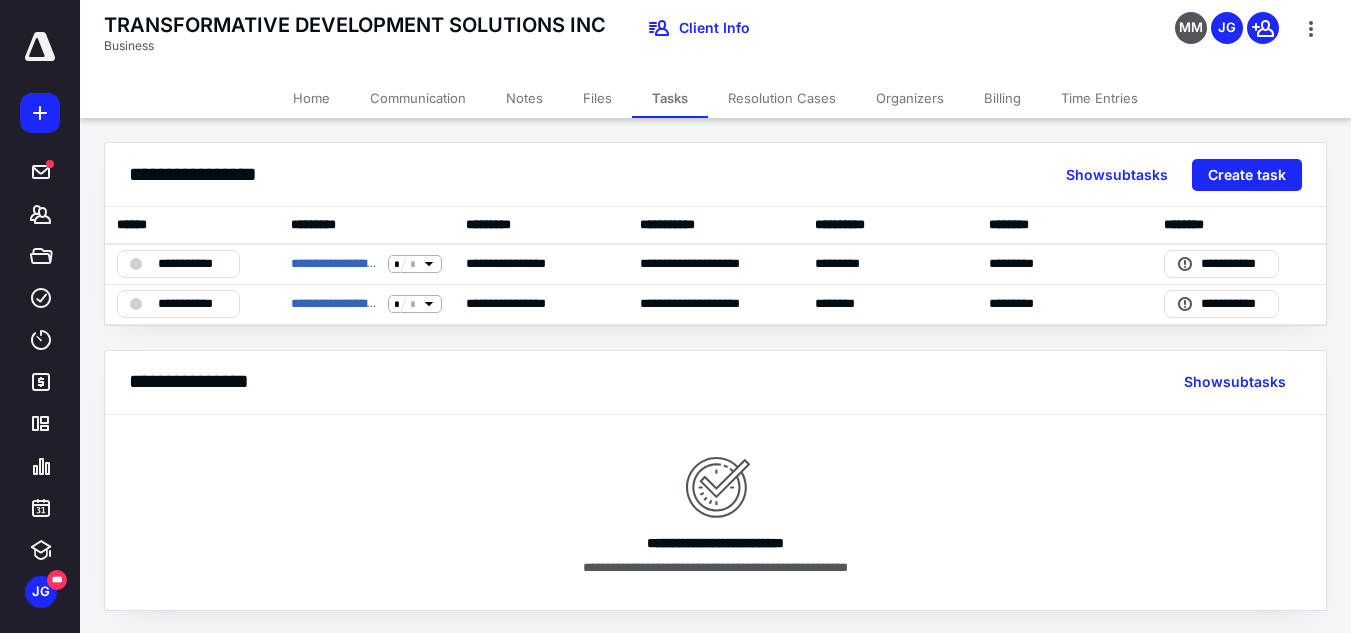 click on "**********" at bounding box center [715, 376] 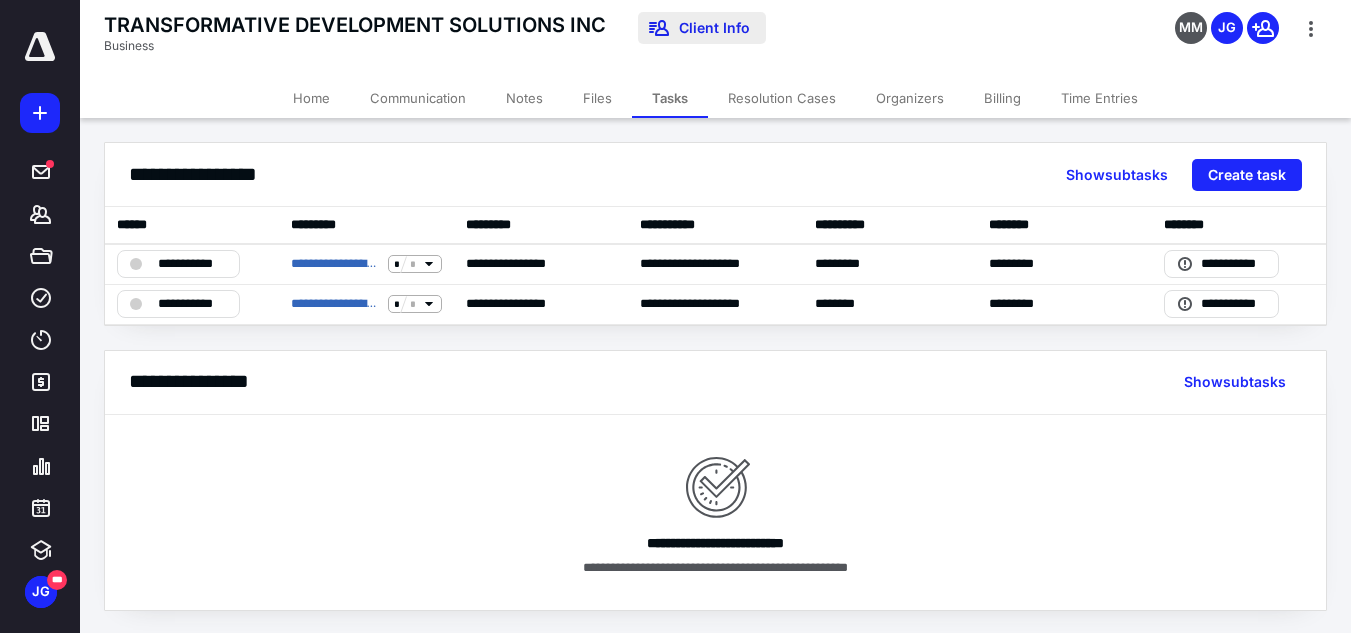 click on "Client Info" at bounding box center (702, 28) 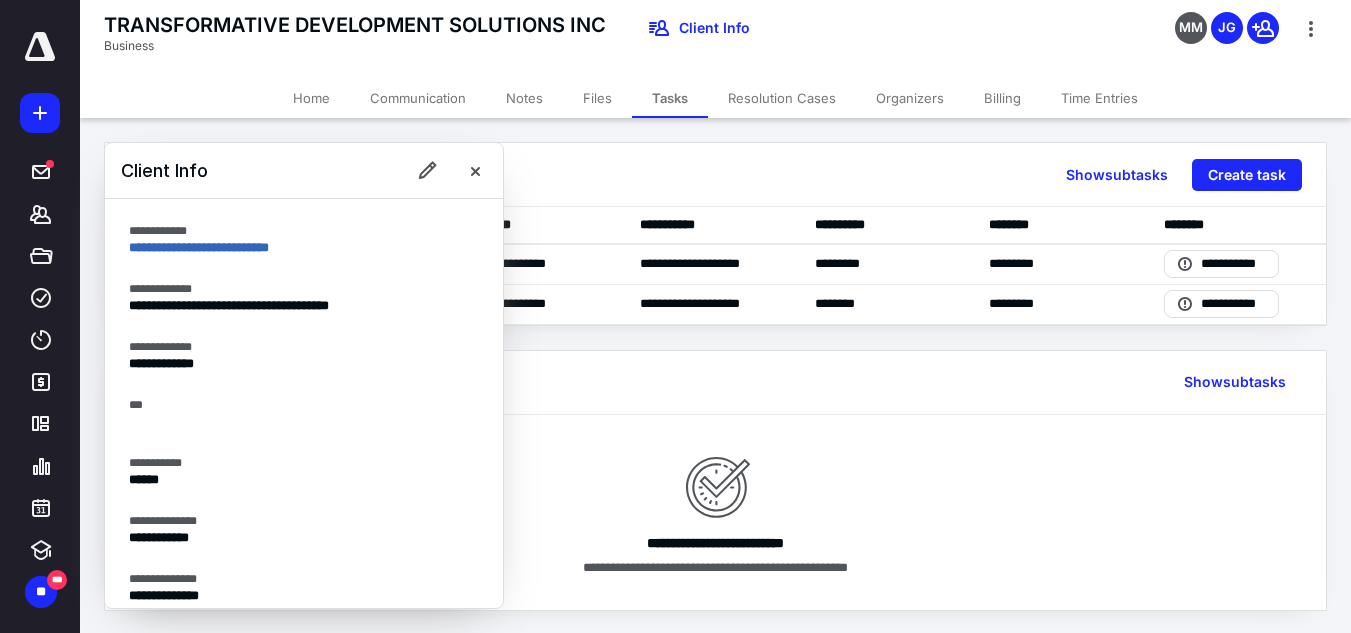 scroll, scrollTop: 0, scrollLeft: 0, axis: both 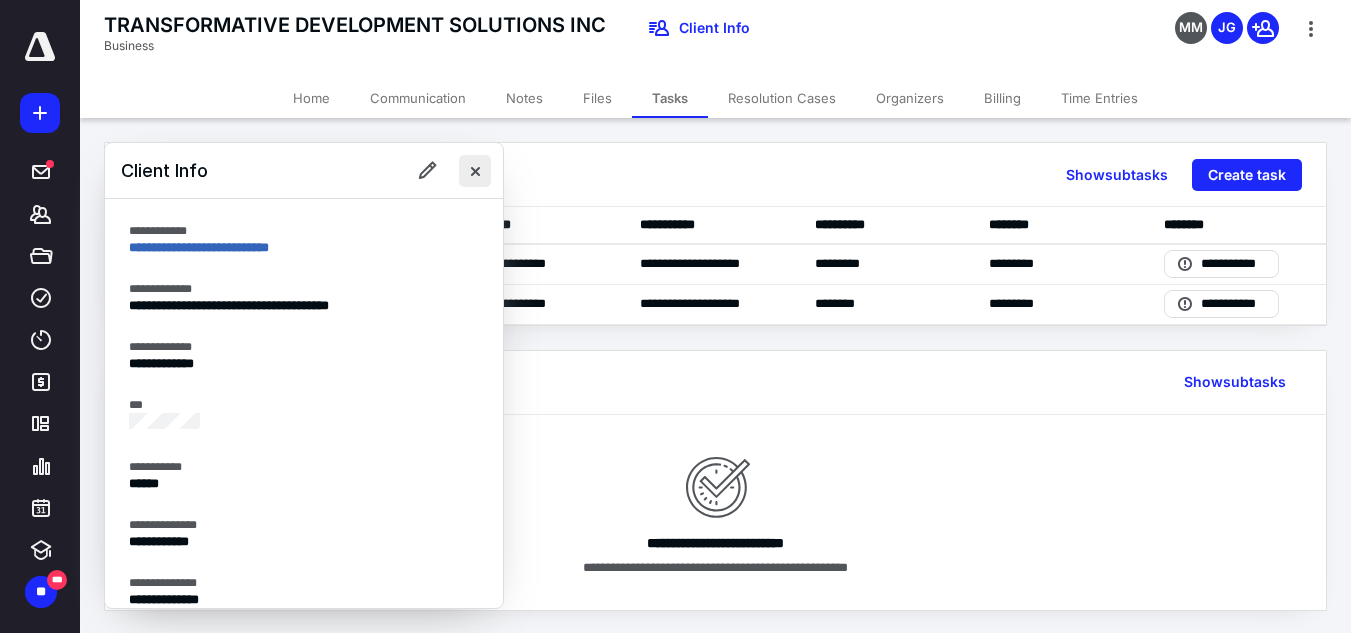 click at bounding box center [475, 171] 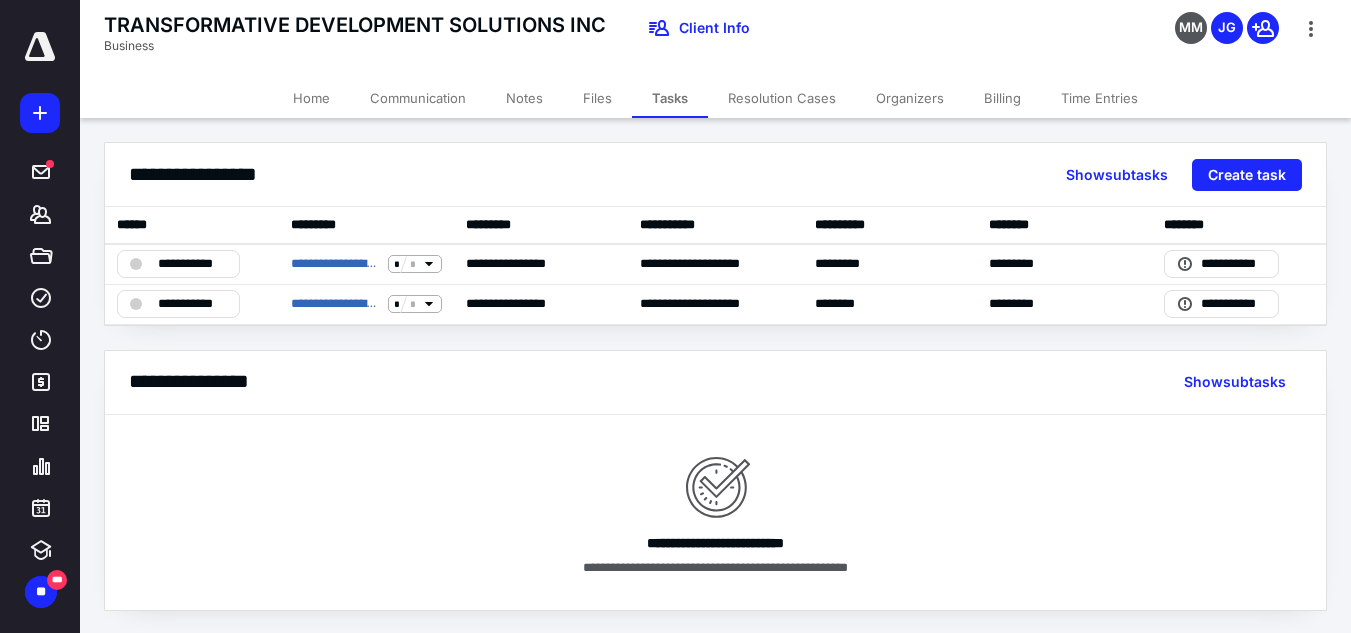 click on "**********" at bounding box center (715, 376) 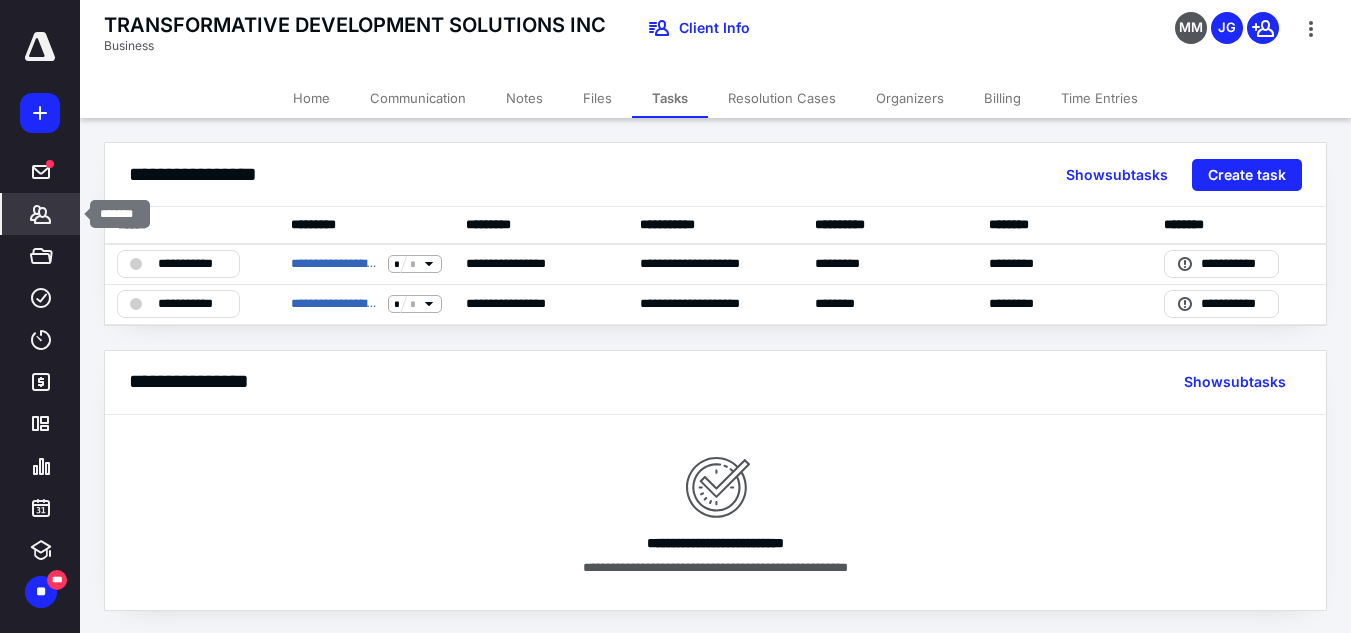click 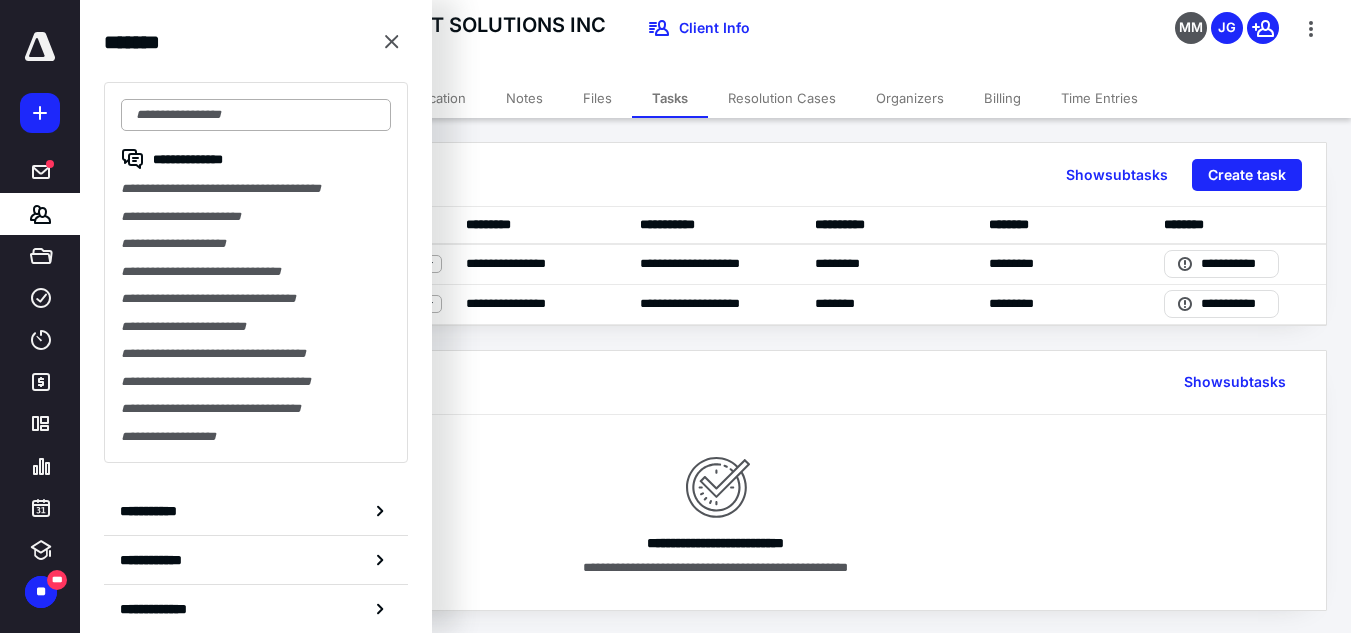 click at bounding box center [256, 115] 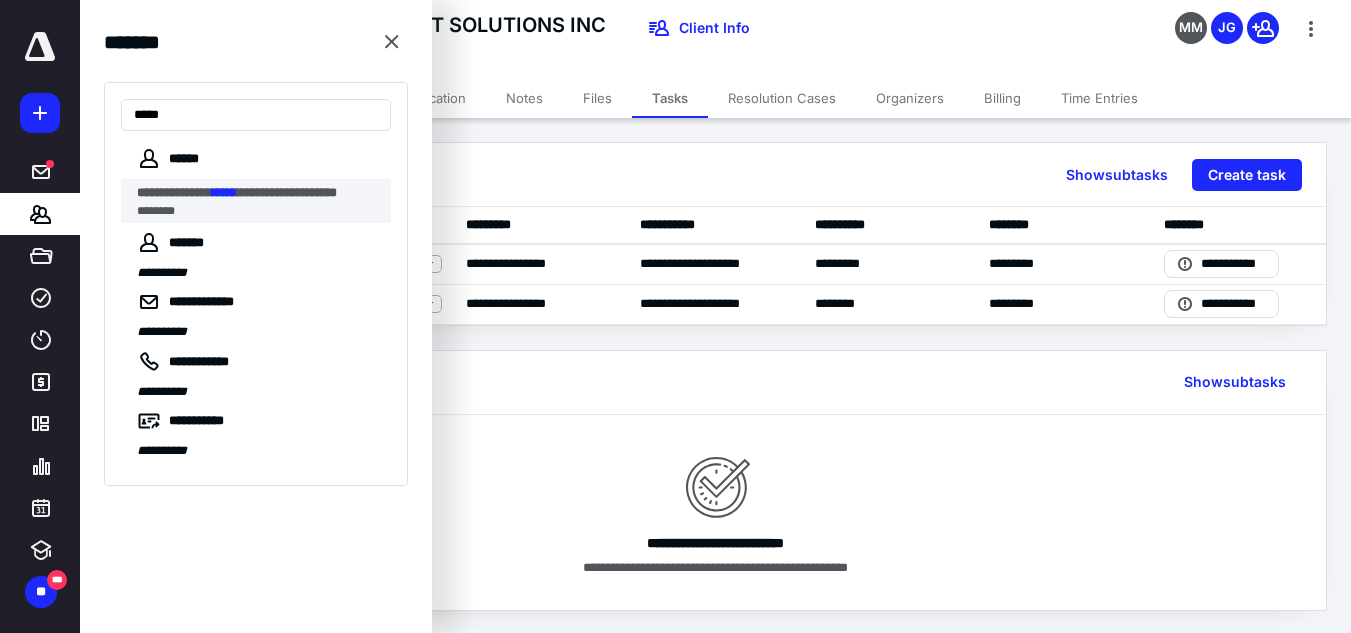 type on "*****" 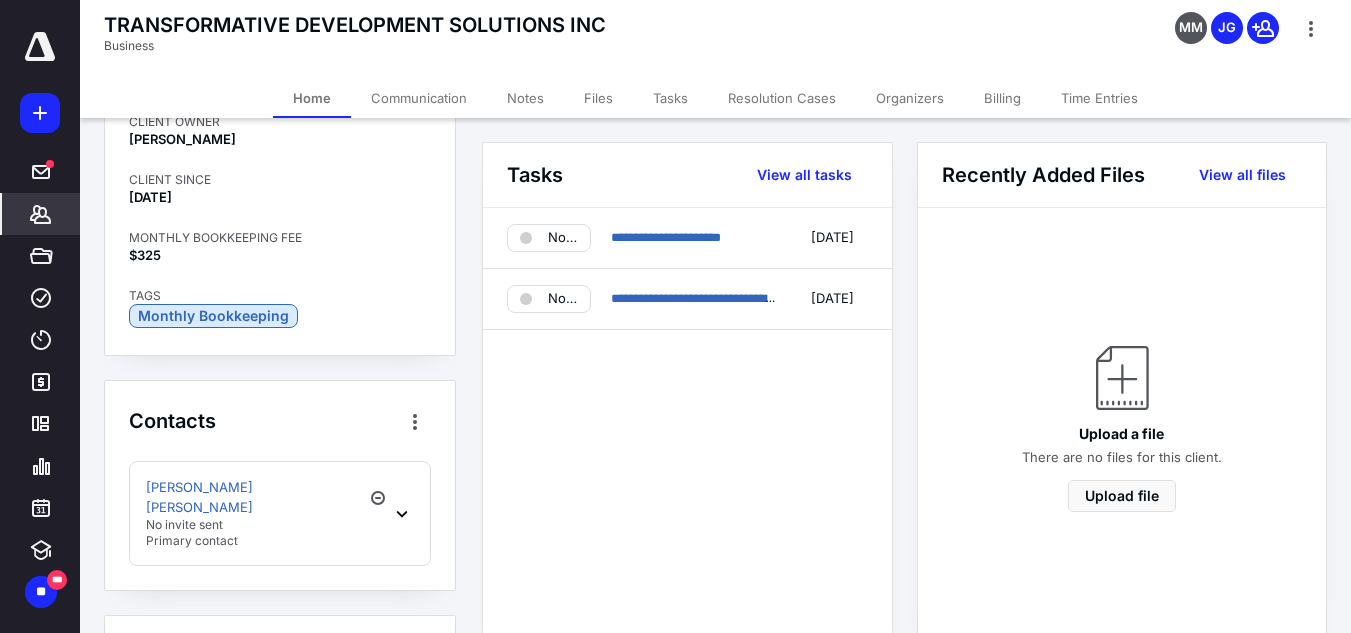 scroll, scrollTop: 664, scrollLeft: 0, axis: vertical 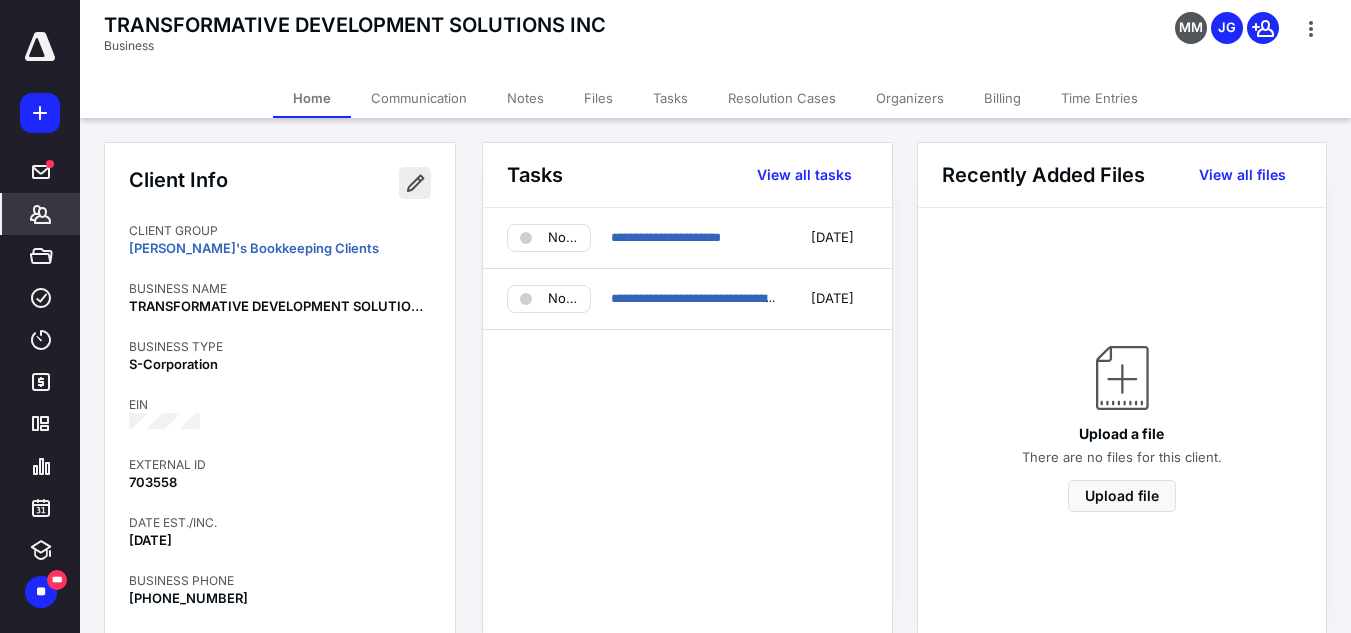 click at bounding box center [415, 183] 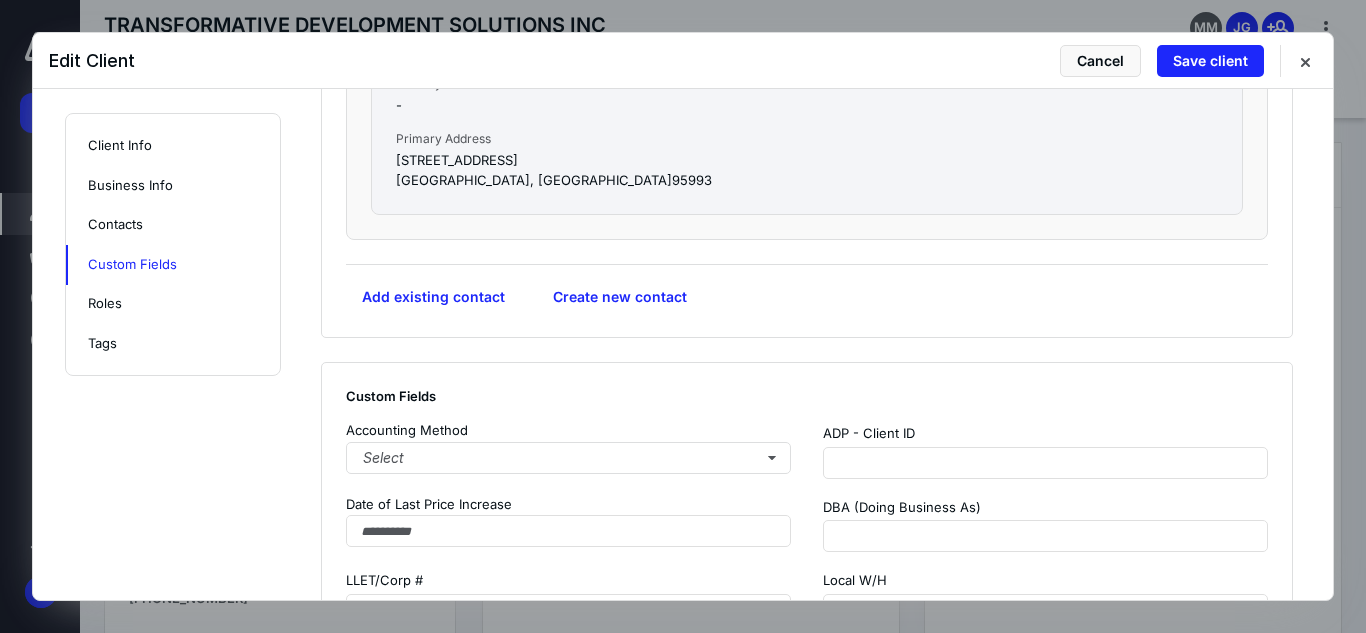 scroll, scrollTop: 1787, scrollLeft: 0, axis: vertical 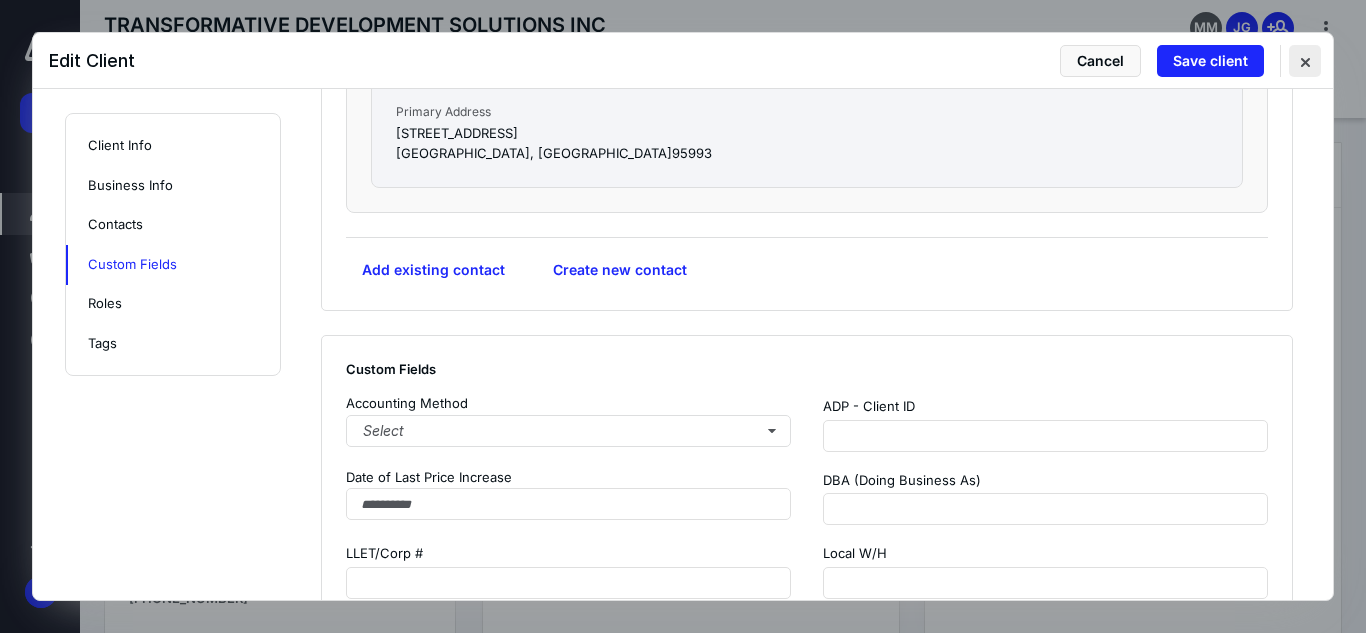 click at bounding box center [1305, 61] 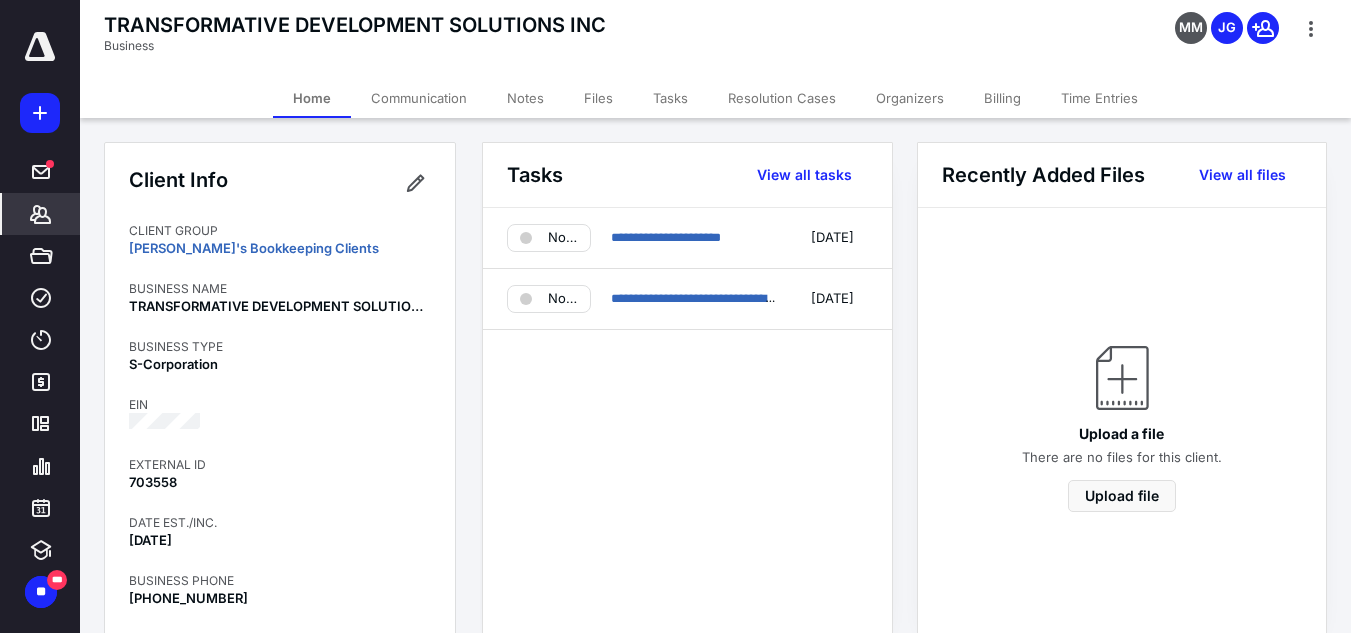 click on "**********" at bounding box center [915, 884] 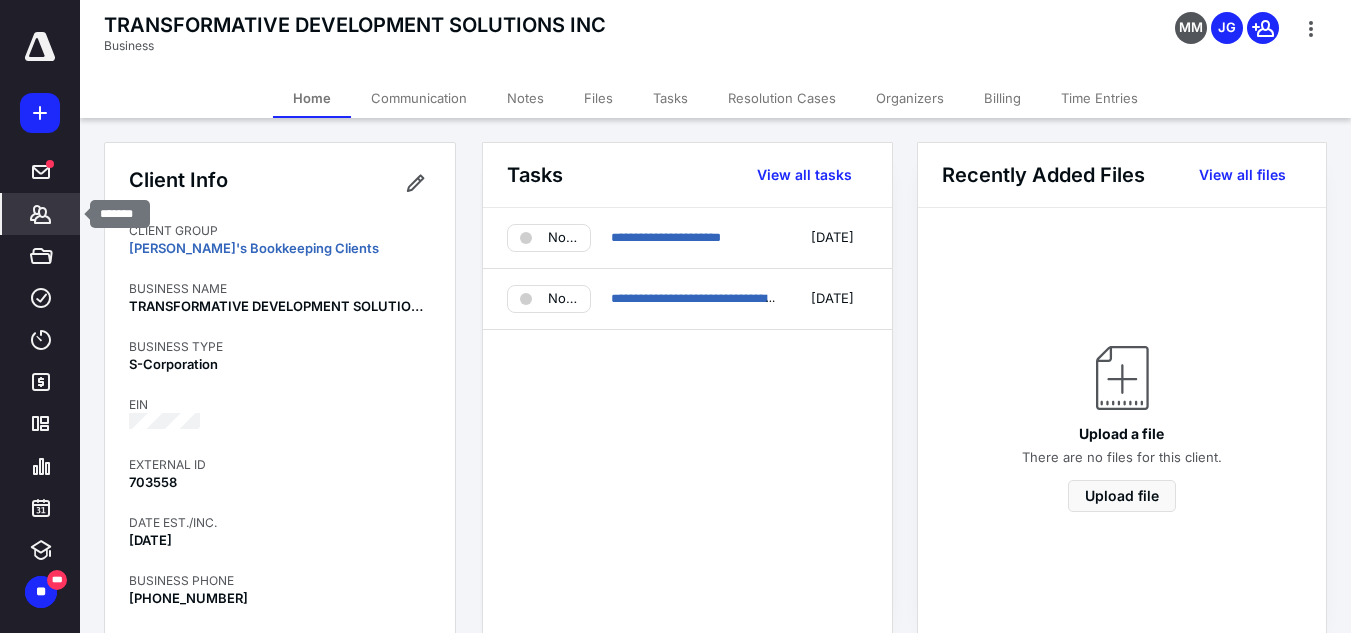 click 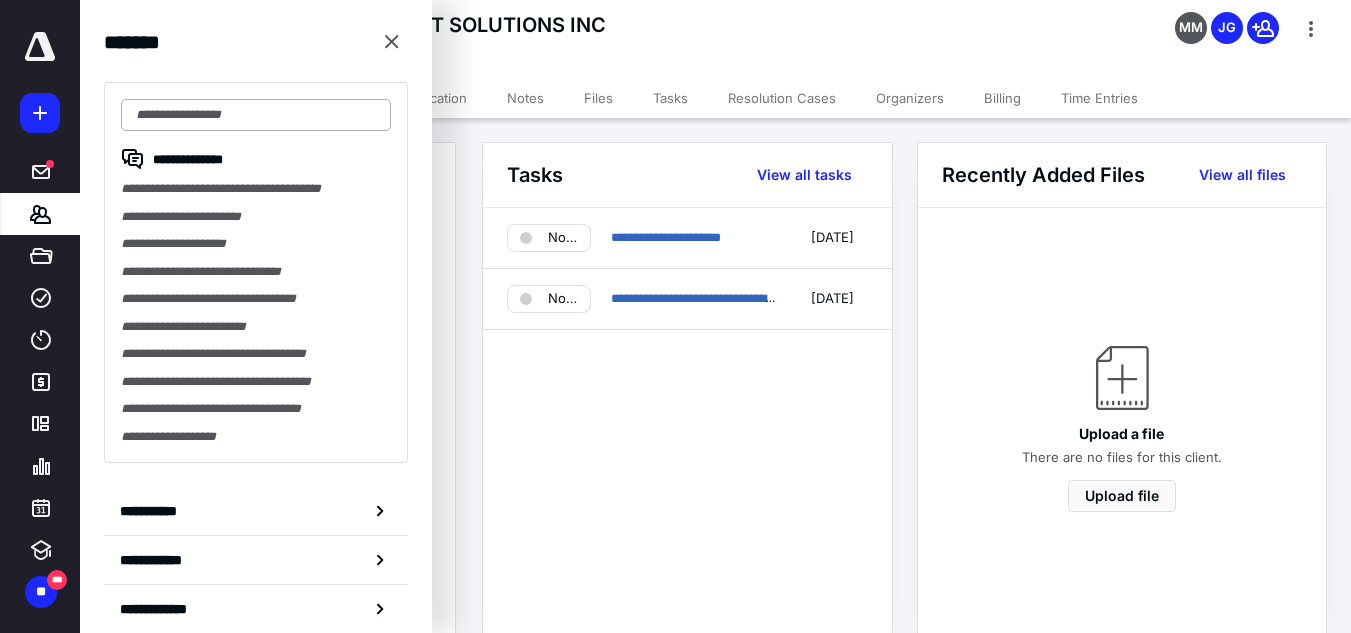 click at bounding box center [256, 115] 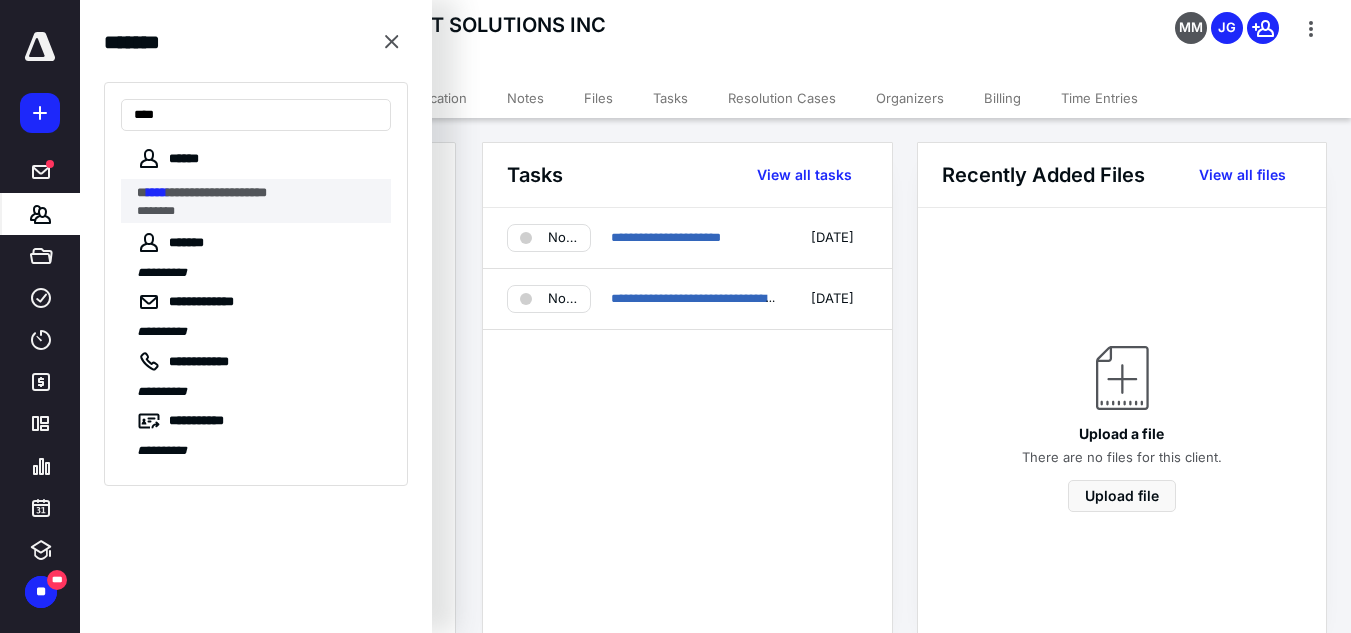 type on "****" 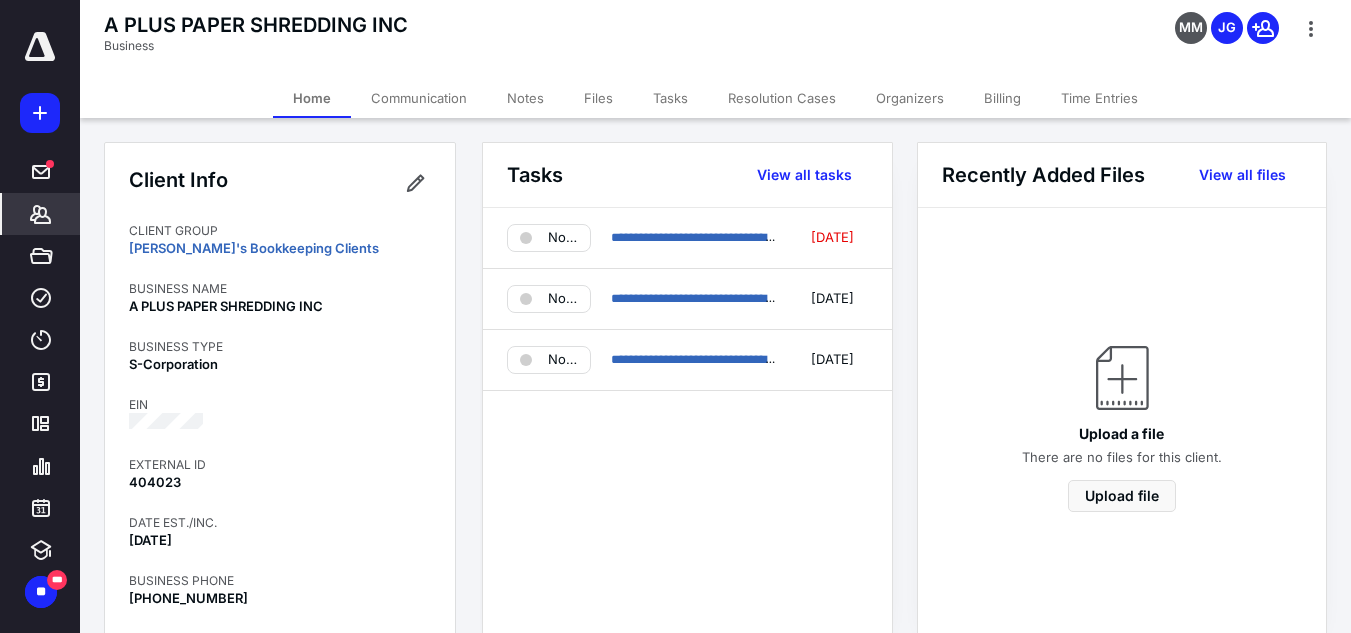 click on "**********" at bounding box center [915, 884] 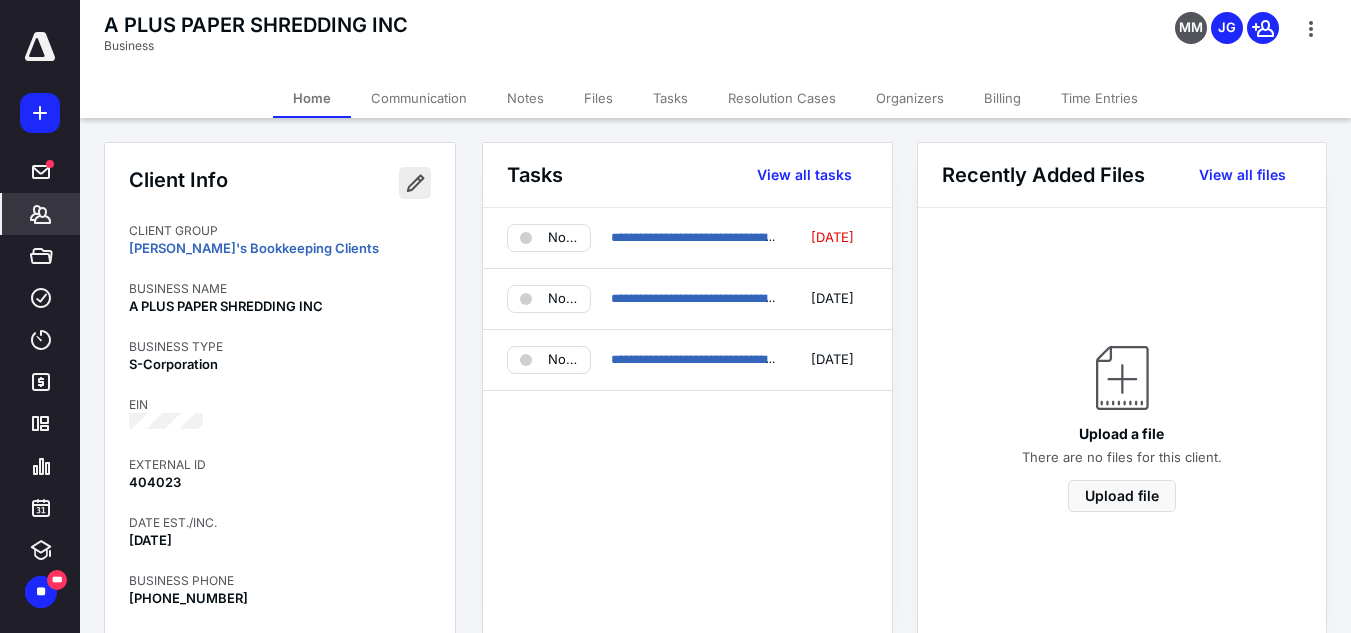 click at bounding box center (415, 183) 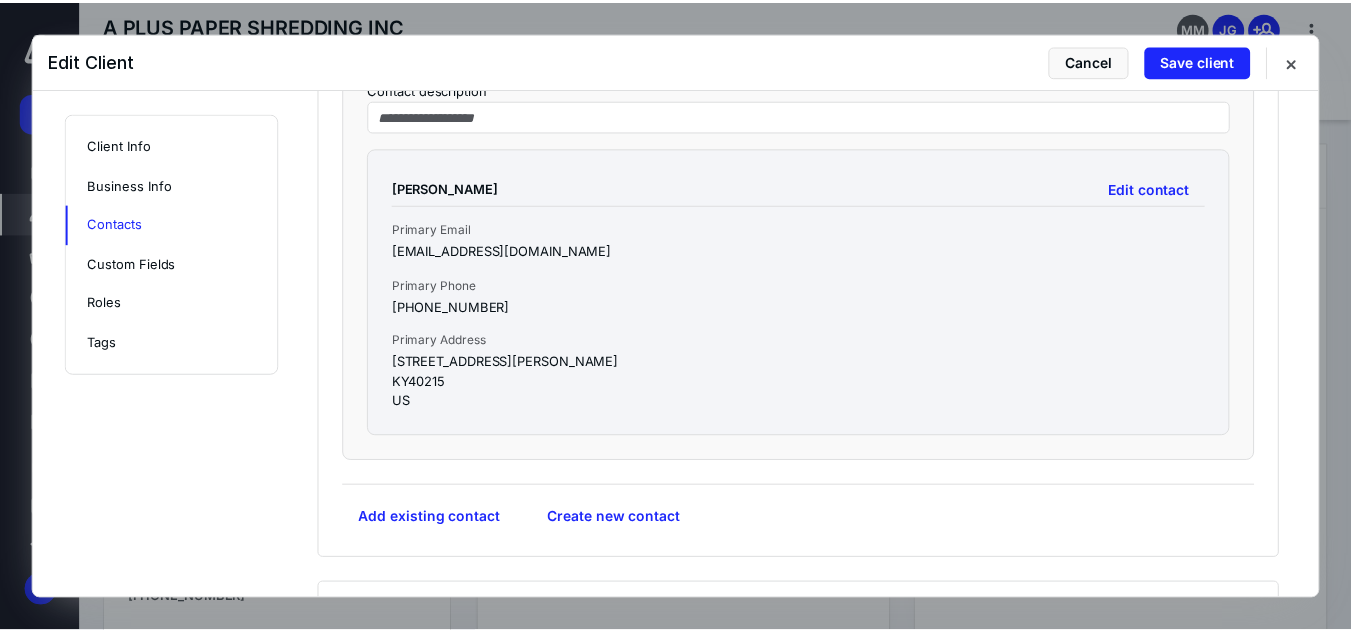 scroll, scrollTop: 1600, scrollLeft: 0, axis: vertical 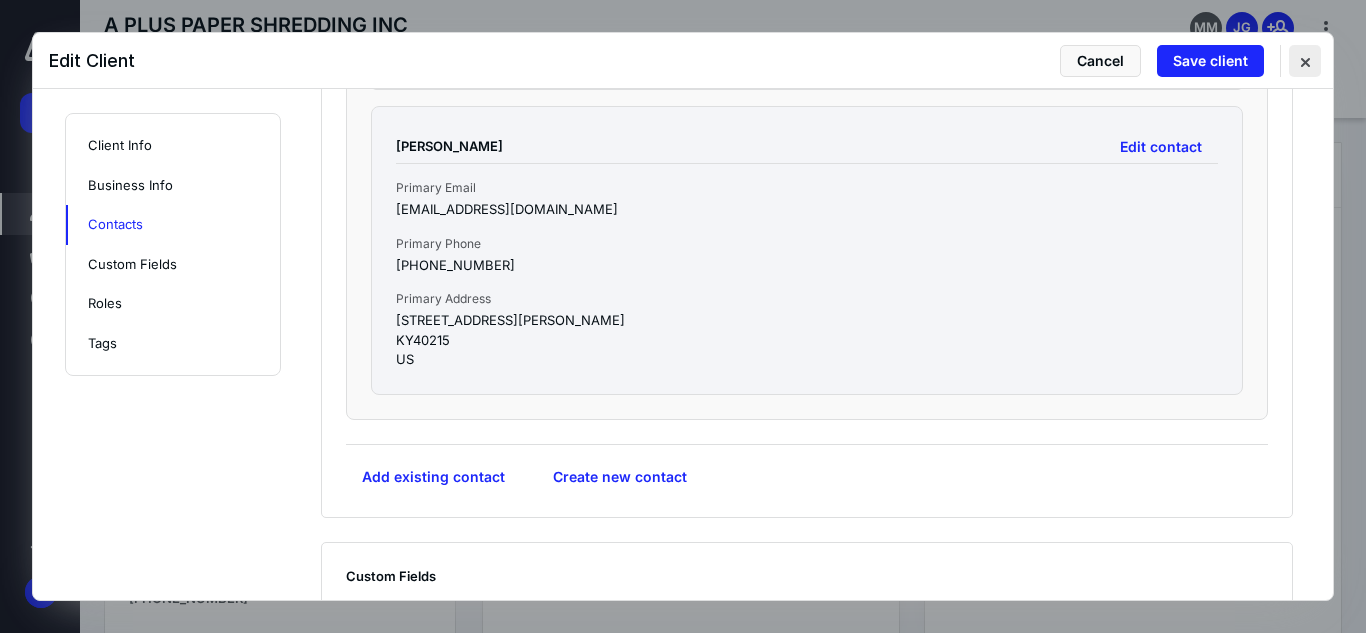 click at bounding box center [1305, 61] 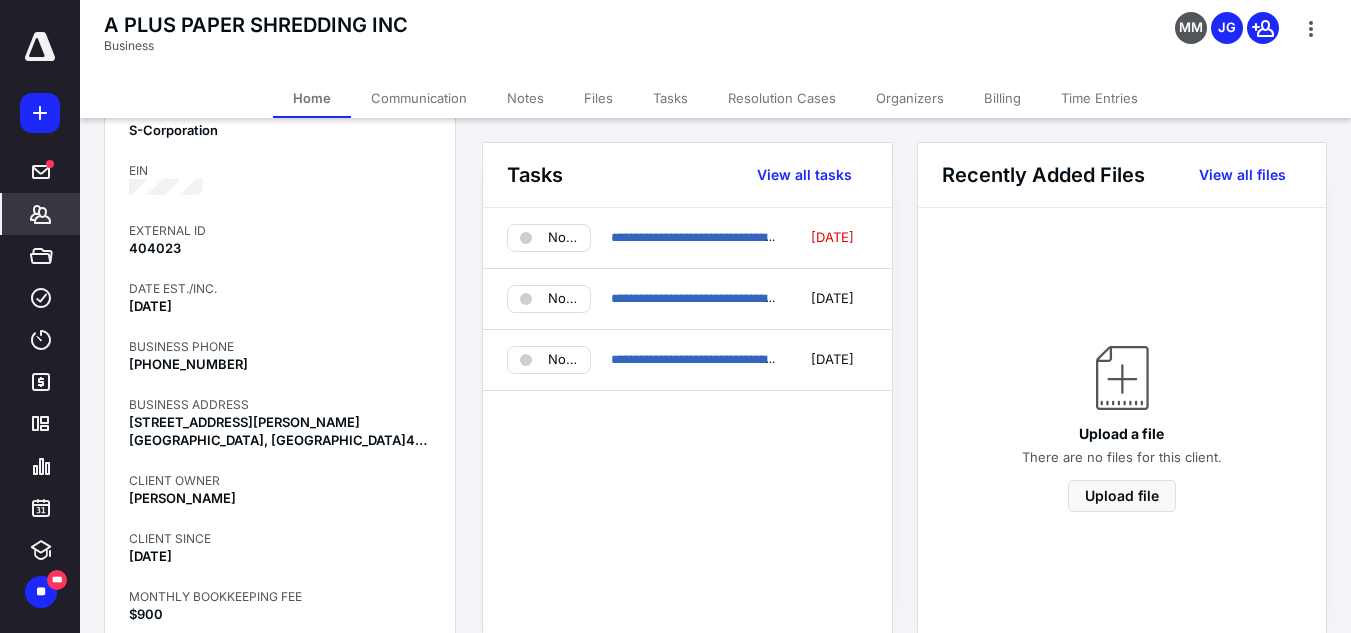 scroll, scrollTop: 0, scrollLeft: 0, axis: both 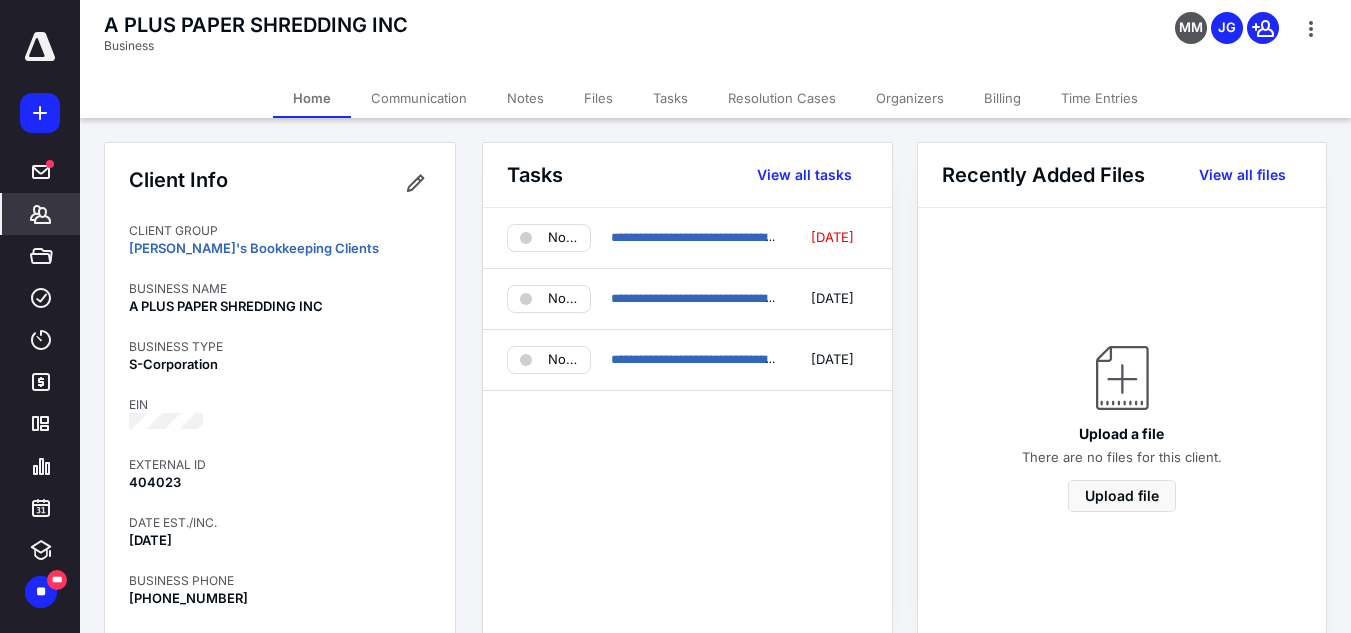 click on "**********" at bounding box center (915, 884) 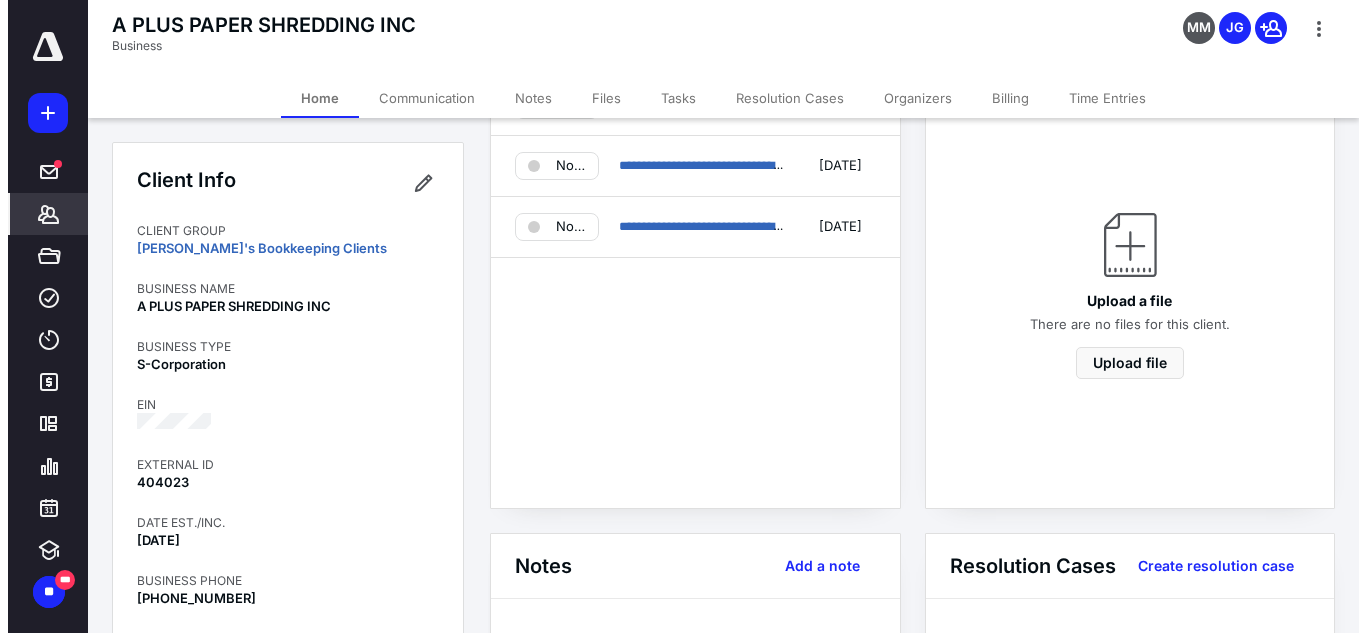 scroll, scrollTop: 0, scrollLeft: 0, axis: both 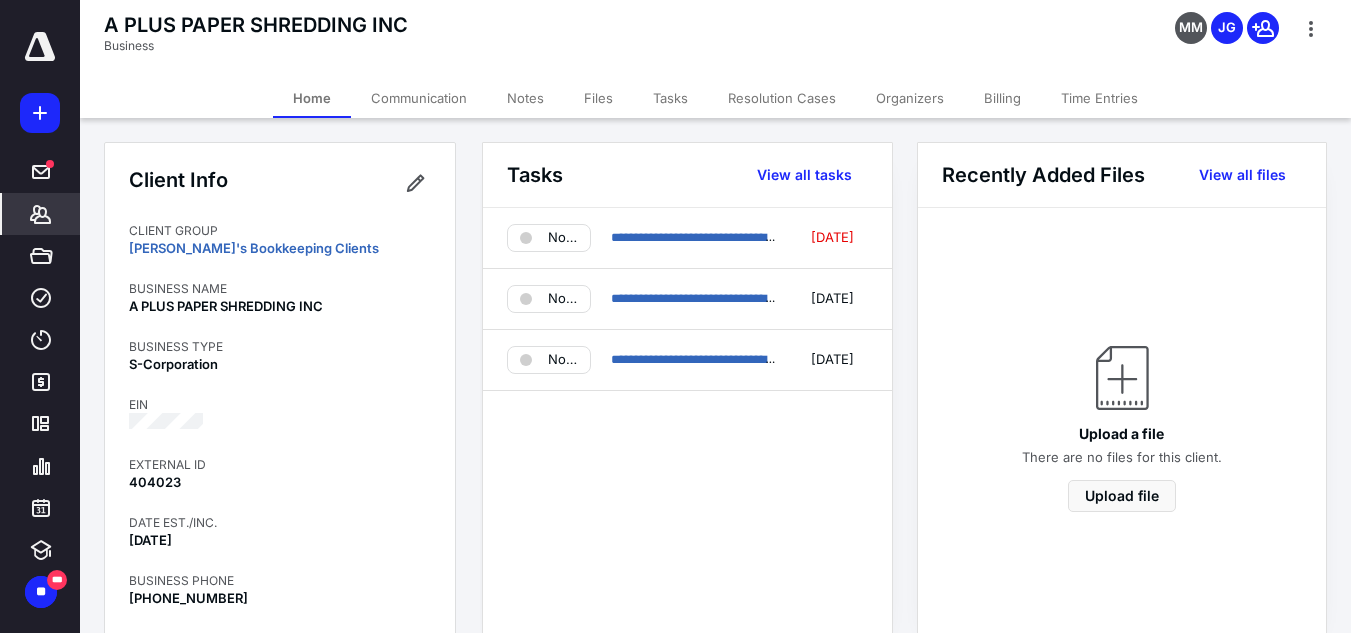 click on "**********" at bounding box center [915, 884] 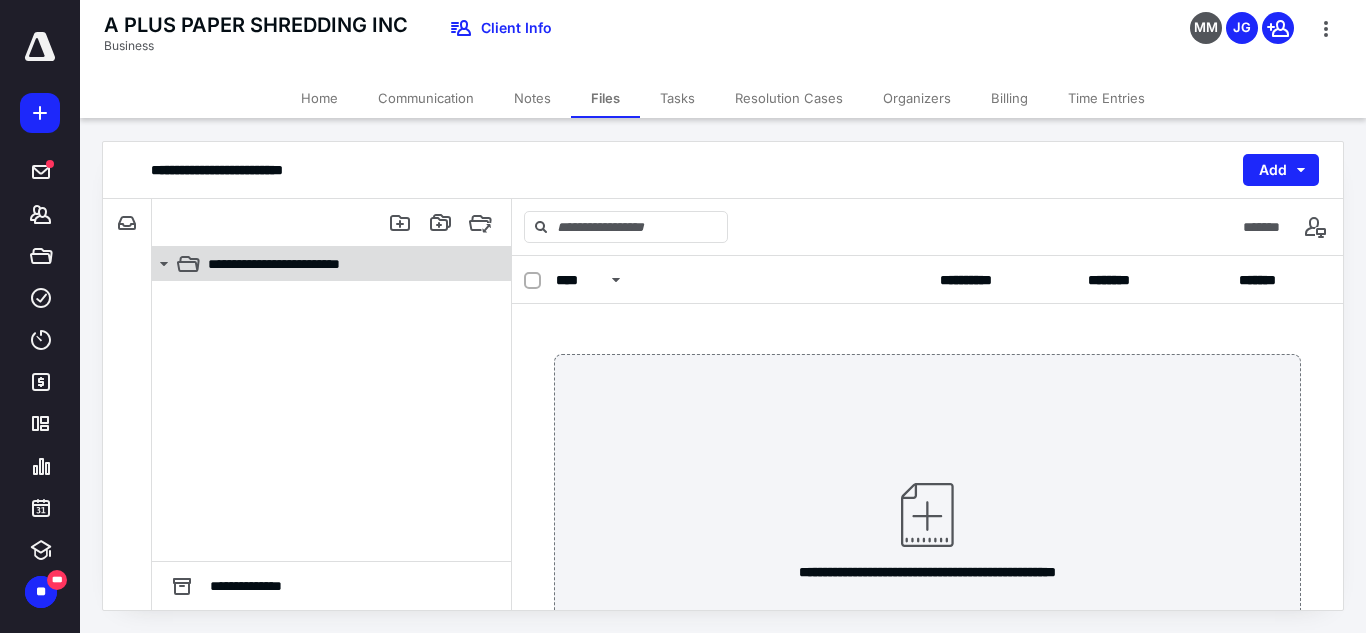 click 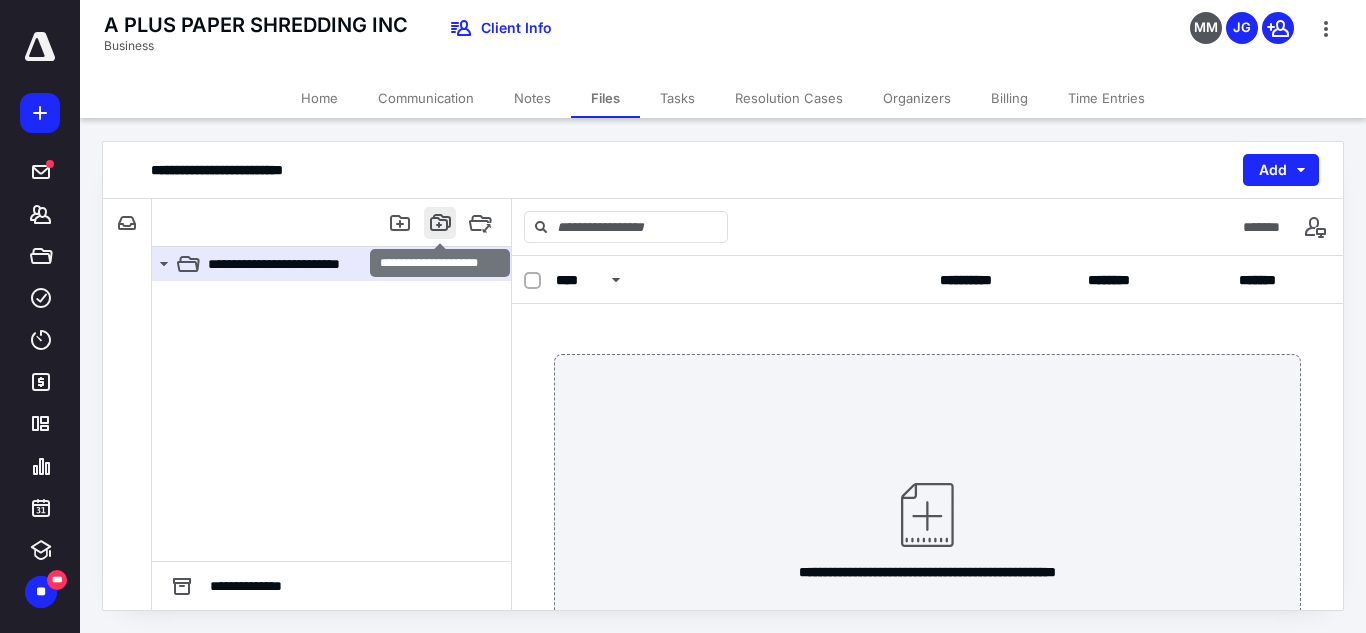 click at bounding box center [440, 223] 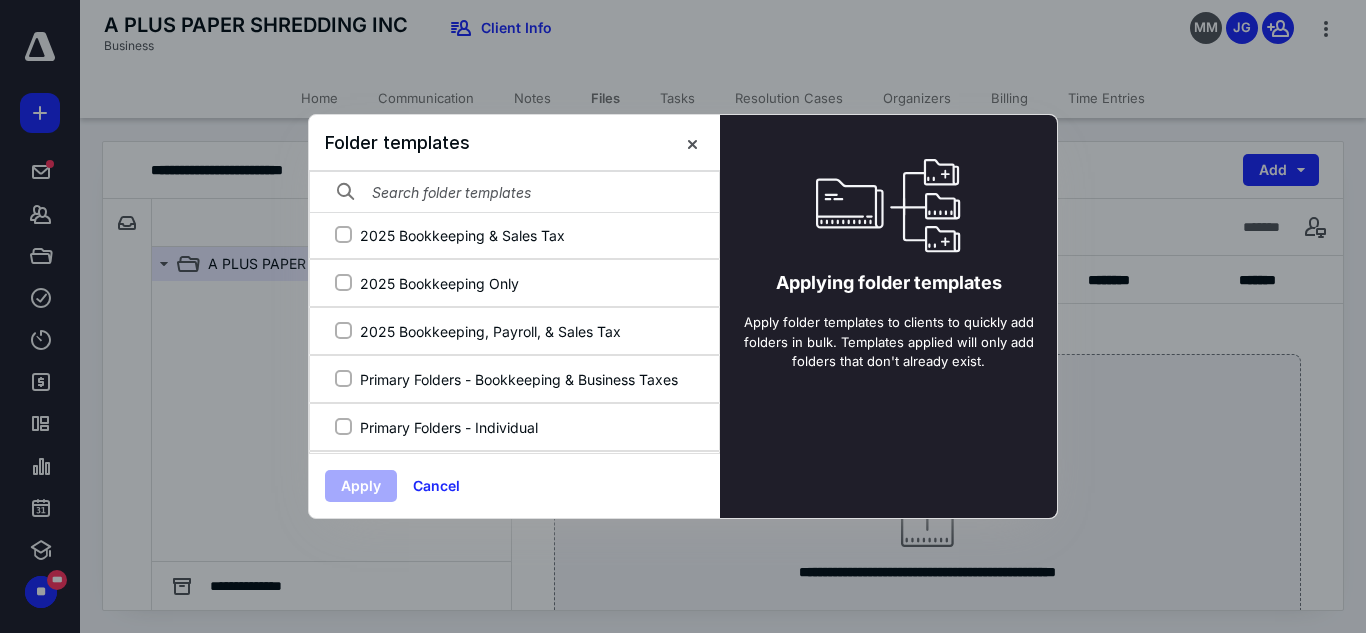 scroll, scrollTop: 361, scrollLeft: 0, axis: vertical 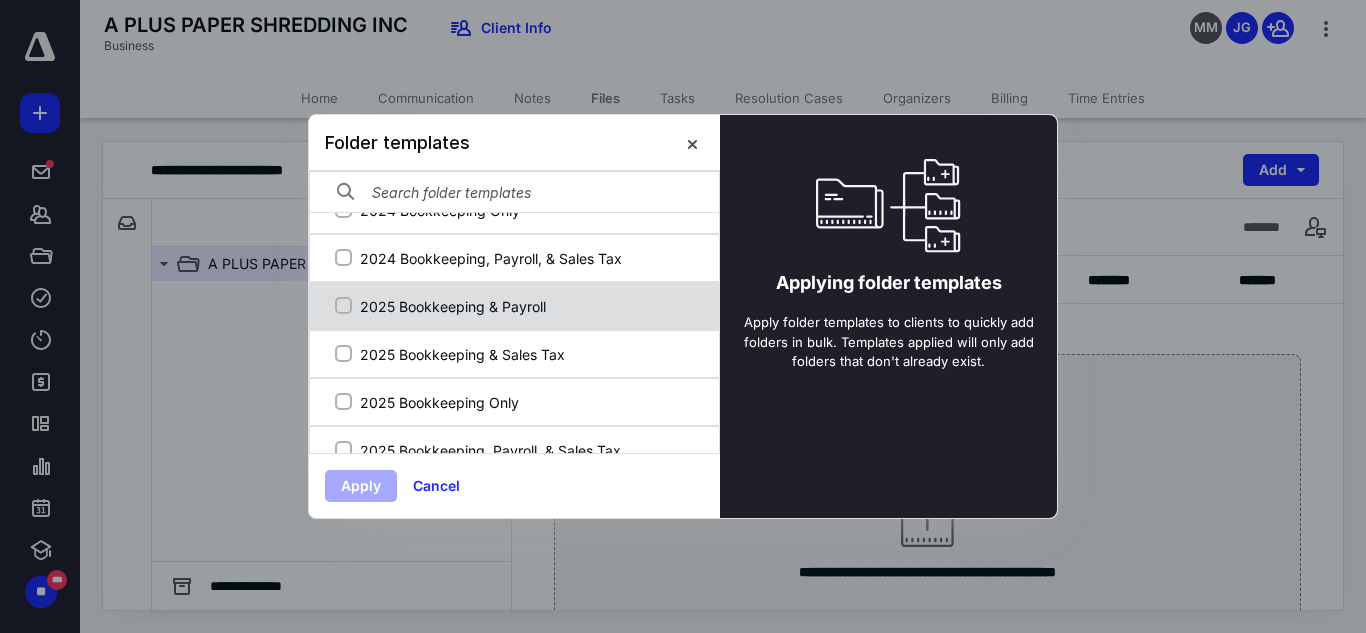 click 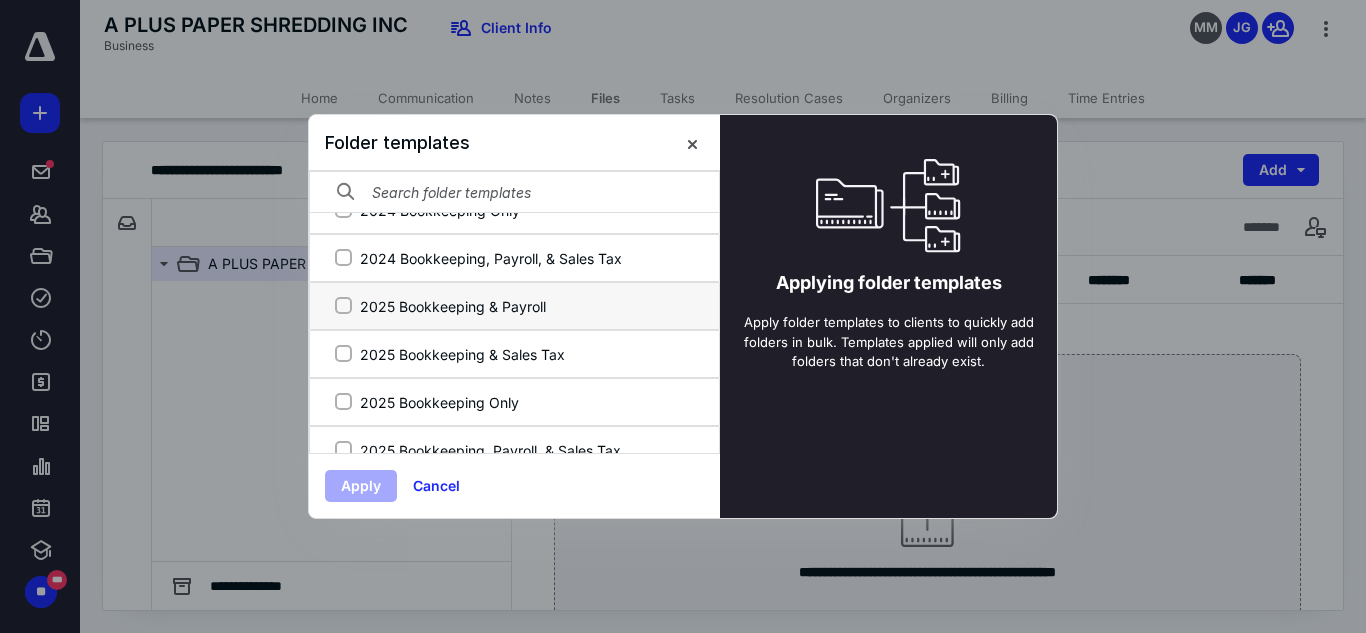 click on "2025 Bookkeeping & Payroll" at bounding box center (343, 306) 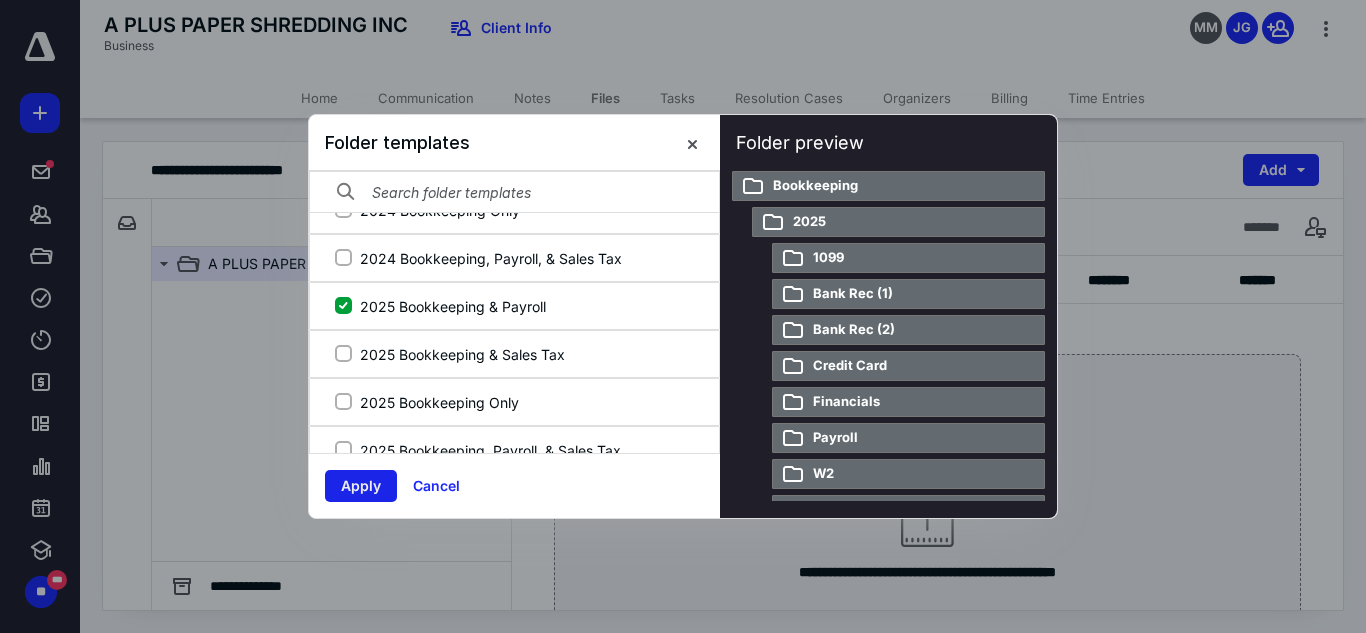 click on "Apply" at bounding box center (361, 486) 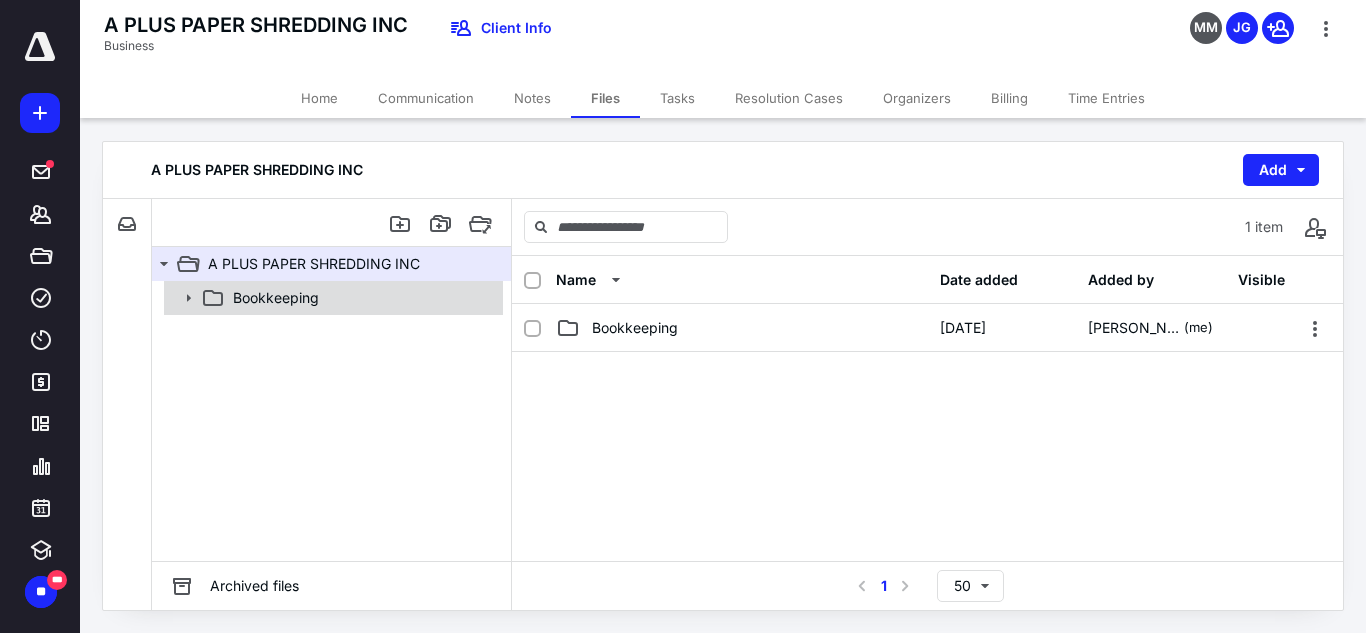click 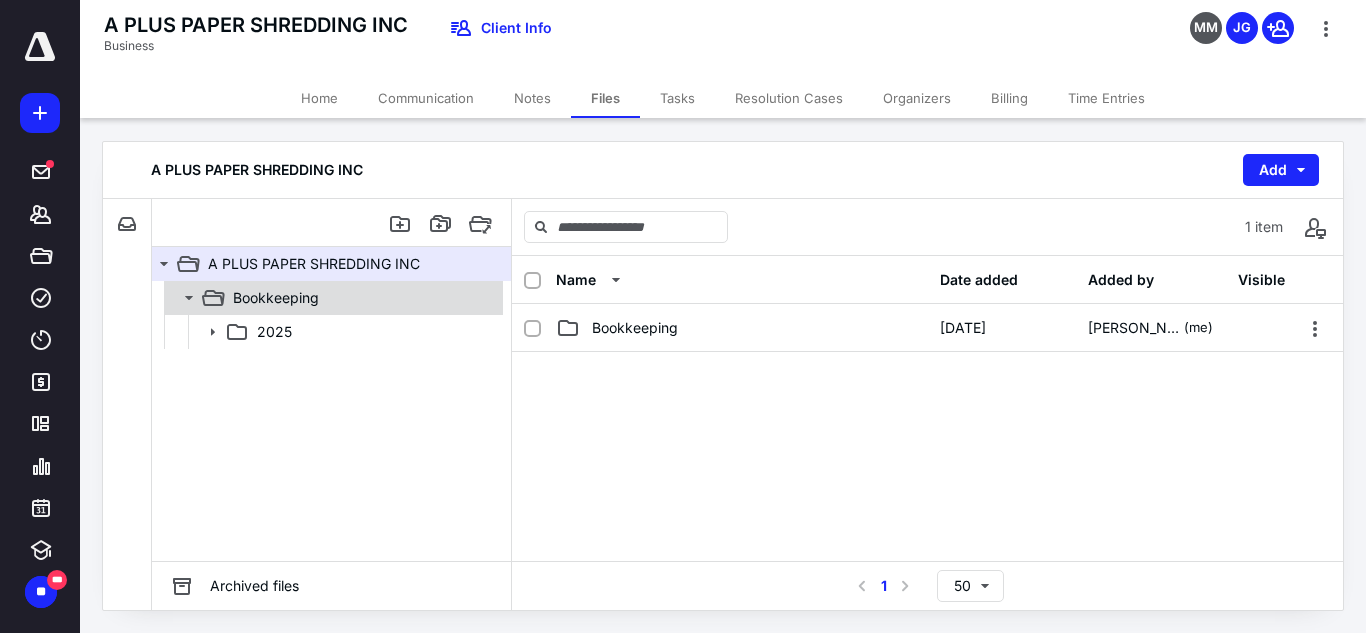 click 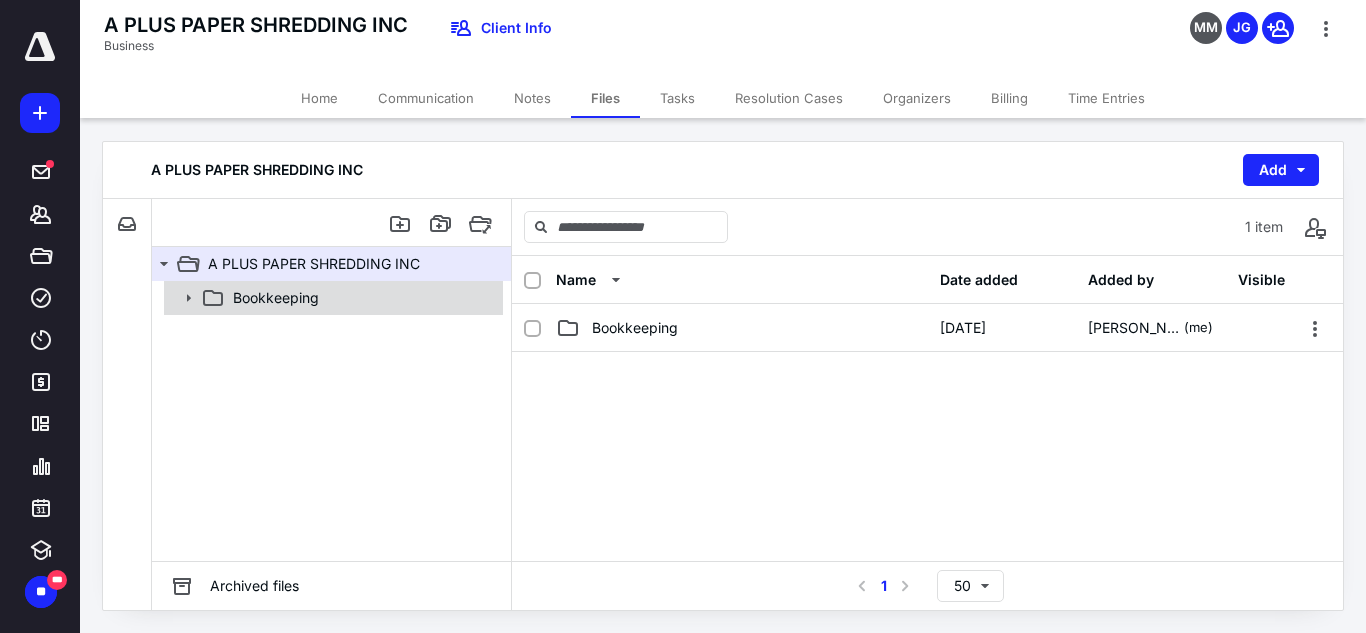 click 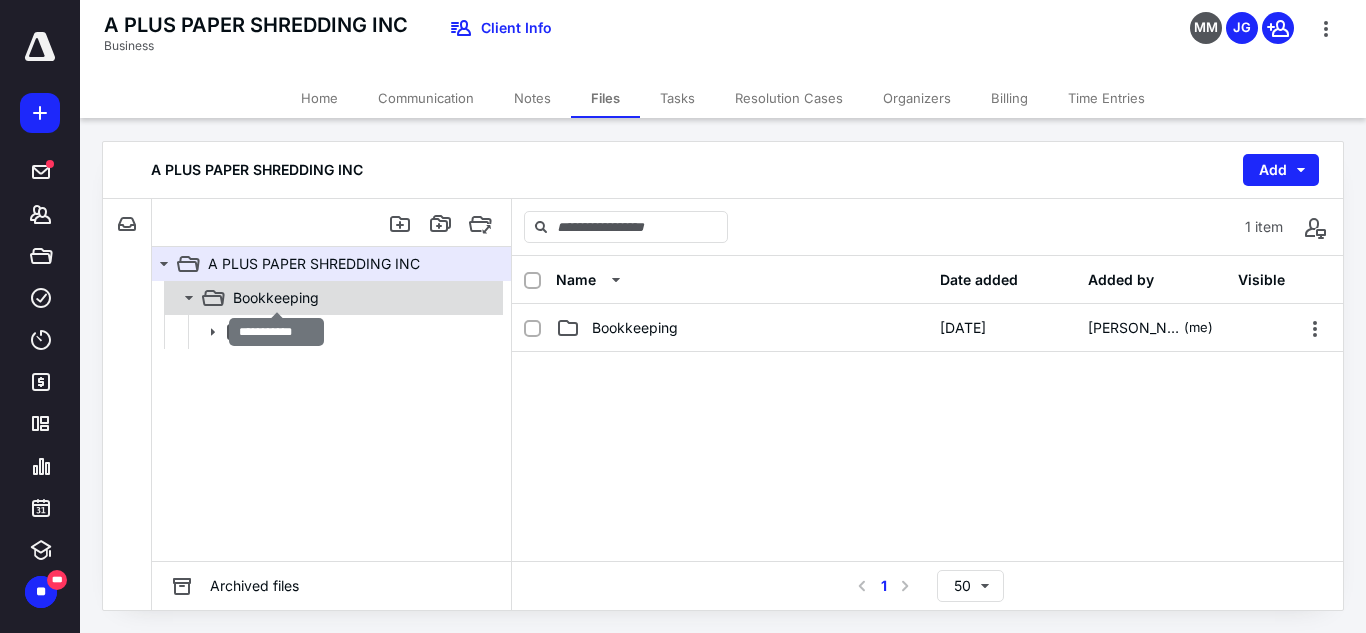 click on "Bookkeeping" at bounding box center [276, 298] 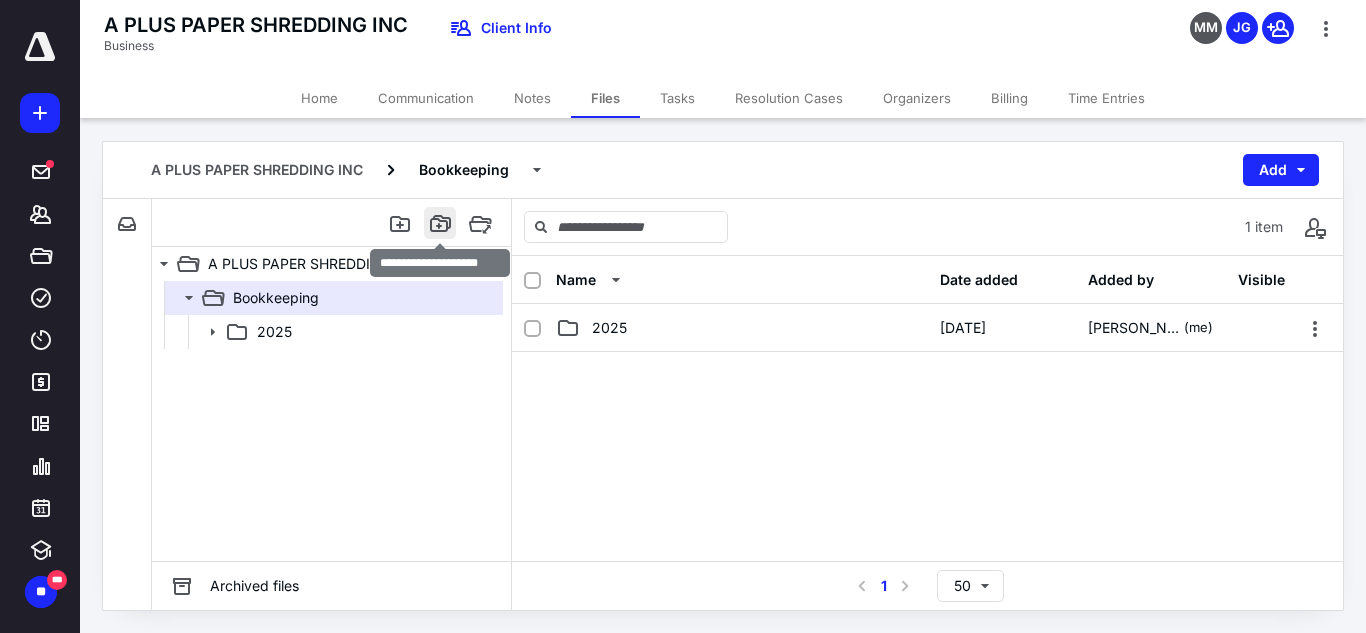 click at bounding box center (440, 223) 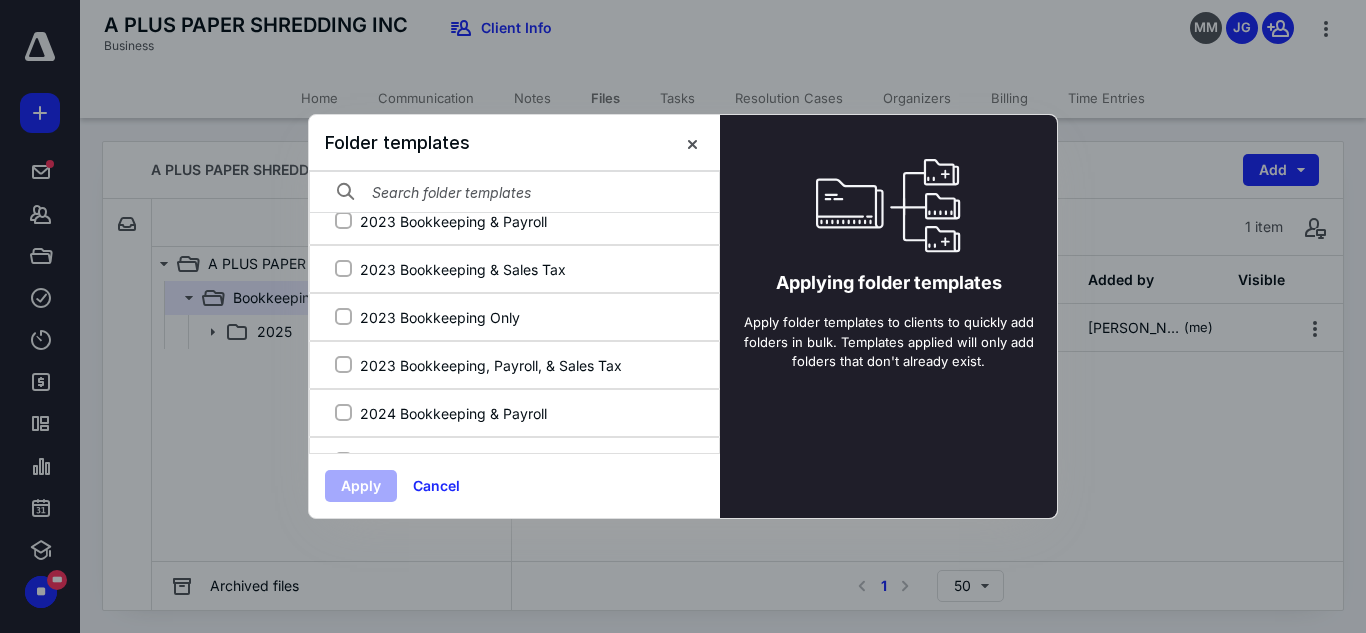 scroll, scrollTop: 31, scrollLeft: 0, axis: vertical 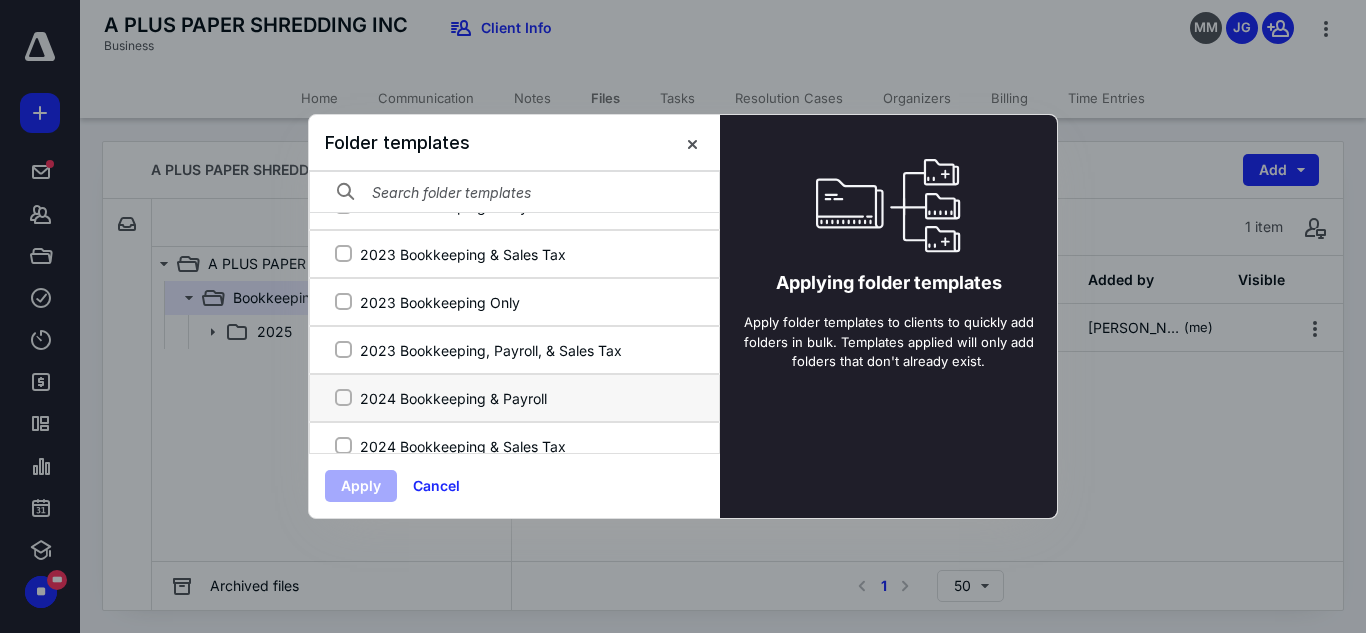 click on "2024 Bookkeeping & Payroll" at bounding box center [343, 398] 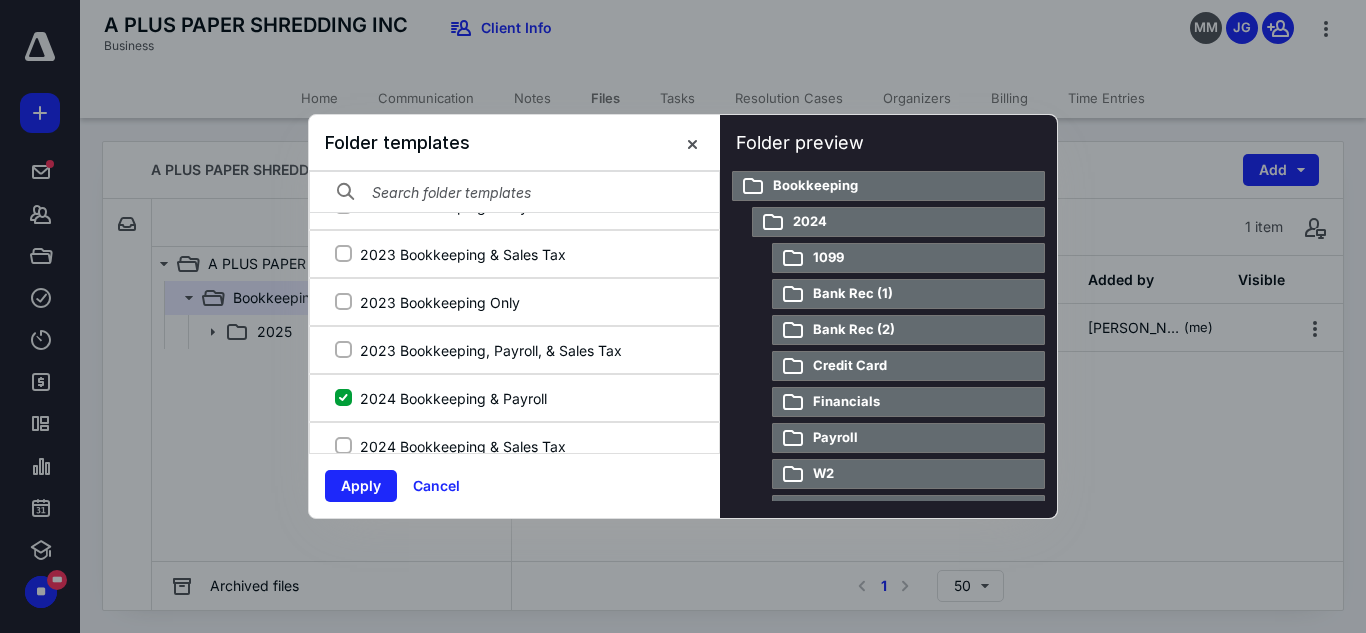 scroll, scrollTop: 0, scrollLeft: 0, axis: both 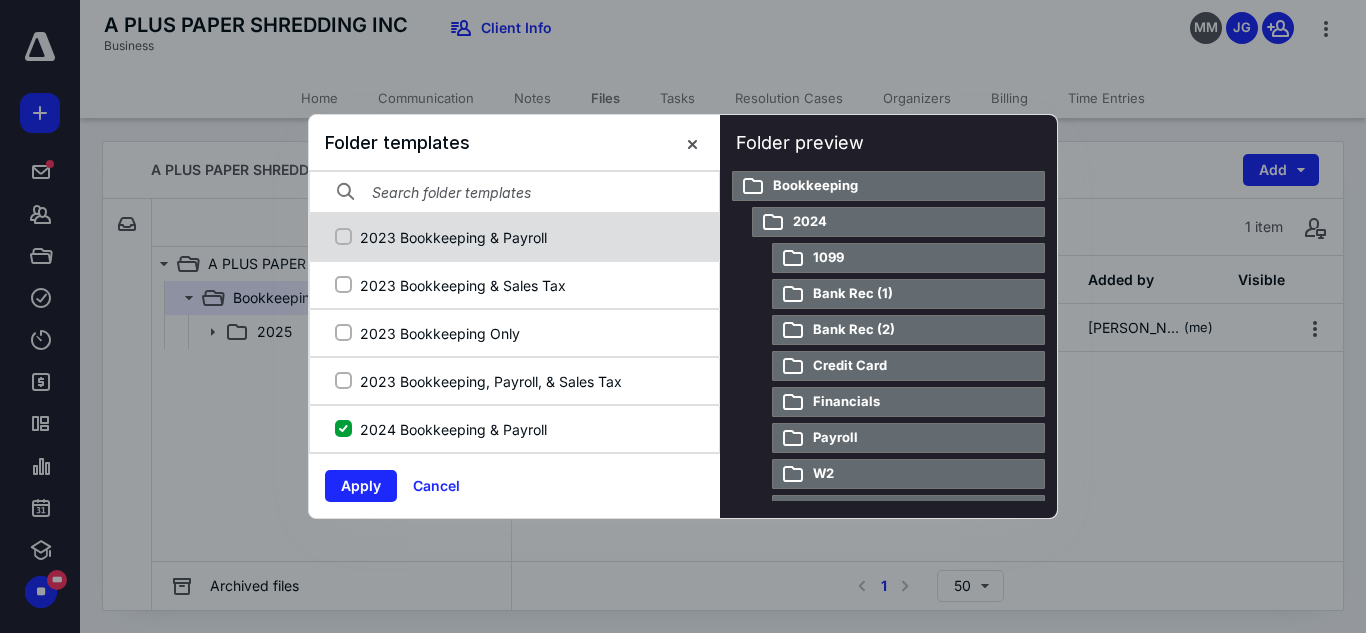 click 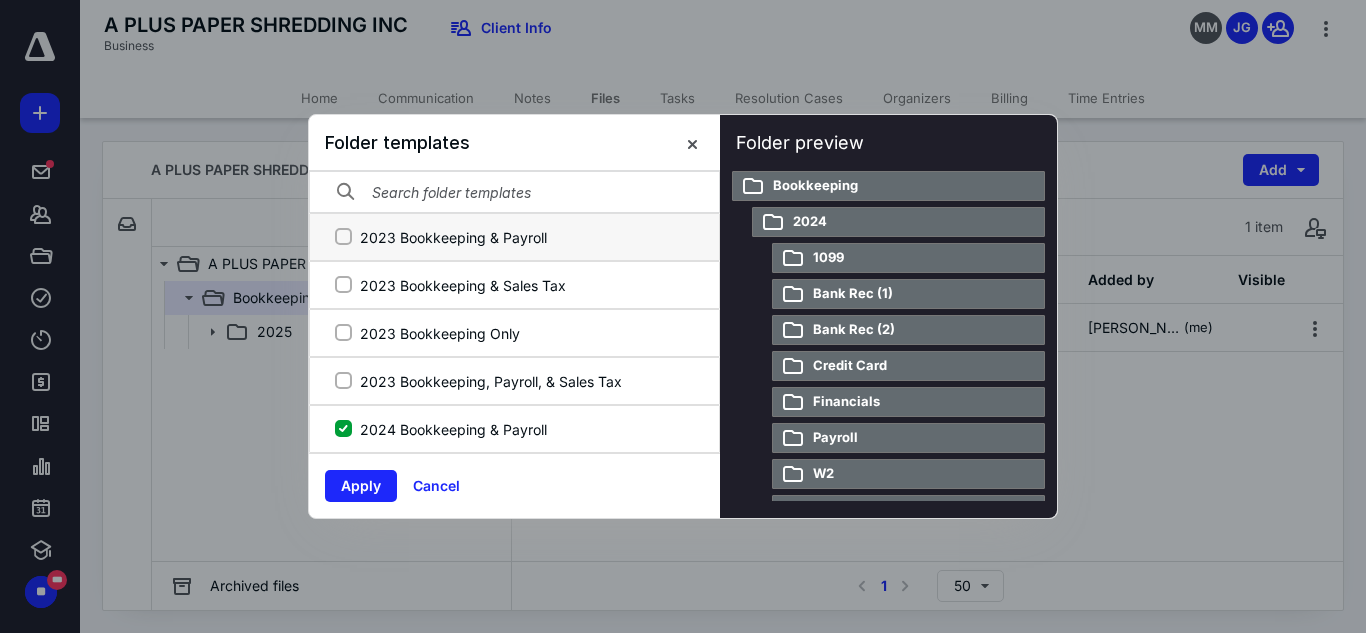 click on "2023 Bookkeeping & Payroll" at bounding box center [343, 237] 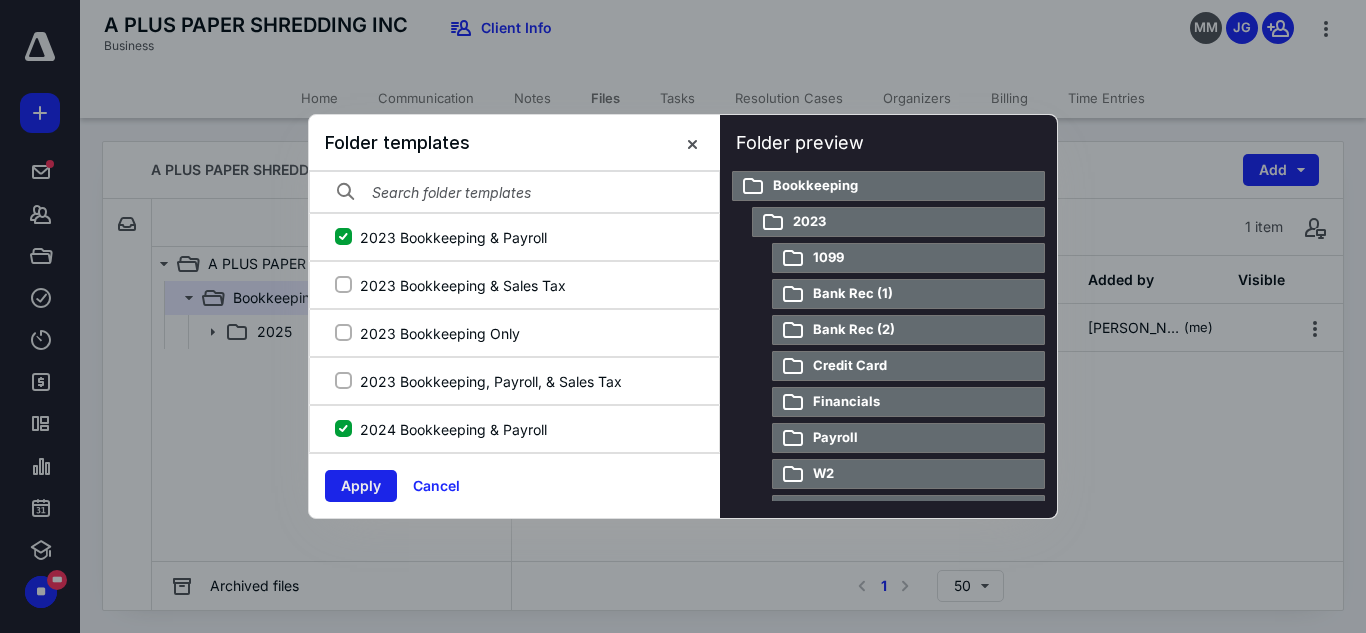 click on "Apply" at bounding box center [361, 486] 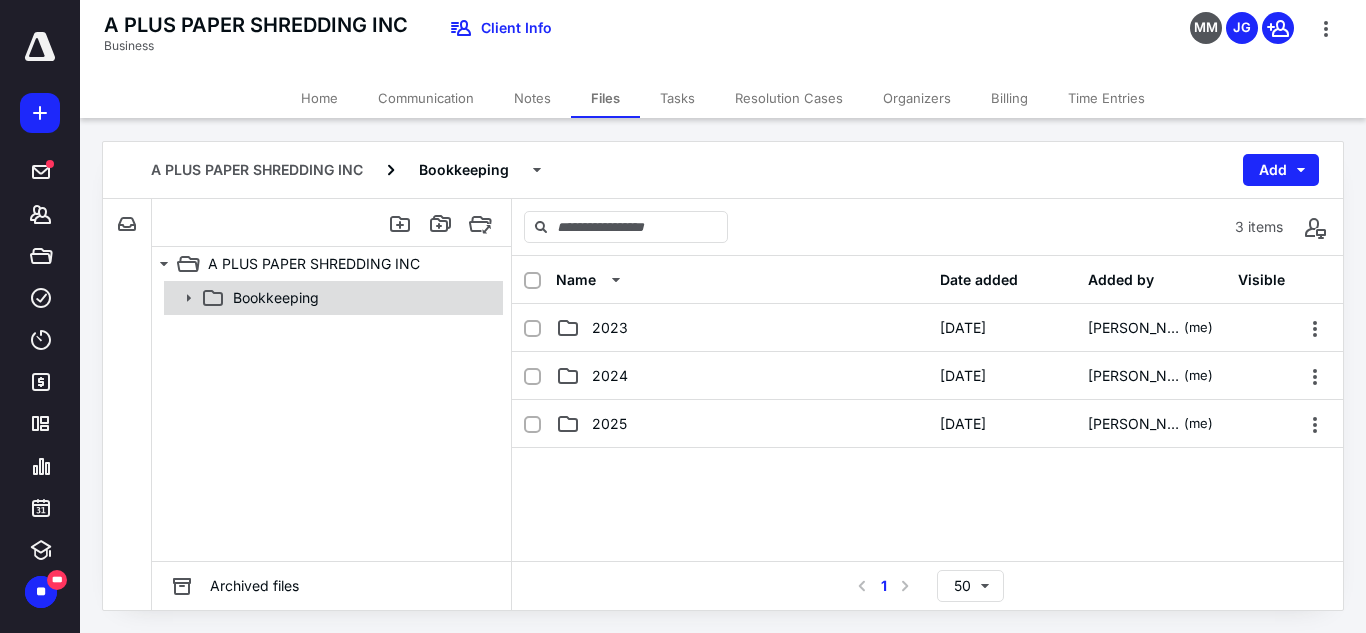 click 